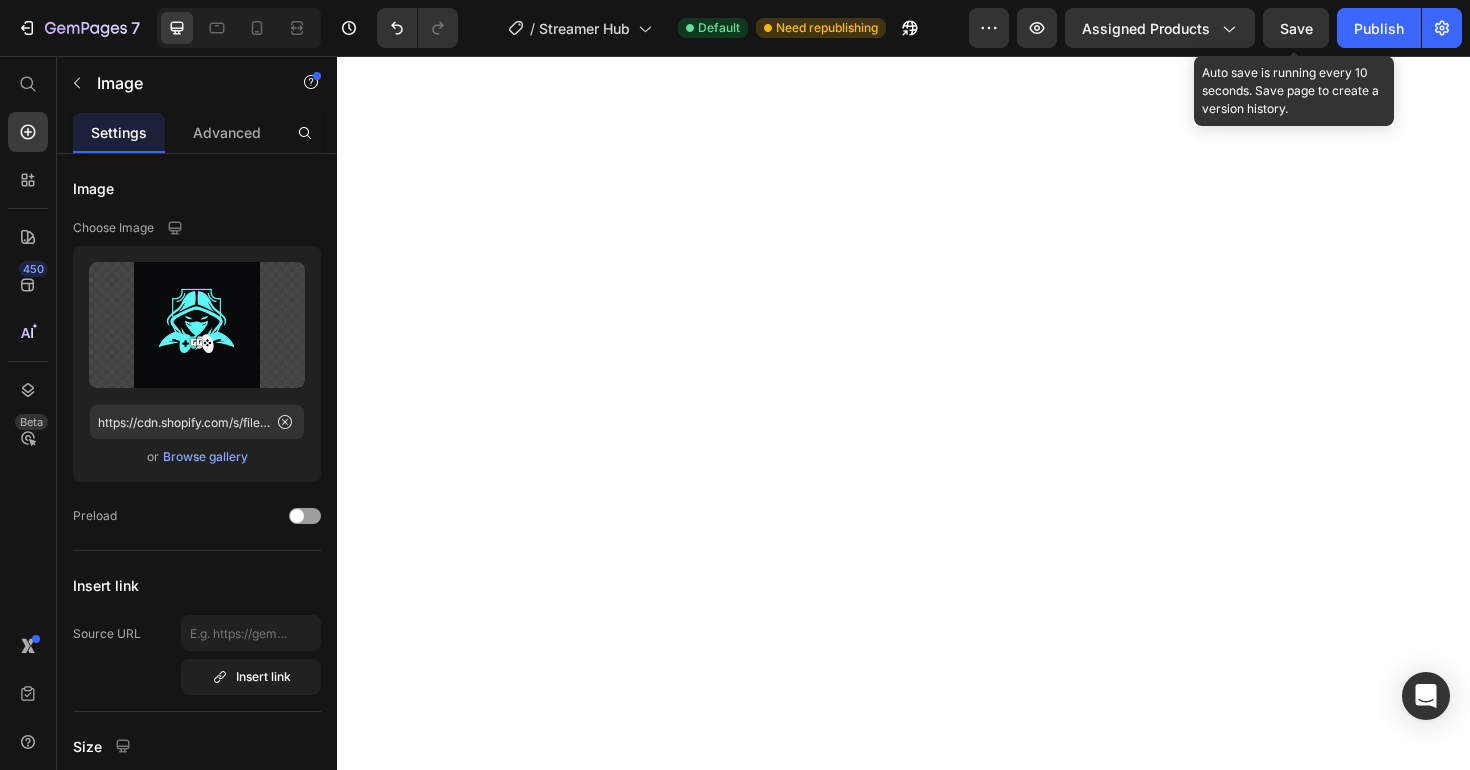scroll, scrollTop: 0, scrollLeft: 0, axis: both 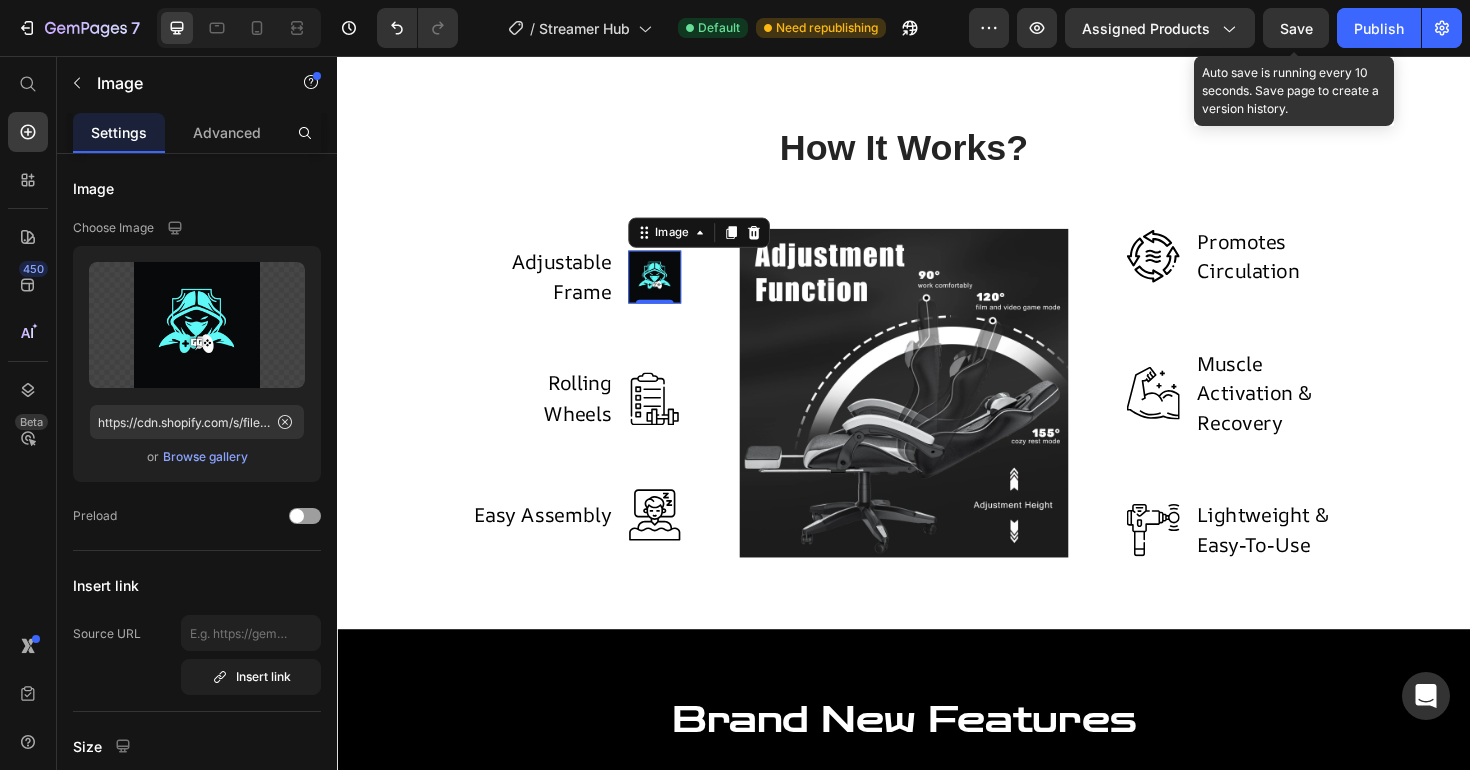 click at bounding box center (673, 290) 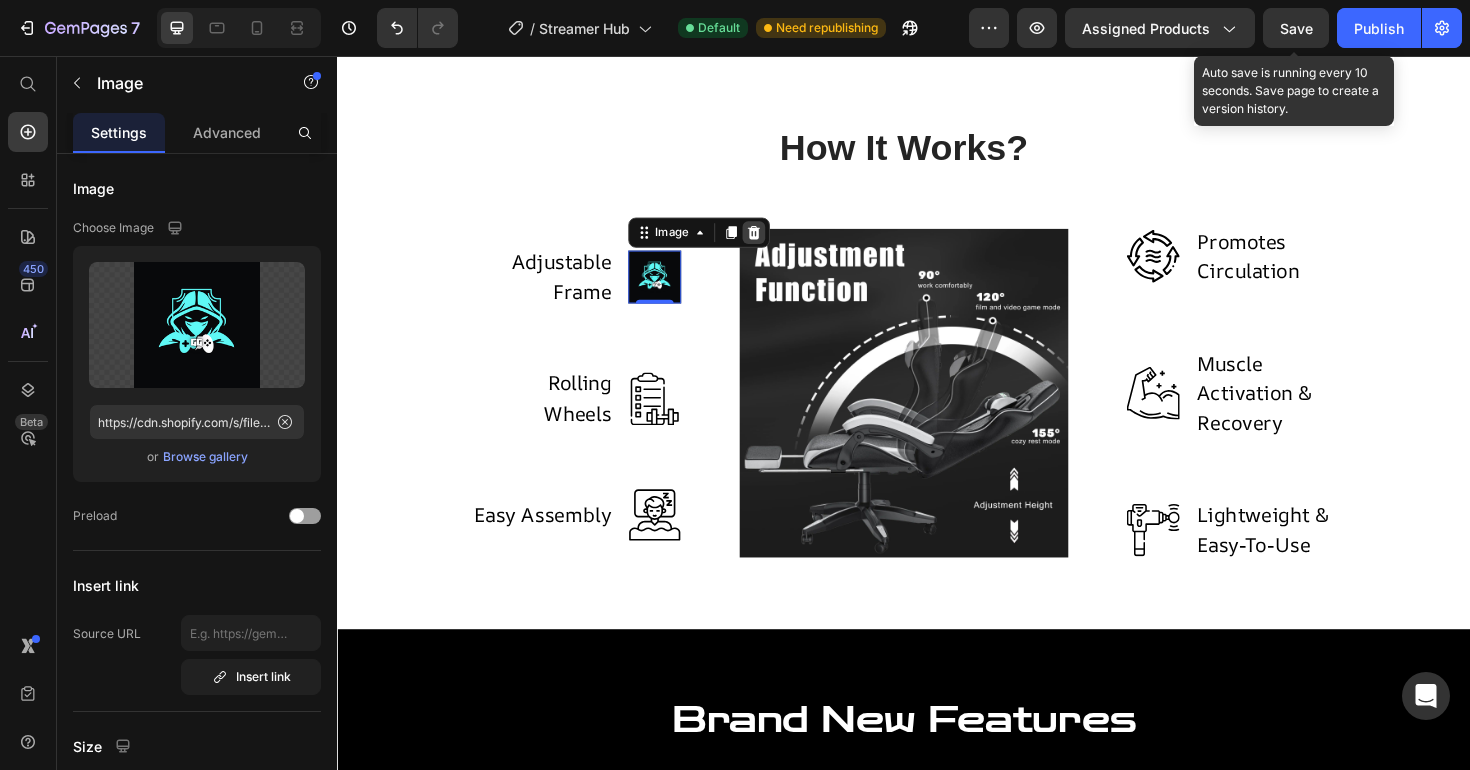 click at bounding box center [778, 243] 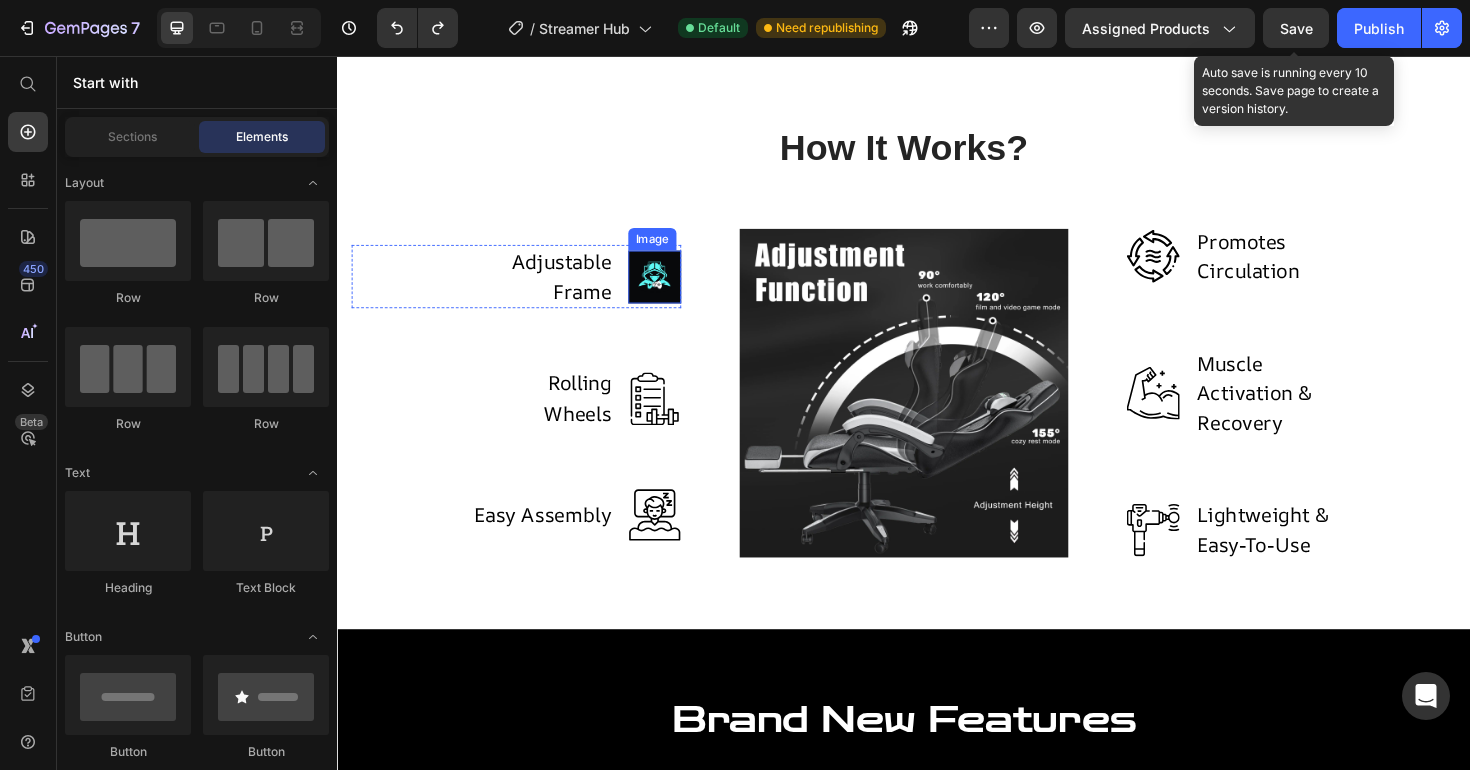 click at bounding box center [673, 290] 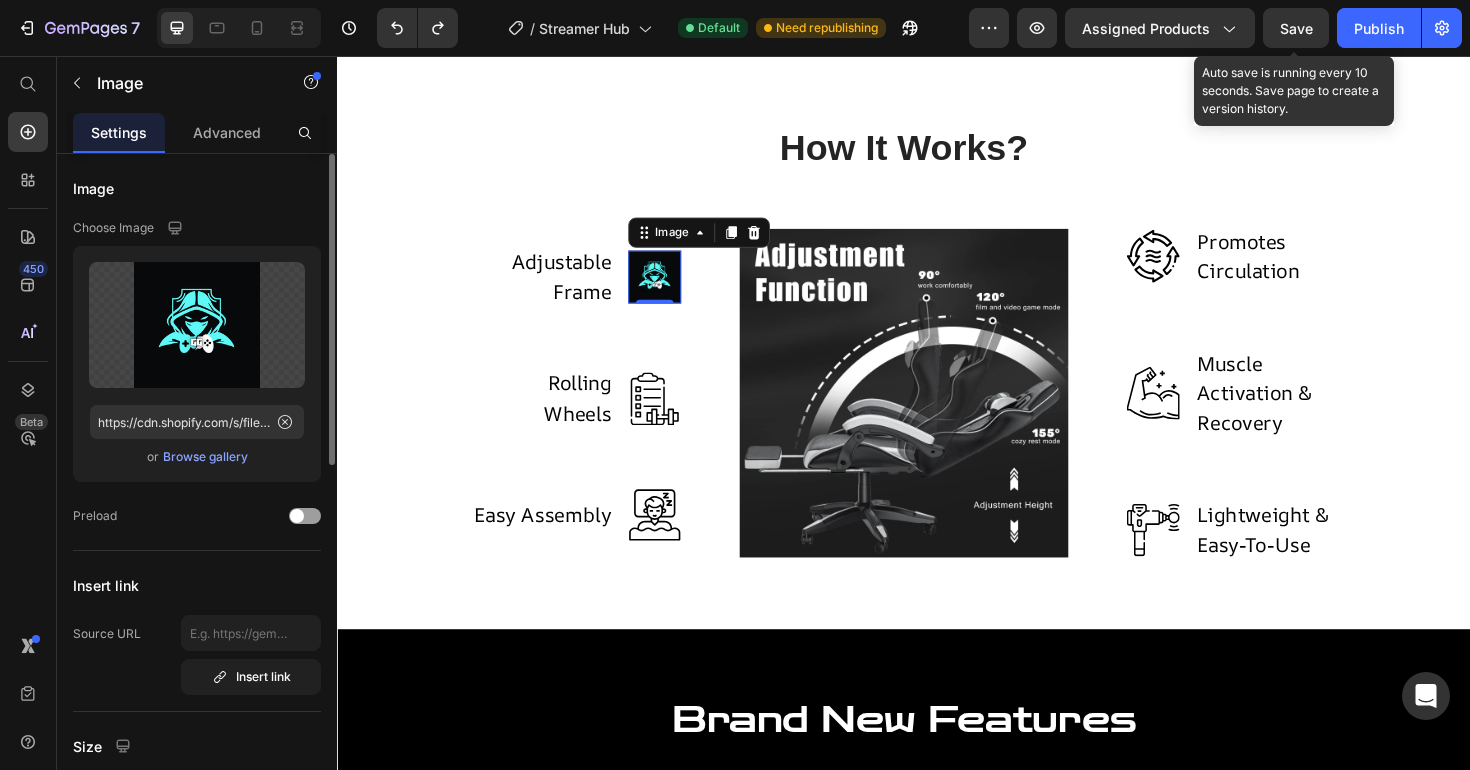 click on "Browse gallery" at bounding box center (205, 457) 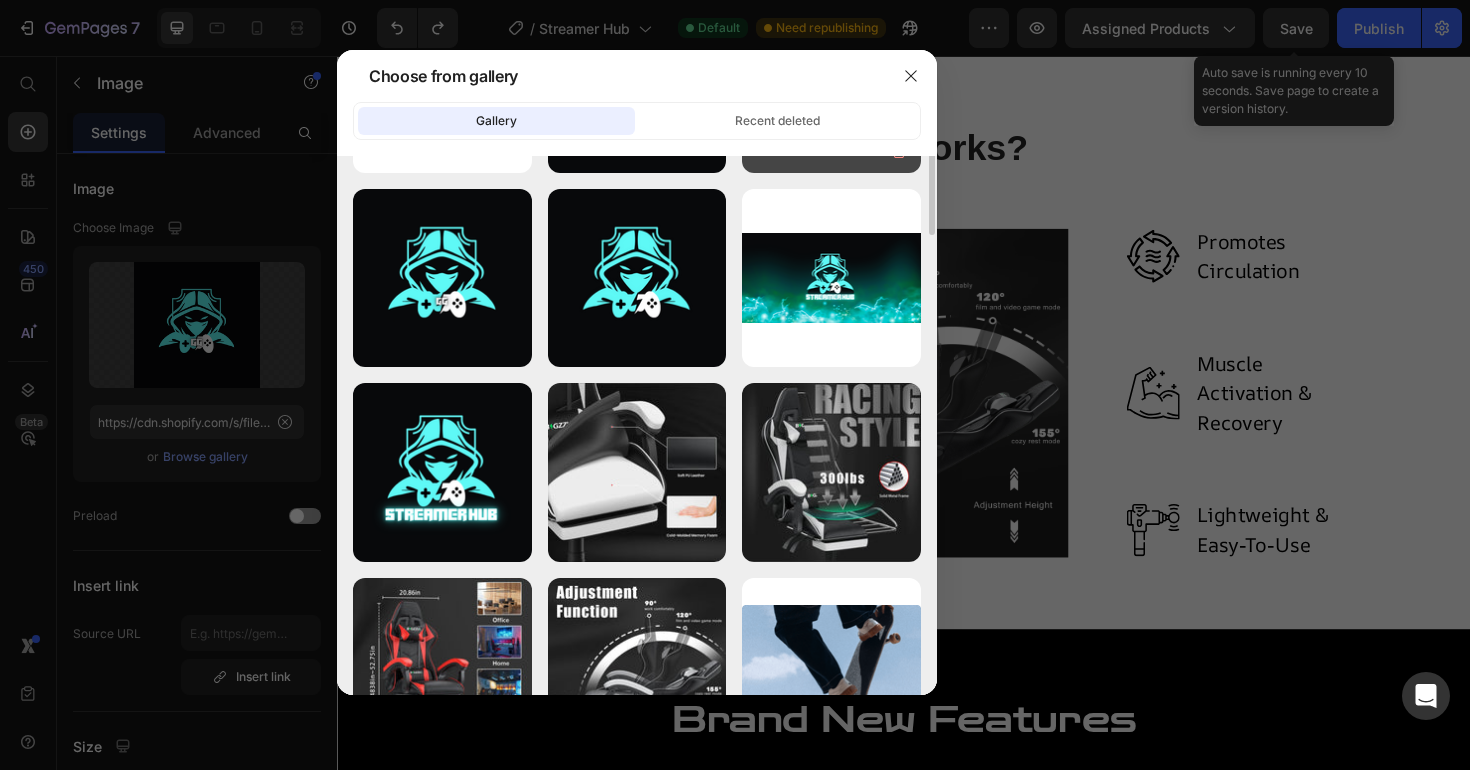 scroll, scrollTop: 272, scrollLeft: 0, axis: vertical 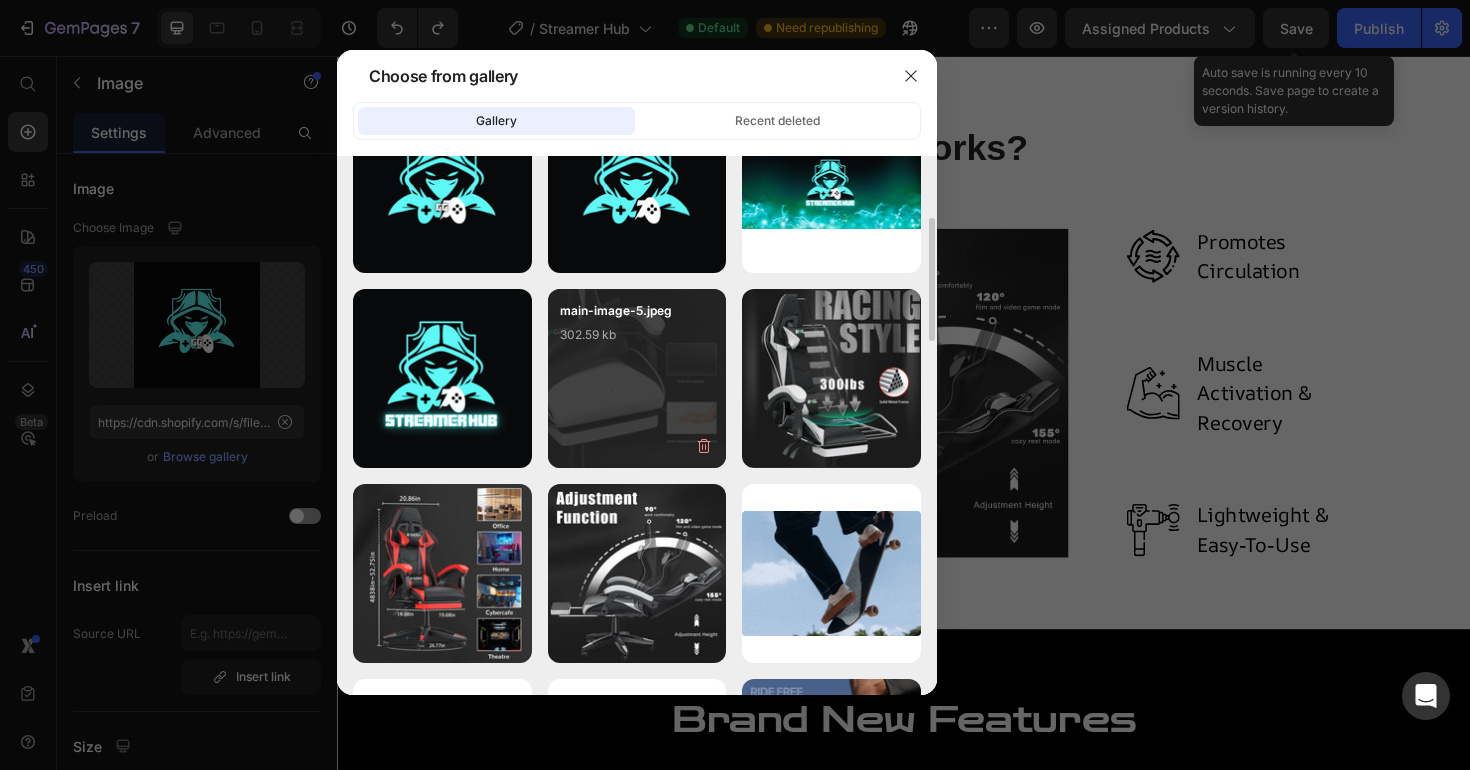 click on "main-image-5.jpeg 302.59 kb" at bounding box center (637, 378) 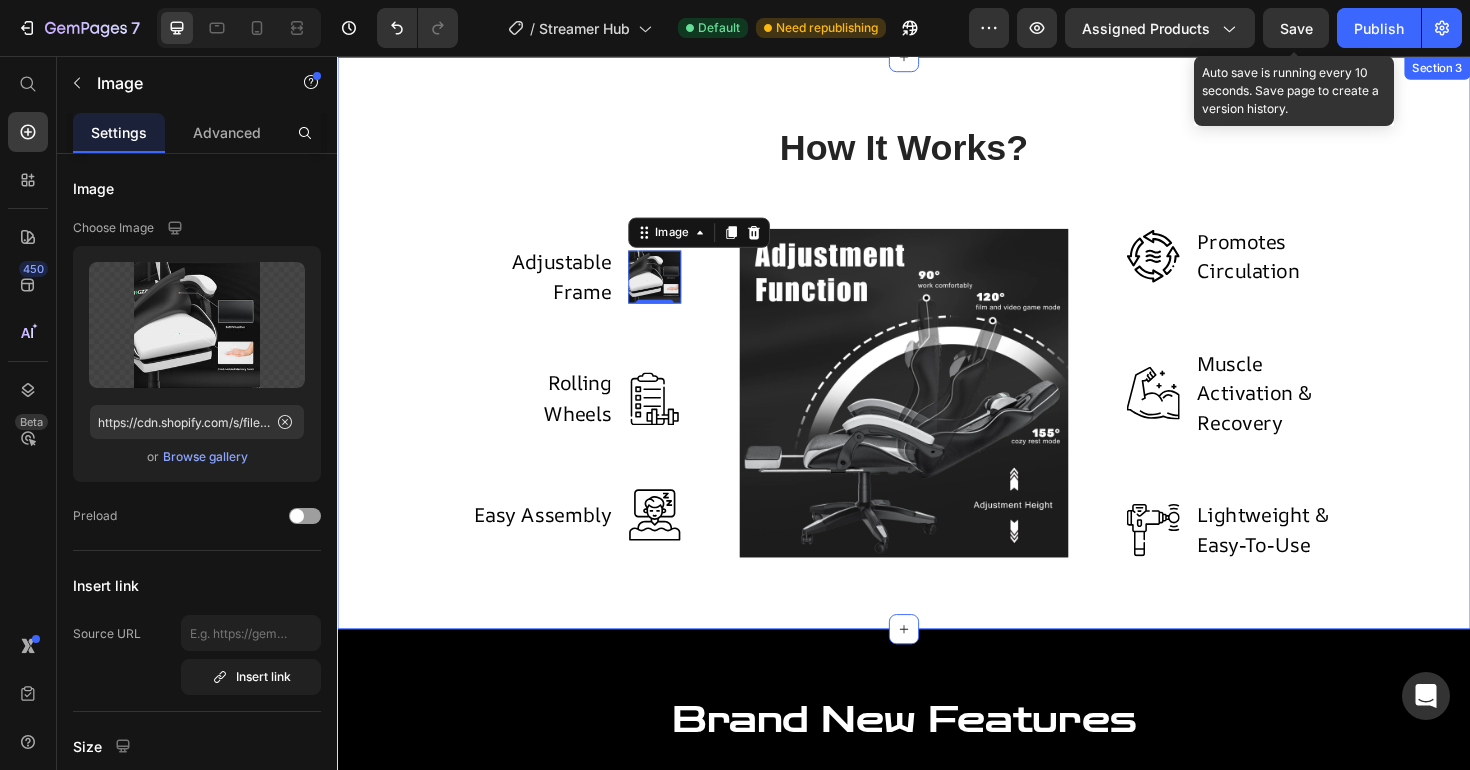click on "How It Works? Heading Row Adjustable Frame Text block Image   0 Row Rolling Wheels Text block Image Row Easy Assembly Text block Image Row Image Image Promotes Circulation Text block Row Image Muscle Activation & Recovery Text block Row Image Lightweight & Easy-To-Use Text block Row Row" at bounding box center (937, 360) 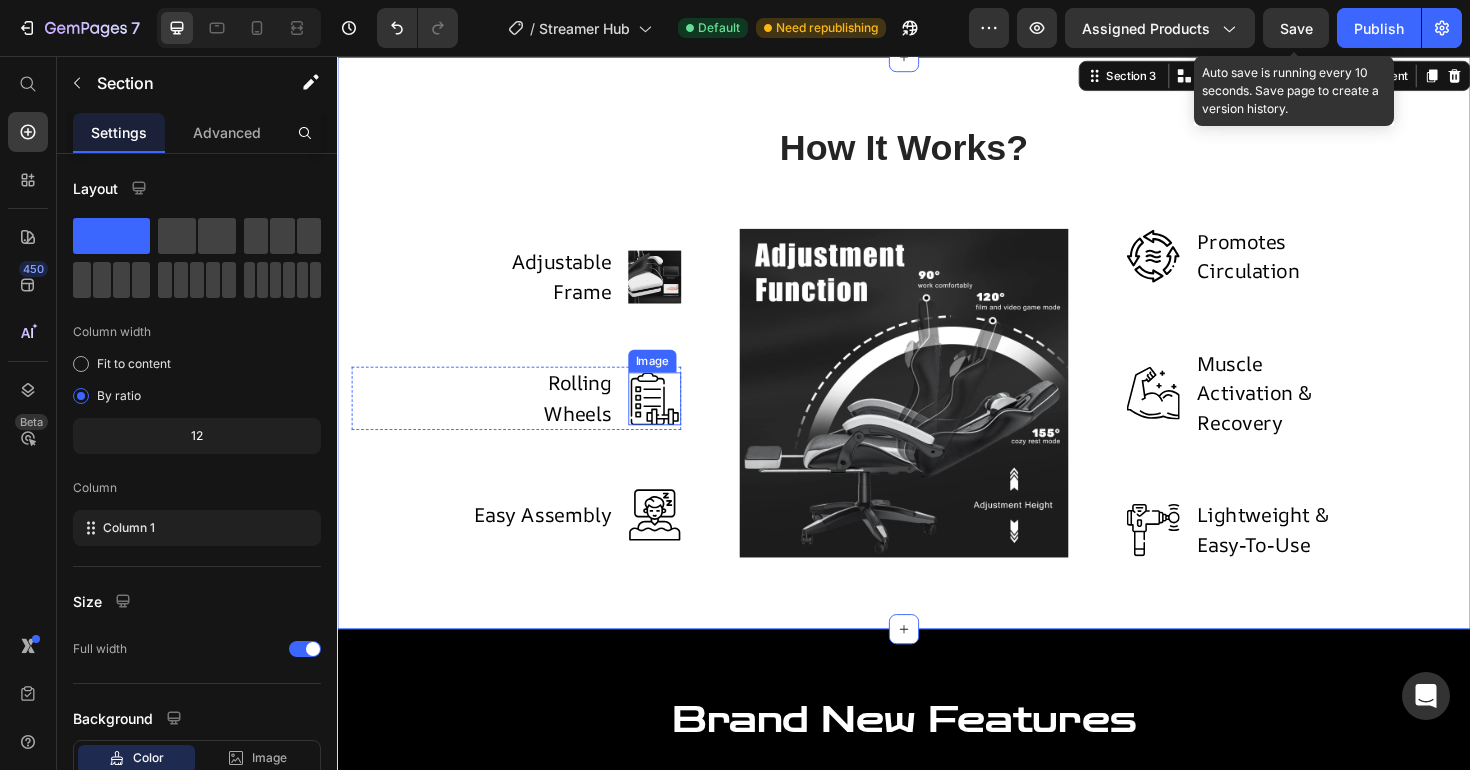 click at bounding box center [673, 419] 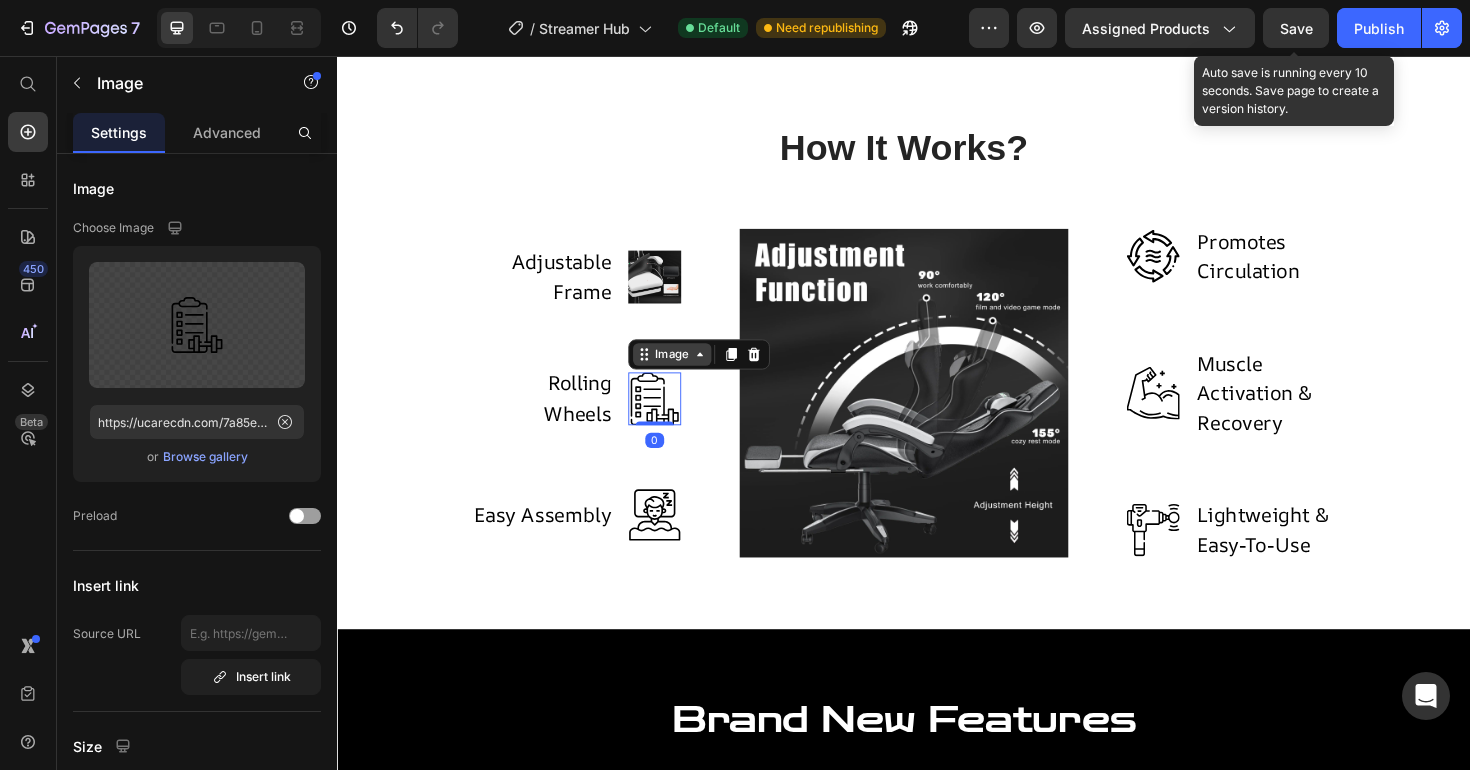 click on "Image" at bounding box center [691, 372] 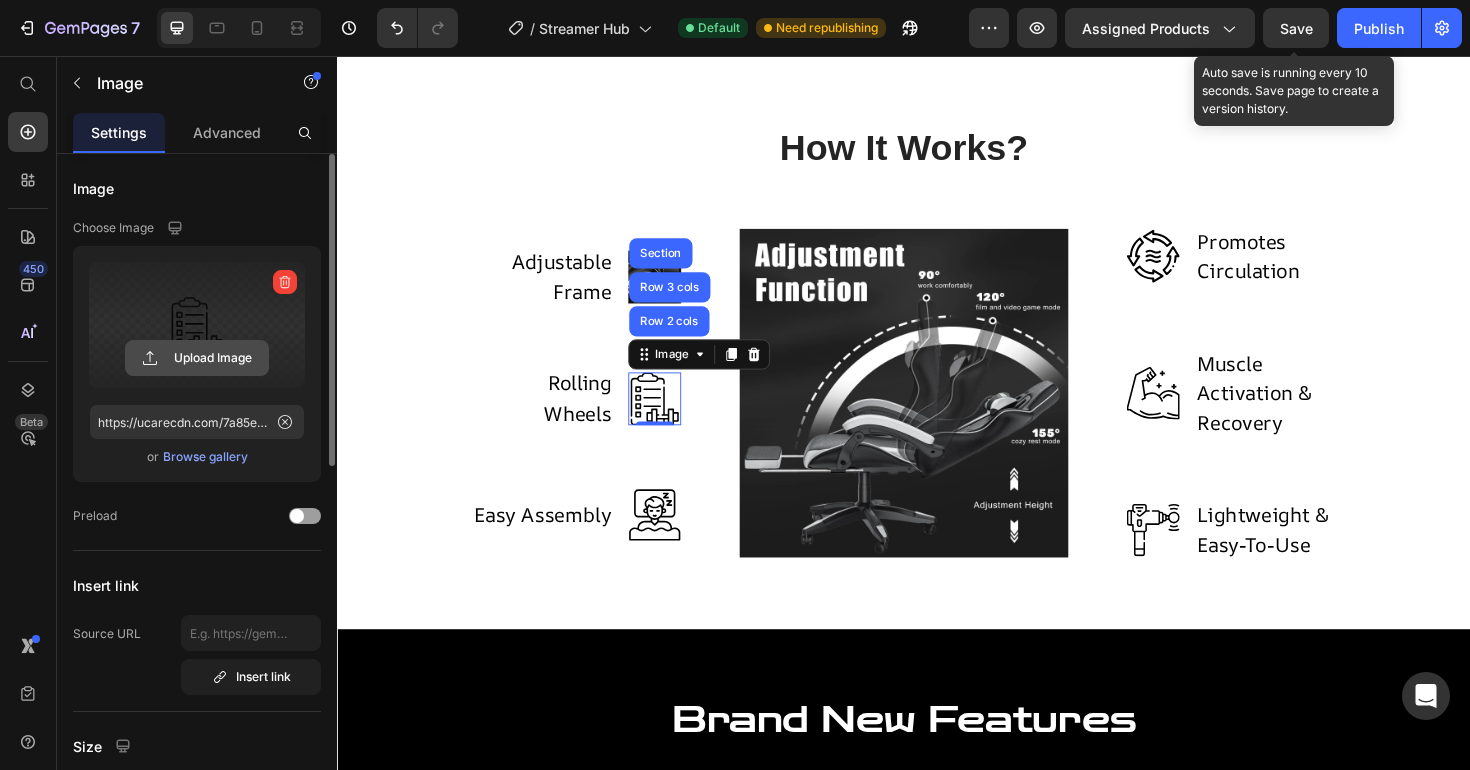 click 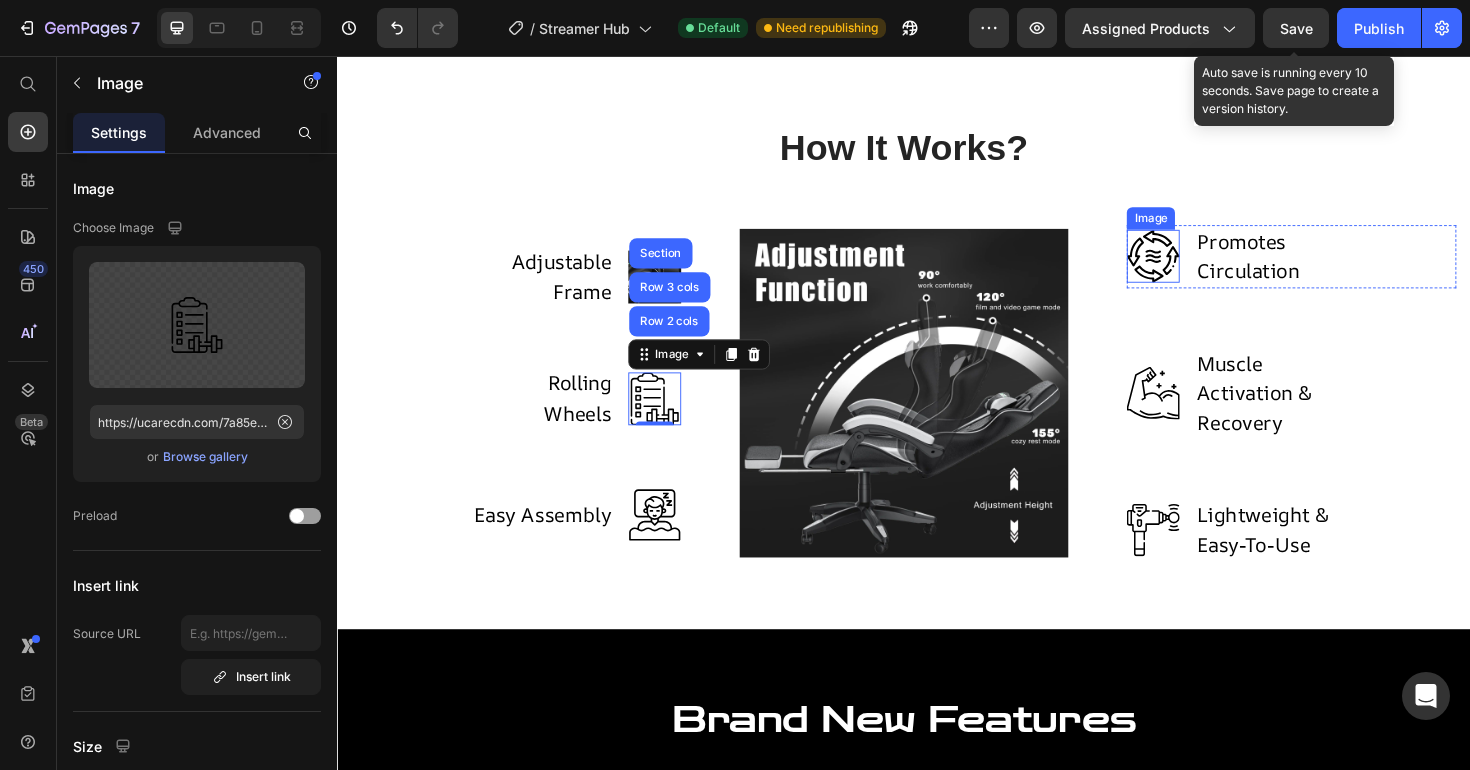 click at bounding box center [1201, 268] 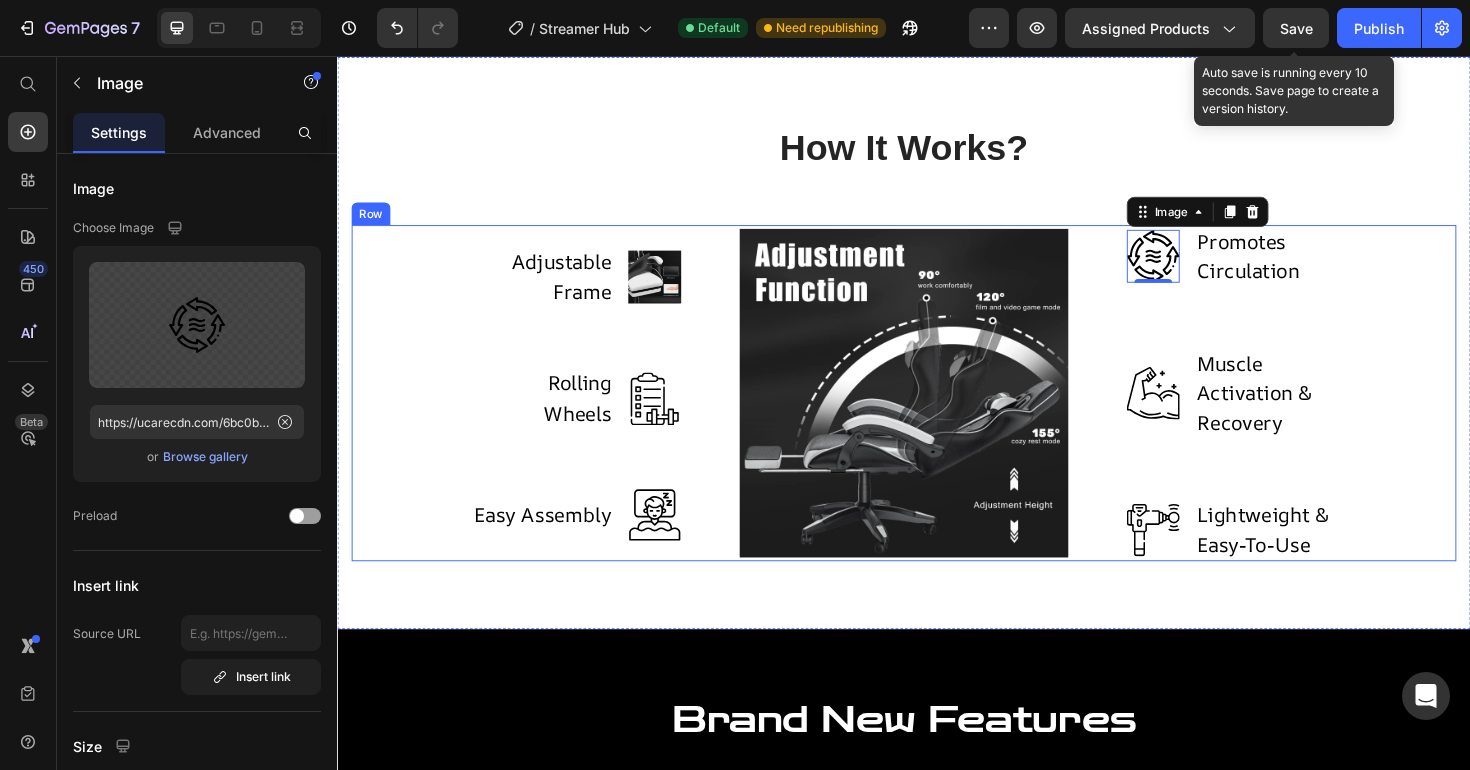 scroll, scrollTop: 1358, scrollLeft: 0, axis: vertical 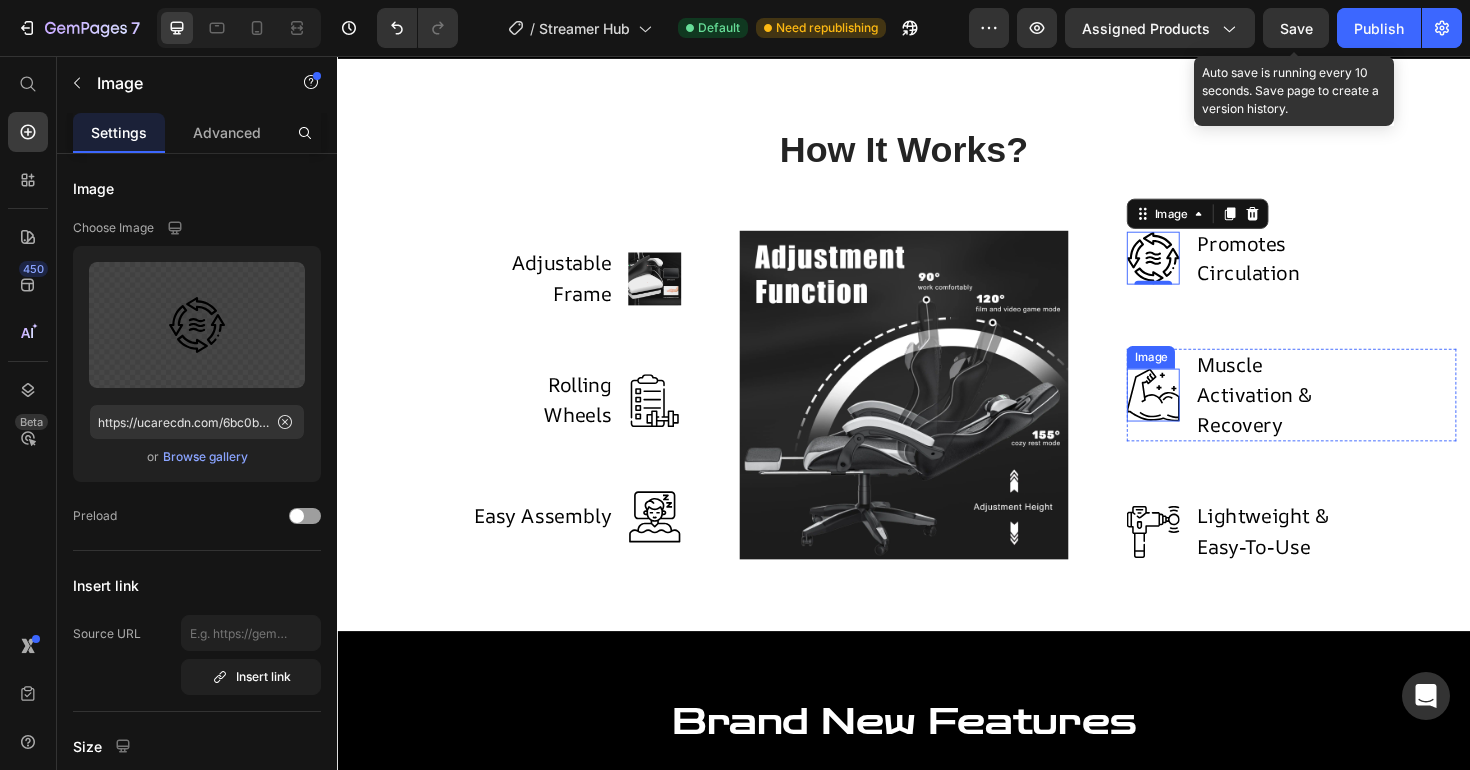click at bounding box center [1201, 415] 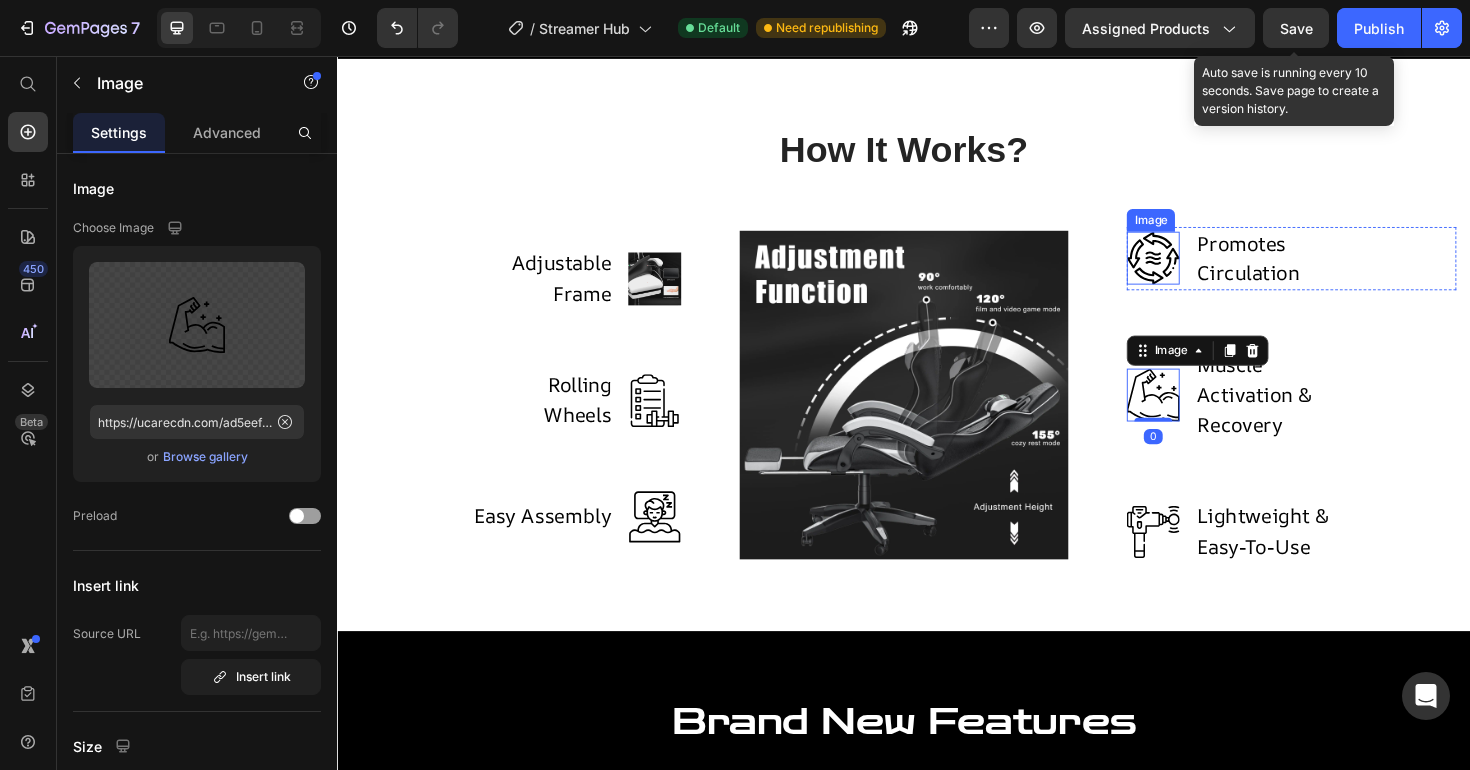 click at bounding box center (1201, 270) 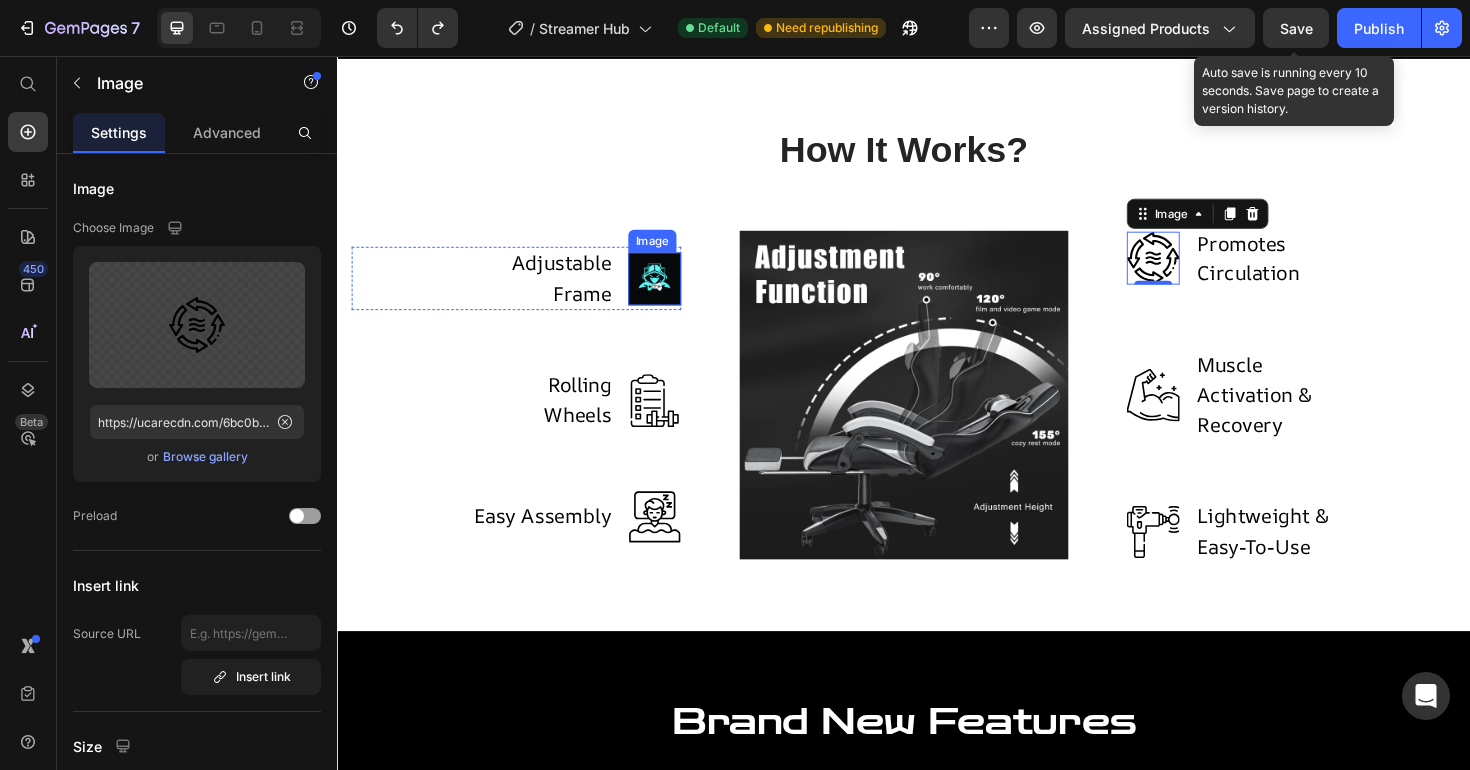 click at bounding box center [673, 292] 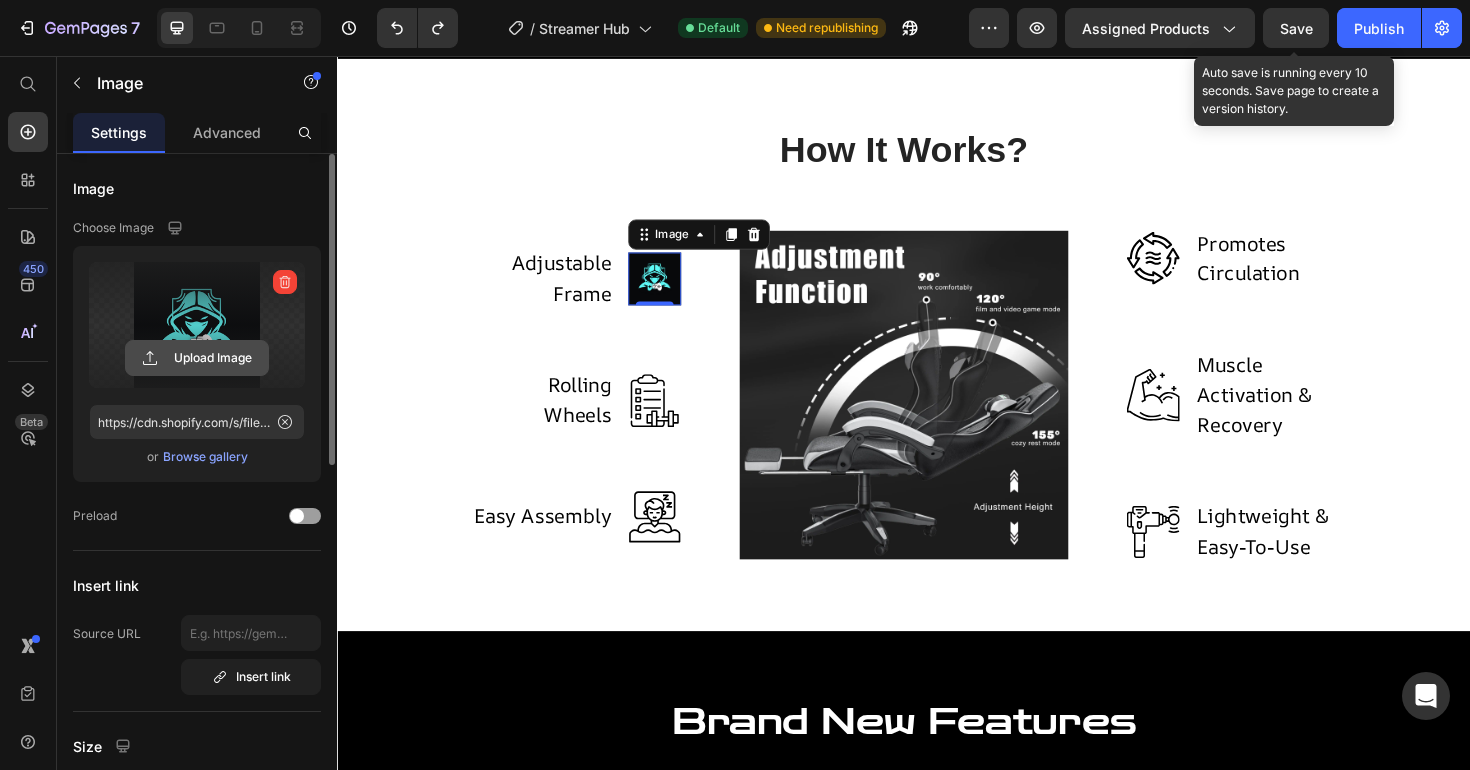 click 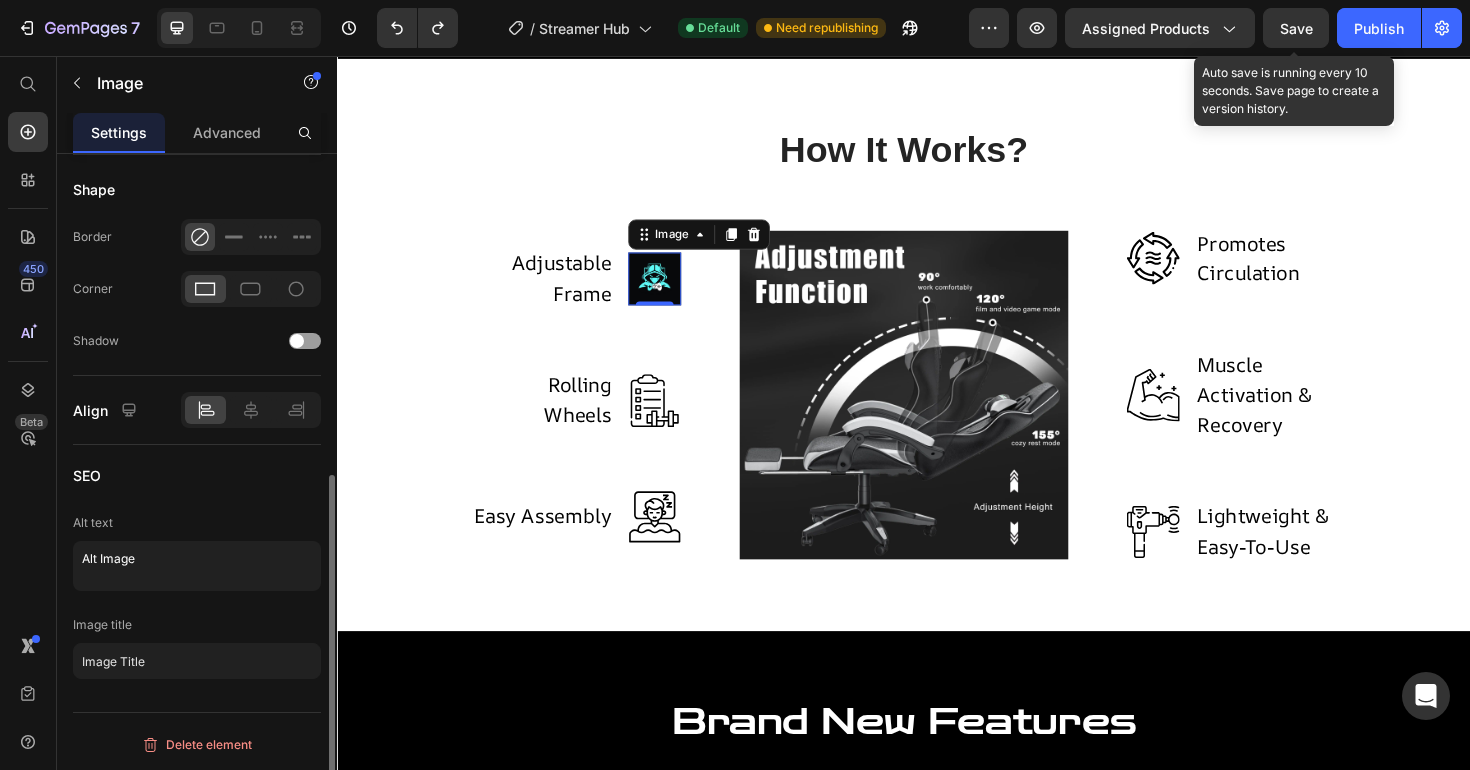 scroll, scrollTop: 751, scrollLeft: 0, axis: vertical 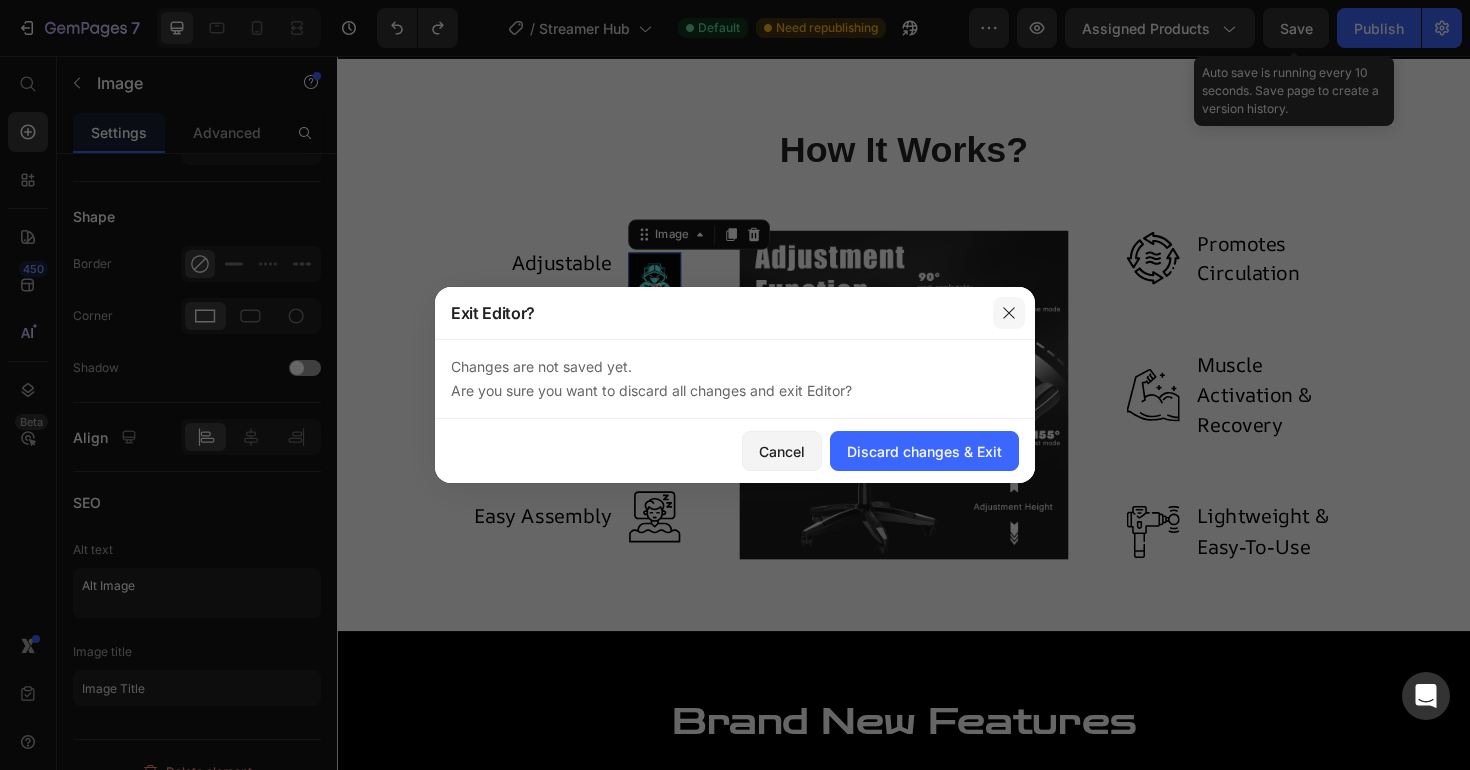click 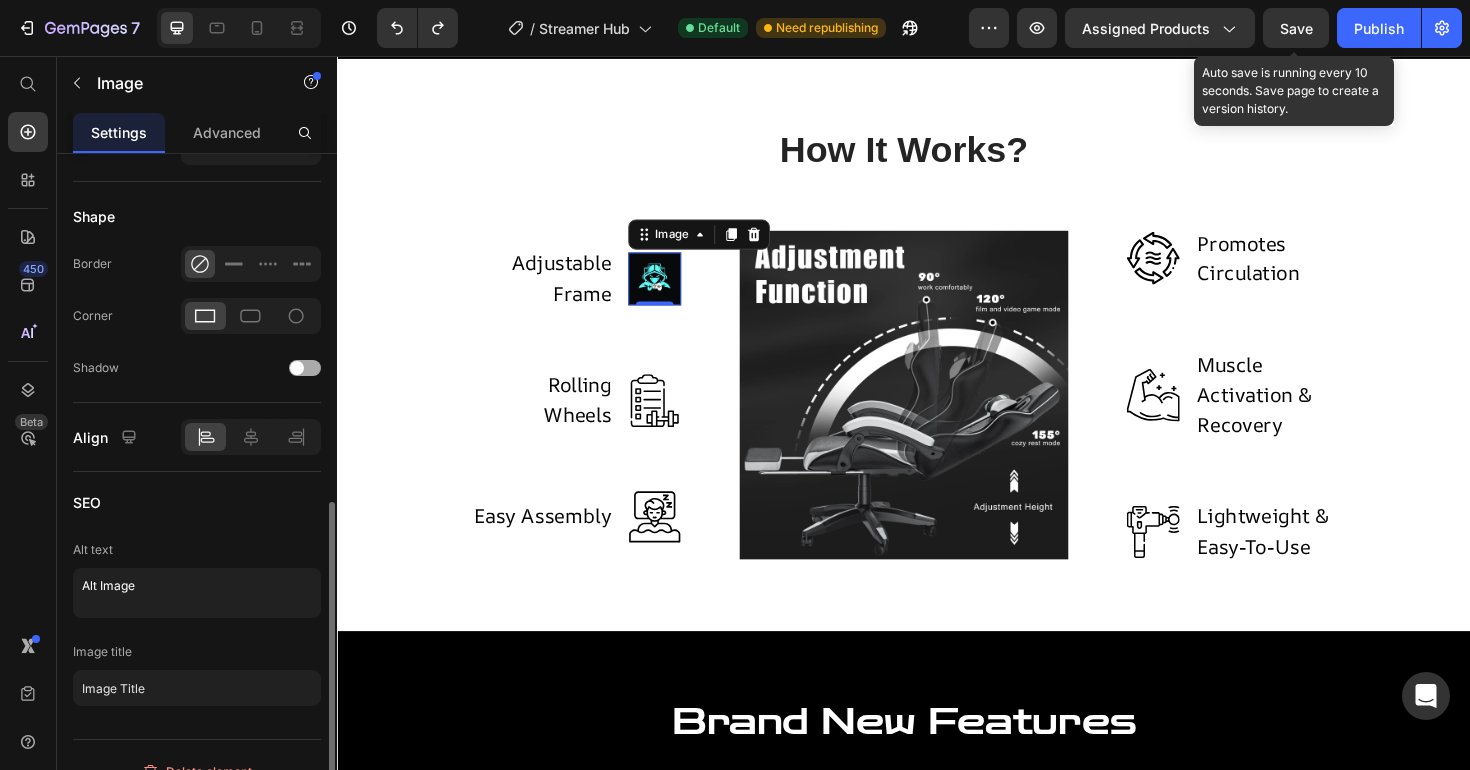 click on "Shadow" 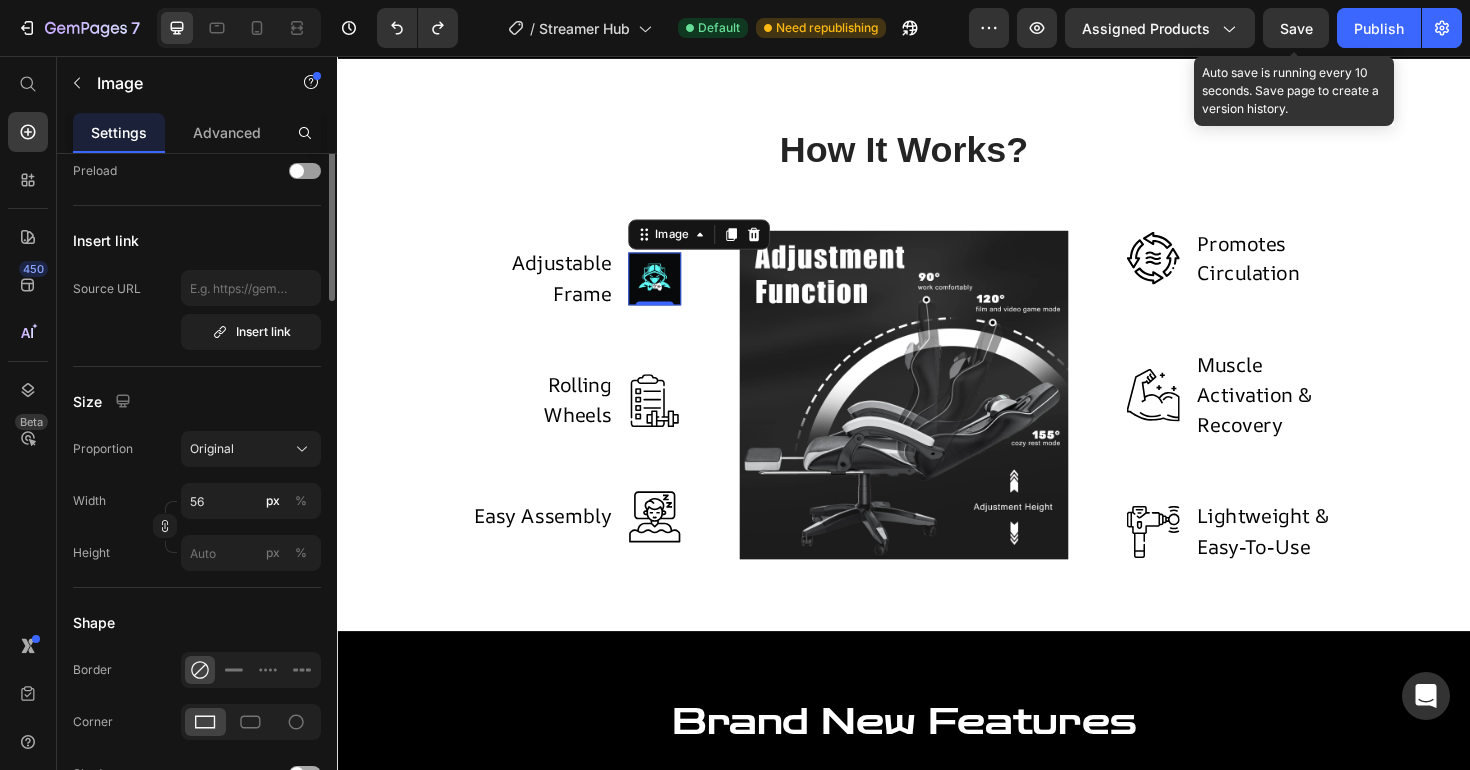 scroll, scrollTop: 0, scrollLeft: 0, axis: both 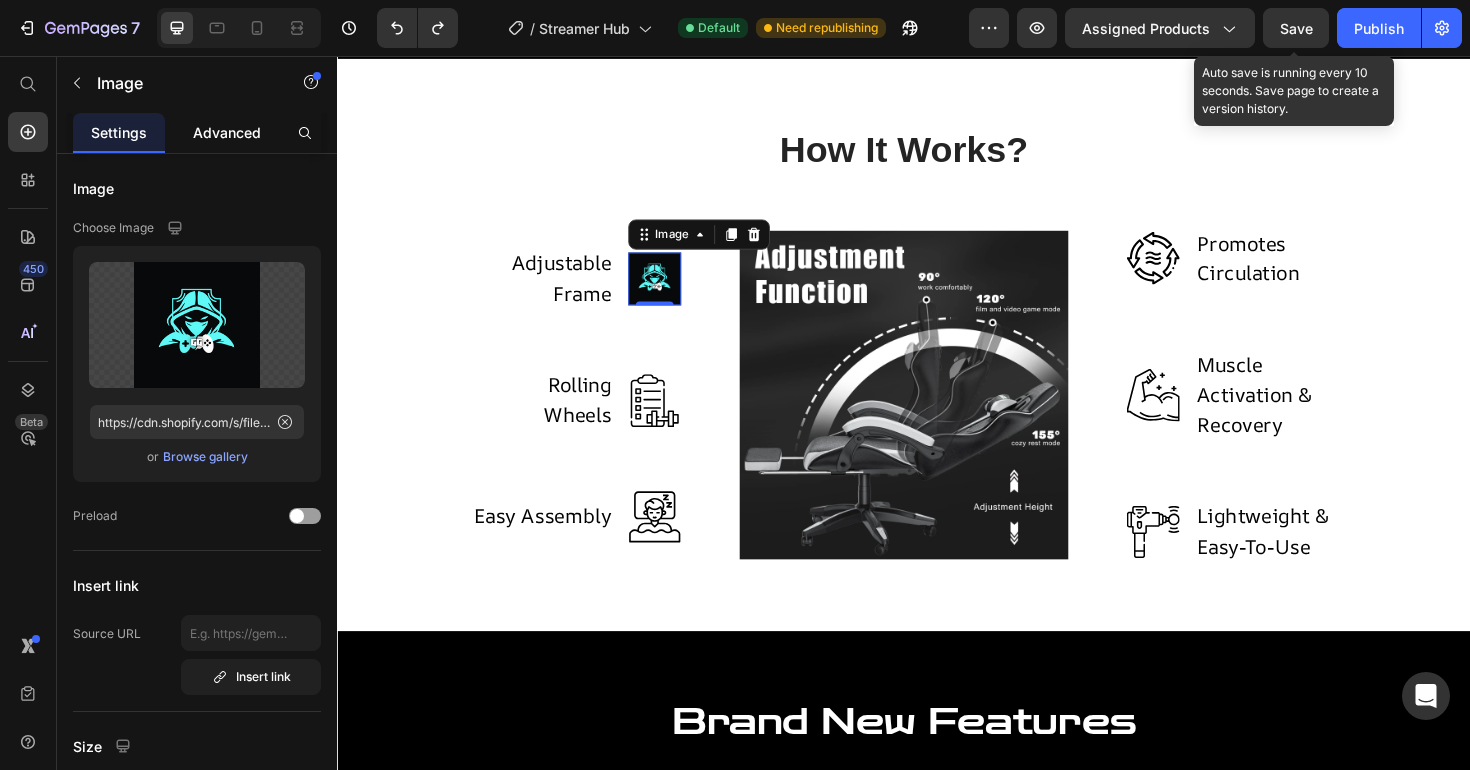 click on "Advanced" at bounding box center (227, 132) 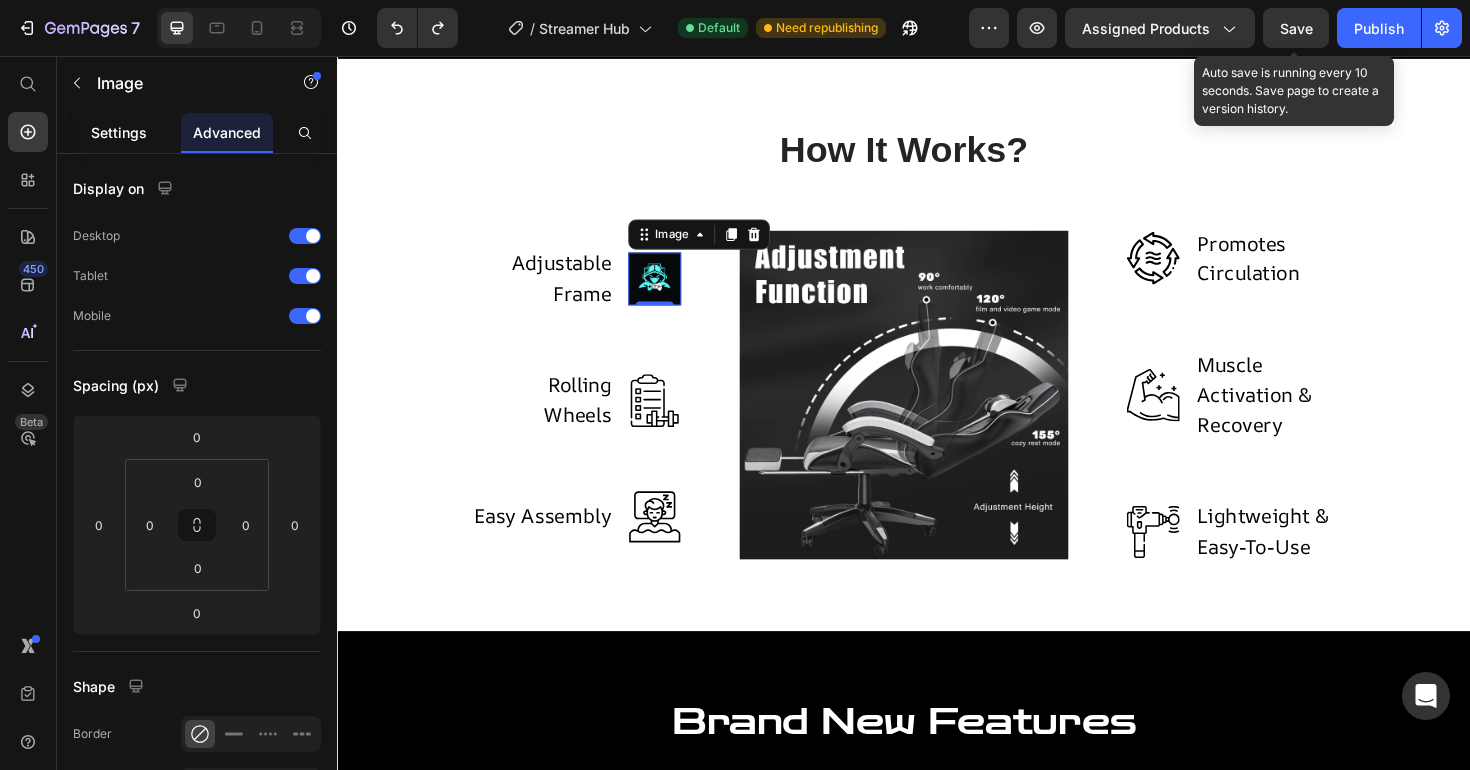 click on "Settings" at bounding box center (119, 132) 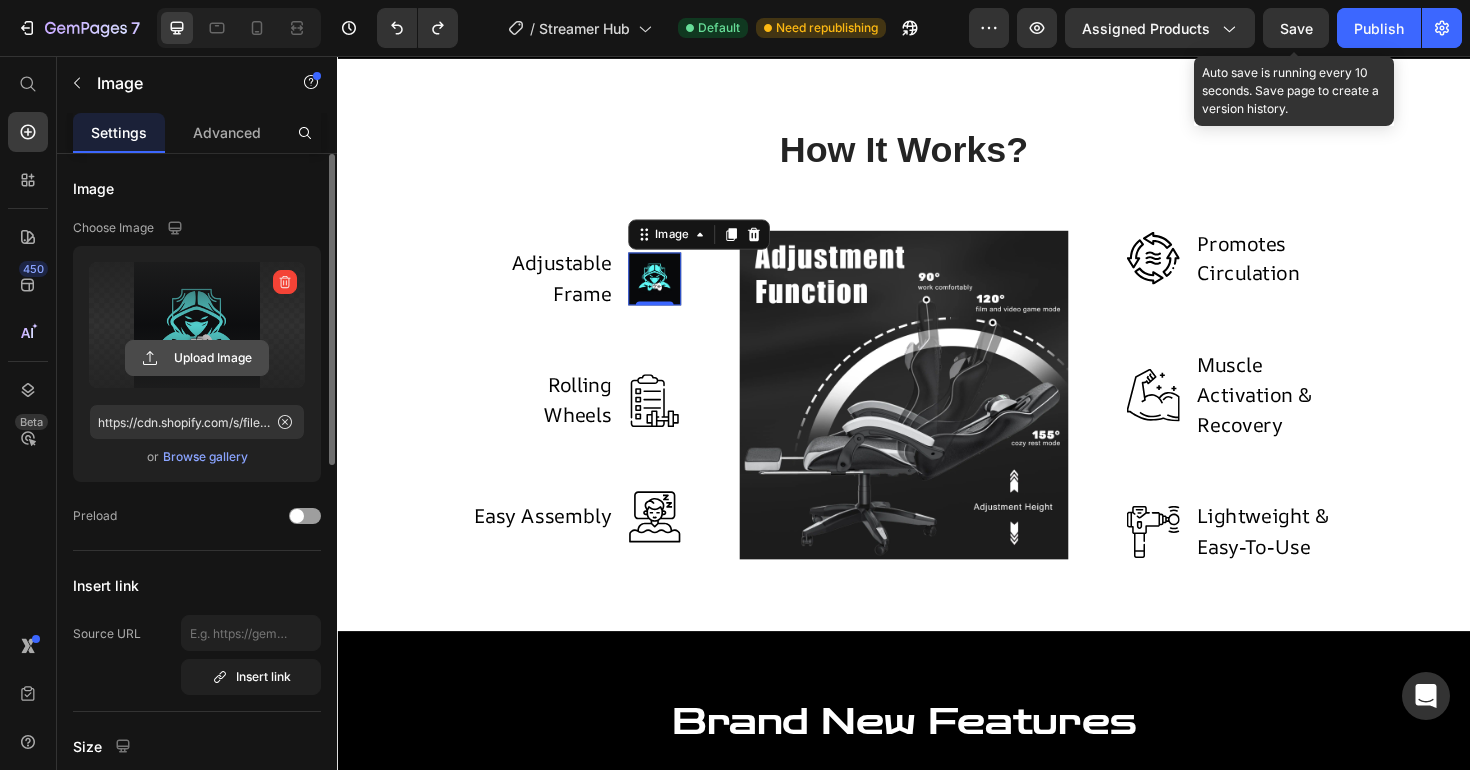 click 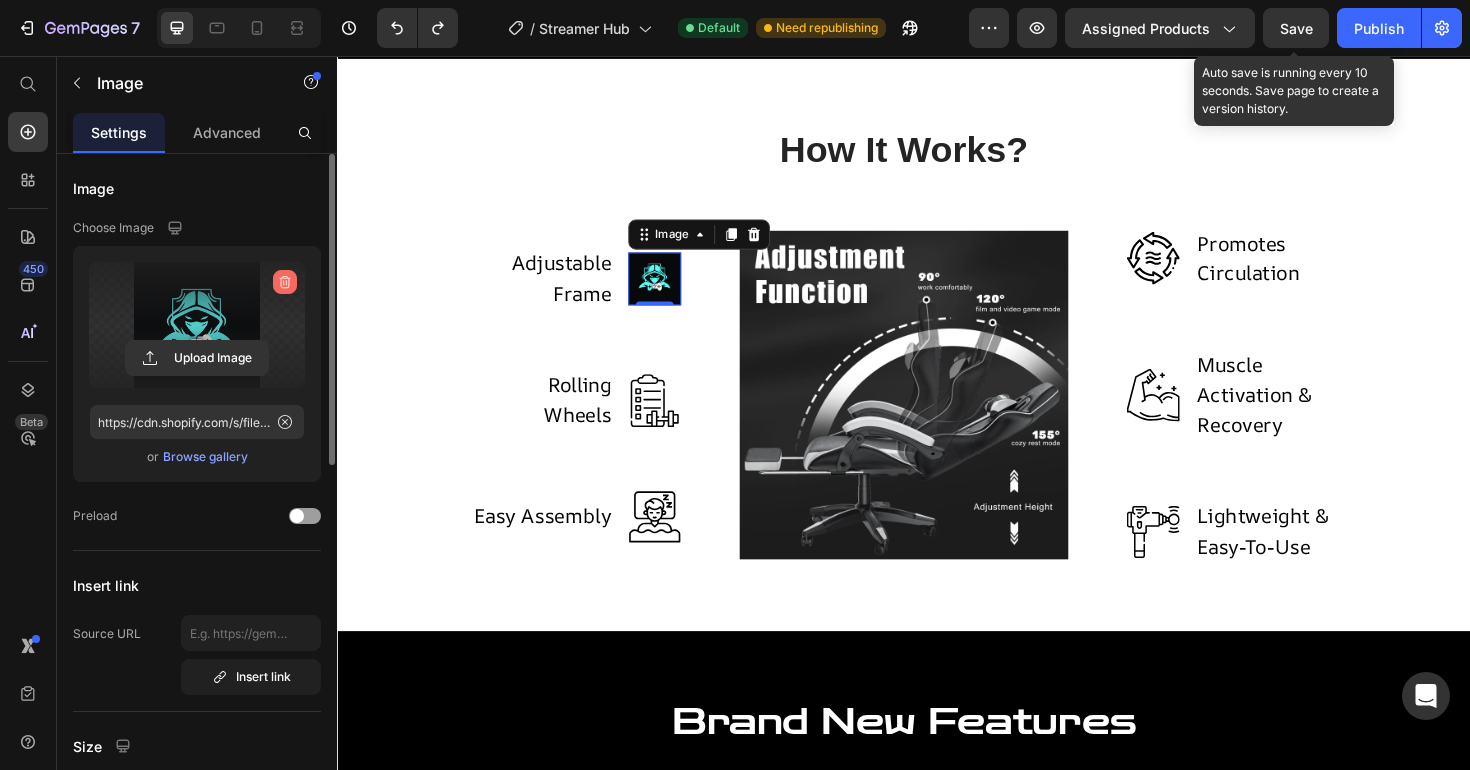 click 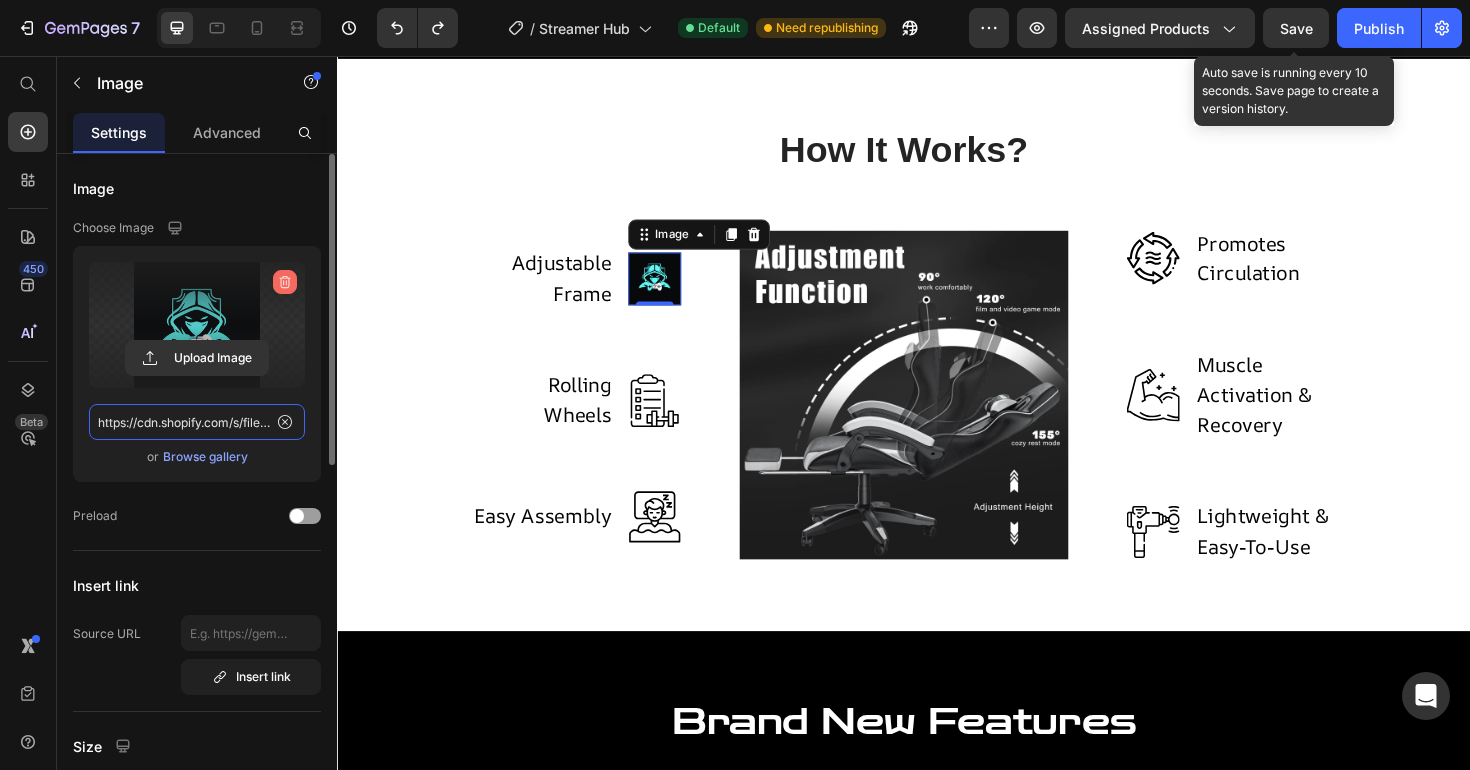 type 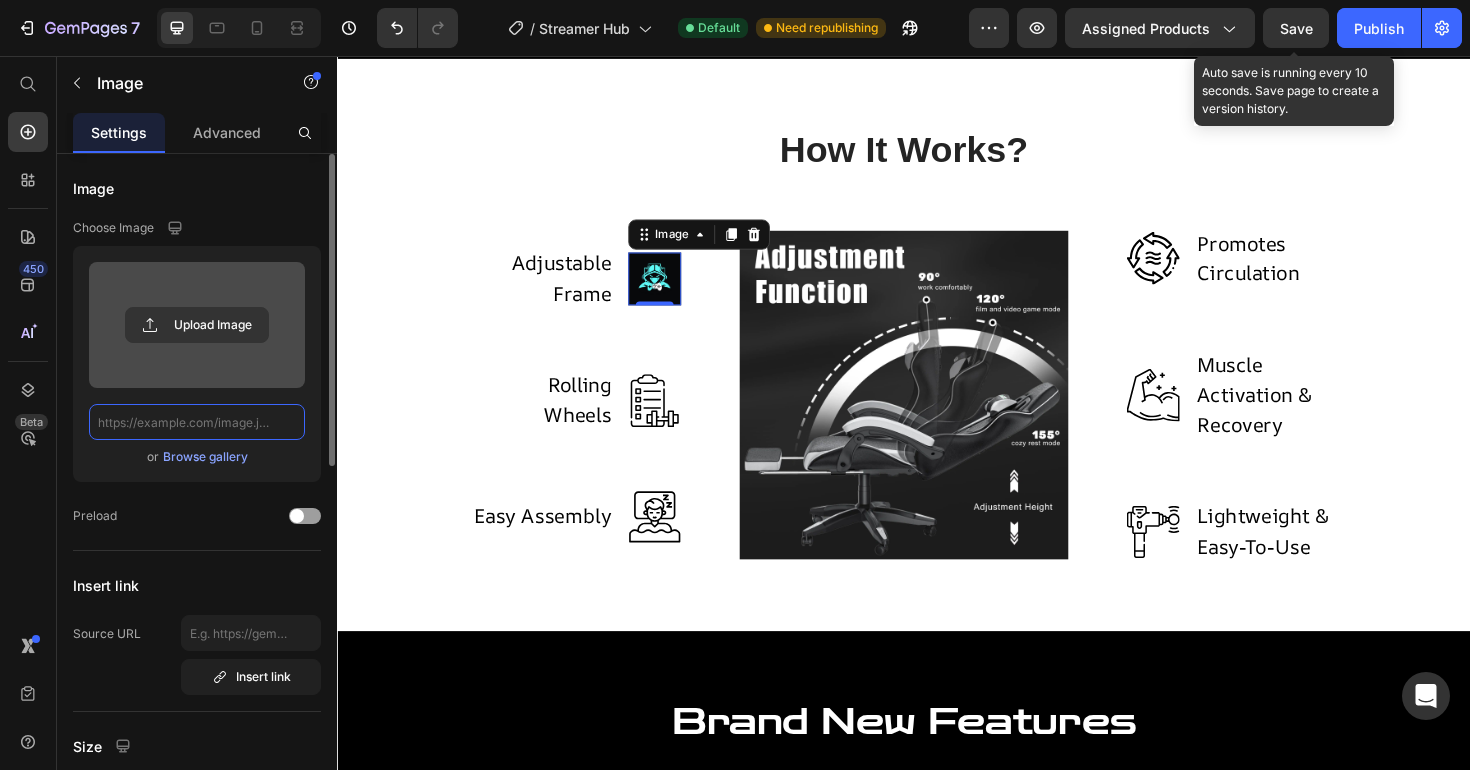 scroll, scrollTop: 0, scrollLeft: 0, axis: both 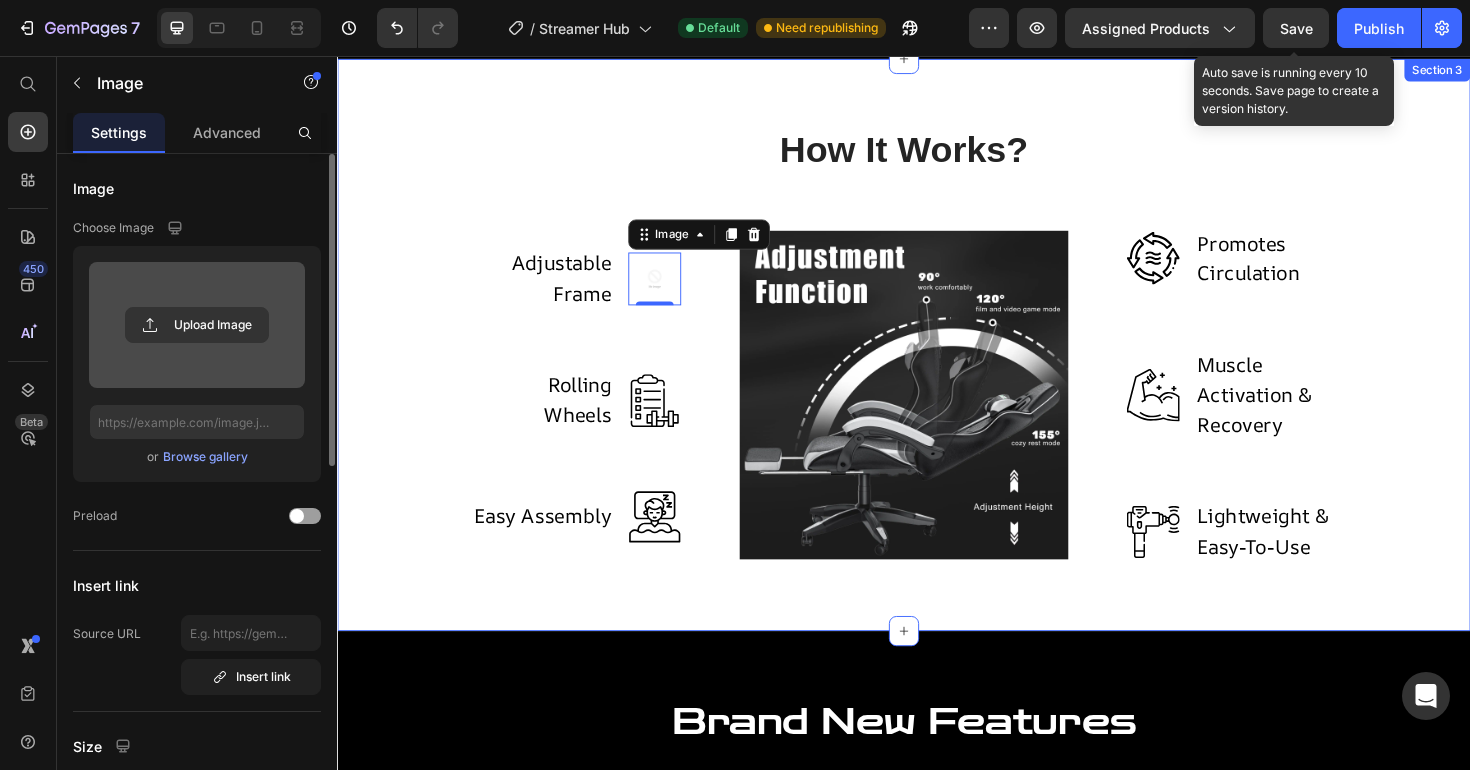 click on "How It Works? Heading Row Adjustable Frame Text block Image   0 Row Rolling Wheels Text block Image Row Easy Assembly Text block Image Row Image Image Promotes Circulation Text block Row Image Muscle Activation & Recovery Text block Row Image Lightweight & Easy-To-Use Text block Row Row" at bounding box center (937, 362) 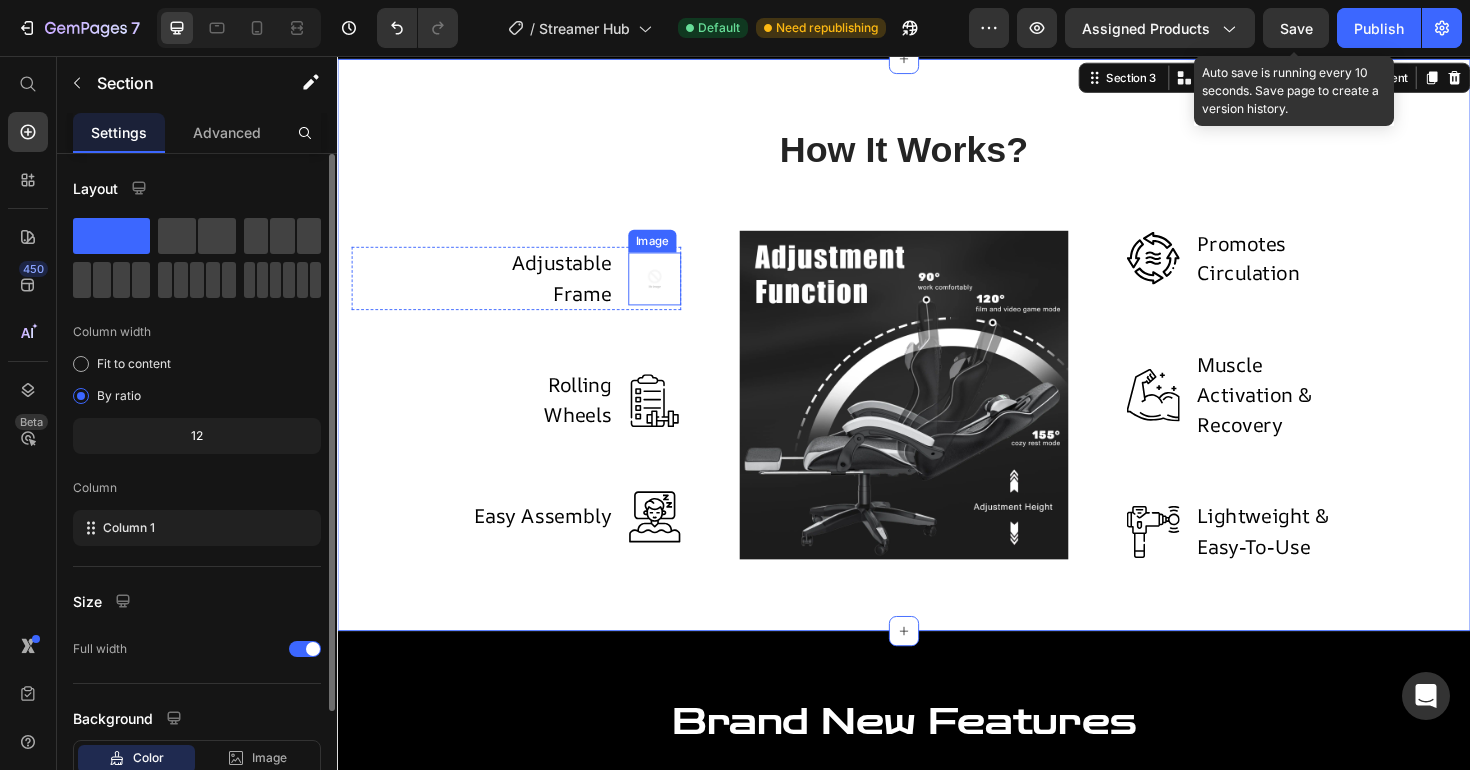 click at bounding box center (673, 292) 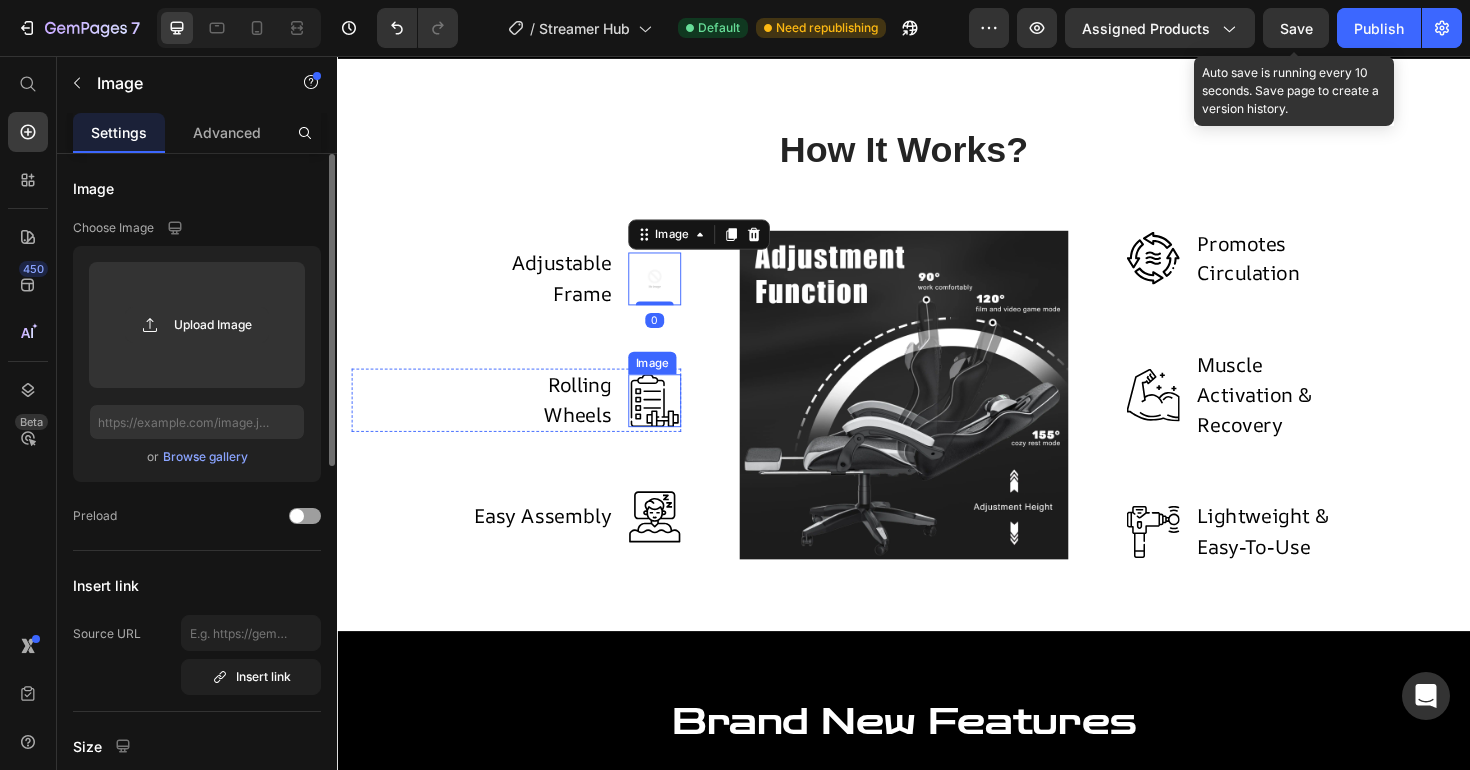 click at bounding box center [673, 421] 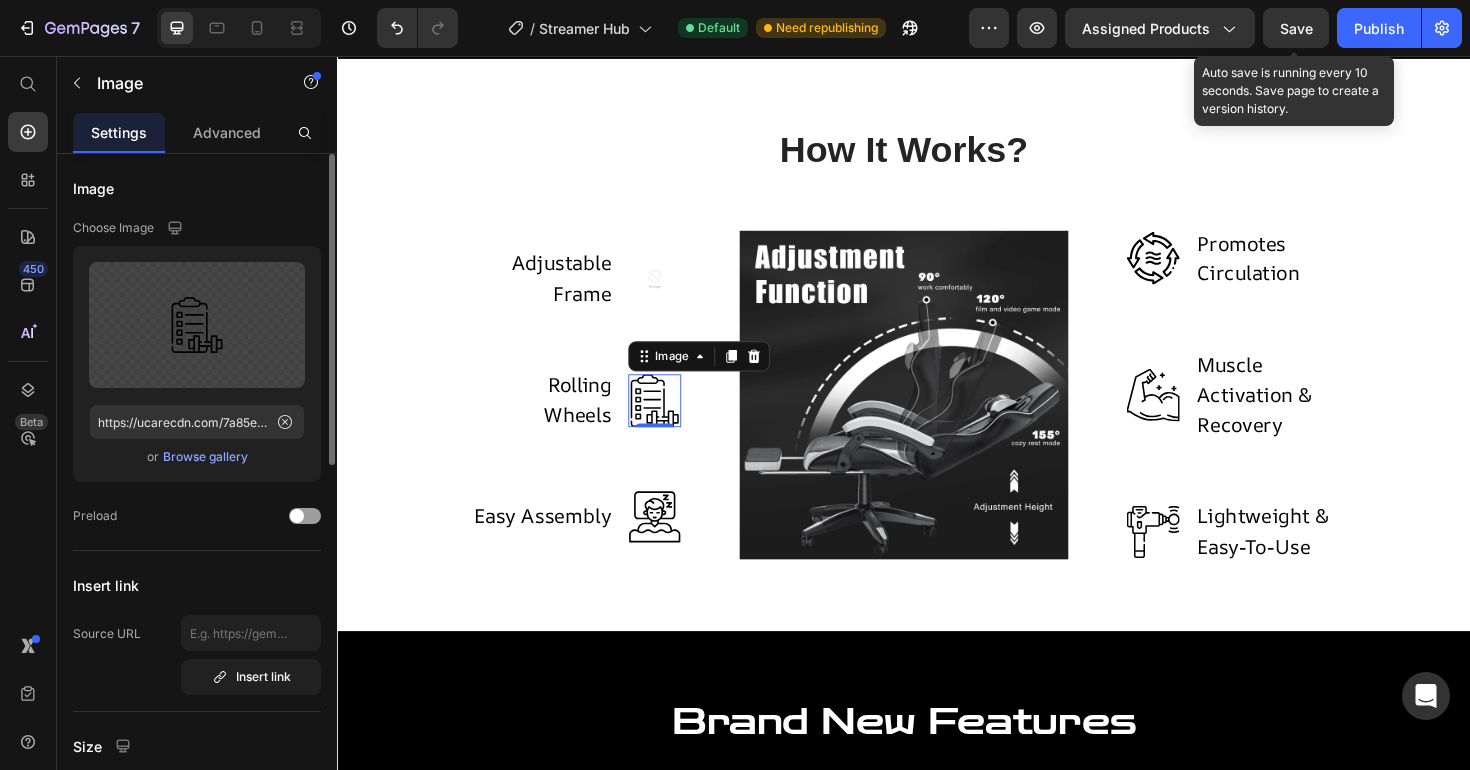 click at bounding box center (673, 421) 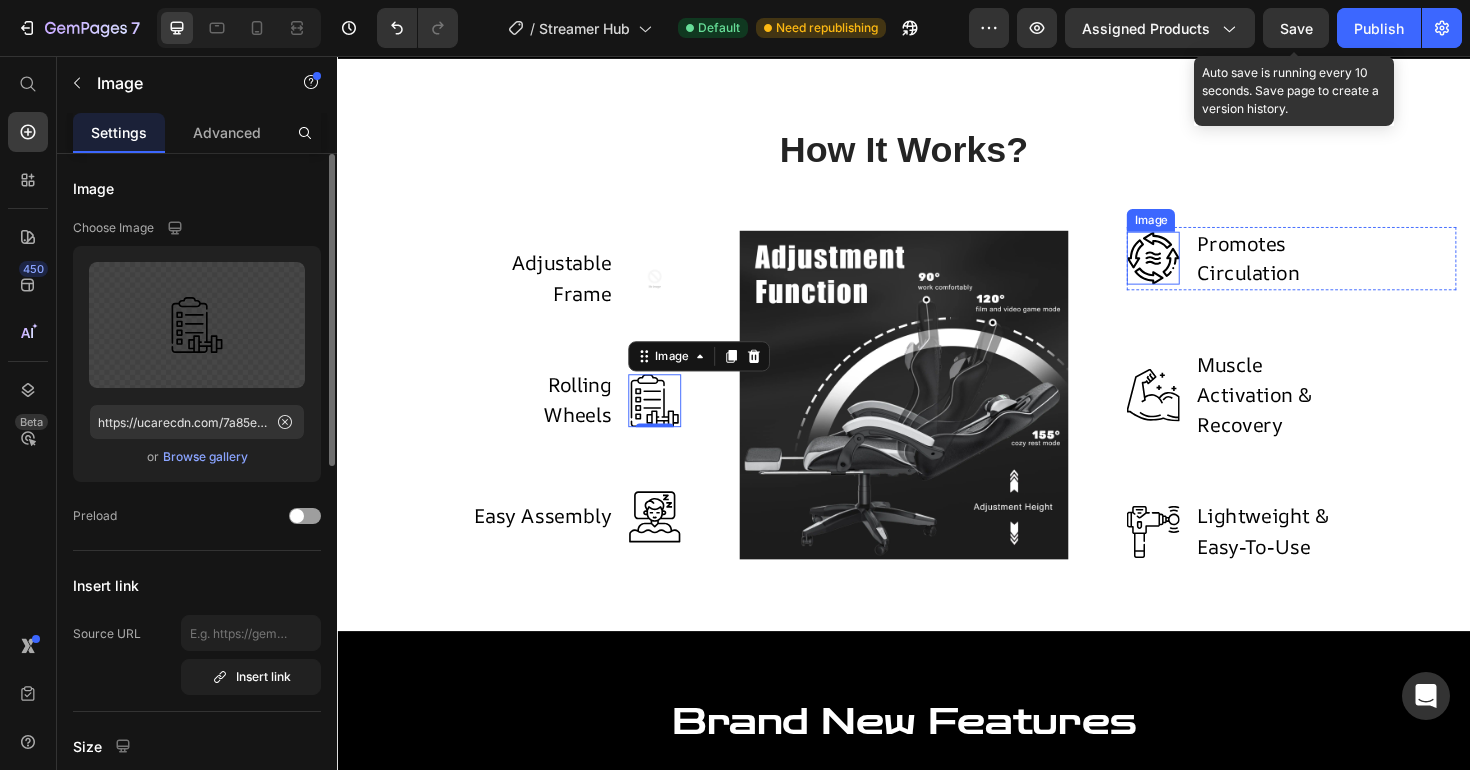 click at bounding box center (1201, 270) 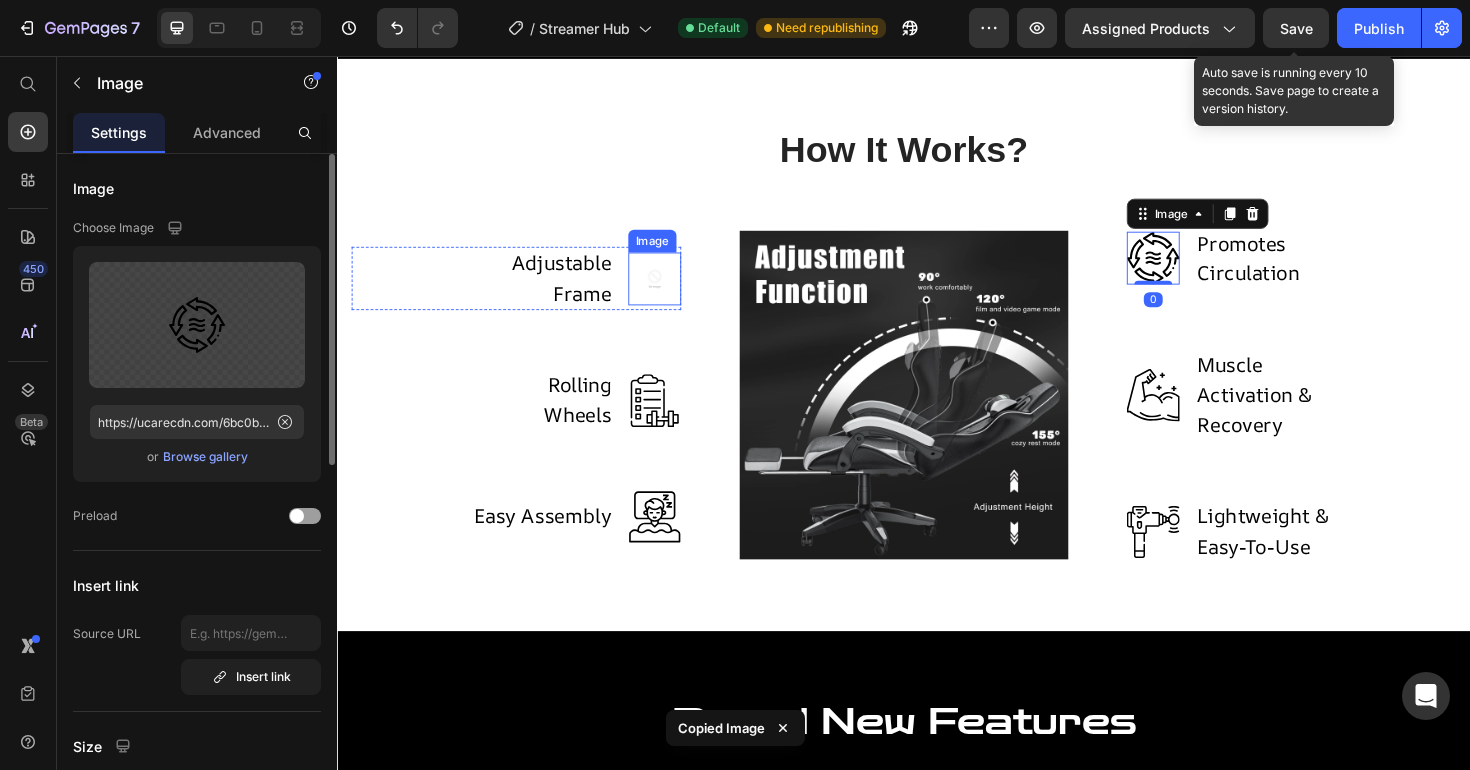 click at bounding box center (673, 292) 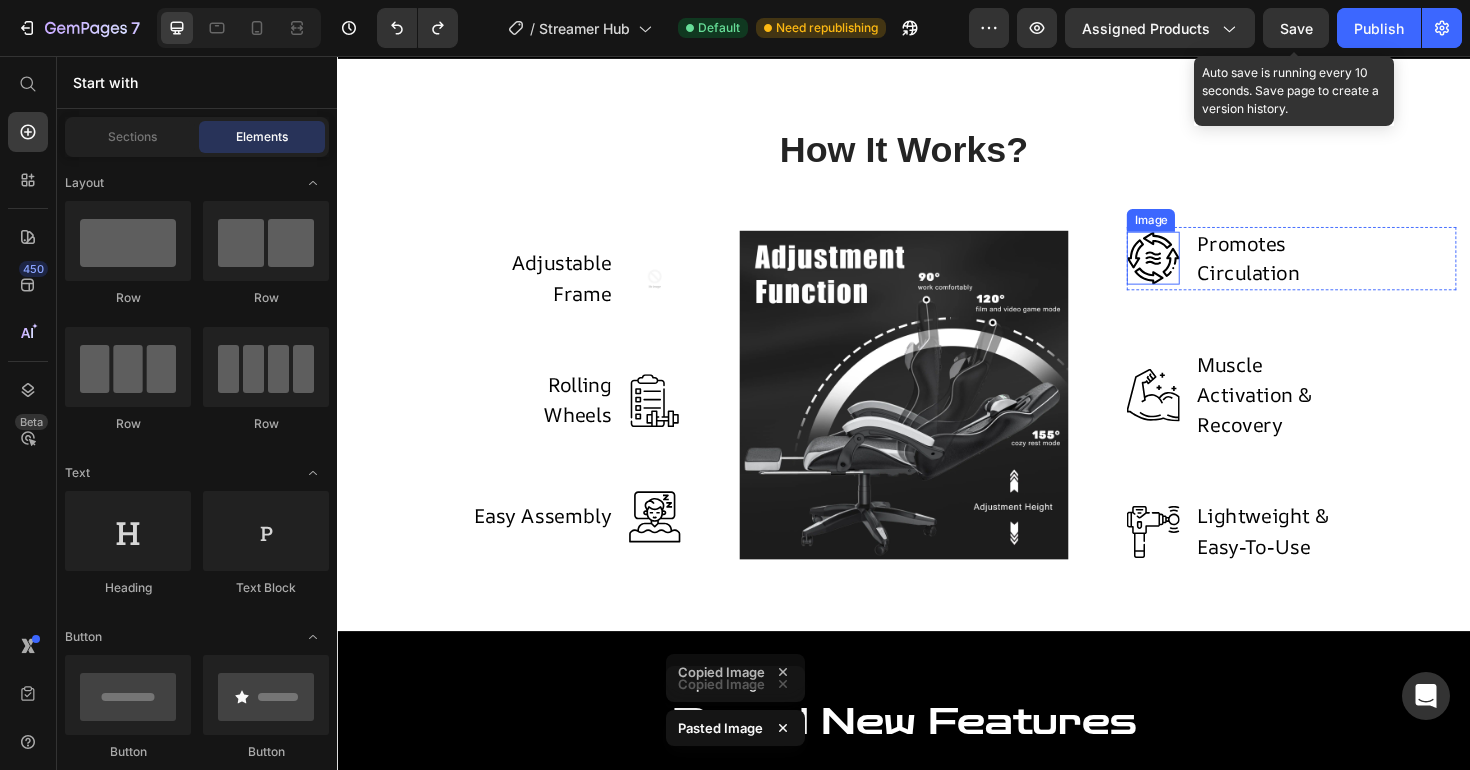 click at bounding box center [1201, 270] 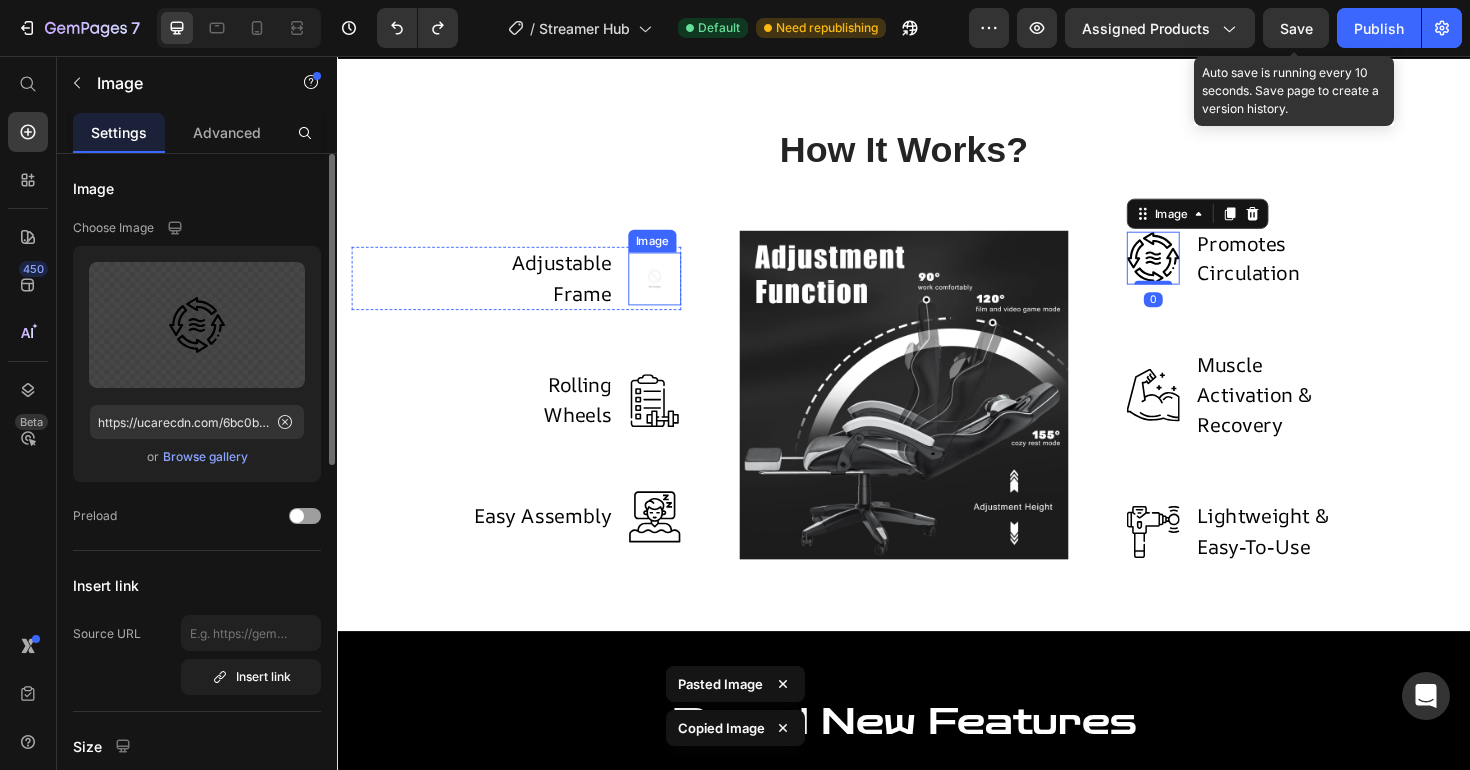 click at bounding box center (673, 292) 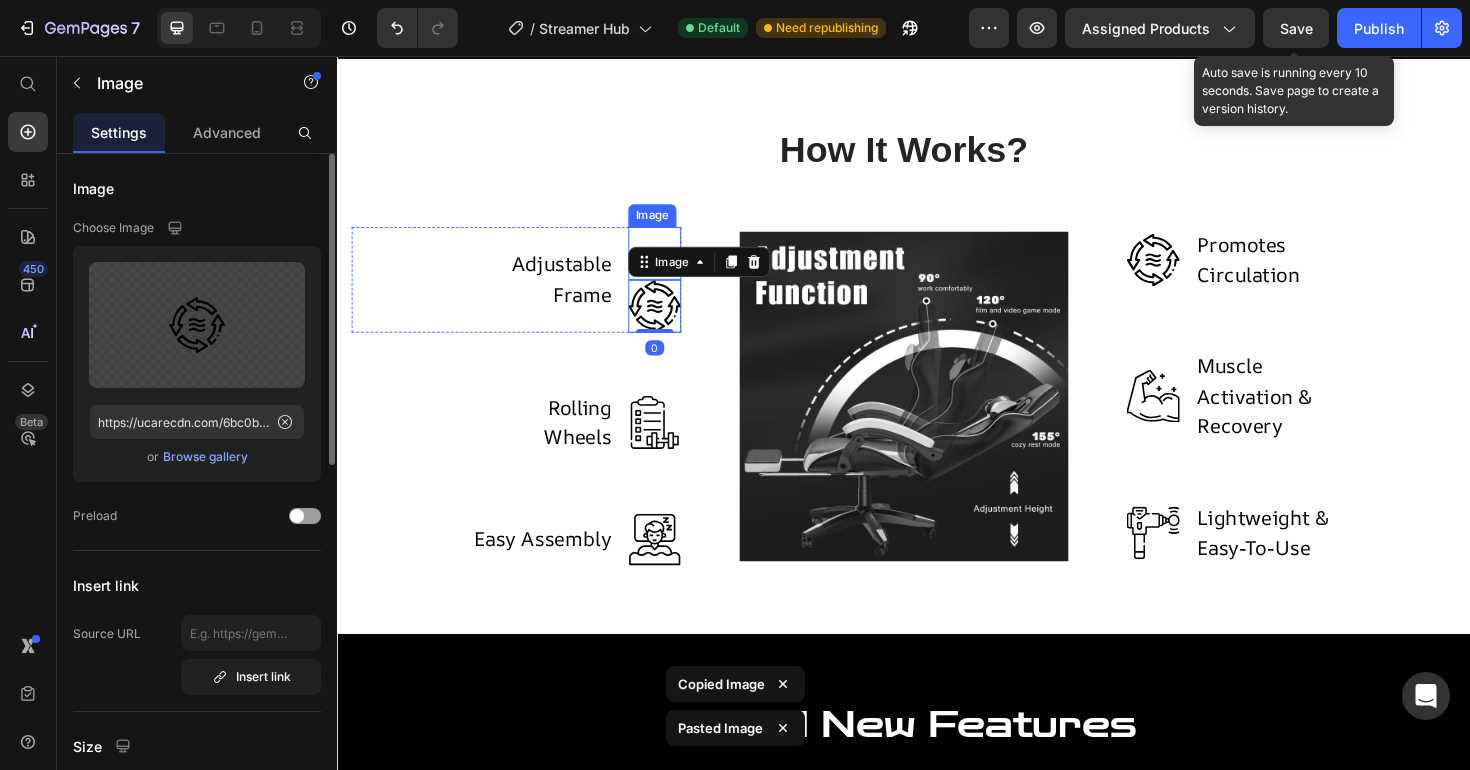 click on "Image" at bounding box center [670, 225] 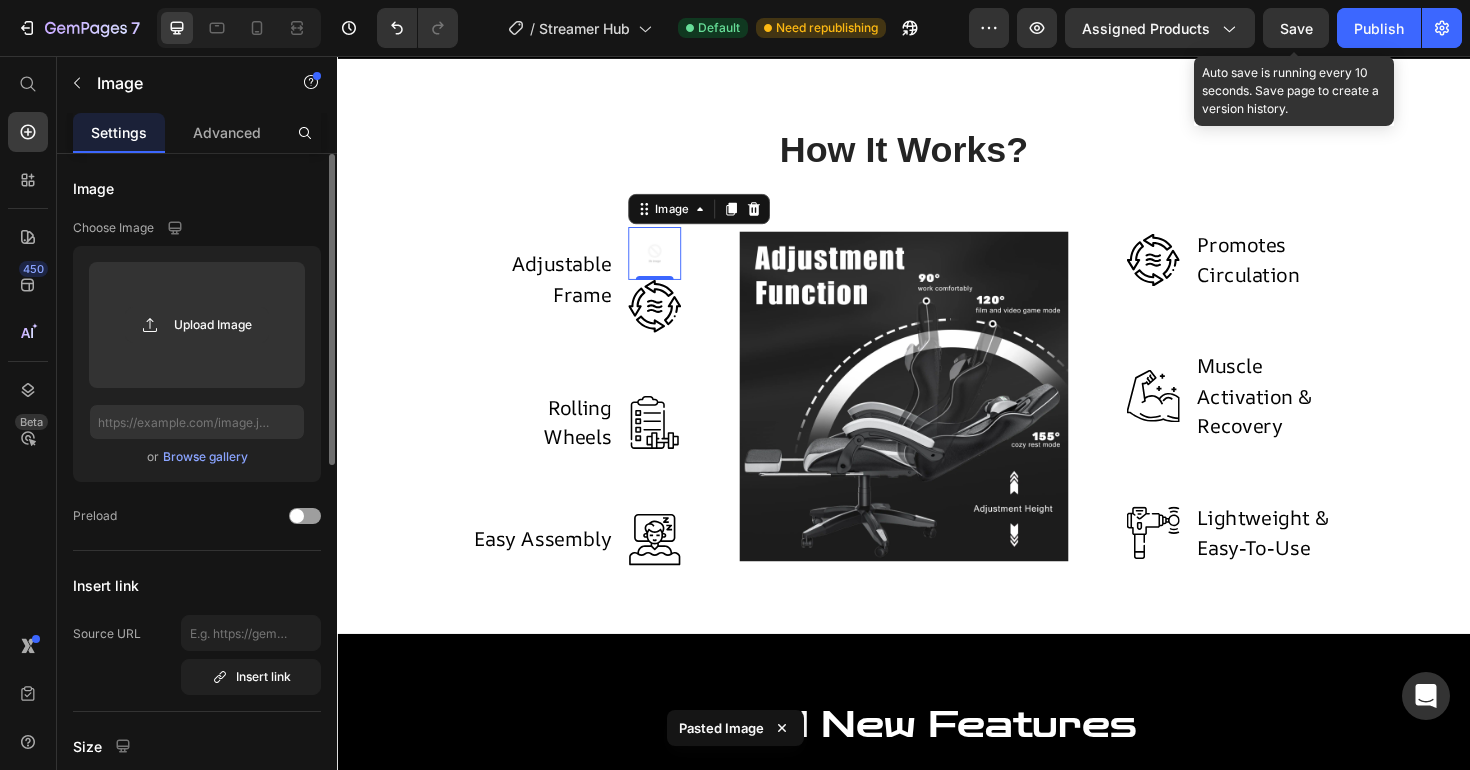 drag, startPoint x: 675, startPoint y: 313, endPoint x: 680, endPoint y: 266, distance: 47.26521 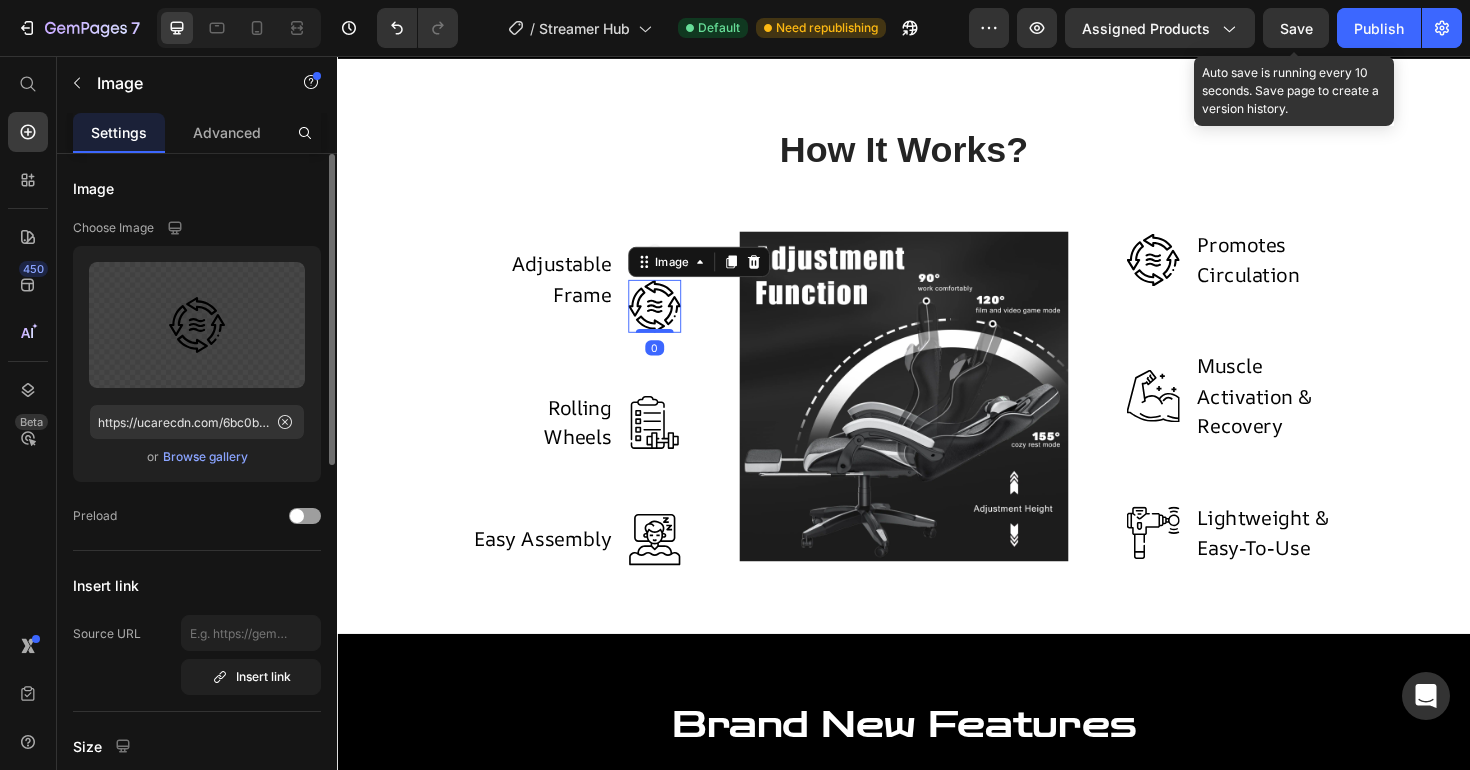 click at bounding box center (673, 321) 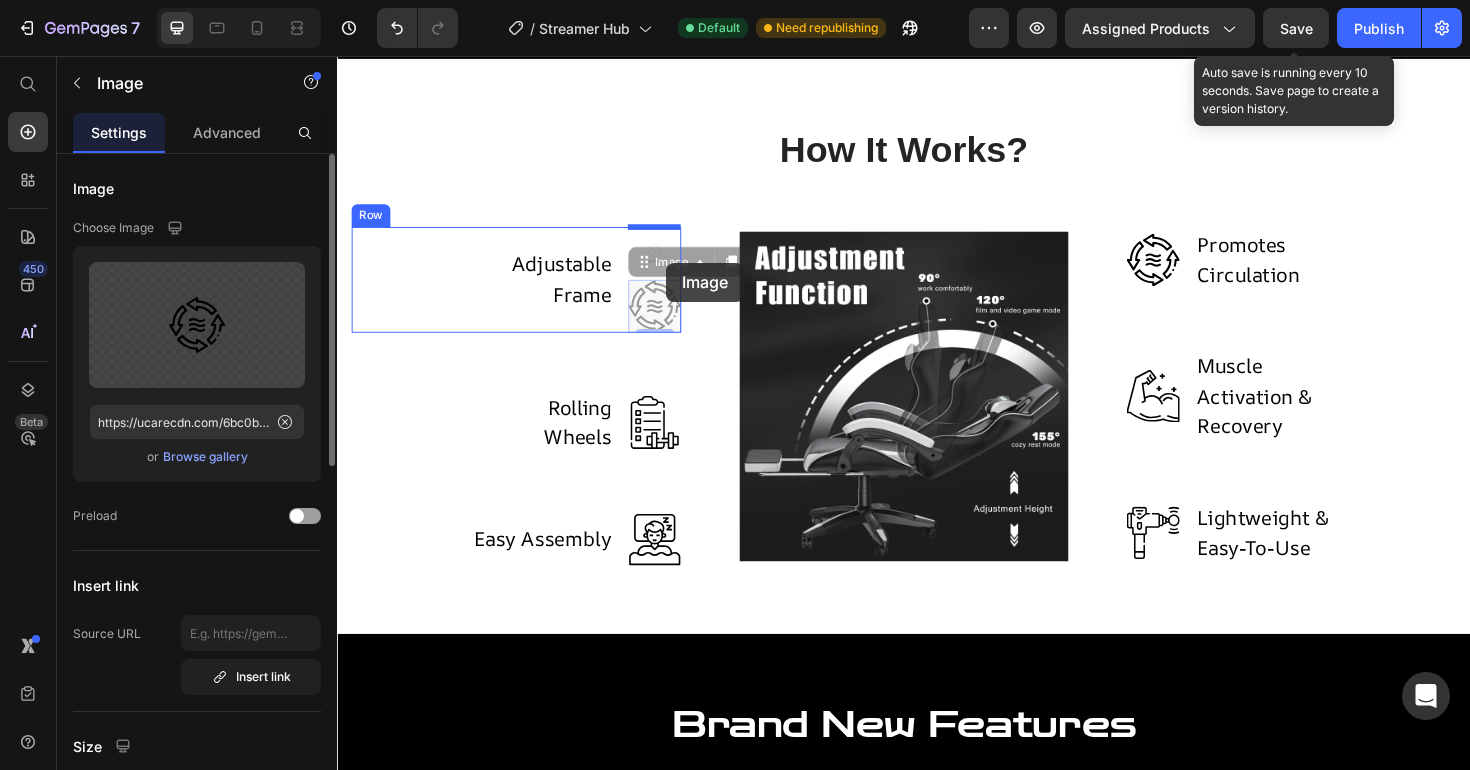 drag, startPoint x: 681, startPoint y: 322, endPoint x: 685, endPoint y: 275, distance: 47.169907 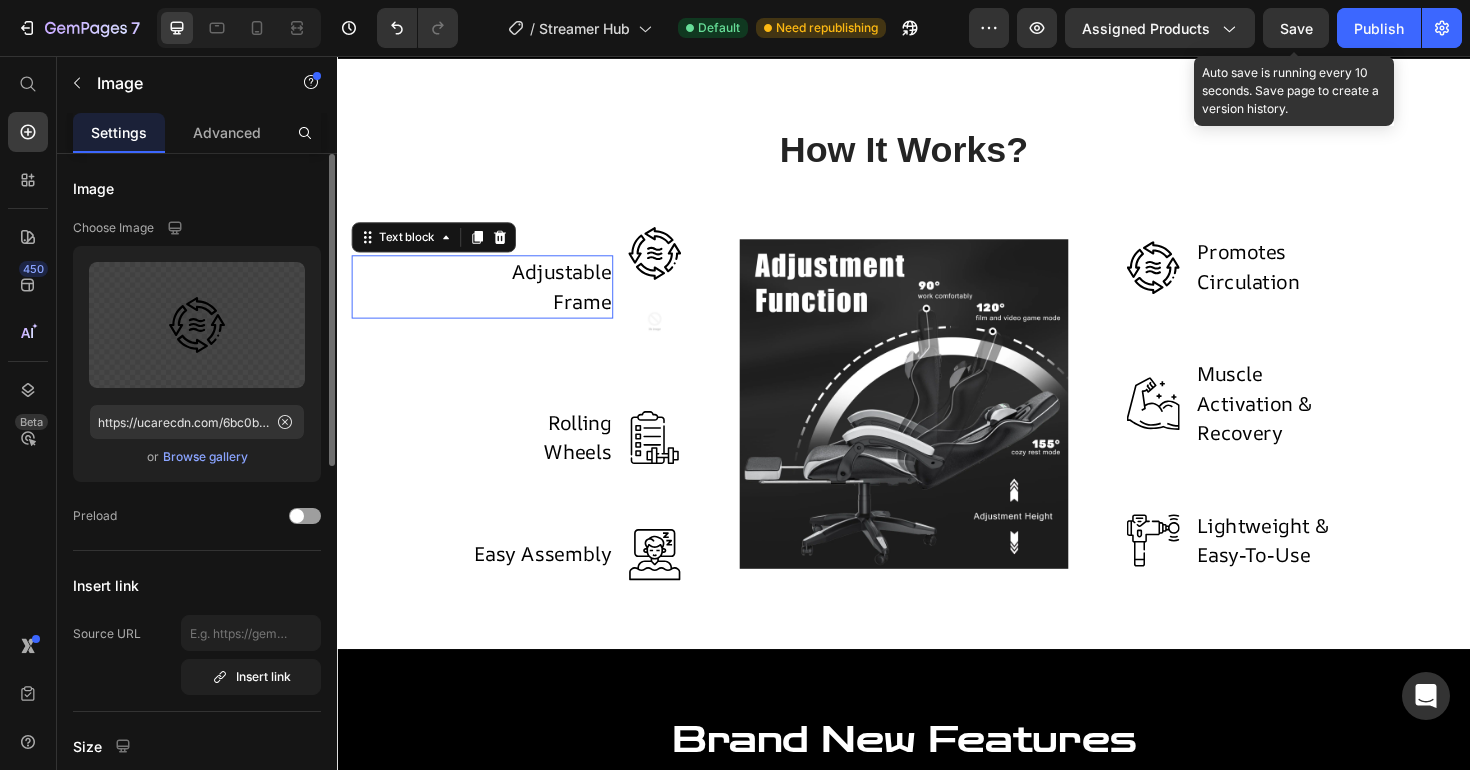 click on "Adjustable Frame" at bounding box center [565, 300] 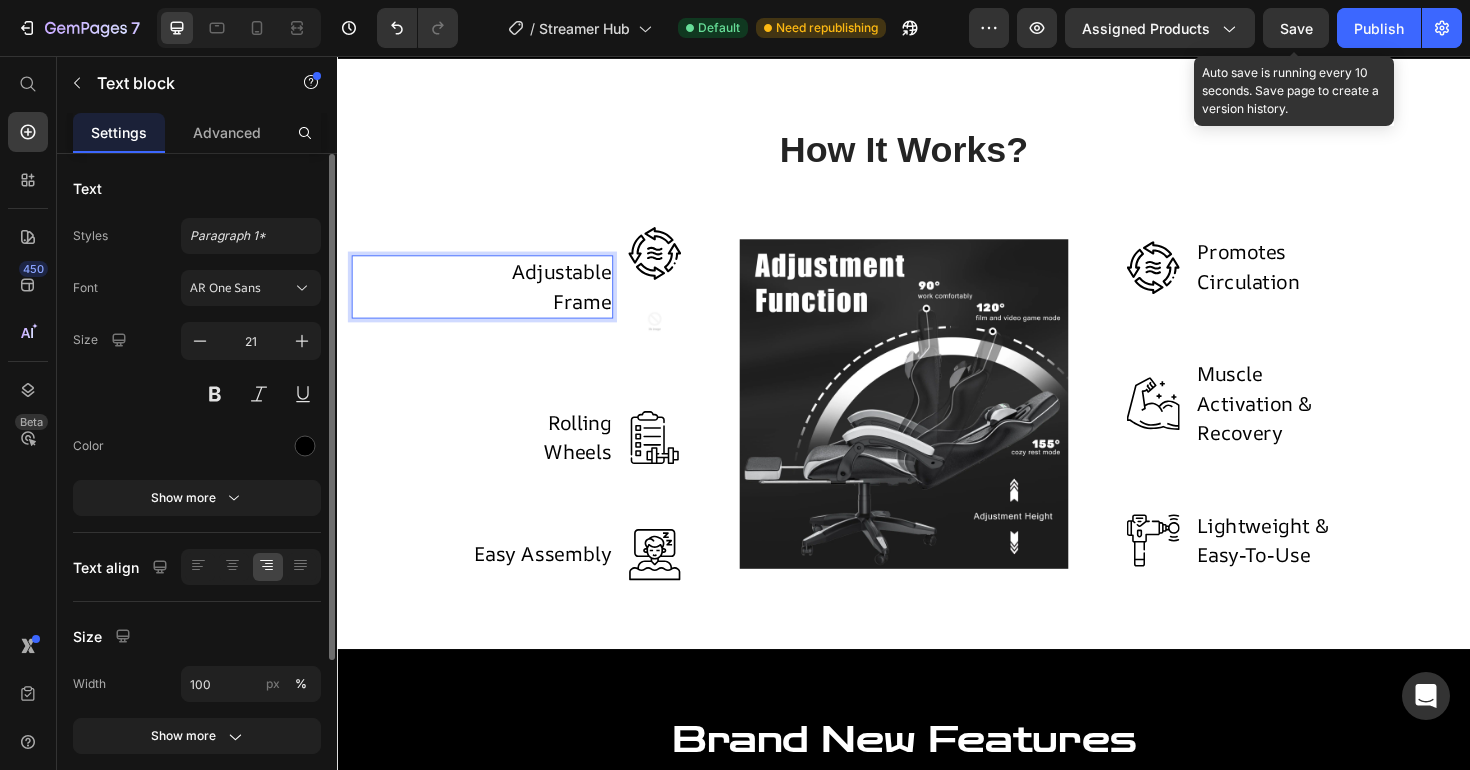 scroll, scrollTop: 1327, scrollLeft: 0, axis: vertical 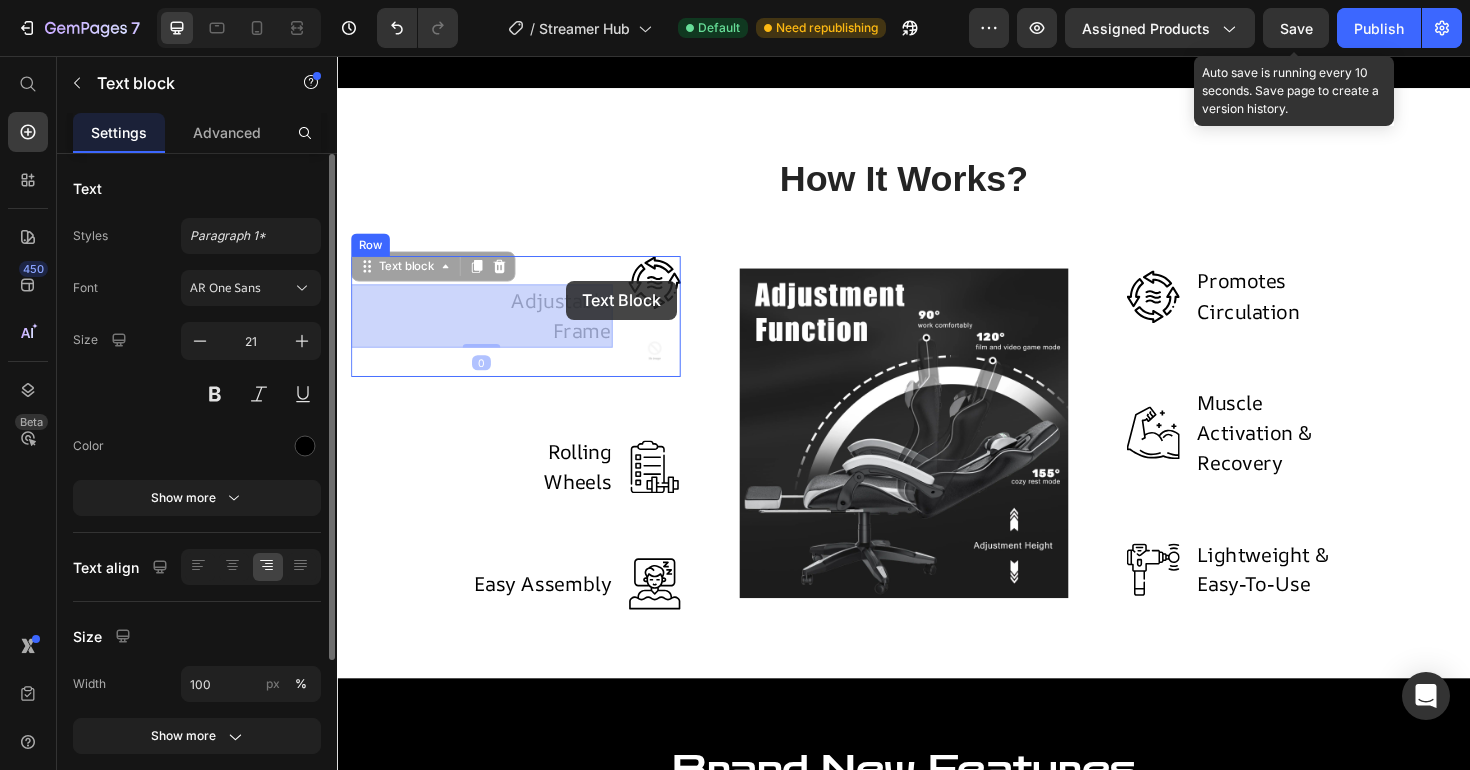 drag, startPoint x: 584, startPoint y: 309, endPoint x: 580, endPoint y: 294, distance: 15.524175 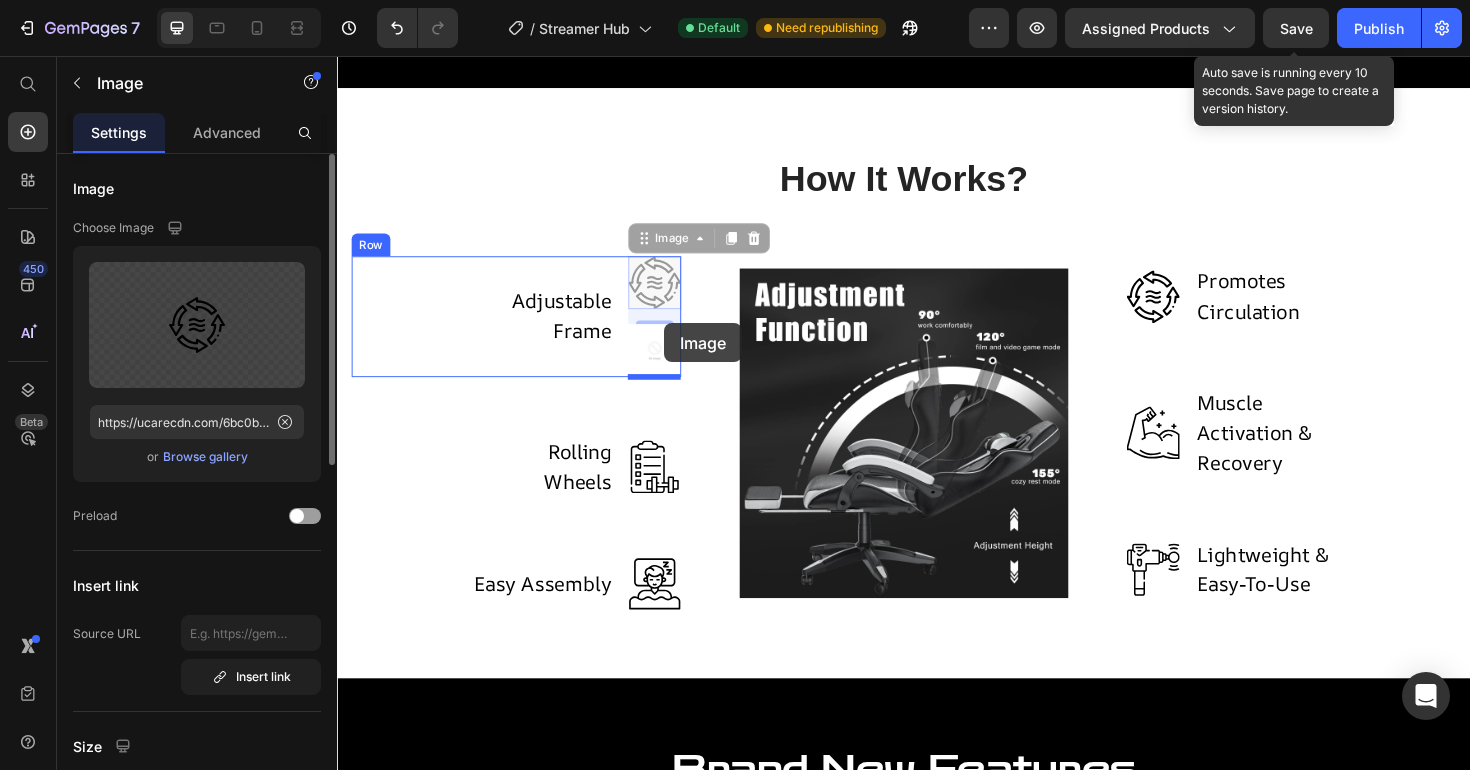 drag, startPoint x: 696, startPoint y: 290, endPoint x: 683, endPoint y: 339, distance: 50.695168 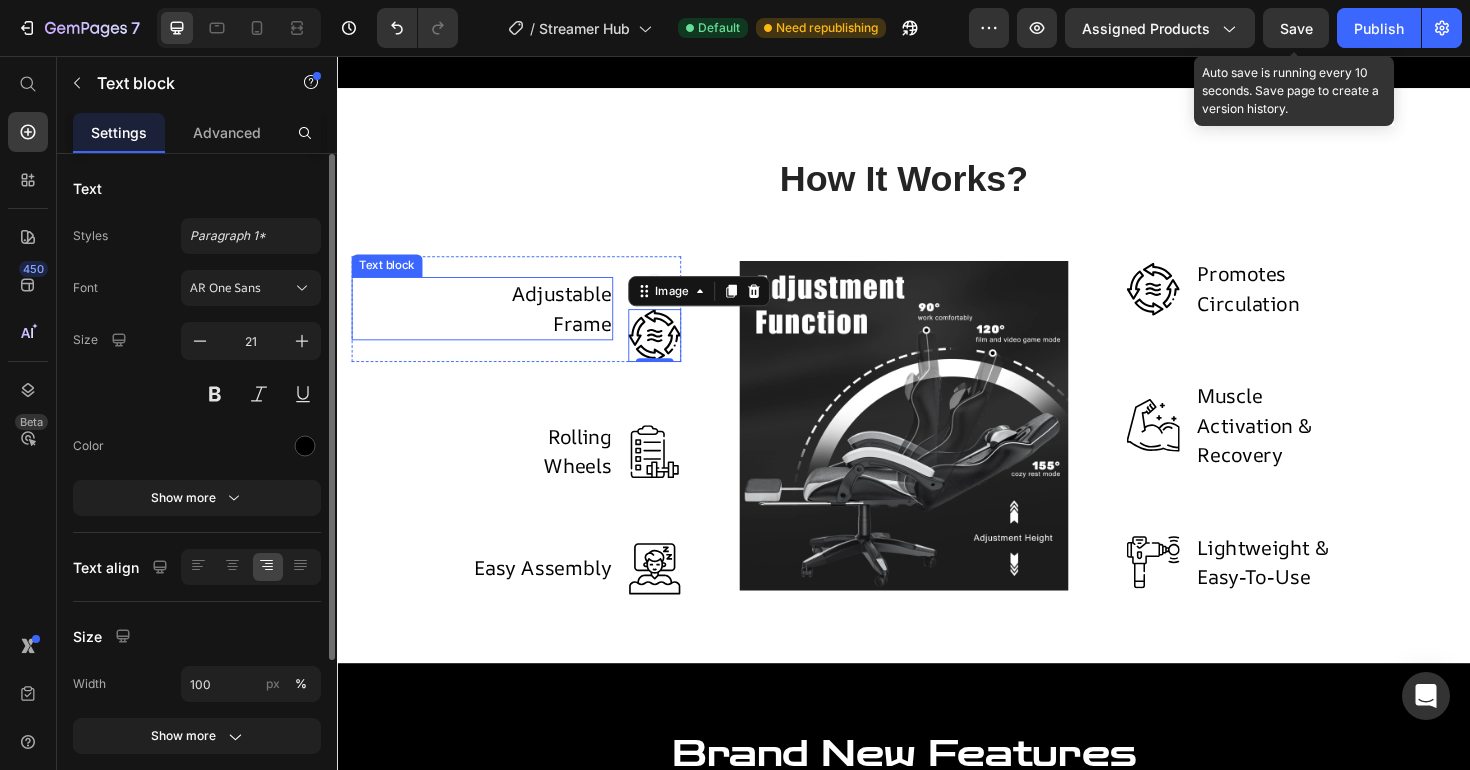 click on "Adjustable Frame" at bounding box center [565, 323] 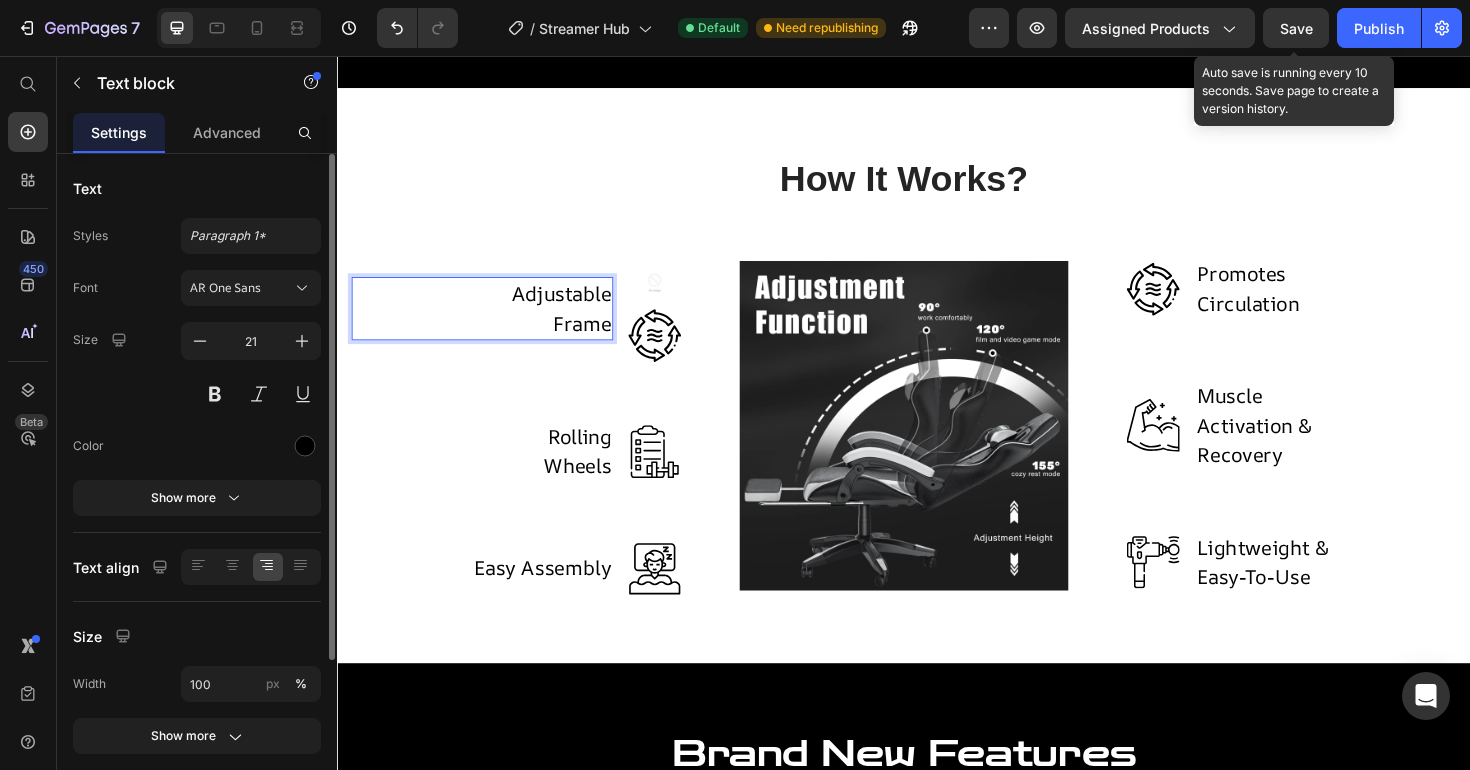 drag, startPoint x: 602, startPoint y: 323, endPoint x: 600, endPoint y: 350, distance: 27.073973 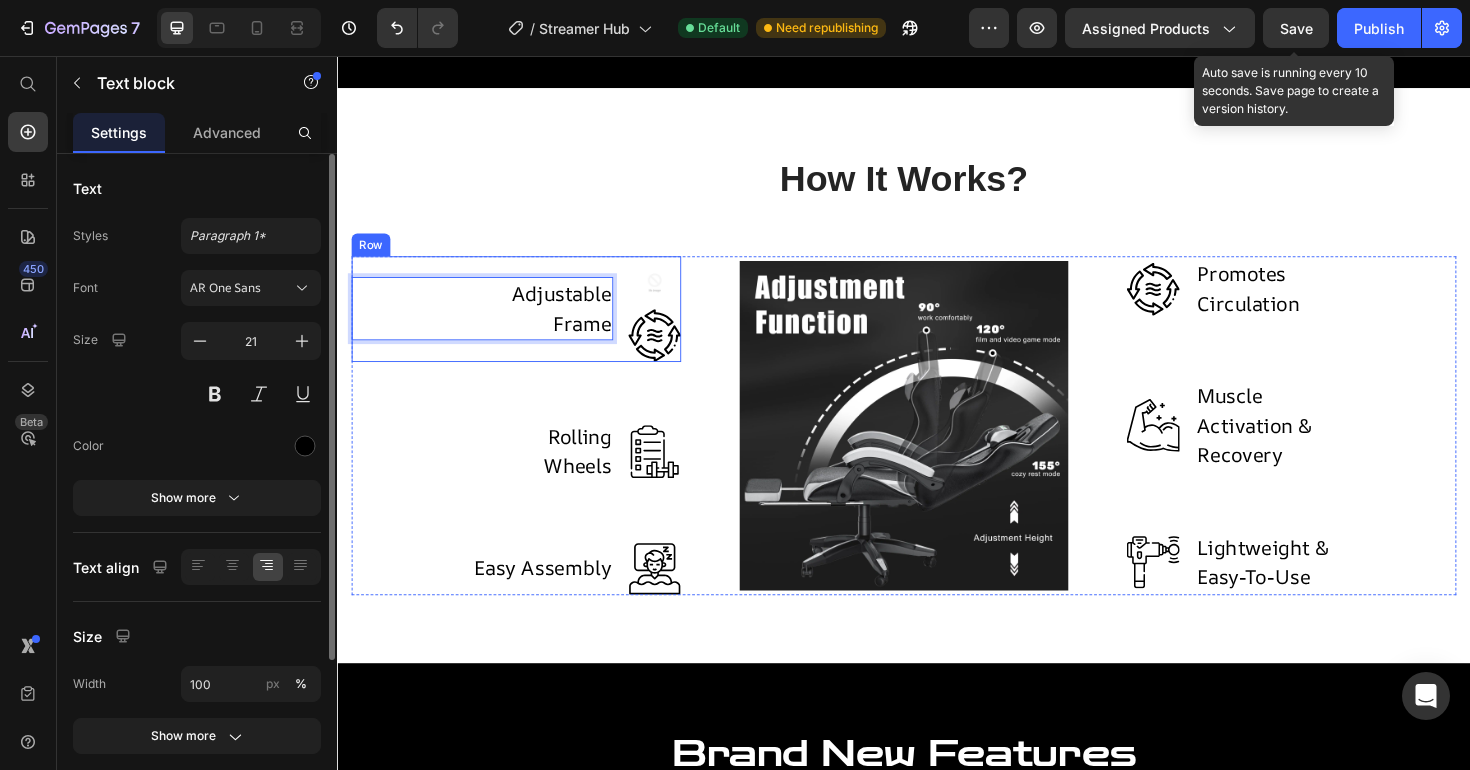 click on "Adjustable Frame Text block   0" at bounding box center [490, 324] 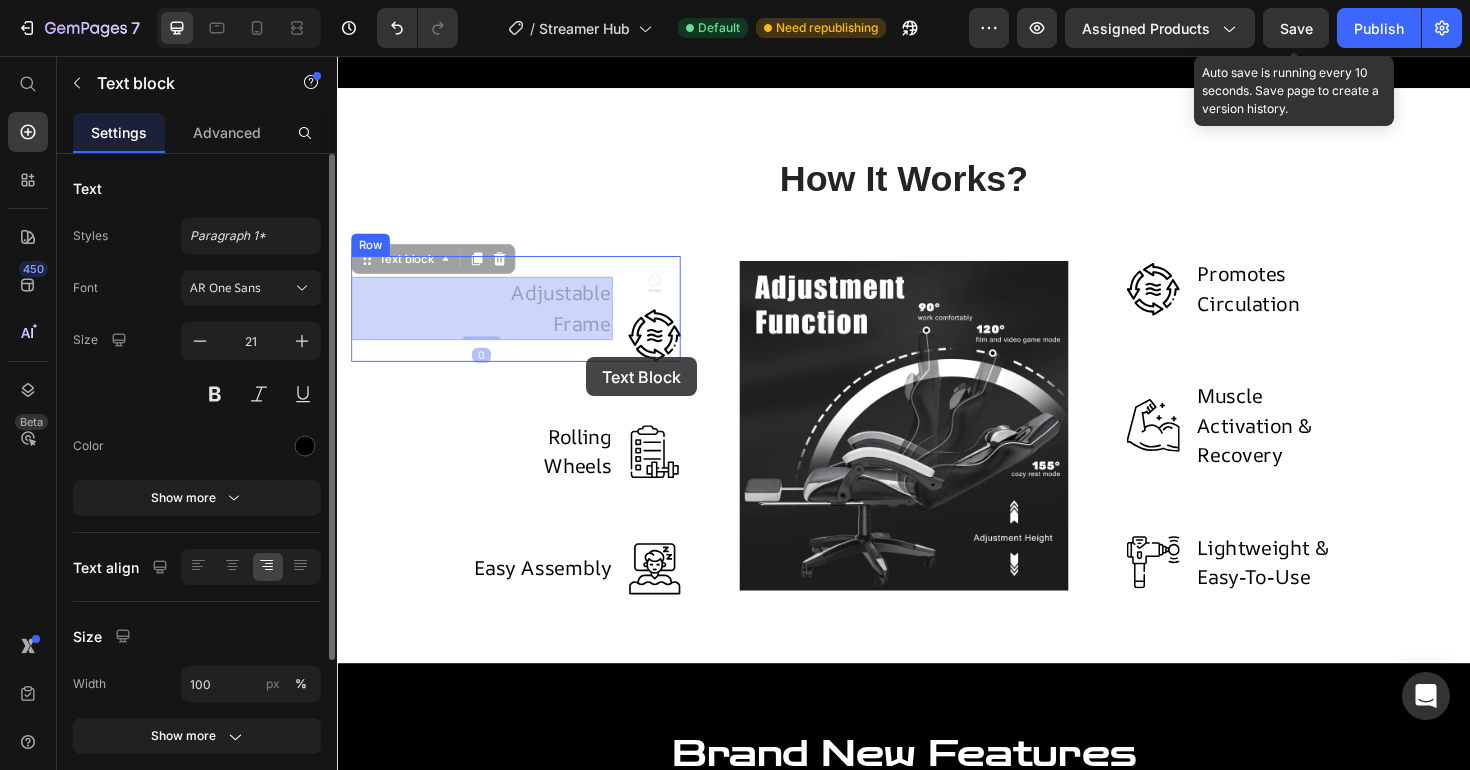drag, startPoint x: 600, startPoint y: 324, endPoint x: 601, endPoint y: 374, distance: 50.01 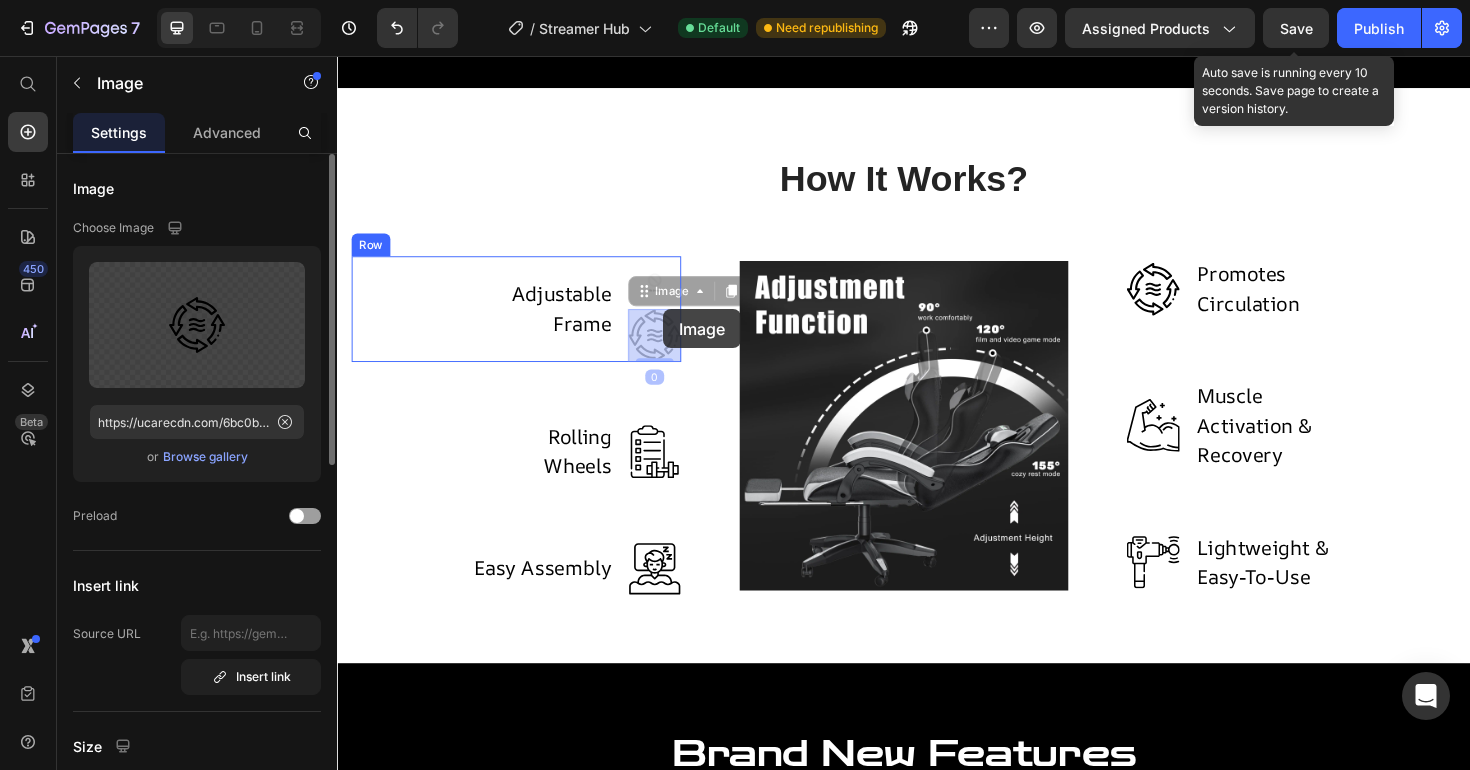 drag, startPoint x: 683, startPoint y: 349, endPoint x: 682, endPoint y: 324, distance: 25.019993 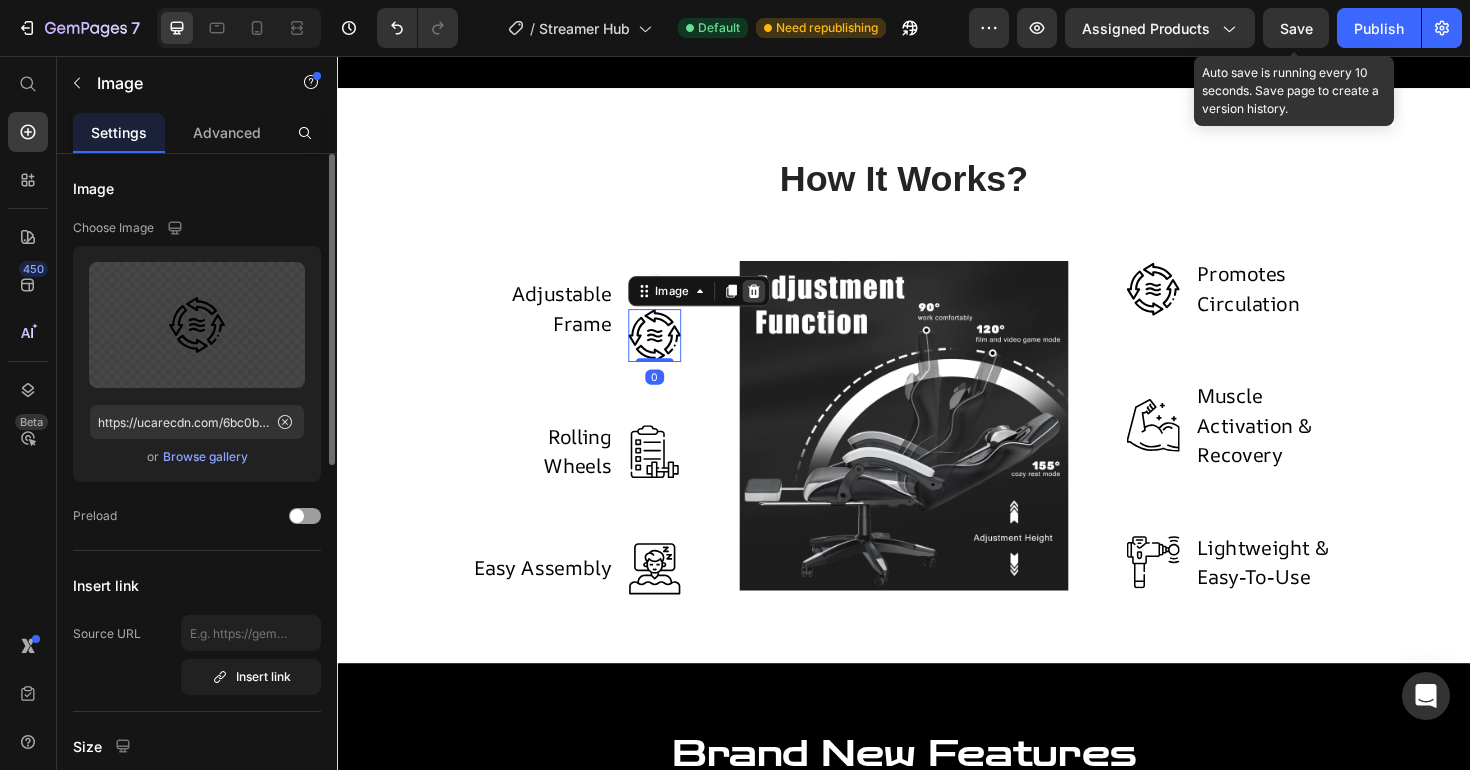 click 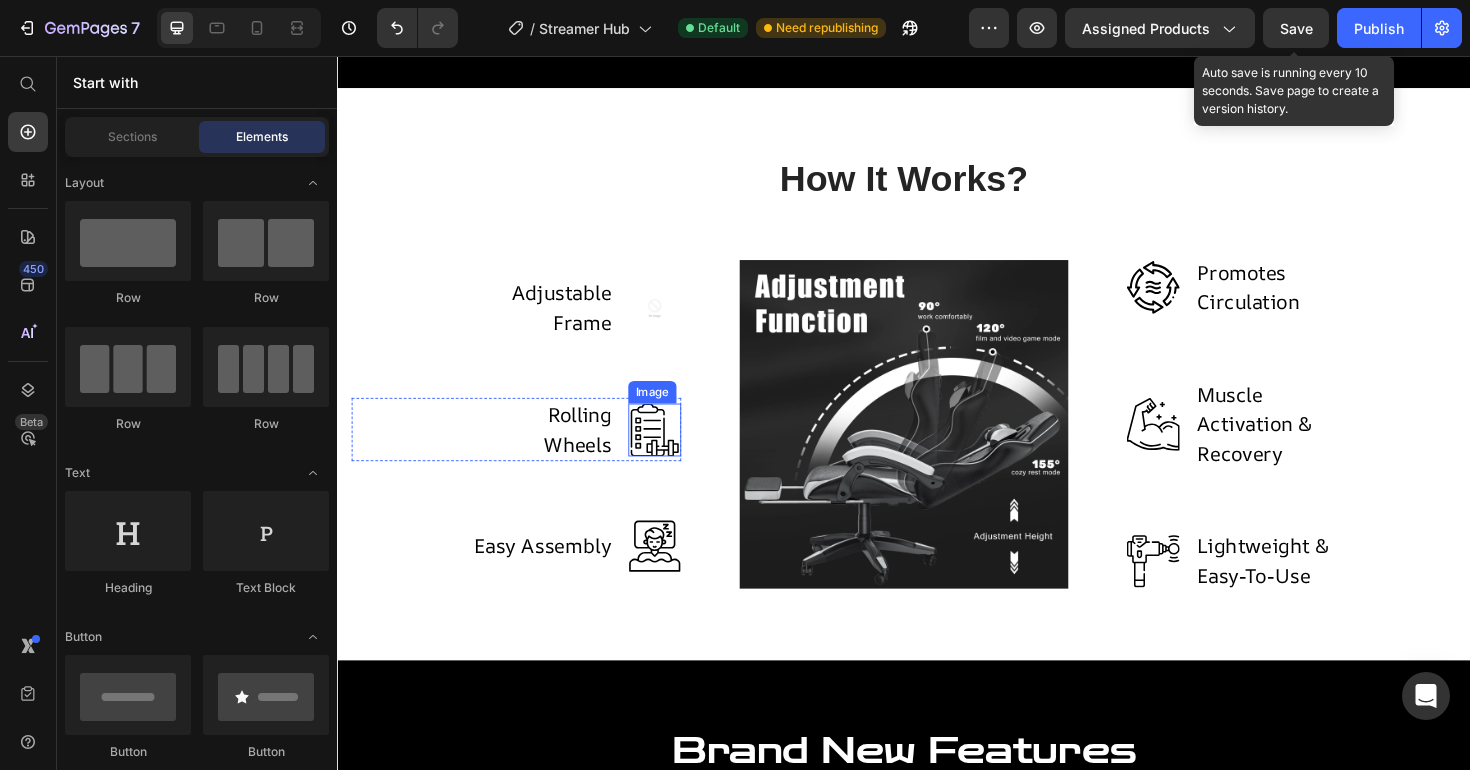 click at bounding box center [673, 452] 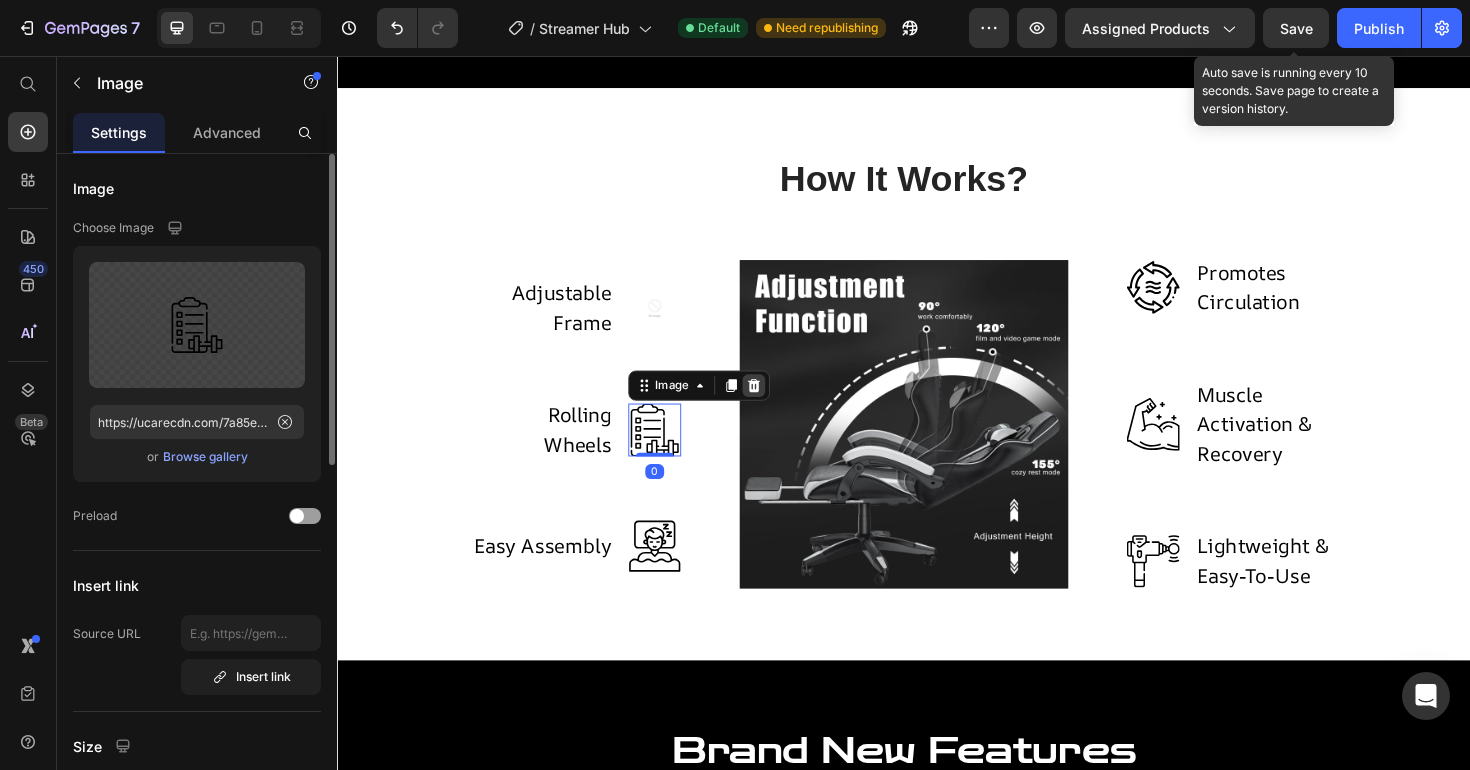 click 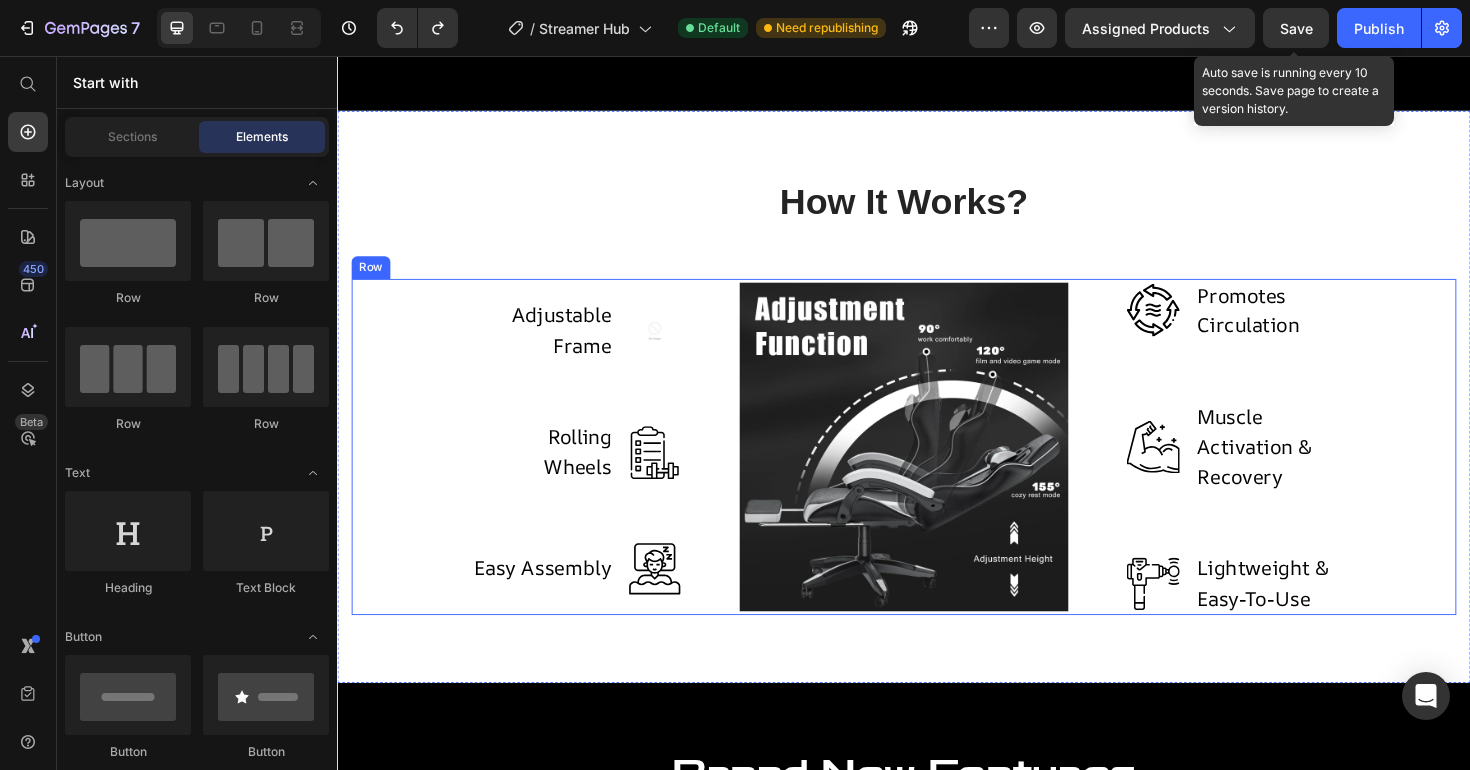 scroll, scrollTop: 1324, scrollLeft: 0, axis: vertical 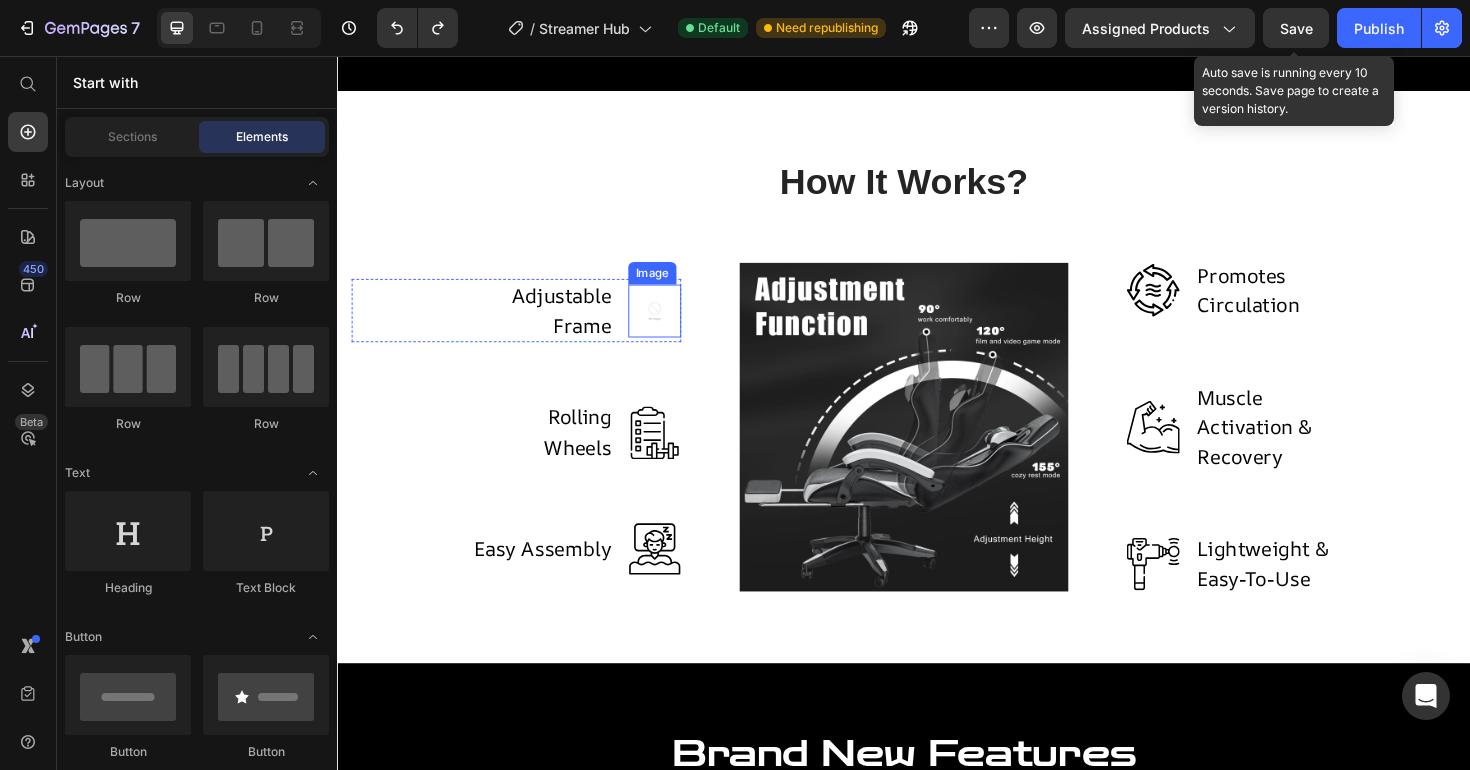 click at bounding box center [673, 326] 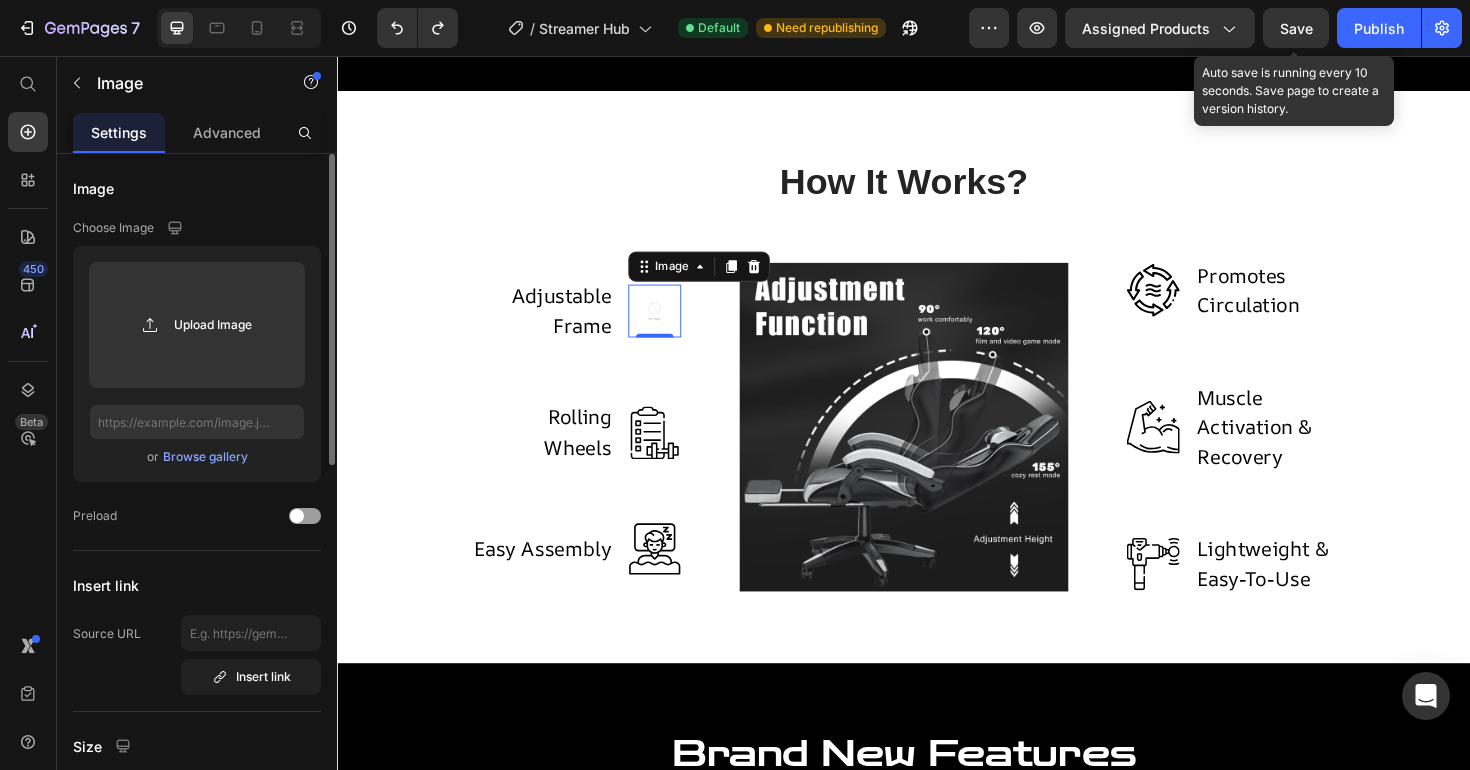 click on "Browse gallery" at bounding box center (205, 457) 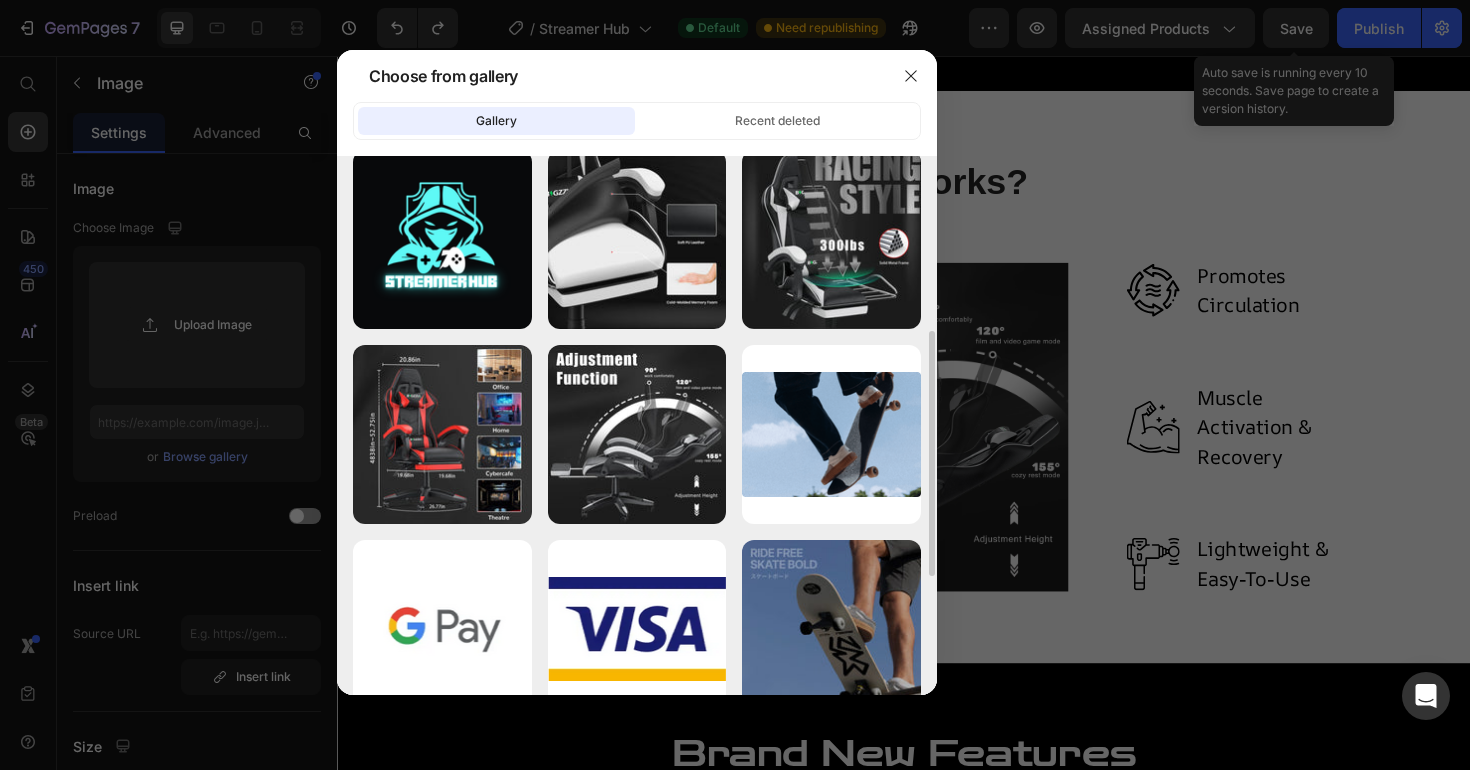 scroll, scrollTop: 415, scrollLeft: 0, axis: vertical 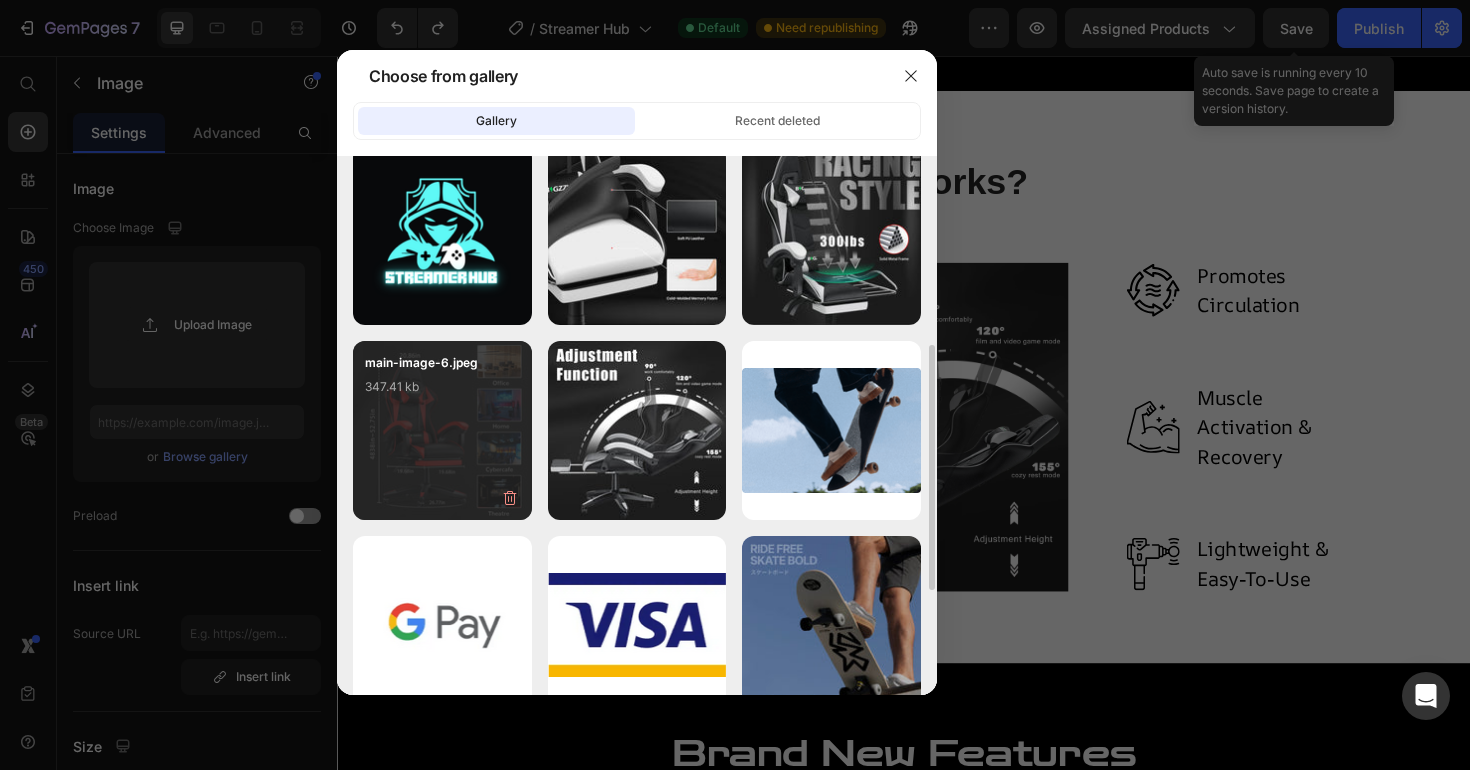 click on "main-image-6.jpeg 347.41 kb" at bounding box center (442, 393) 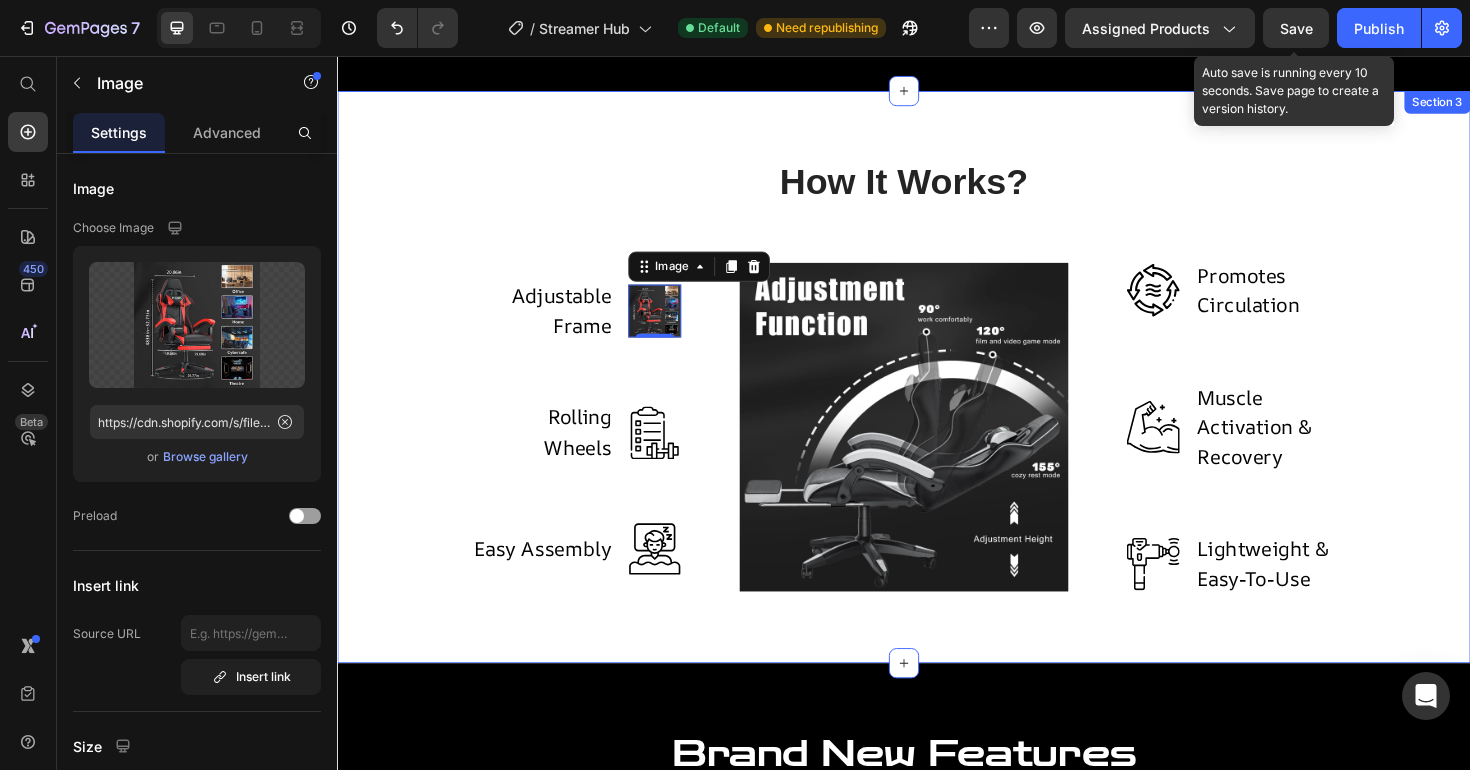 click on "How It Works? Heading Row Adjustable Frame Text block Image   0 Row Rolling Wheels Text block Image Row Easy Assembly Text block Image Row Image Image Promotes Circulation Text block Row Image Muscle Activation & Recovery Text block Row Image Lightweight & Easy-To-Use Text block Row Row" at bounding box center (937, 396) 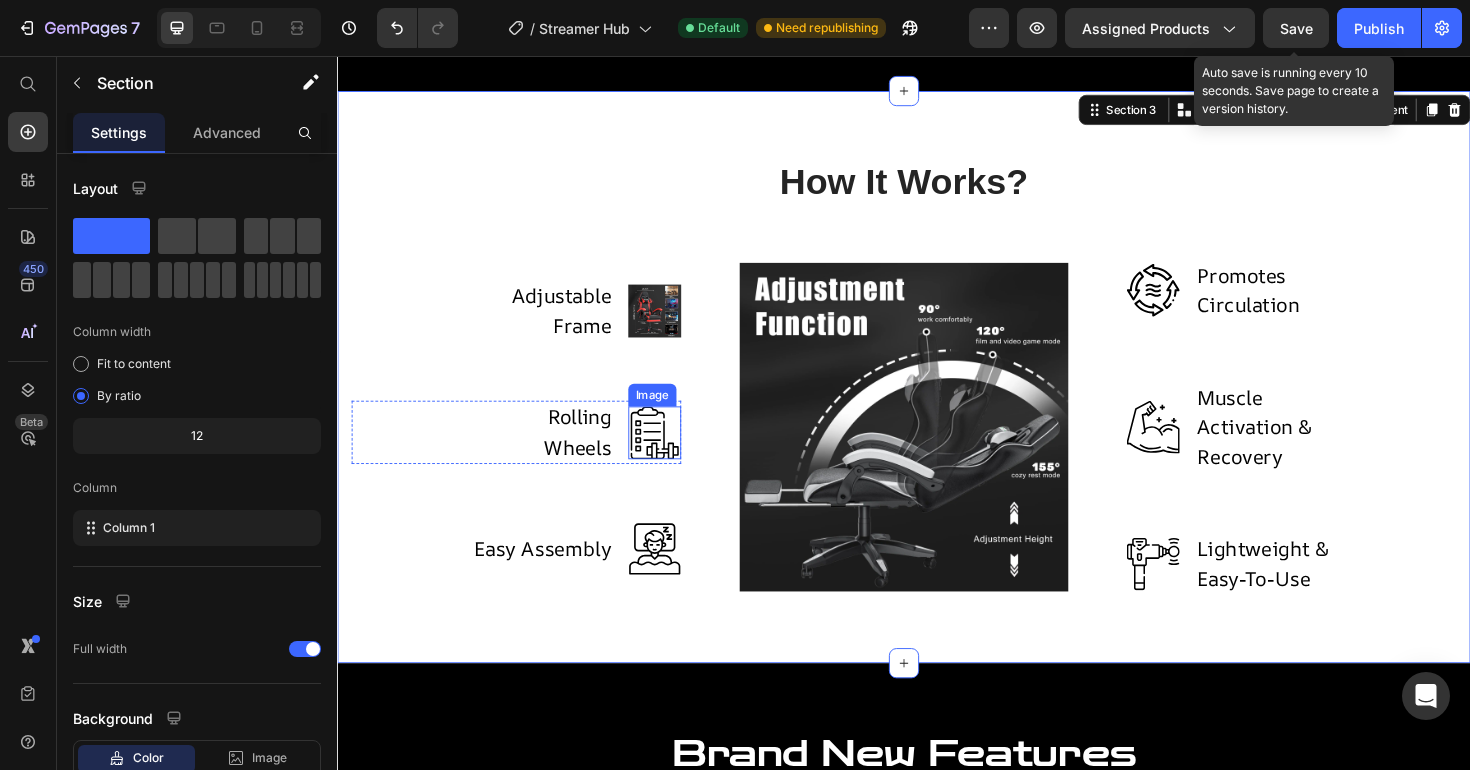 click at bounding box center [673, 455] 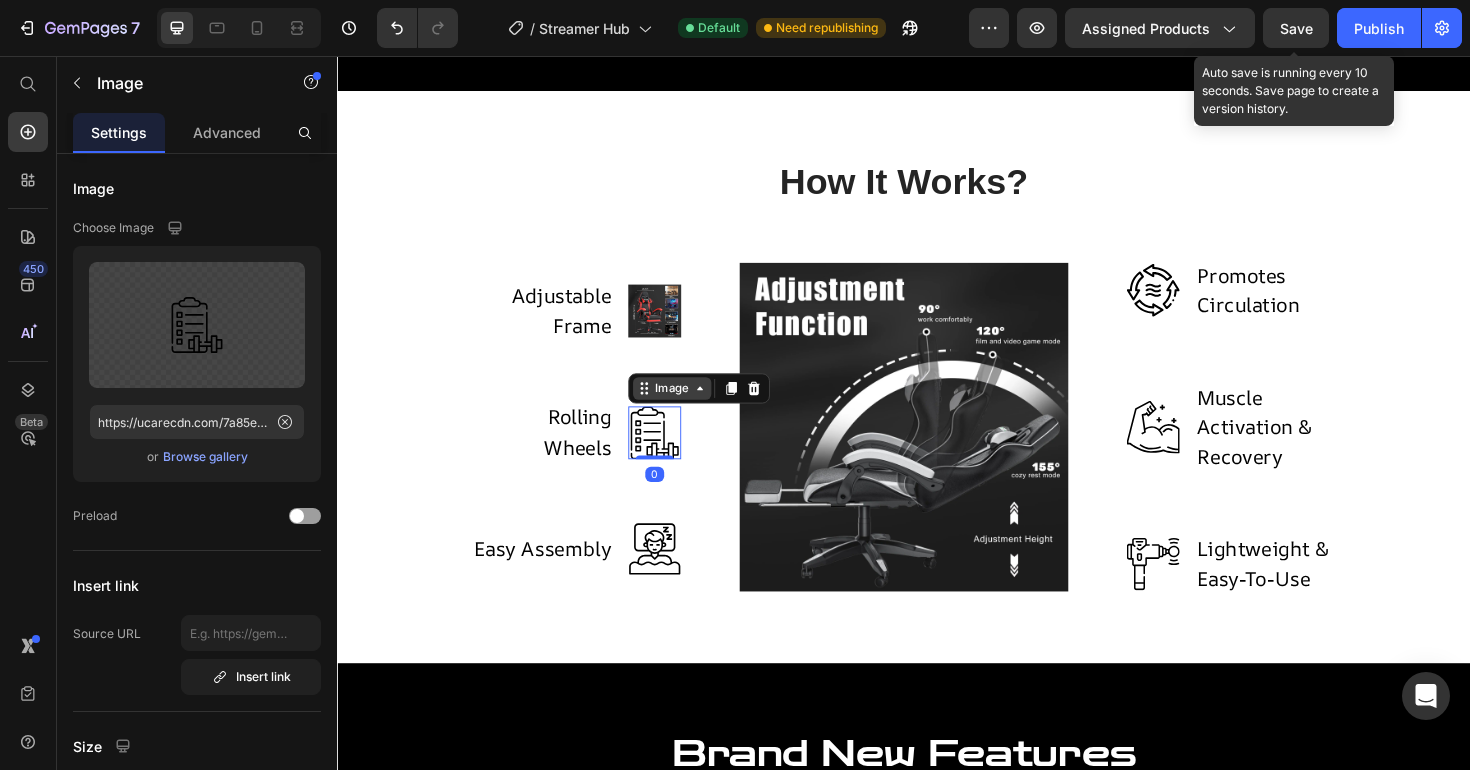click on "Image" at bounding box center (691, 408) 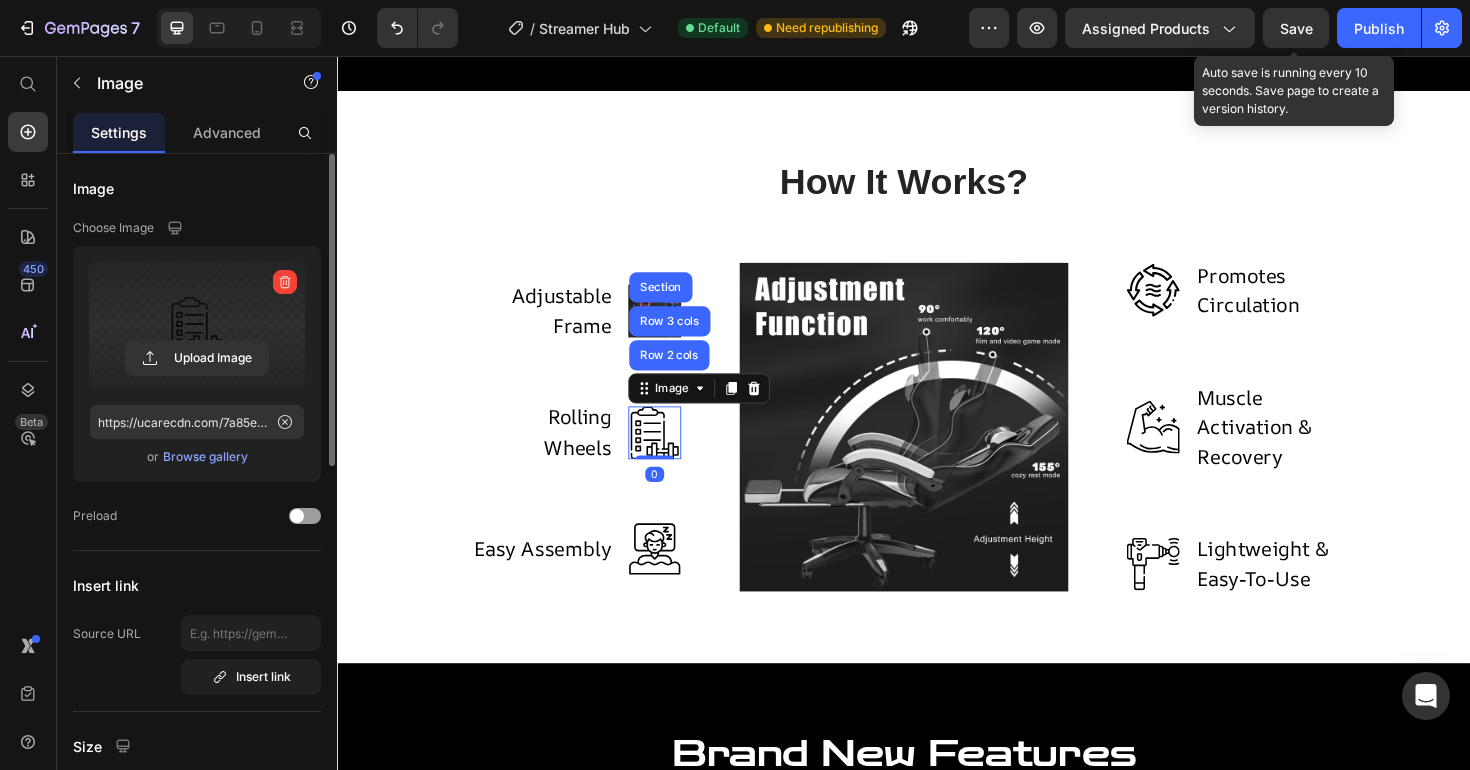 click at bounding box center (197, 325) 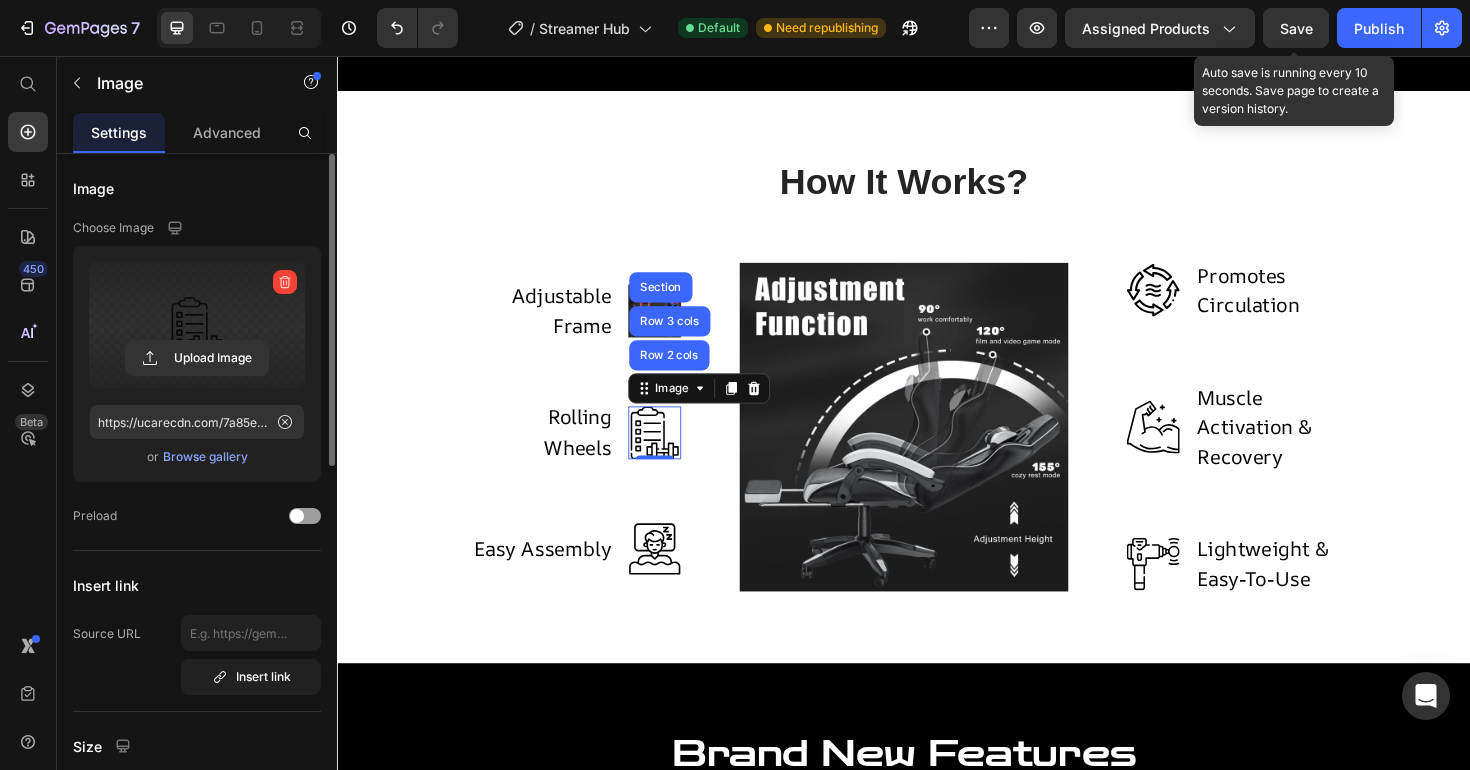 click at bounding box center [197, 325] 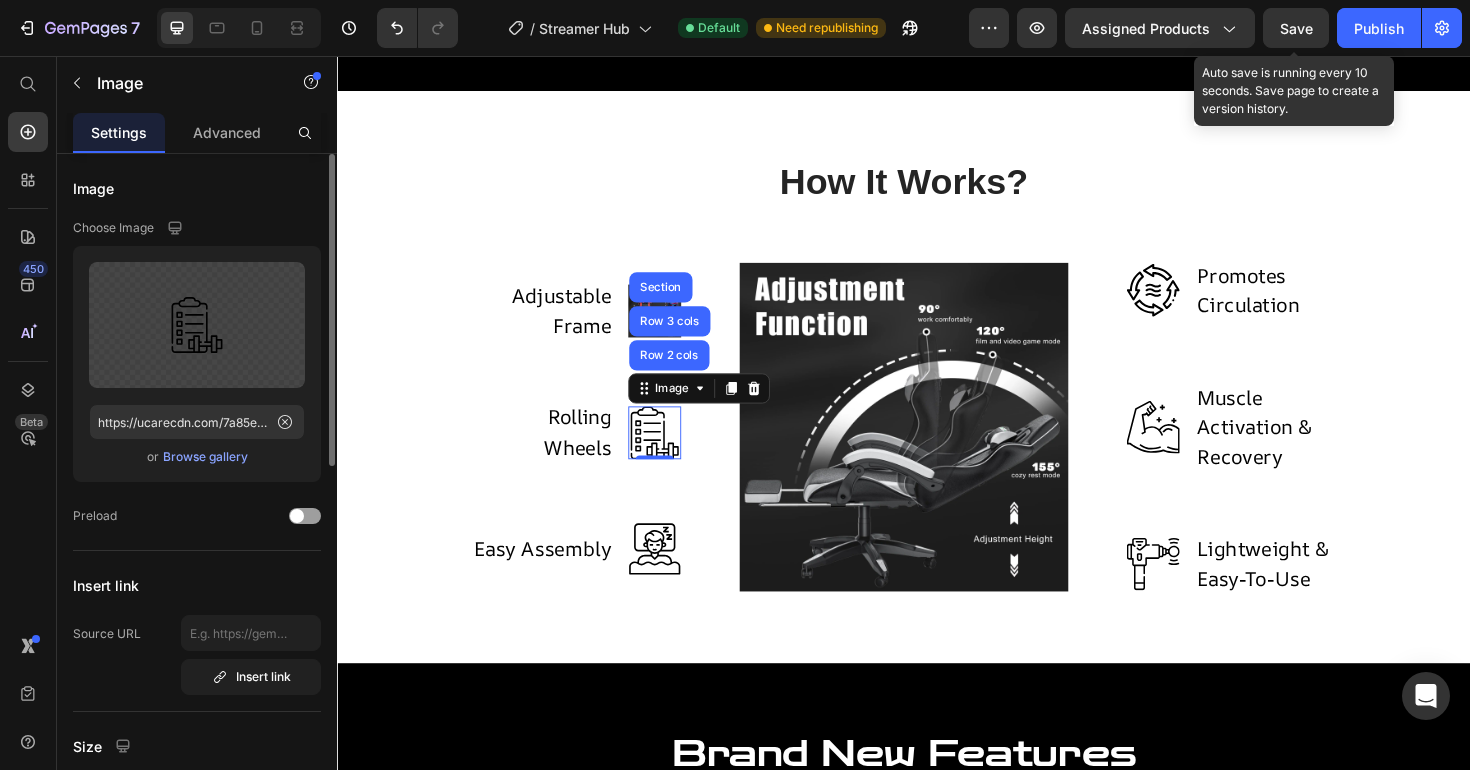 click on "Browse gallery" at bounding box center (205, 457) 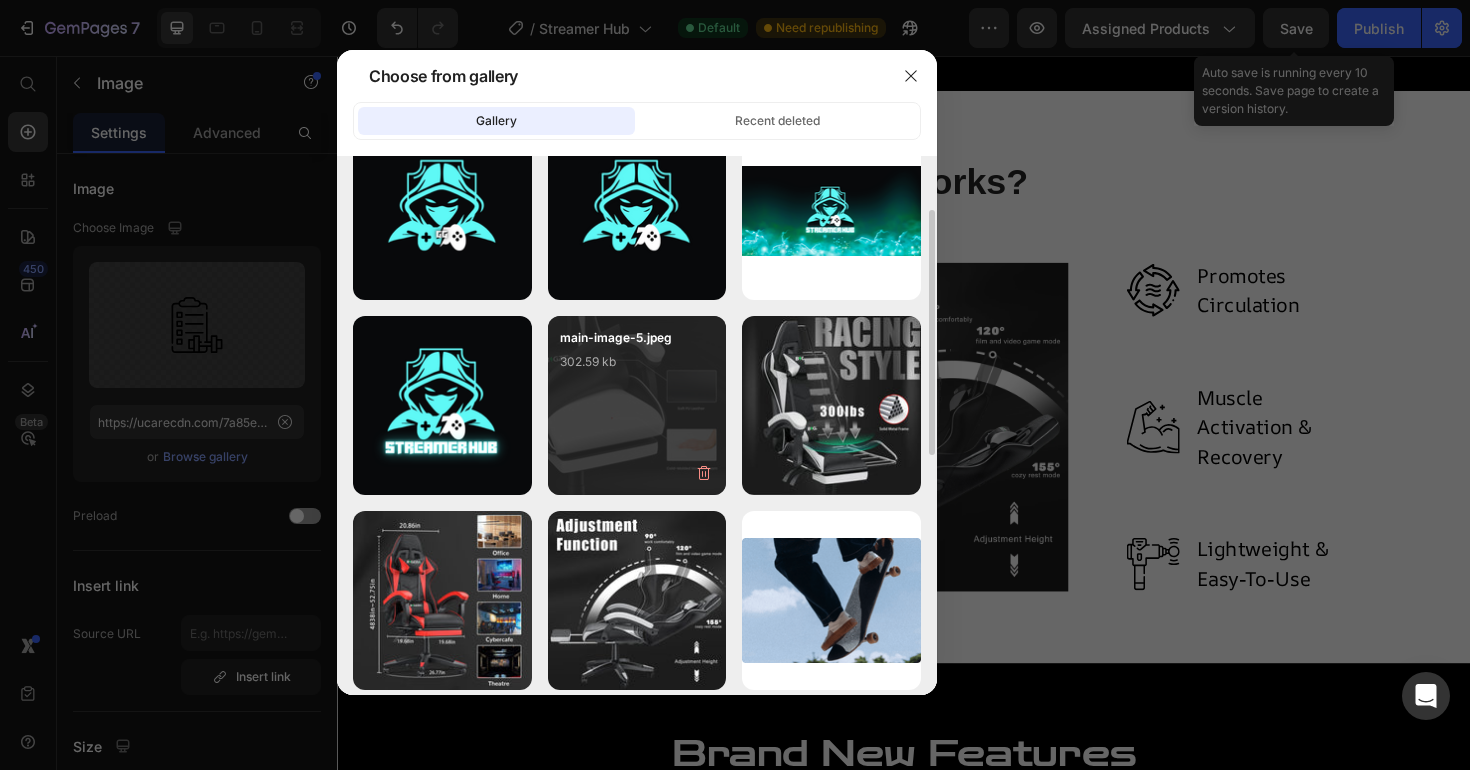 scroll, scrollTop: 267, scrollLeft: 0, axis: vertical 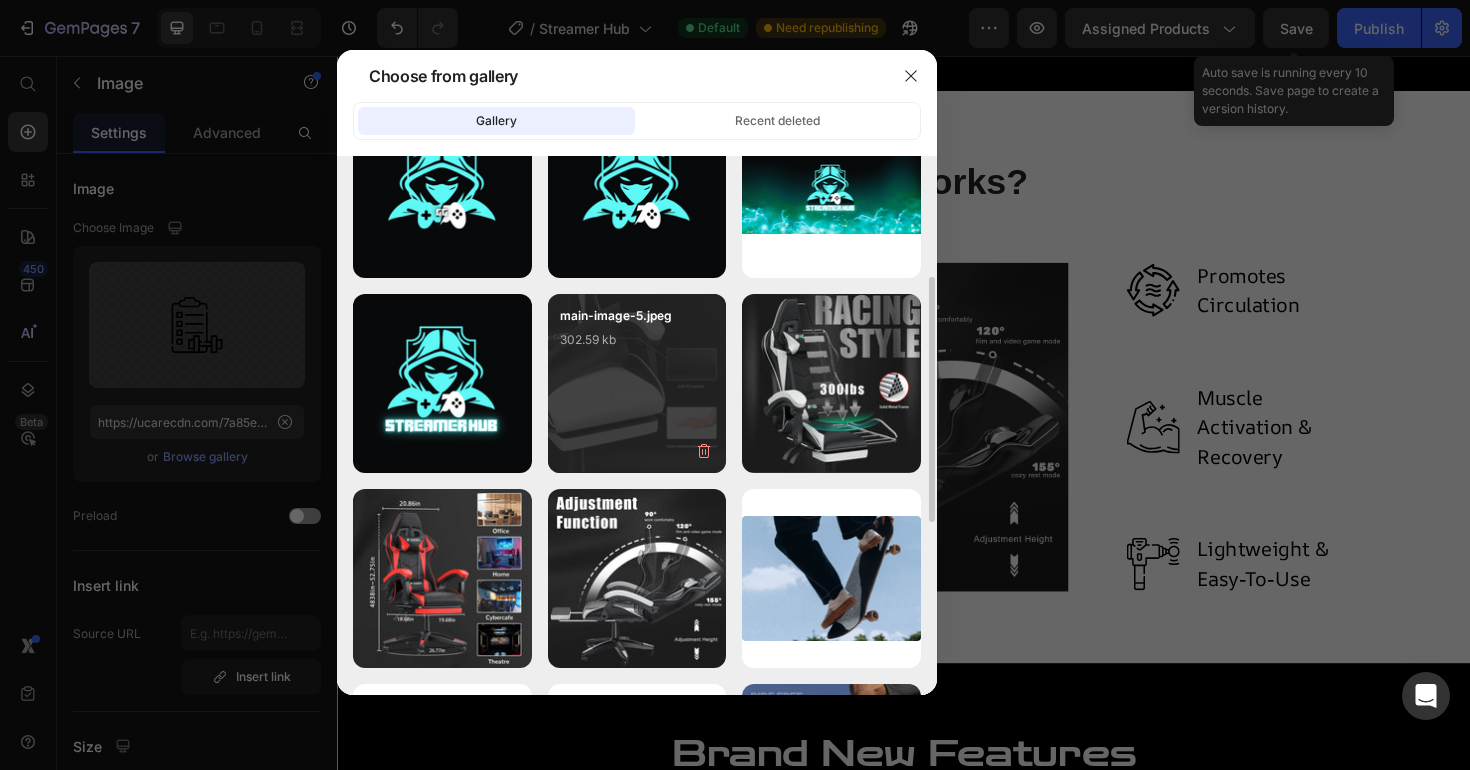 click on "main-image-5.jpeg 302.59 kb" at bounding box center [637, 346] 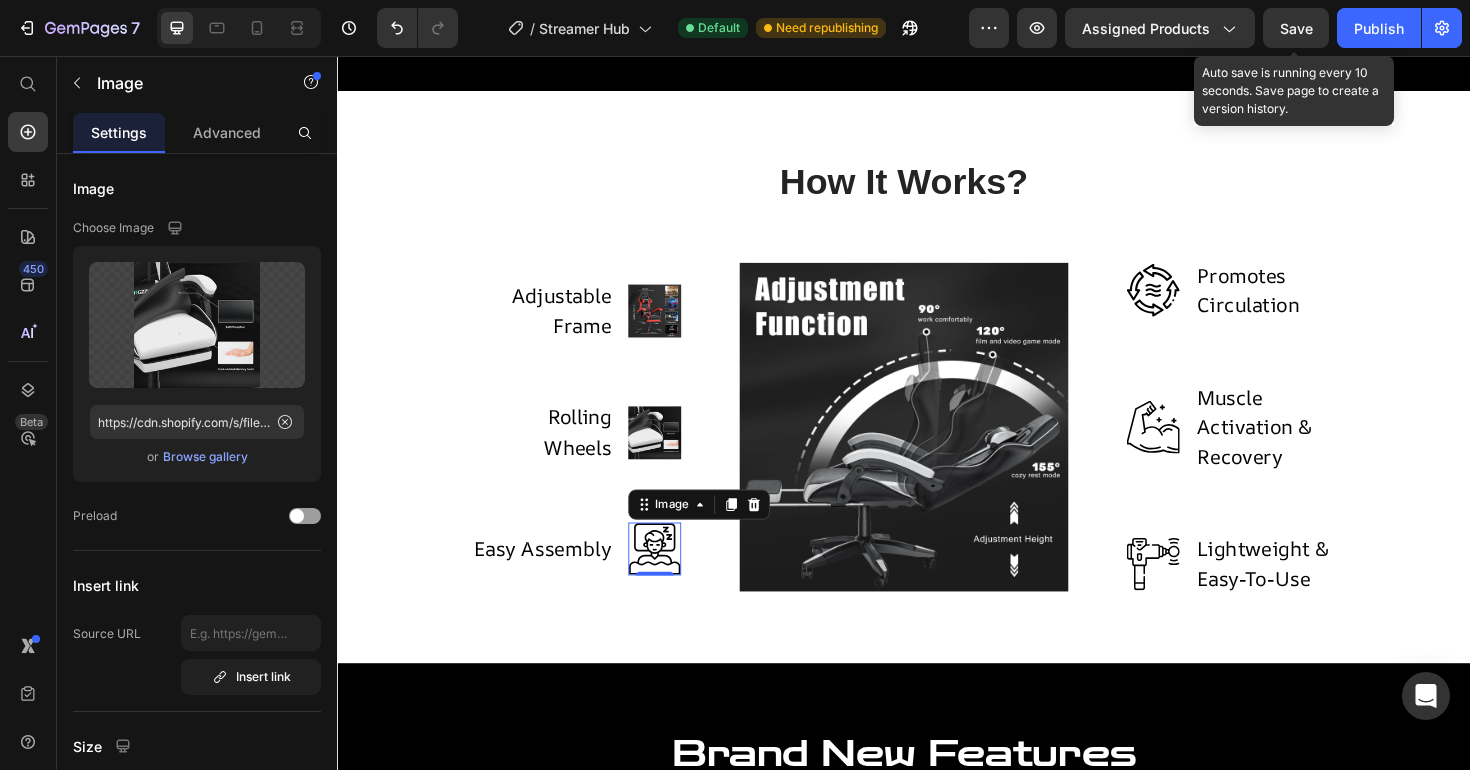 click at bounding box center (673, 578) 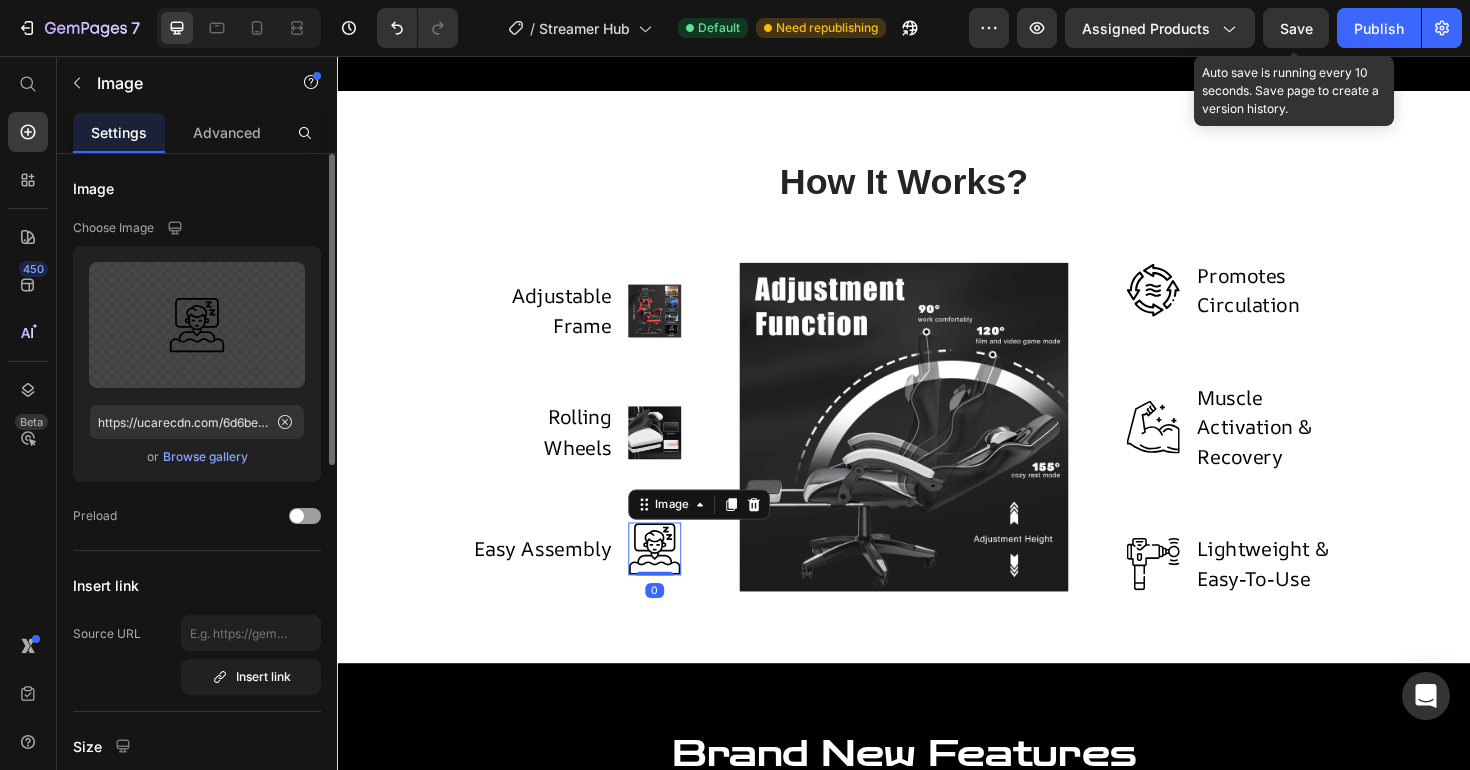 click on "Browse gallery" at bounding box center [205, 457] 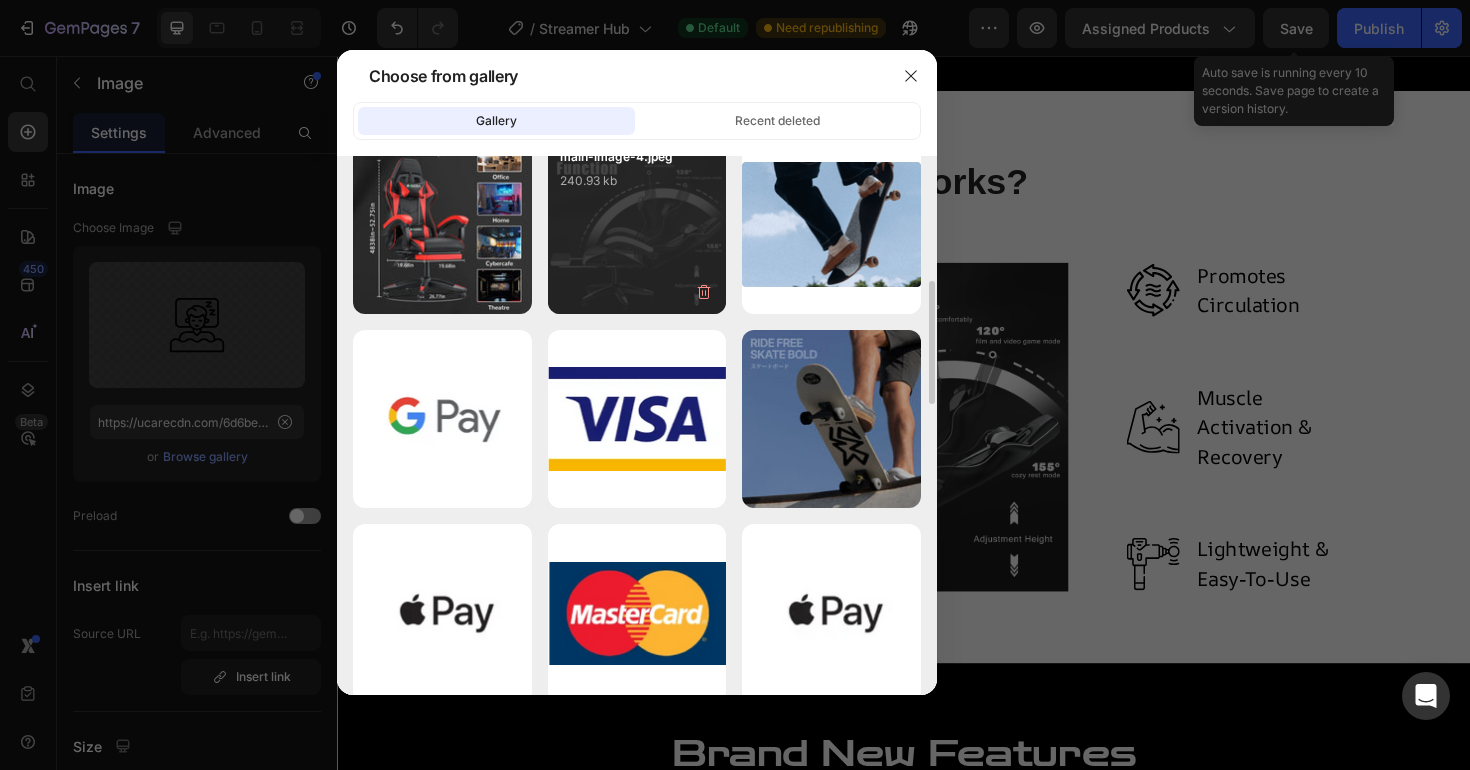 scroll, scrollTop: 602, scrollLeft: 0, axis: vertical 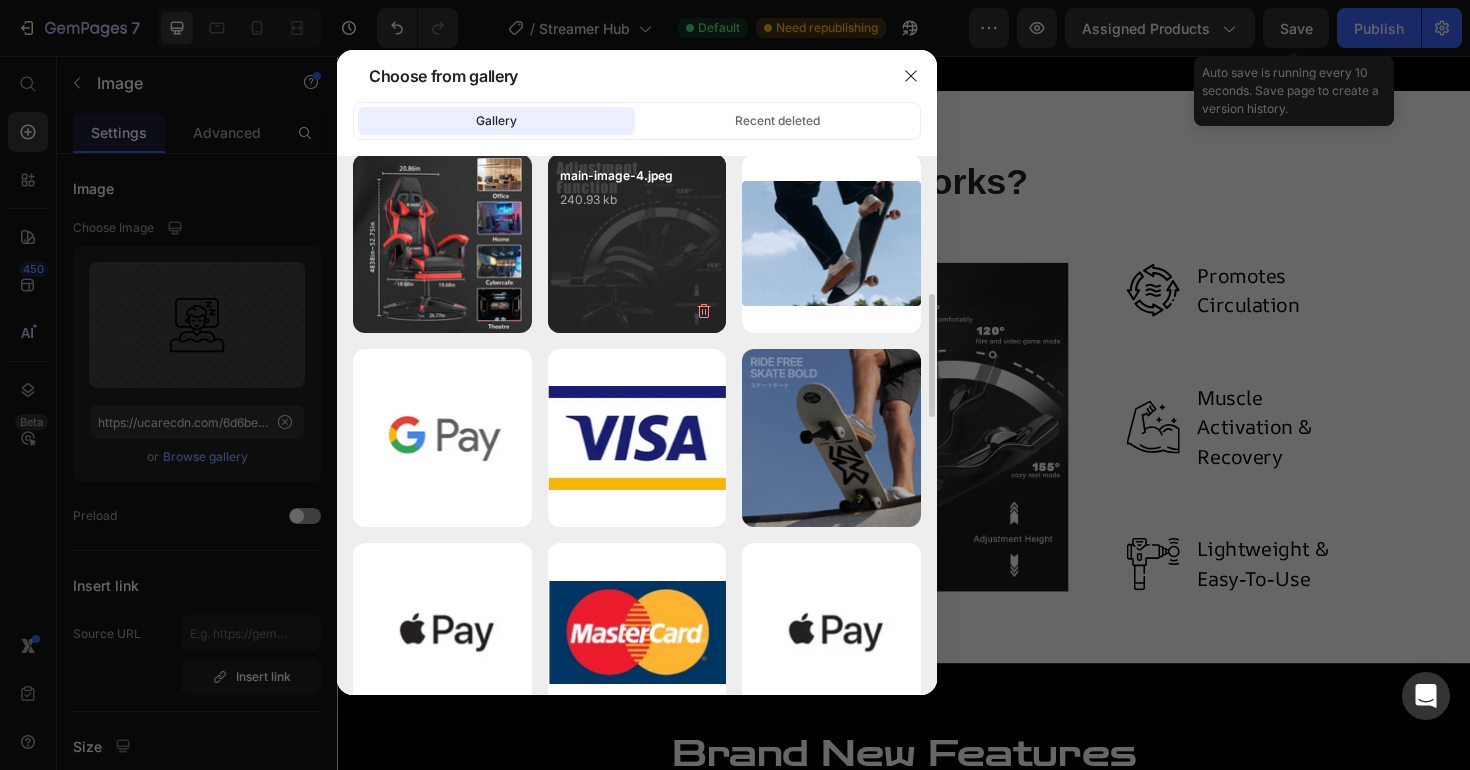 click on "main-image-4.jpeg 240.93 kb" at bounding box center (637, 243) 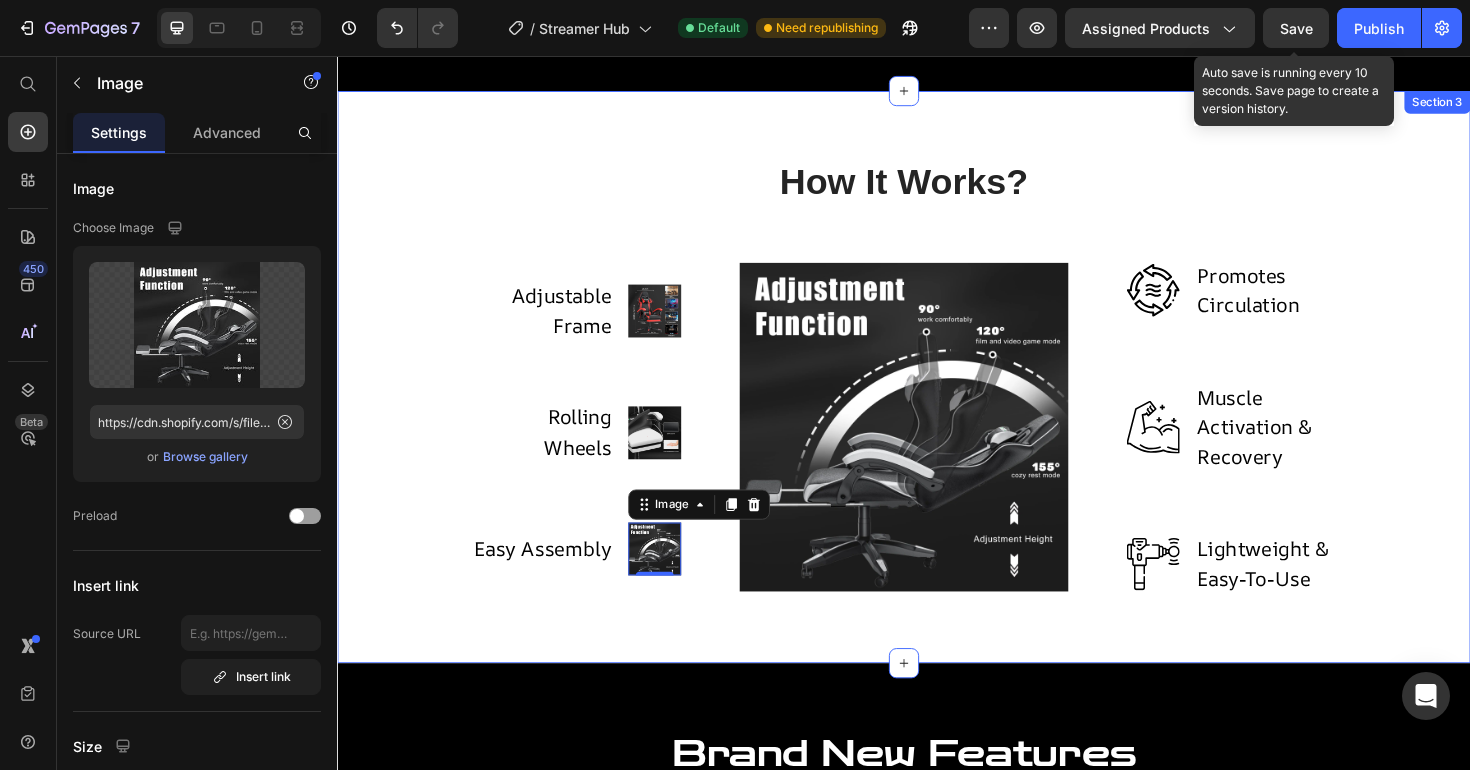 click on "How It Works? Heading Row Adjustable Frame Text block Image Row Rolling Wheels Text block Image Row Easy Assembly Text block Image   0 Row Image Image Promotes Circulation Text block Row Image Muscle Activation & Recovery Text block Row Image Lightweight & Easy-To-Use Text block Row Row" at bounding box center [937, 396] 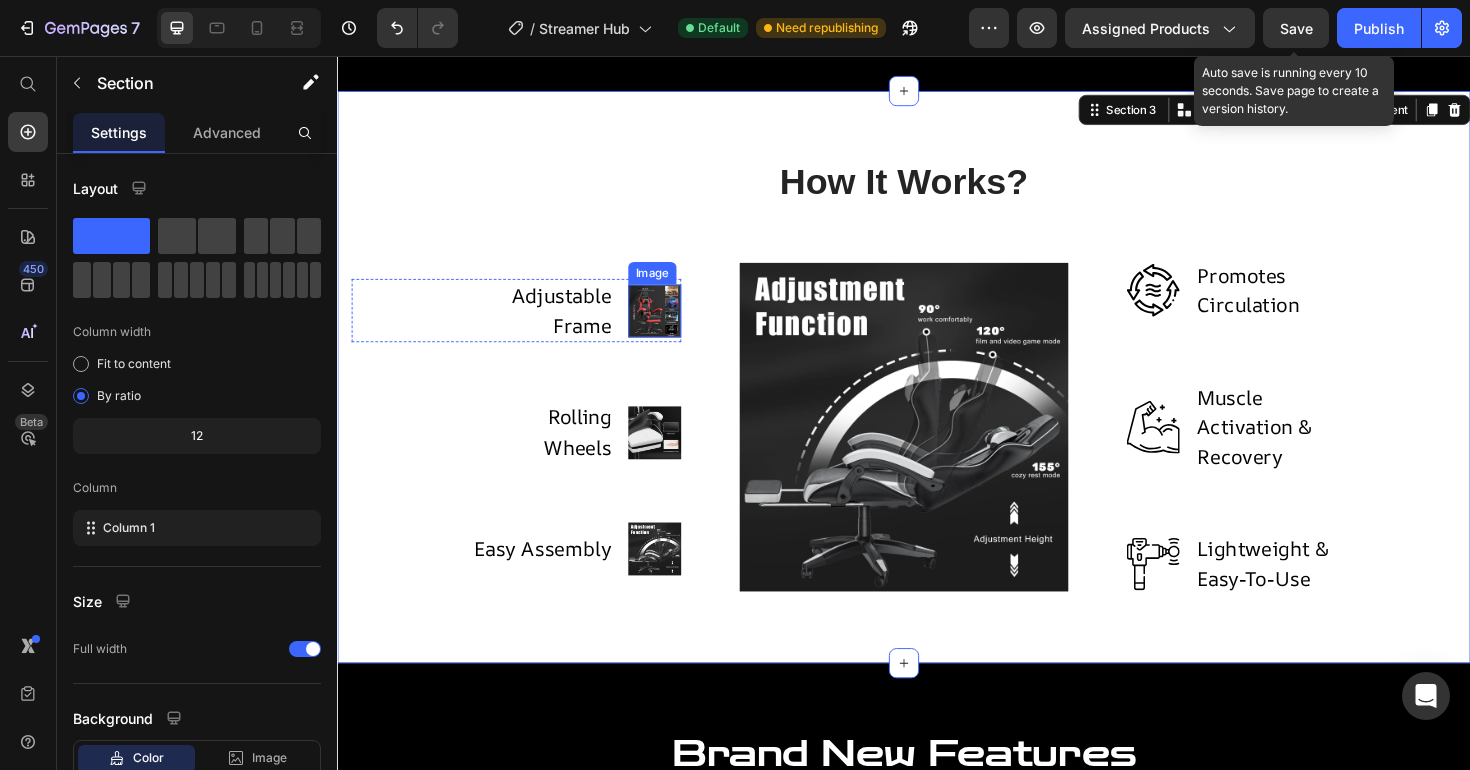 click at bounding box center (673, 326) 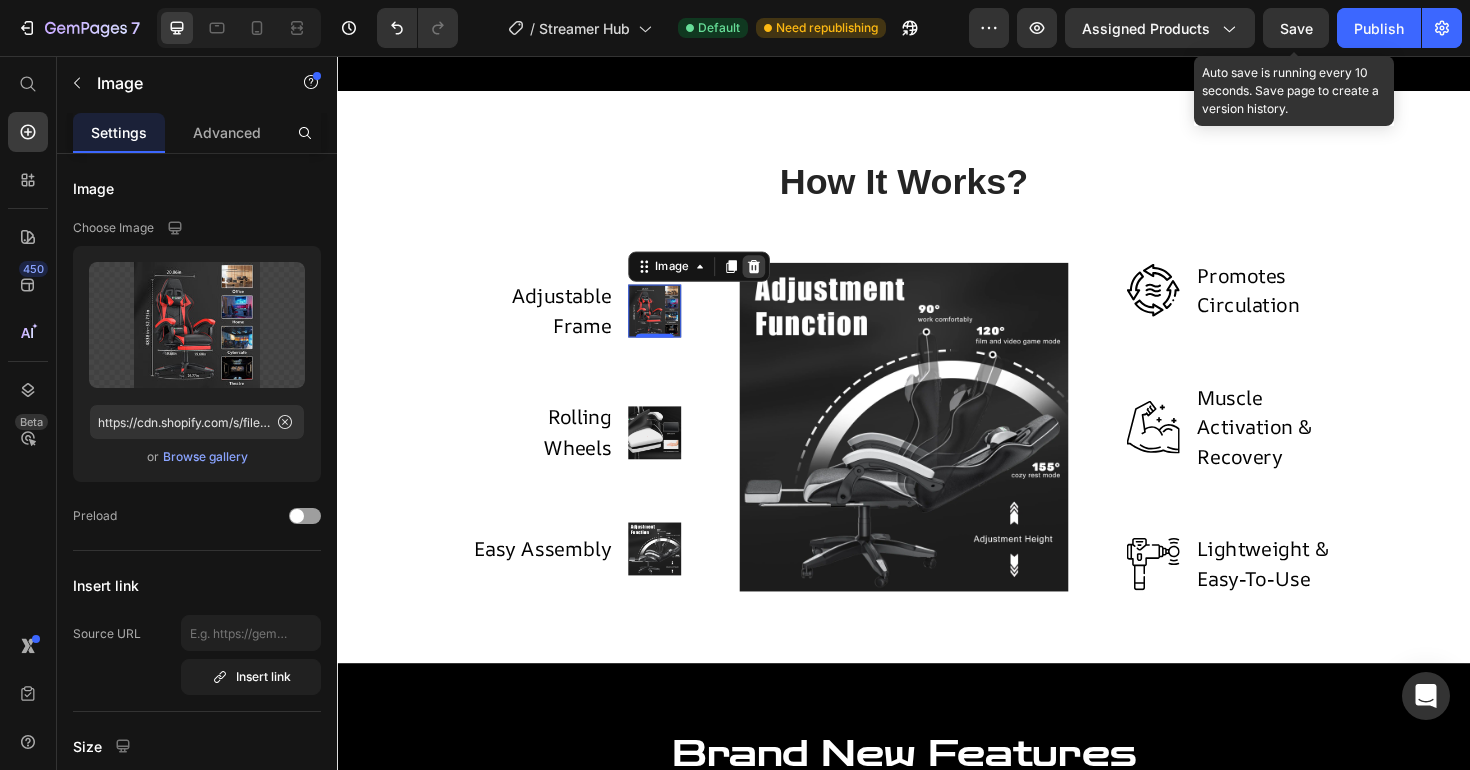 click 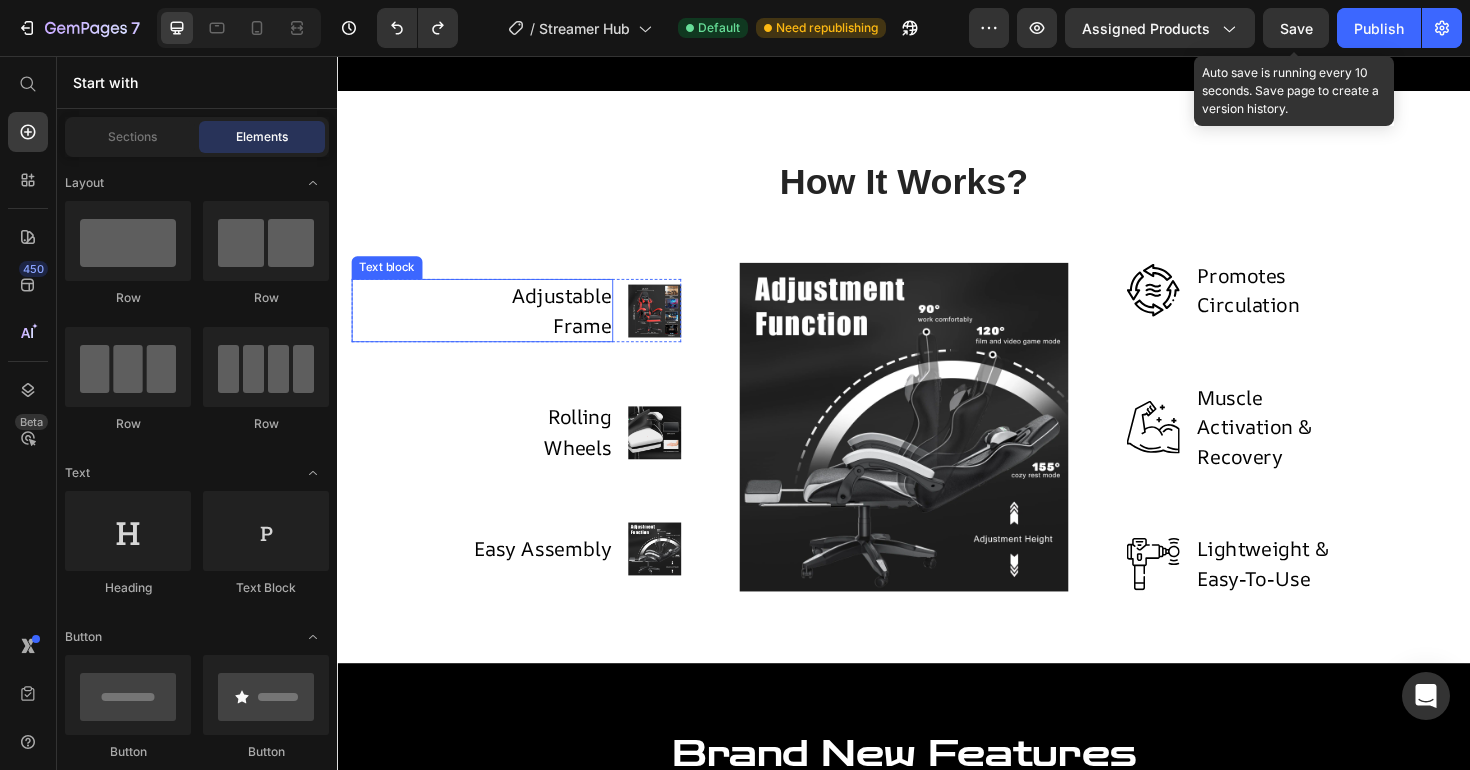 click on "Adjustable Frame" at bounding box center [565, 325] 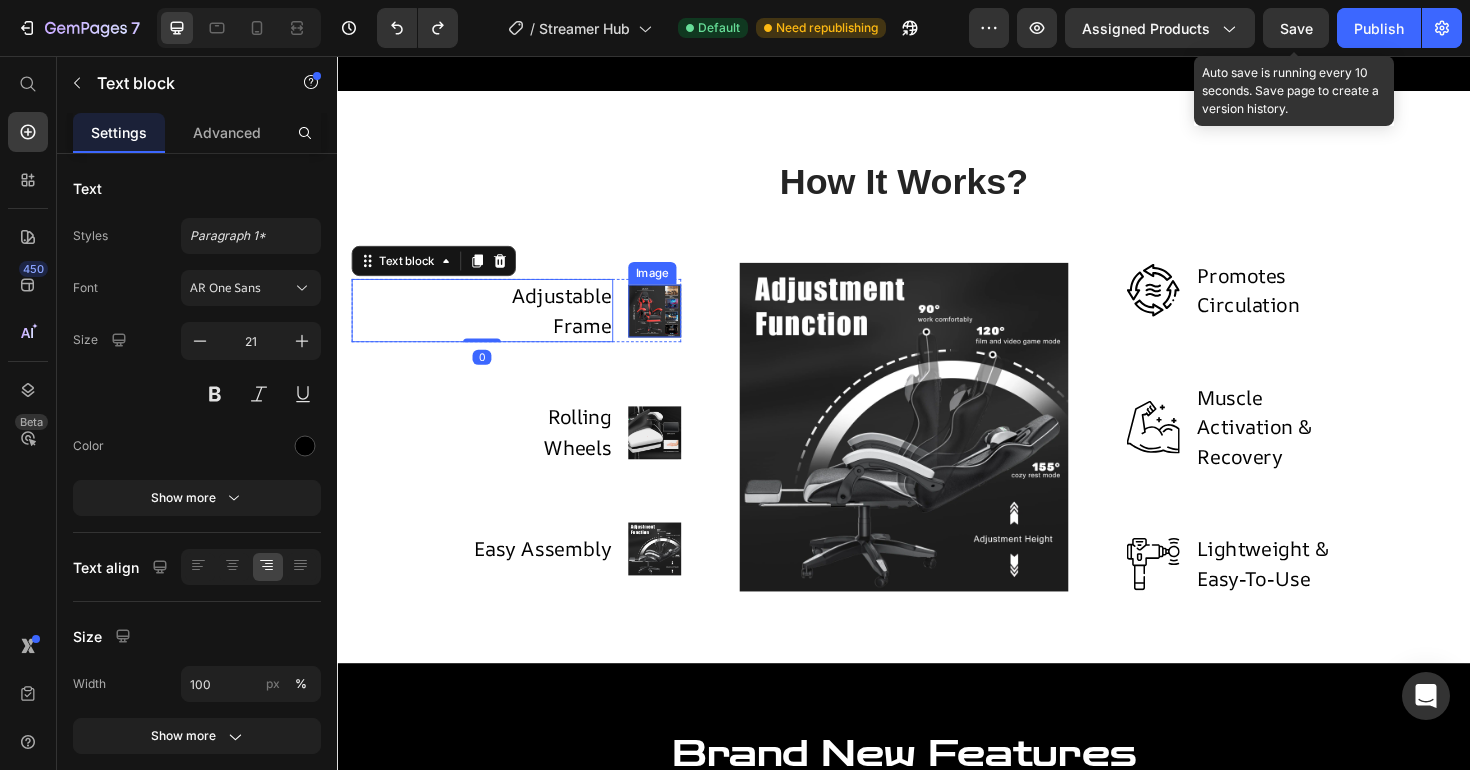 click at bounding box center (673, 326) 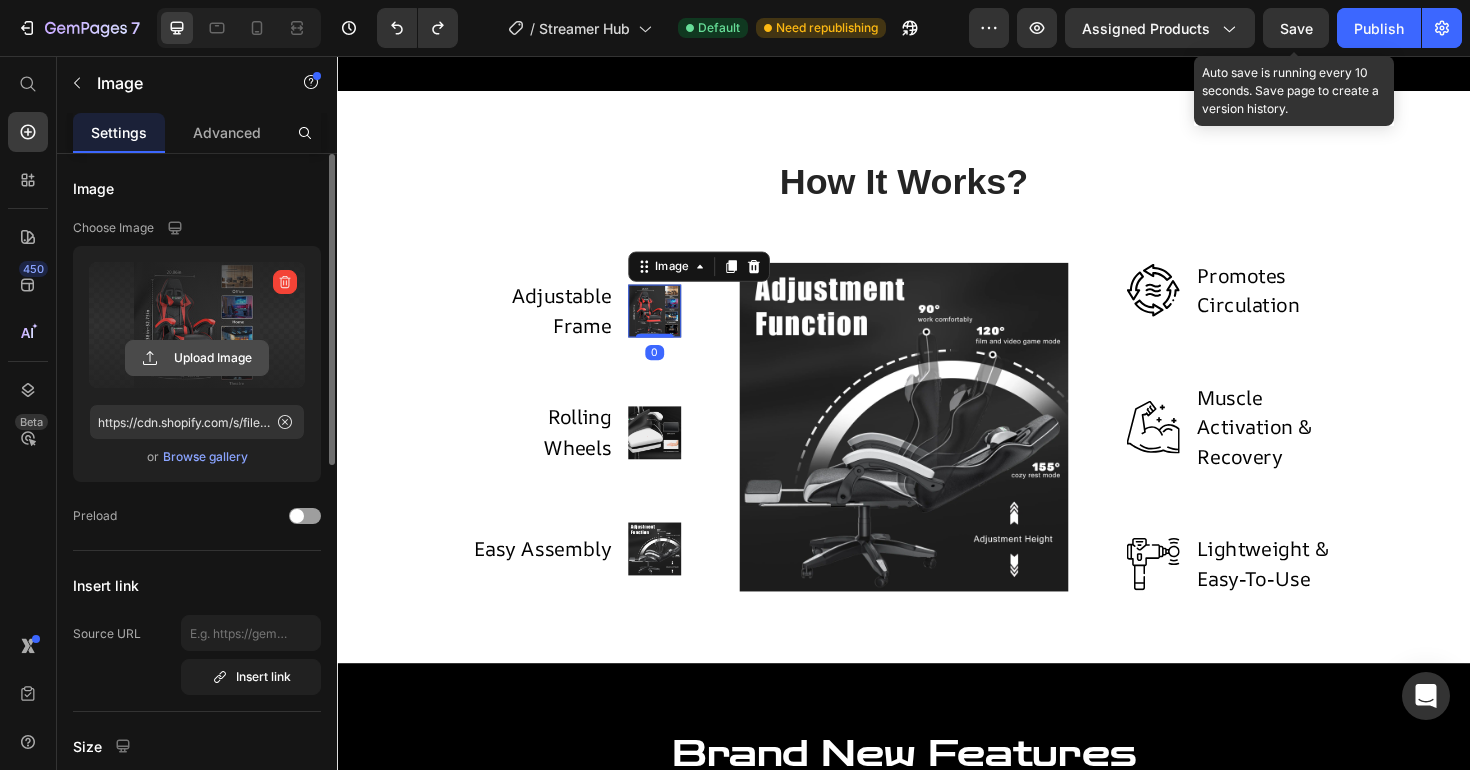 click 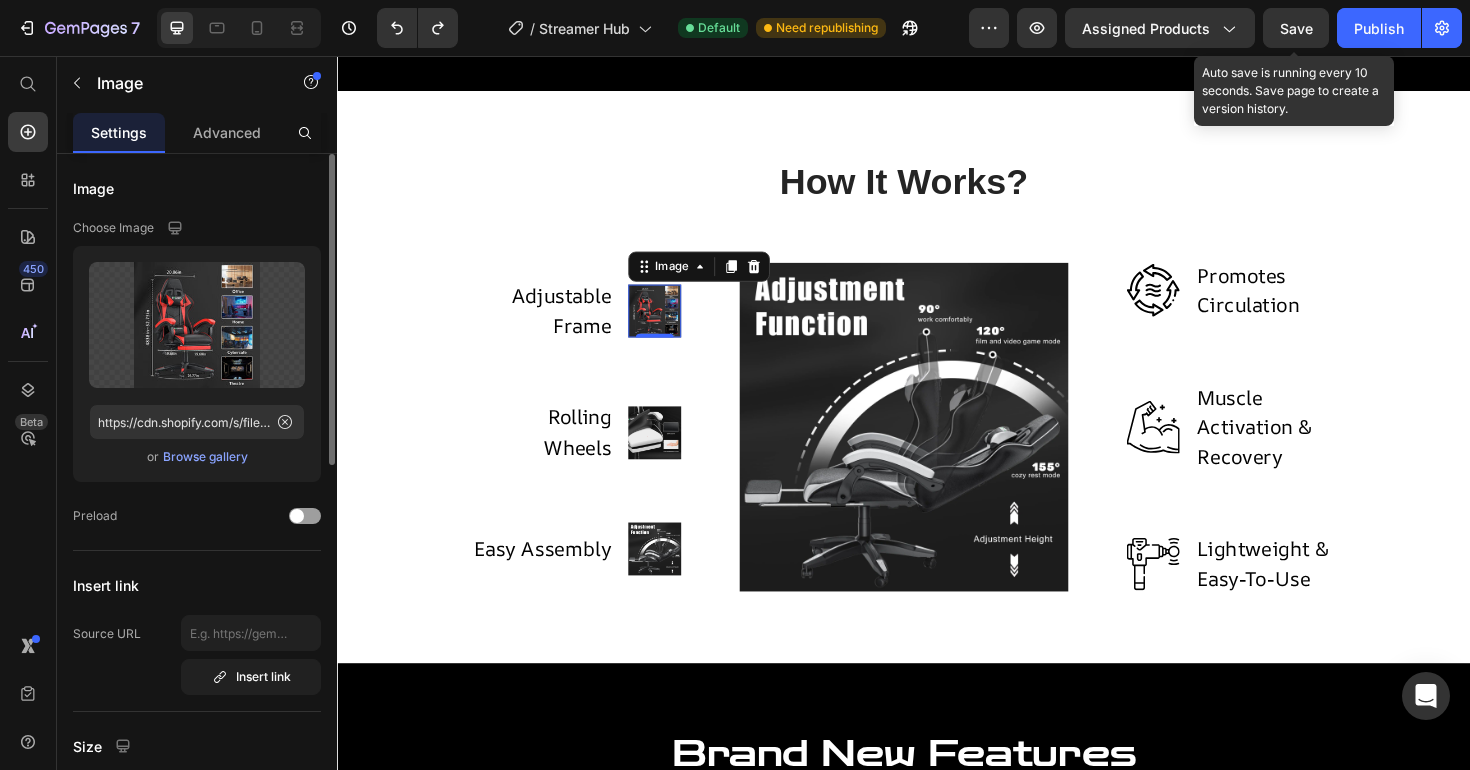 click on "Browse gallery" at bounding box center (205, 457) 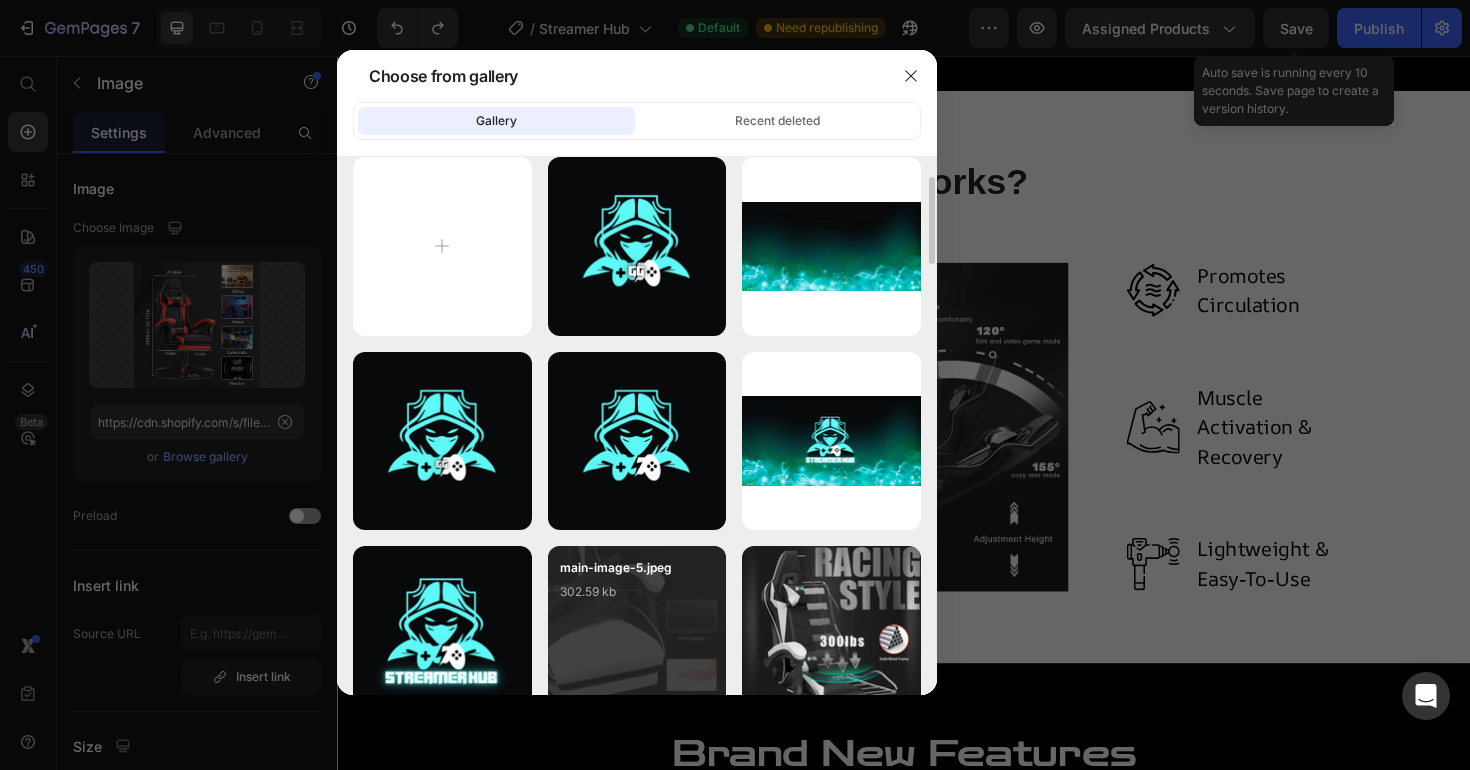 scroll, scrollTop: 0, scrollLeft: 0, axis: both 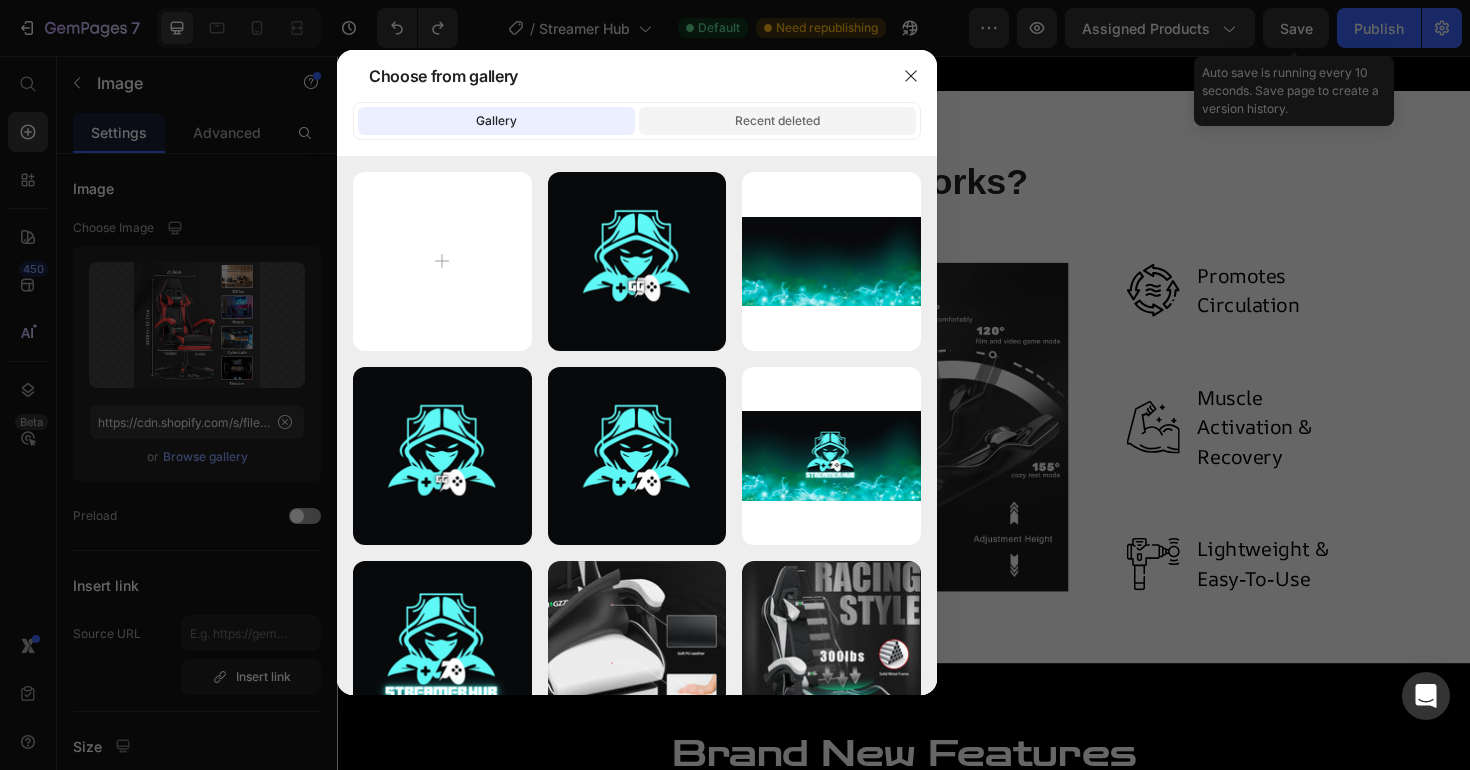 click on "Recent deleted" 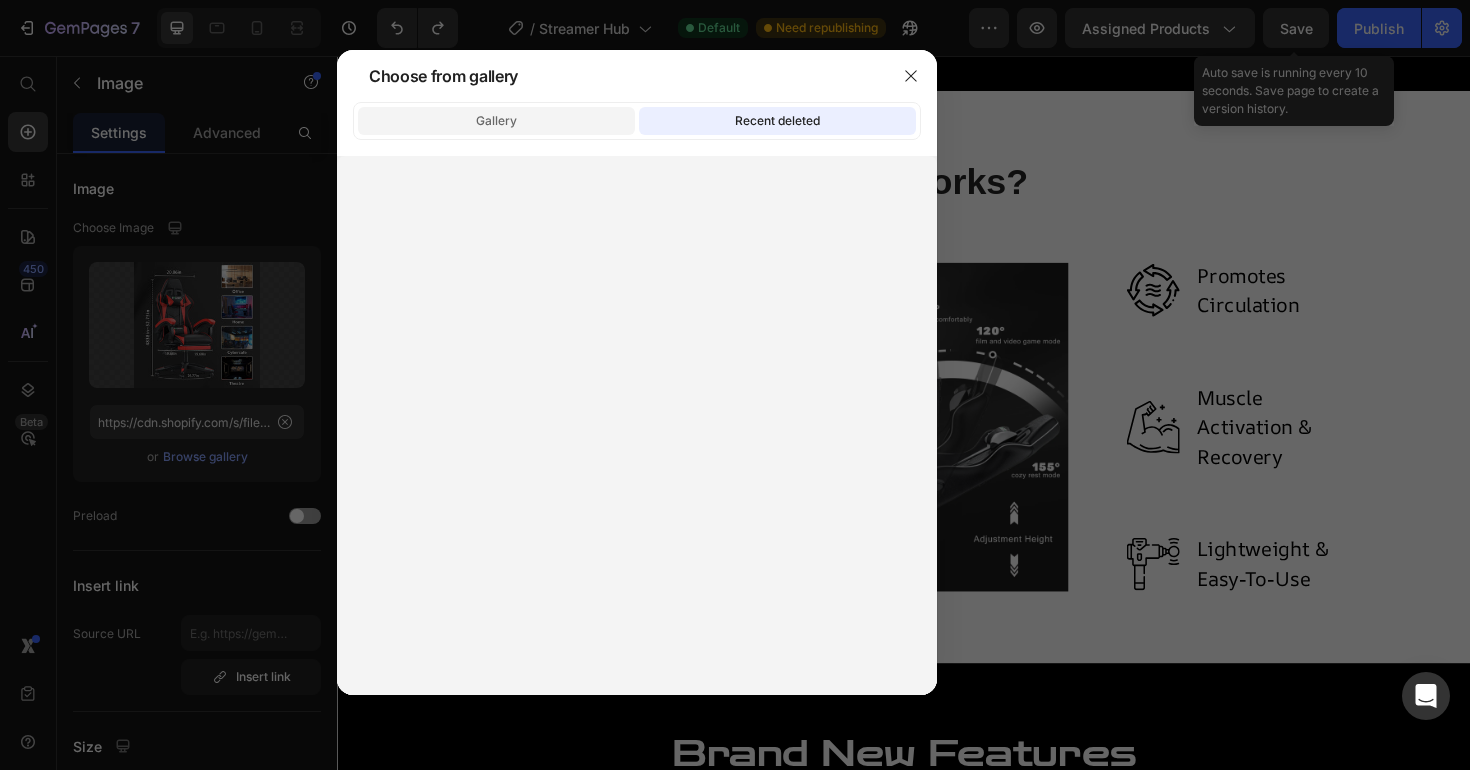 click on "Gallery" 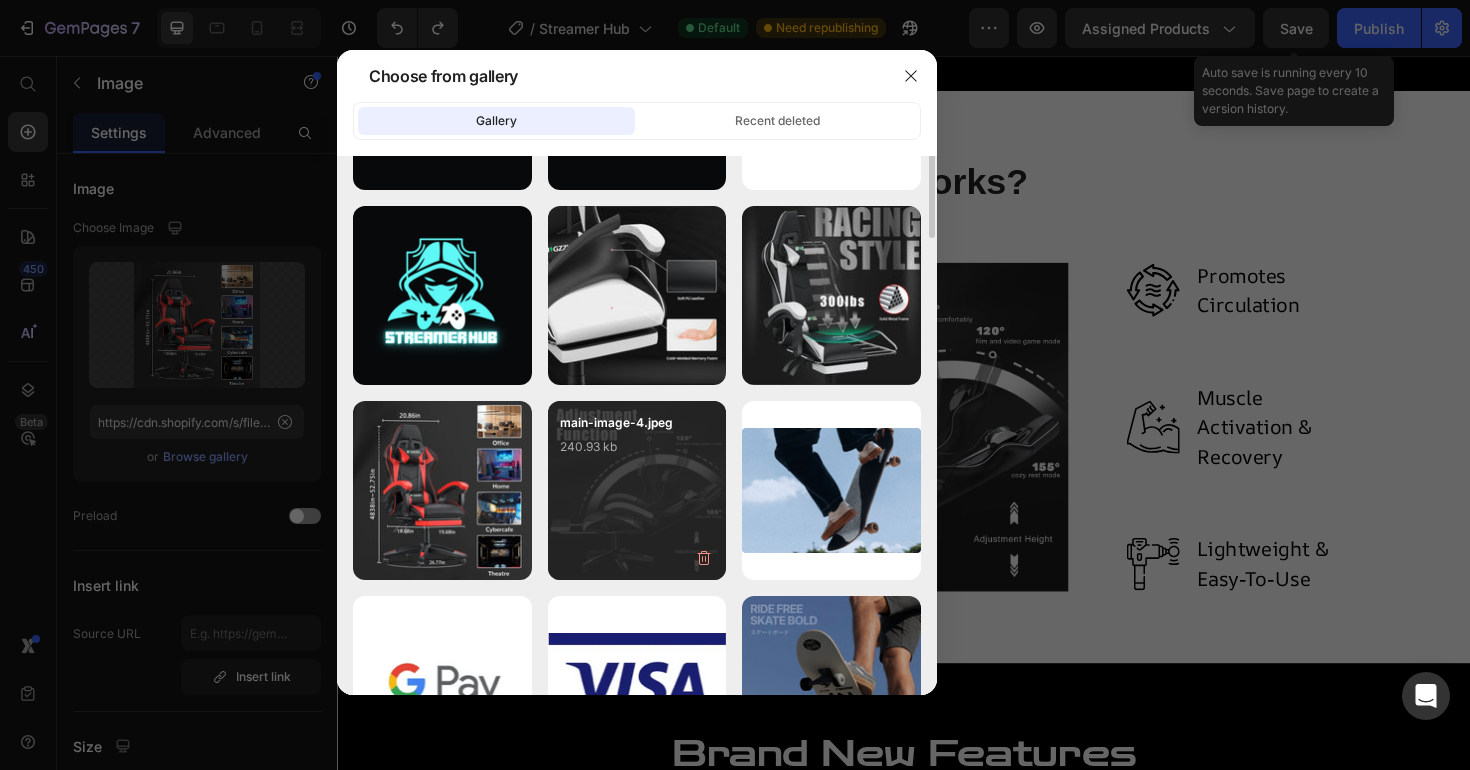 scroll, scrollTop: 384, scrollLeft: 0, axis: vertical 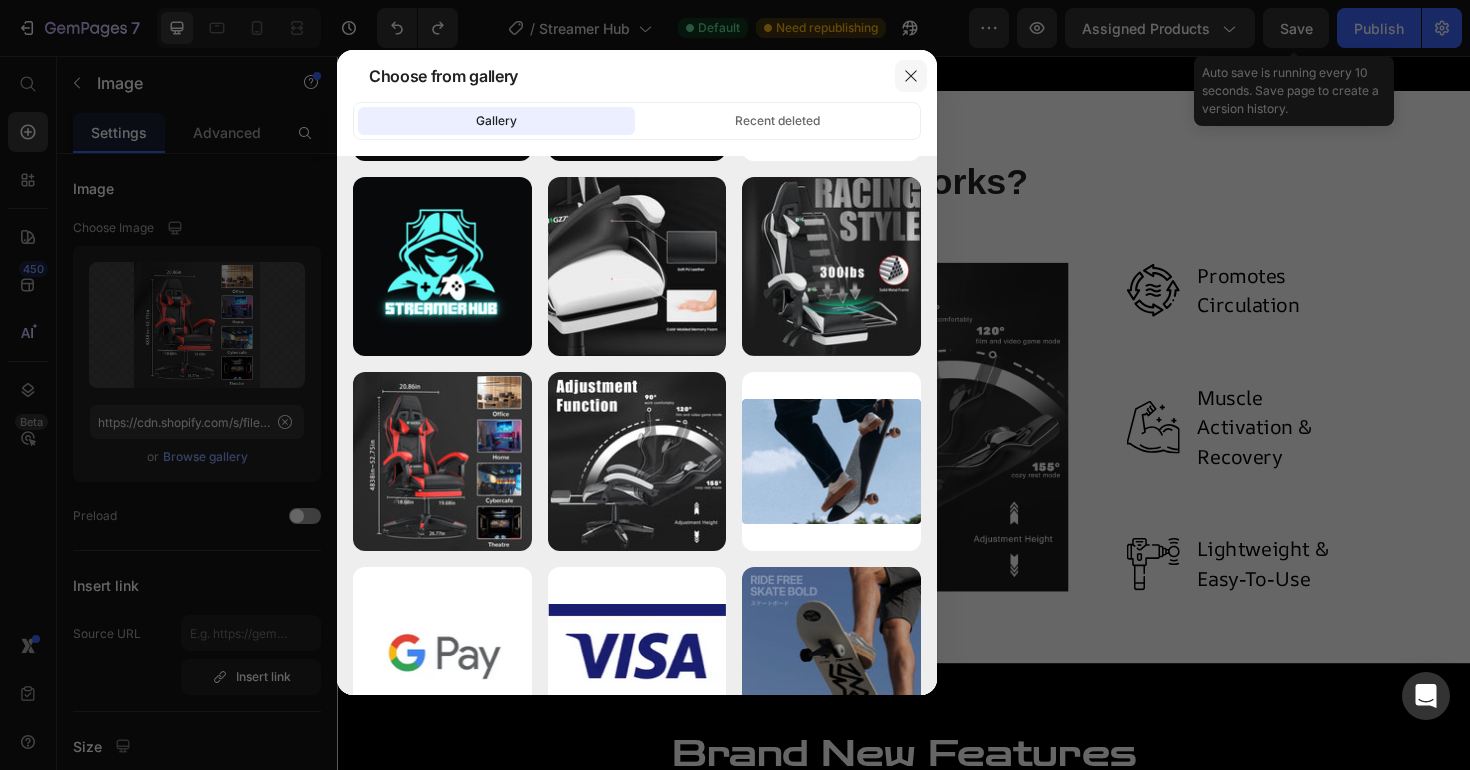 click 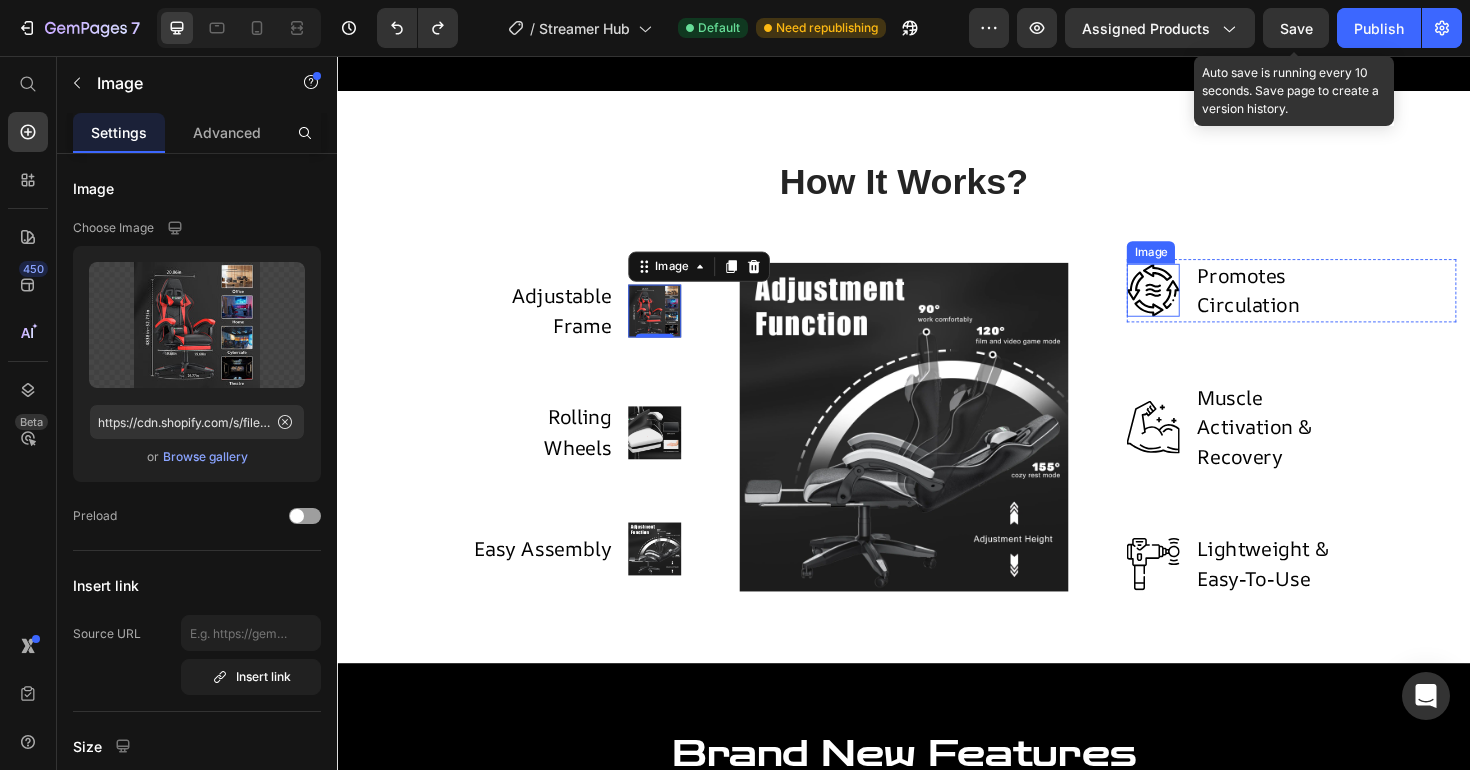 click at bounding box center (1201, 304) 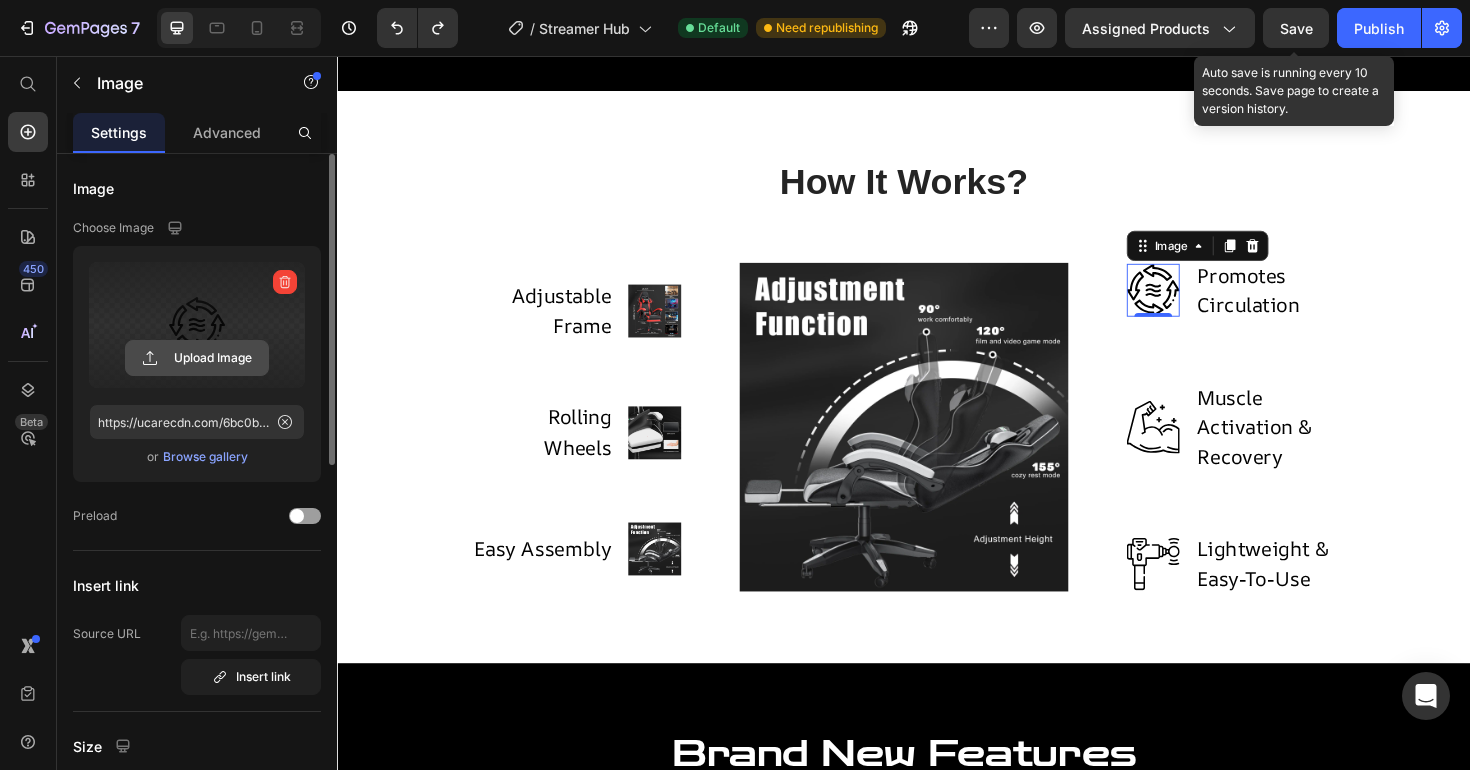 click 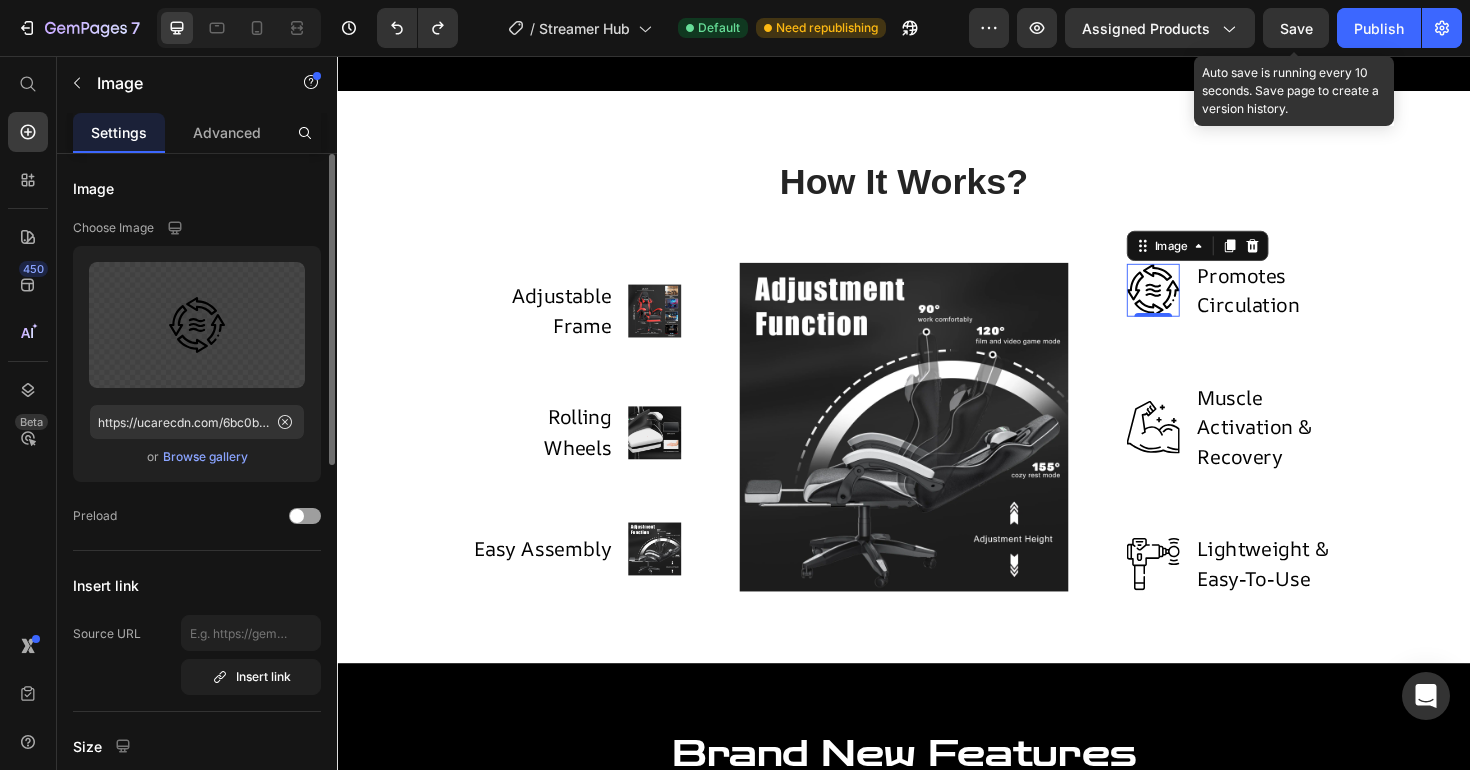 click on "Browse gallery" at bounding box center (205, 457) 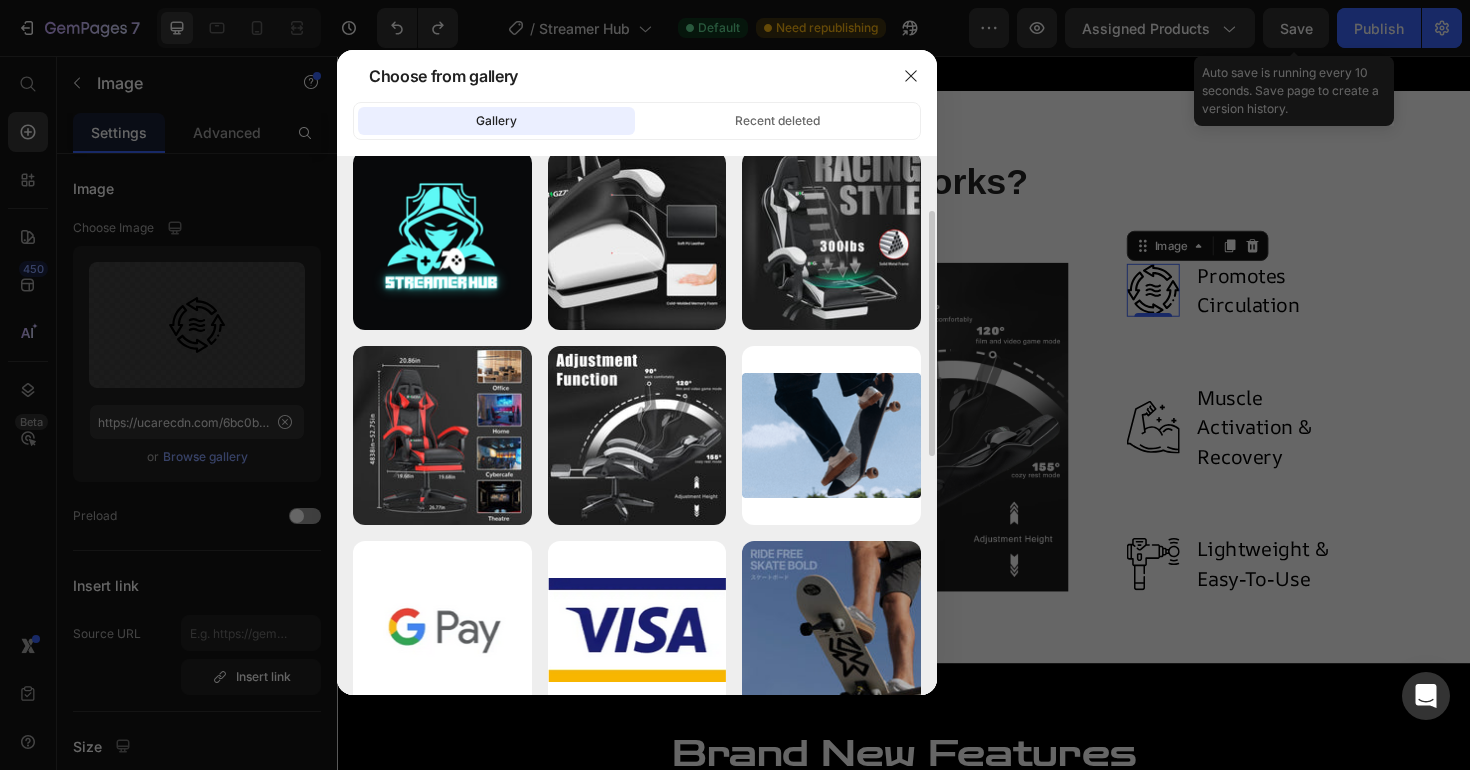 scroll, scrollTop: 269, scrollLeft: 0, axis: vertical 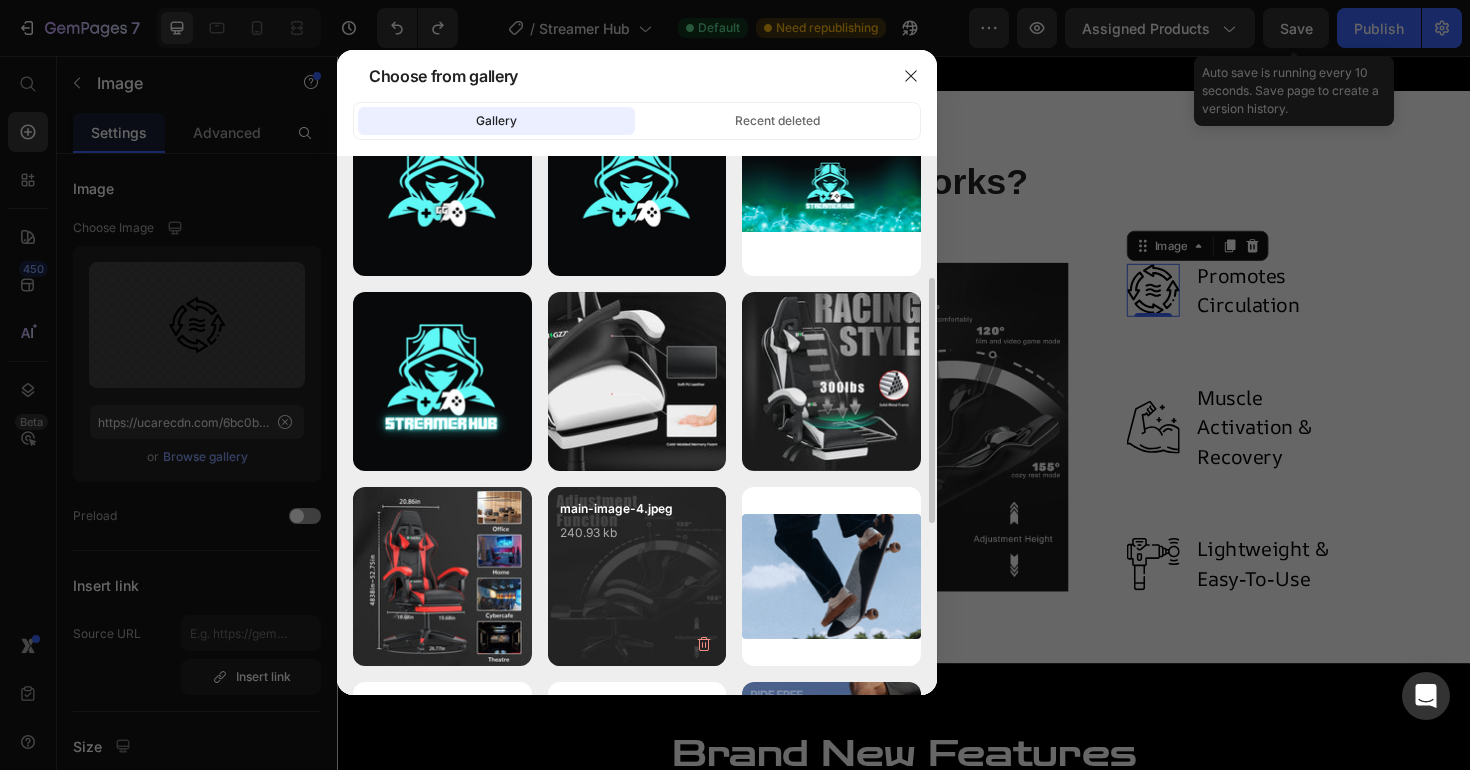 click on "main-image-4.jpeg 240.93 kb" at bounding box center [637, 576] 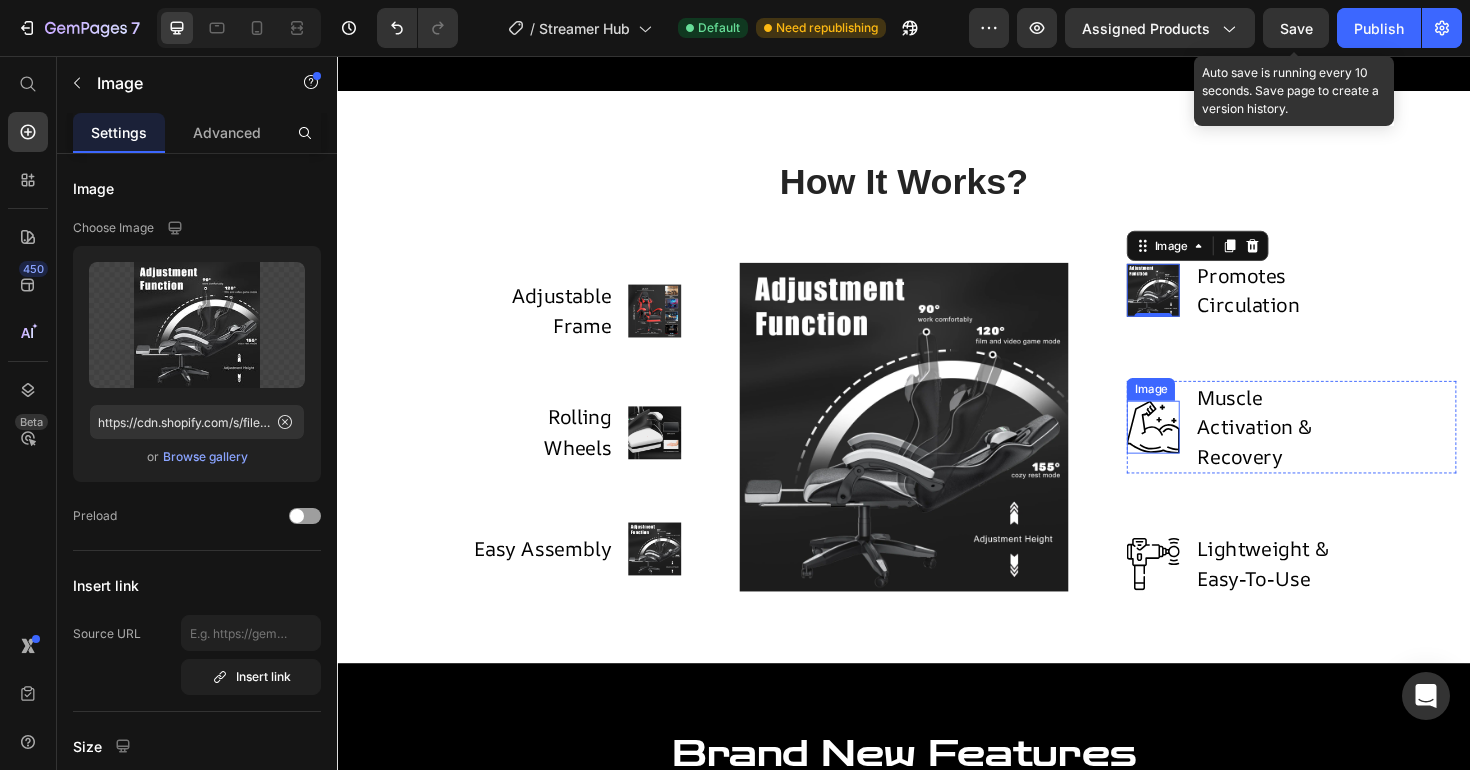click at bounding box center (1201, 449) 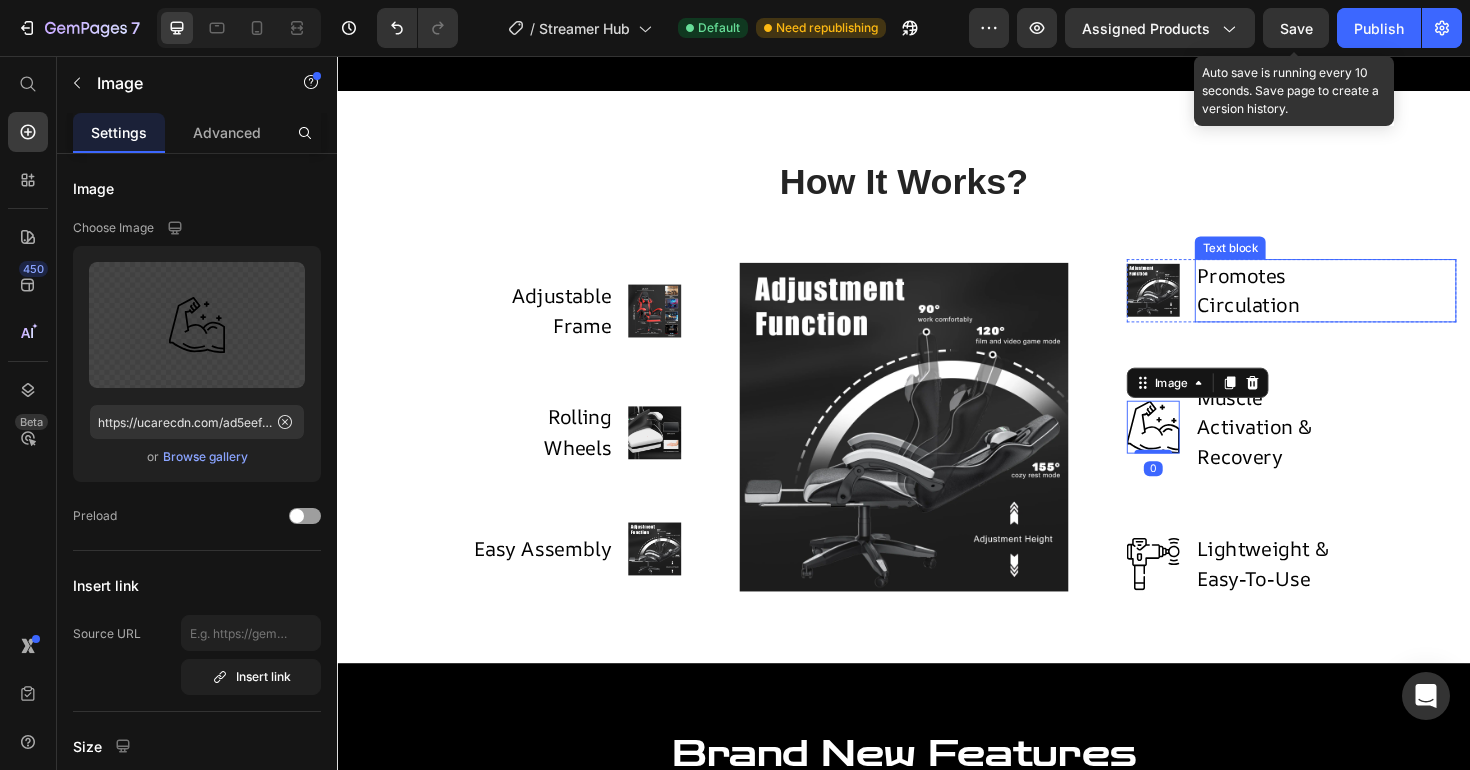 click on "Promotes Circulation" at bounding box center (1333, 304) 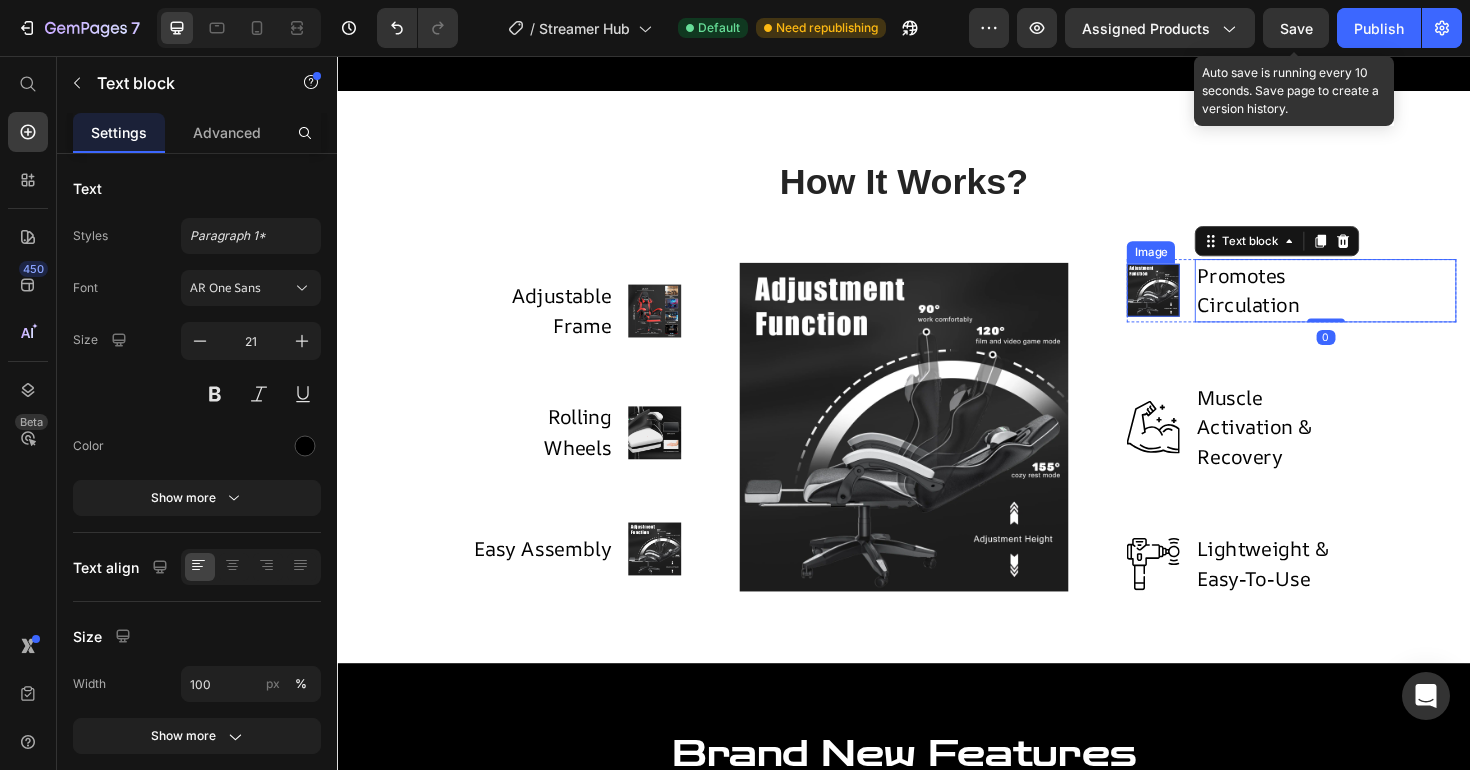 click at bounding box center [1201, 304] 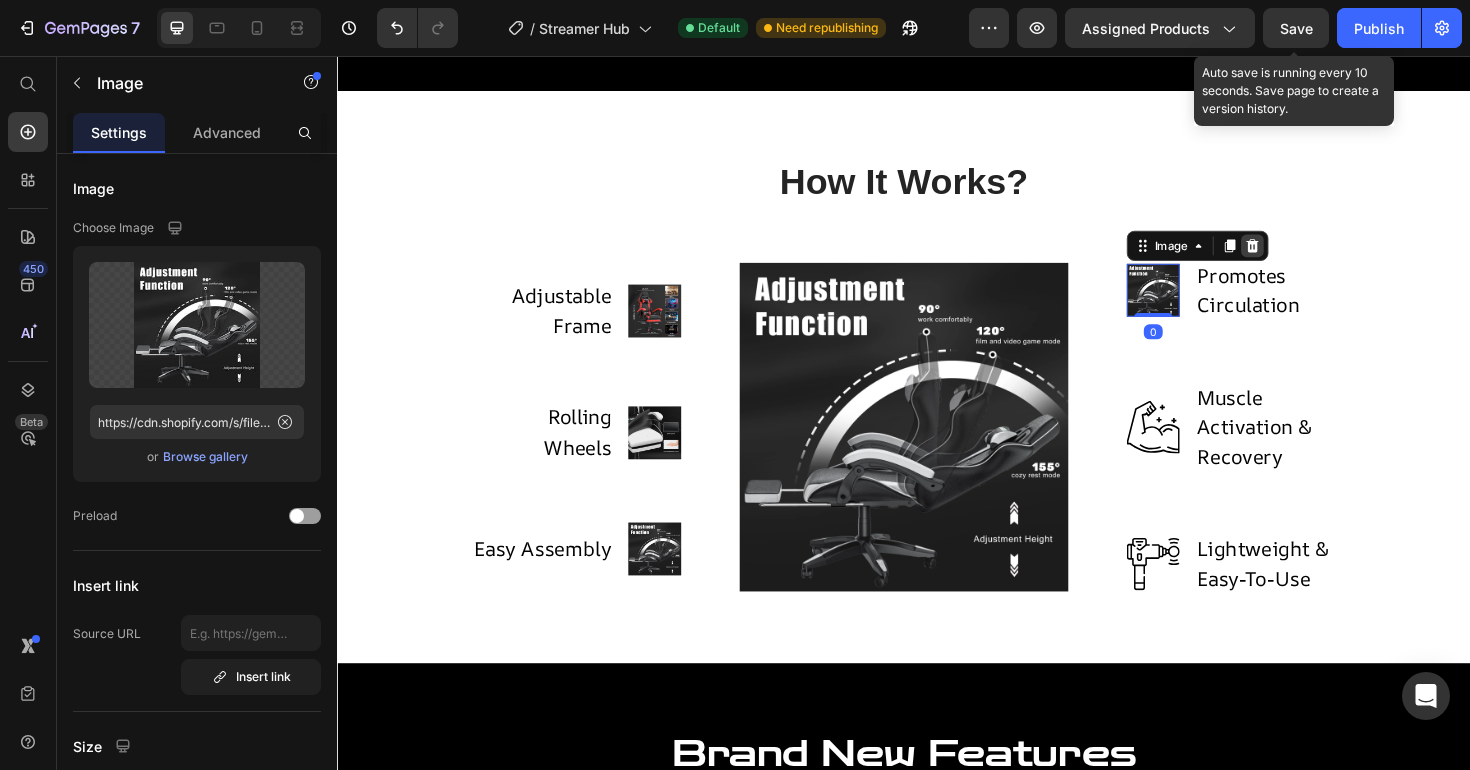 click 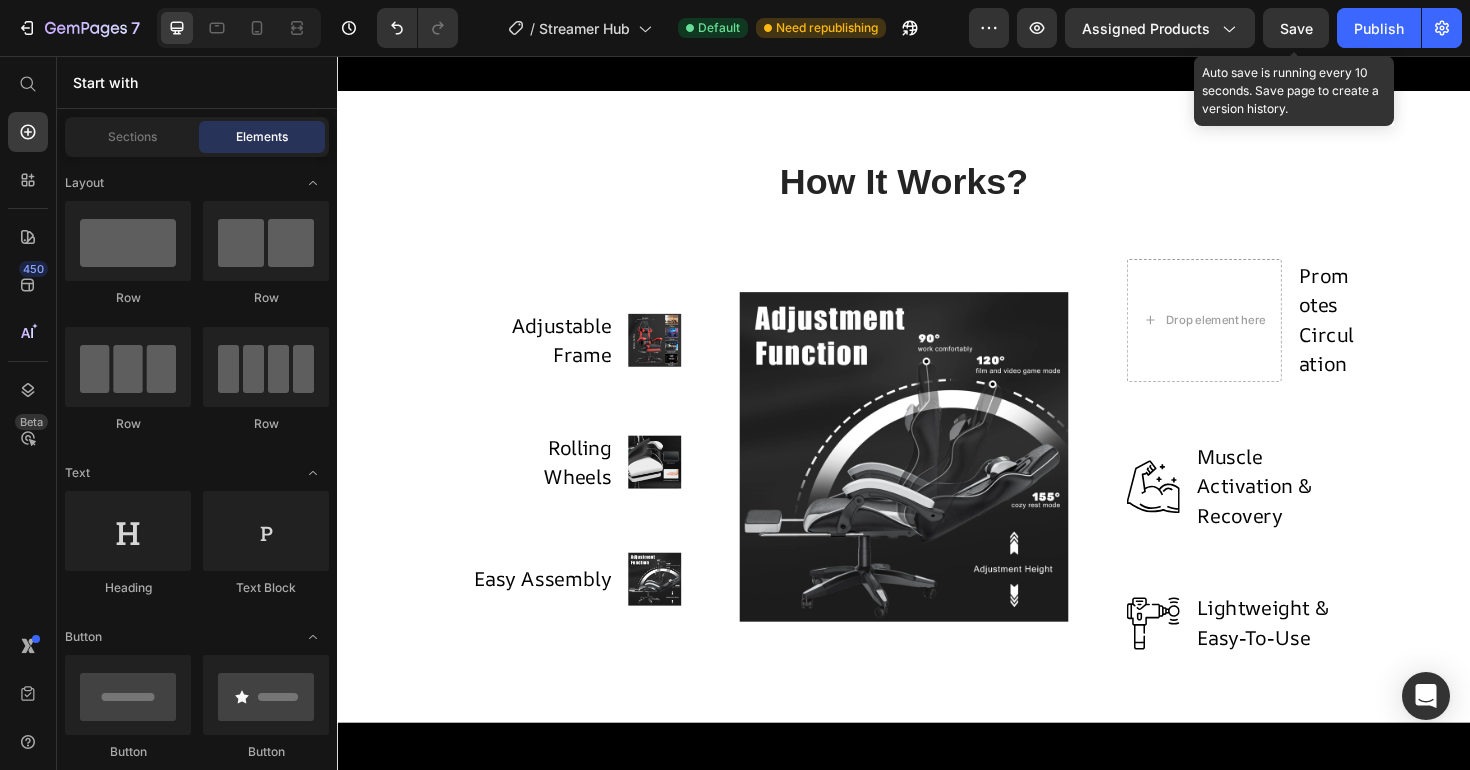 click on "How It Works? Heading Row Adjustable Frame Text block Image Row Rolling Wheels Text block Image Row Easy Assembly Text block Image Row Image
Drop element here Promotes Circulation Text block Row Image Muscle Activation & Recovery Text block Row Image Lightweight & Easy-To-Use Text block Row Row" at bounding box center [937, 427] 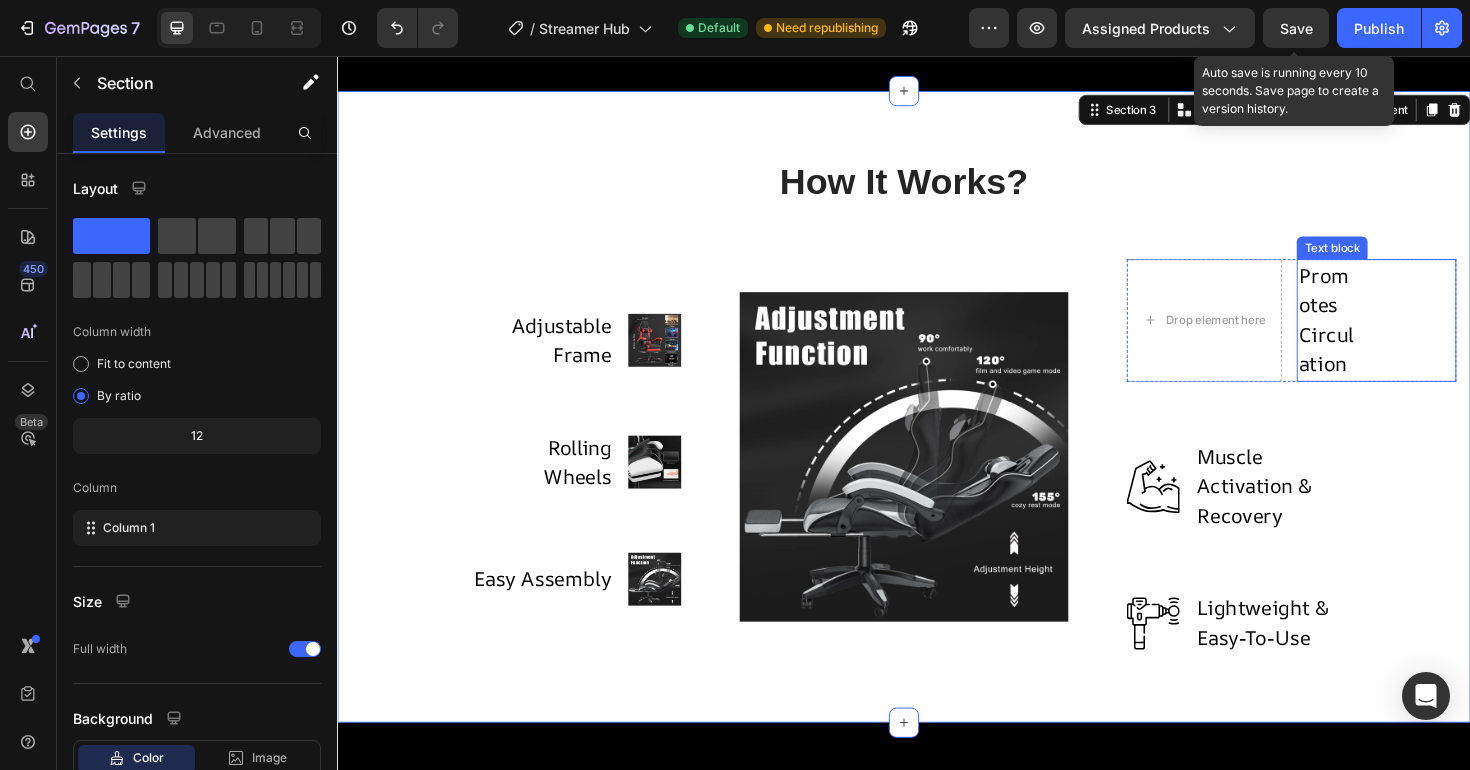 click on "Promotes Circulation" at bounding box center (1387, 336) 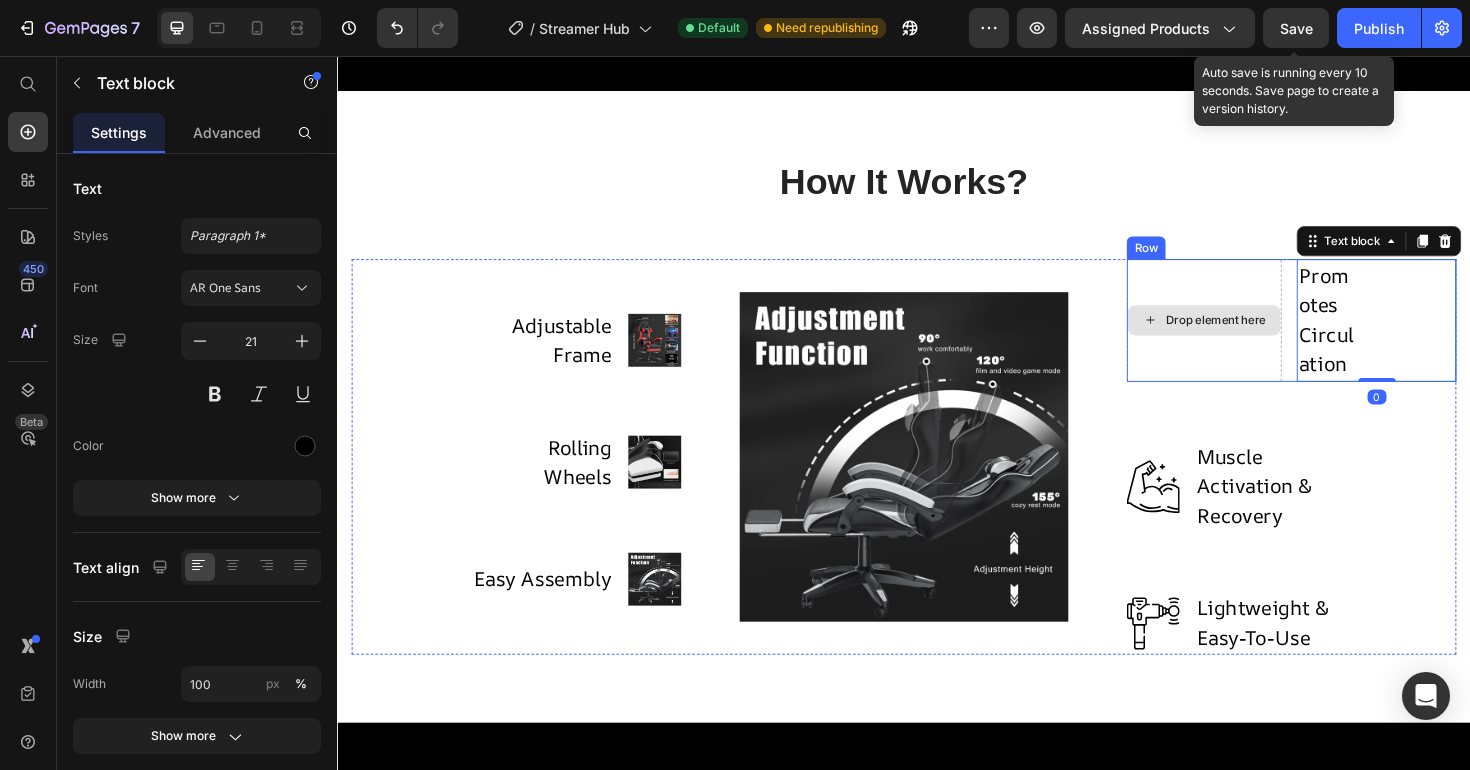 click on "Drop element here" at bounding box center [1255, 336] 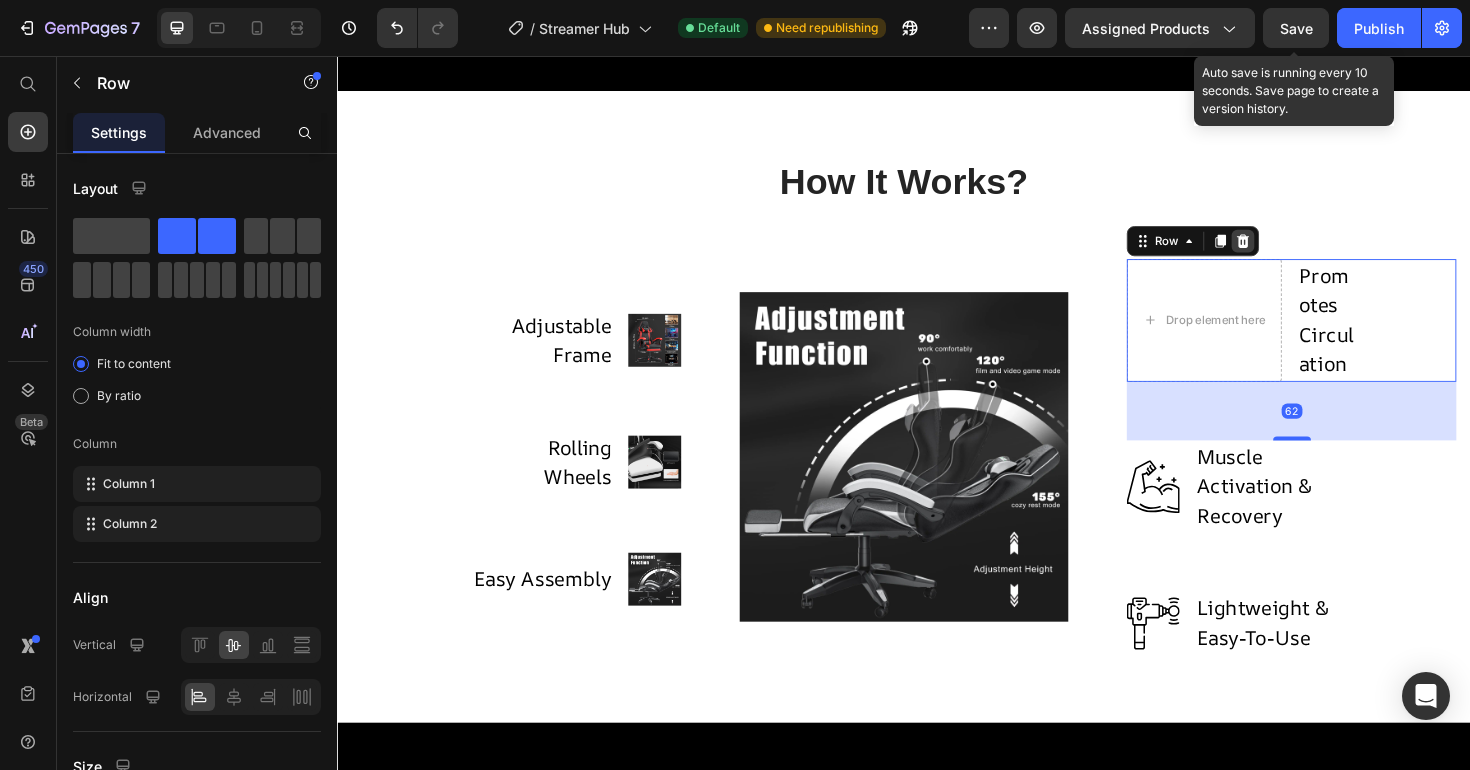click 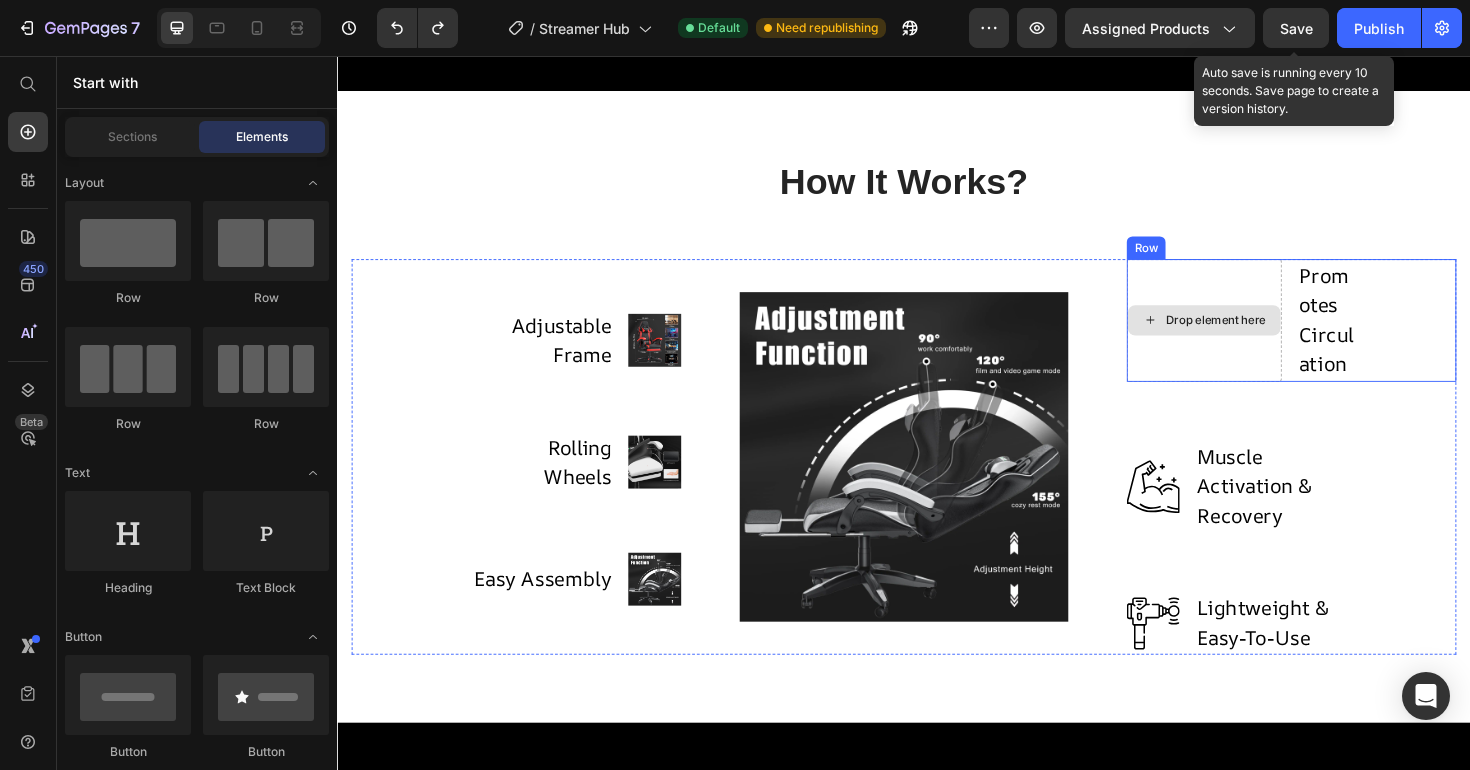click on "Drop element here" at bounding box center (1255, 336) 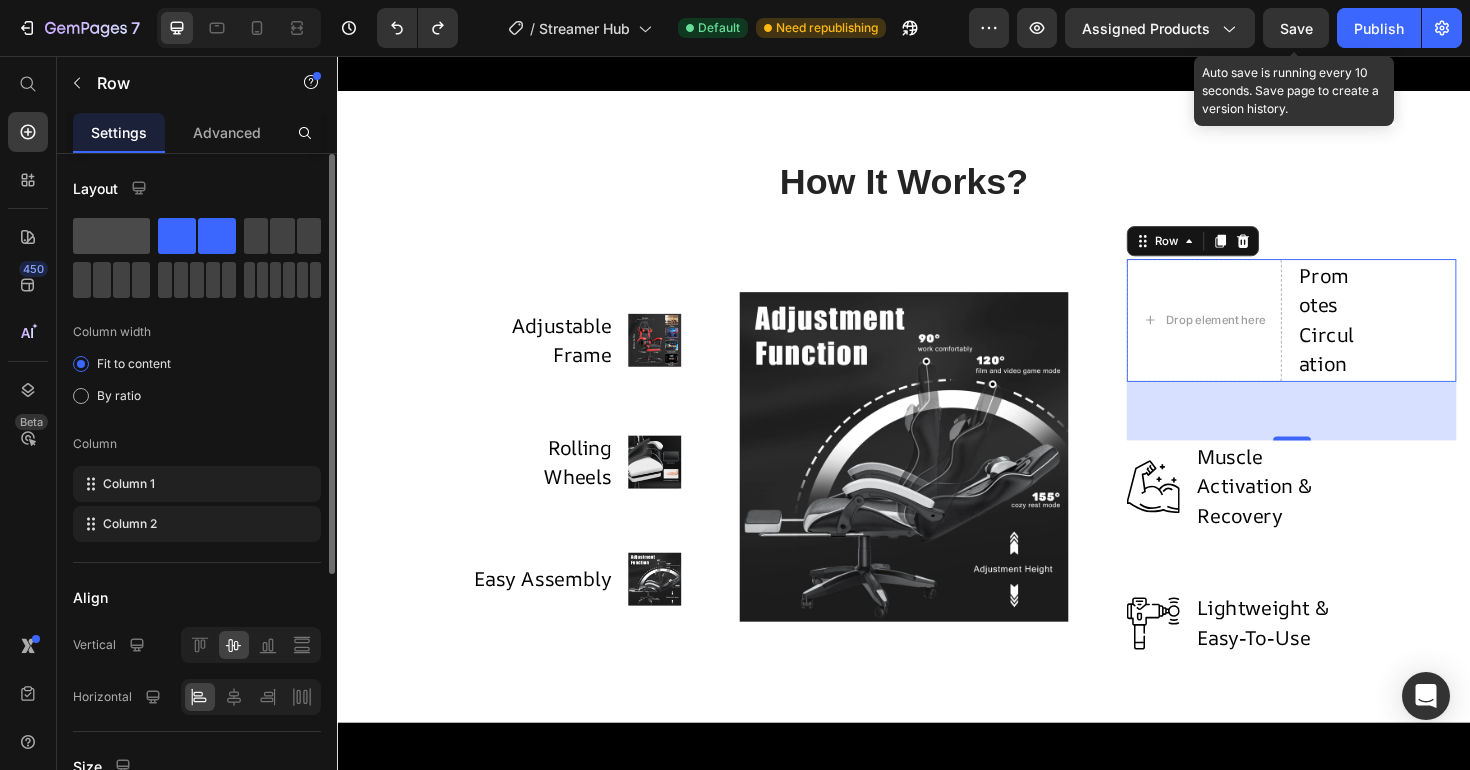 click 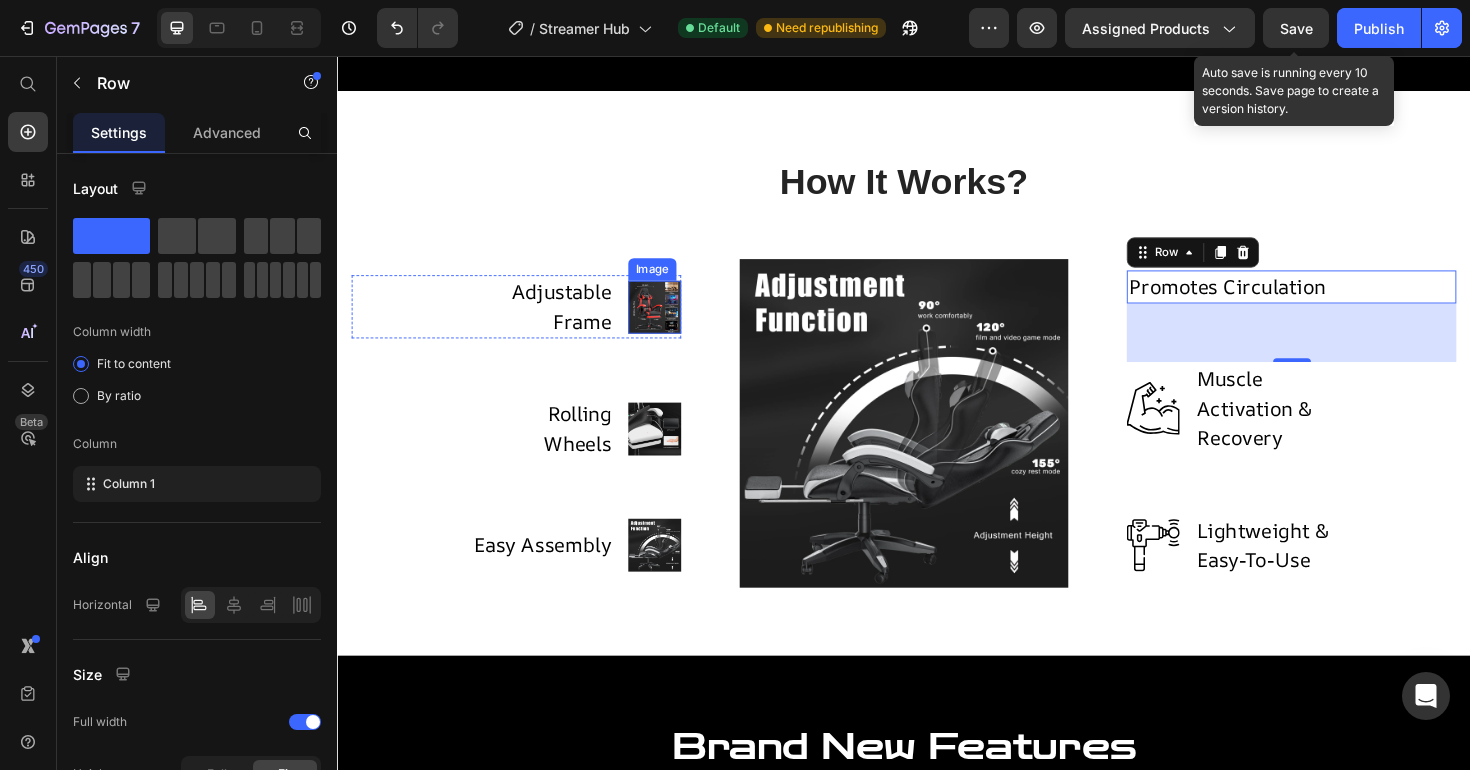 click at bounding box center [673, 322] 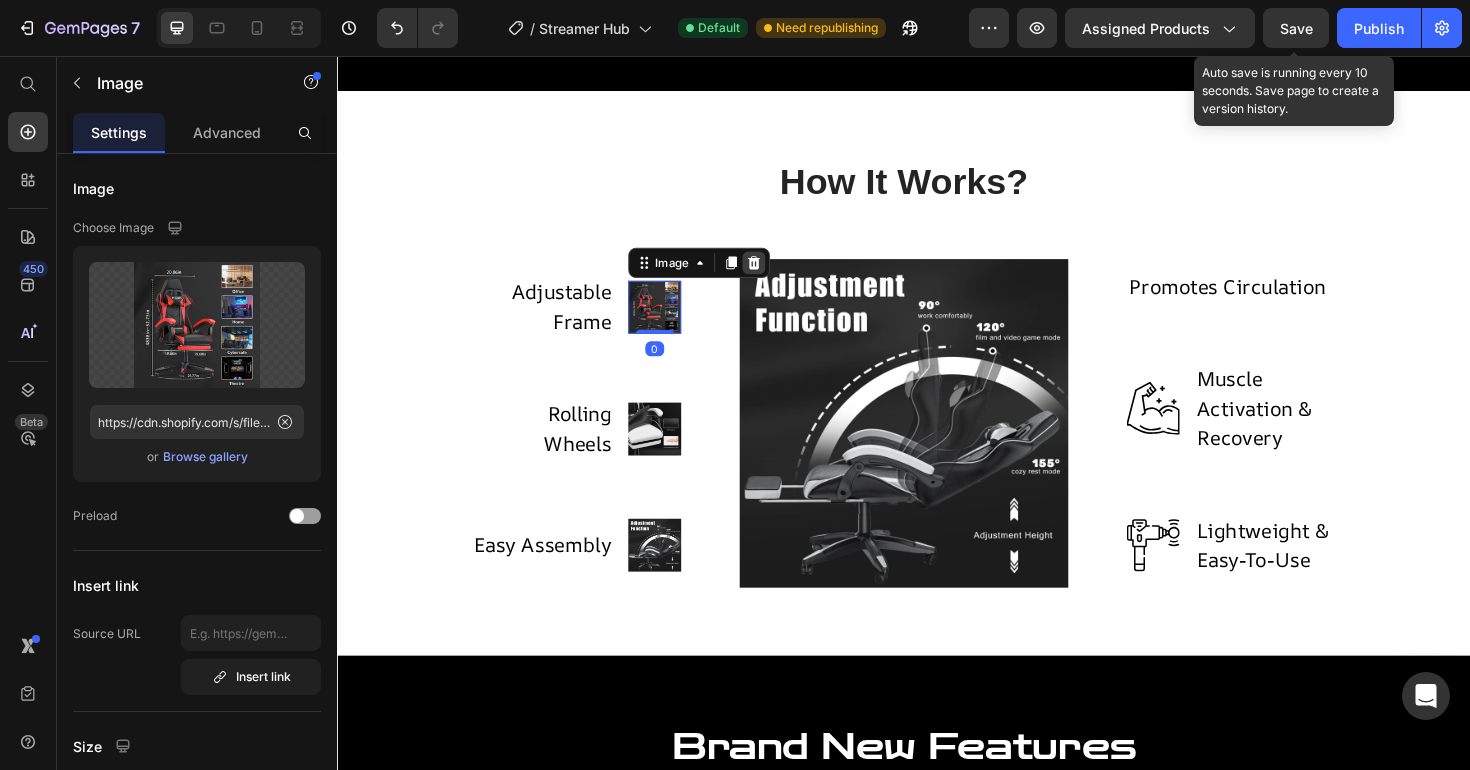 click 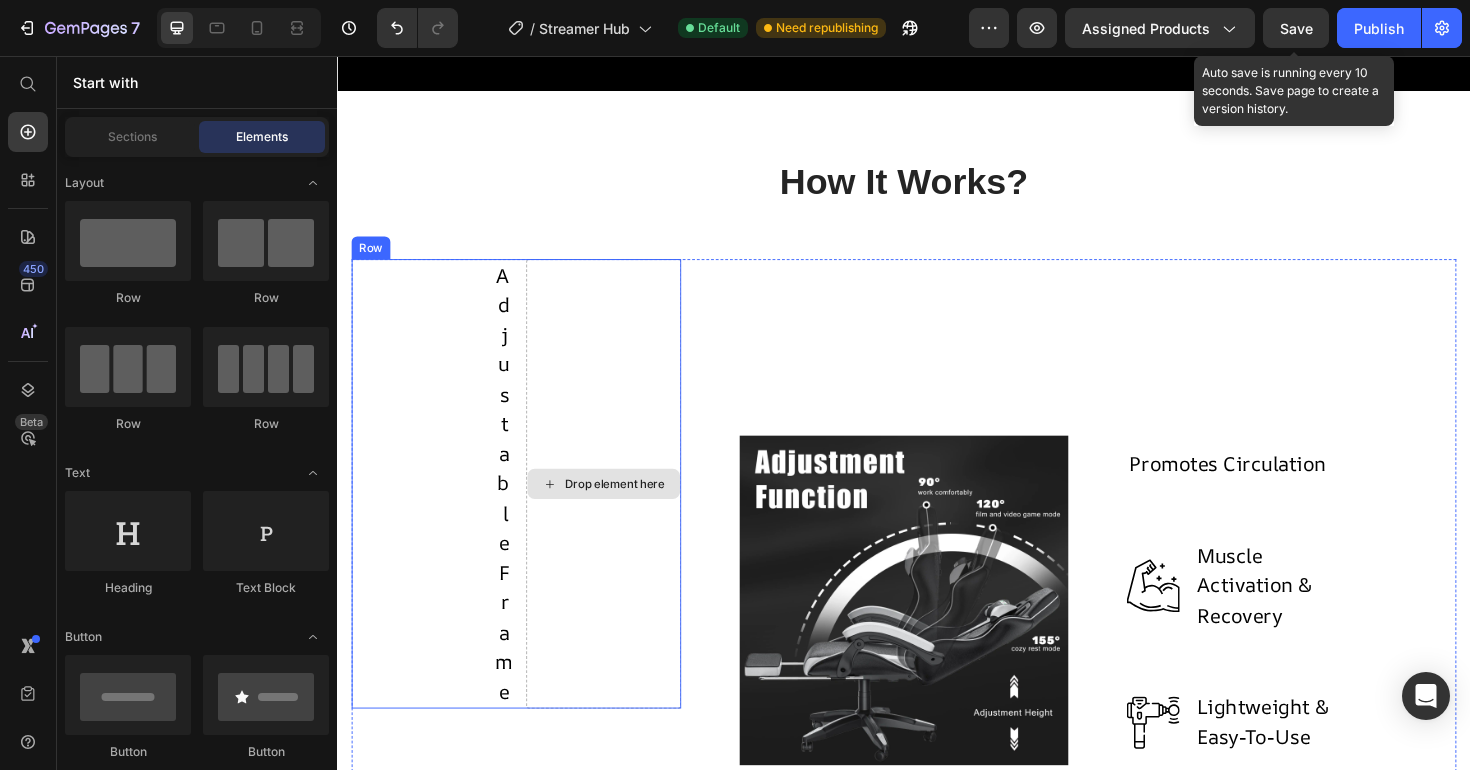 click on "Drop element here" at bounding box center (619, 509) 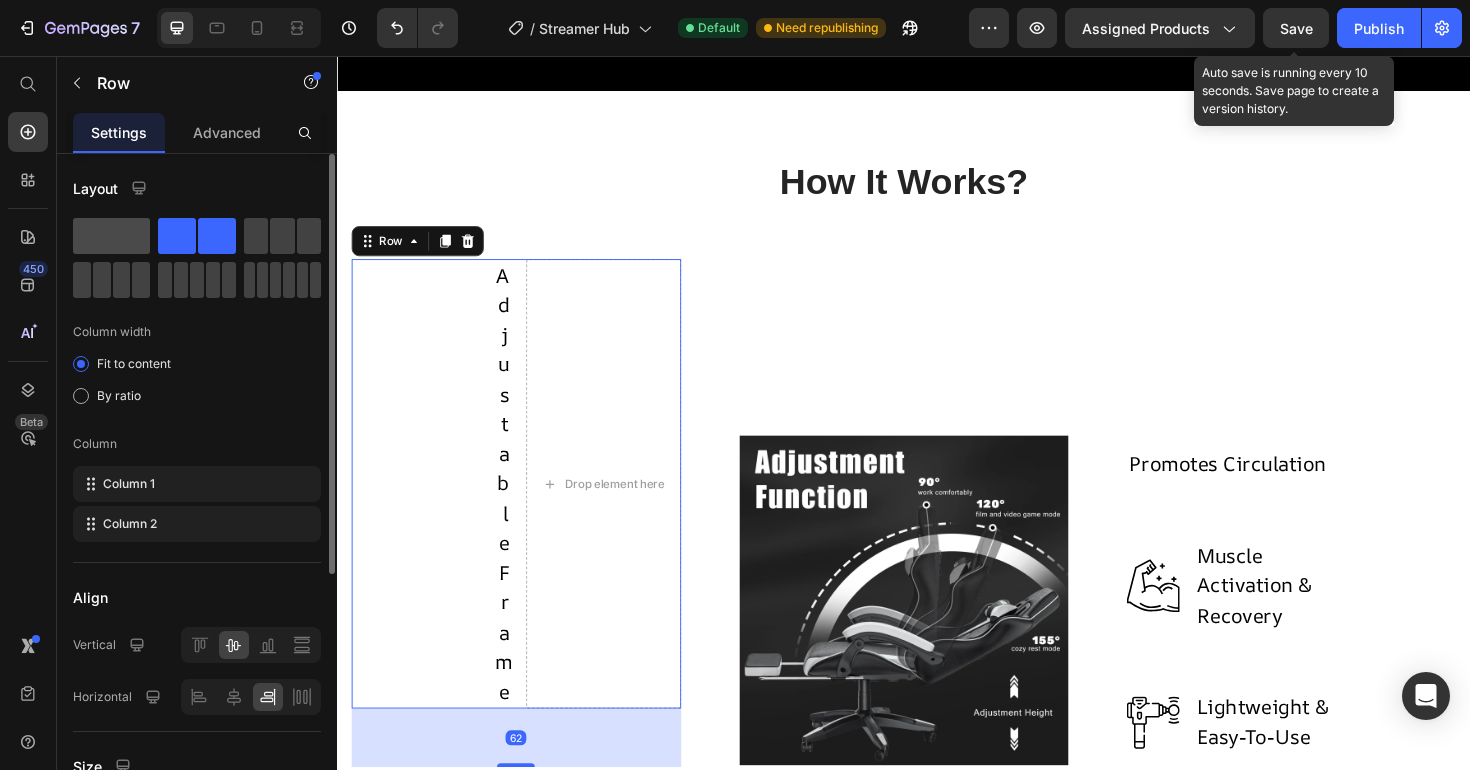 click 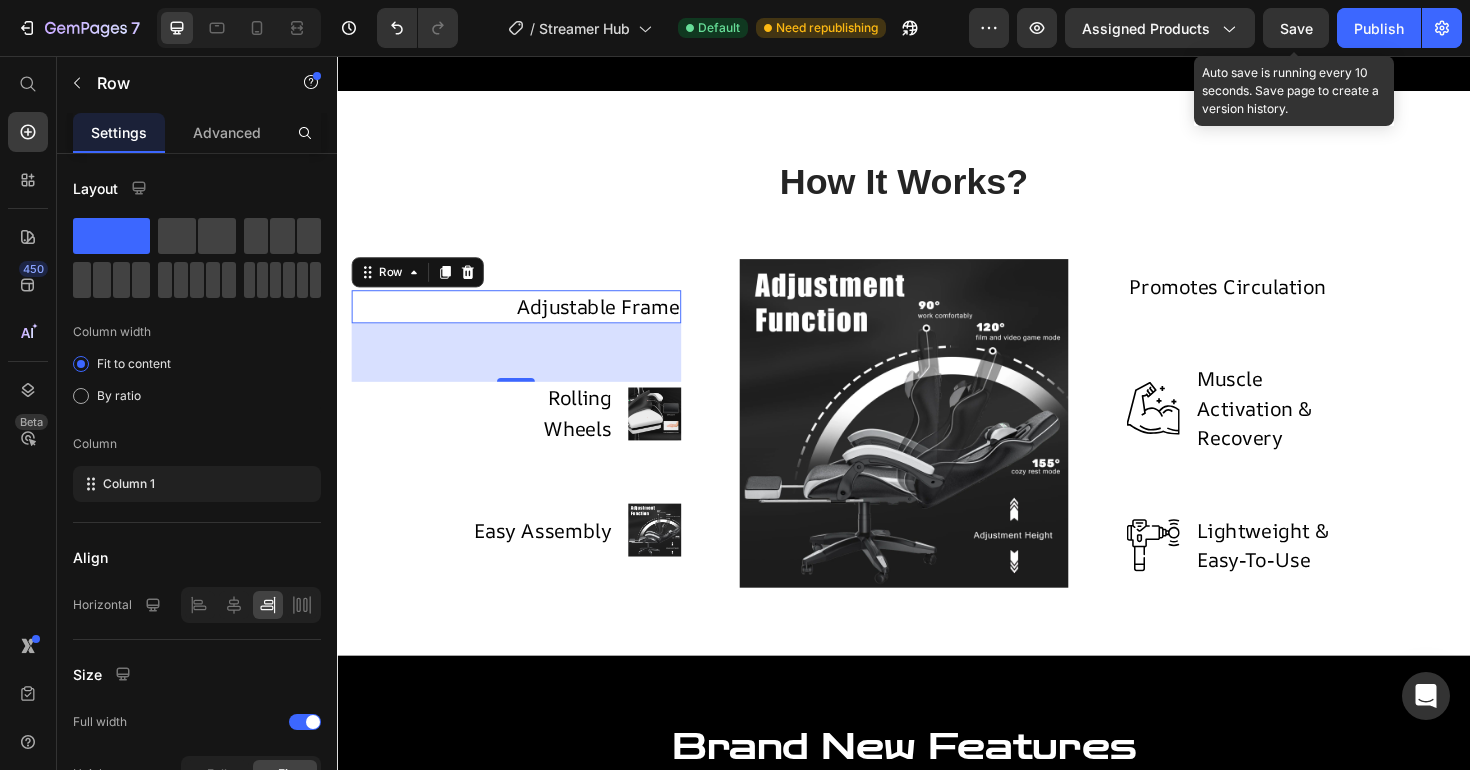 click on "62" at bounding box center [526, 370] 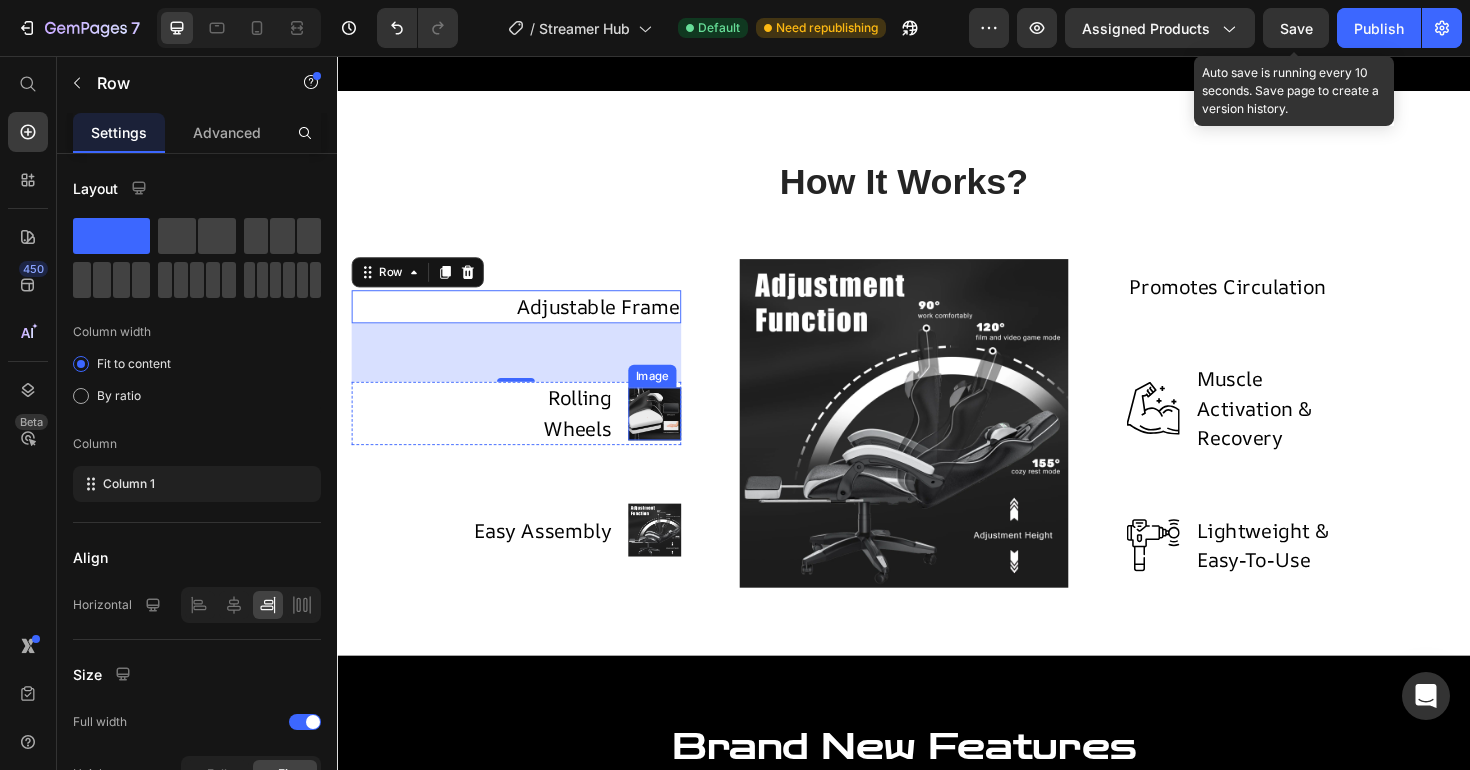 click at bounding box center [673, 435] 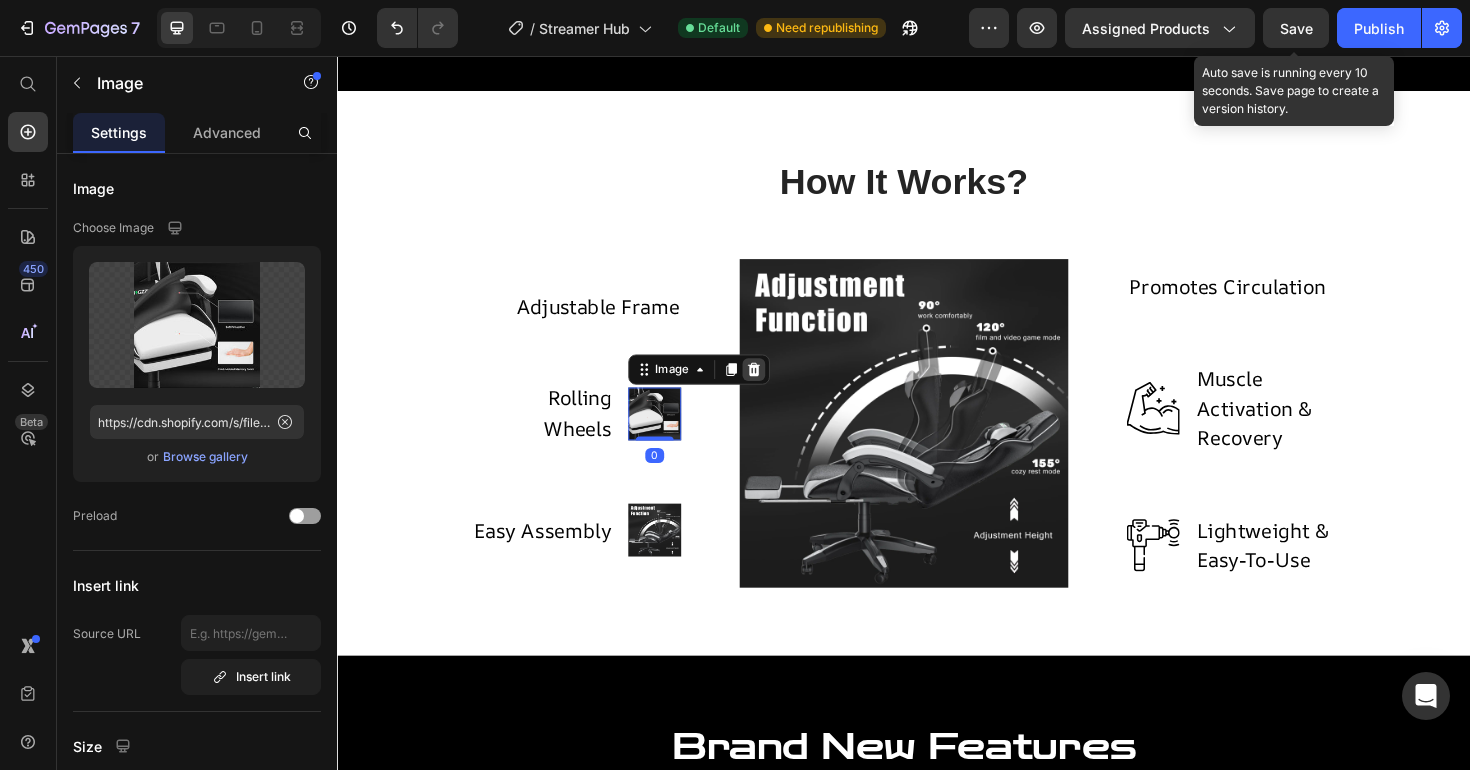click at bounding box center (778, 388) 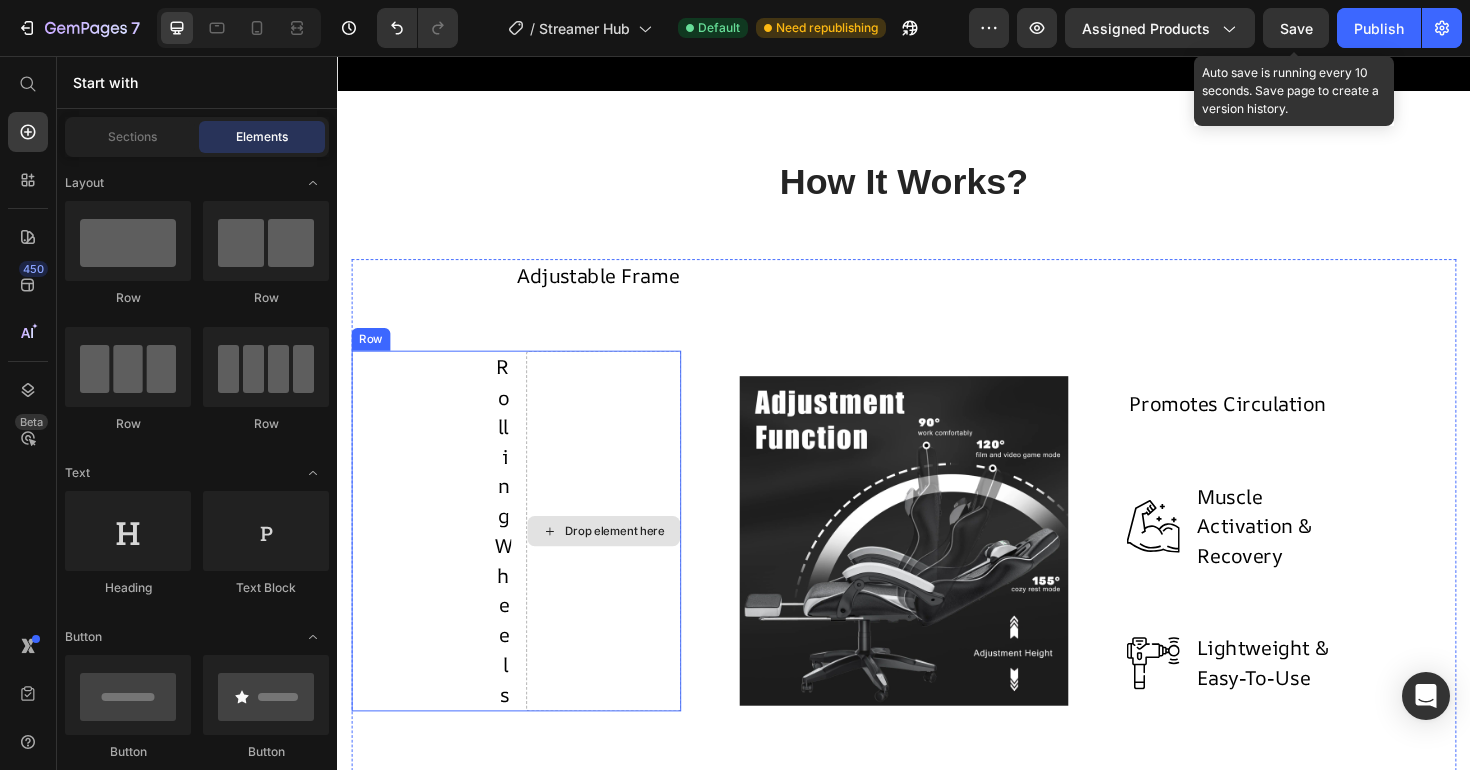 click on "Drop element here" at bounding box center [619, 559] 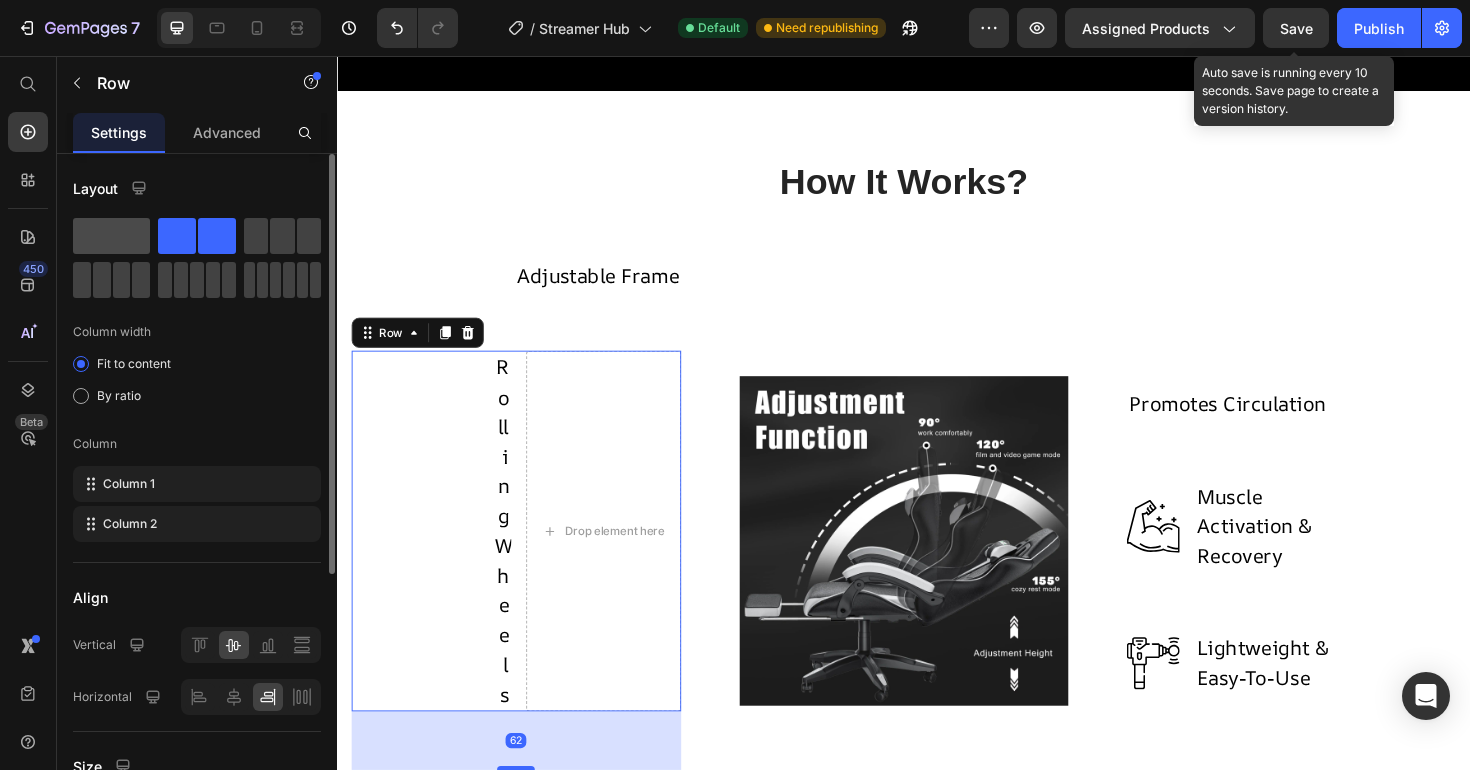 click 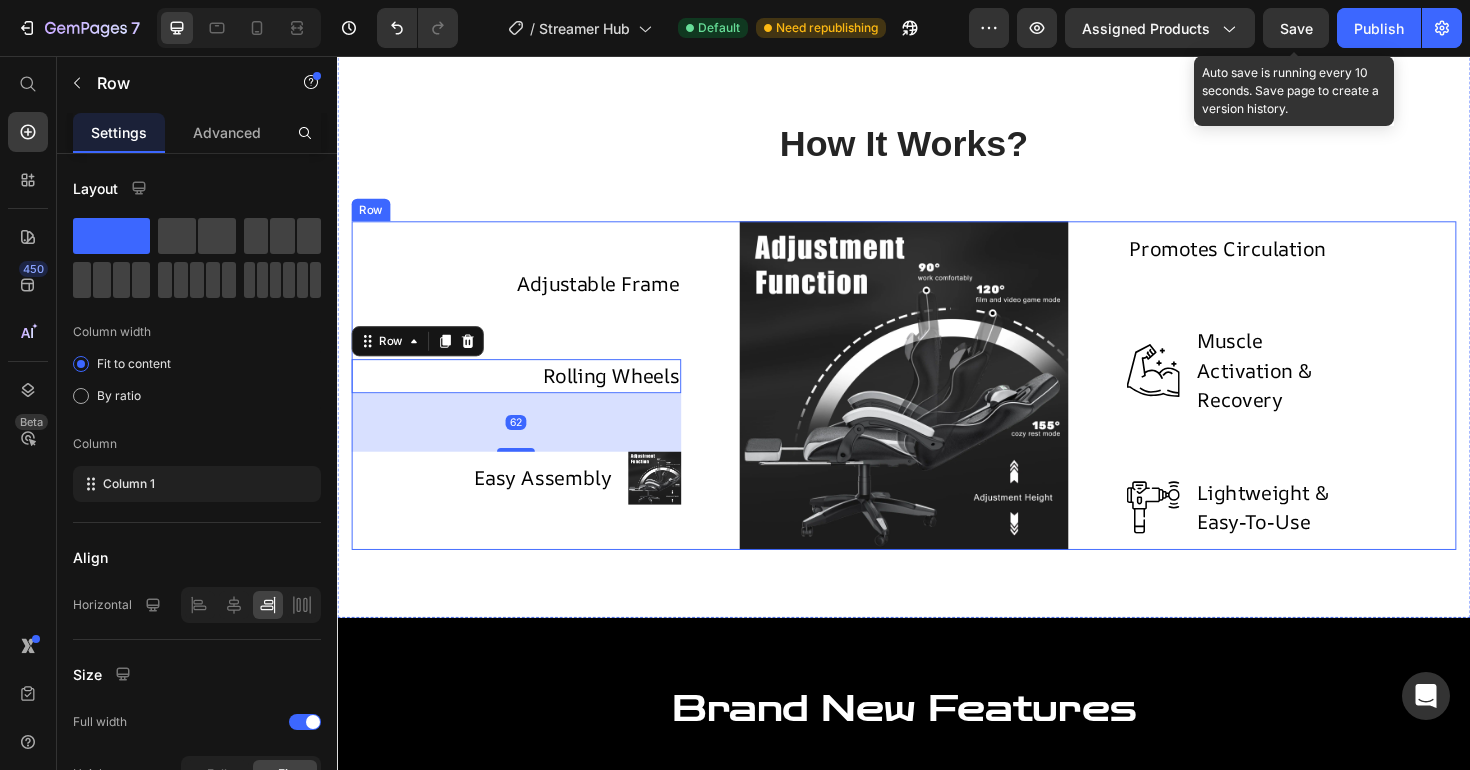 scroll, scrollTop: 1400, scrollLeft: 0, axis: vertical 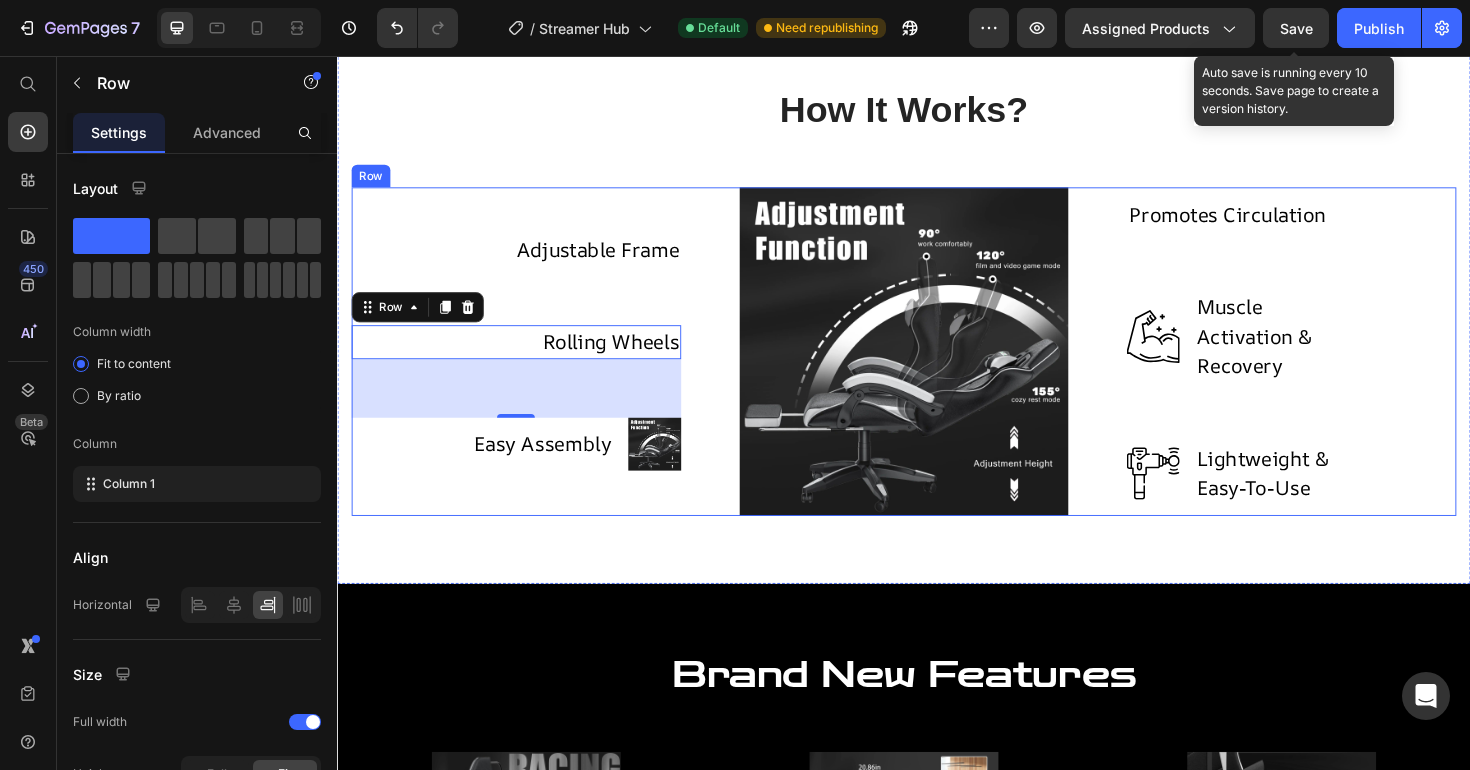 click on "Adjustable Frame Text block Row Rolling Wheels Text block Row   62 Easy Assembly Text block Image Row Image Promotes Circulation Text block Row Image Muscle Activation & Recovery Text block Row Image Lightweight & Easy-To-Use Text block Row Row" at bounding box center [937, 369] 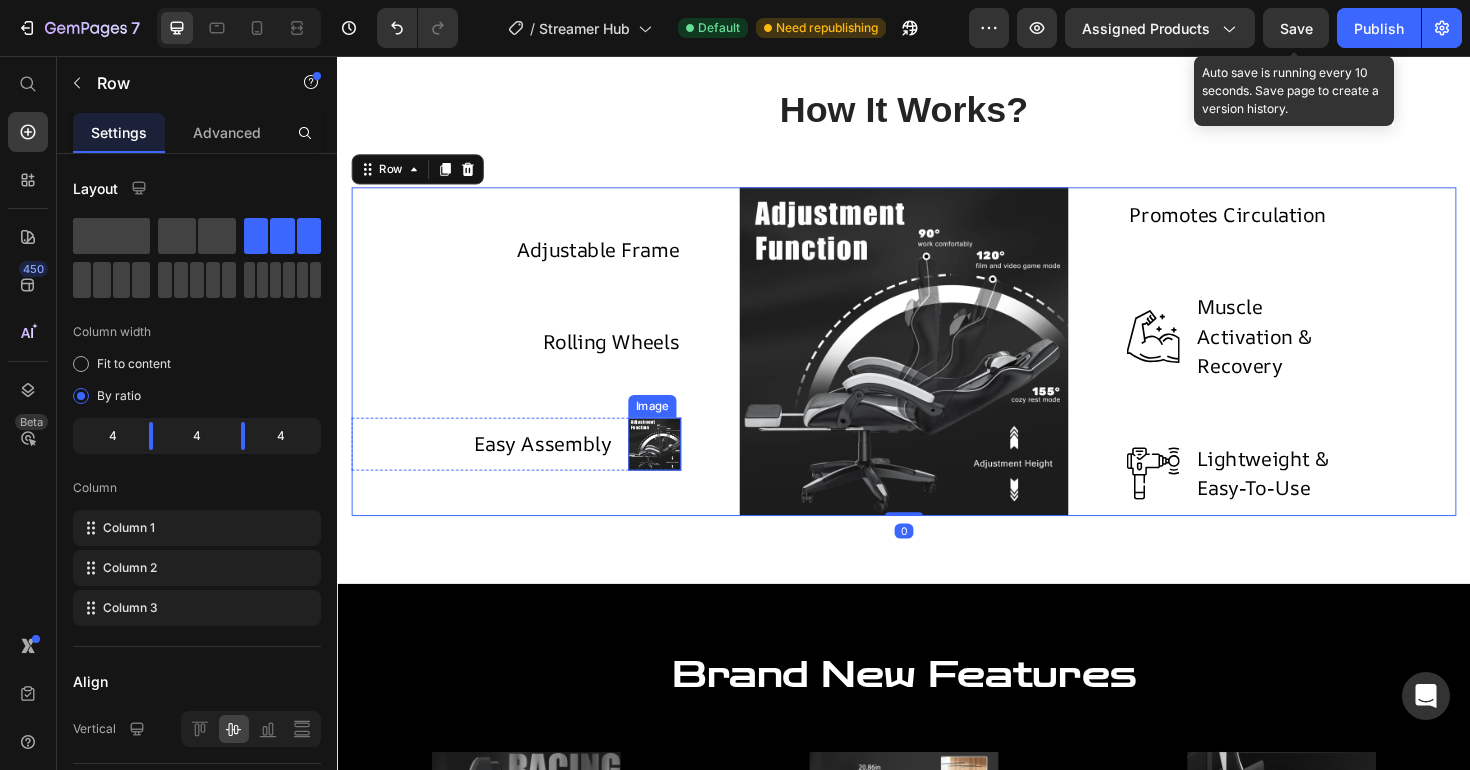 click at bounding box center [673, 467] 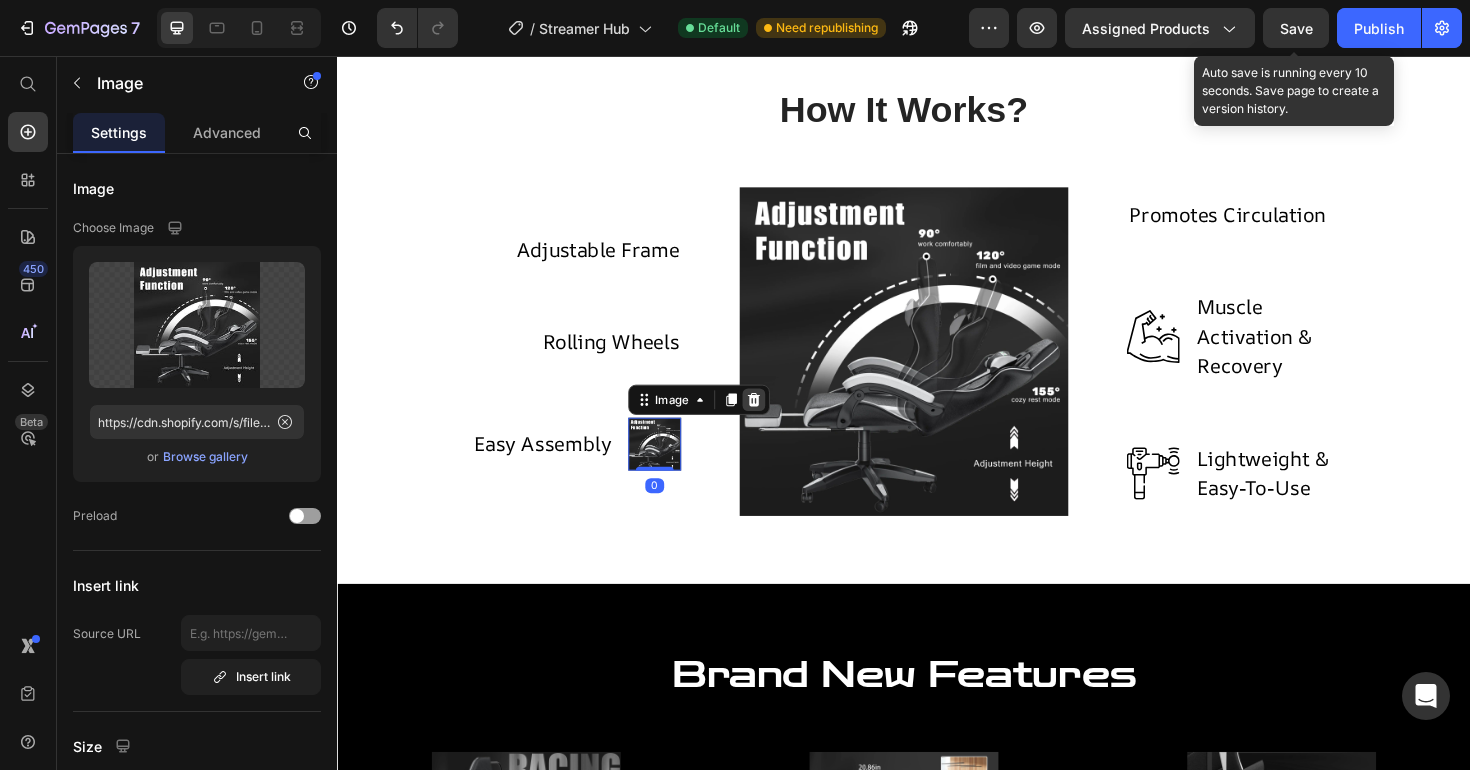 click 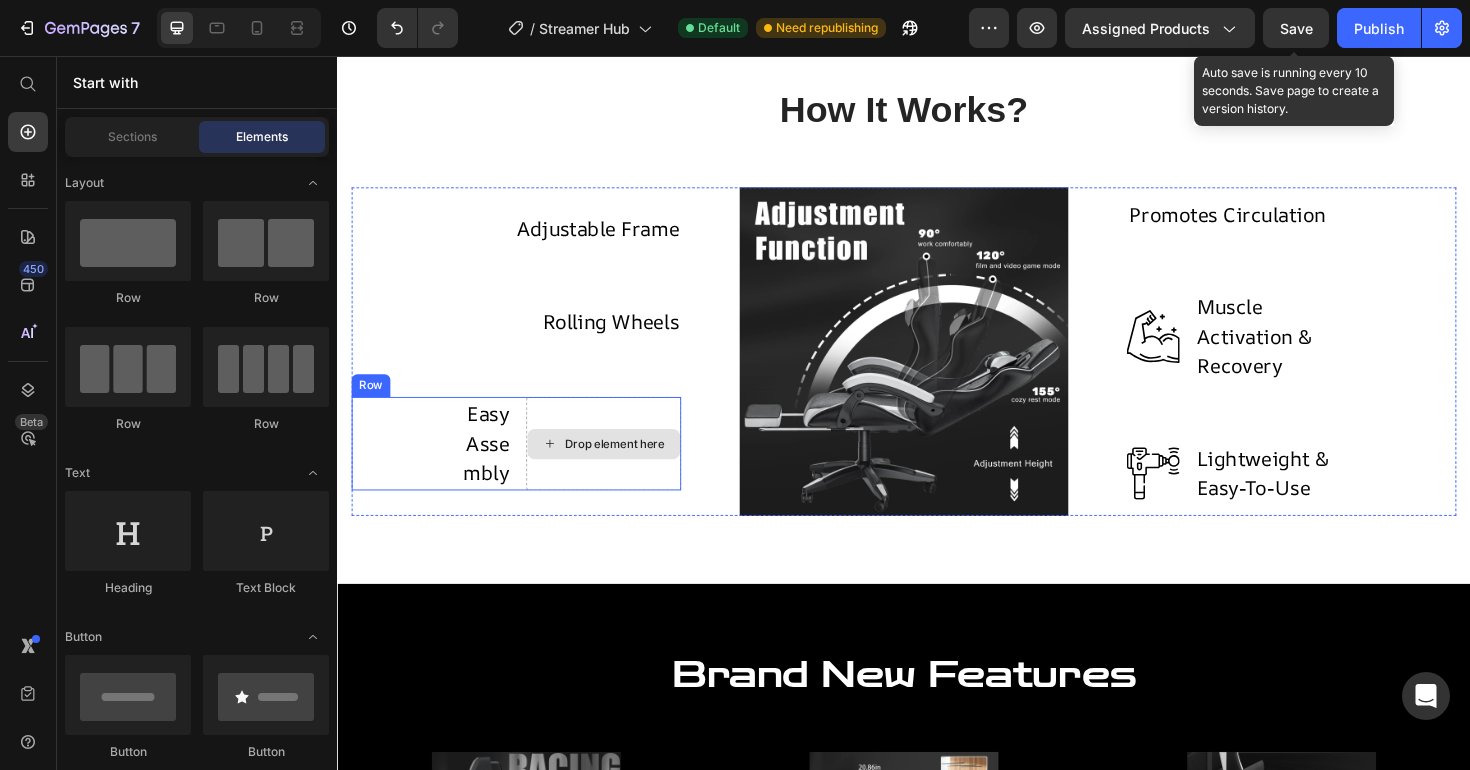 click on "Drop element here" at bounding box center [619, 466] 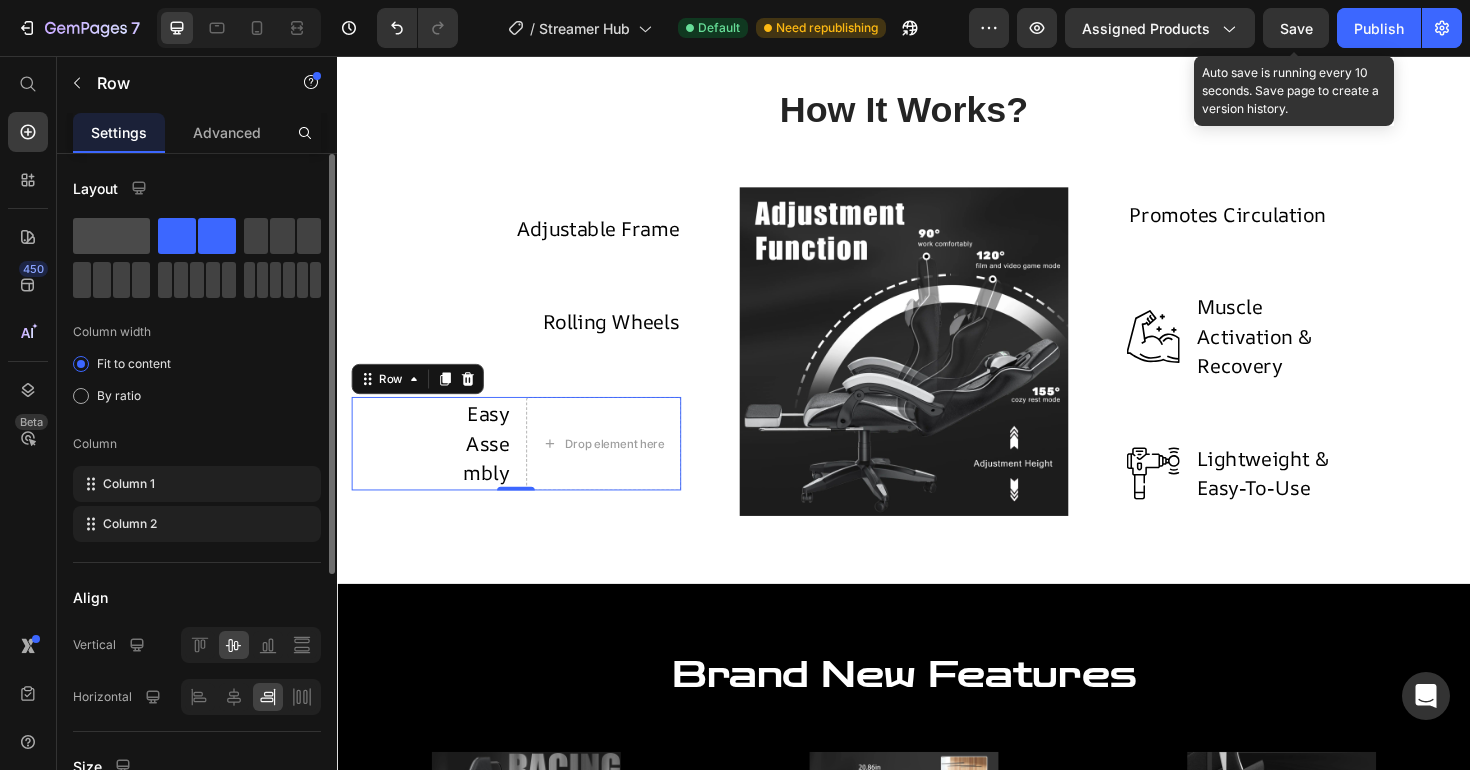 click 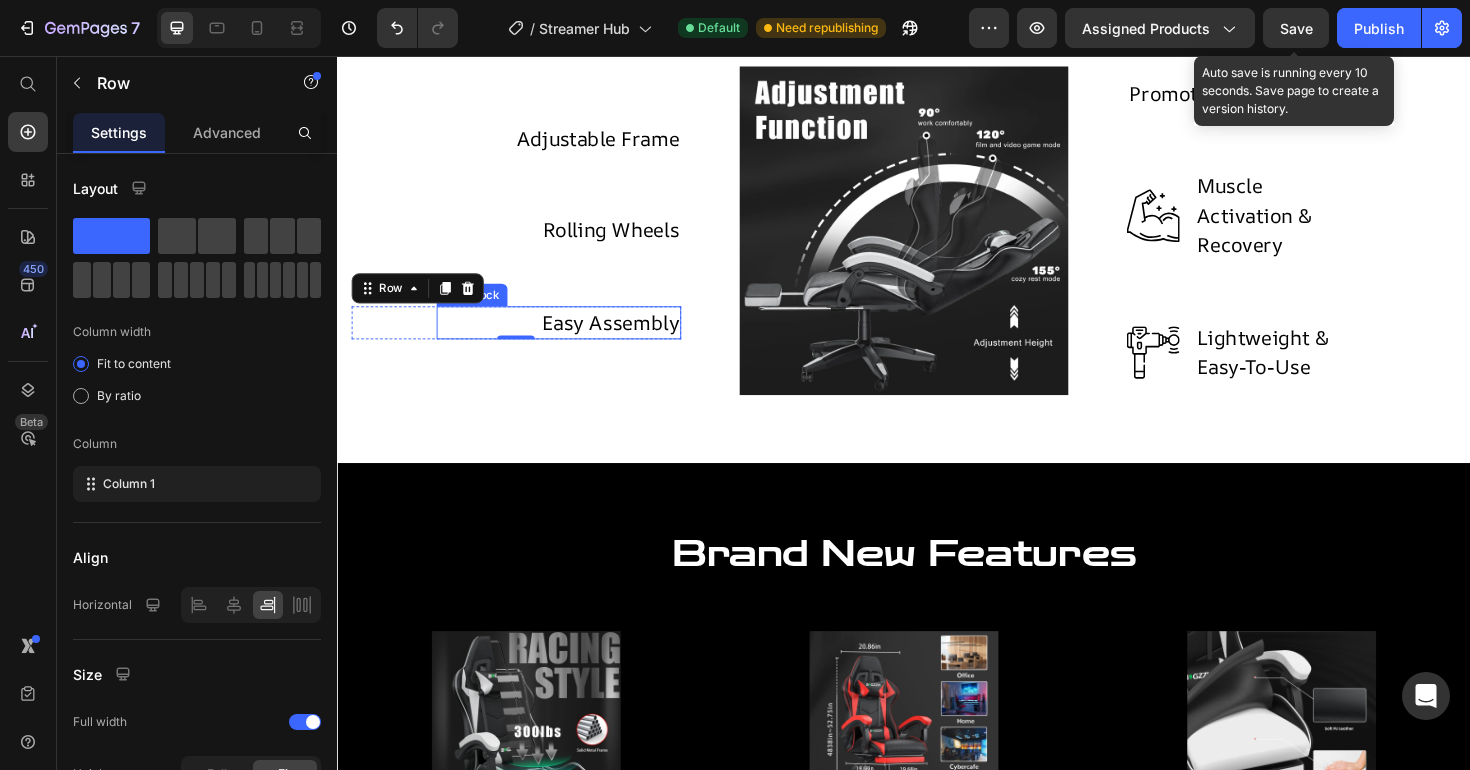 scroll, scrollTop: 1421, scrollLeft: 0, axis: vertical 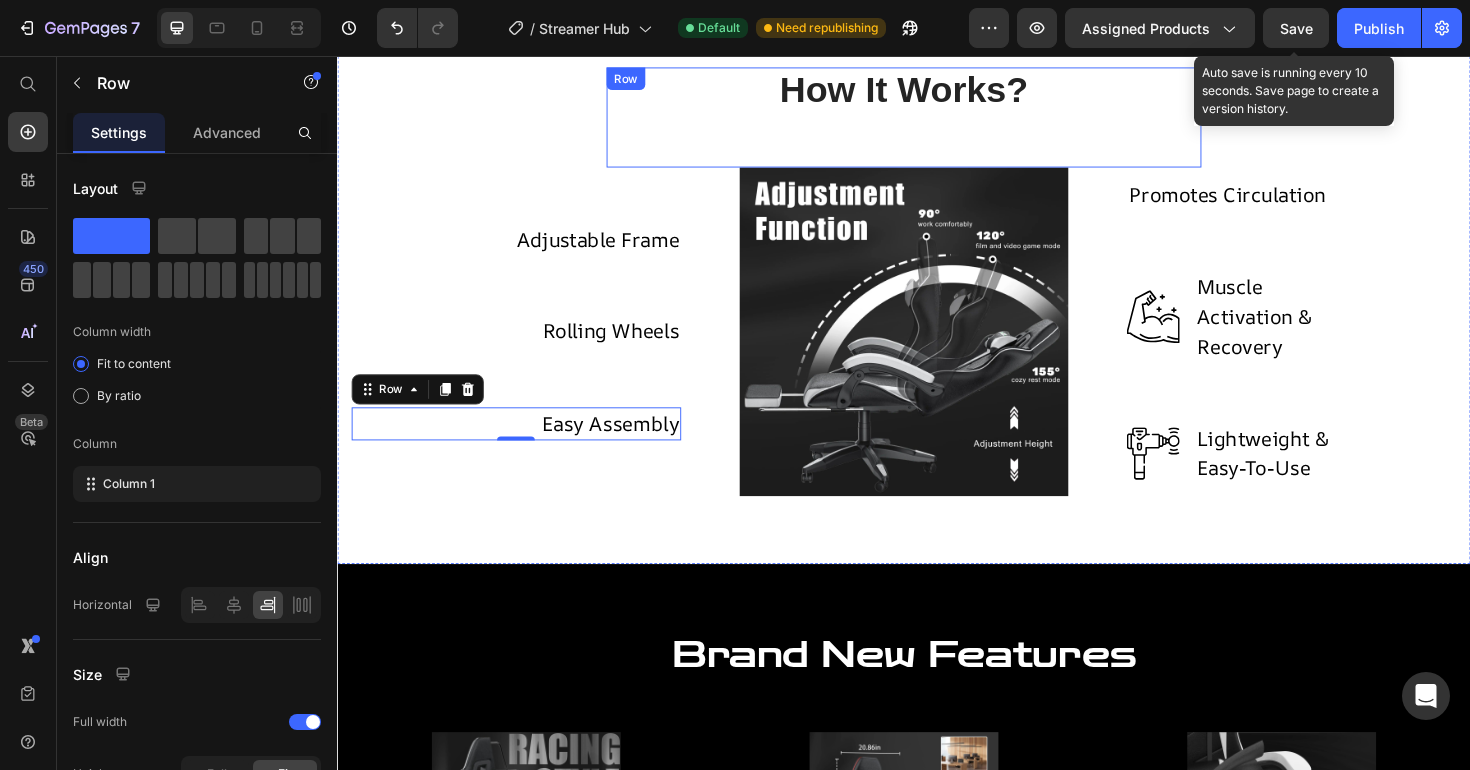 click on "How It Works? Heading" at bounding box center [937, 121] 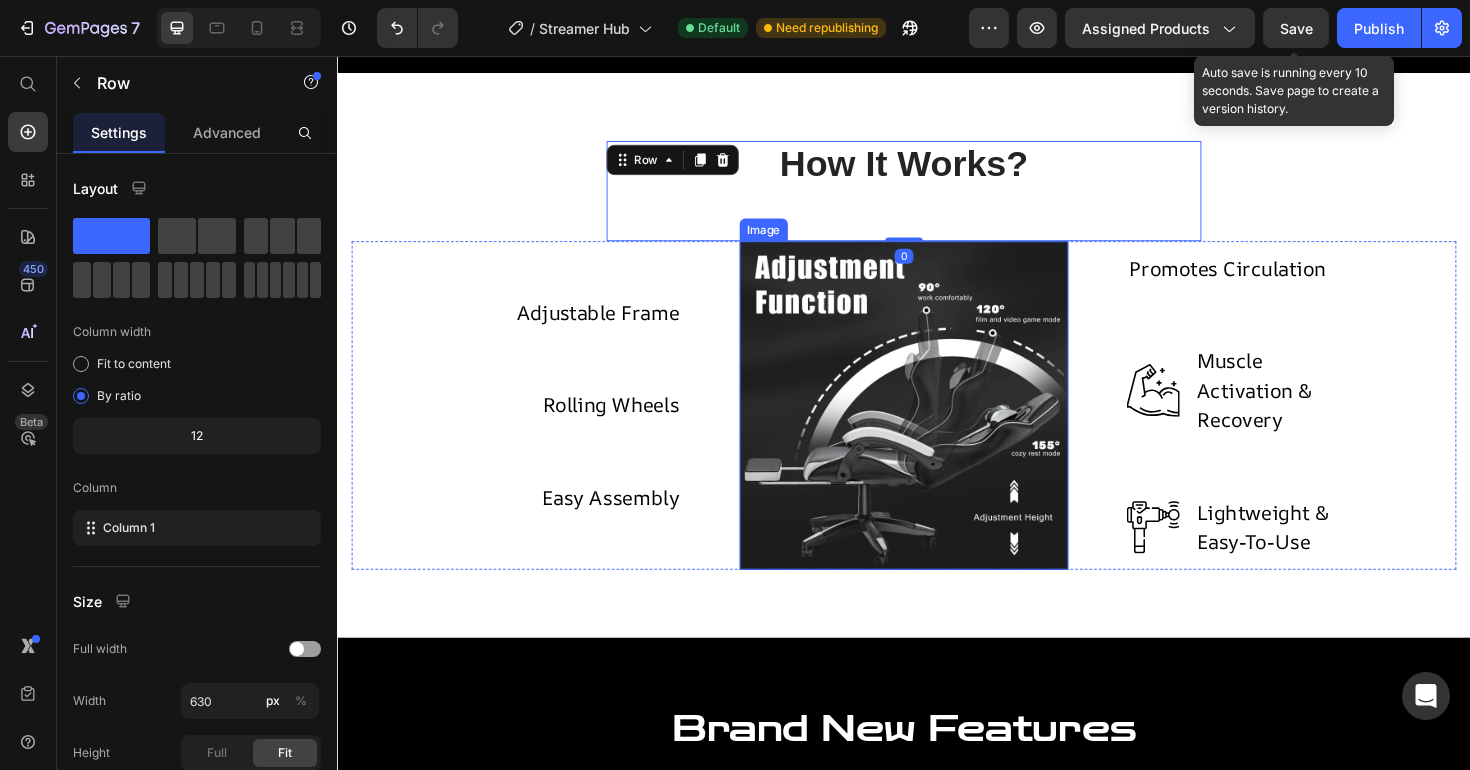 scroll, scrollTop: 1337, scrollLeft: 0, axis: vertical 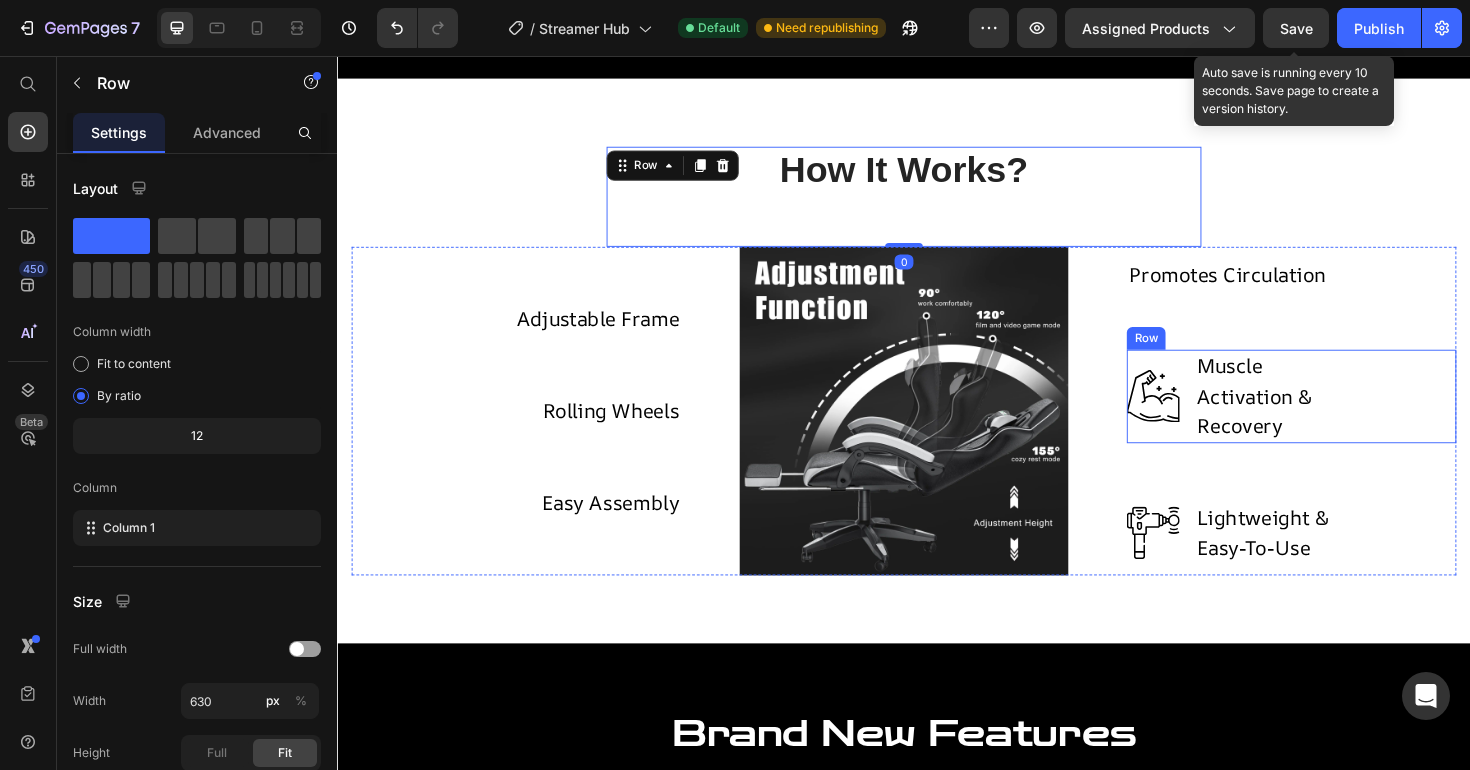 click on "Image Muscle Activation & Recovery Text block Row" at bounding box center (1347, 416) 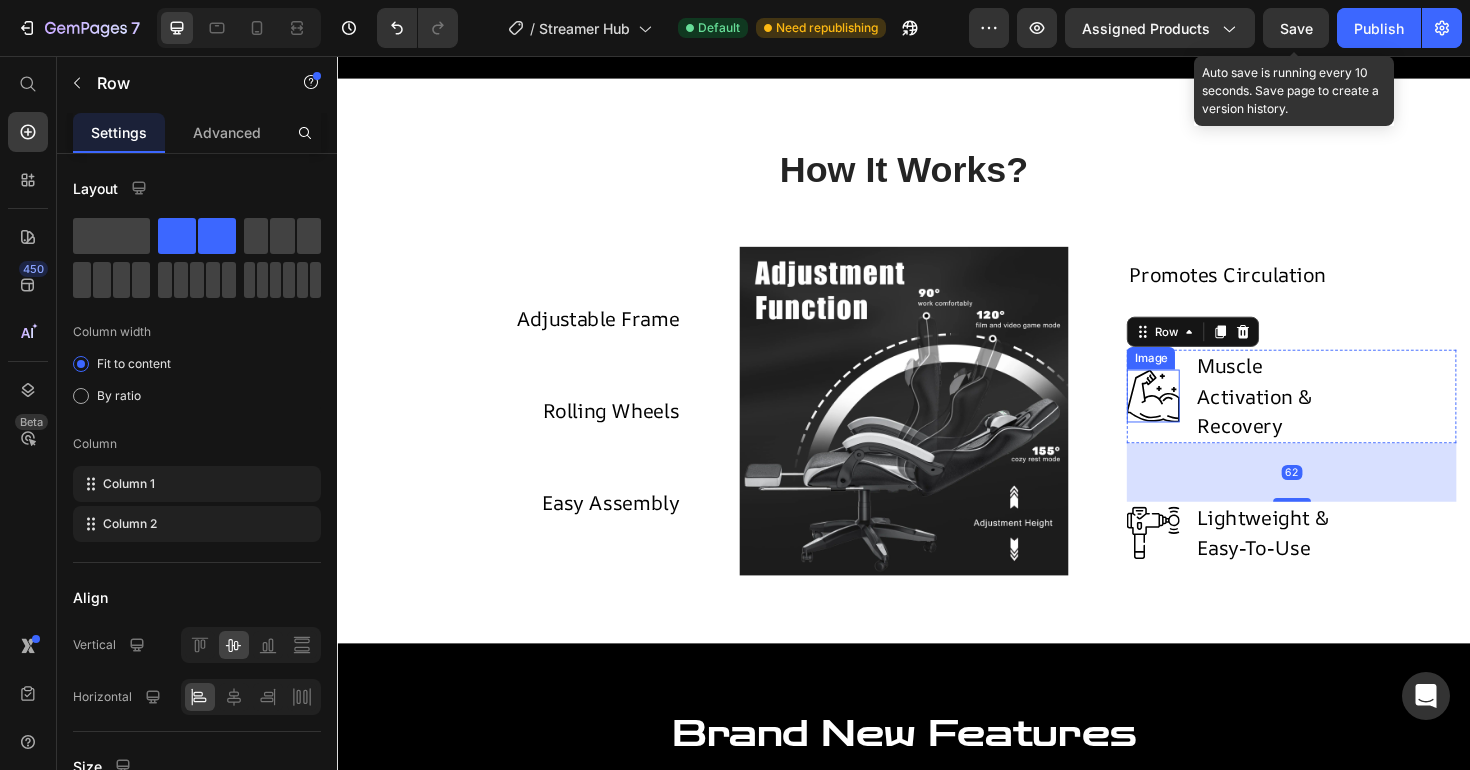 click at bounding box center (1201, 416) 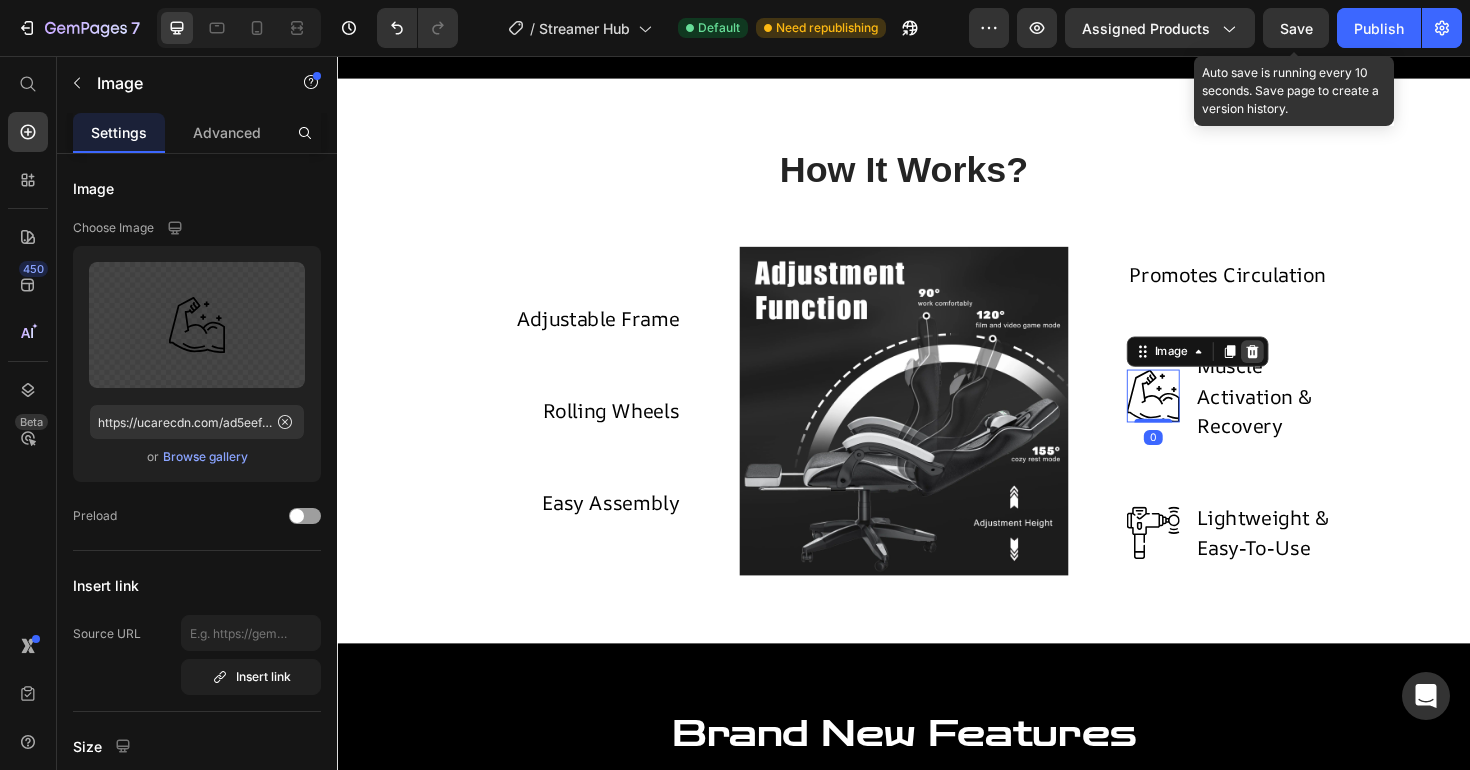 click 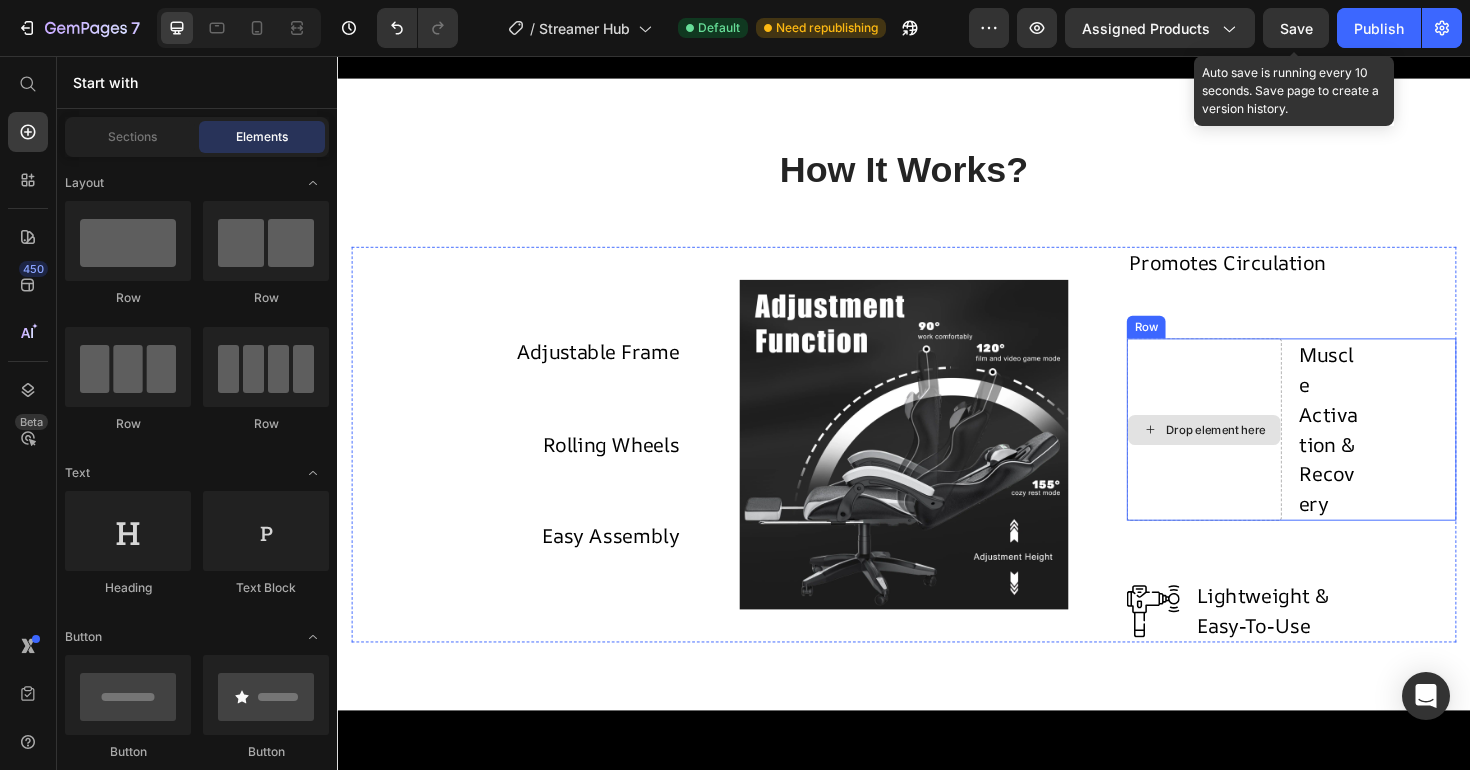 click on "Drop element here" at bounding box center (1255, 451) 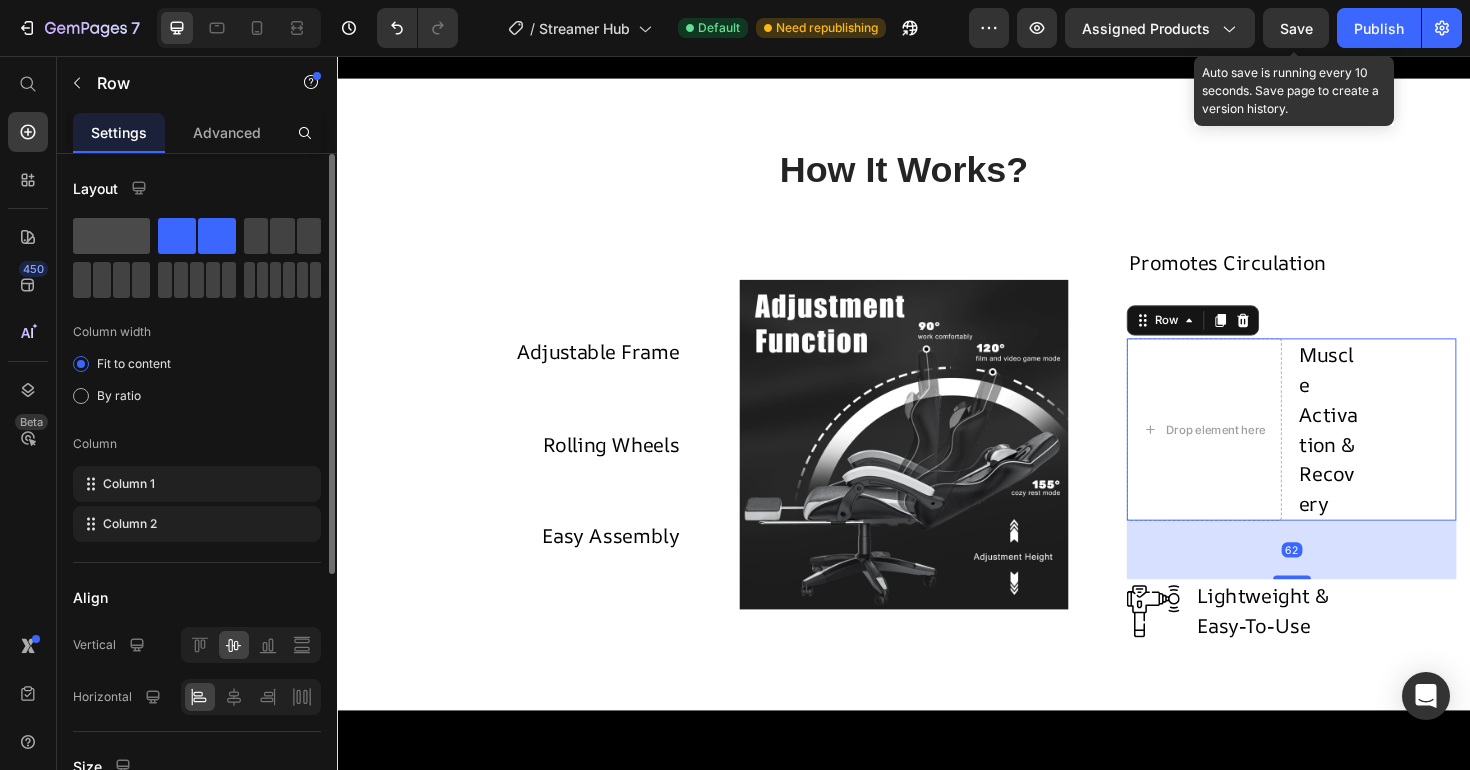 click 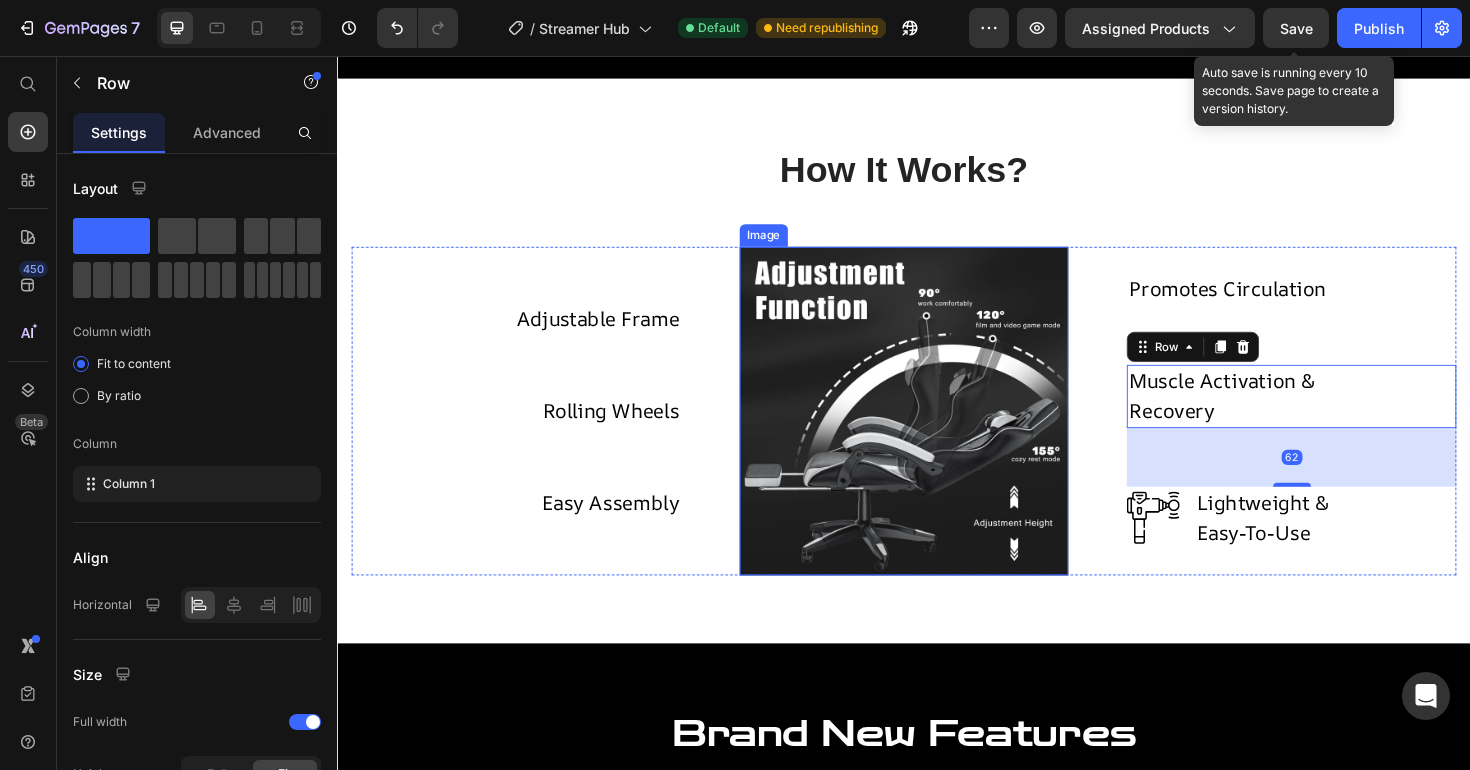 scroll, scrollTop: 1437, scrollLeft: 0, axis: vertical 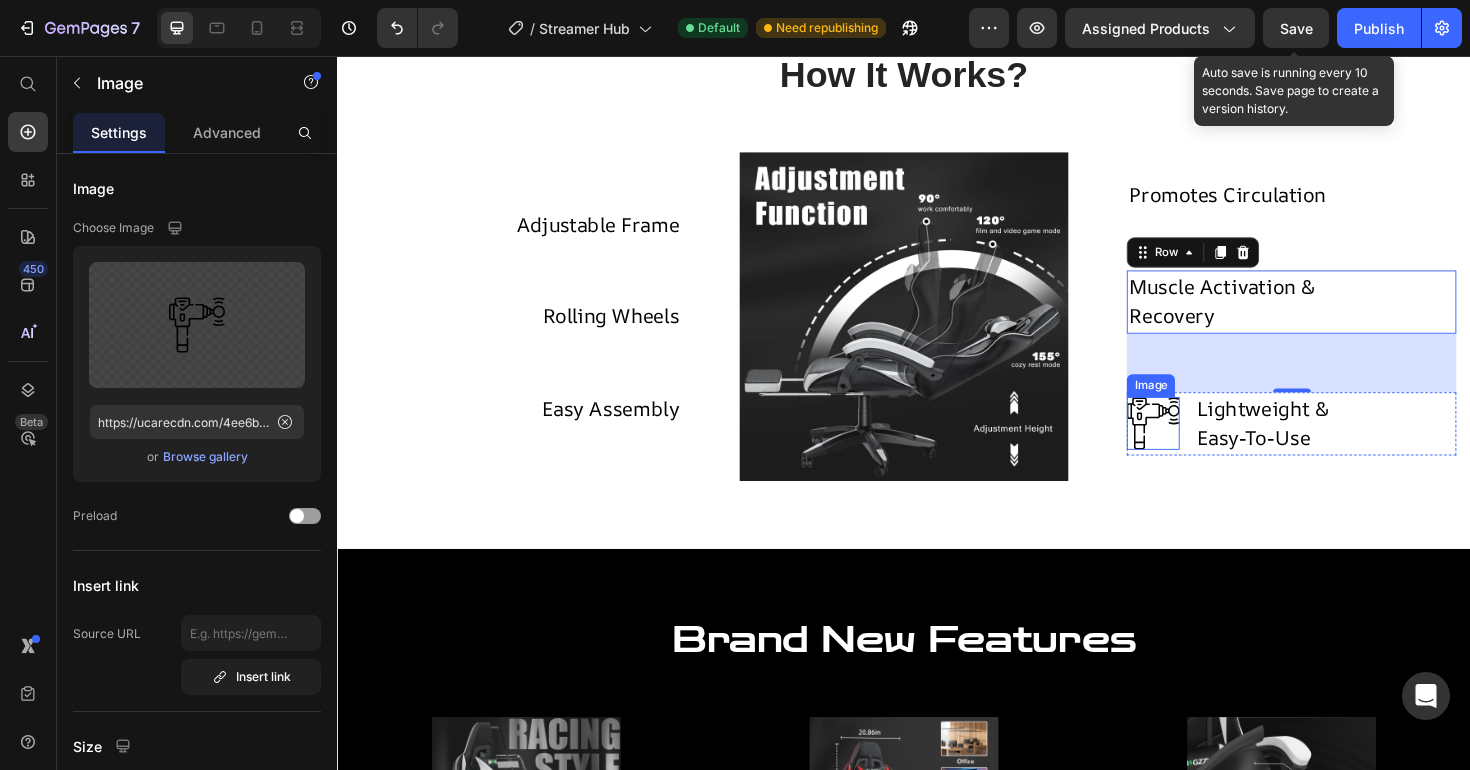 click at bounding box center [1201, 445] 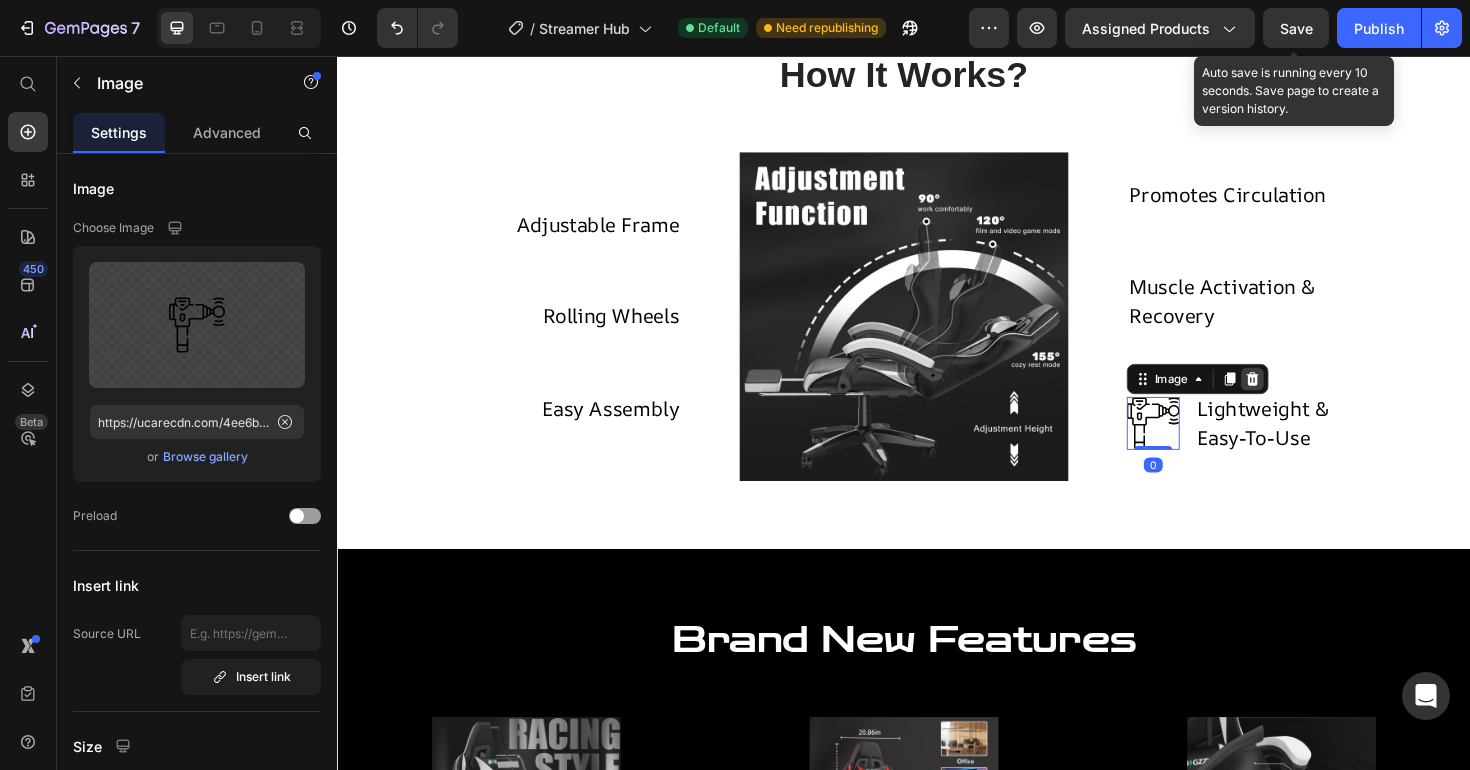 click 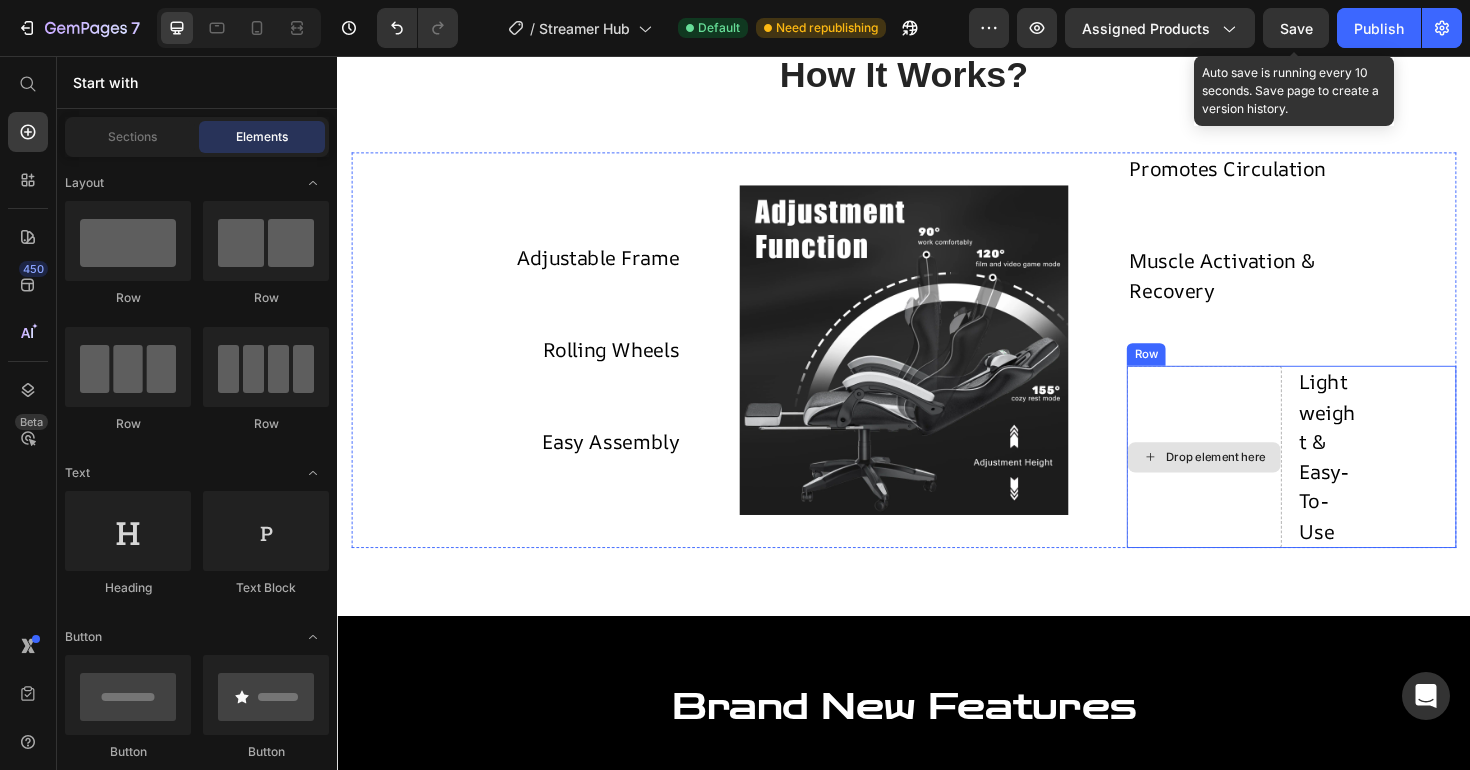 click on "Drop element here" at bounding box center (1255, 480) 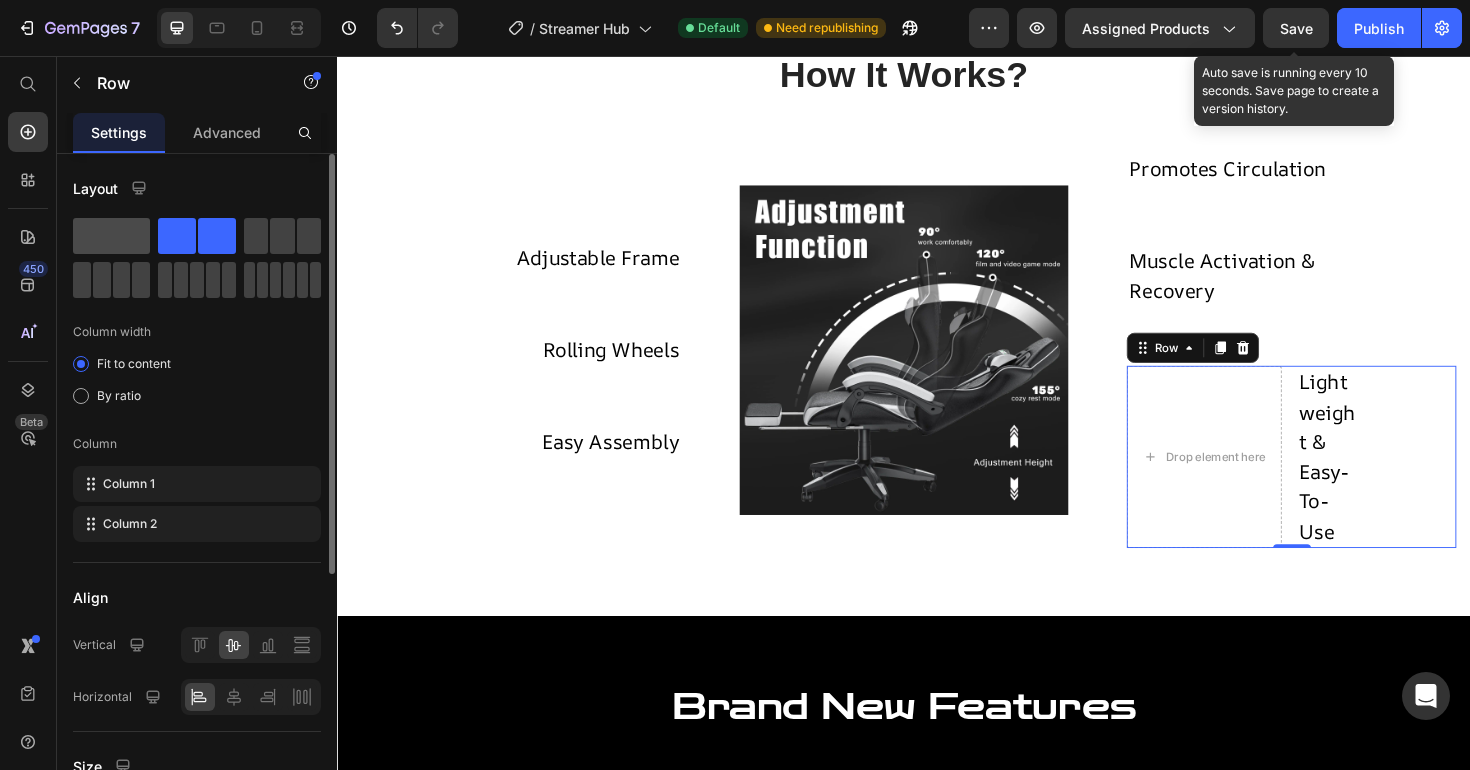 click 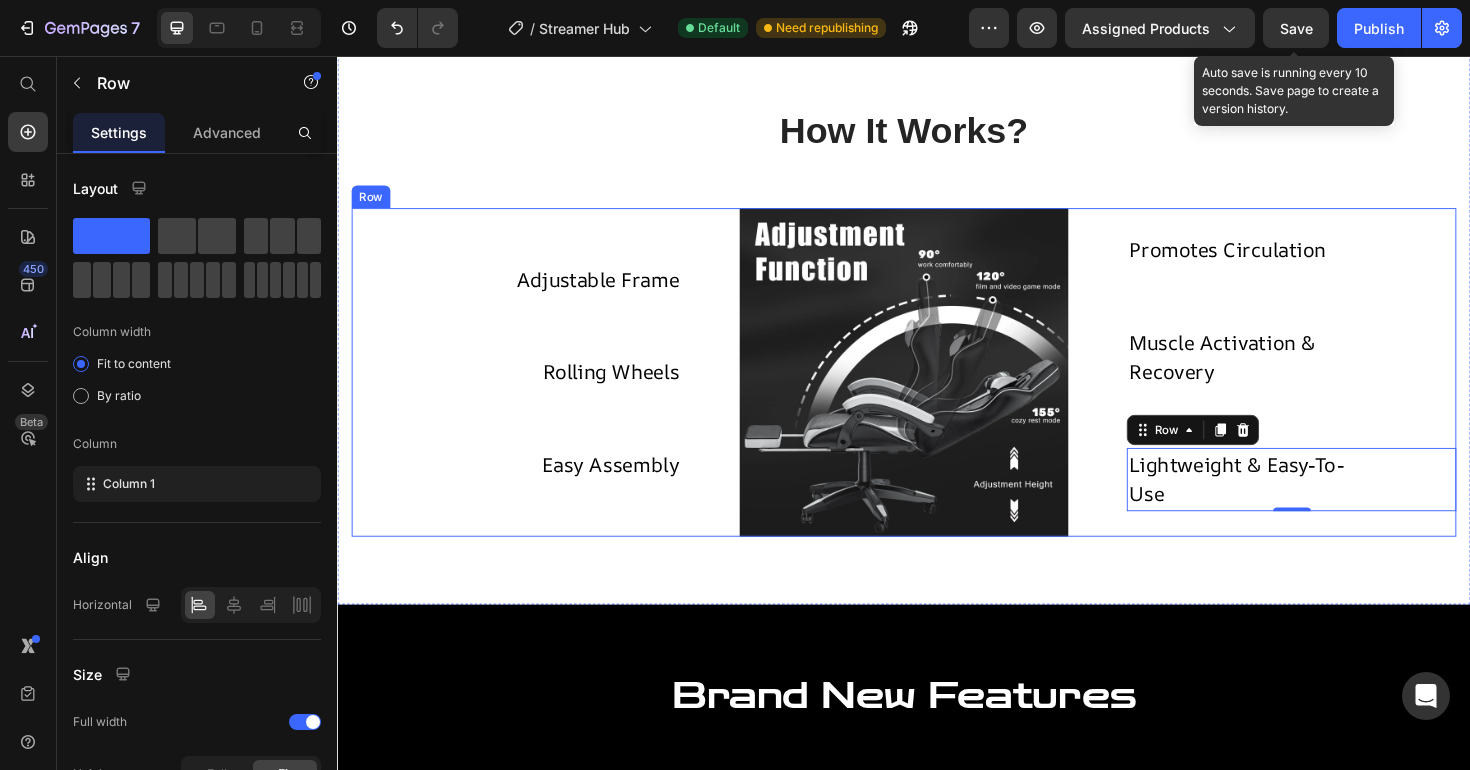scroll, scrollTop: 1360, scrollLeft: 0, axis: vertical 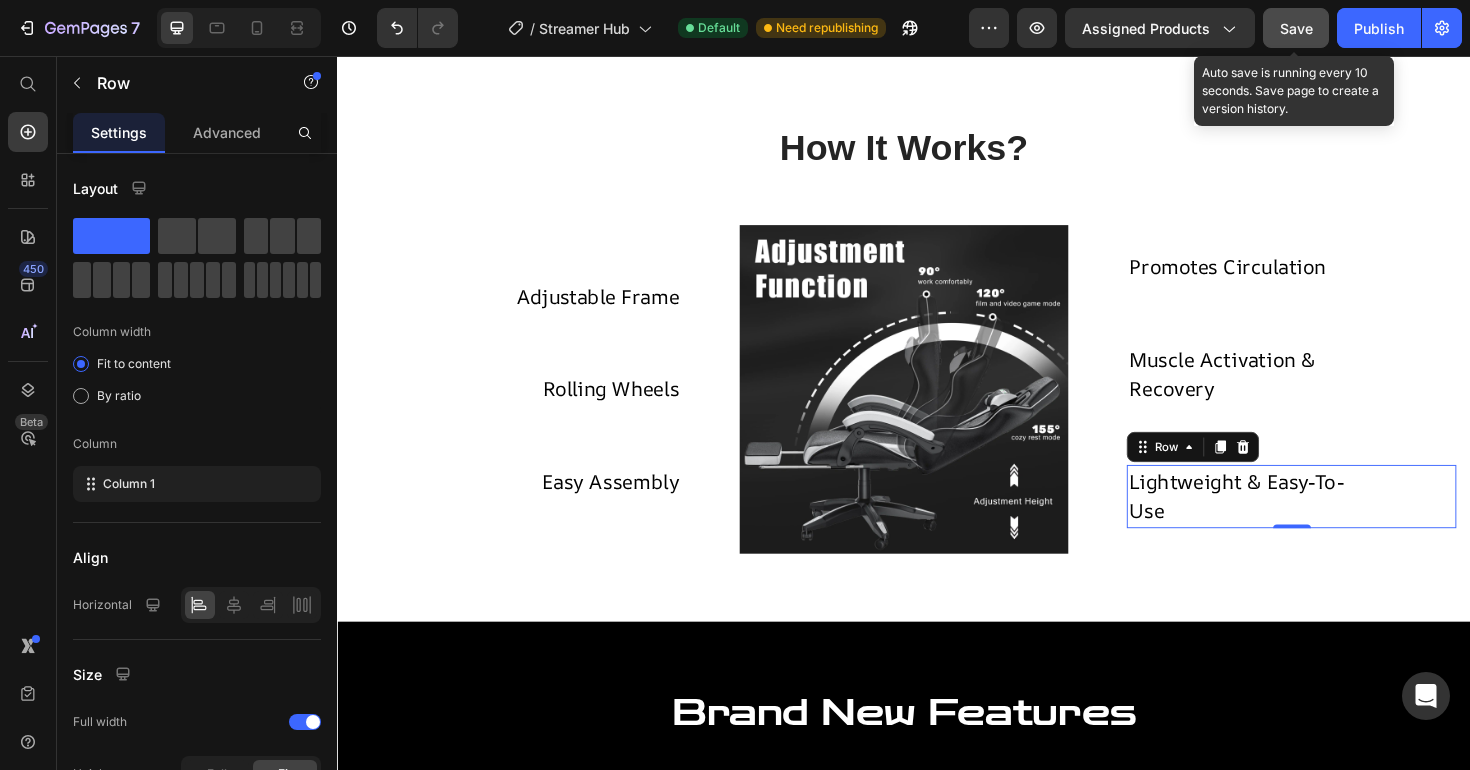 click on "Save" at bounding box center (1296, 28) 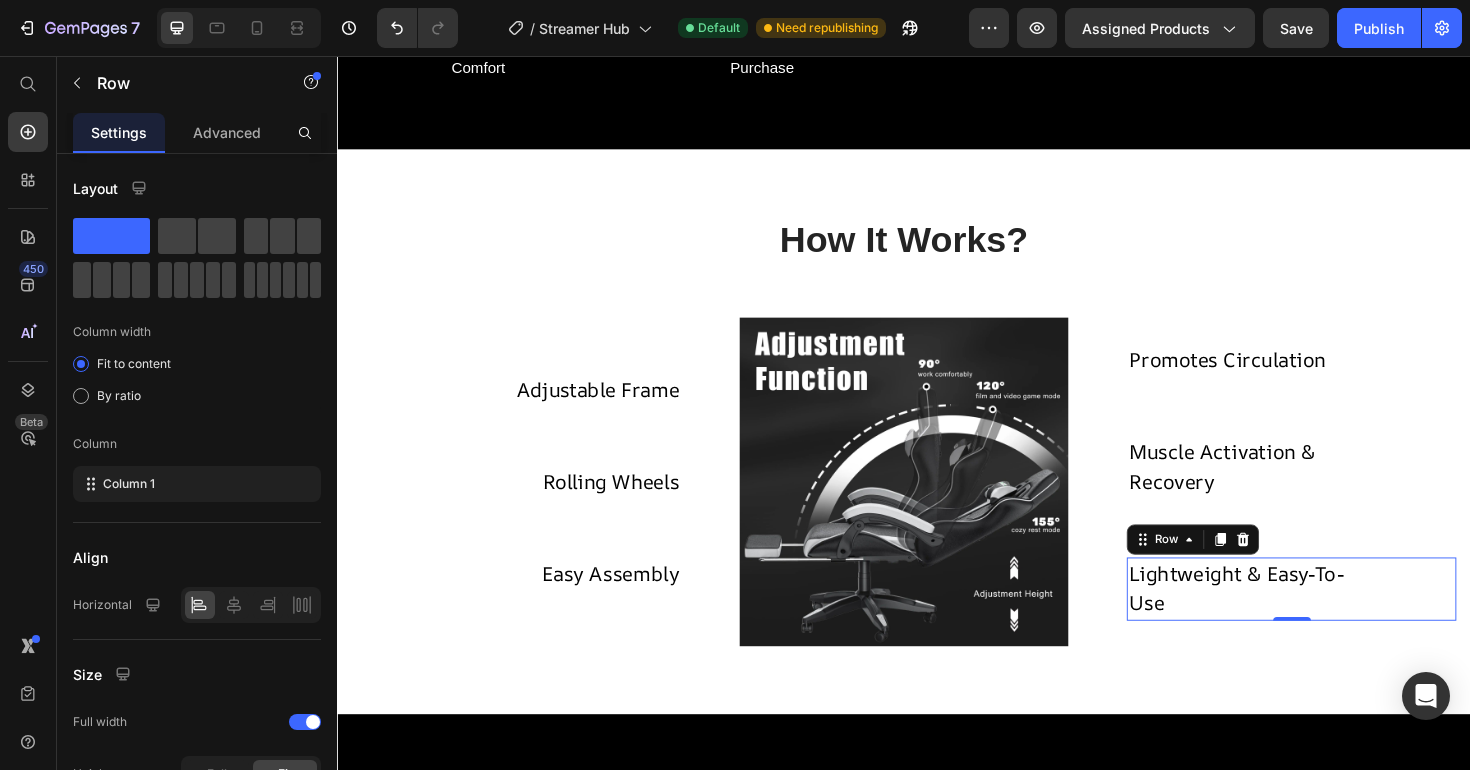 scroll, scrollTop: 1292, scrollLeft: 0, axis: vertical 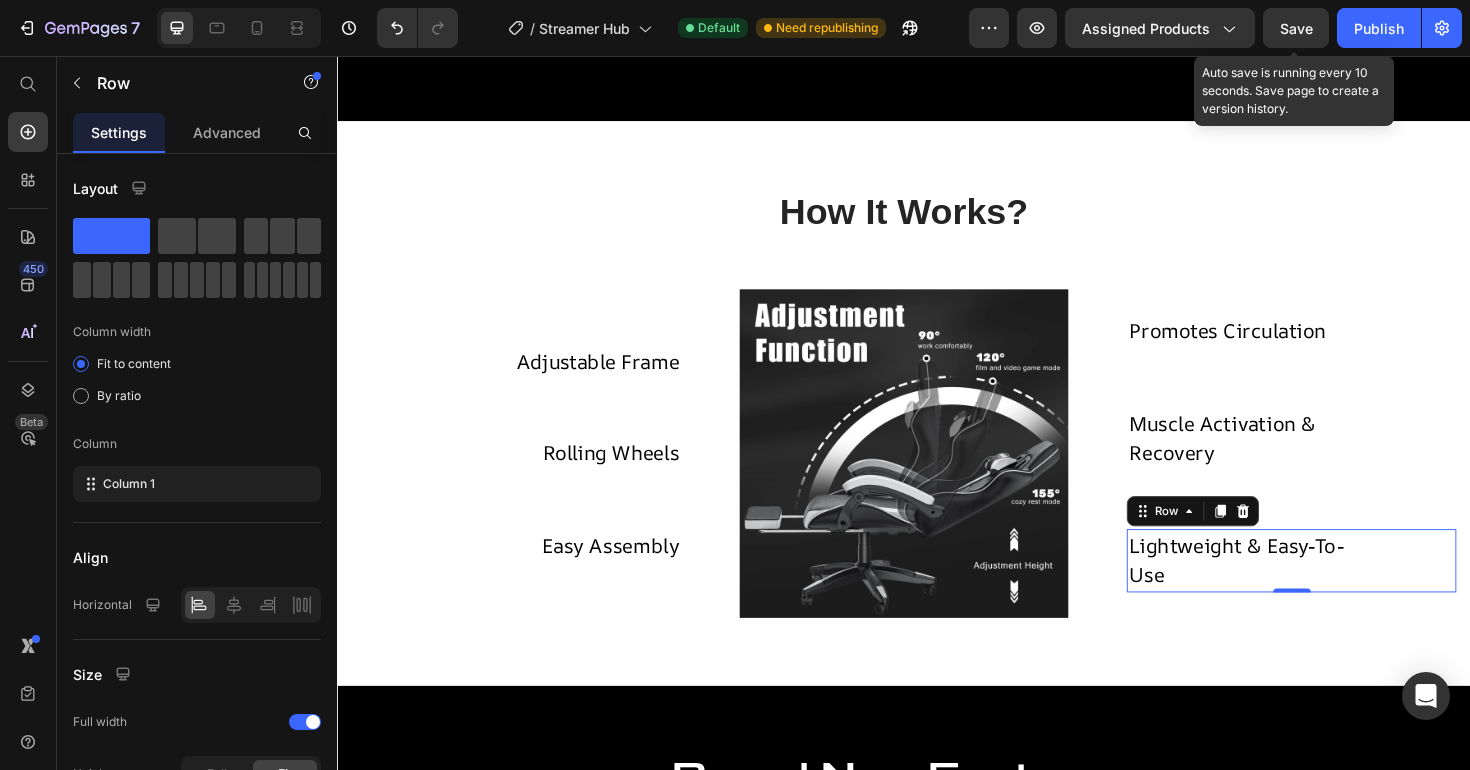 click on "Save" at bounding box center [1296, 28] 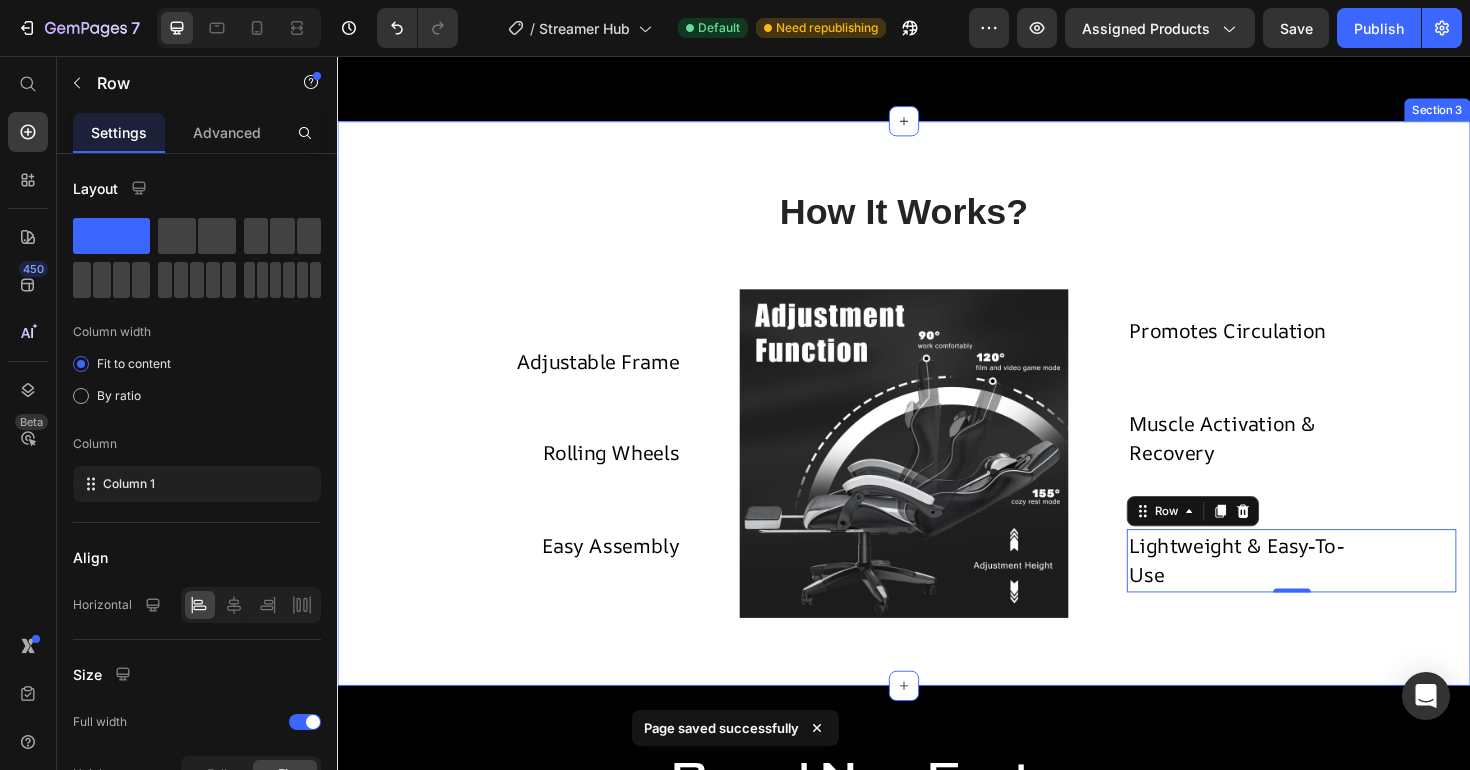 scroll, scrollTop: 1354, scrollLeft: 0, axis: vertical 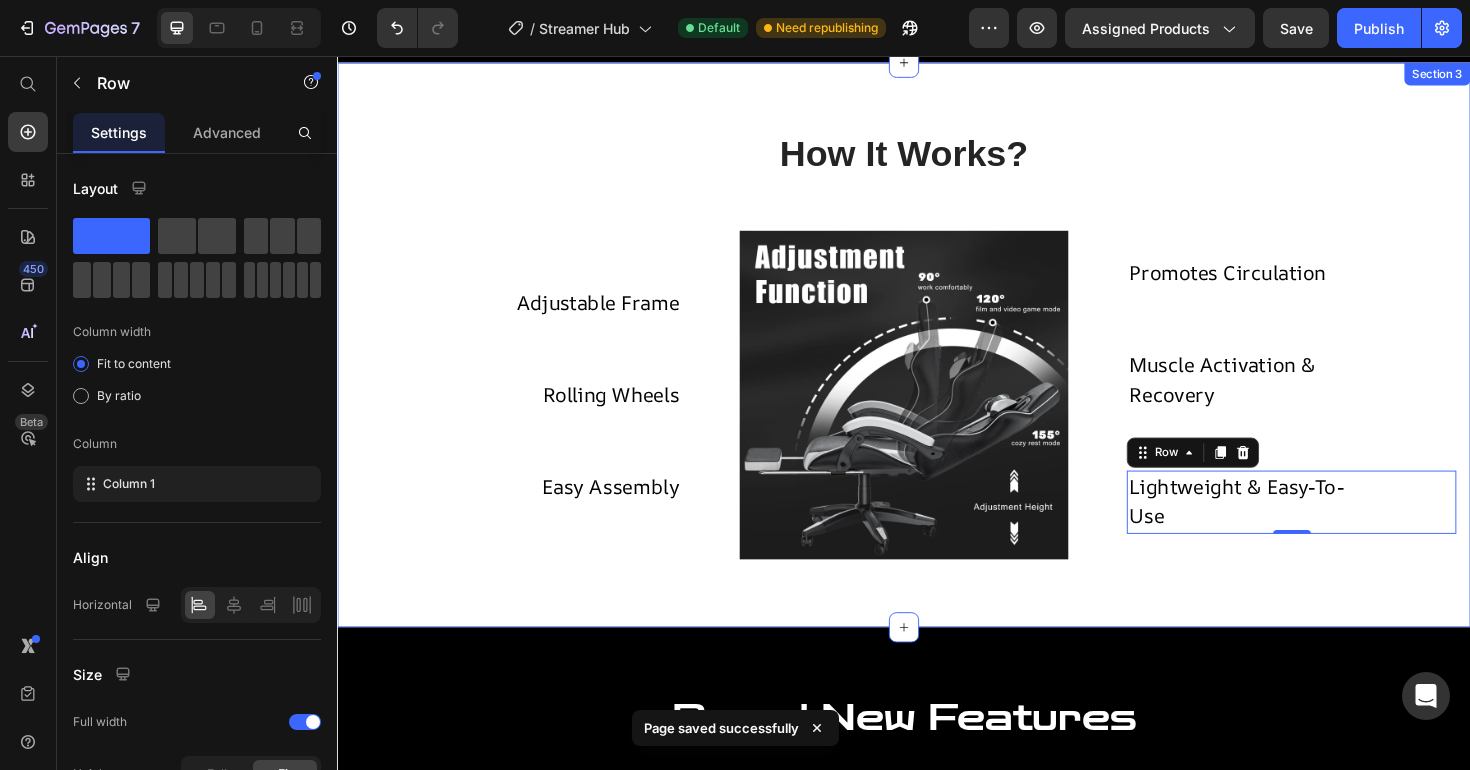 click on "How It Works? Heading Row Adjustable Frame Text block Row Rolling Wheels Text block Row Easy Assembly Text block Row Image Promotes Circulation Text block Row Muscle Activation & Recovery Text block Row Lightweight & Easy-To-Use Text block Row   0 Row" at bounding box center [937, 362] 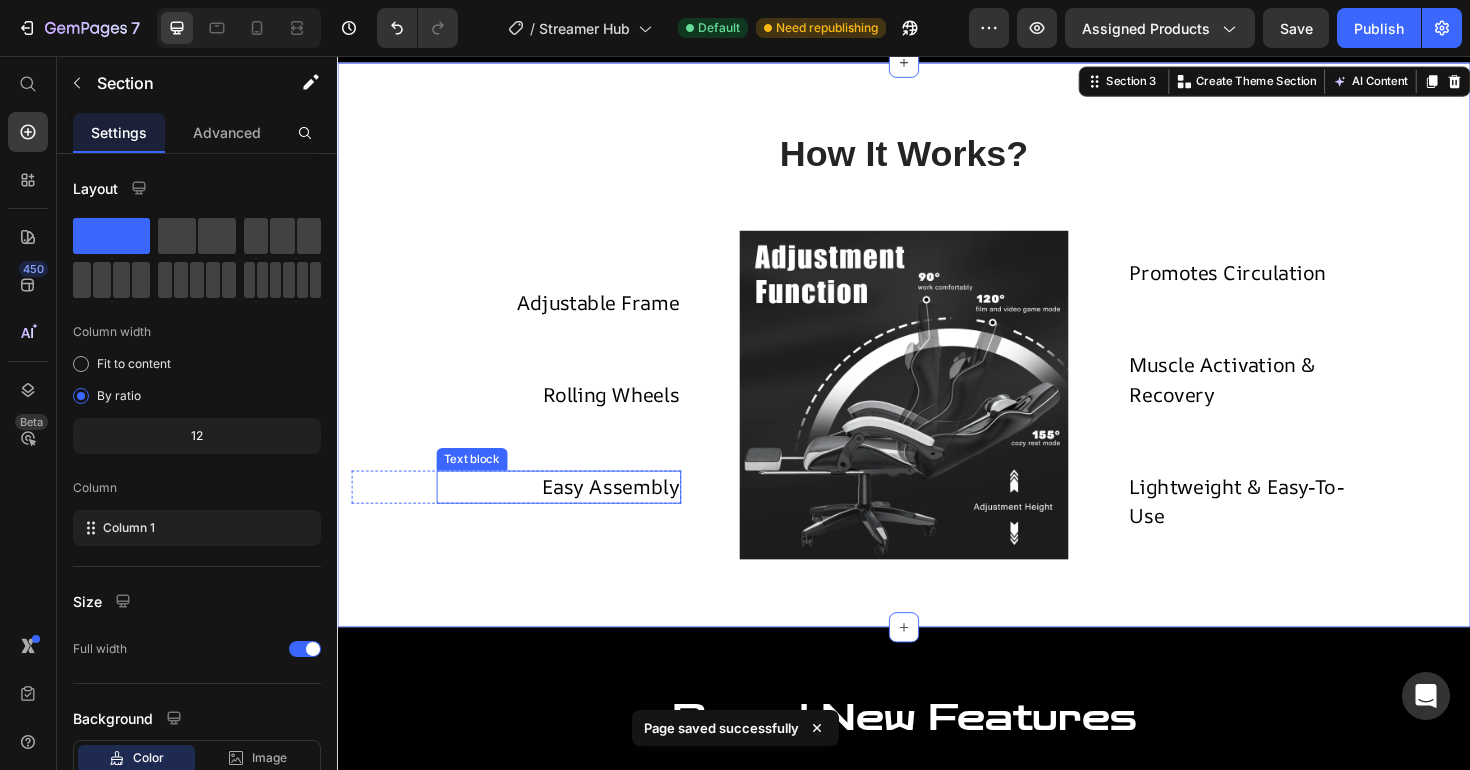 click on "Easy Assembly" at bounding box center (626, 513) 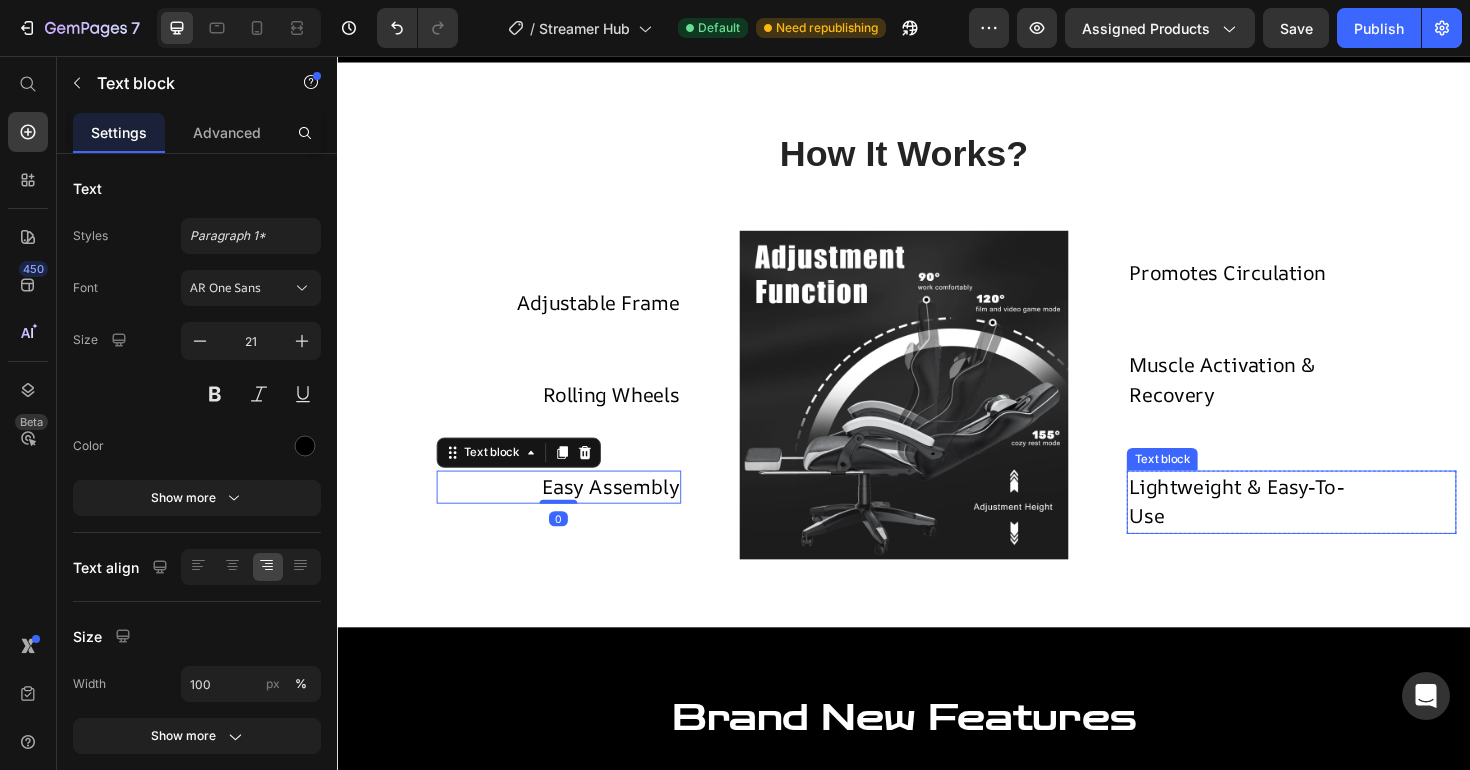 click on "Lightweight & Easy-To-Use" at bounding box center [1297, 528] 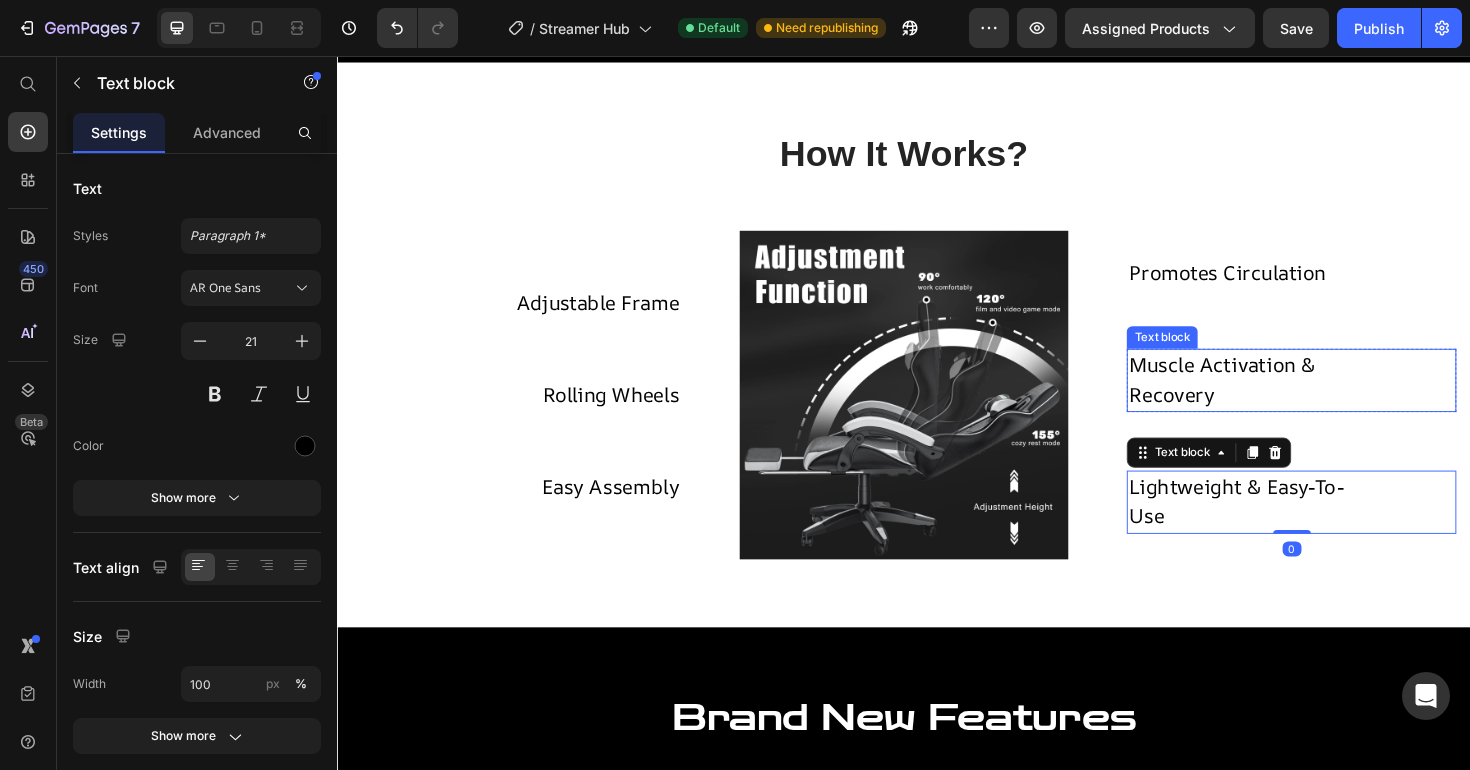 click on "Muscle Activation & Recovery" at bounding box center [1297, 399] 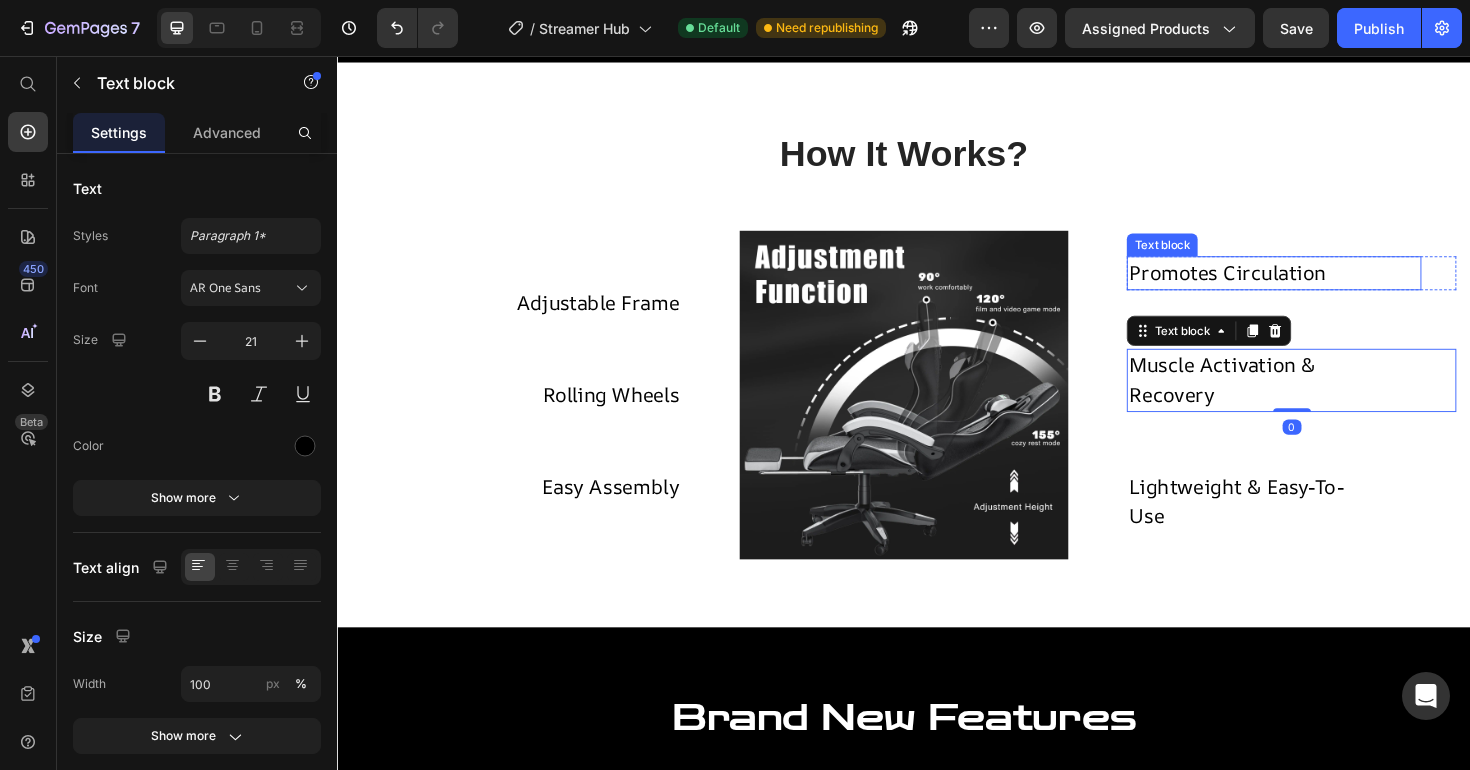 click on "Promotes Circulation" at bounding box center (1279, 286) 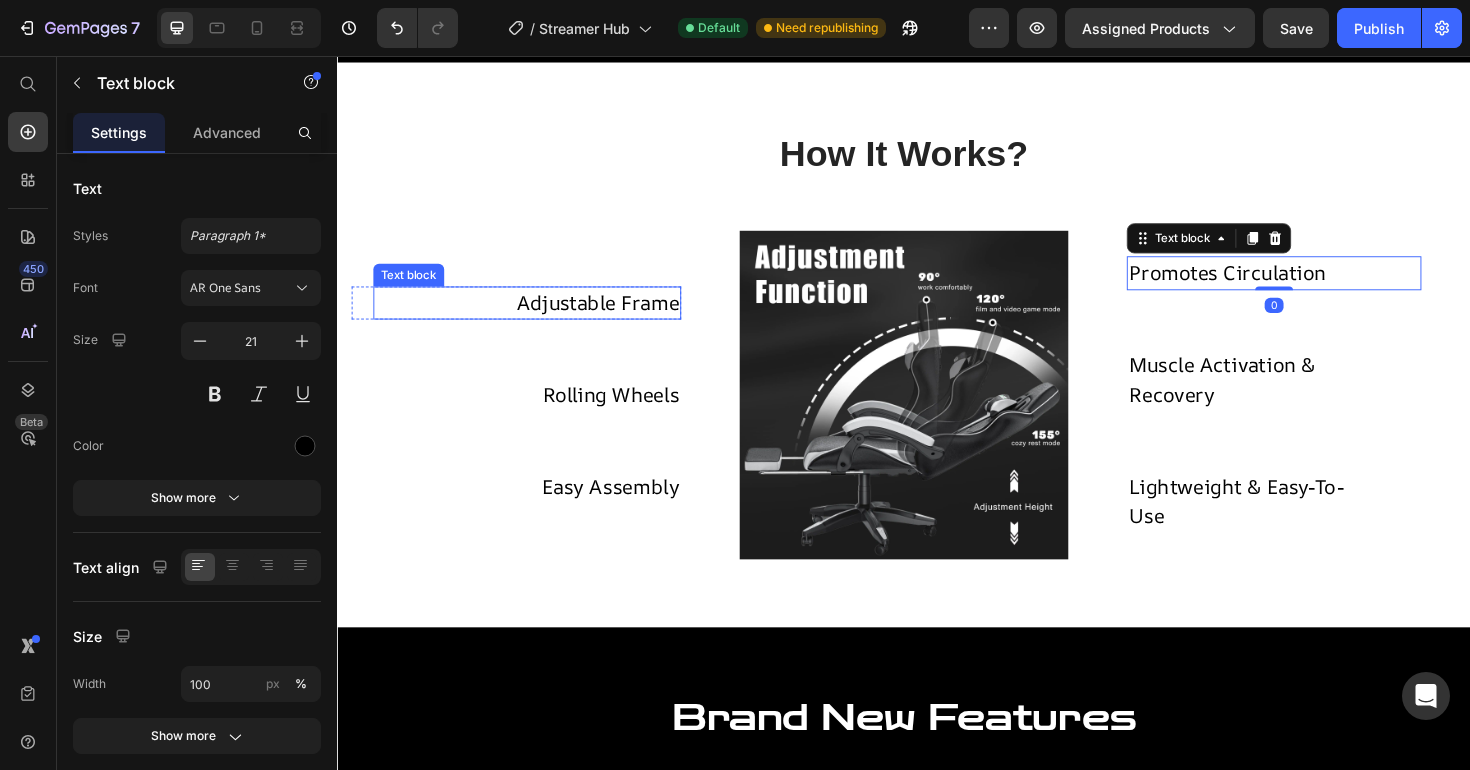 click on "Adjustable Frame" at bounding box center (613, 318) 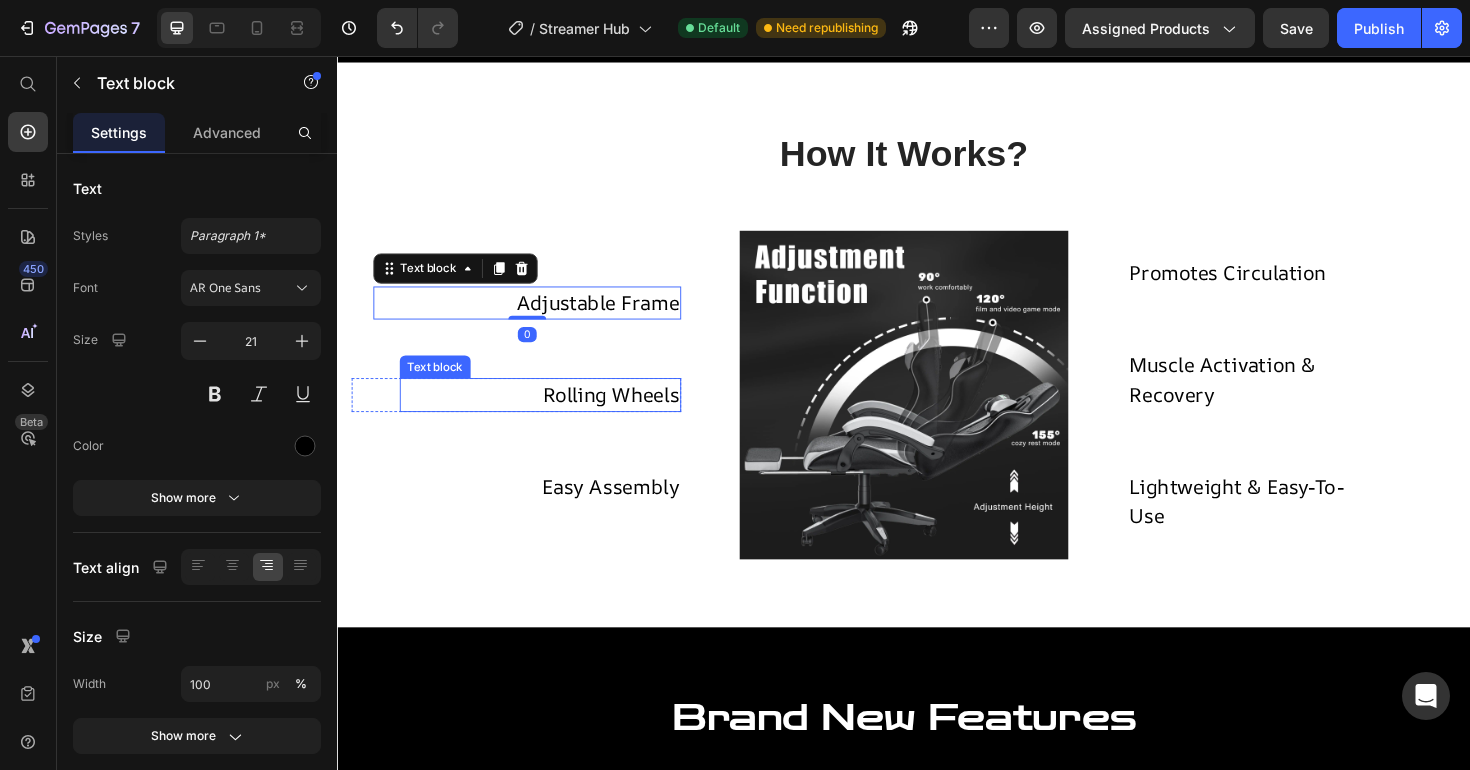 click on "Rolling Wheels" at bounding box center (627, 415) 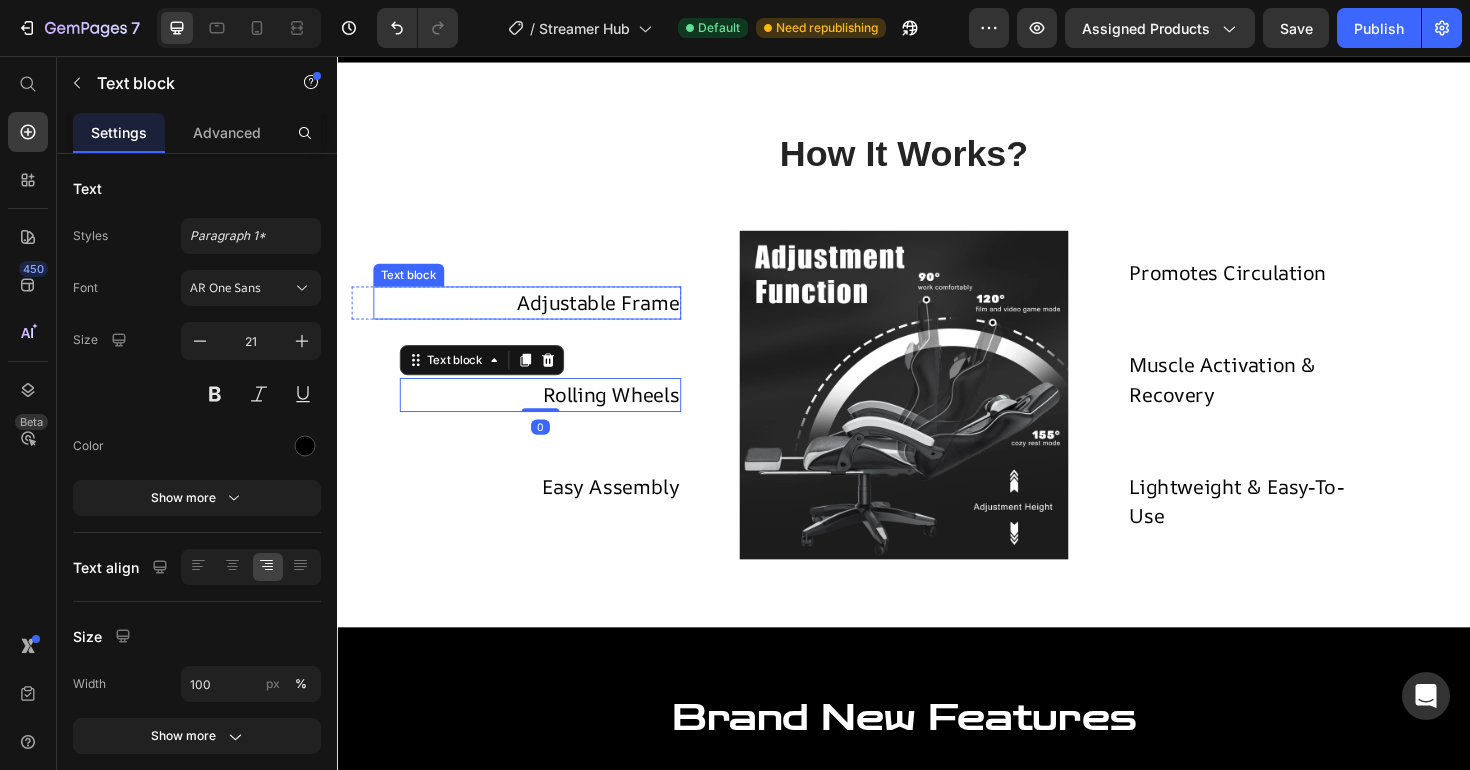 click on "Adjustable Frame" at bounding box center (613, 318) 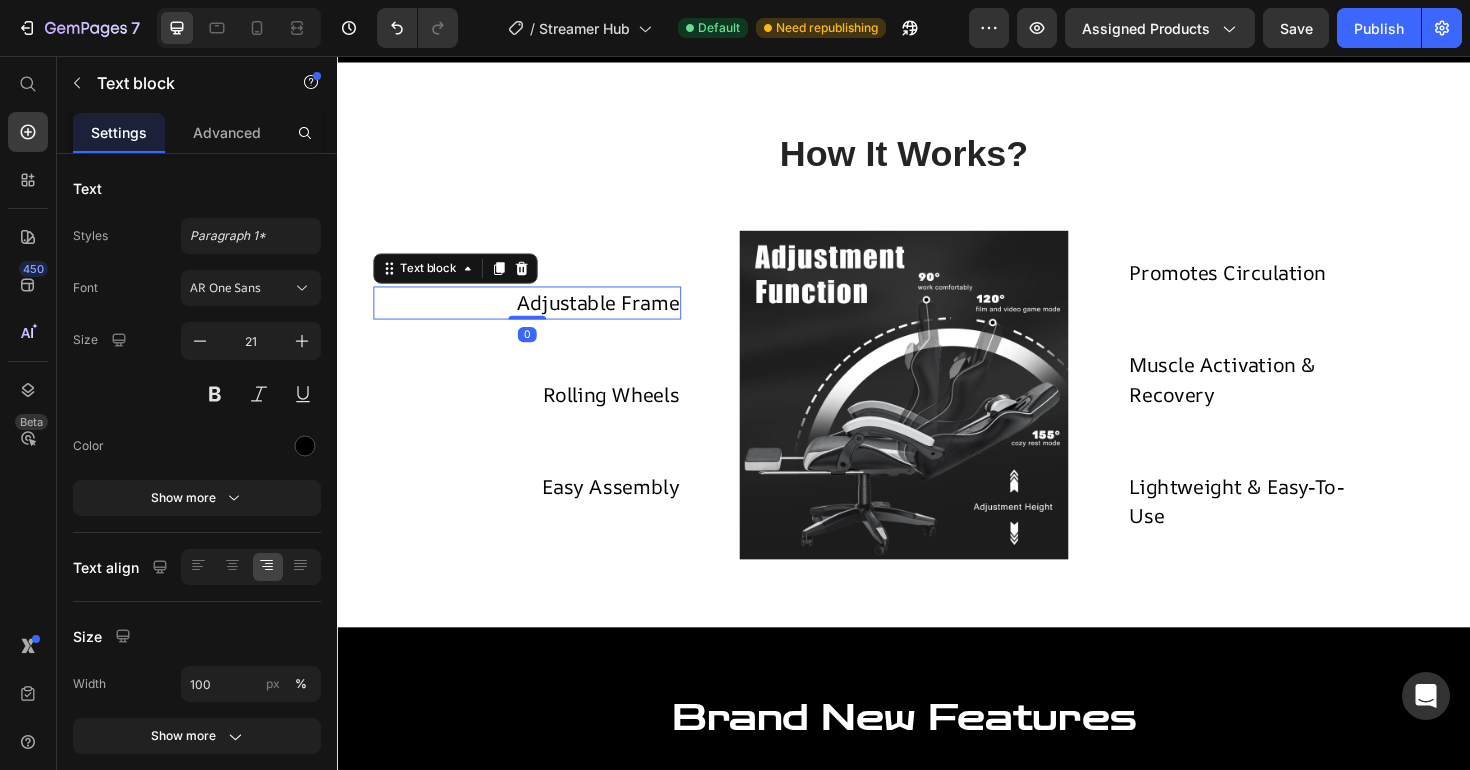 click on "Adjustable Frame Text block   0" at bounding box center [538, 318] 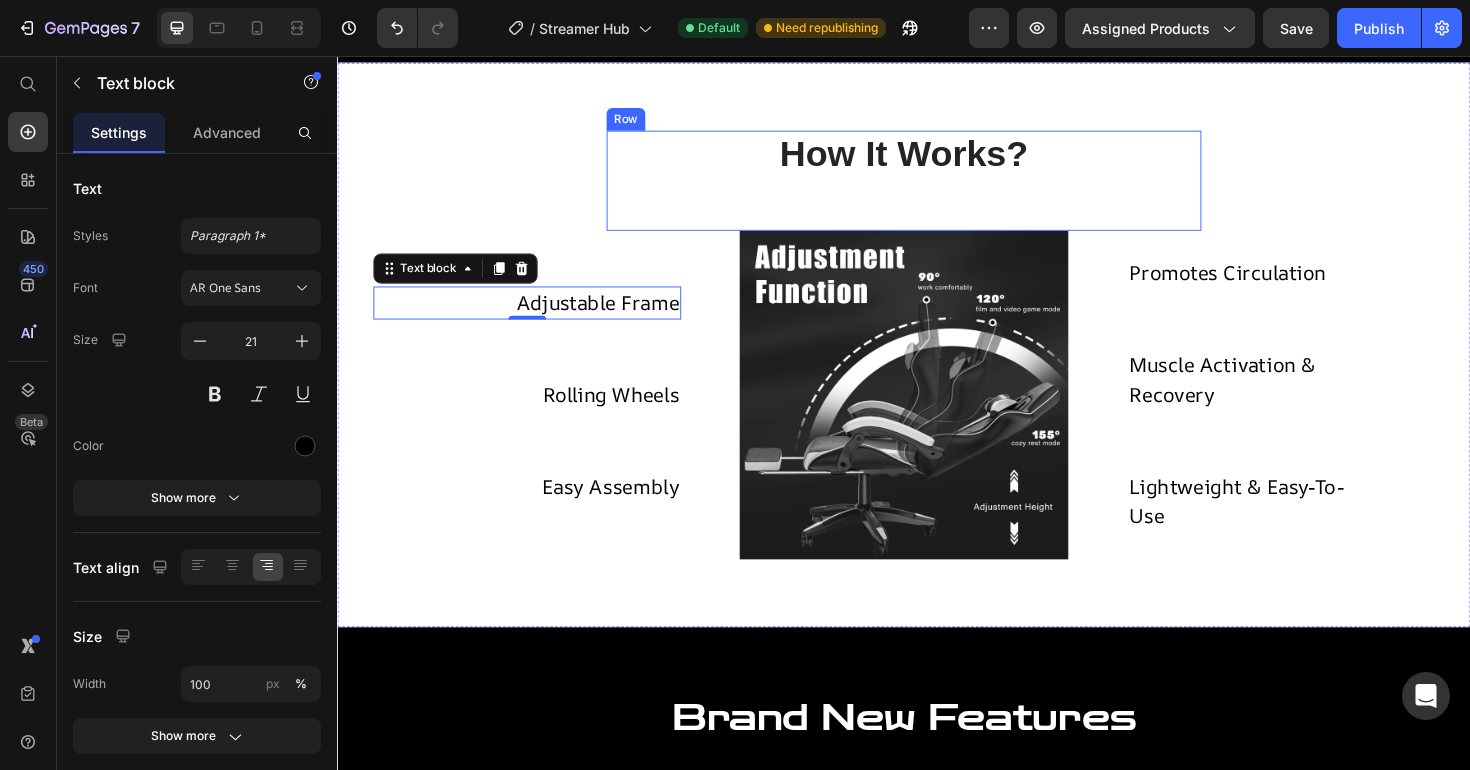 click on "How It Works? Heading" at bounding box center [937, 188] 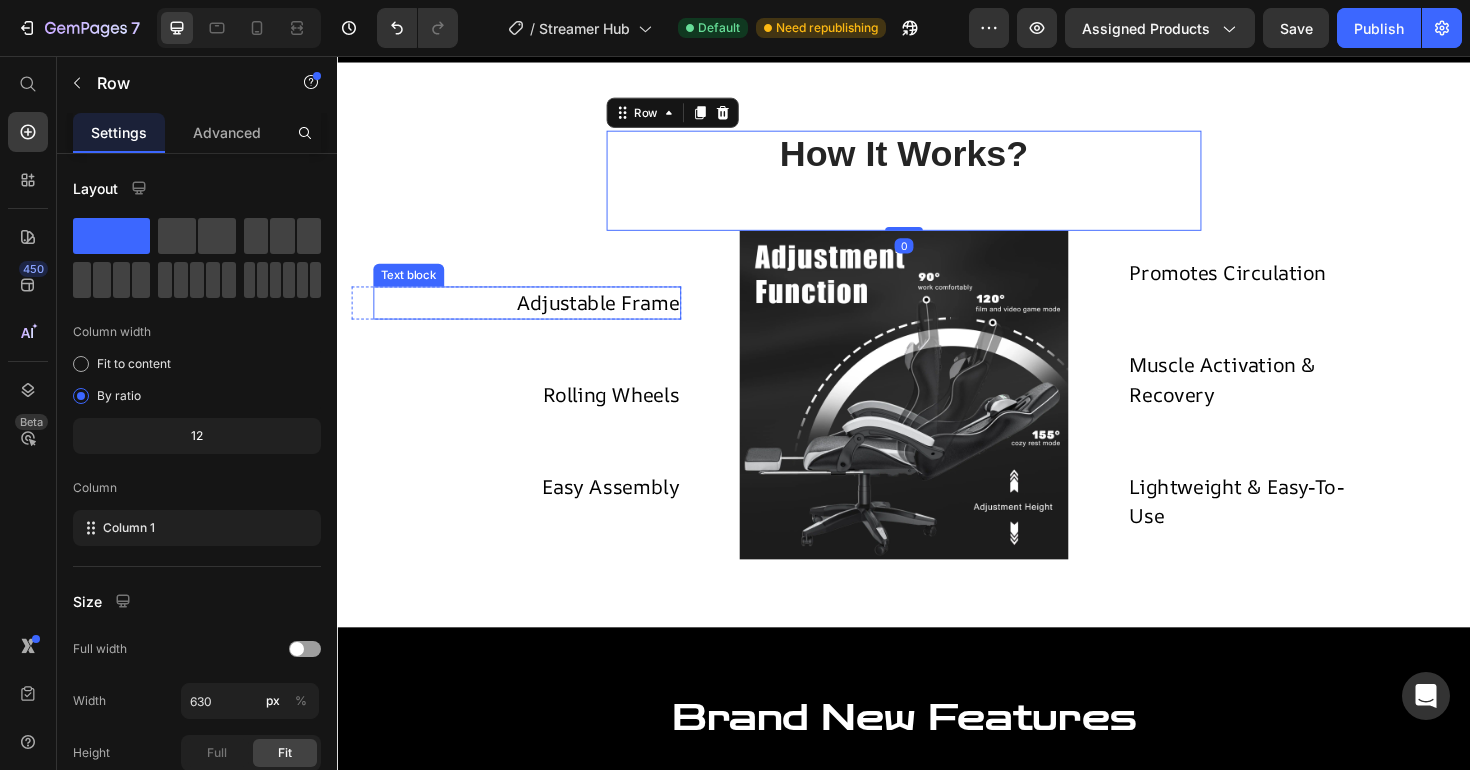 click on "Adjustable Frame" at bounding box center [613, 318] 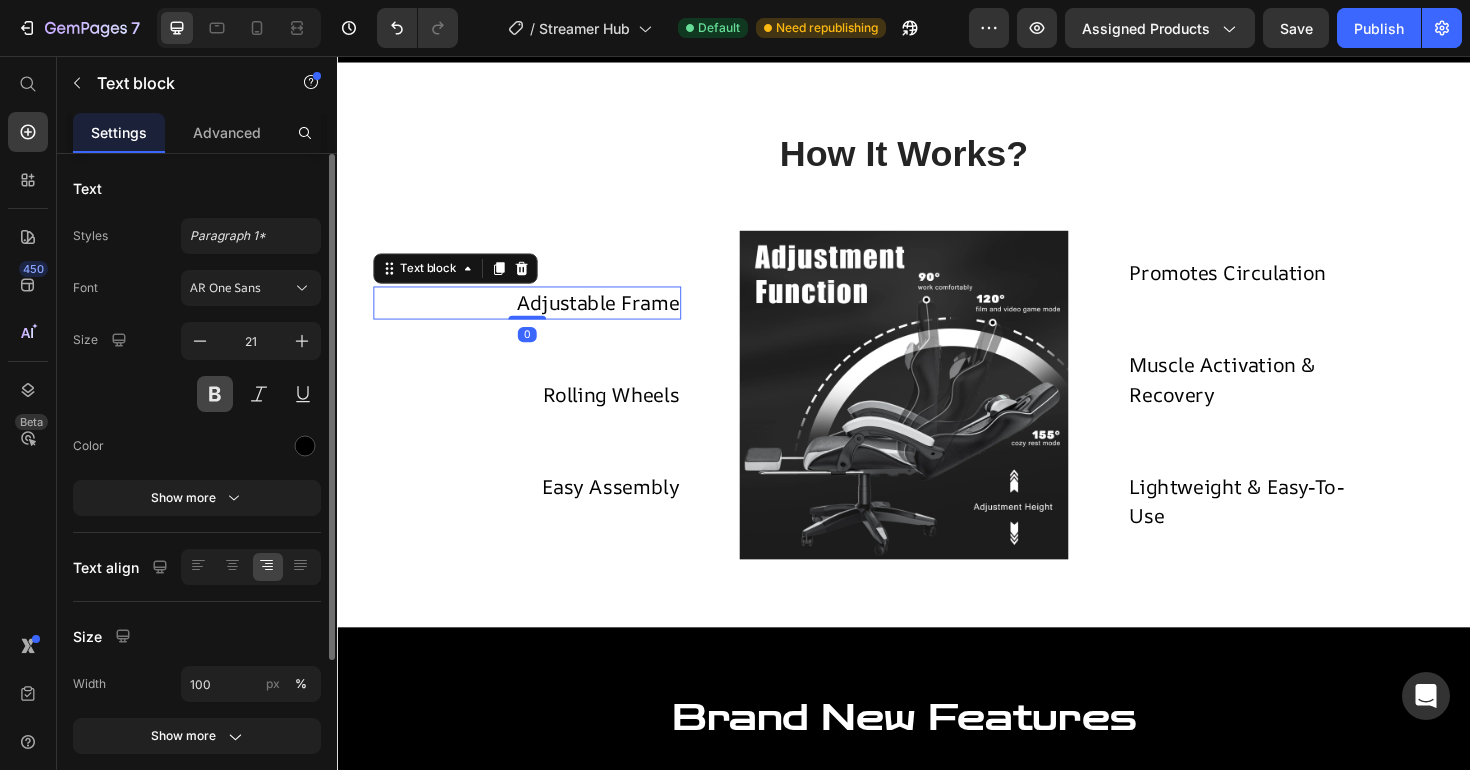 click at bounding box center [215, 394] 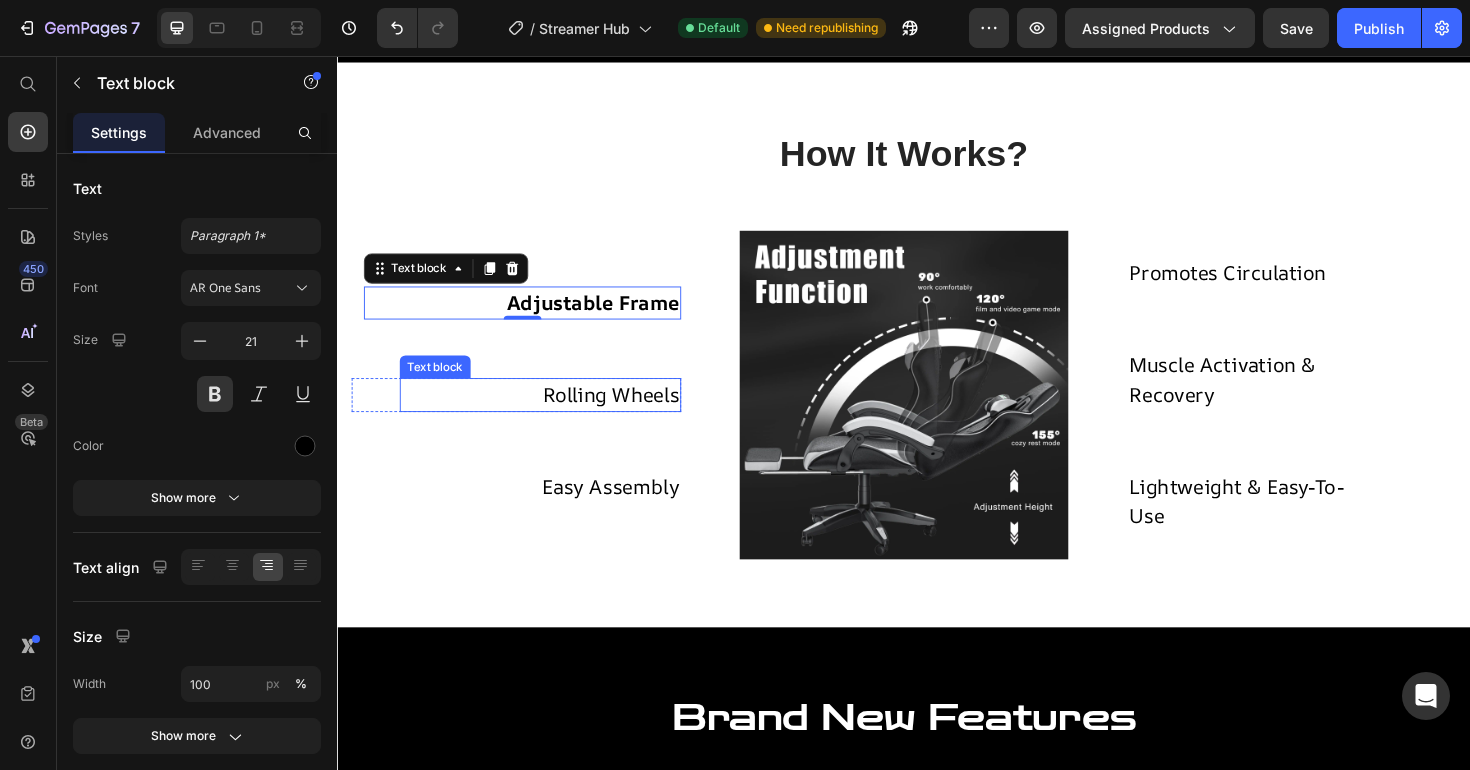click on "Rolling Wheels" at bounding box center [627, 415] 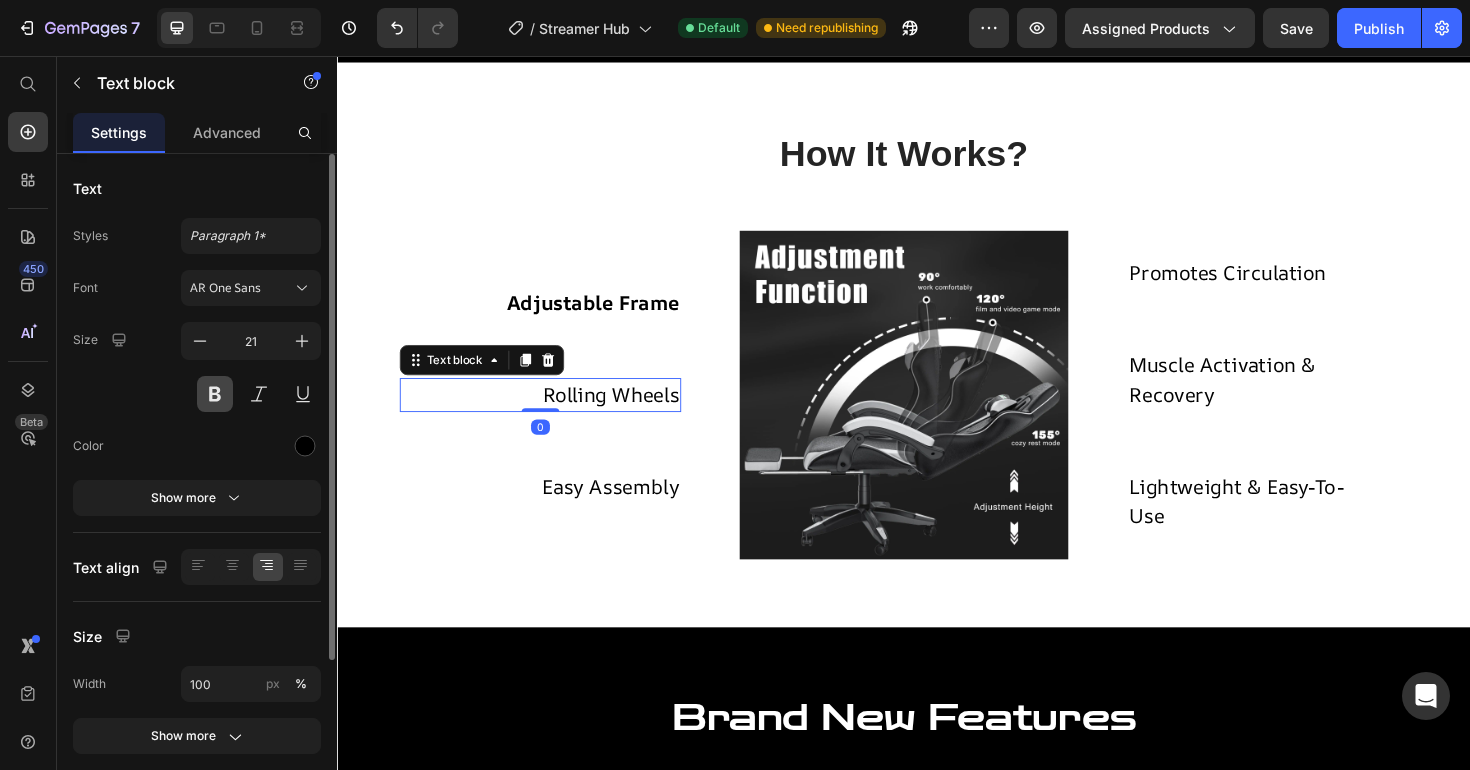 click at bounding box center (215, 394) 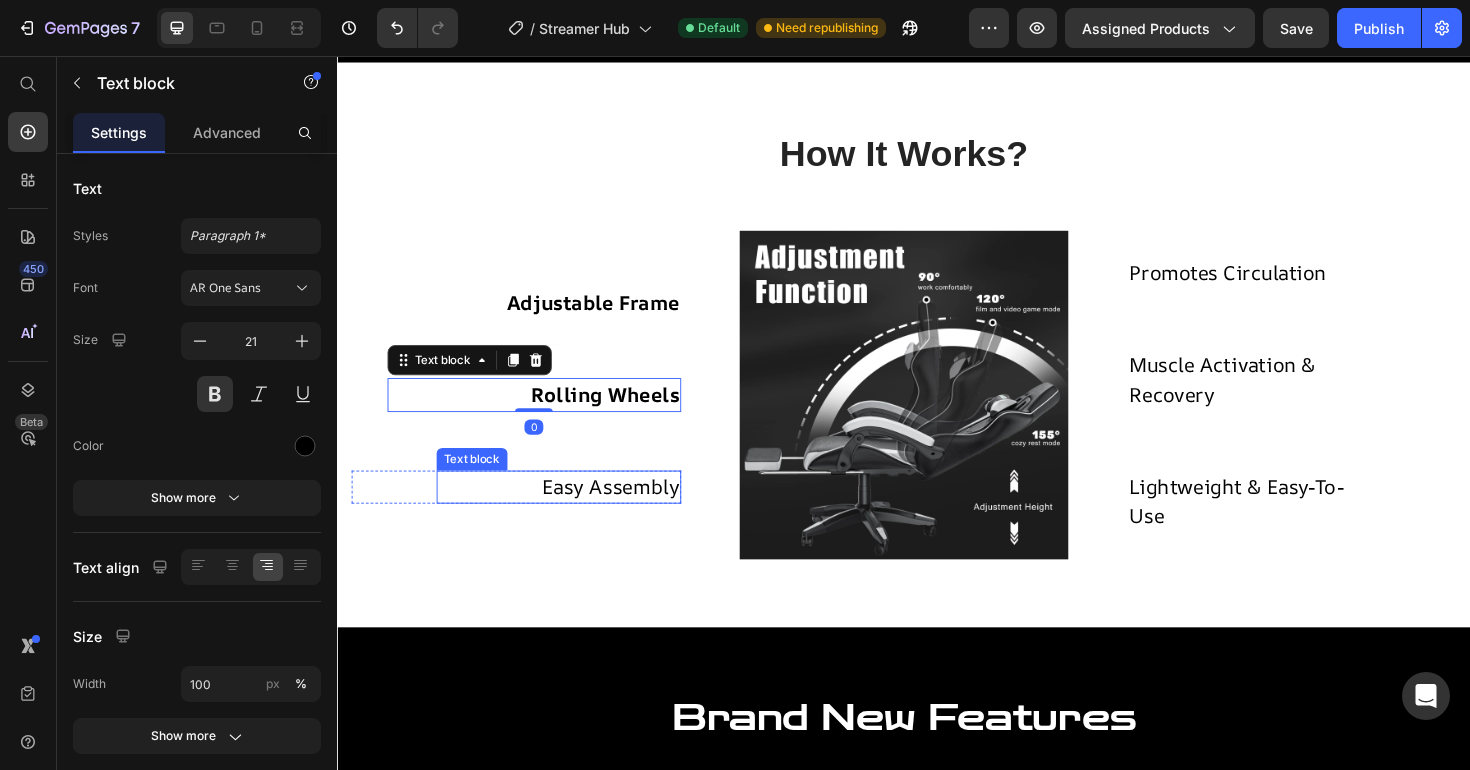 click on "Easy Assembly" at bounding box center [626, 513] 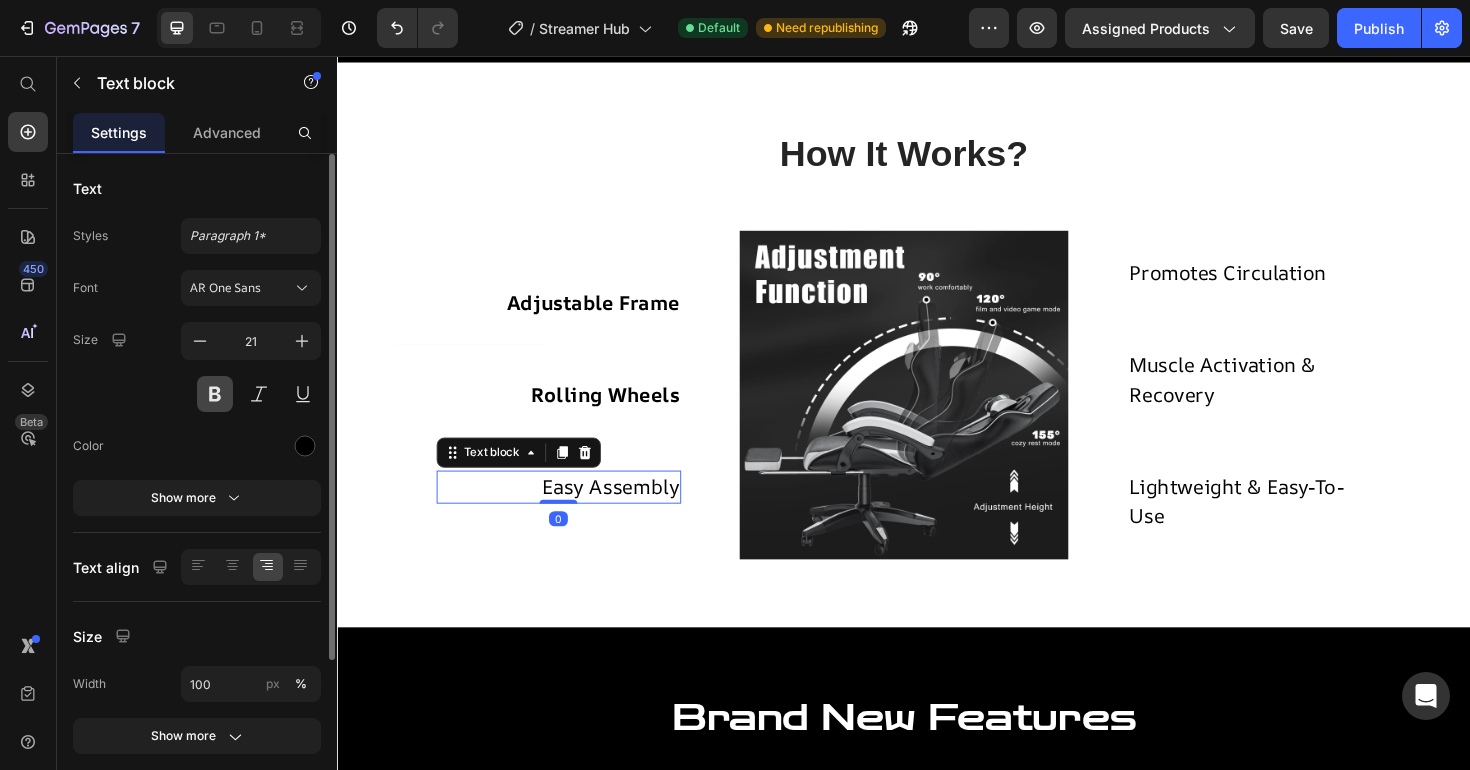 click at bounding box center [215, 394] 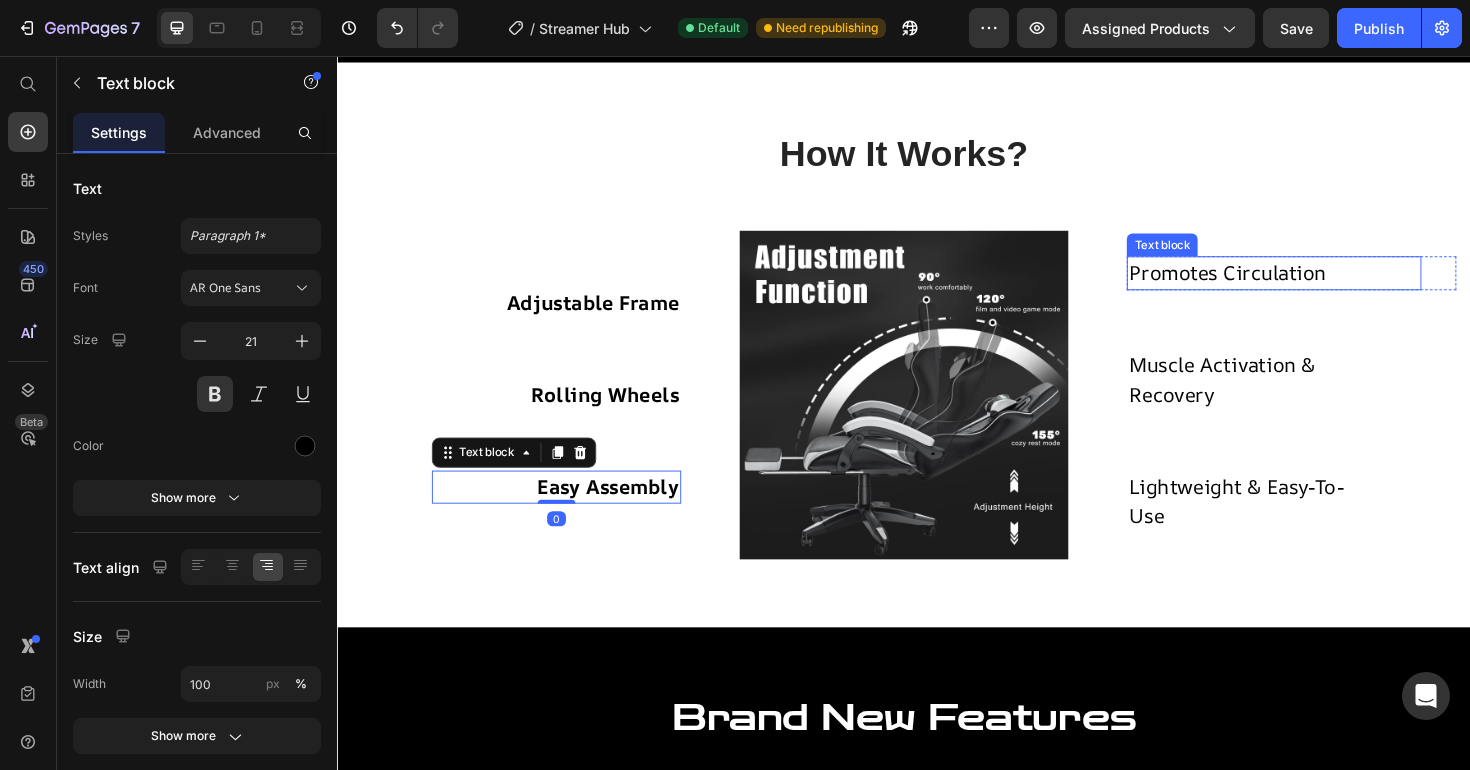 click on "Promotes Circulation" at bounding box center (1279, 286) 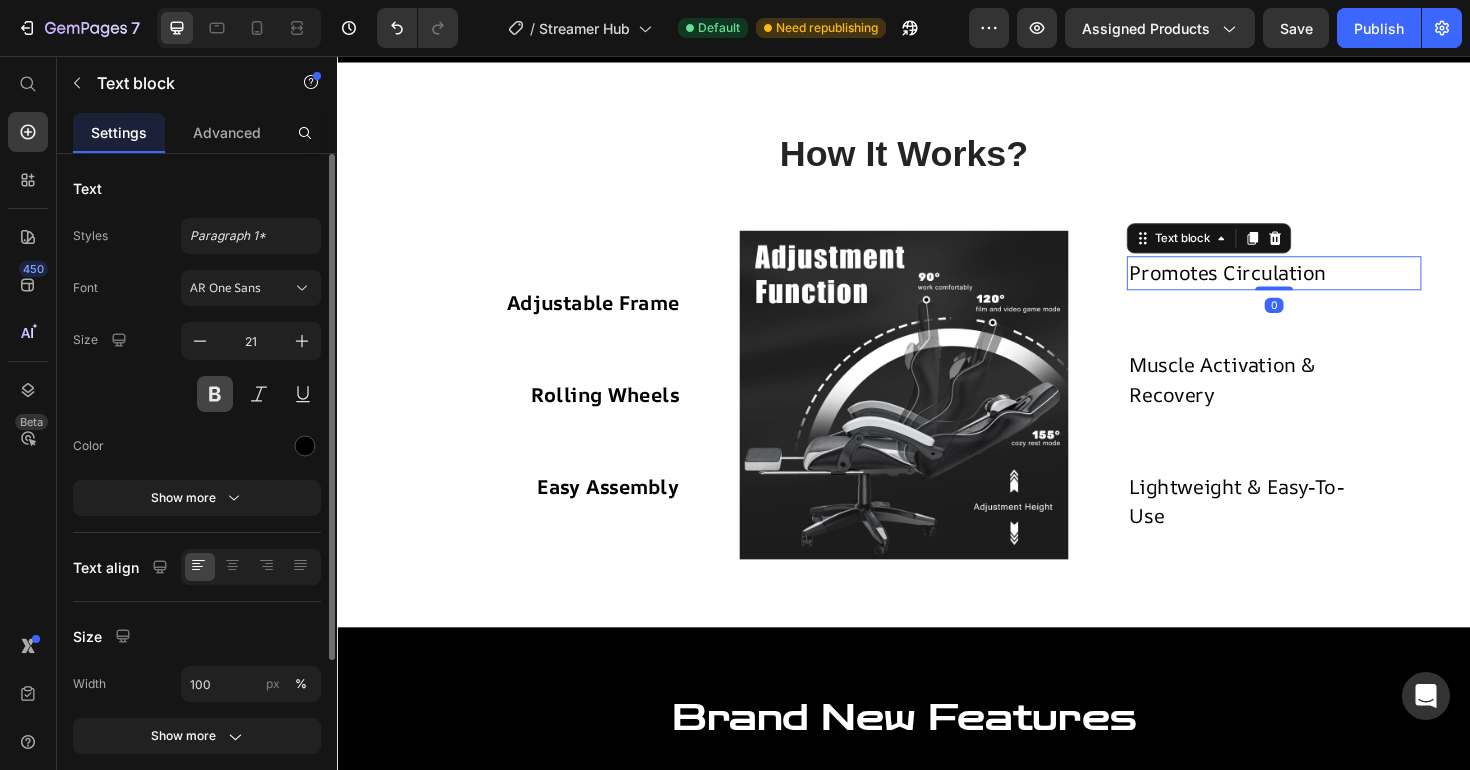 click at bounding box center [215, 394] 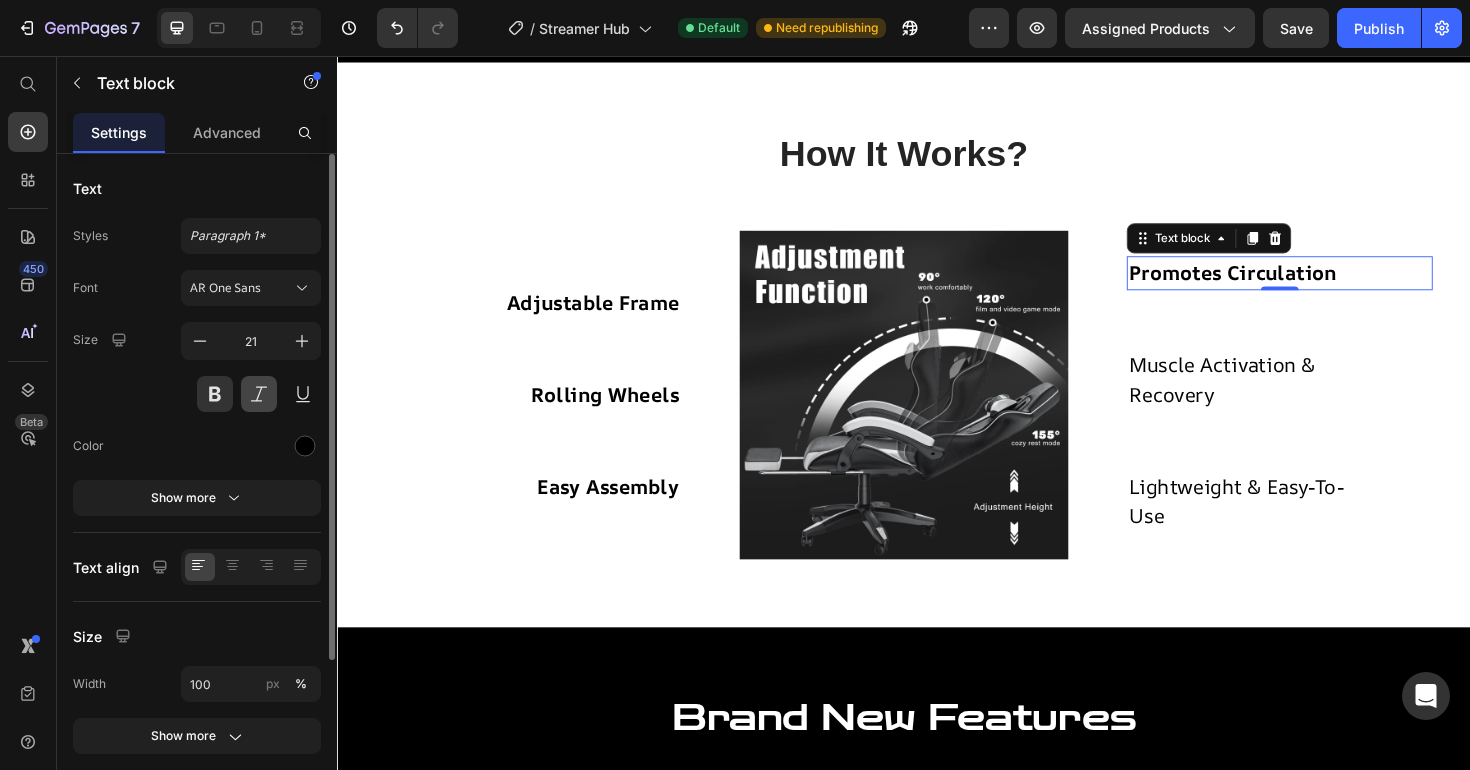 click at bounding box center (259, 394) 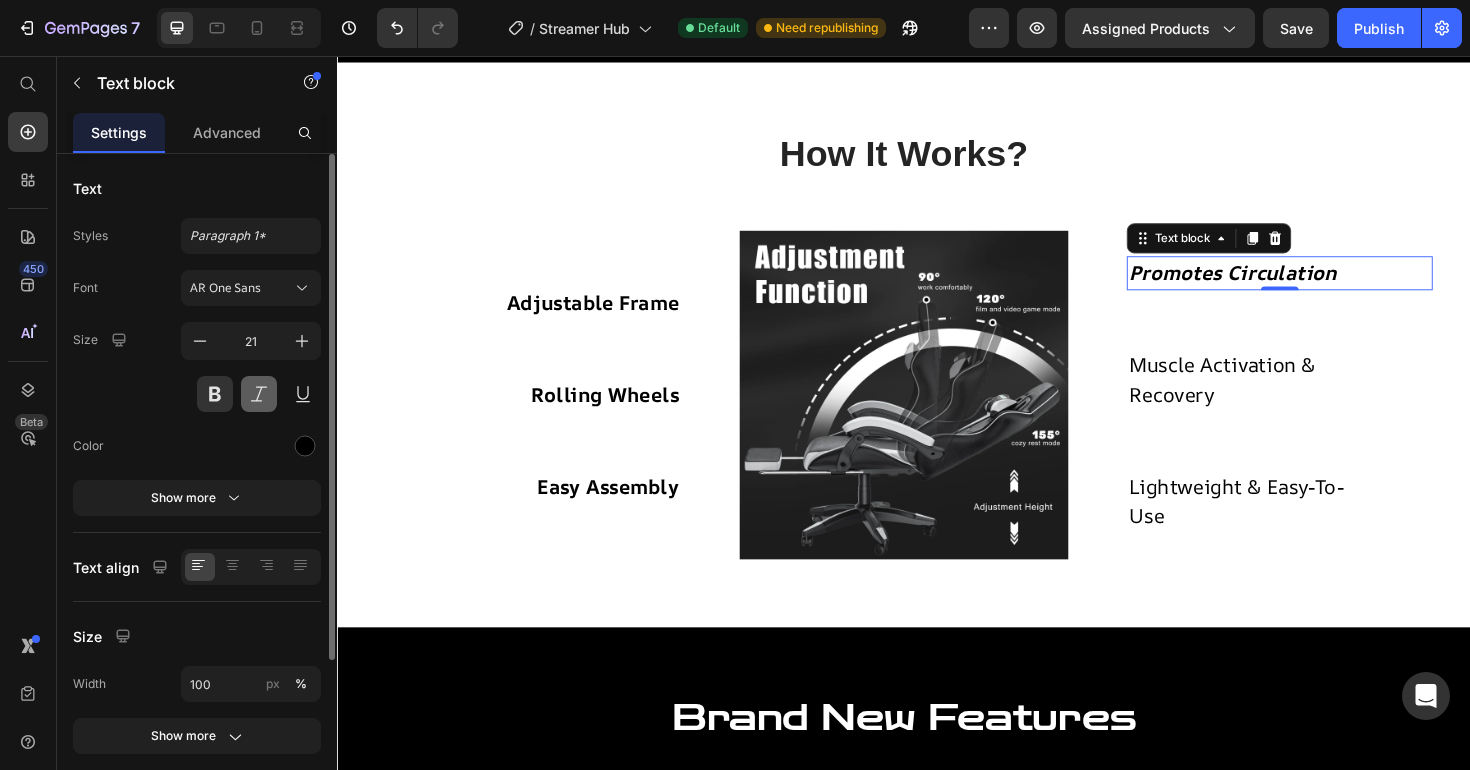 click at bounding box center (259, 394) 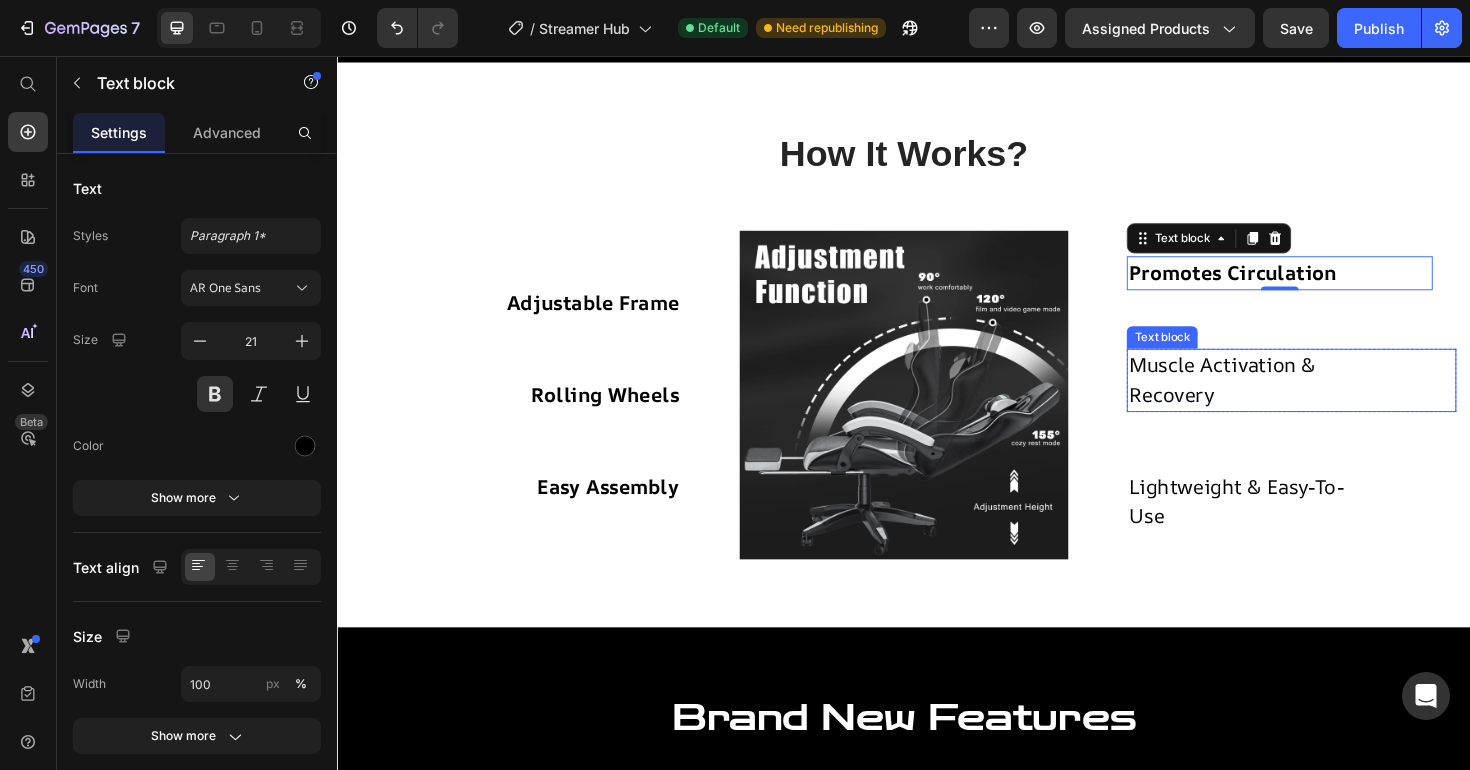 click on "Muscle Activation & Recovery" at bounding box center [1297, 399] 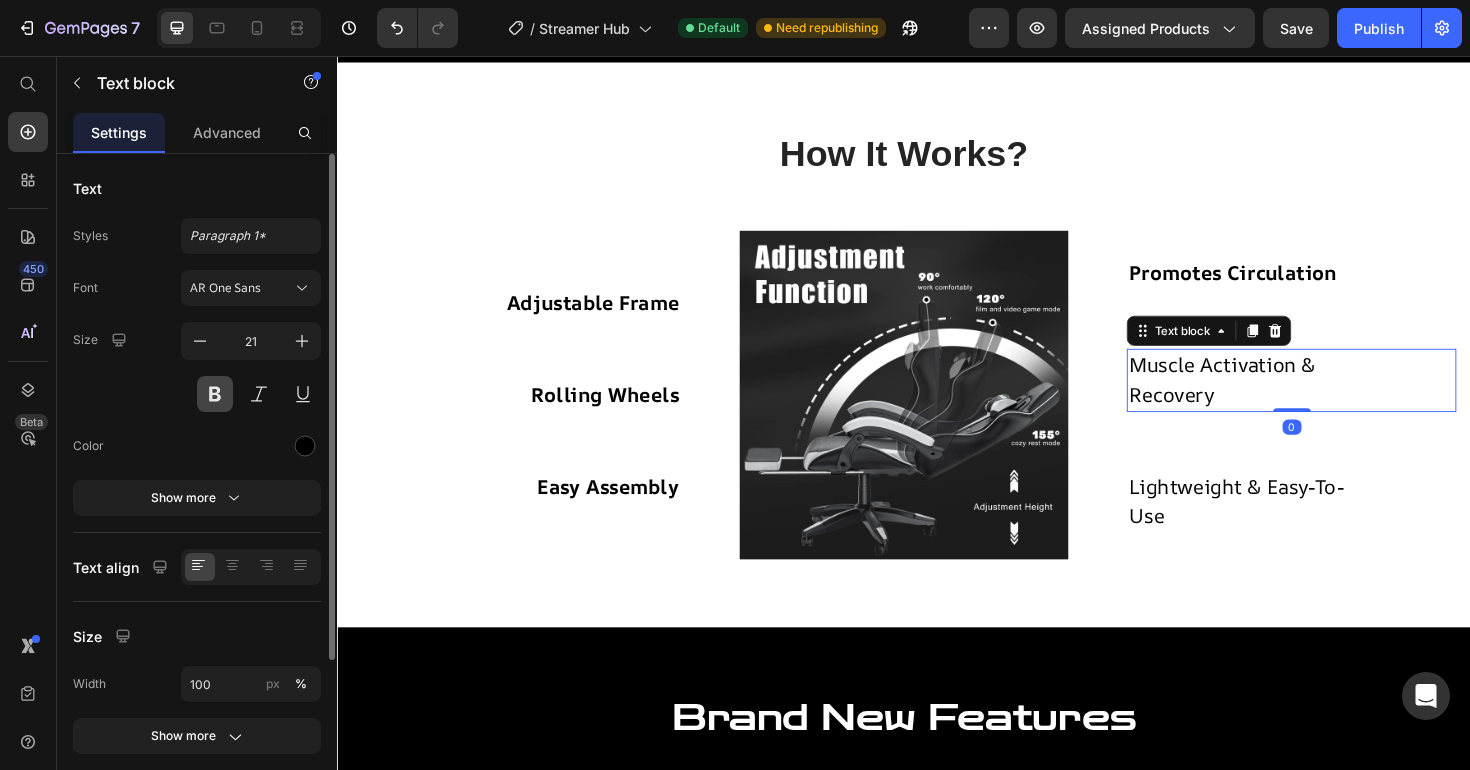 click at bounding box center (215, 394) 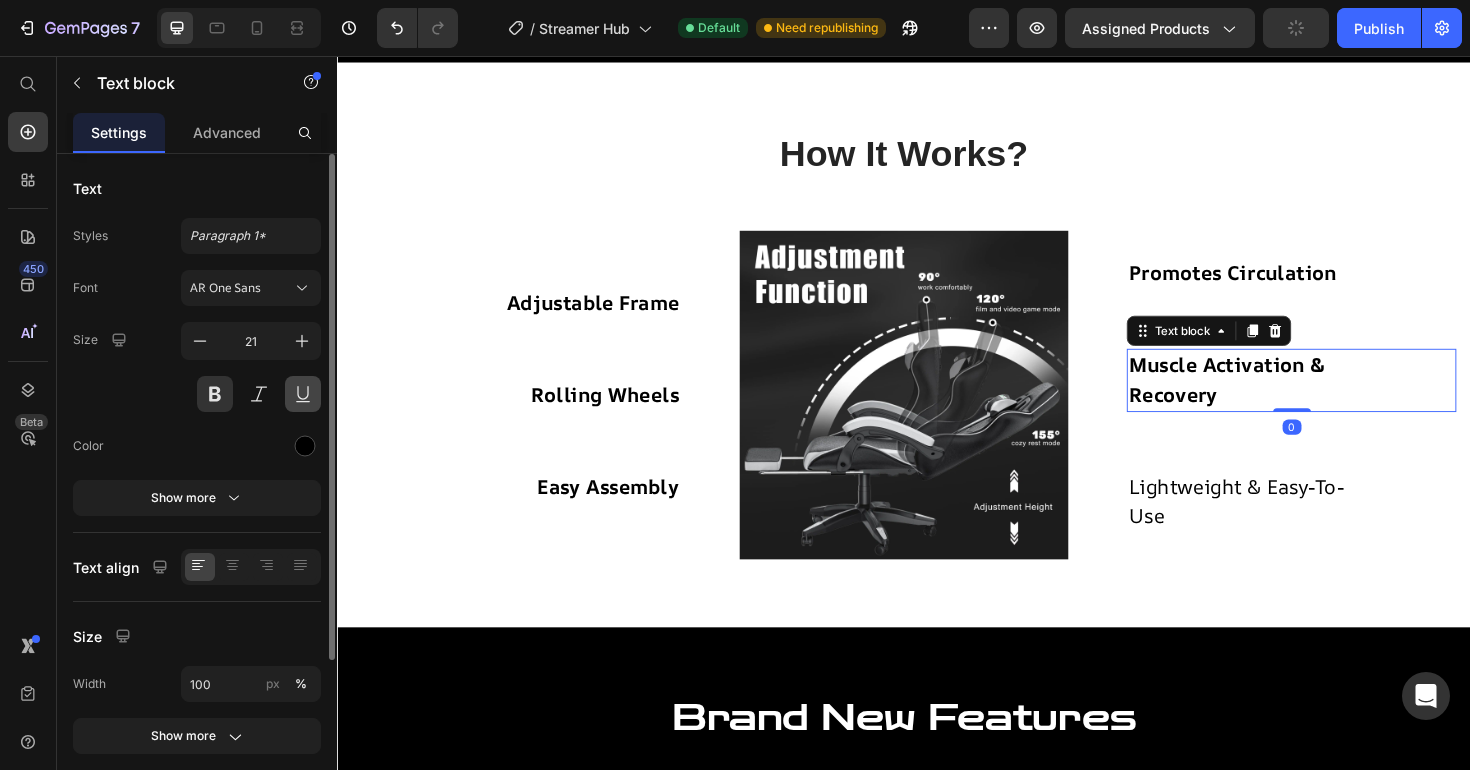 click at bounding box center [303, 394] 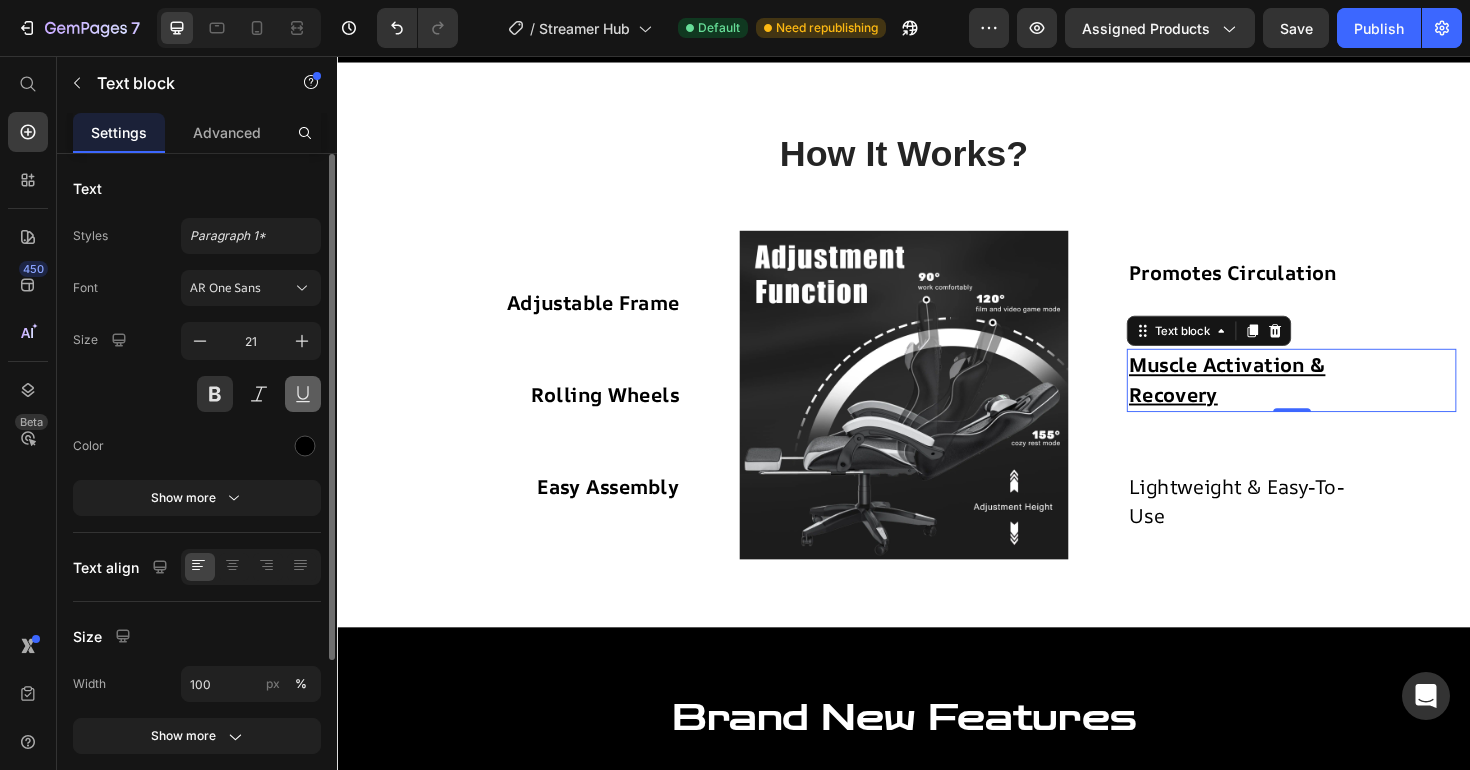 click at bounding box center [303, 394] 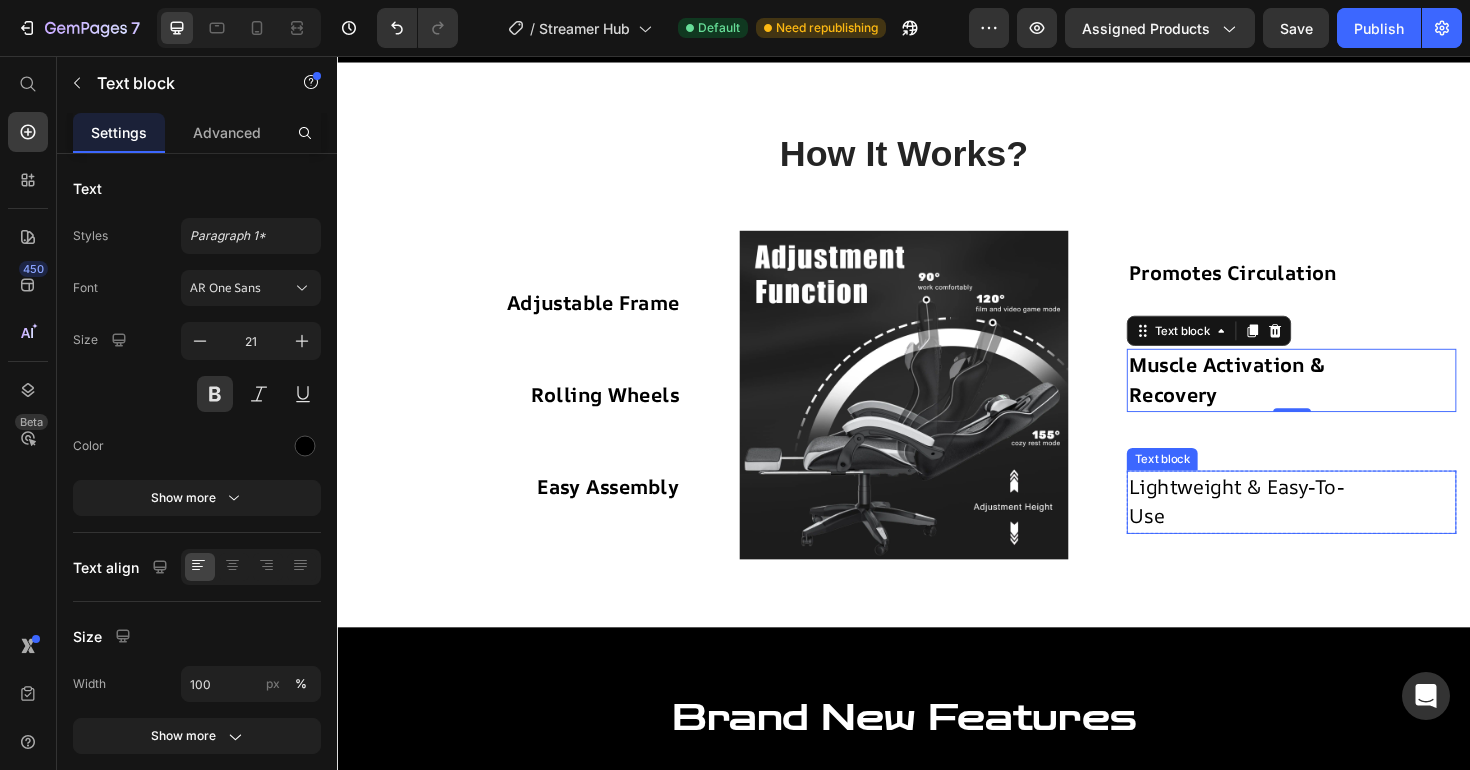 click on "Lightweight & Easy-To-Use" at bounding box center [1297, 528] 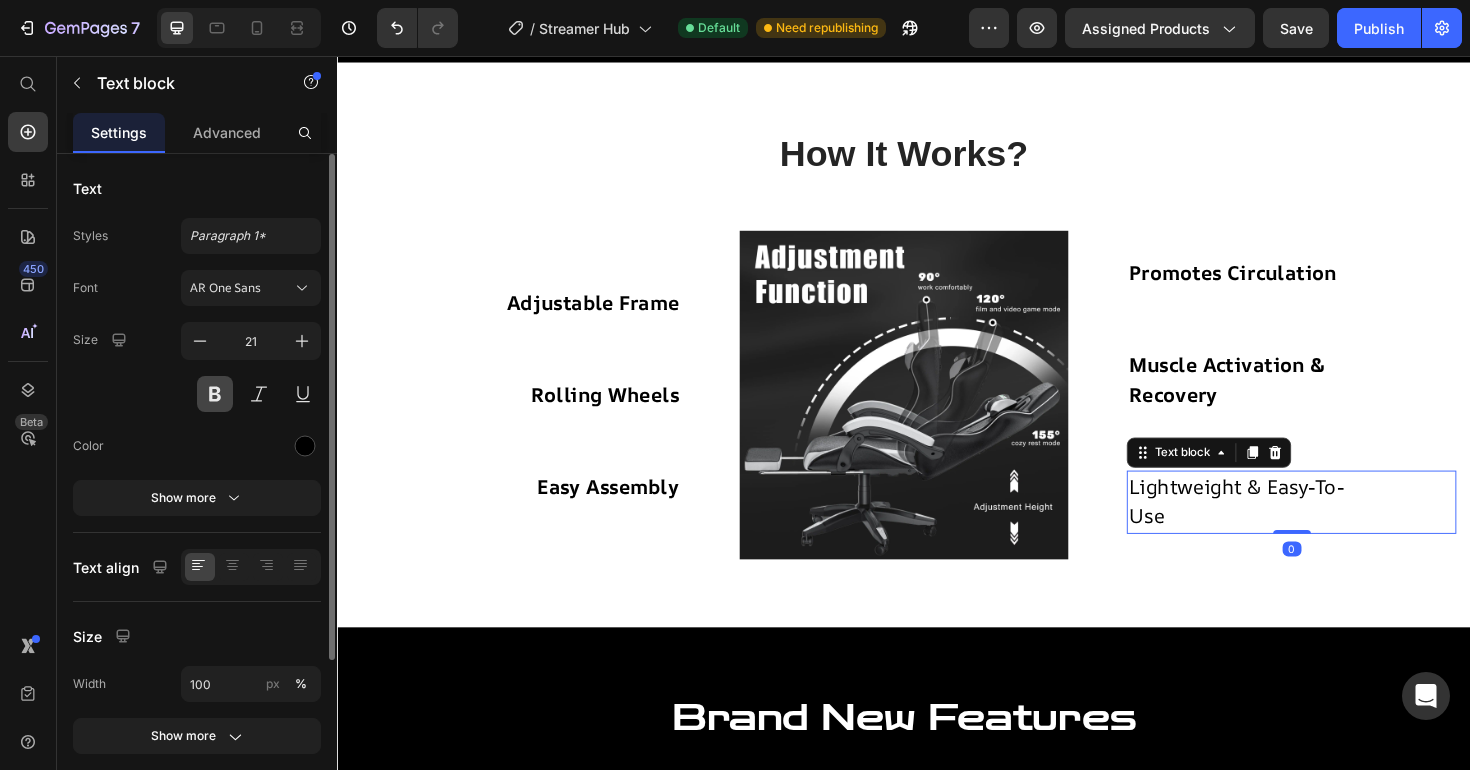 click at bounding box center [215, 394] 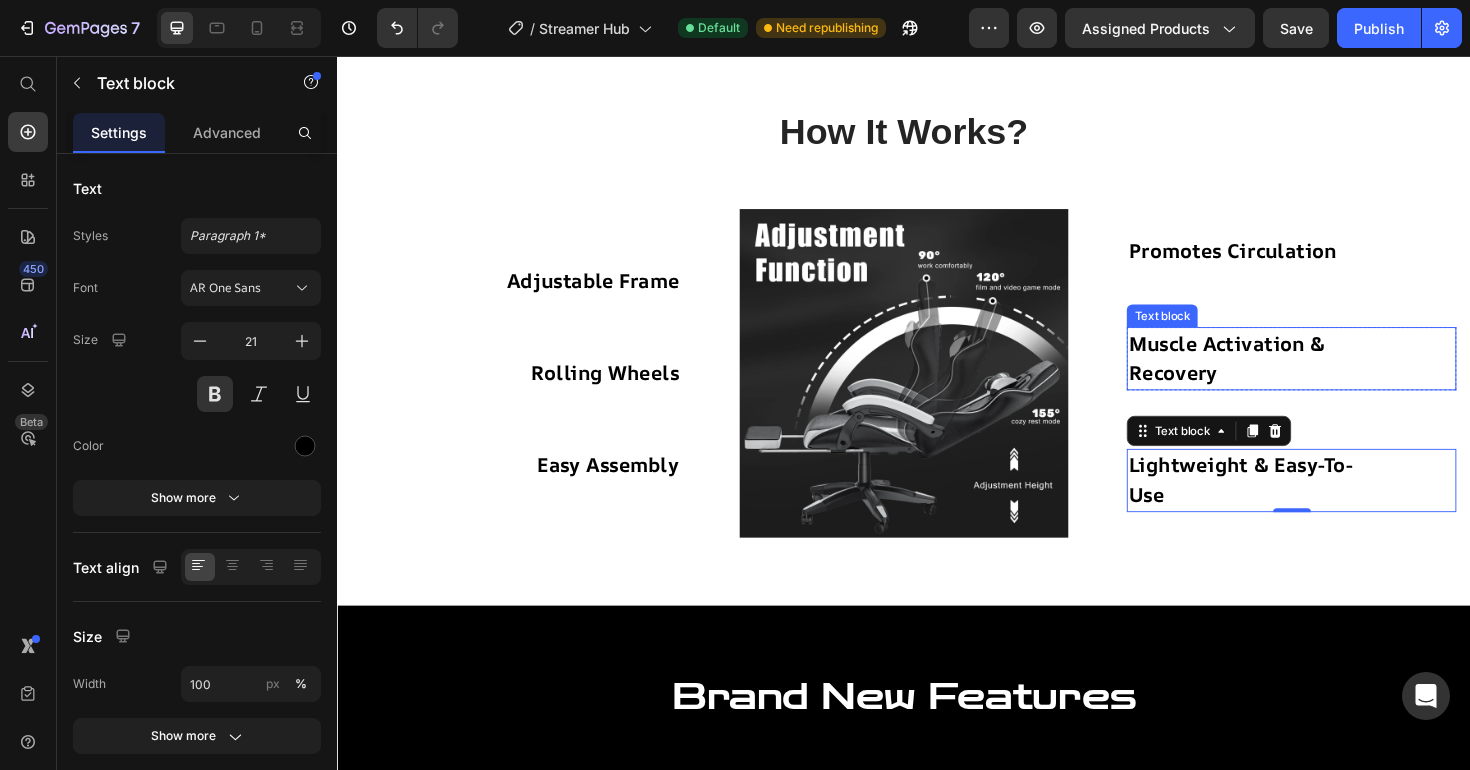 scroll, scrollTop: 1380, scrollLeft: 0, axis: vertical 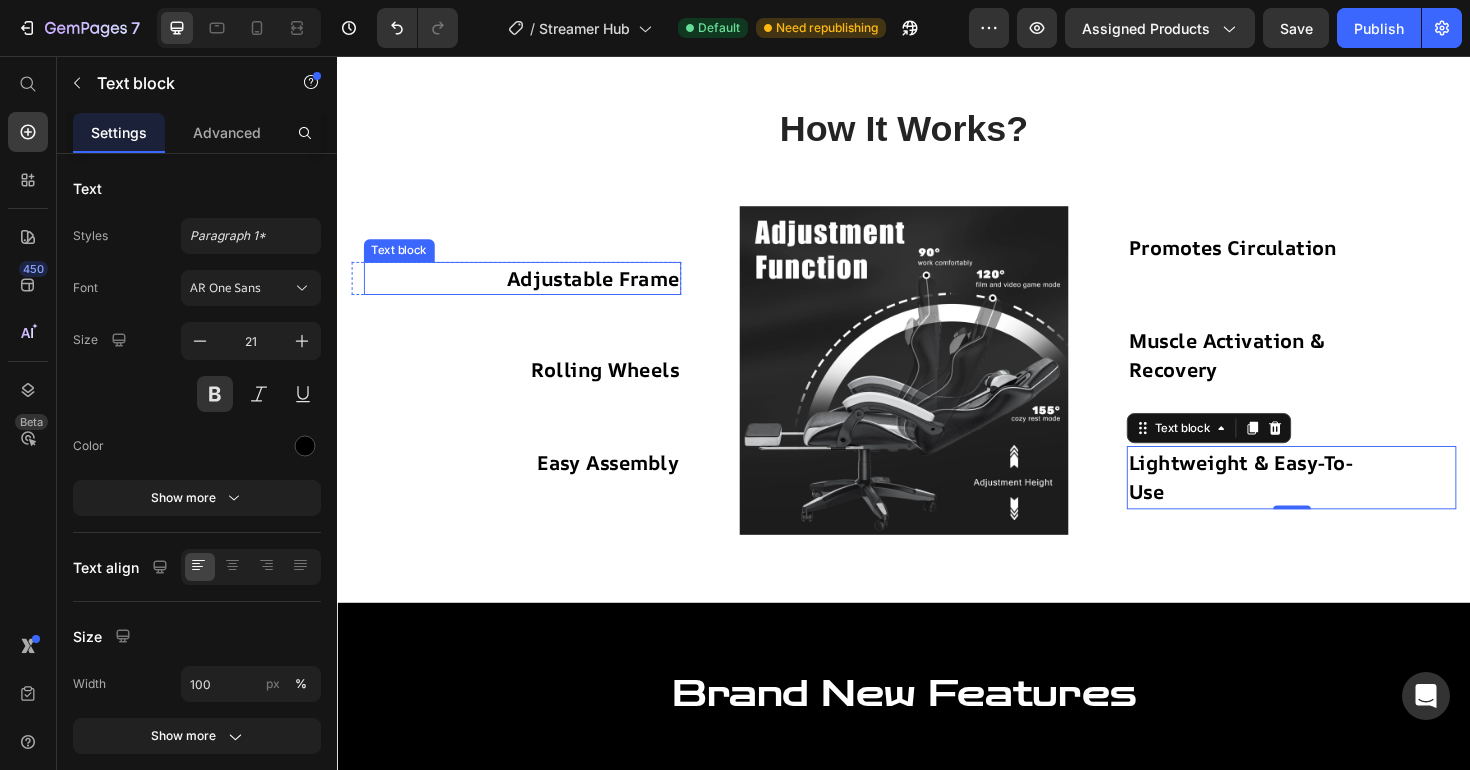 click on "Adjustable Frame" at bounding box center [608, 292] 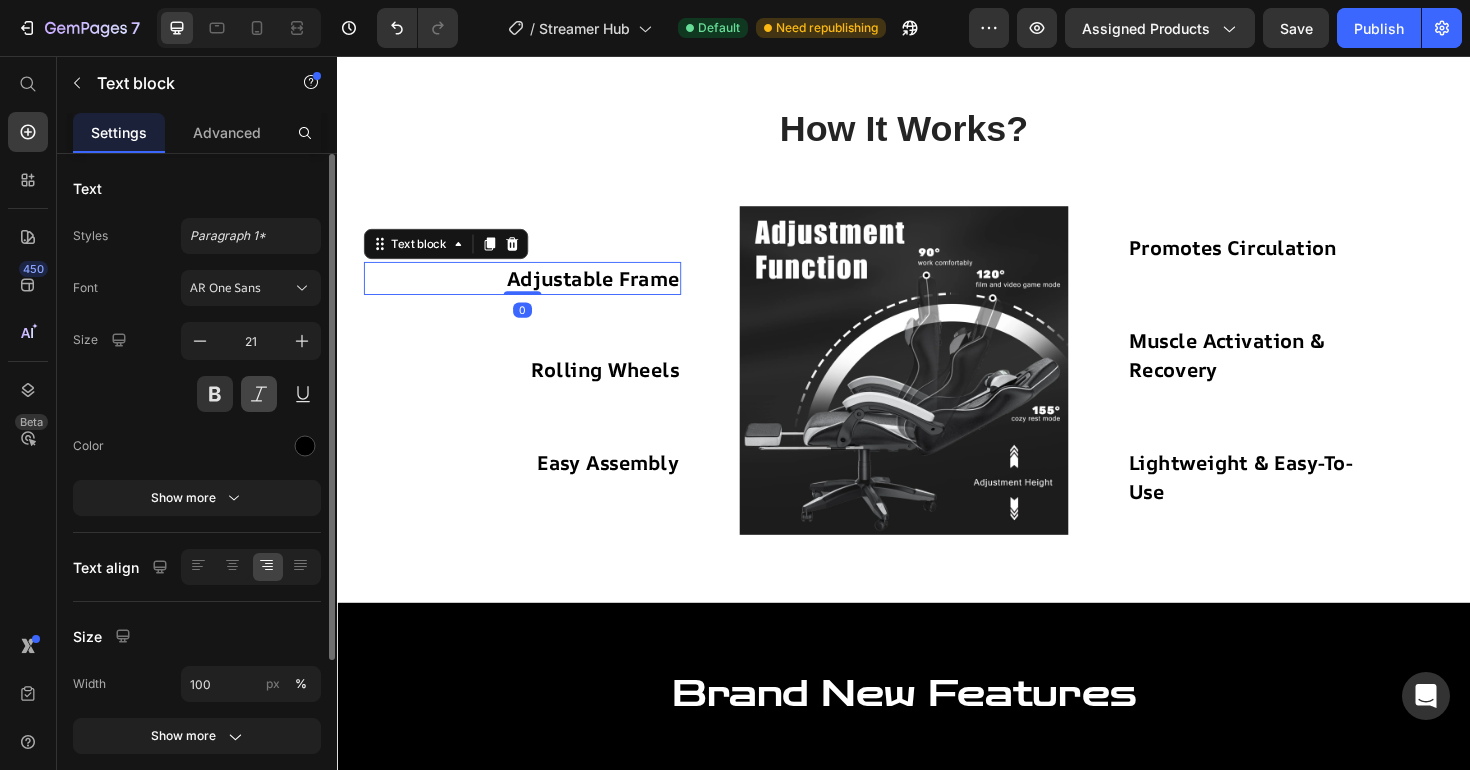 click at bounding box center [259, 394] 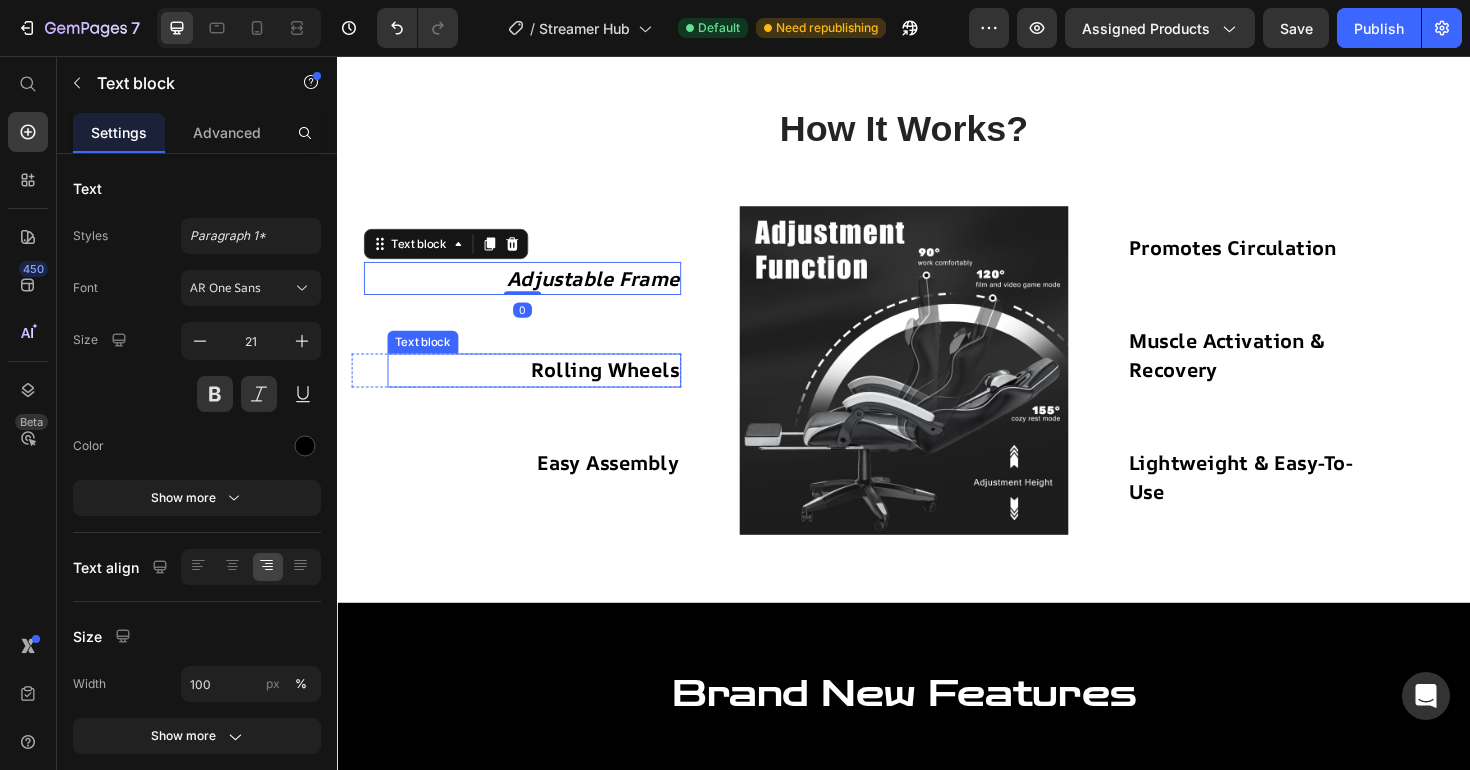 click on "Rolling Wheels" at bounding box center [620, 389] 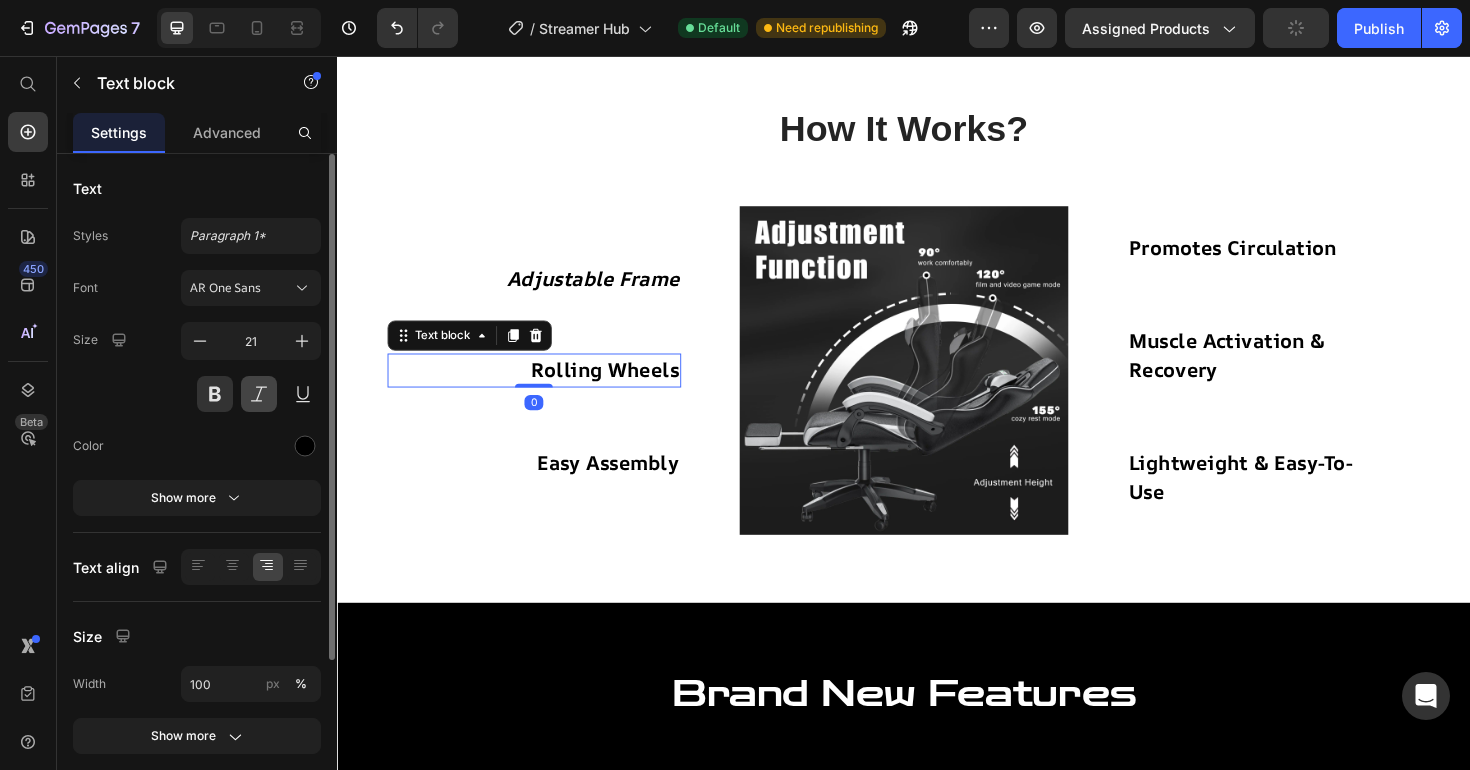 click at bounding box center [259, 394] 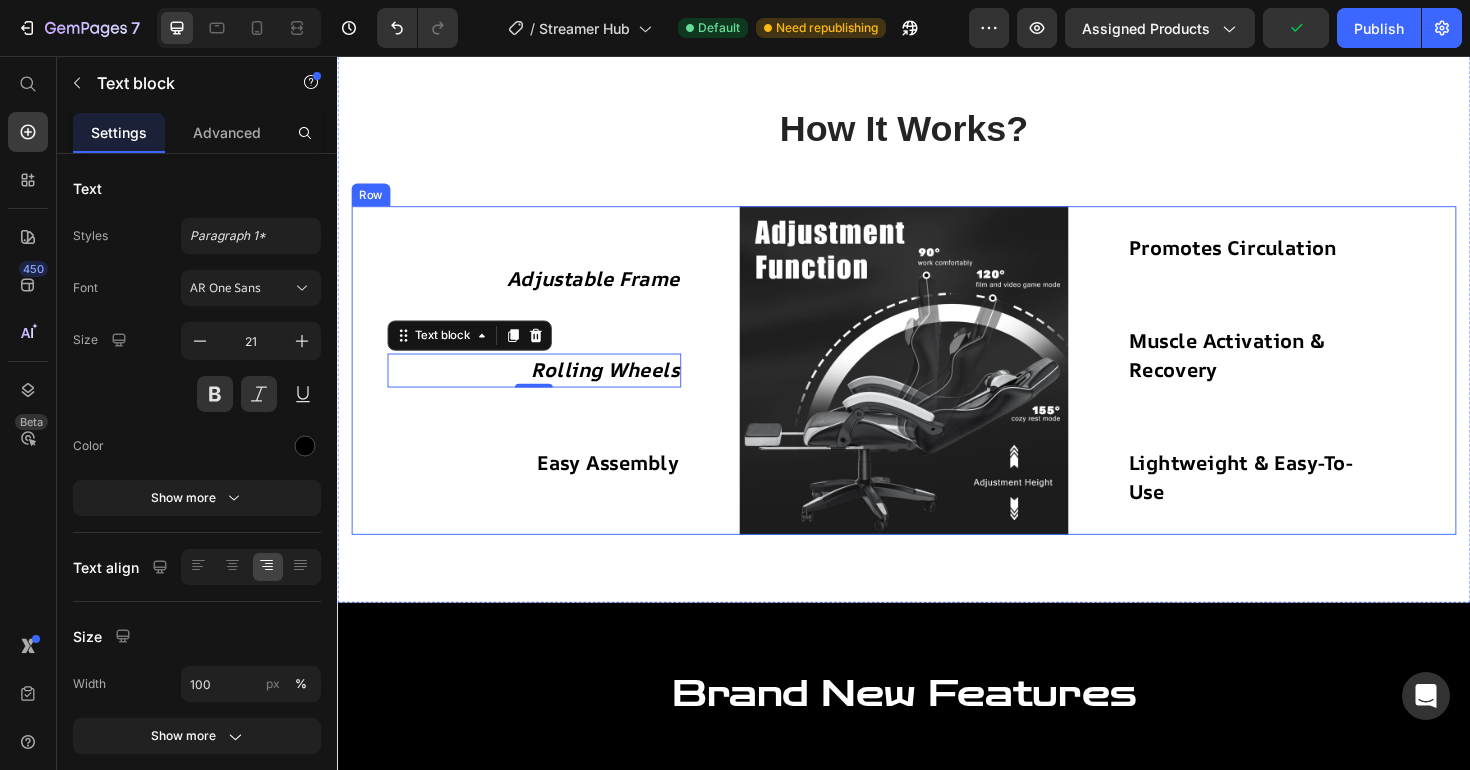 scroll, scrollTop: 1440, scrollLeft: 0, axis: vertical 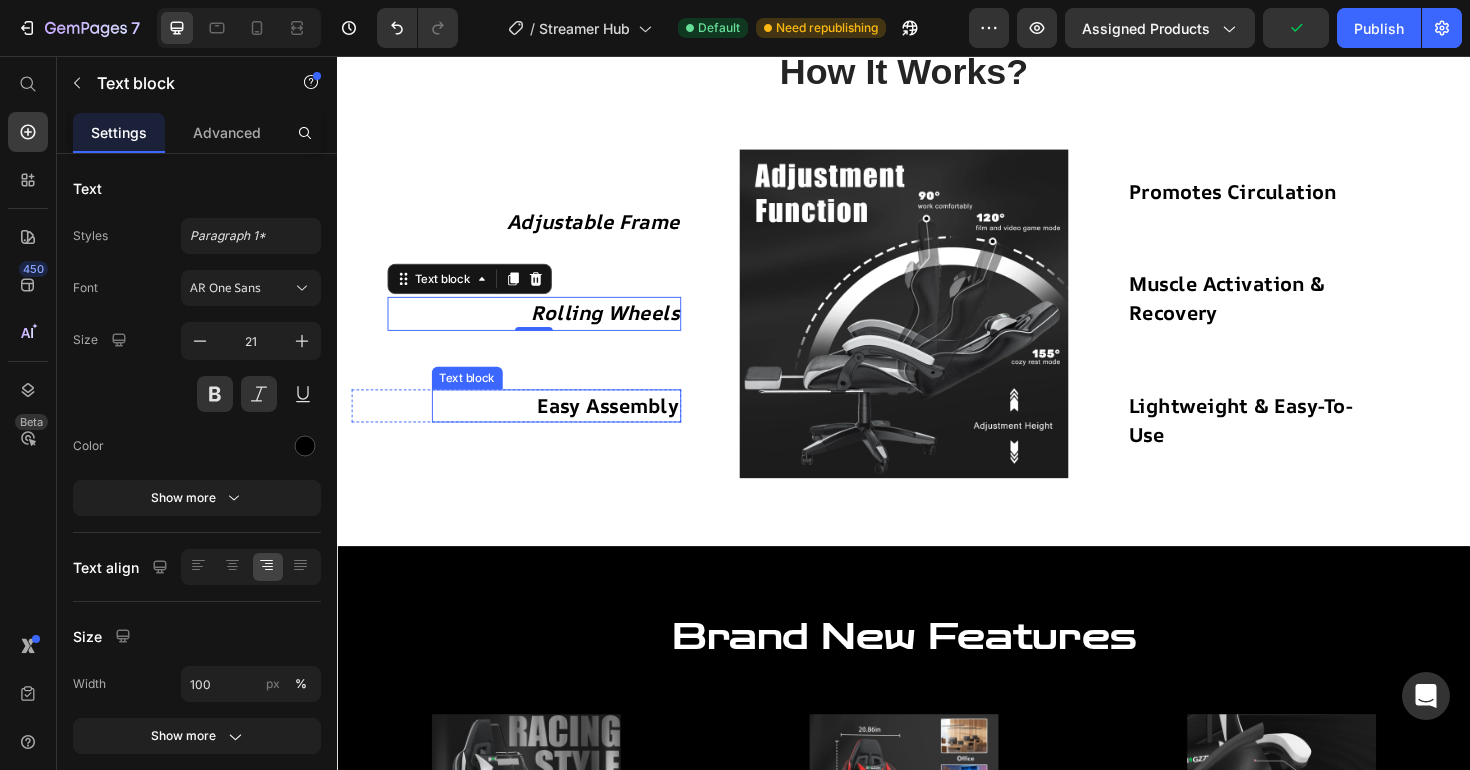 click on "Easy Assembly" at bounding box center [624, 427] 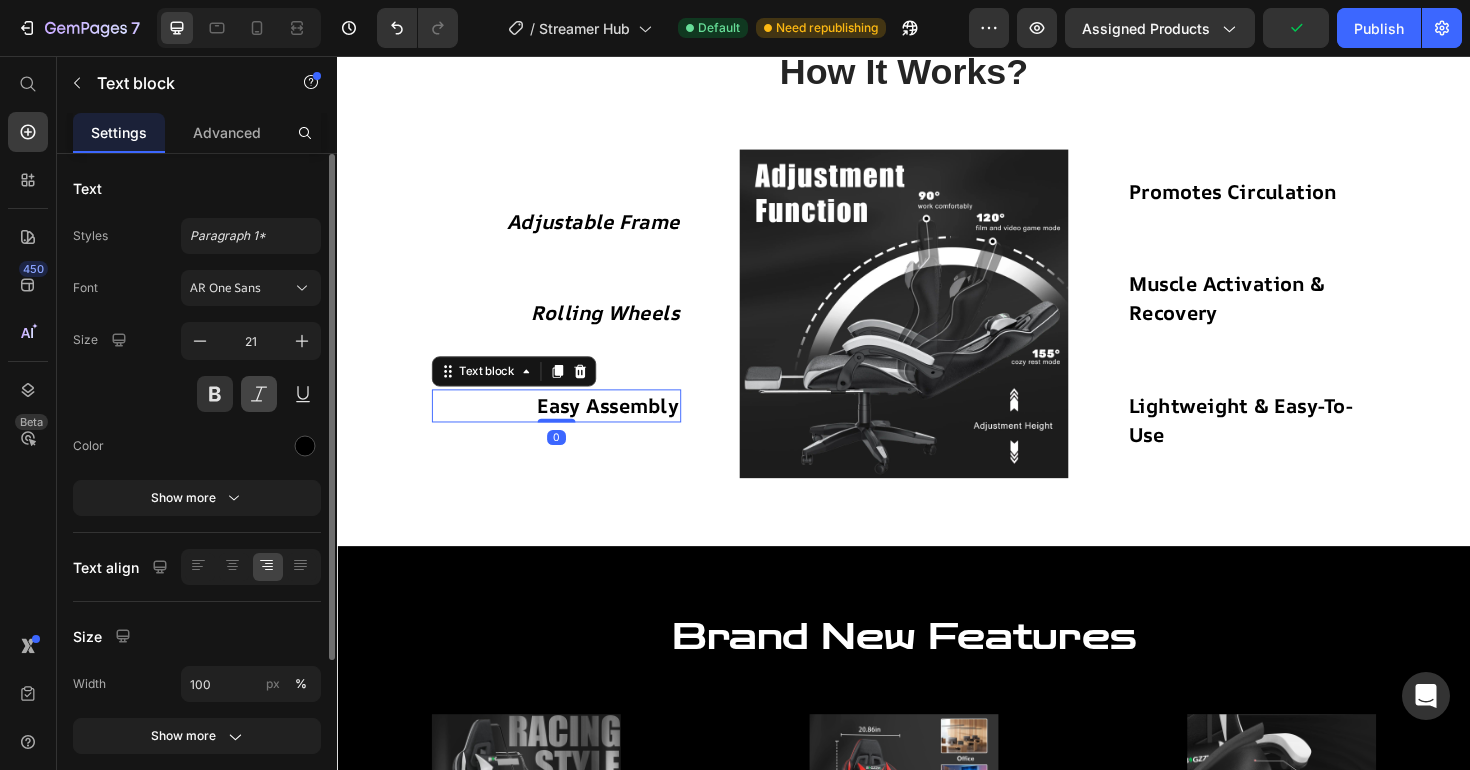 click at bounding box center (259, 394) 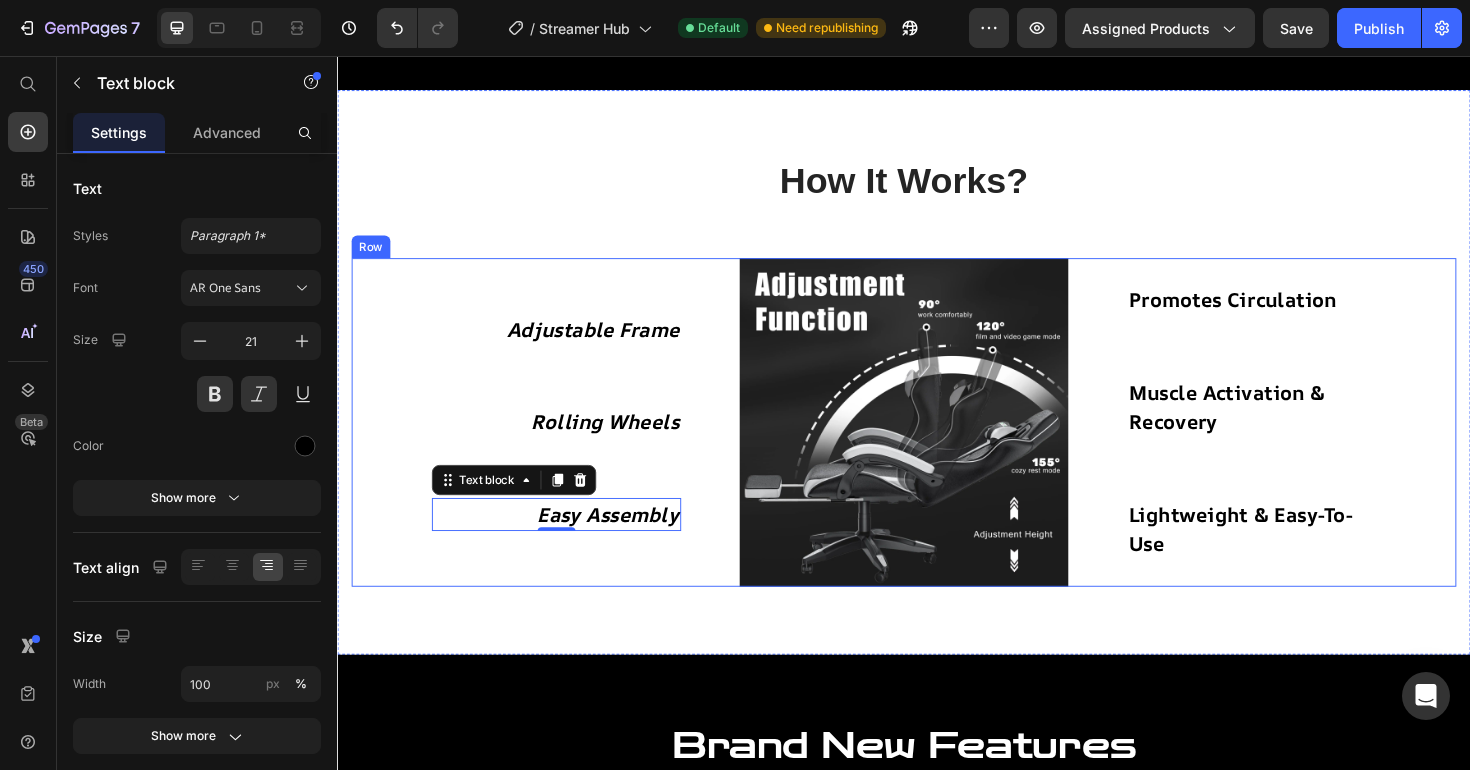 scroll, scrollTop: 1322, scrollLeft: 0, axis: vertical 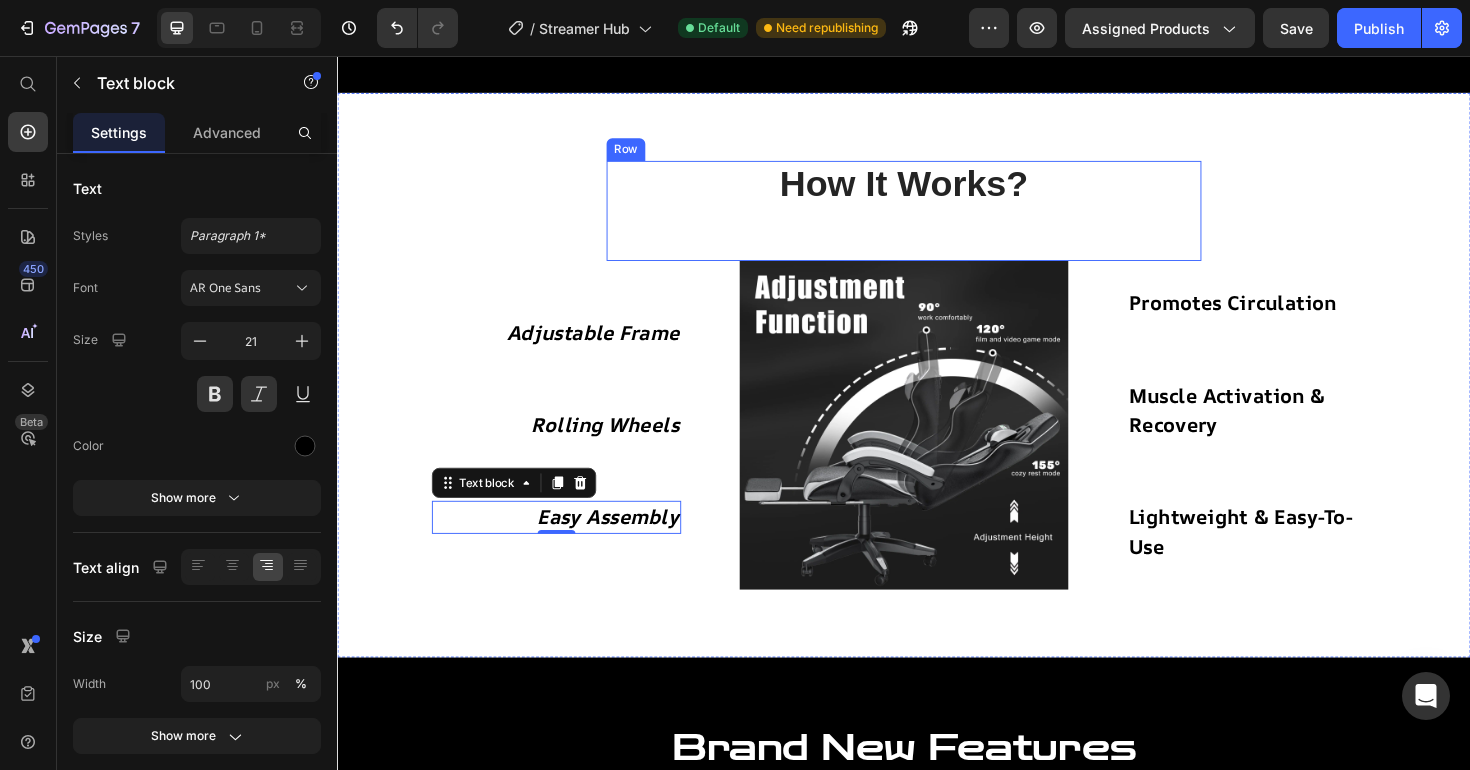 click on "How It Works?" at bounding box center (937, 192) 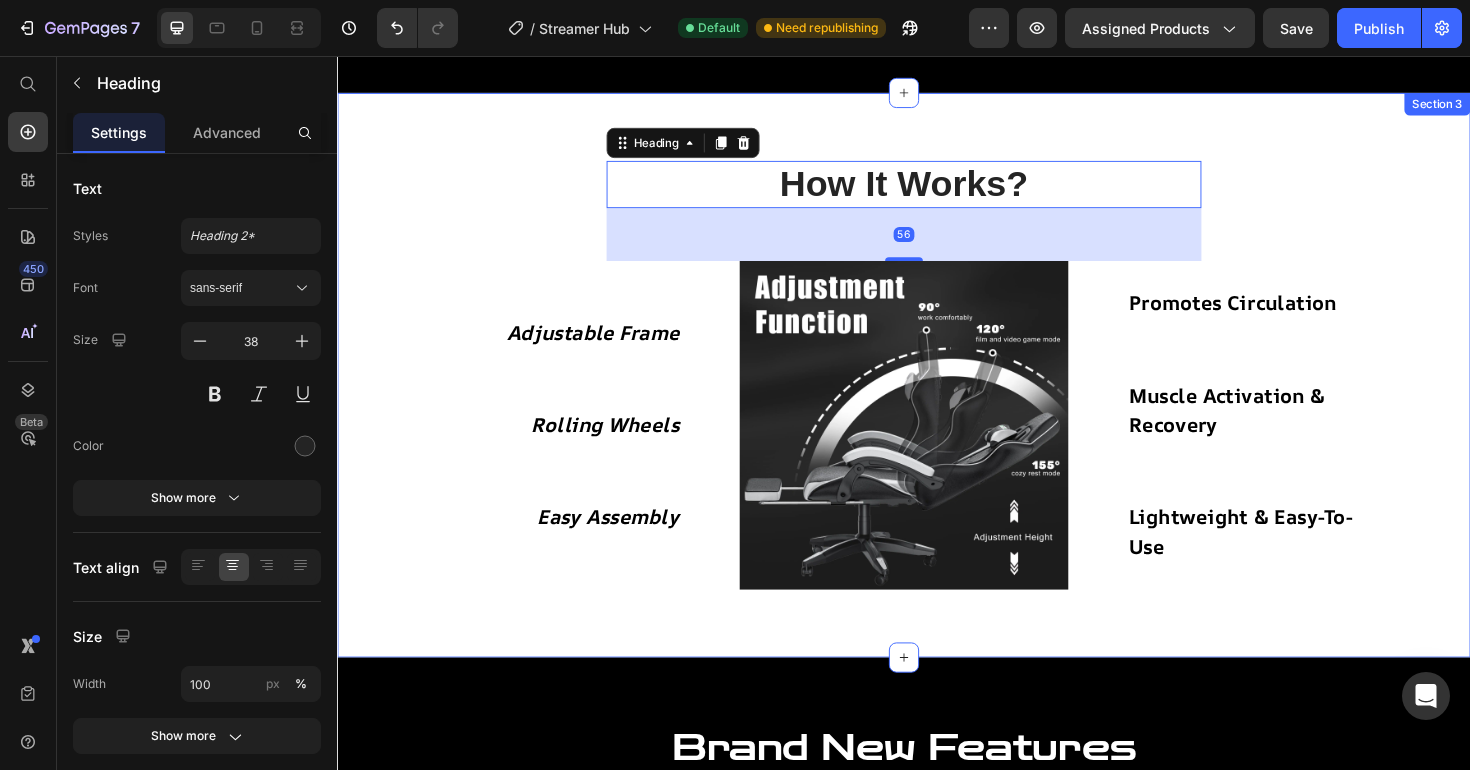 click on "How It Works? Heading   56 Row Adjustable Frame Text block Row Rolling Wheels Text block Row Easy Assembly Text block Row Image Promotes Circulation Text block Row Muscle Activation & Recovery Text block Row Lightweight & Easy-To-Use Text block Row Row" at bounding box center (937, 394) 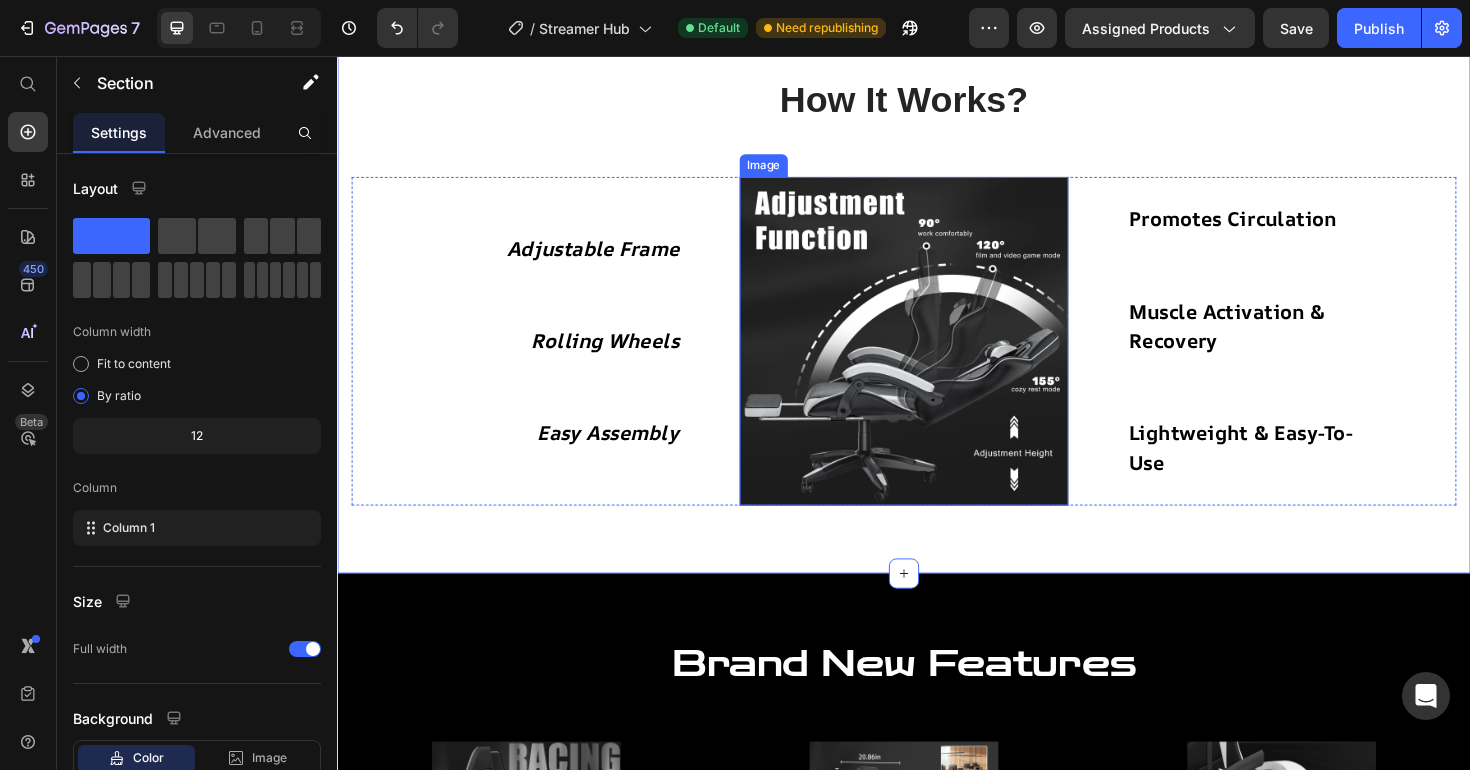 scroll, scrollTop: 1421, scrollLeft: 0, axis: vertical 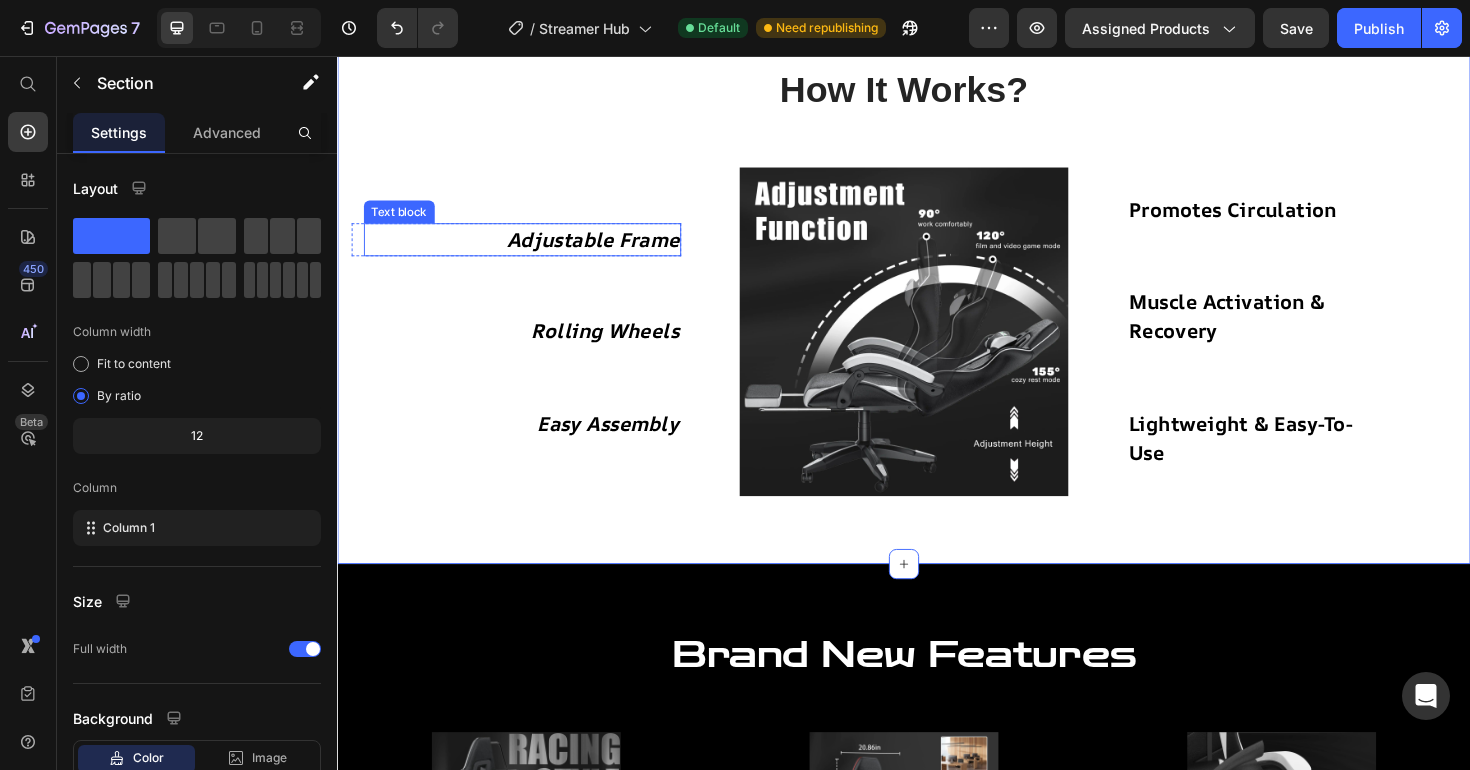 click on "Adjustable Frame" at bounding box center [608, 251] 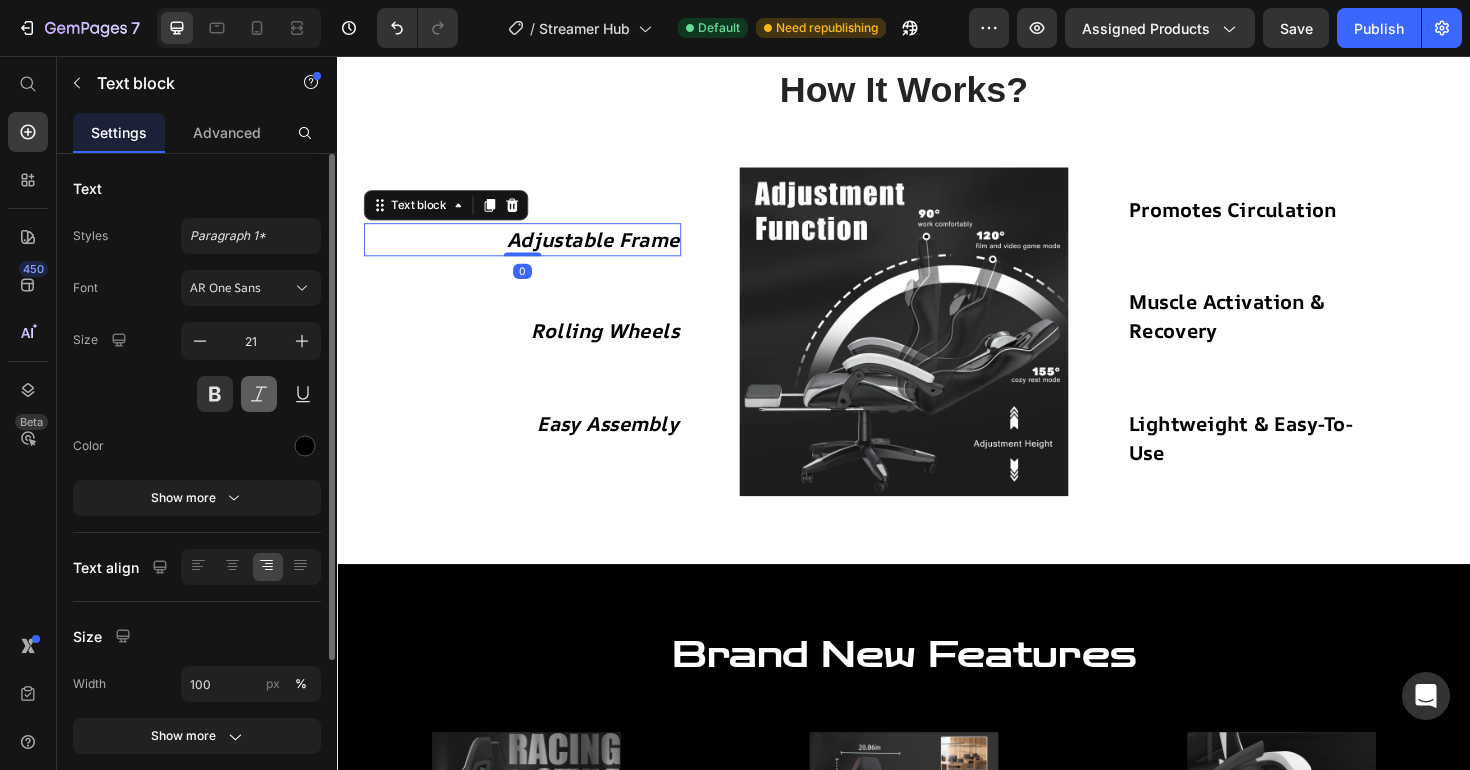 click at bounding box center [259, 394] 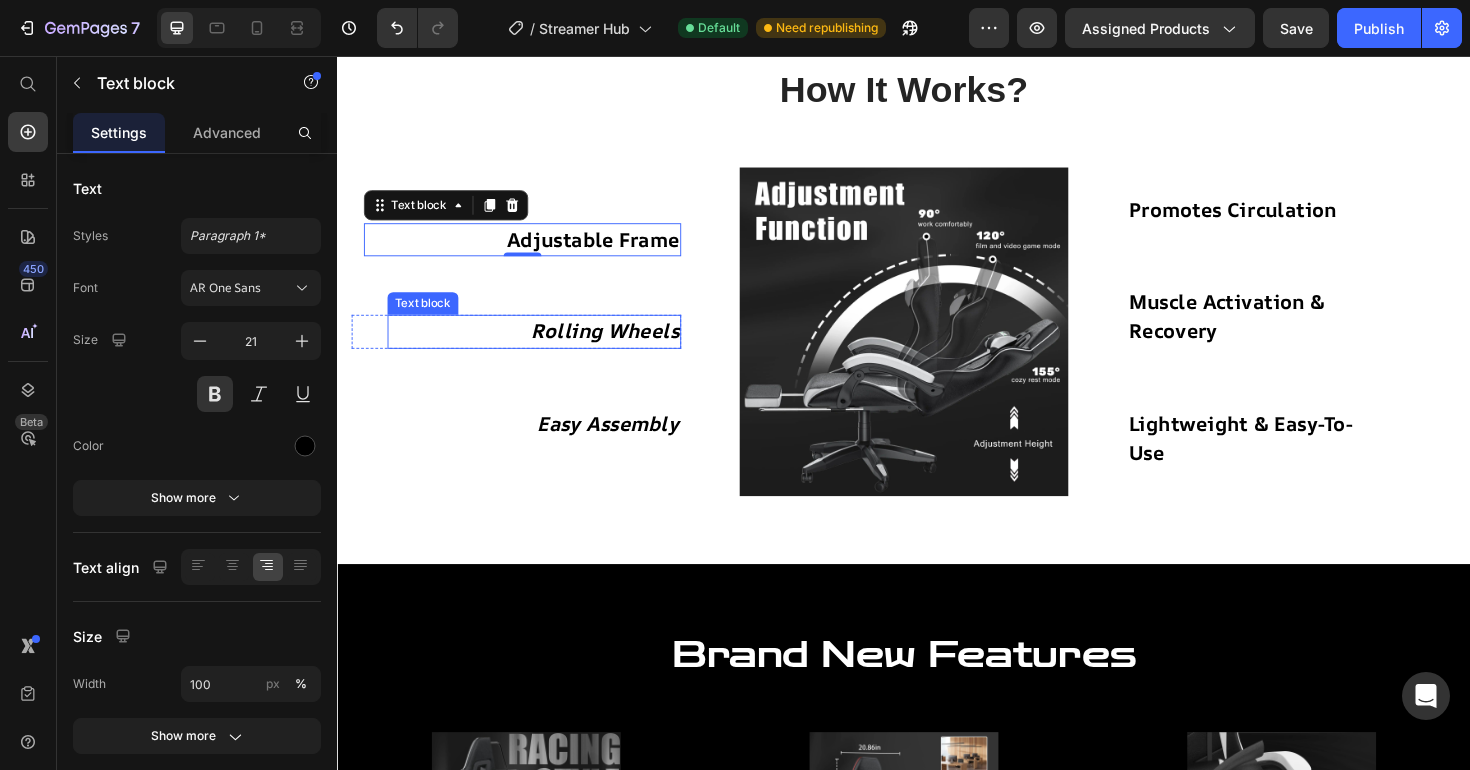 click on "Rolling Wheels" at bounding box center [620, 348] 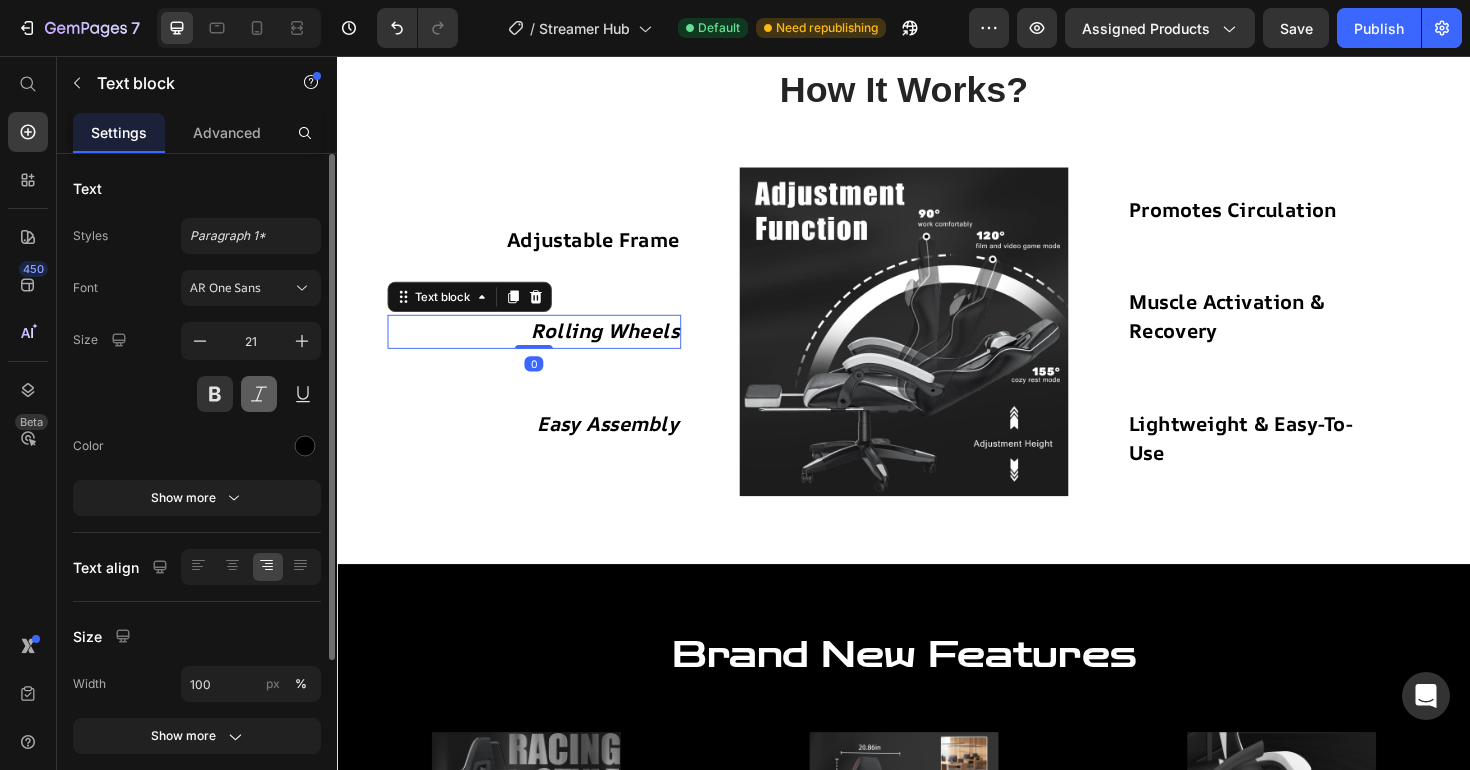 click at bounding box center [259, 394] 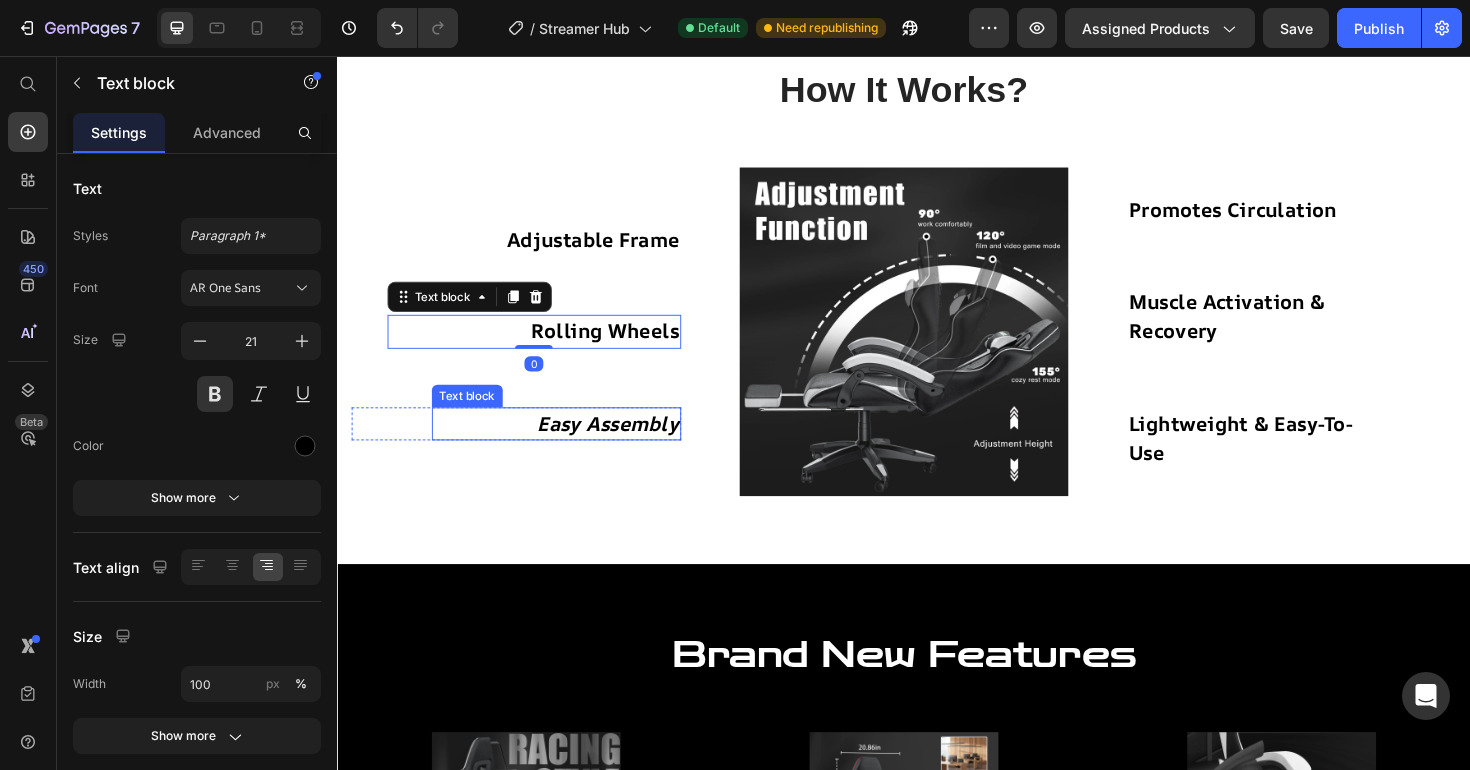 click on "Easy Assembly" at bounding box center [624, 446] 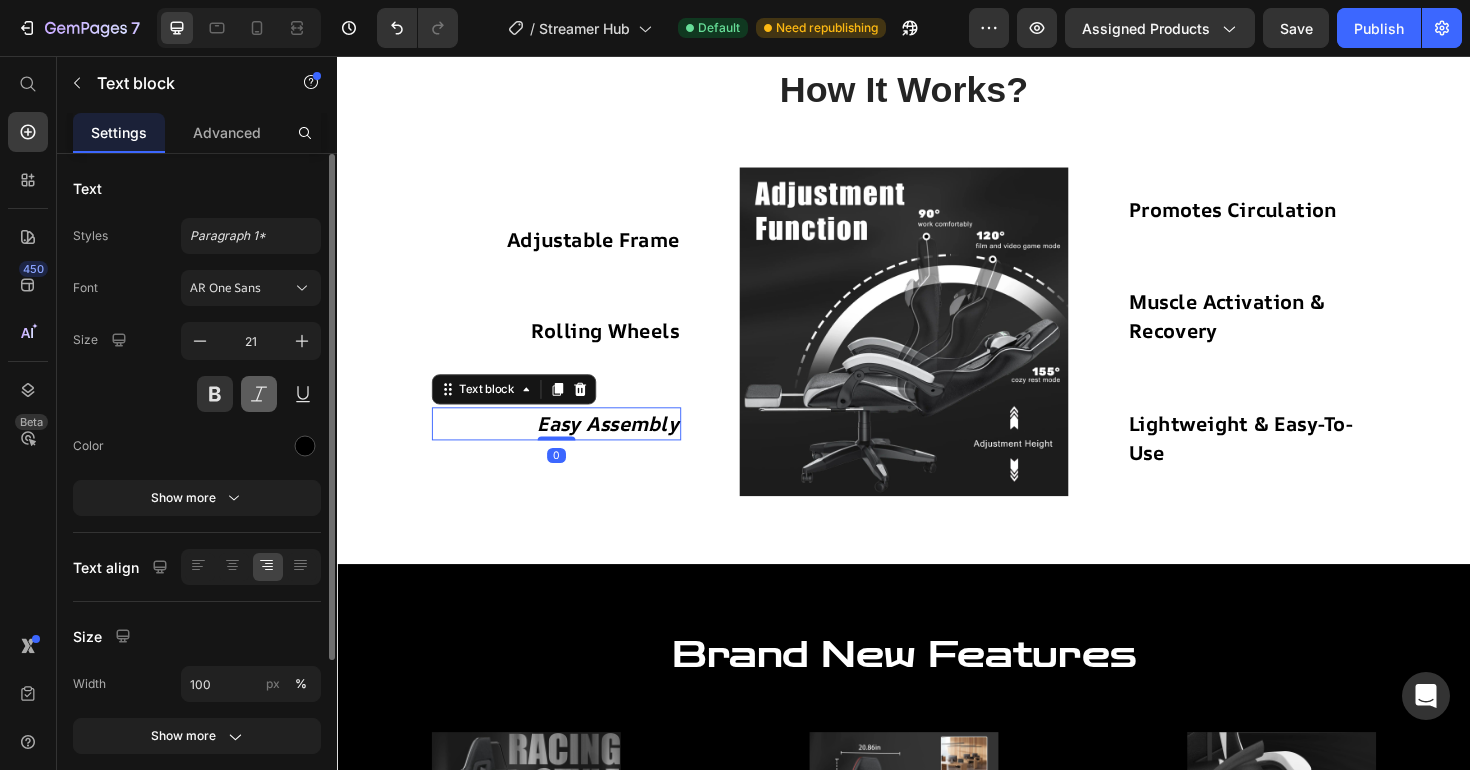 click at bounding box center (259, 394) 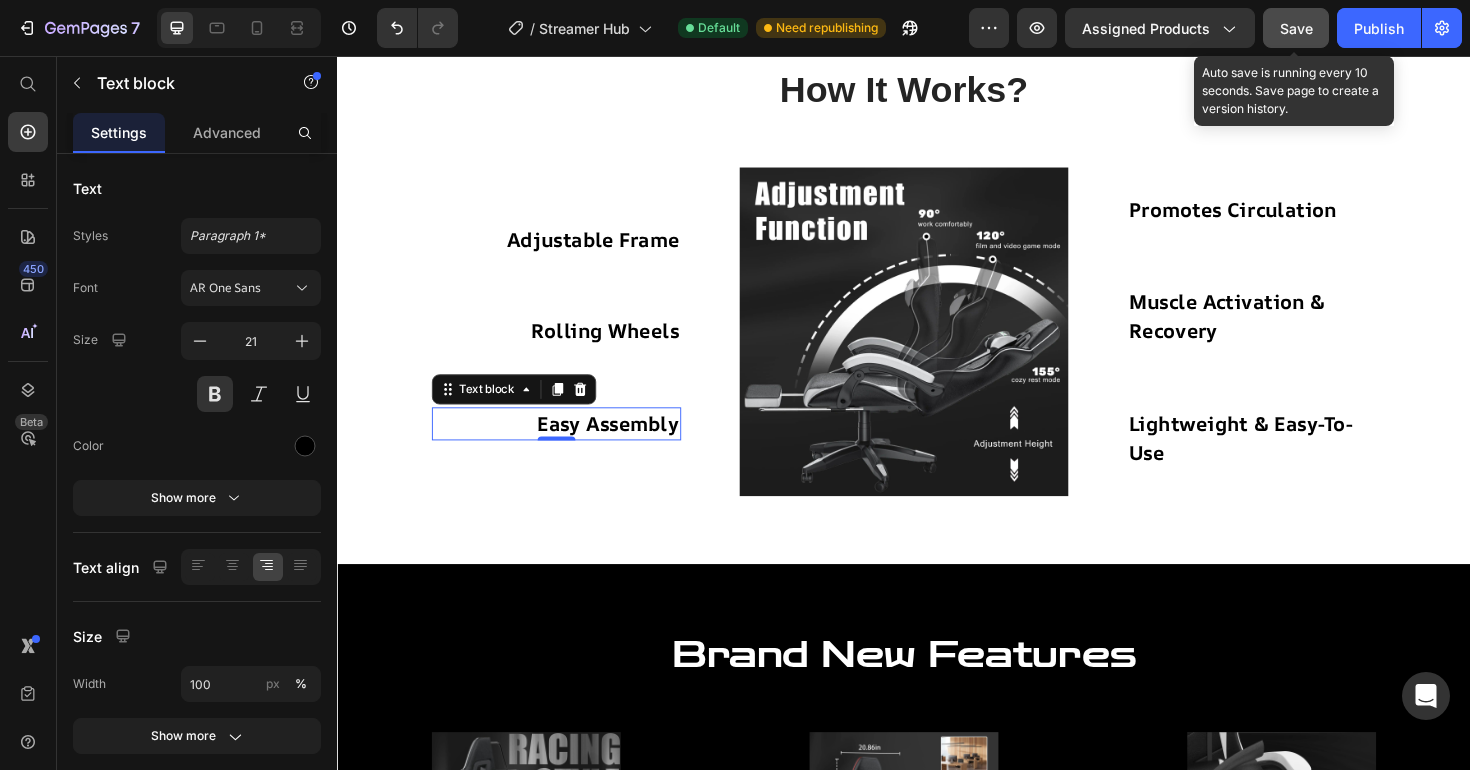 click on "Save" 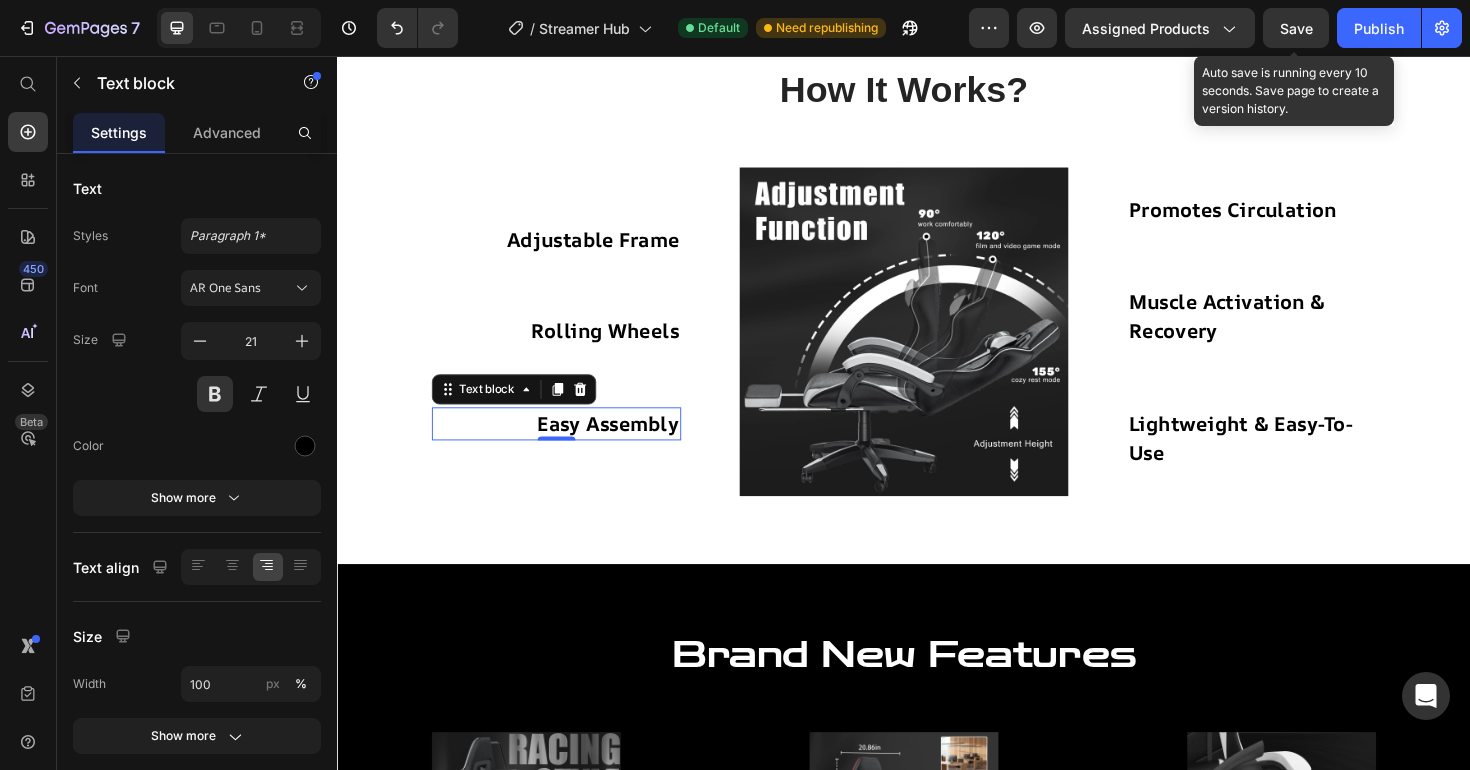 click on "Save" at bounding box center (1296, 28) 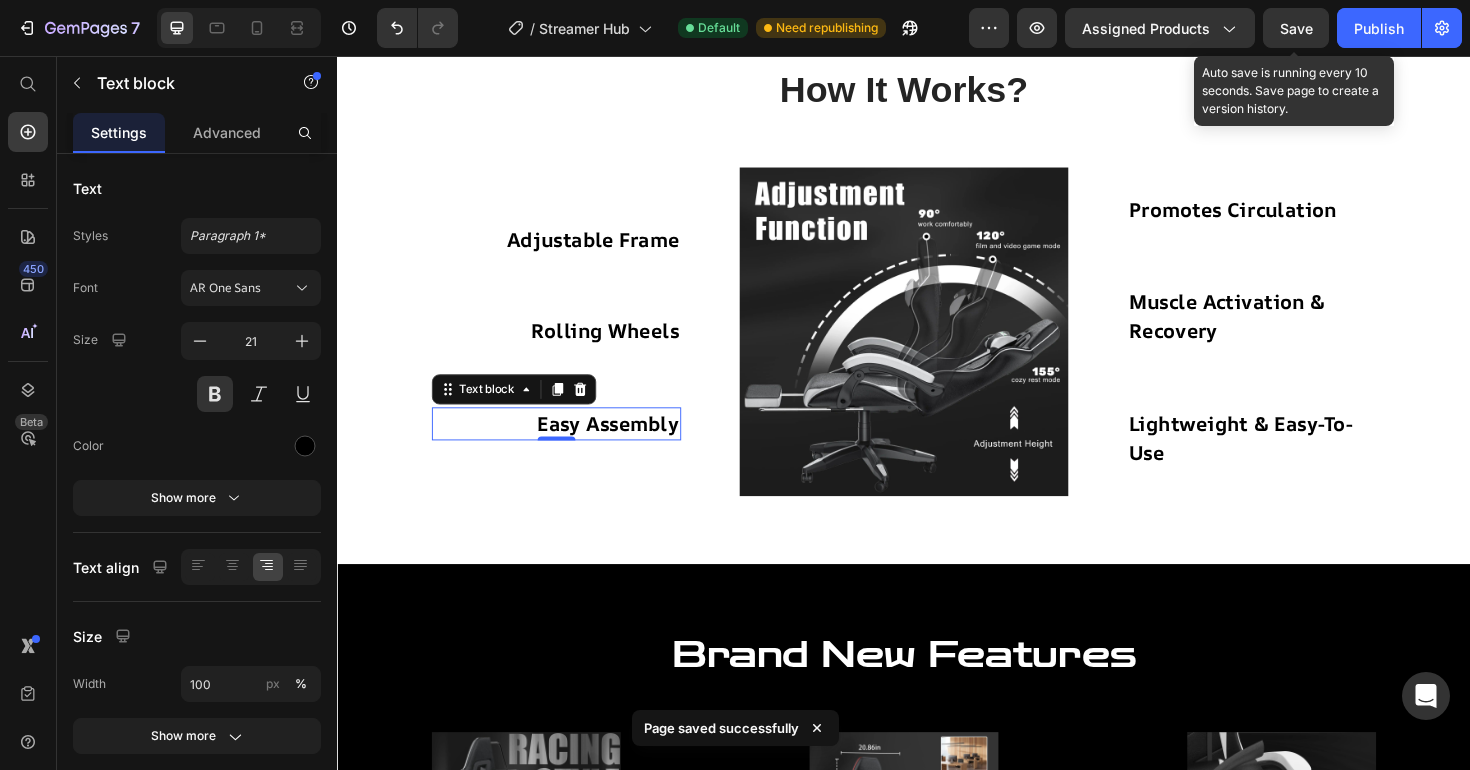 click on "Save" 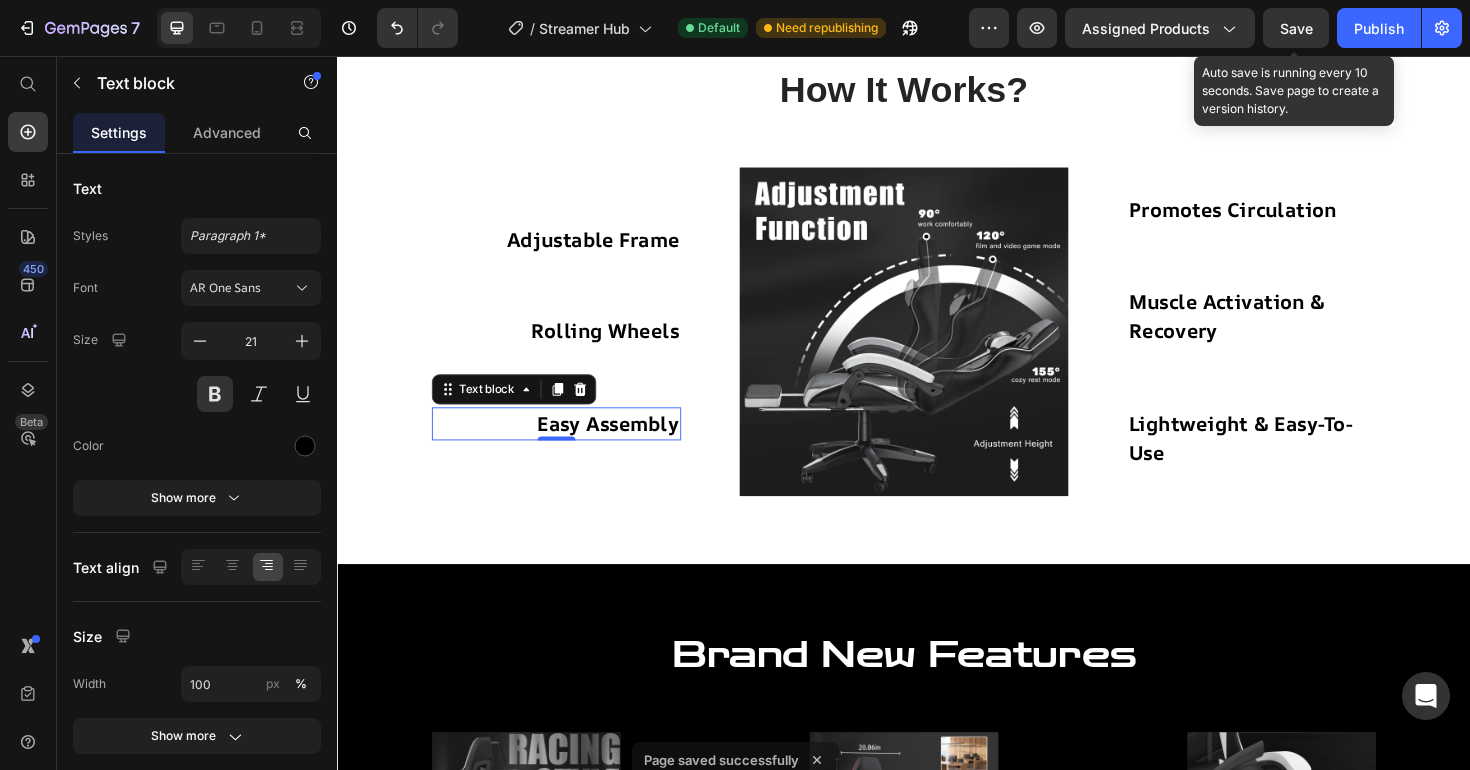 click on "Save" 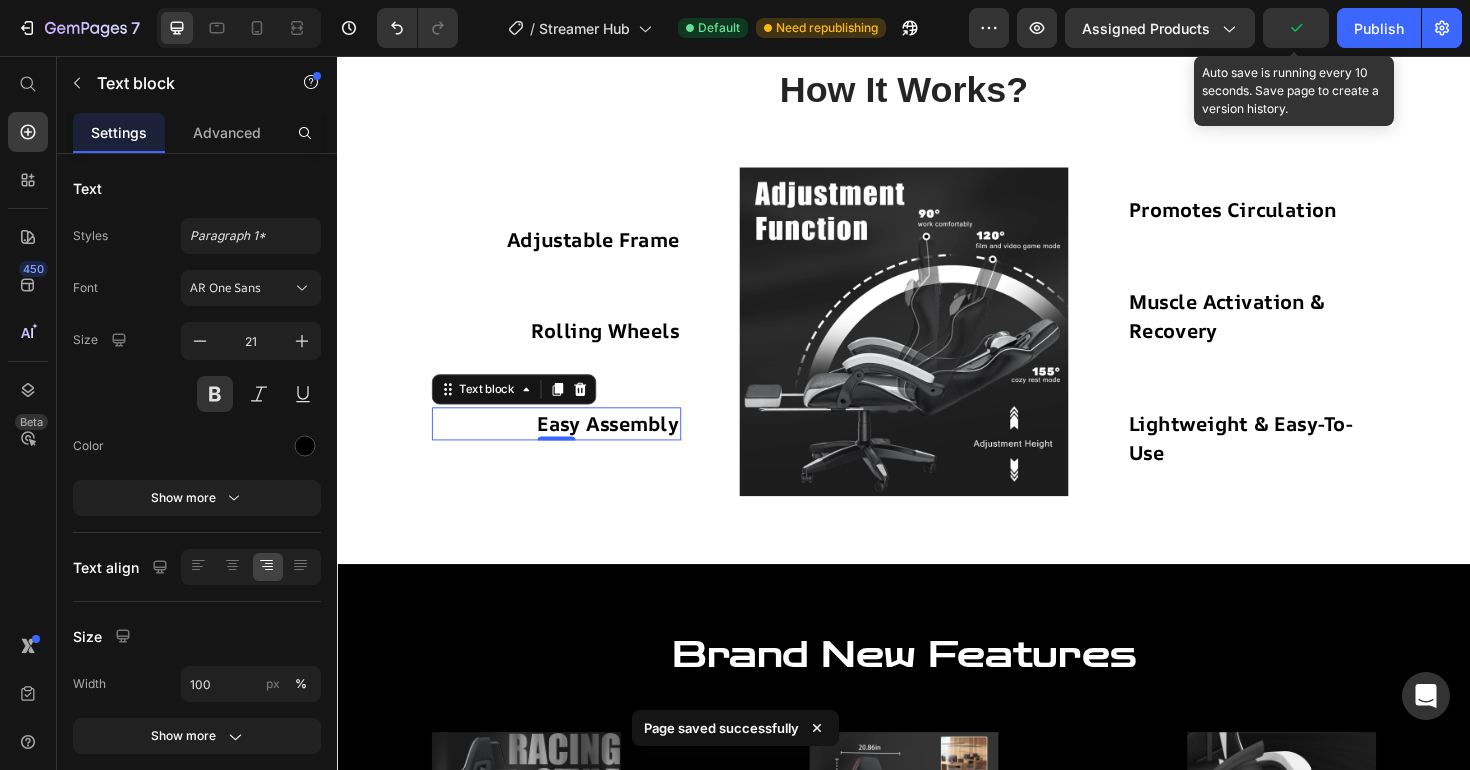 click on "7   /  Streamer Hub Default Need republishing Preview Assigned Products Auto save is running every 10 seconds. Save page to create a version history.  Publish" 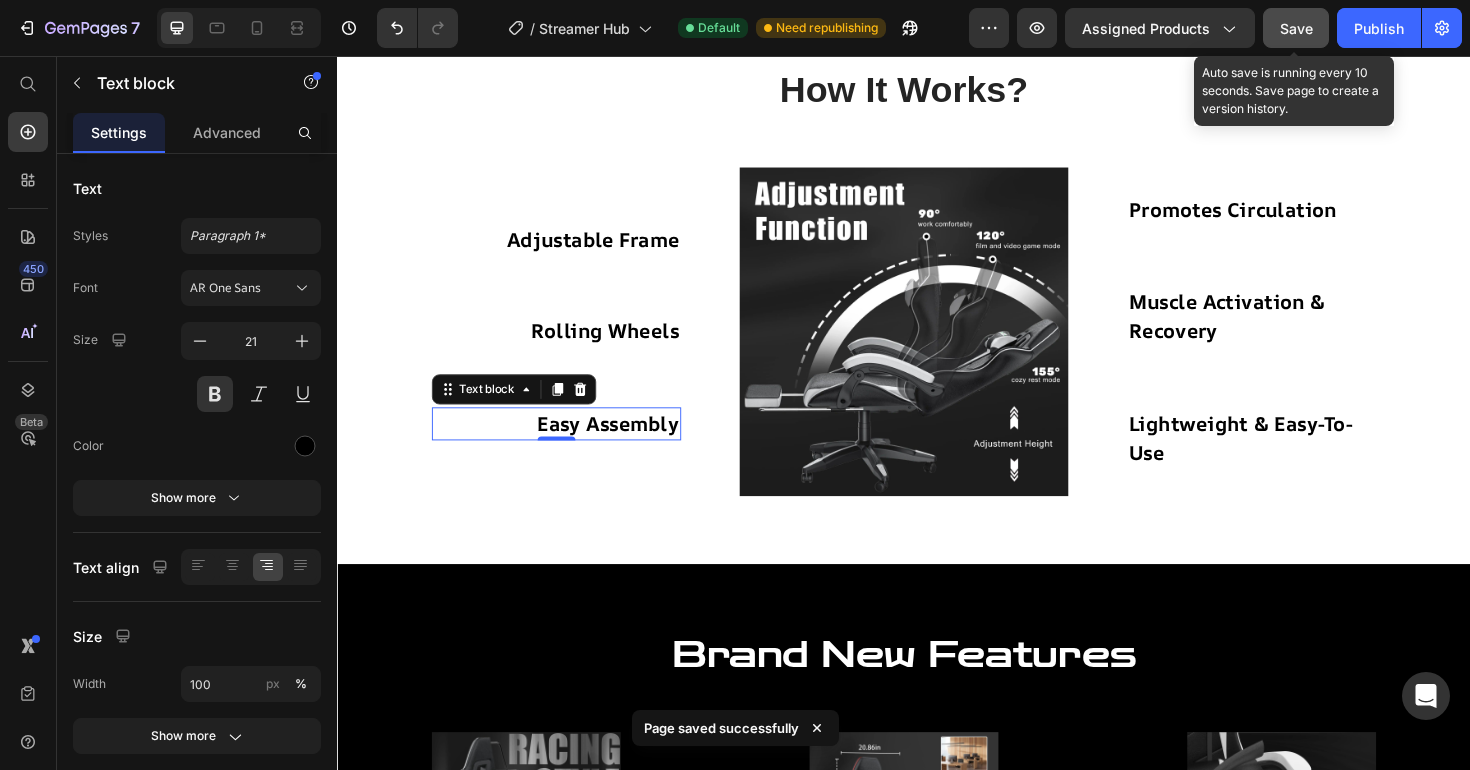 click on "Save" at bounding box center [1296, 28] 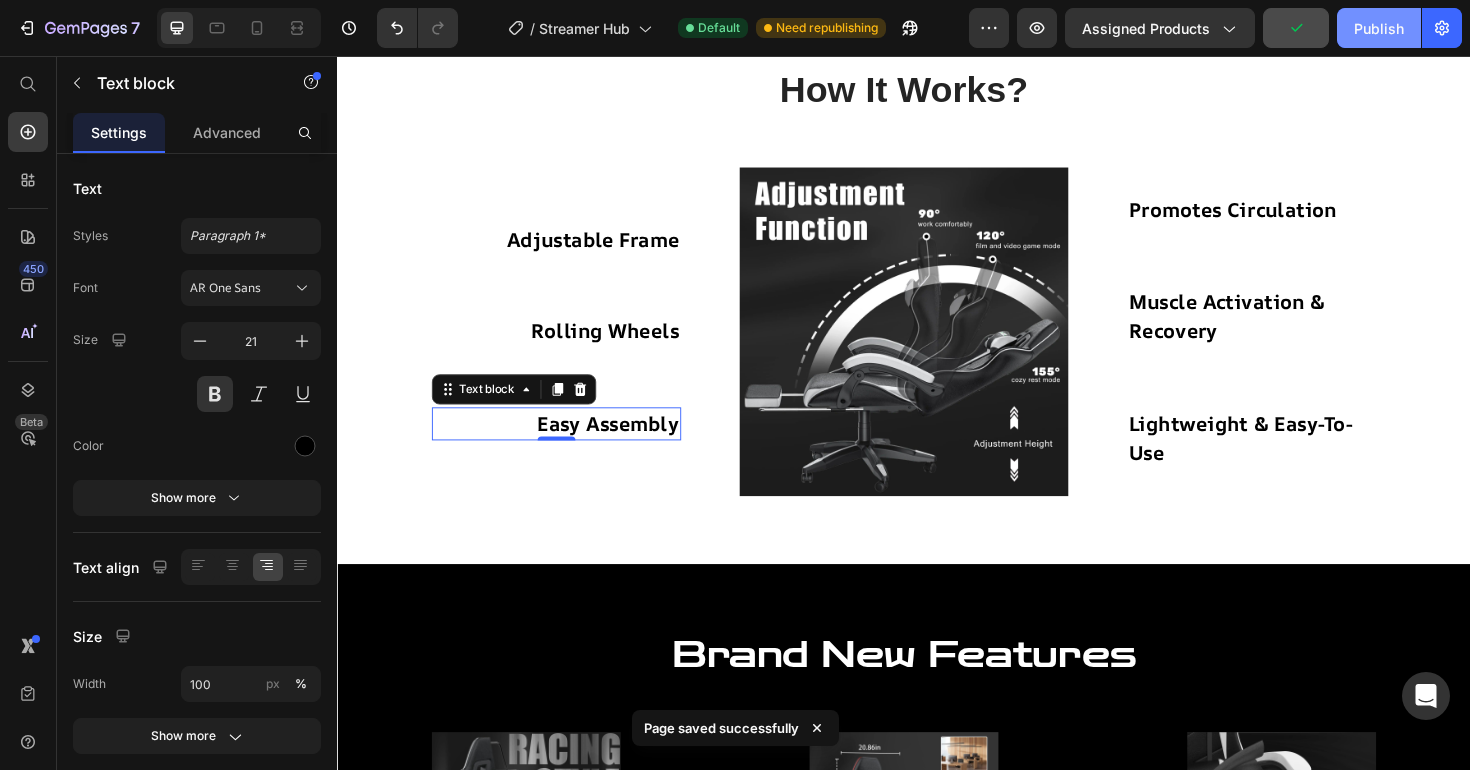 click on "Publish" at bounding box center [1379, 28] 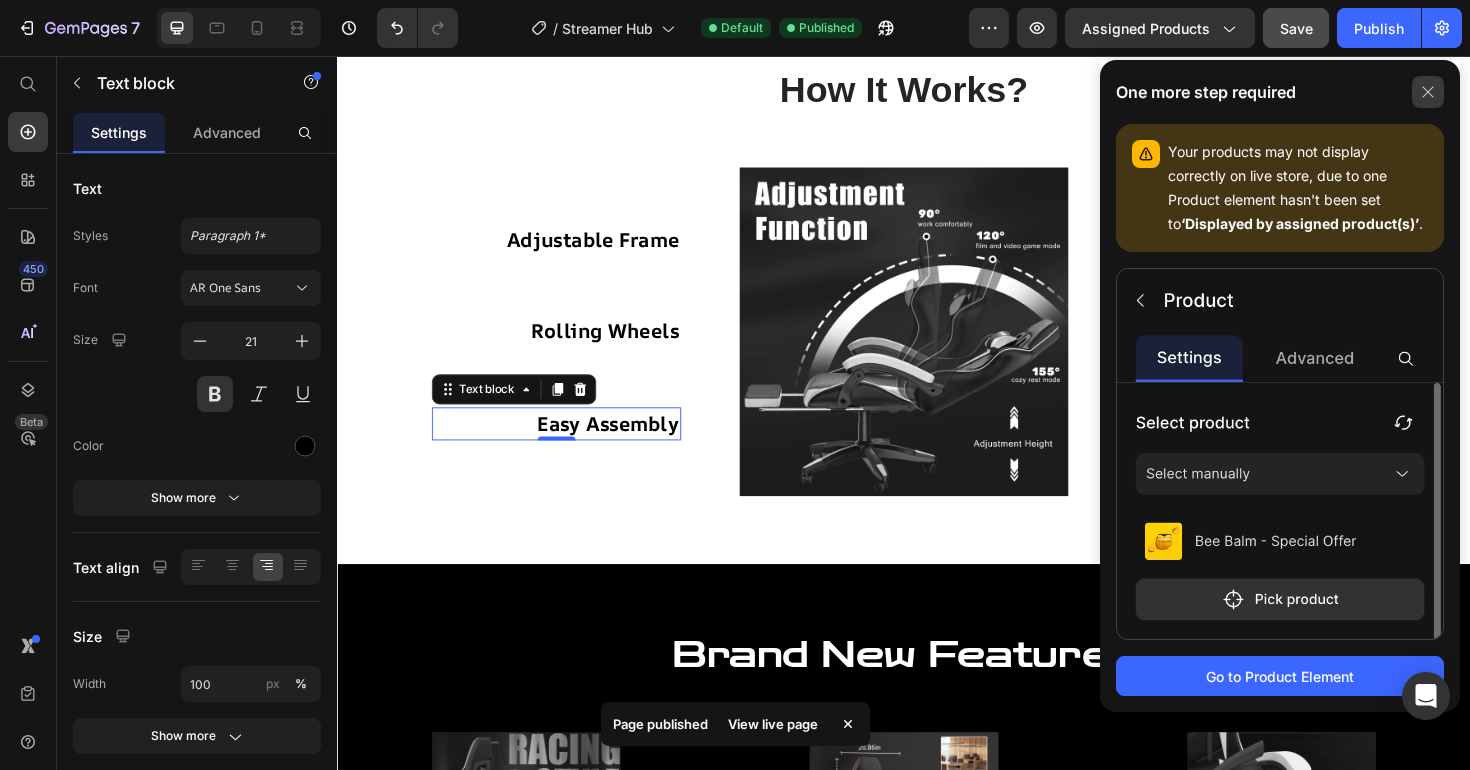 click 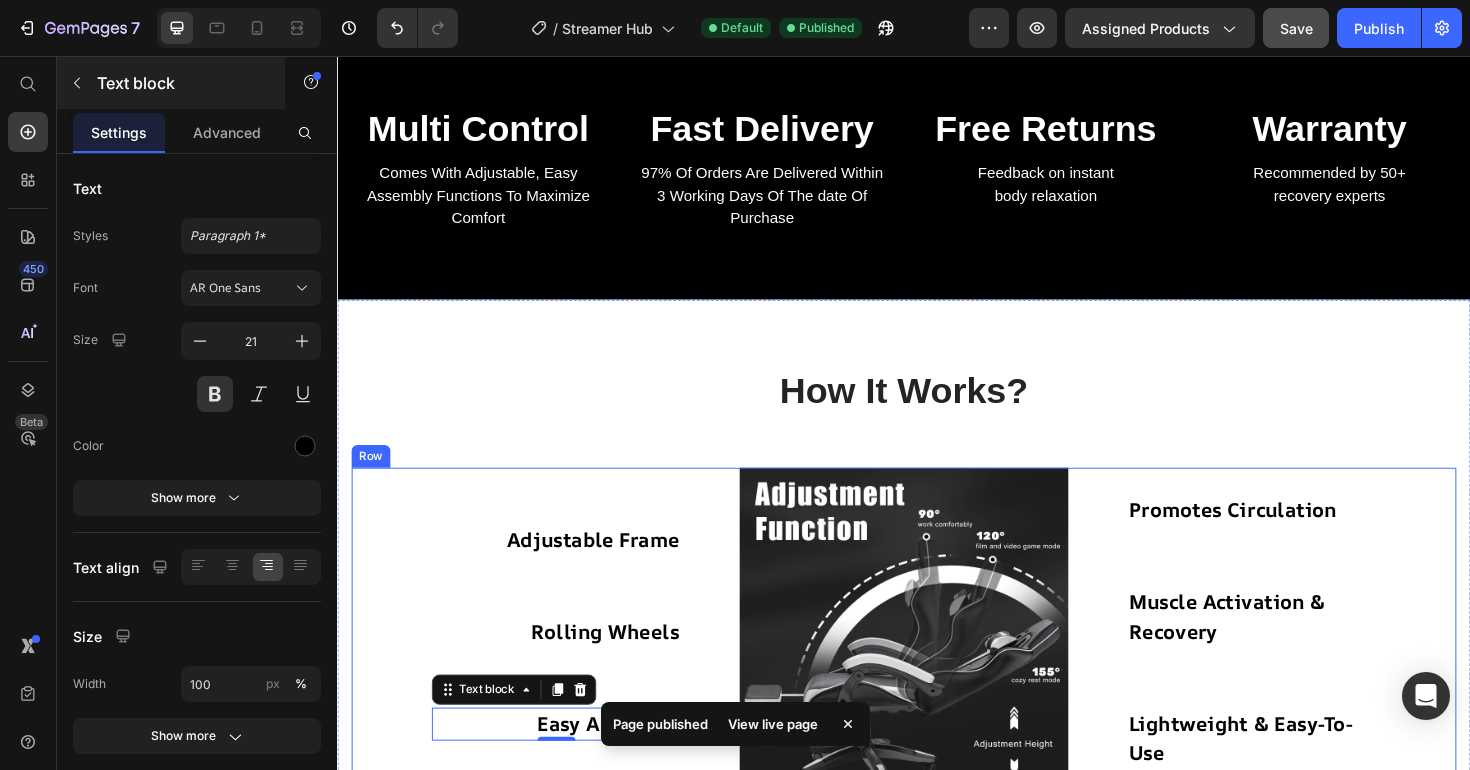 scroll, scrollTop: 1073, scrollLeft: 0, axis: vertical 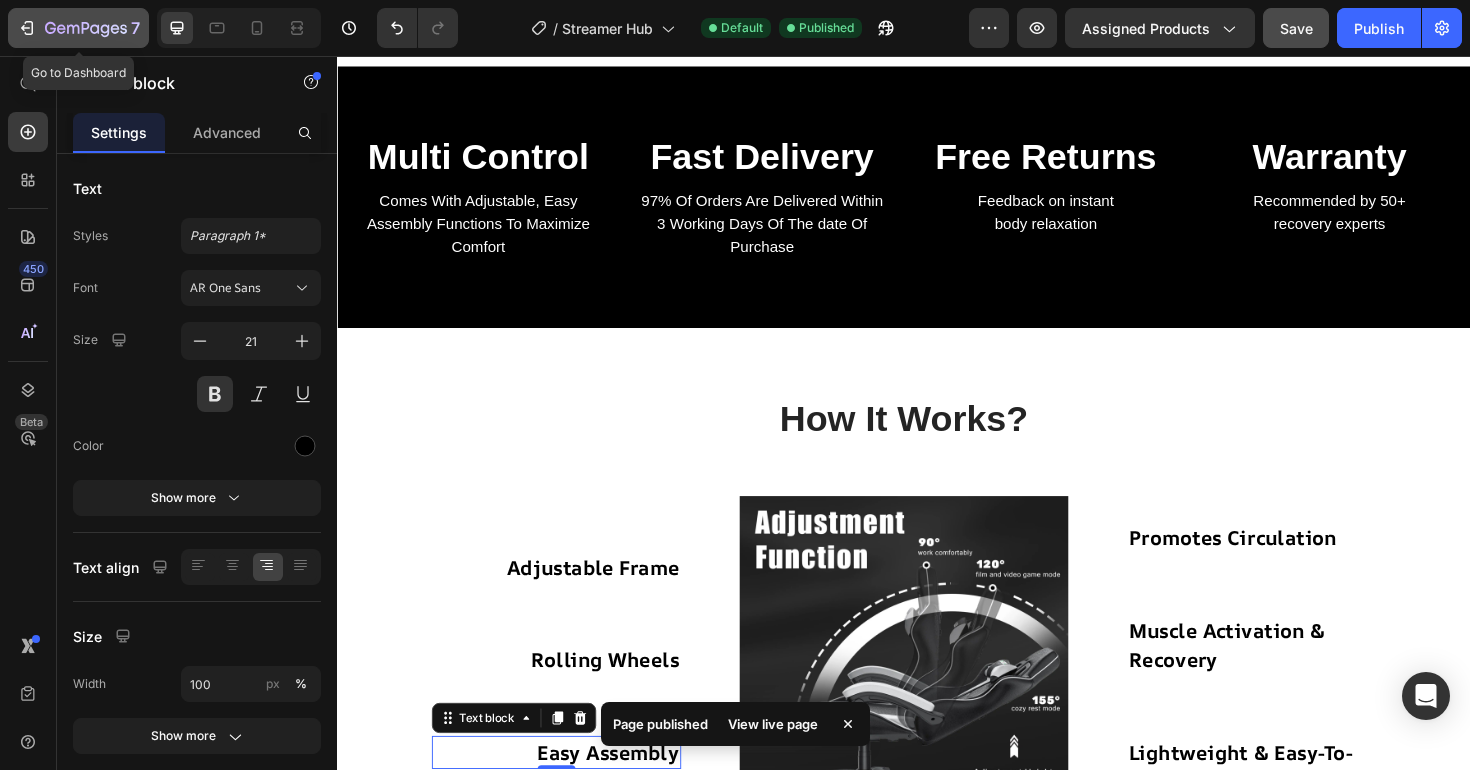 click on "7" 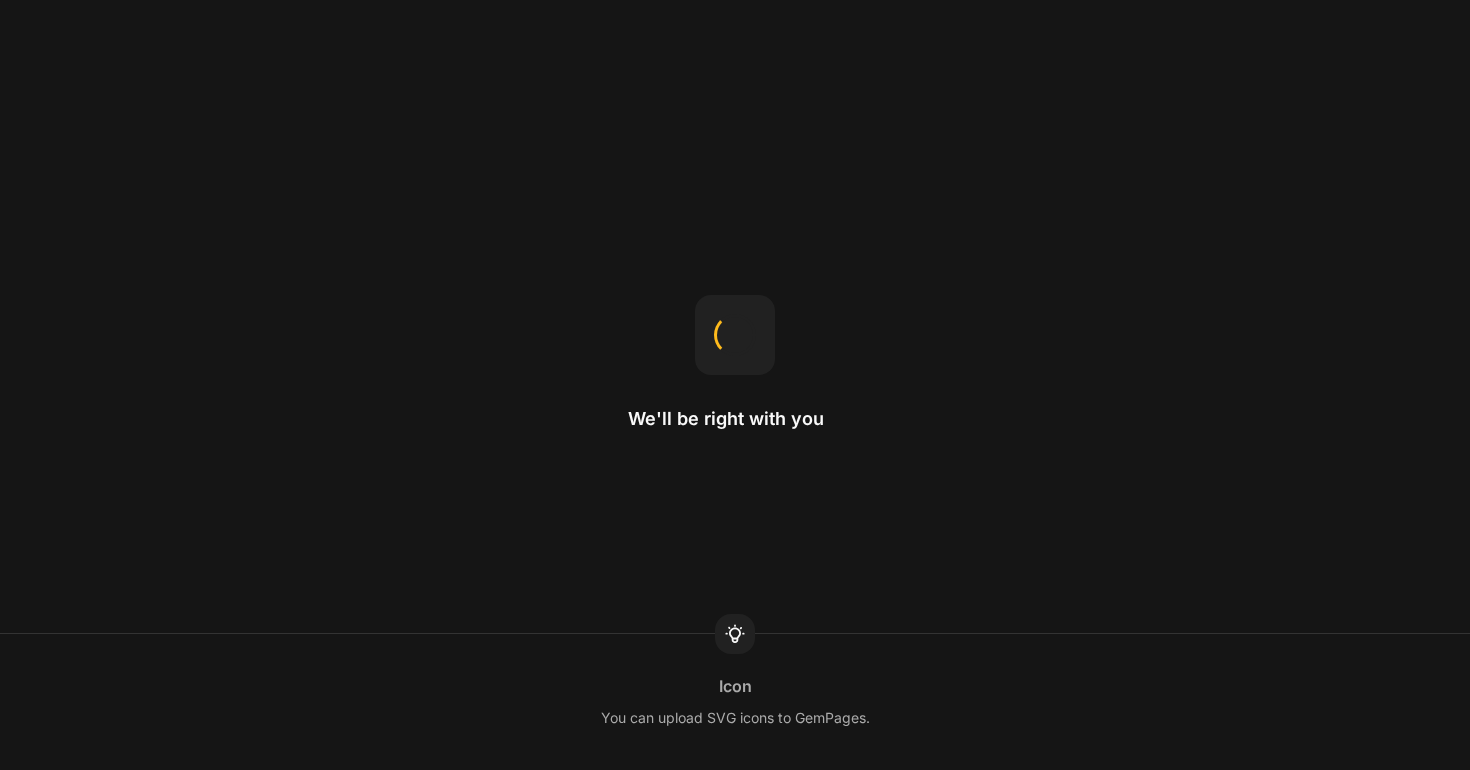 scroll, scrollTop: 0, scrollLeft: 0, axis: both 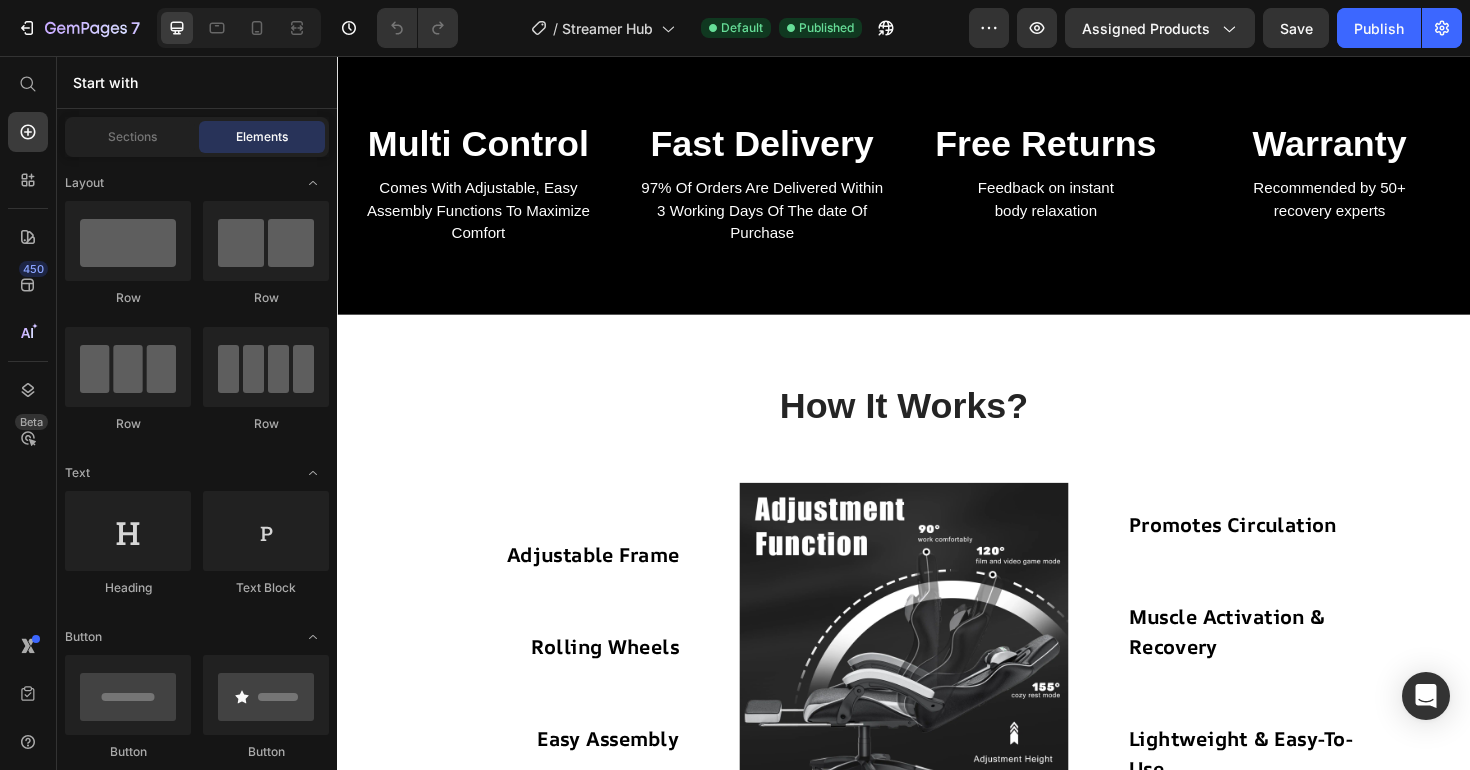 click on "Comes With Adjustable, Easy Assembly Functions To Maximize Comfort" at bounding box center (486, 220) 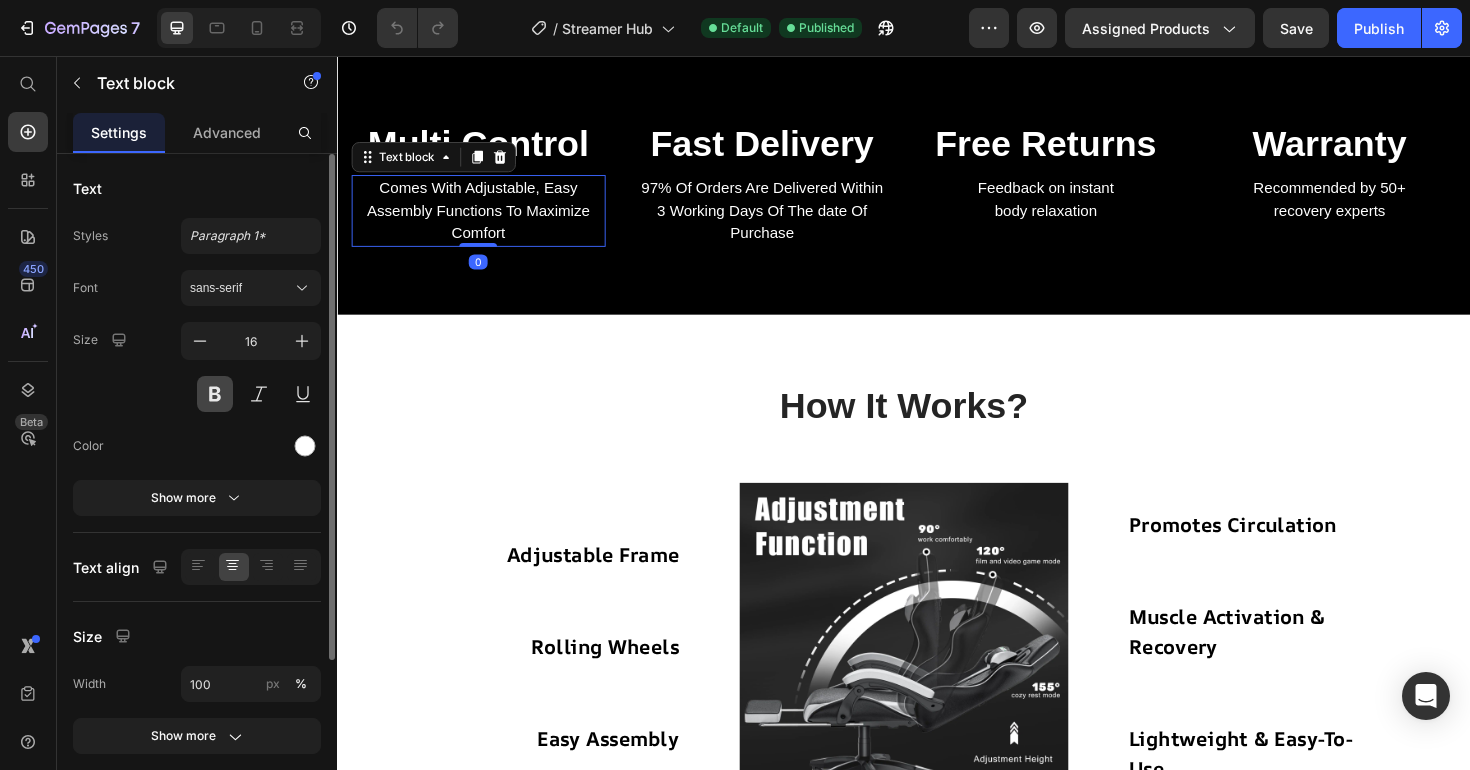 click at bounding box center [215, 394] 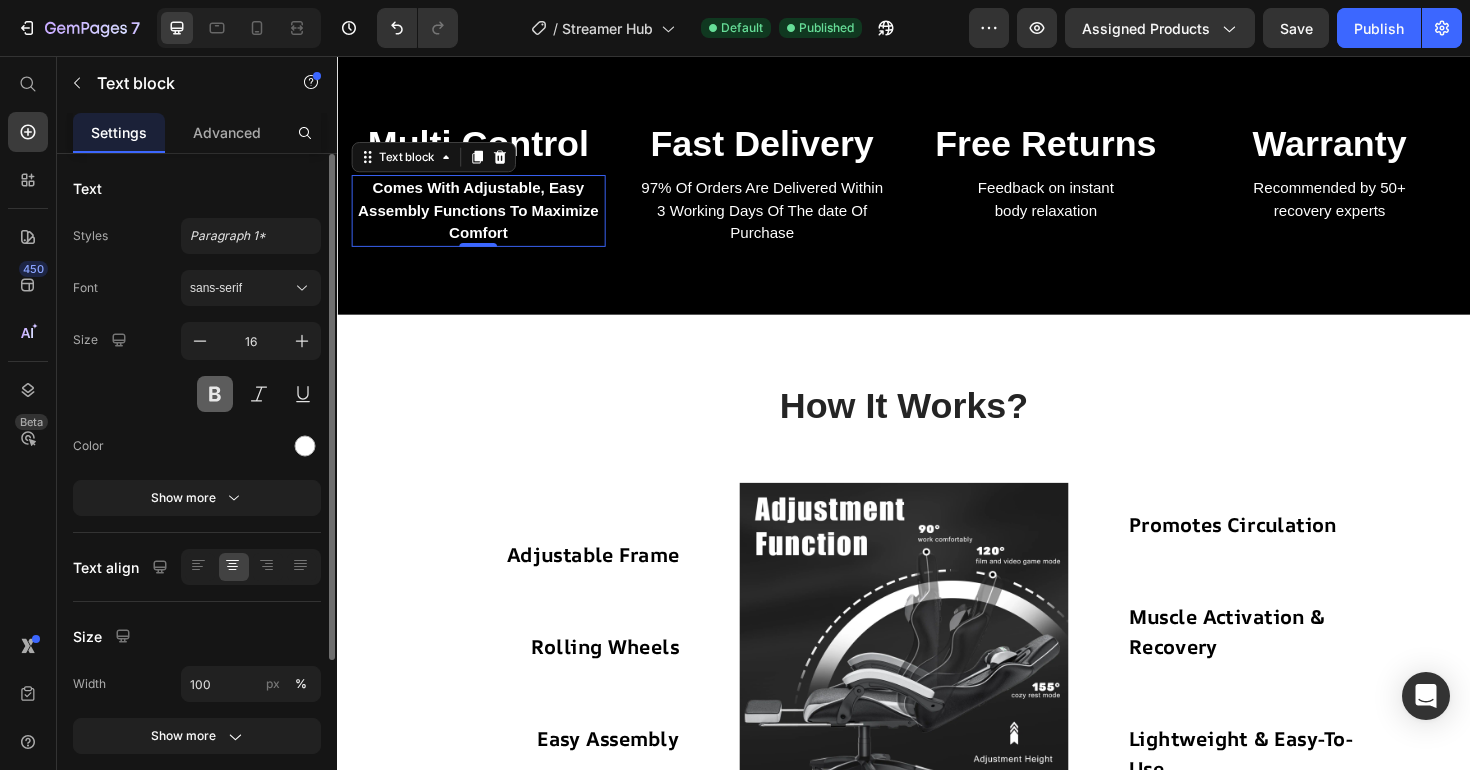 click at bounding box center [215, 394] 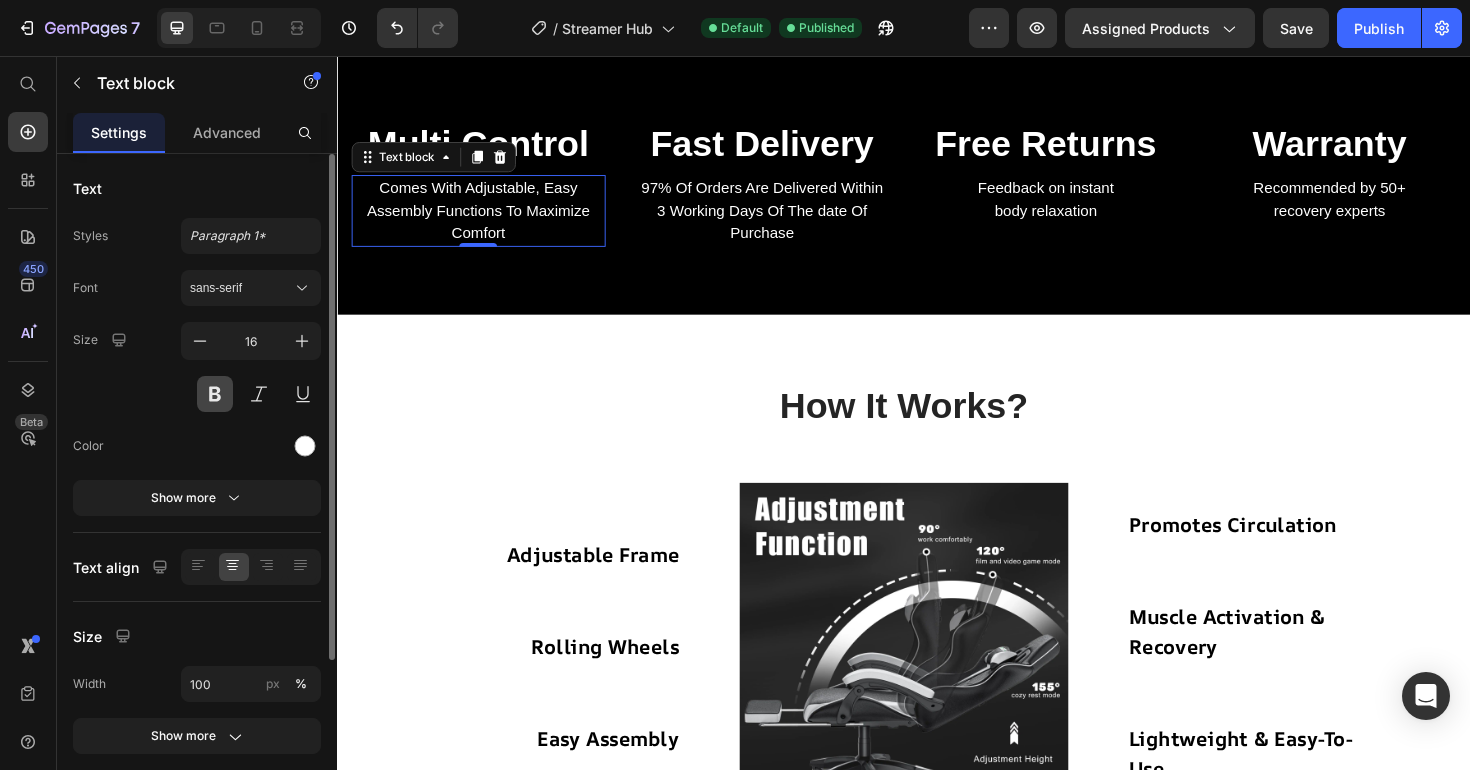 click at bounding box center (215, 394) 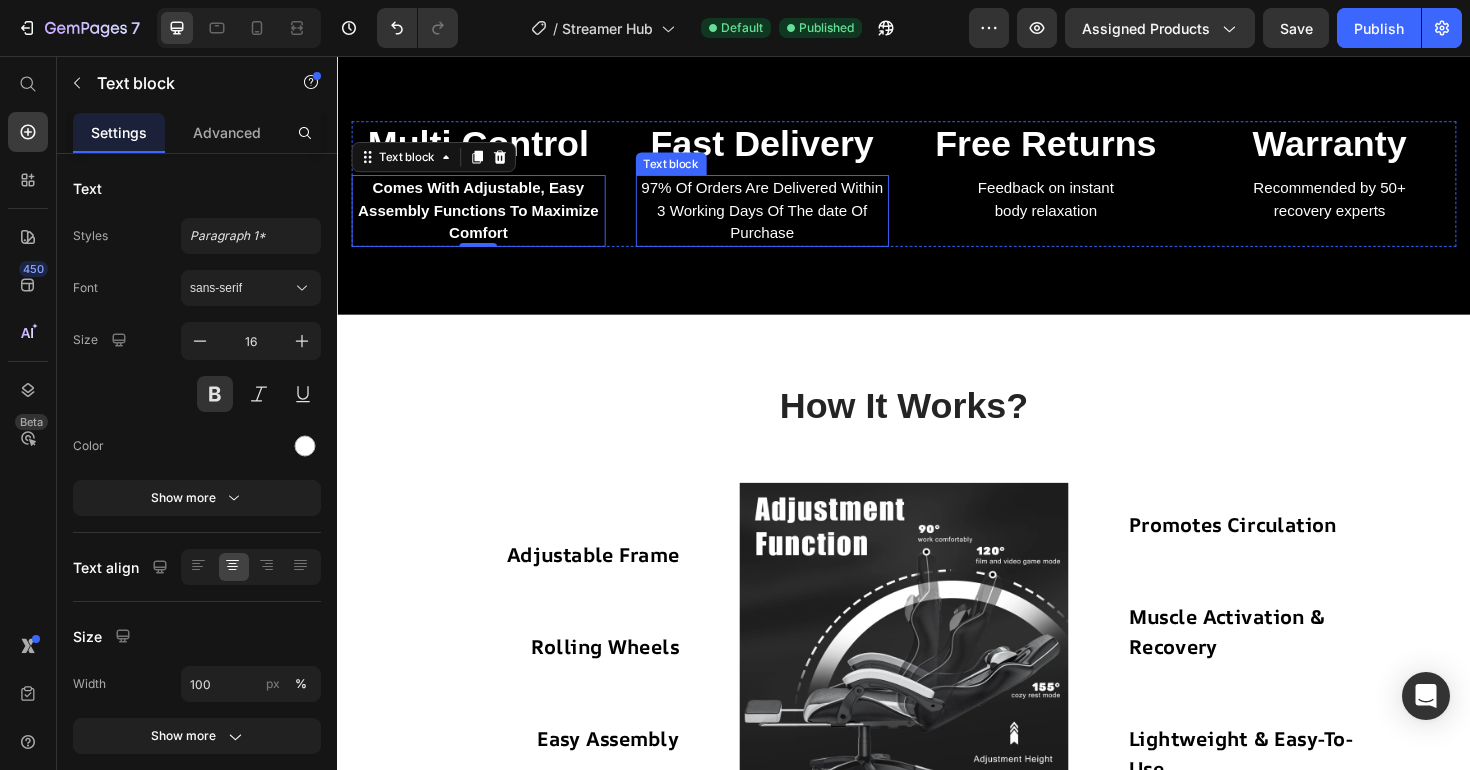 click on "97% Of Orders Are Delivered Within 3 Working Days Of The date Of Purchase" at bounding box center (787, 220) 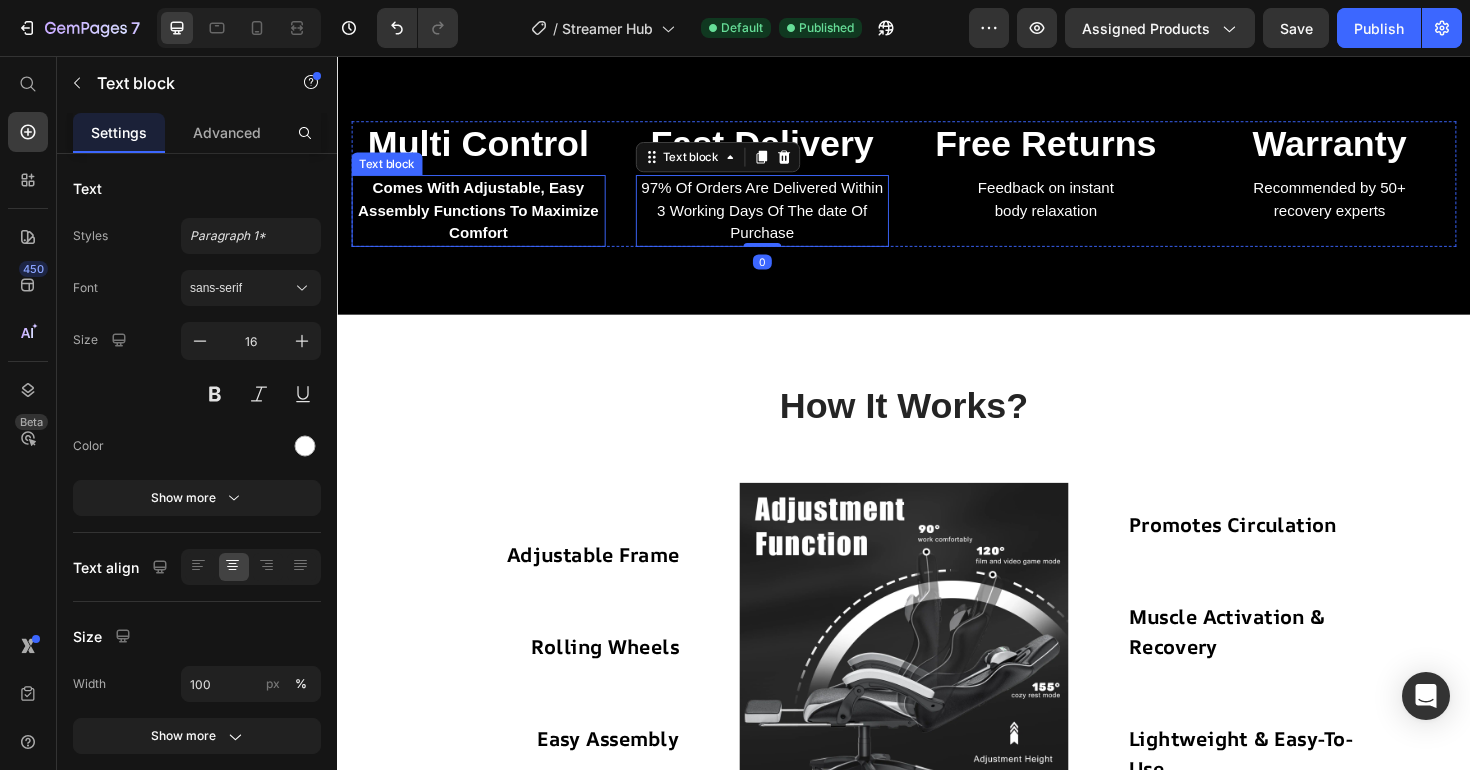 click on "Comes With Adjustable, Easy Assembly Functions To Maximize Comfort" at bounding box center [486, 220] 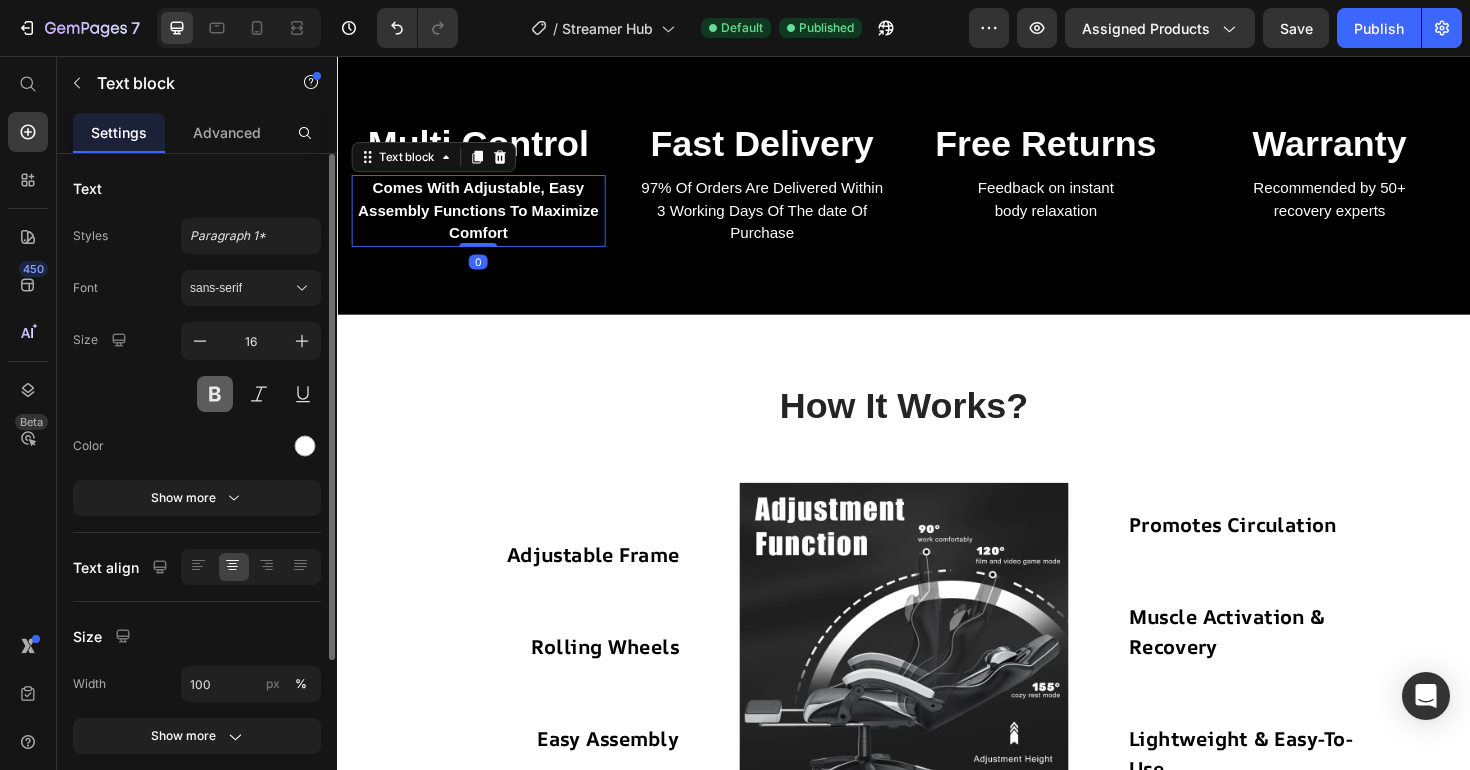 click at bounding box center (215, 394) 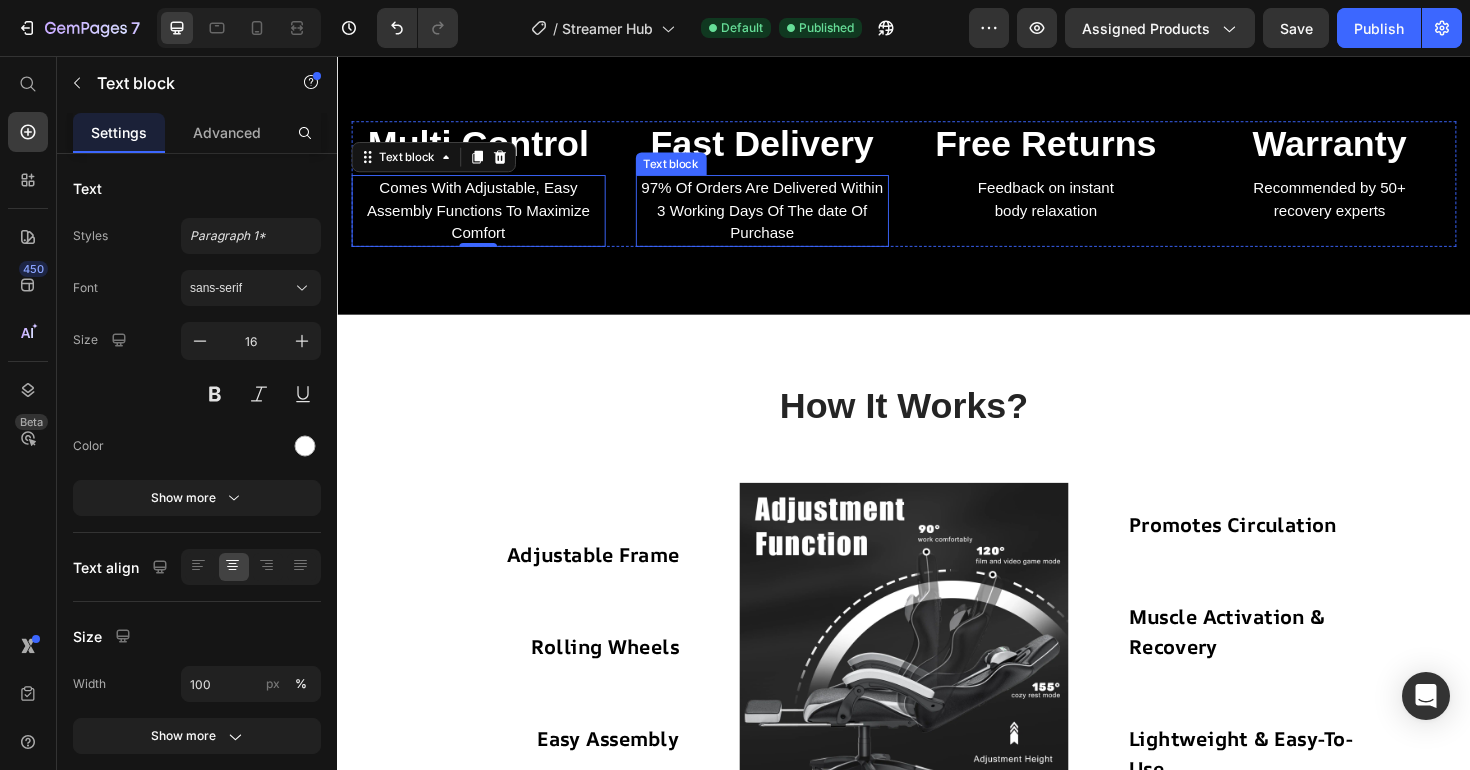 click on "97% Of Orders Are Delivered Within 3 Working Days Of The date Of Purchase" at bounding box center (787, 220) 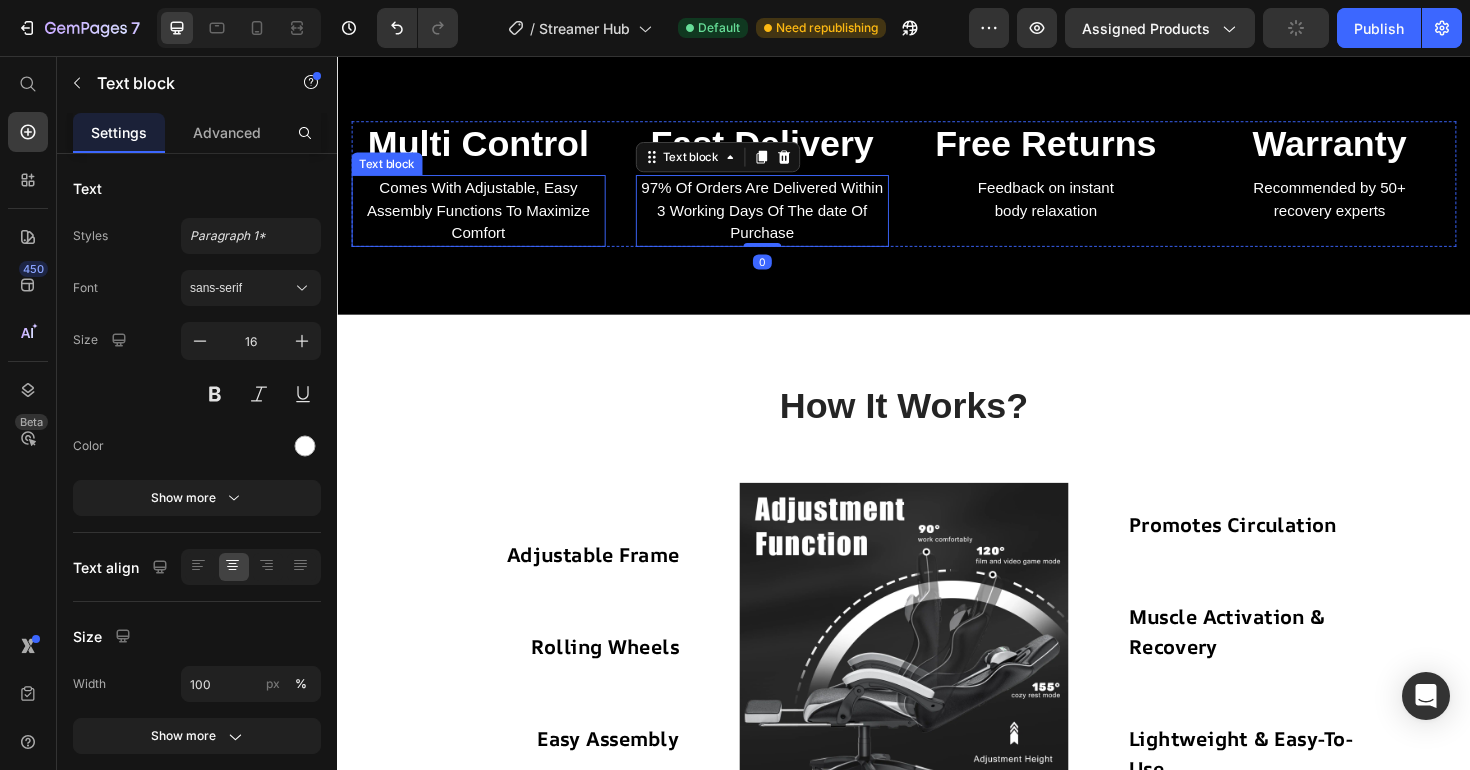 click on "Comes With Adjustable, Easy Assembly Functions To Maximize Comfort" at bounding box center [486, 220] 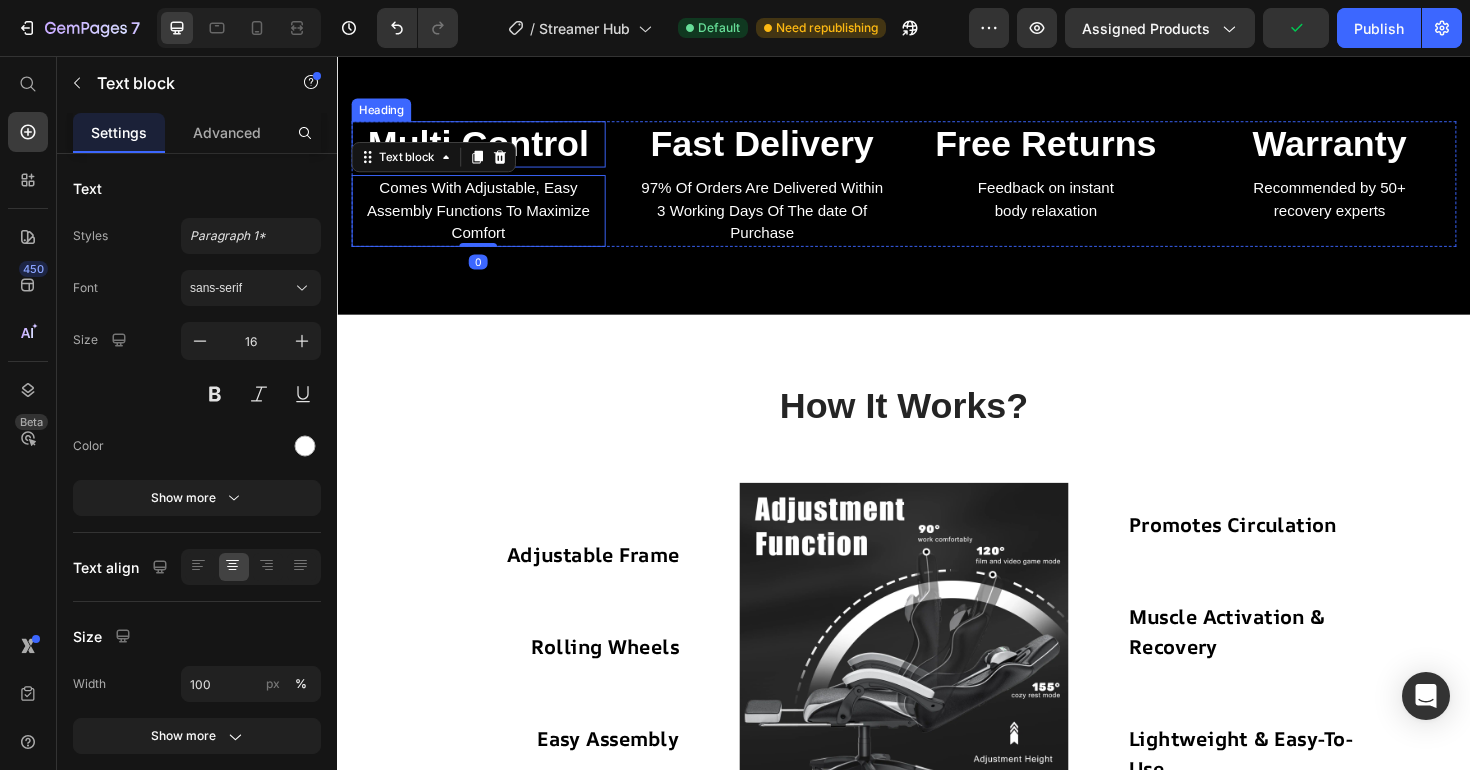 click on "Multi Control" at bounding box center (486, 150) 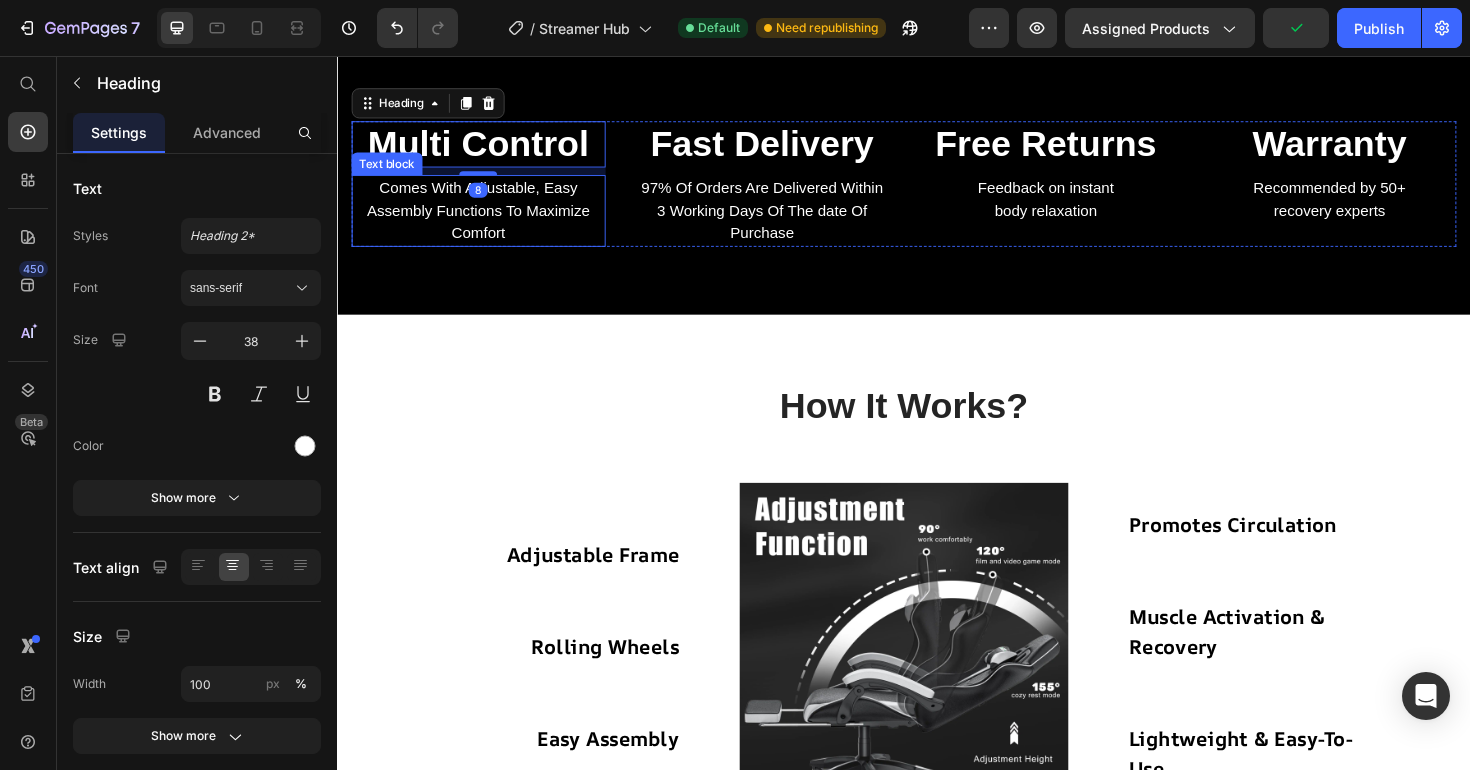 click on "Comes With Adjustable, Easy Assembly Functions To Maximize Comfort" at bounding box center (486, 220) 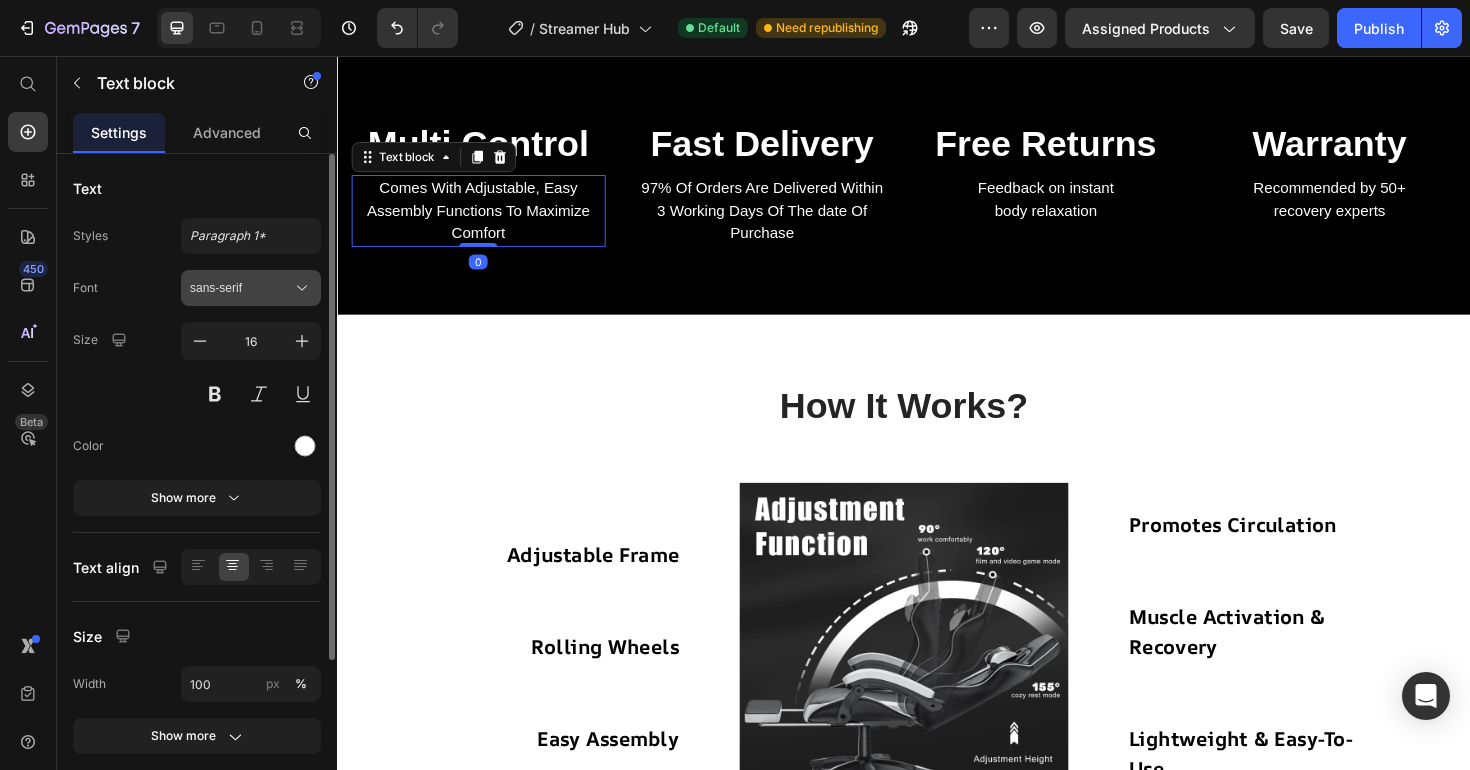 click on "sans-serif" at bounding box center [241, 288] 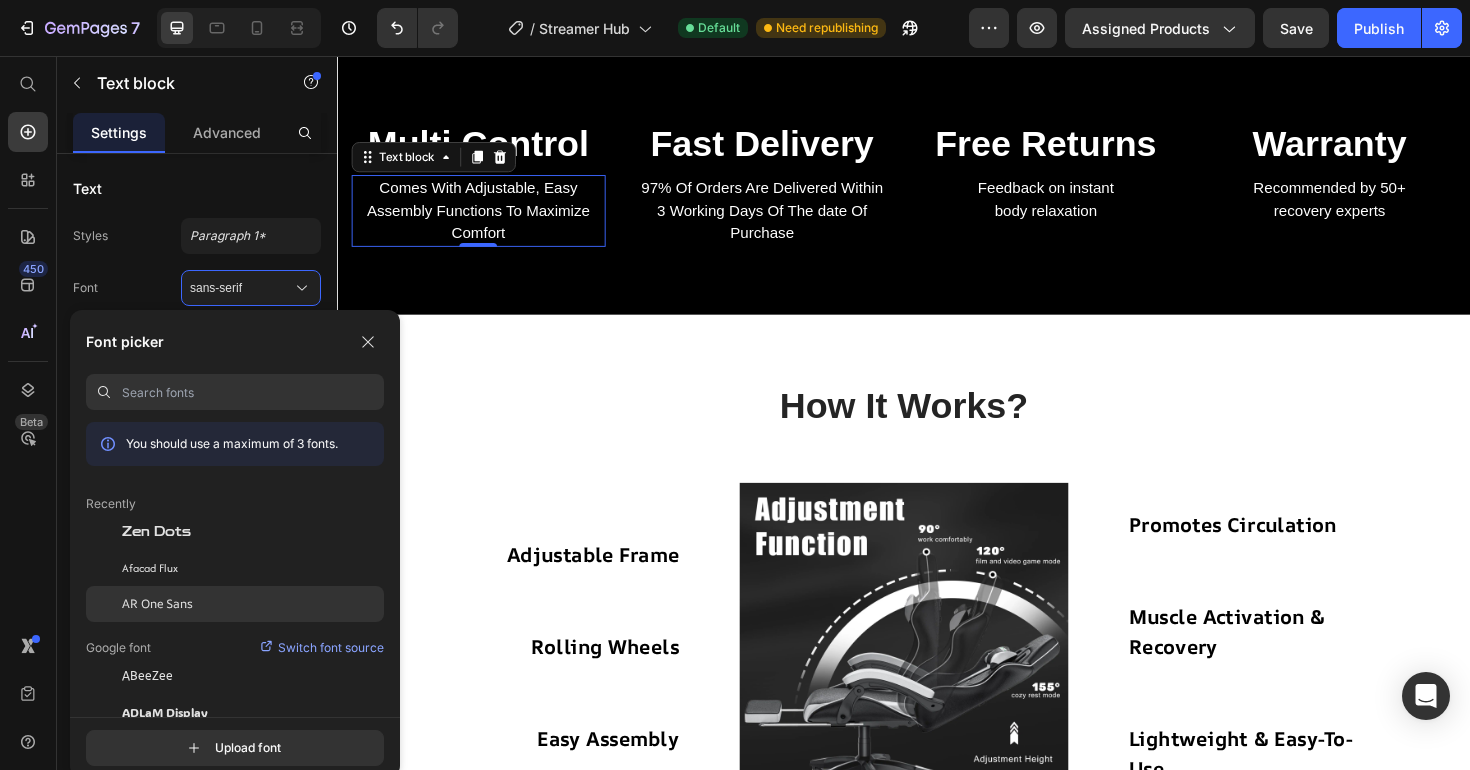 click on "AR One Sans" at bounding box center (157, 604) 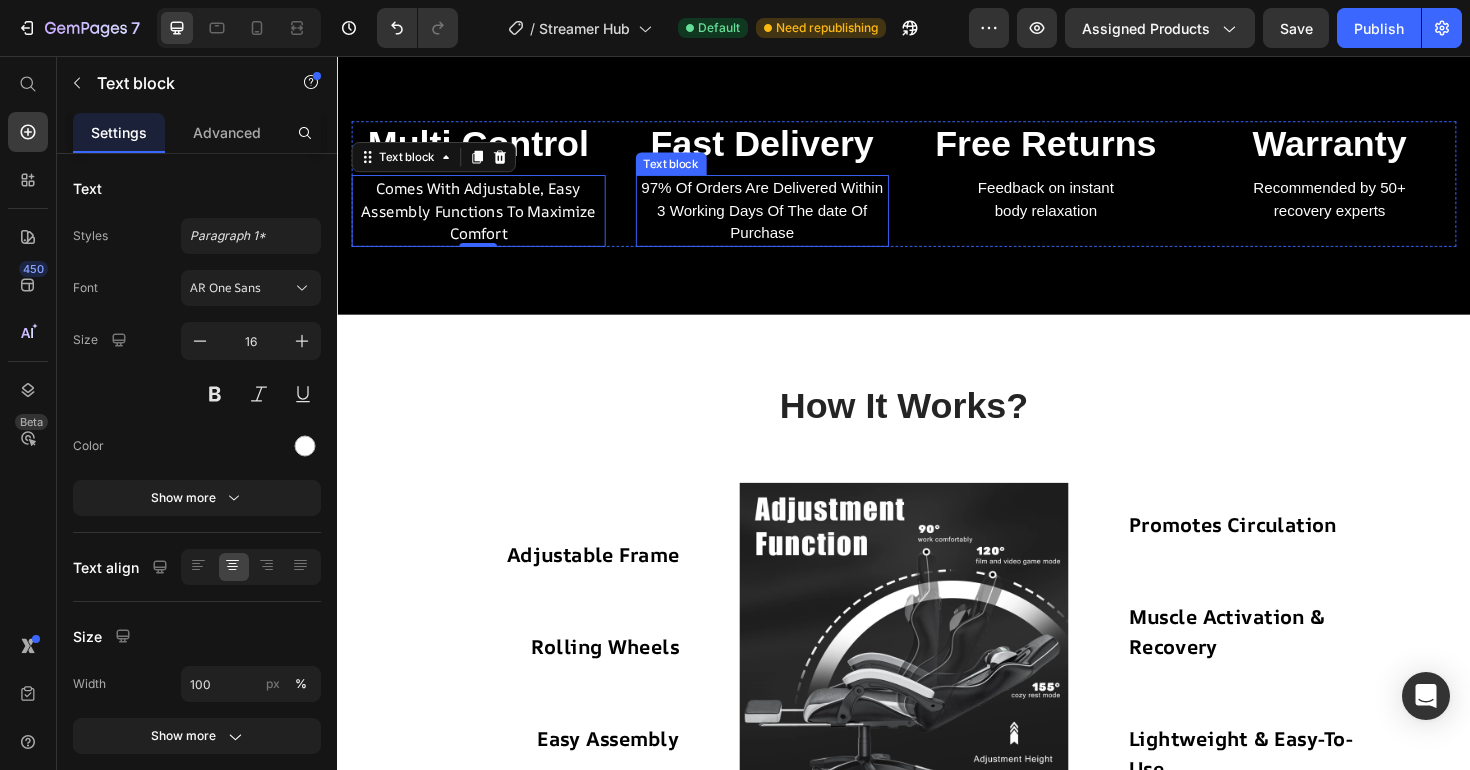 click on "97% Of Orders Are Delivered Within 3 Working Days Of The date Of Purchase" at bounding box center (787, 220) 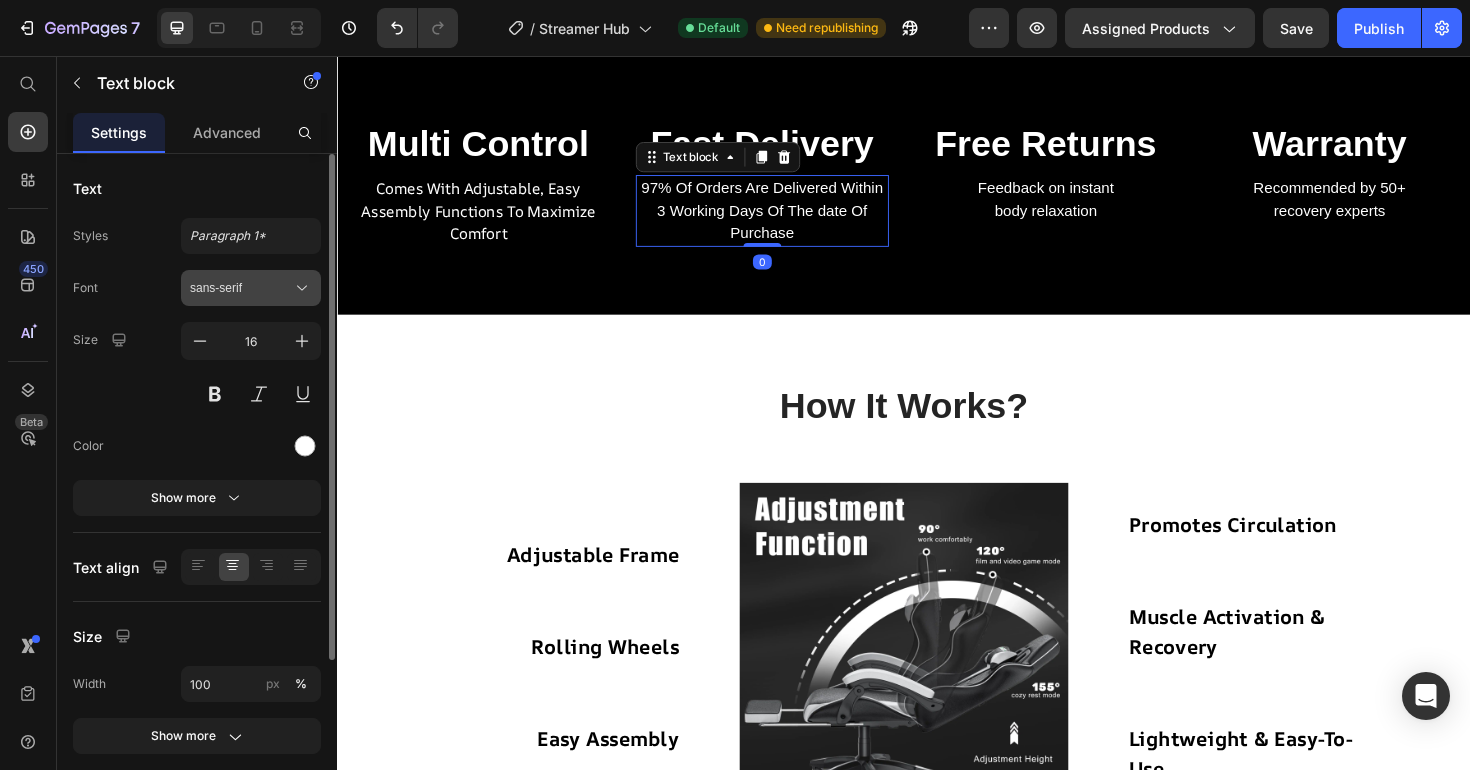 click on "sans-serif" at bounding box center (241, 288) 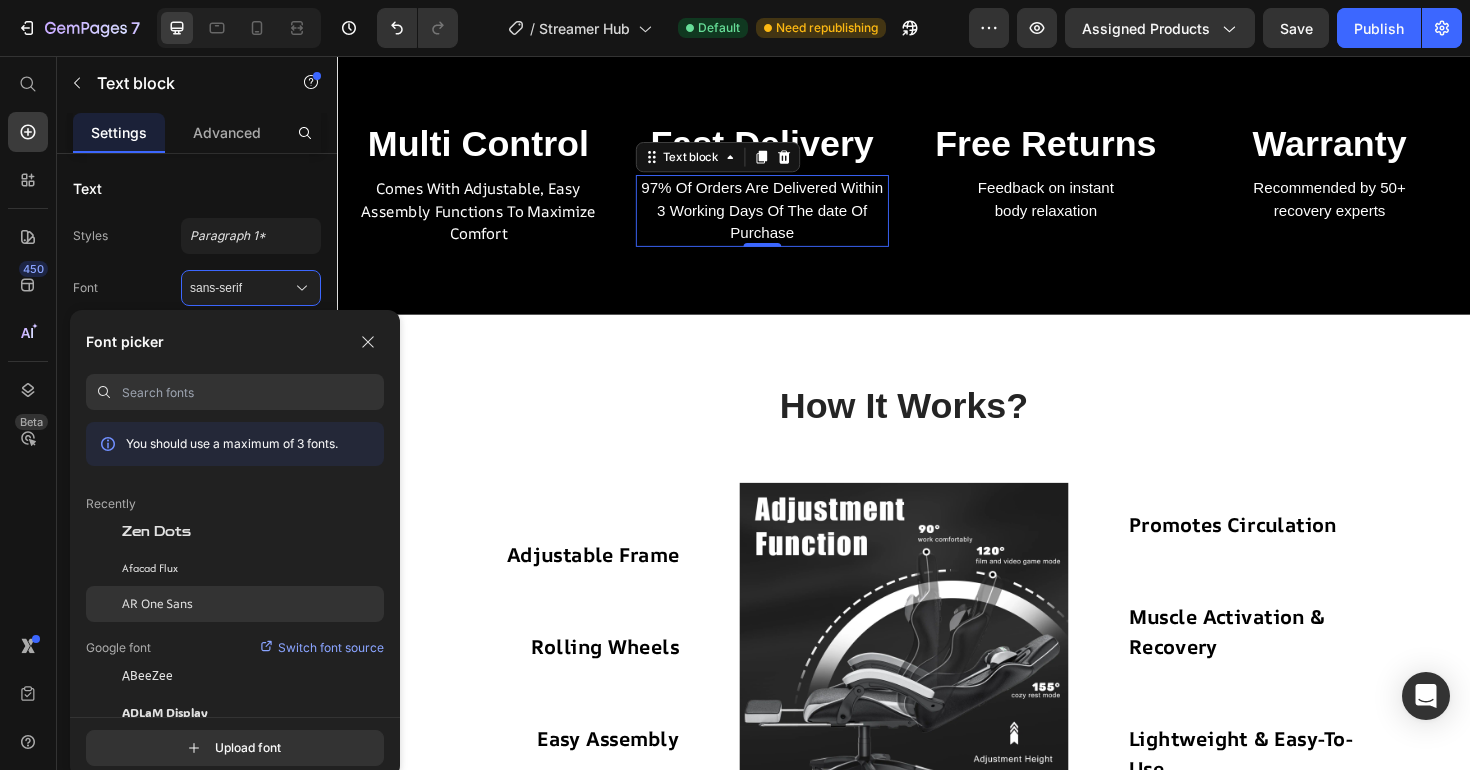 click on "AR One Sans" 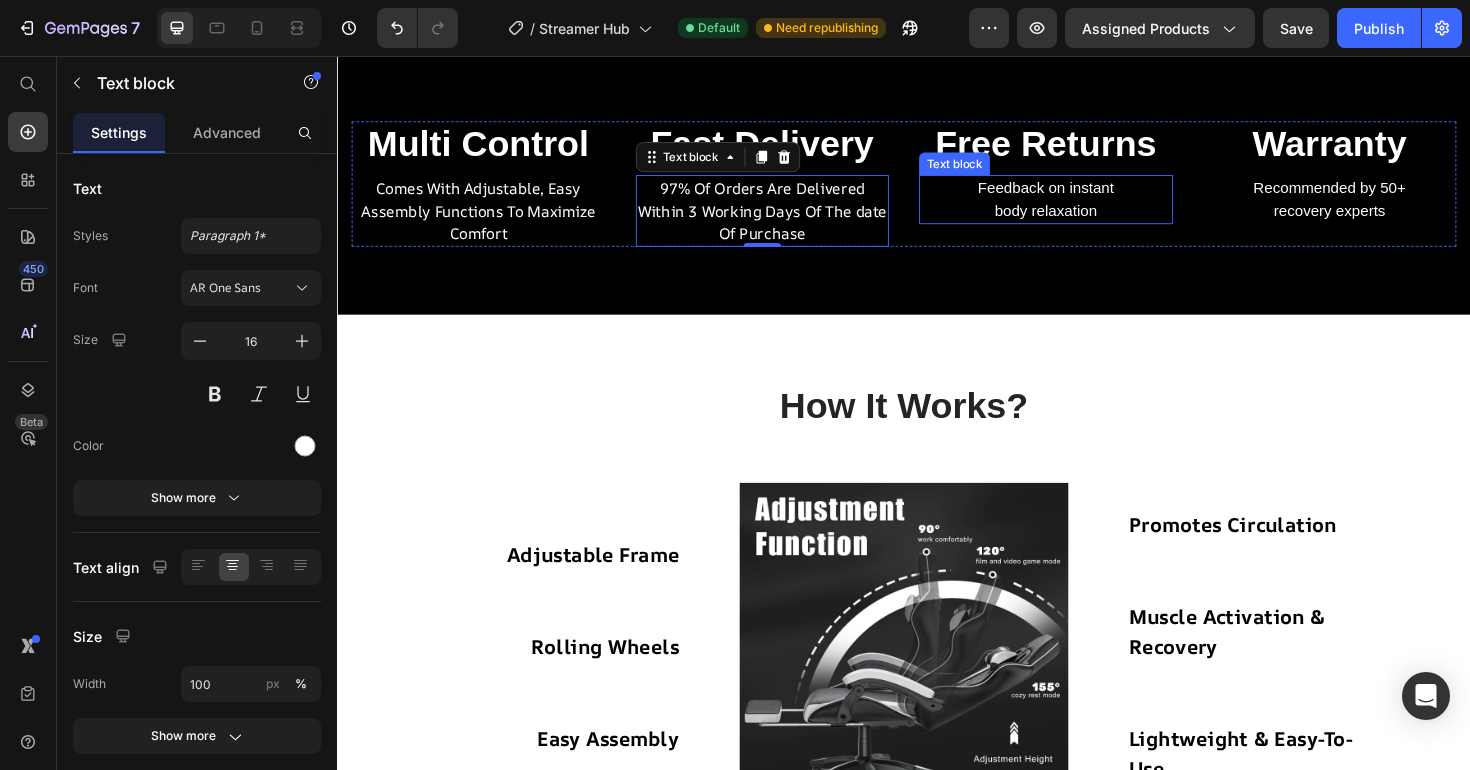 click on "Feedback on instant body relaxation" at bounding box center [1087, 208] 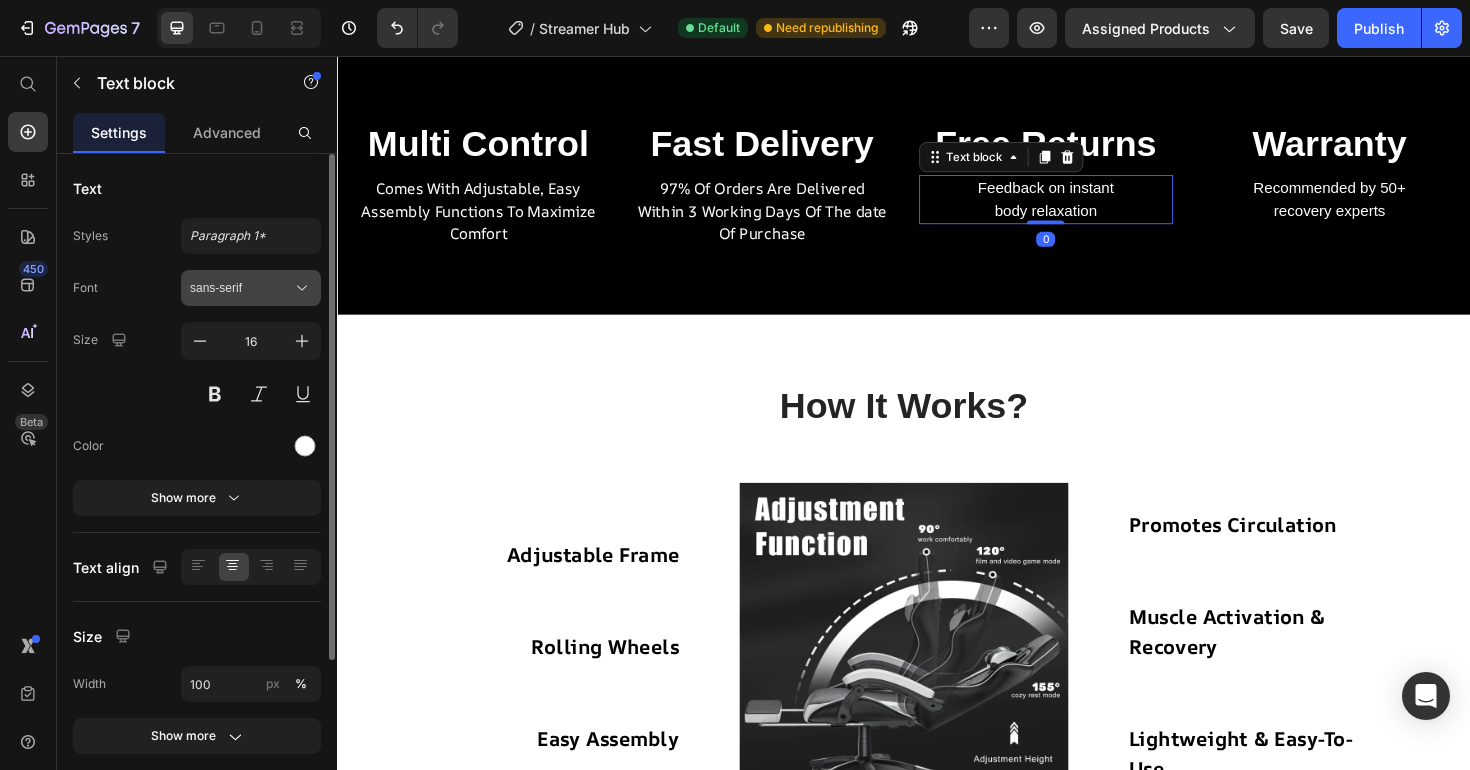 click on "sans-serif" at bounding box center (241, 288) 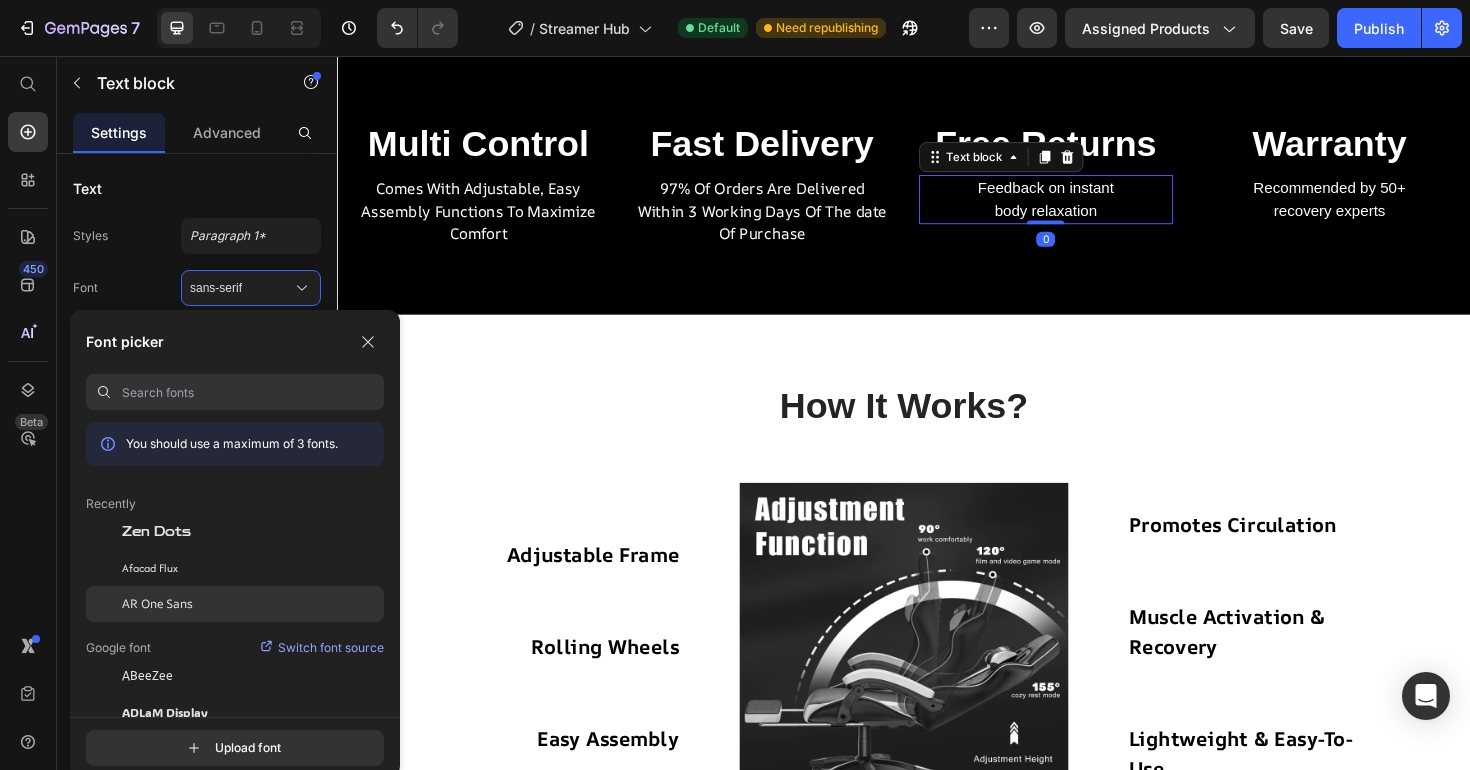 click on "AR One Sans" at bounding box center [157, 604] 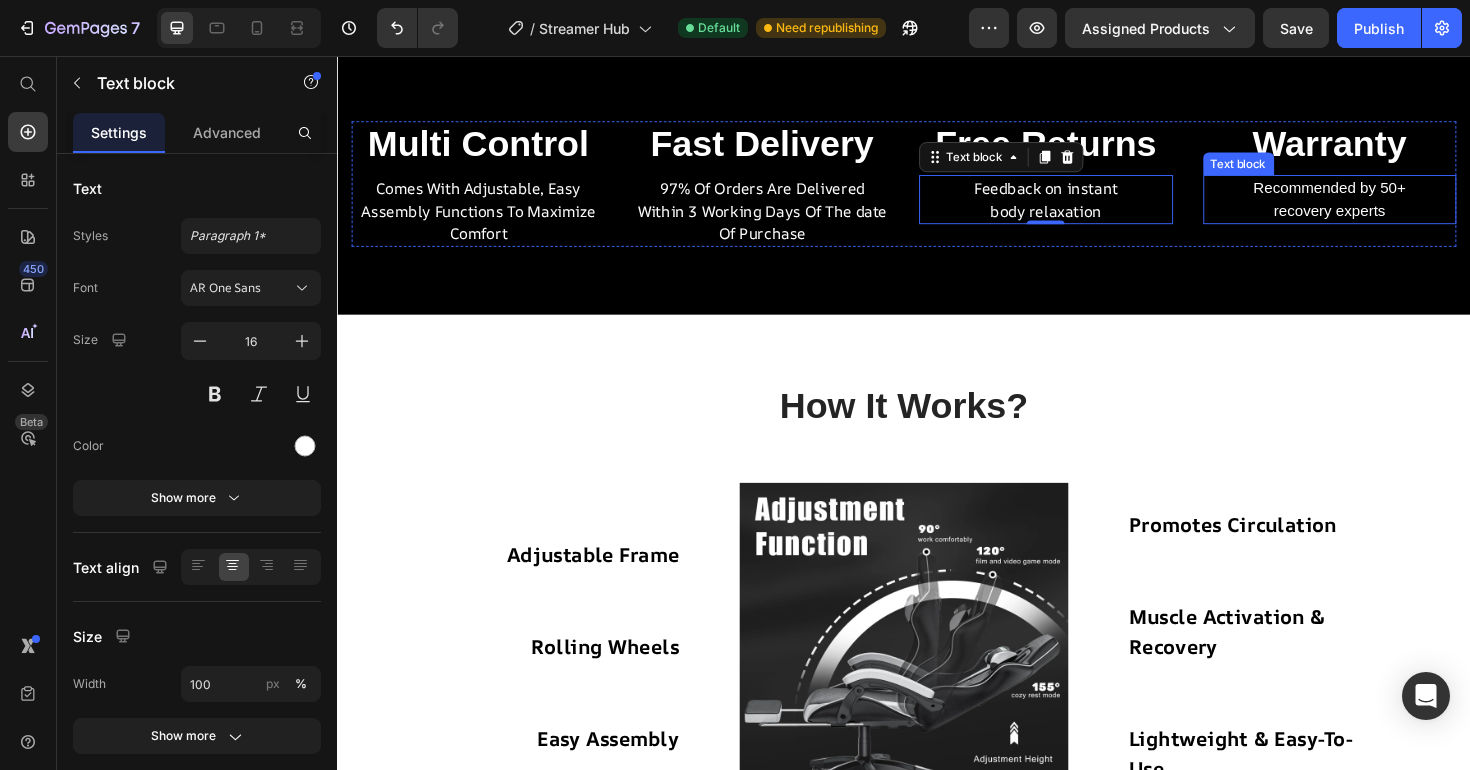 click on "Recommended by 50+ recovery experts" at bounding box center [1388, 208] 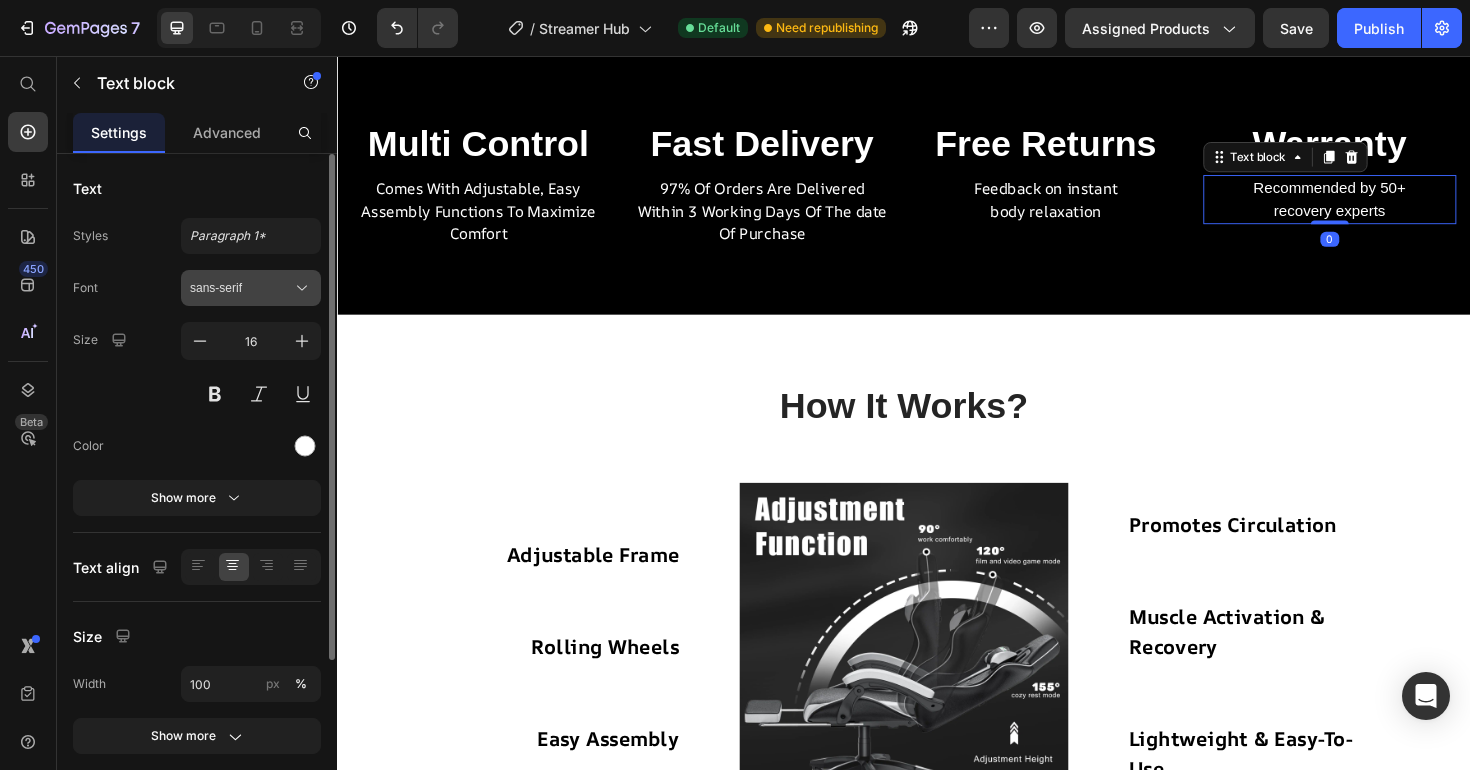 click on "sans-serif" at bounding box center [241, 288] 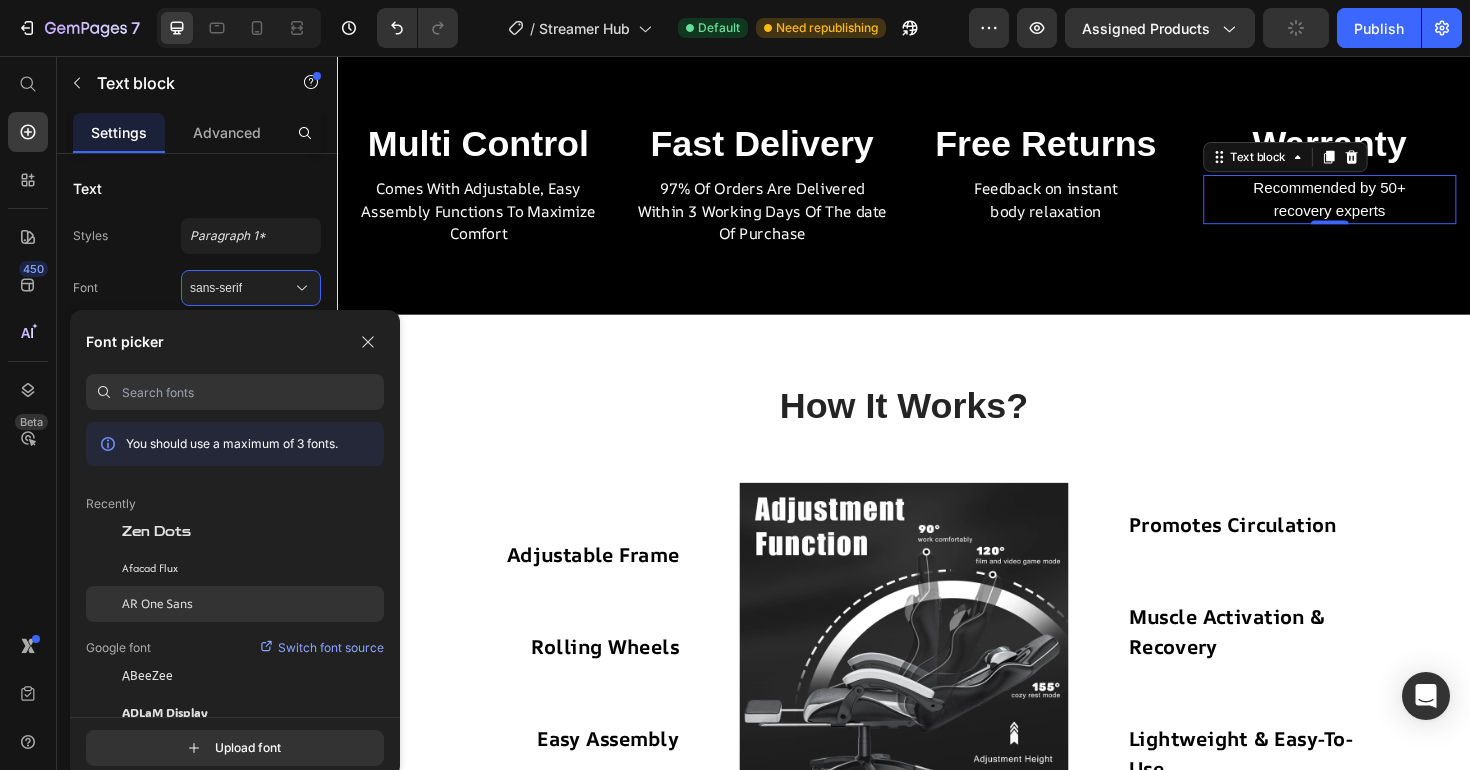 click on "AR One Sans" at bounding box center (157, 604) 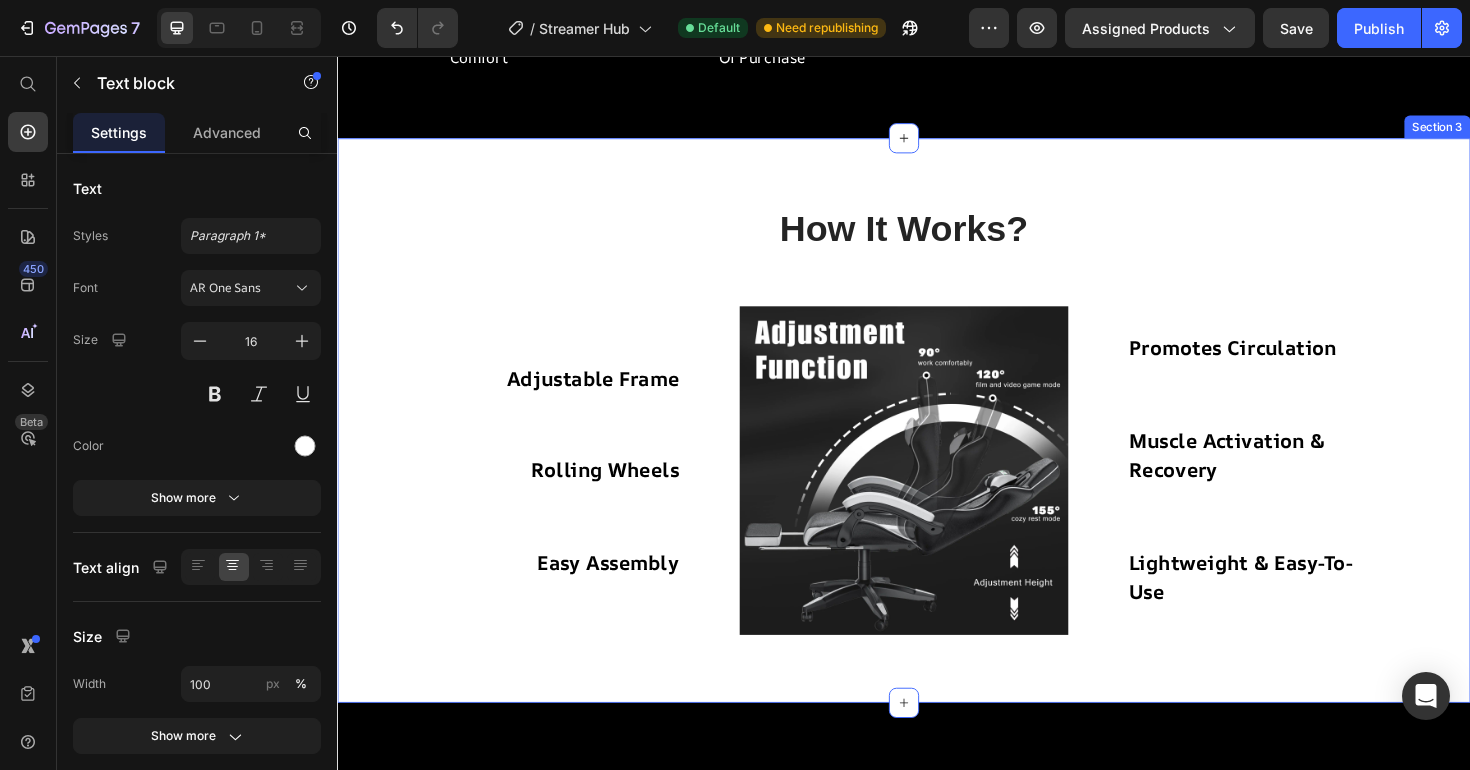 scroll, scrollTop: 1275, scrollLeft: 0, axis: vertical 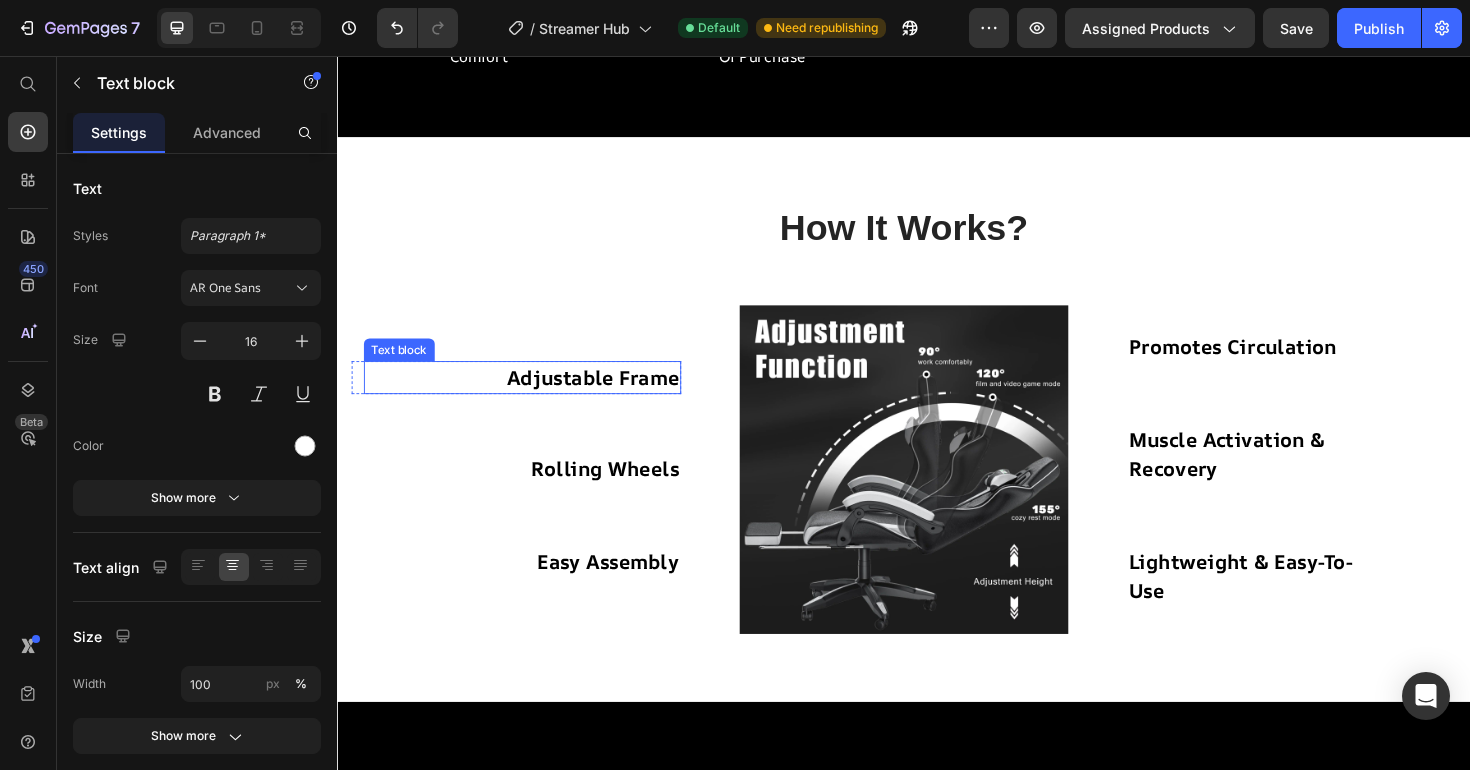 click on "Adjustable Frame" at bounding box center (608, 397) 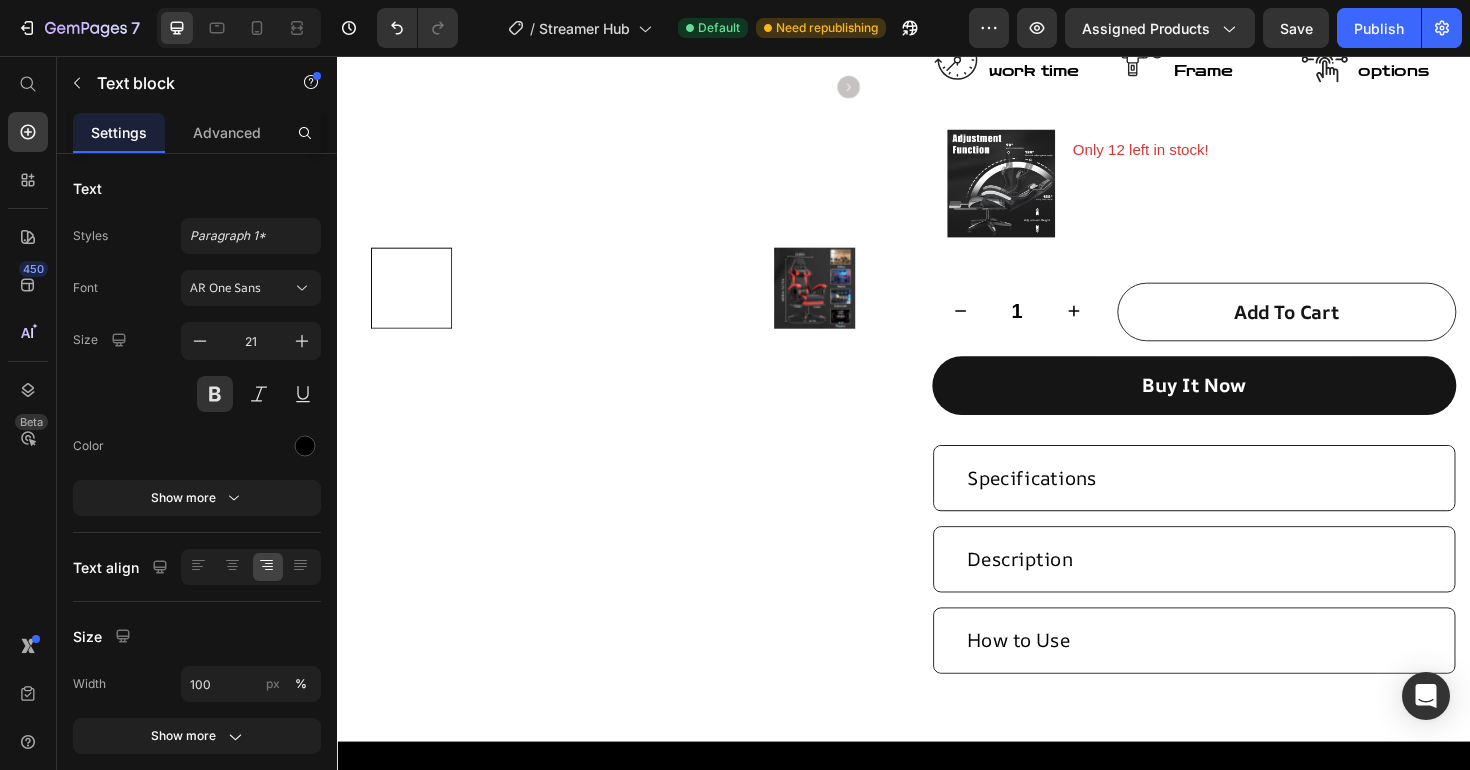 scroll, scrollTop: 348, scrollLeft: 0, axis: vertical 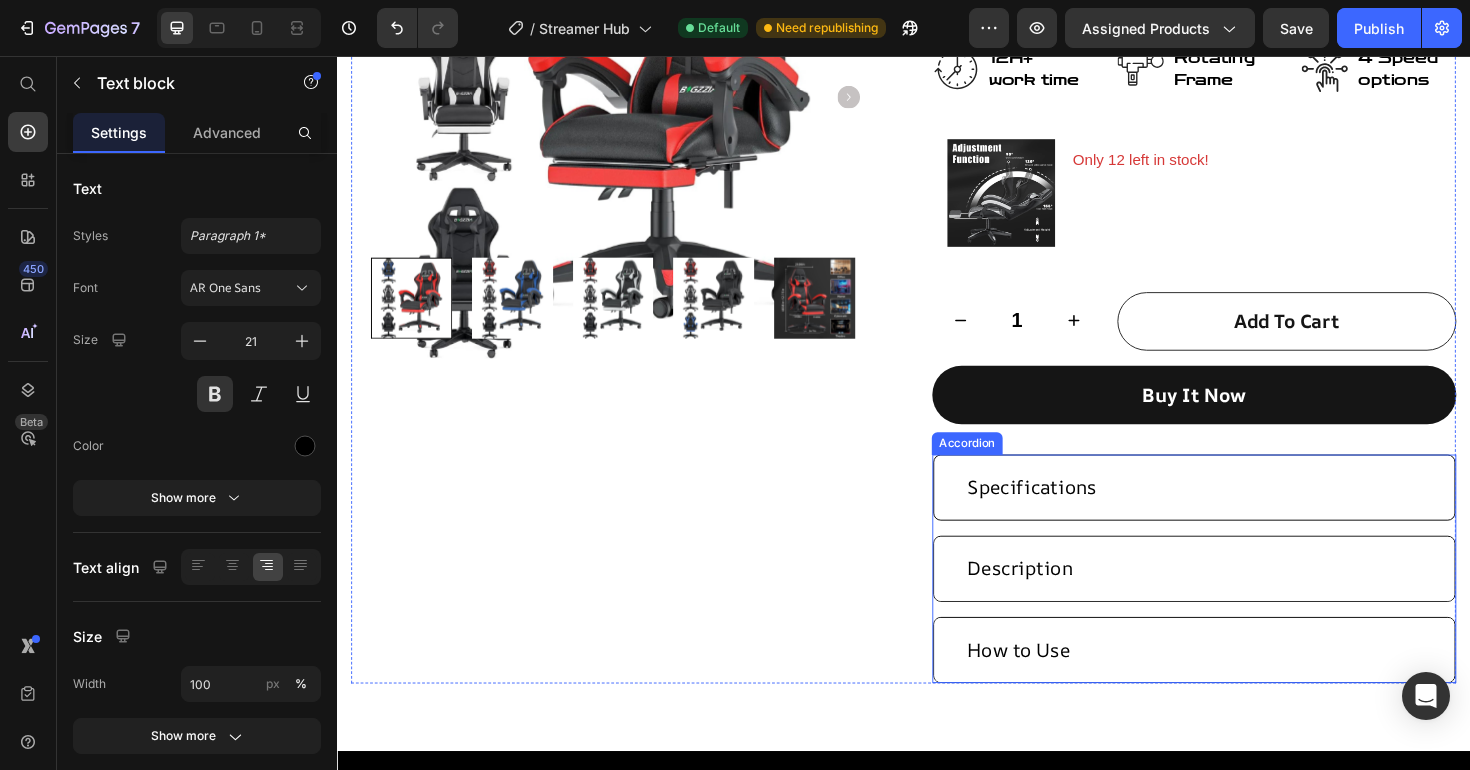 click on "Specifications" at bounding box center (1072, 513) 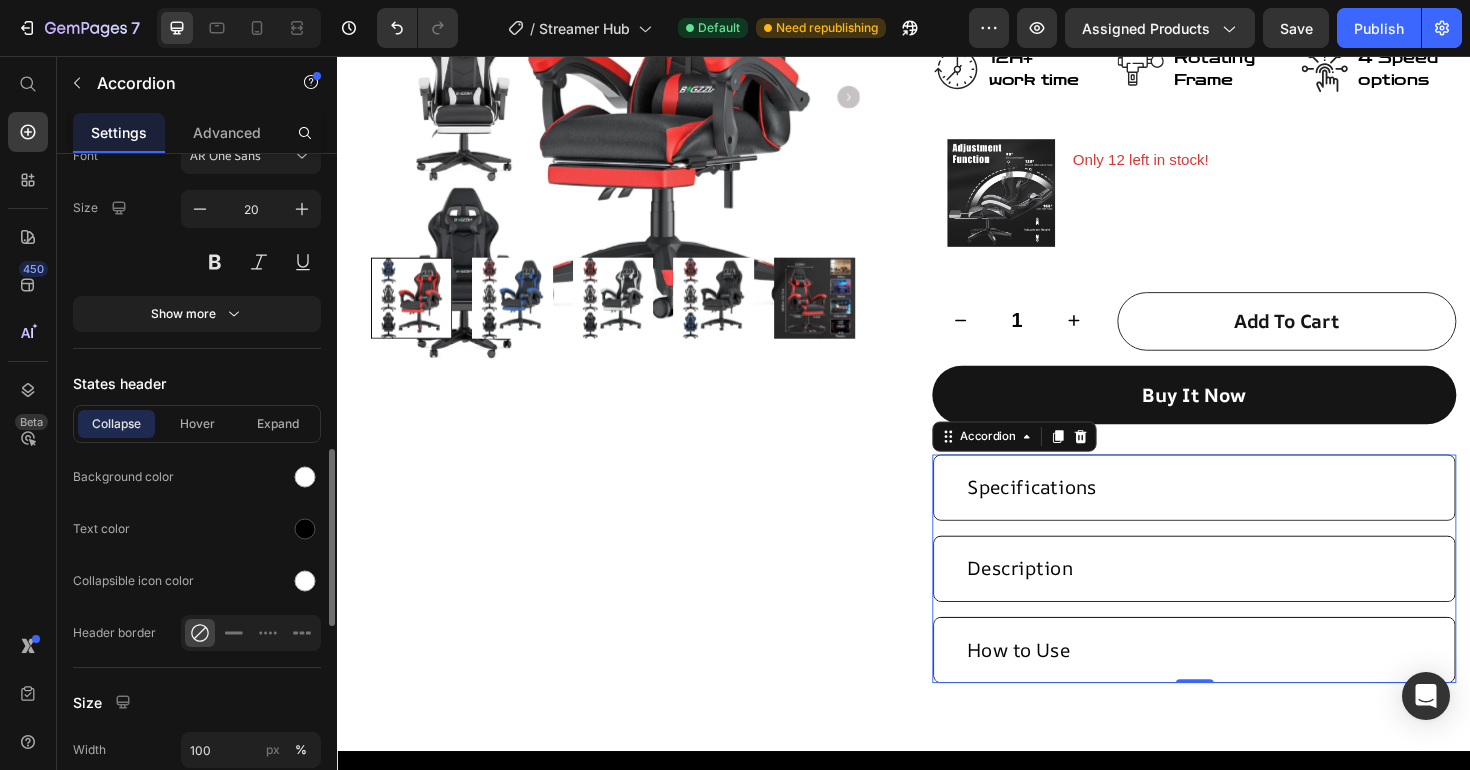 scroll, scrollTop: 1038, scrollLeft: 0, axis: vertical 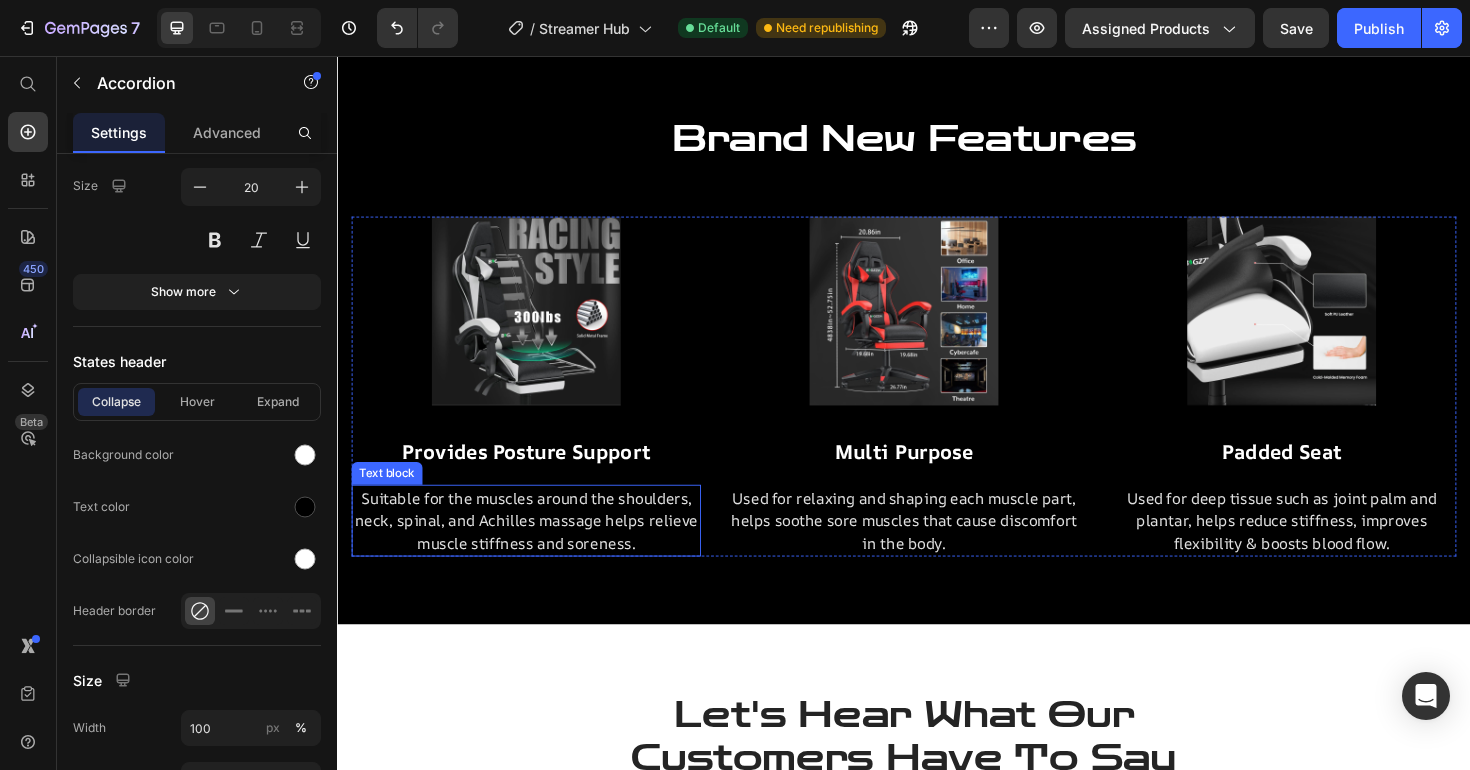 click on "Suitable for the muscles around the shoulders, neck, spinal, and Achilles massage helps relieve muscle stiffness and soreness." at bounding box center (537, 548) 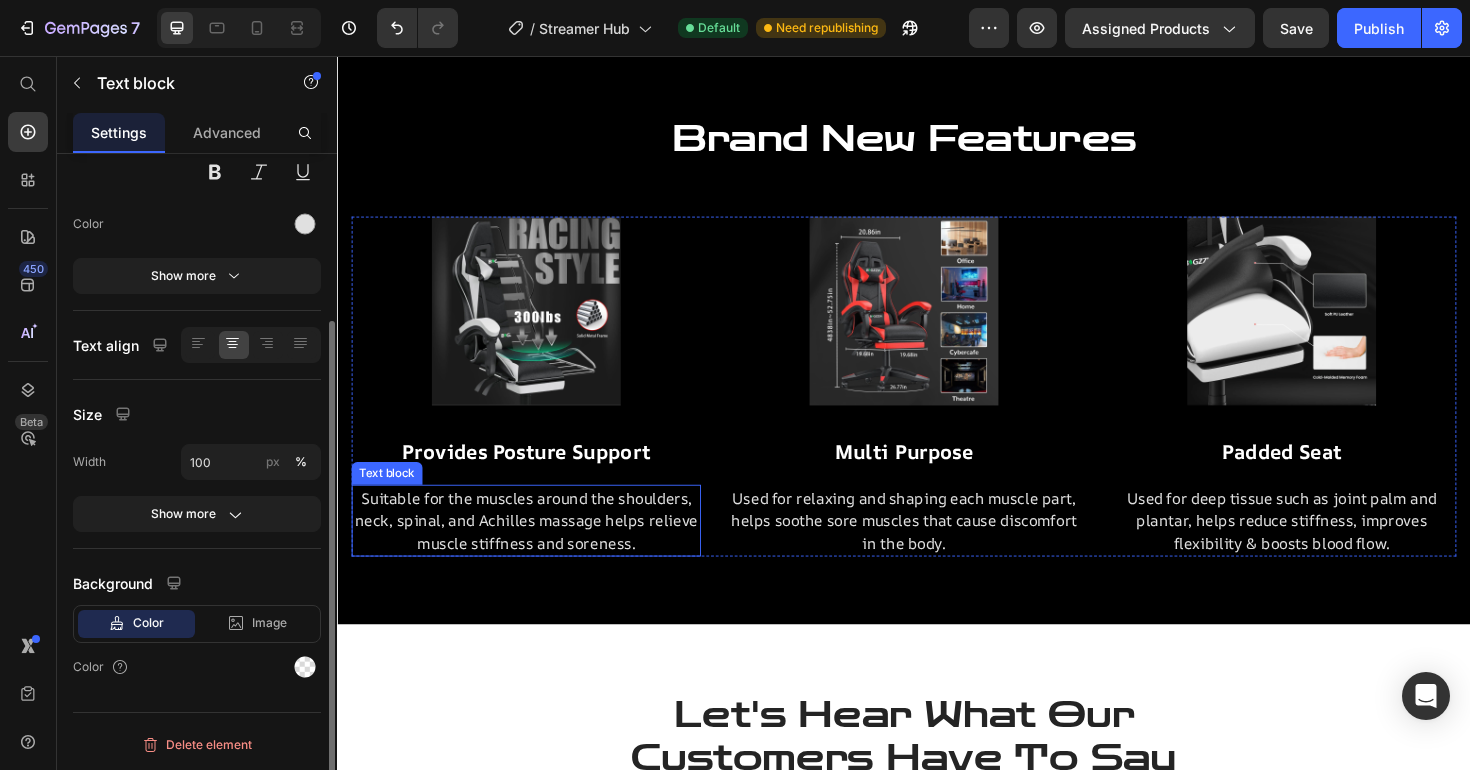 scroll, scrollTop: 0, scrollLeft: 0, axis: both 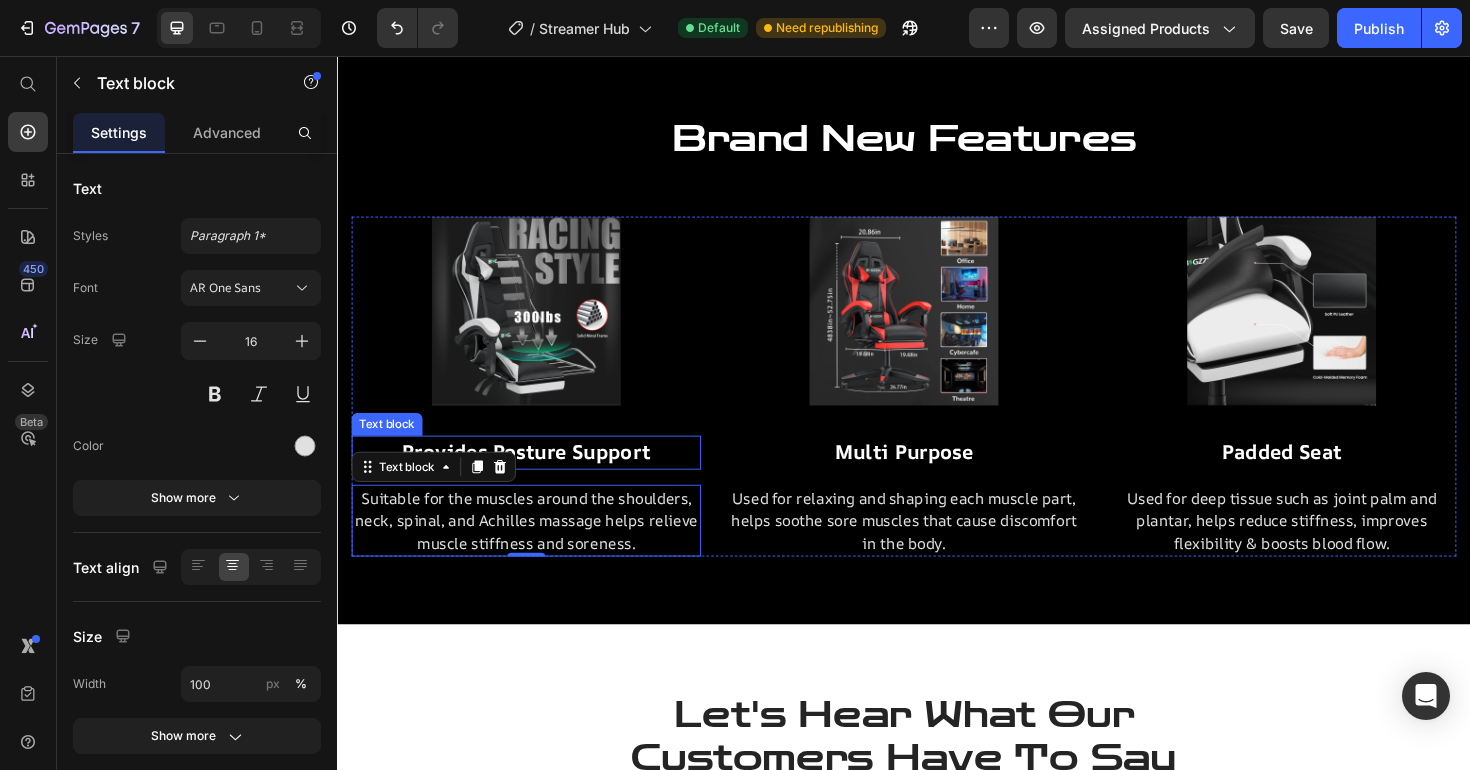 click on "Provides Posture Support" at bounding box center [537, 476] 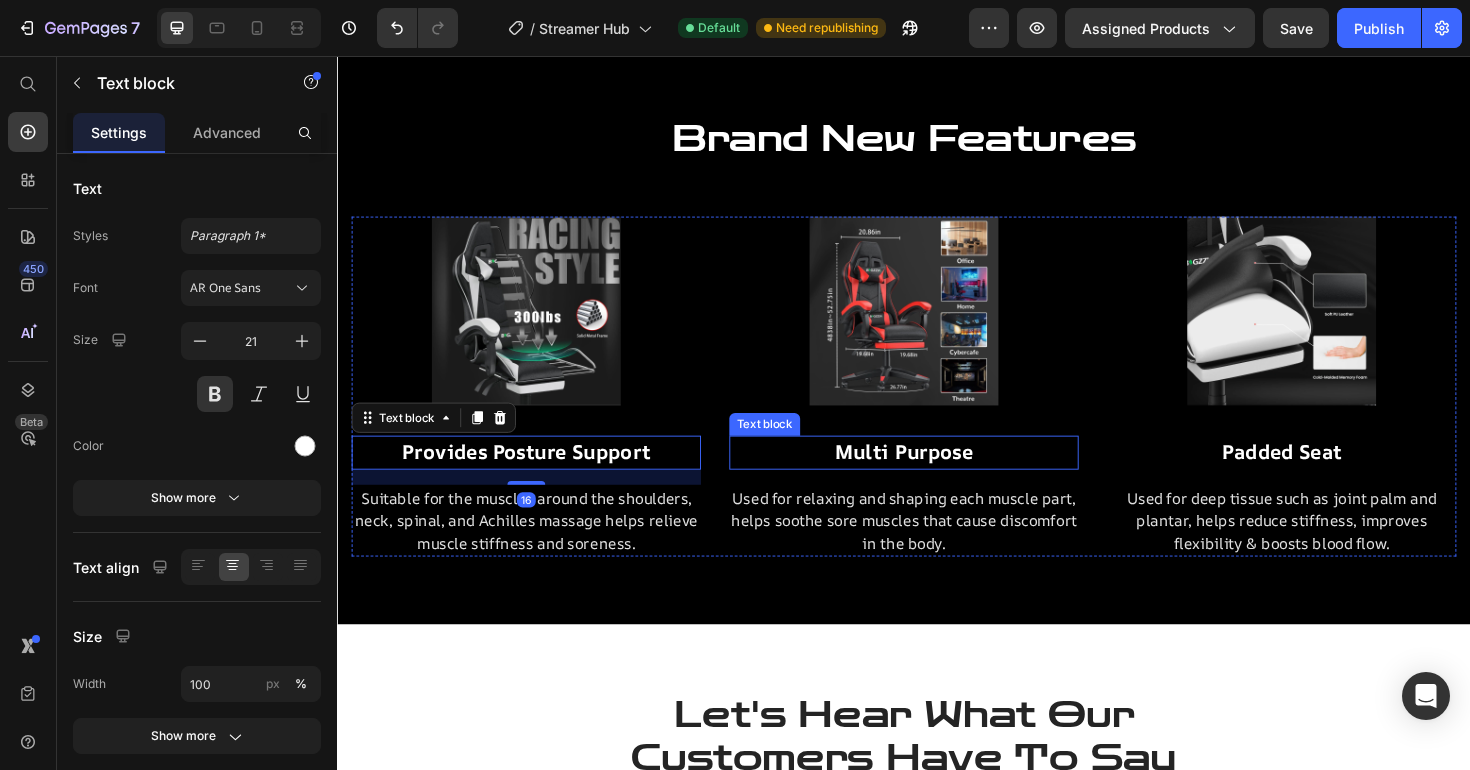 click on "Multi Purpose" at bounding box center [937, 476] 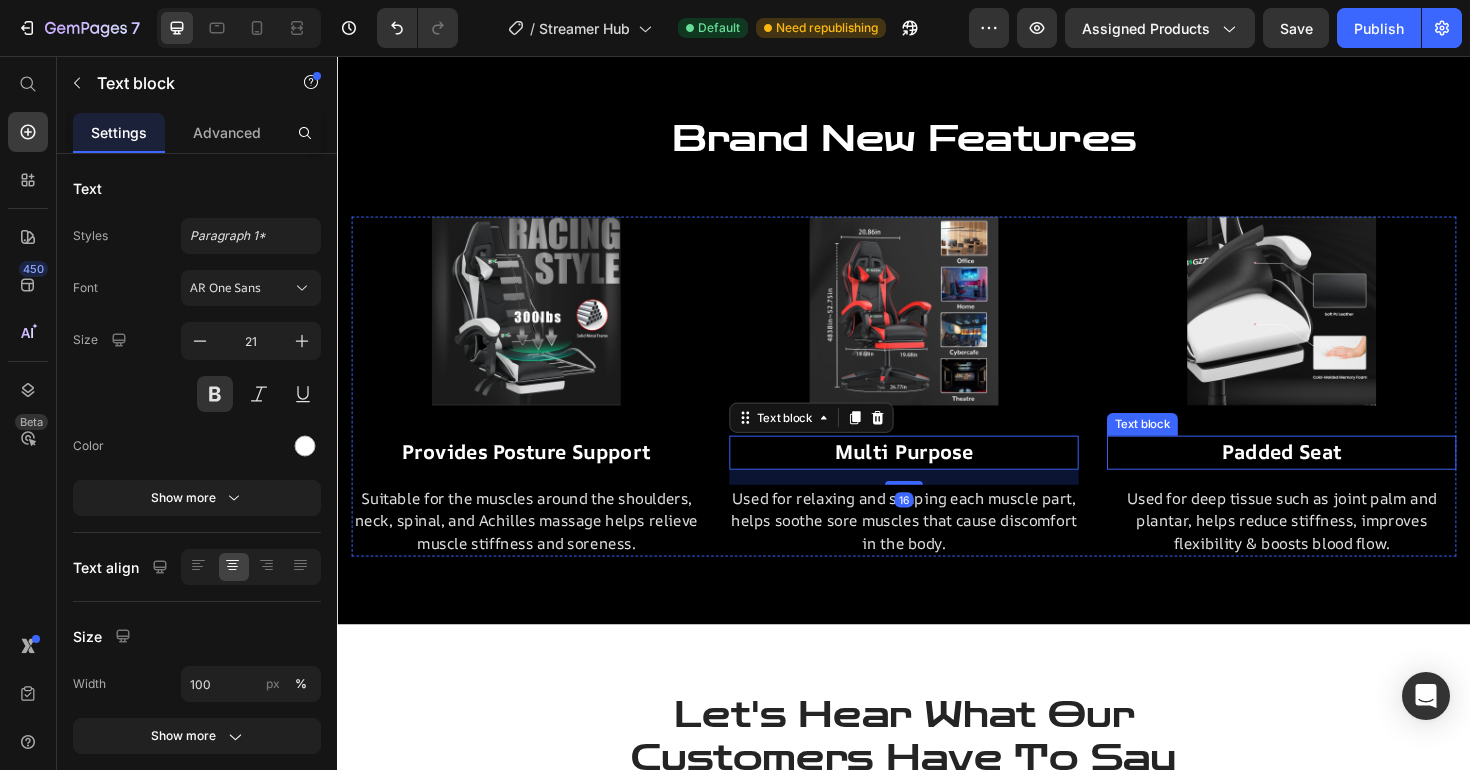 click on "Padded Seat" at bounding box center [1337, 476] 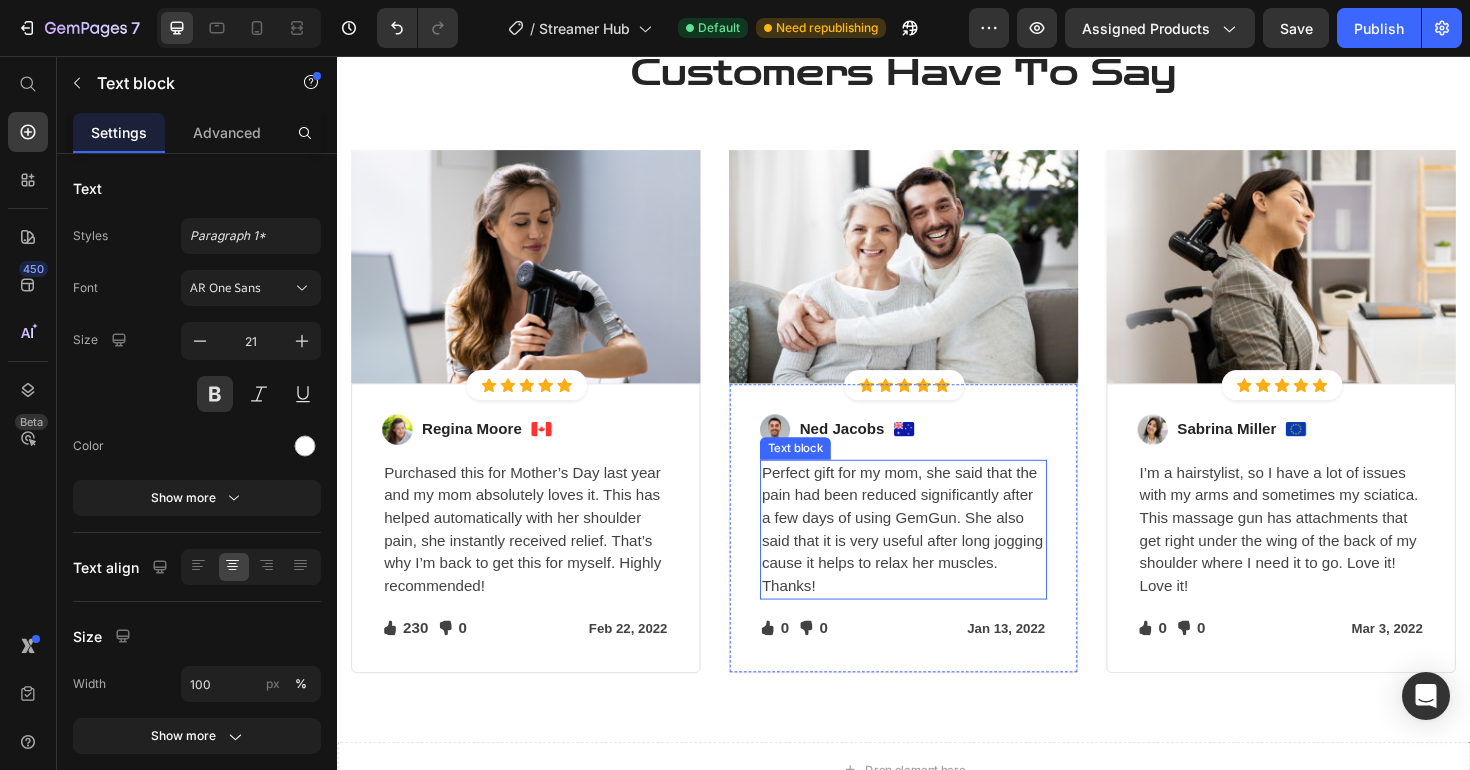 scroll, scrollTop: 2670, scrollLeft: 0, axis: vertical 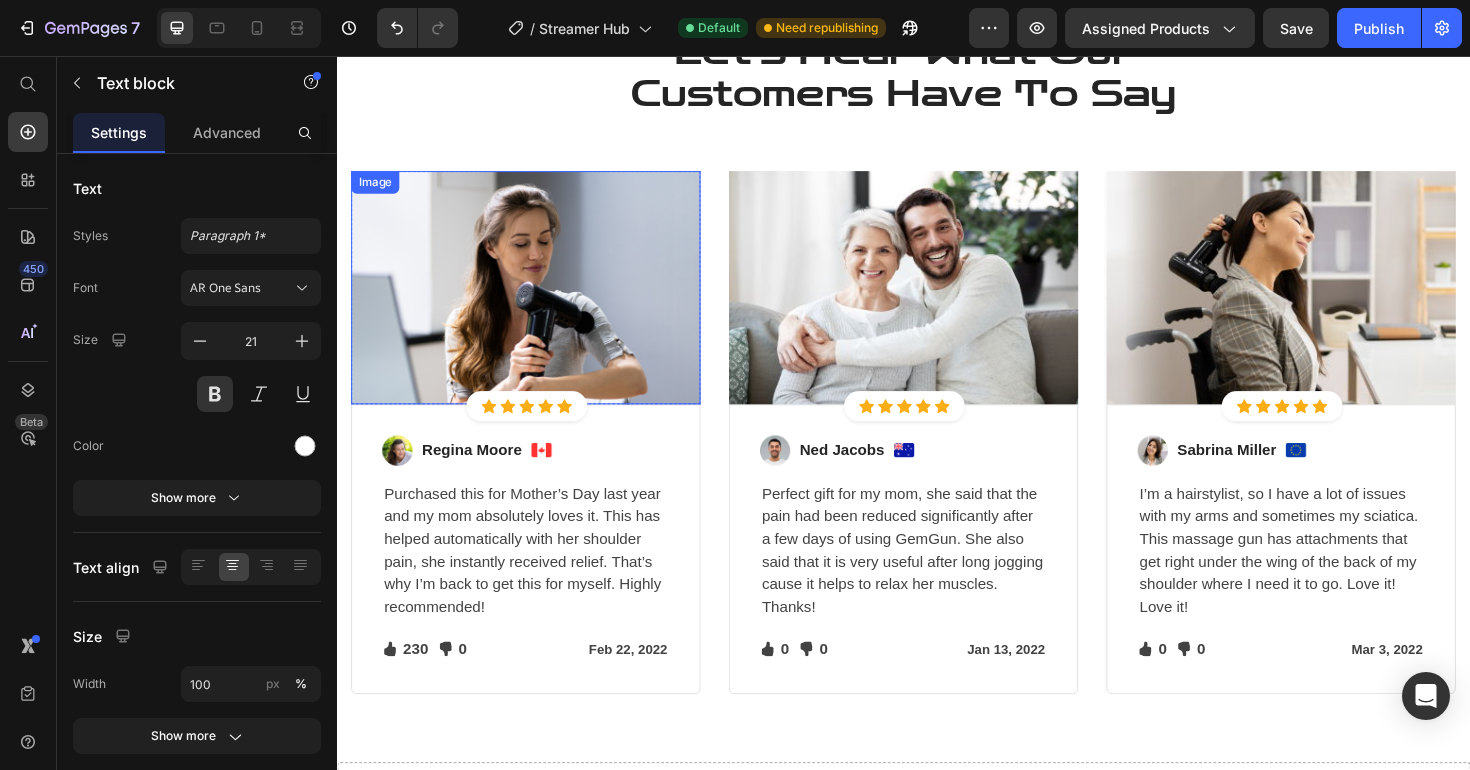 click at bounding box center (537, 301) 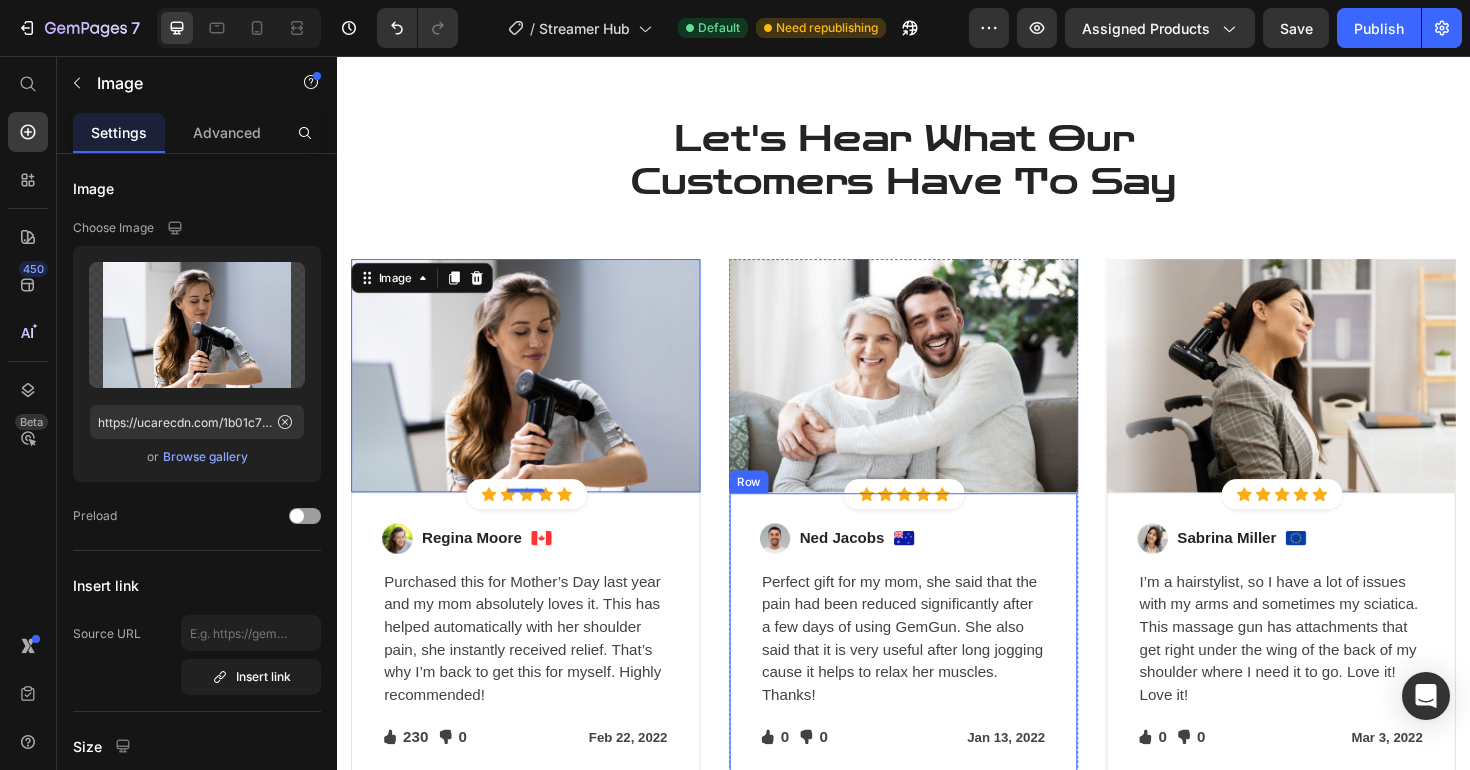 scroll, scrollTop: 2567, scrollLeft: 0, axis: vertical 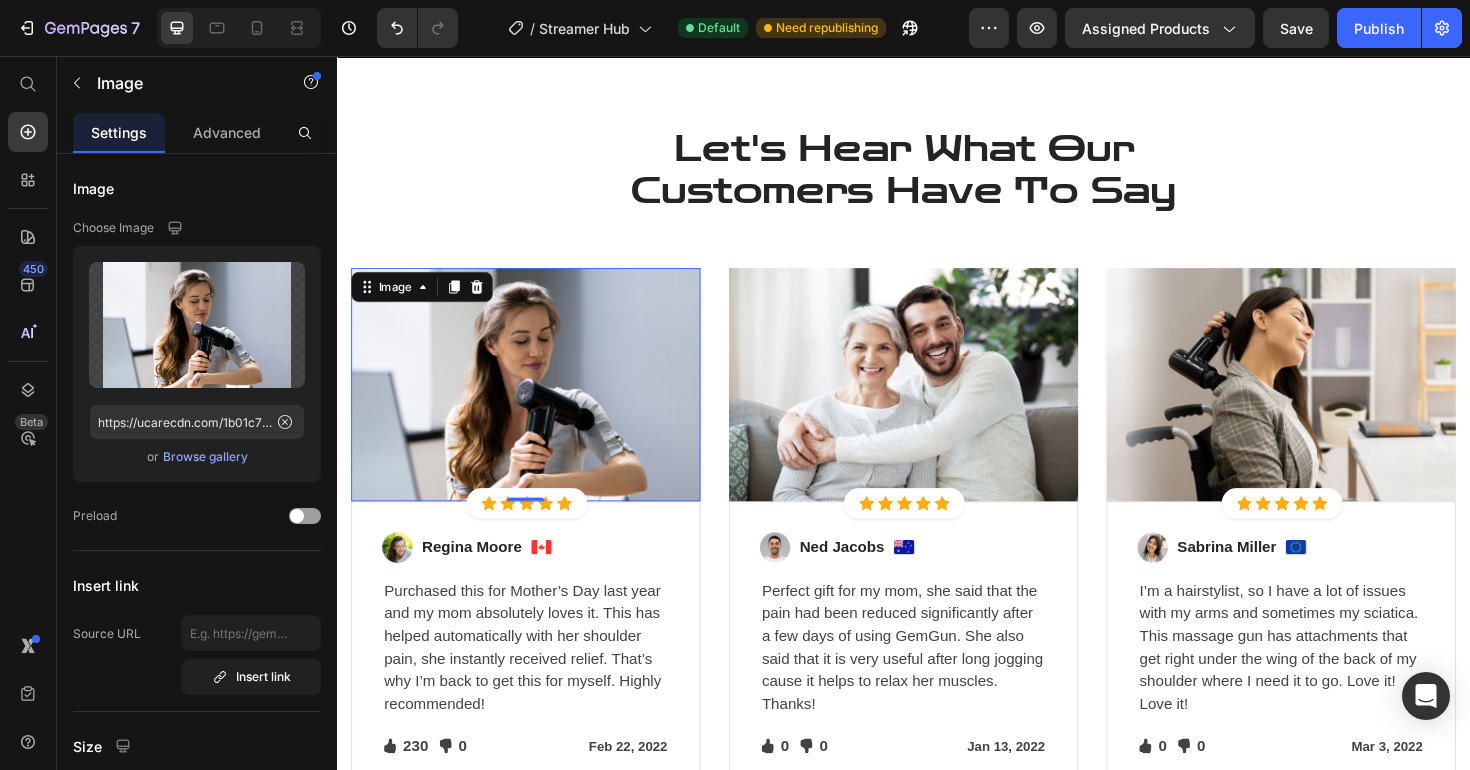 click at bounding box center (537, 404) 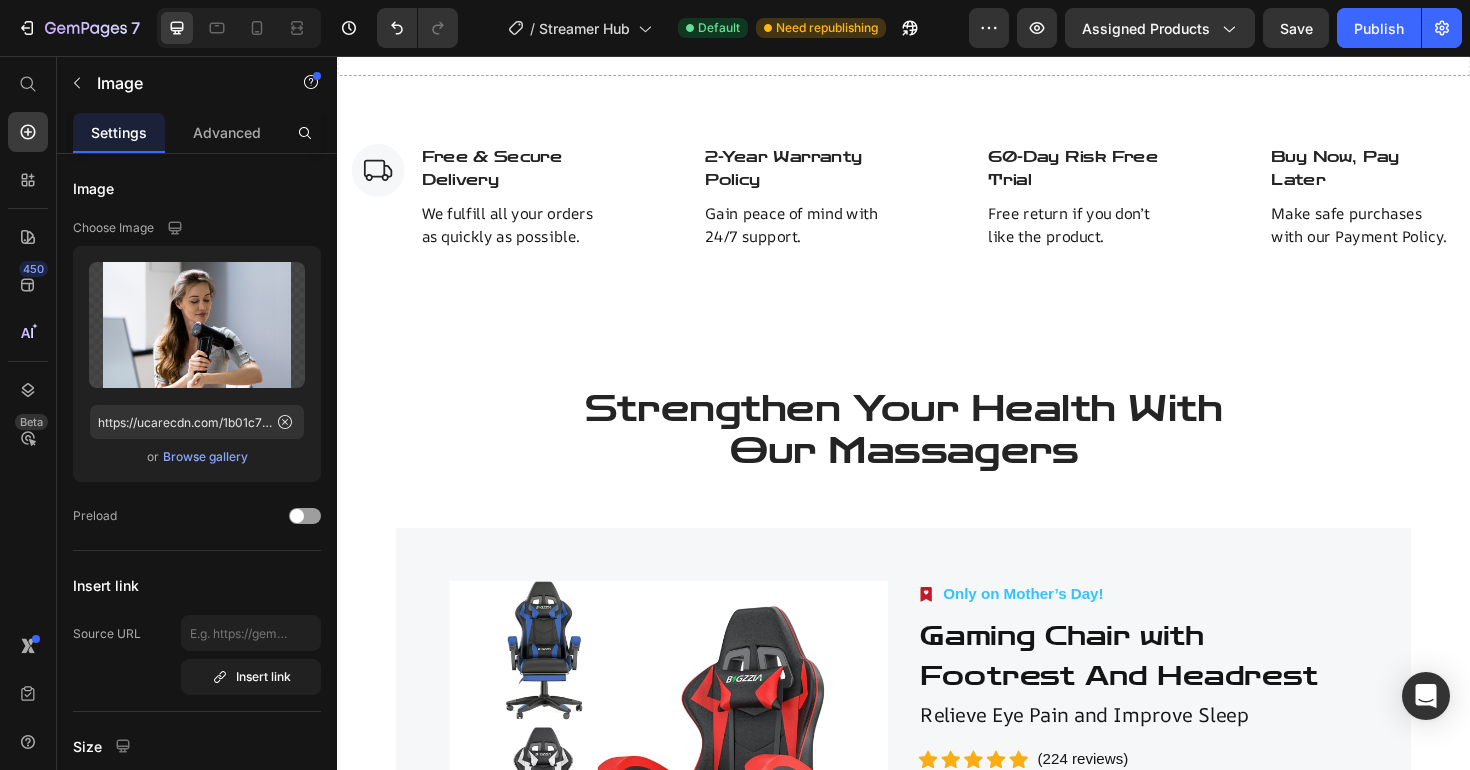 scroll, scrollTop: 3445, scrollLeft: 0, axis: vertical 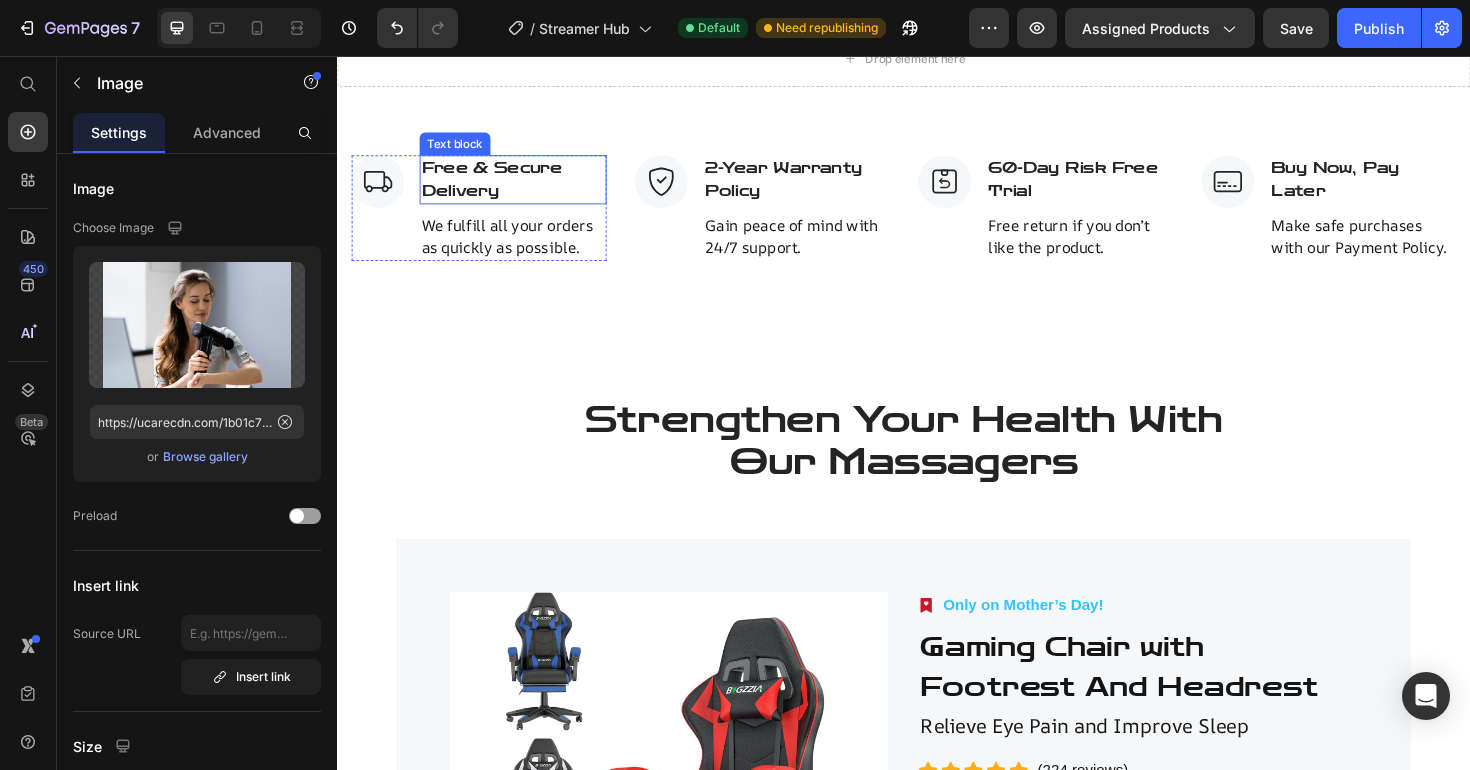 click on "Free & Secure Delivery" at bounding box center [523, 187] 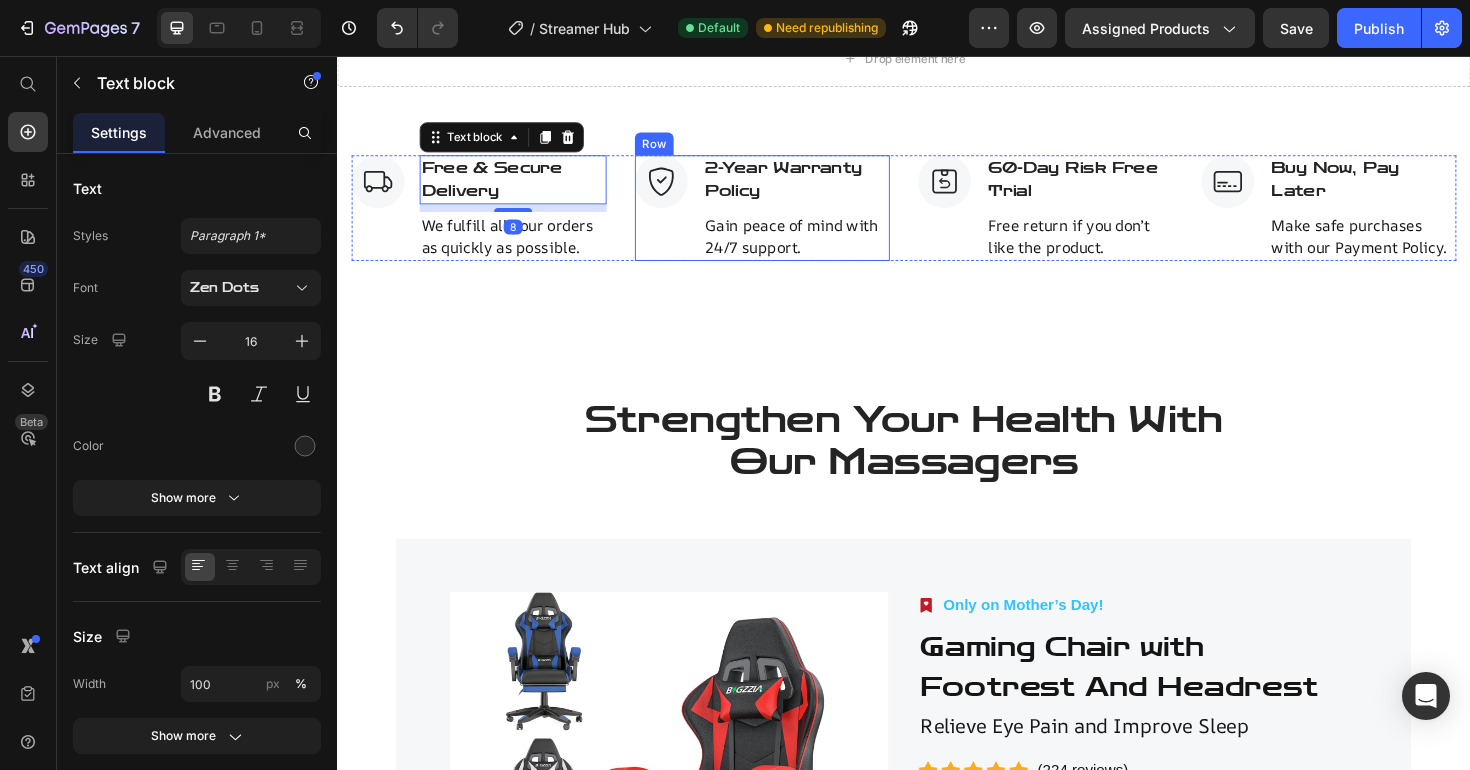 click on "Image 2-Year Warranty Policy Text block Gain peace of mind with 24/7 support. Text block Row" at bounding box center [787, 217] 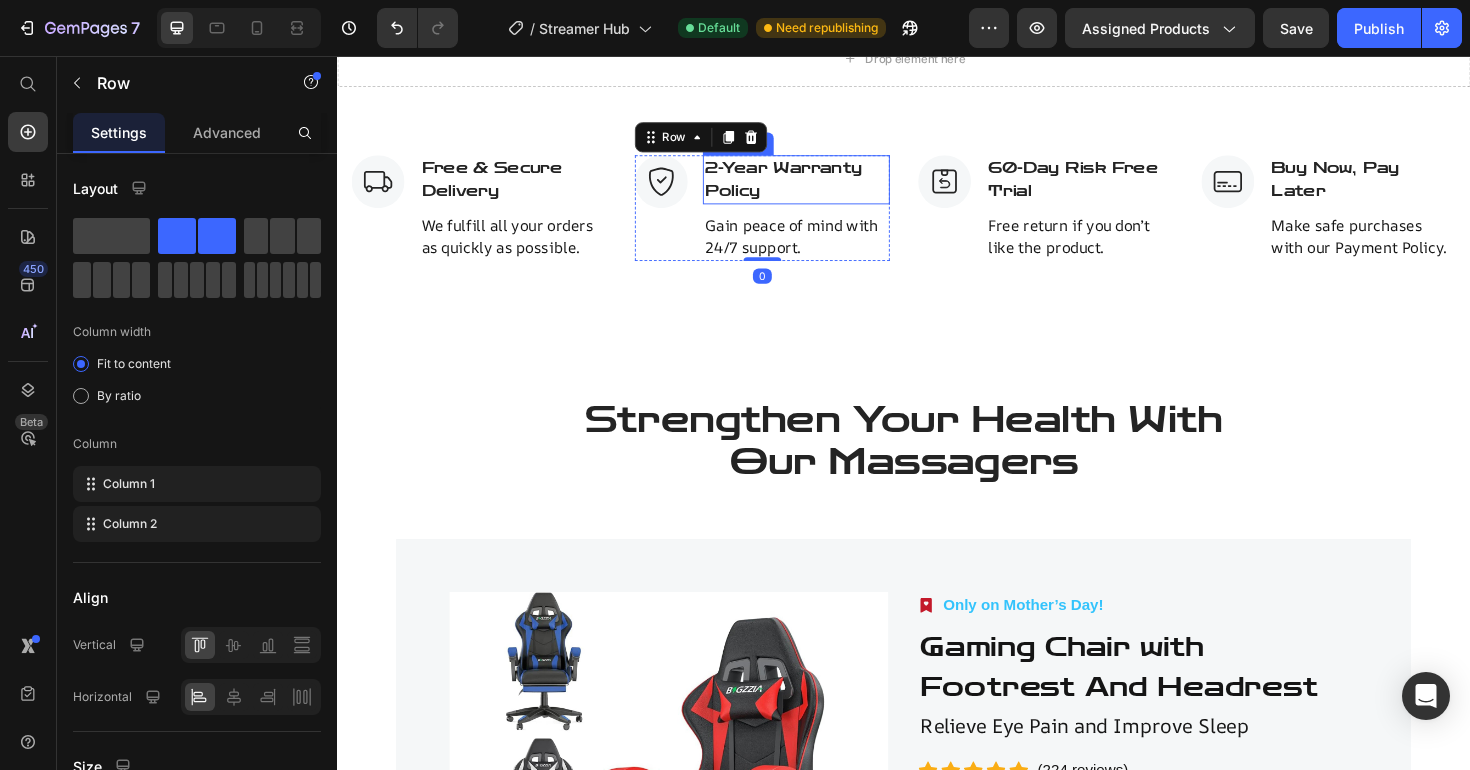click on "2-Year Warranty Policy" at bounding box center (823, 187) 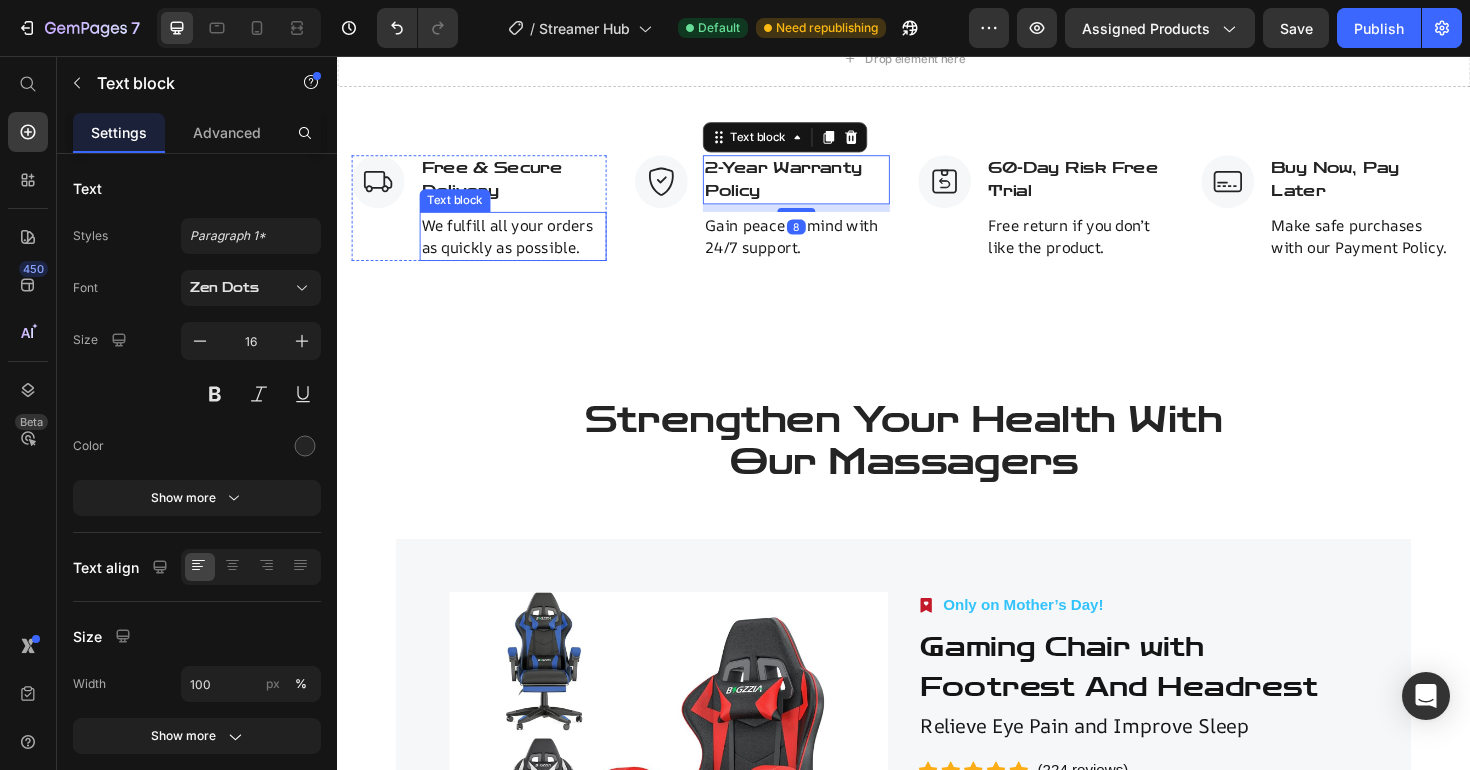 click on "We fulfill all your orders as quickly as possible." at bounding box center (523, 247) 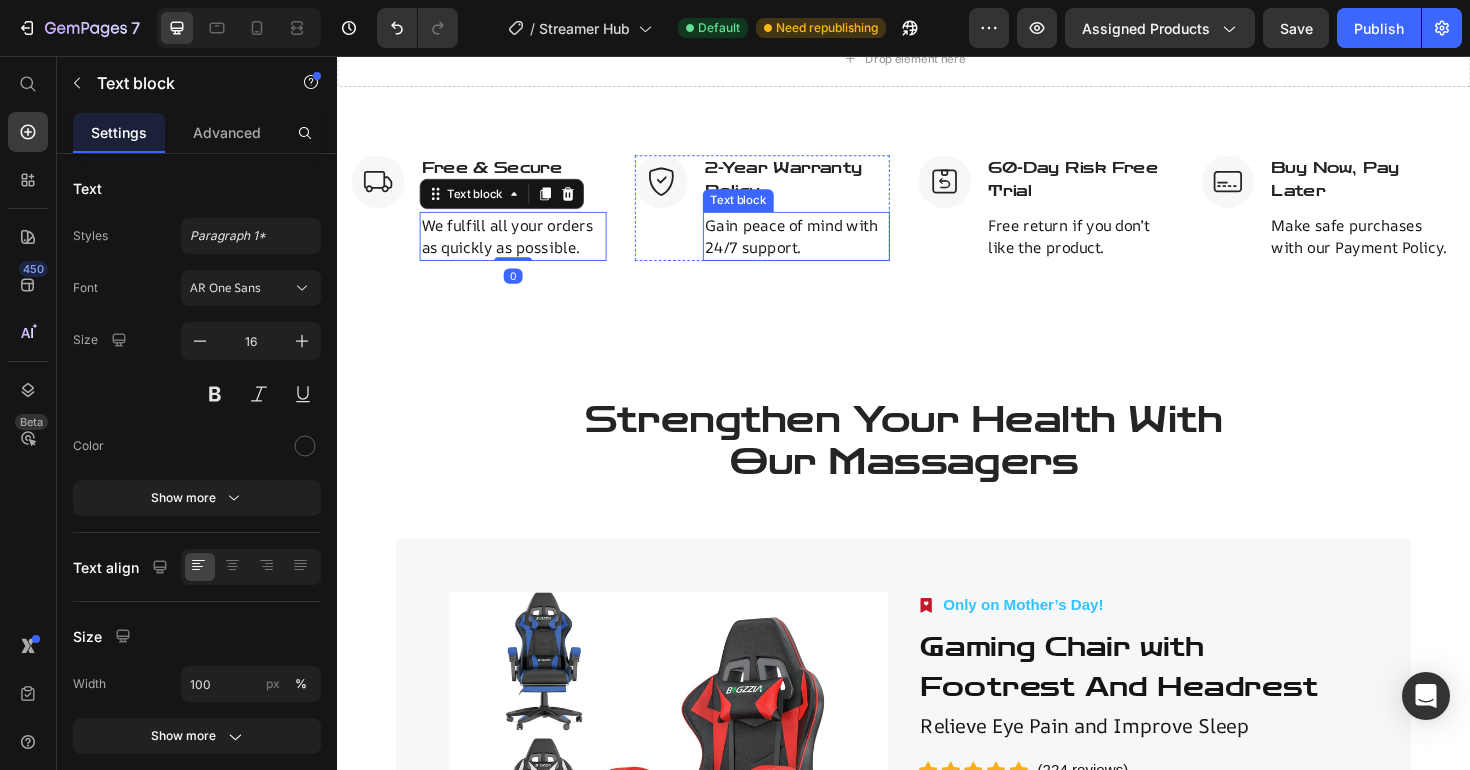 click on "Gain peace of mind with 24/7 support." at bounding box center (823, 247) 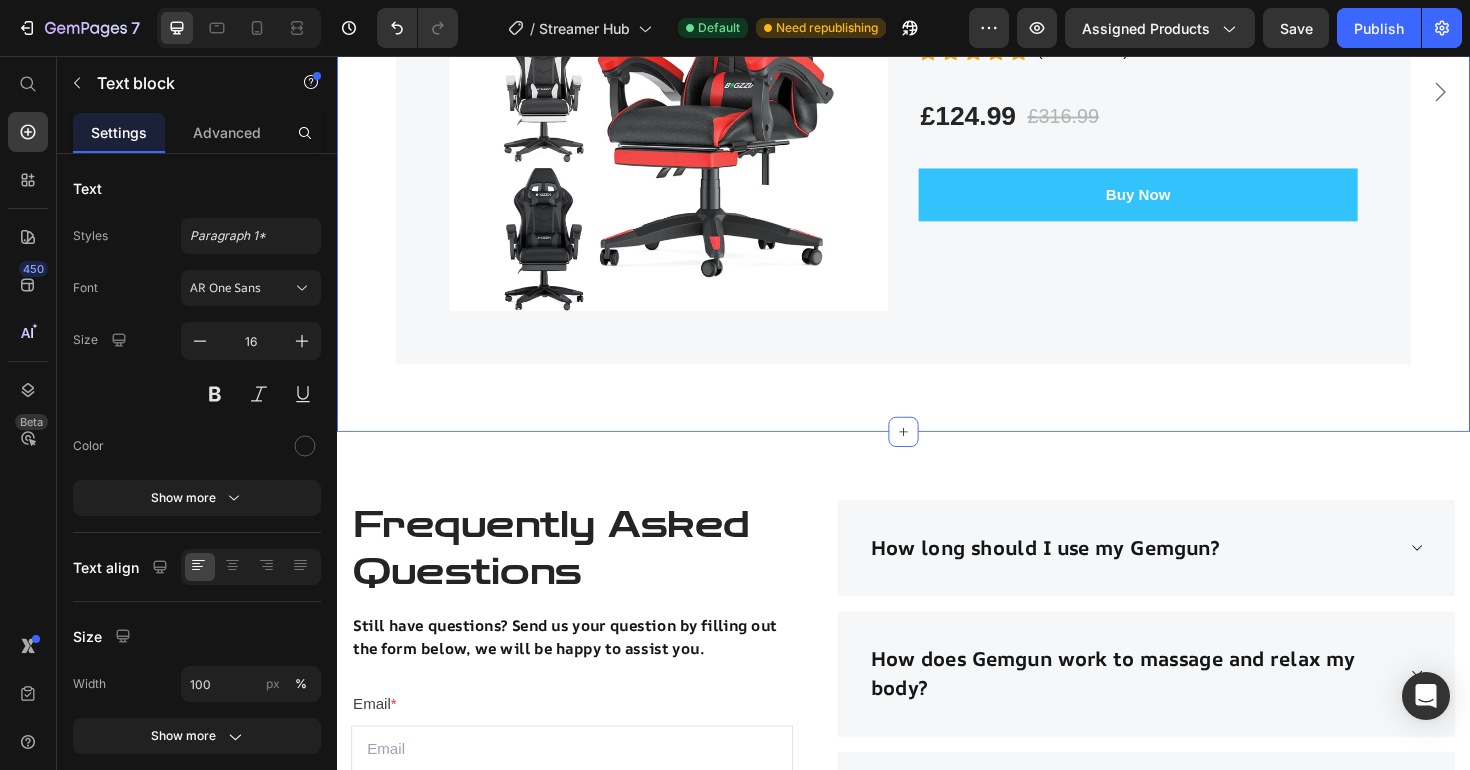 scroll, scrollTop: 4390, scrollLeft: 0, axis: vertical 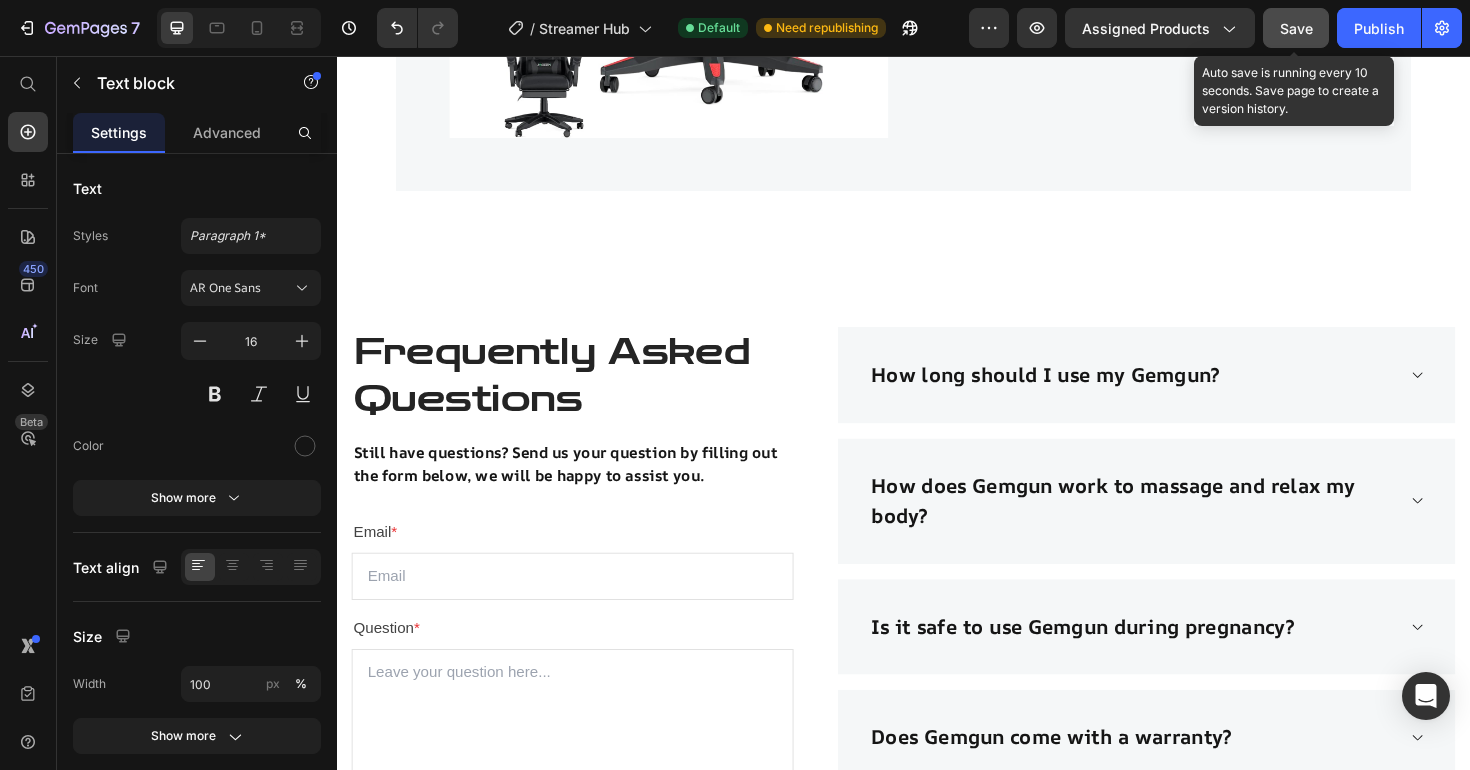 click on "Save" at bounding box center (1296, 28) 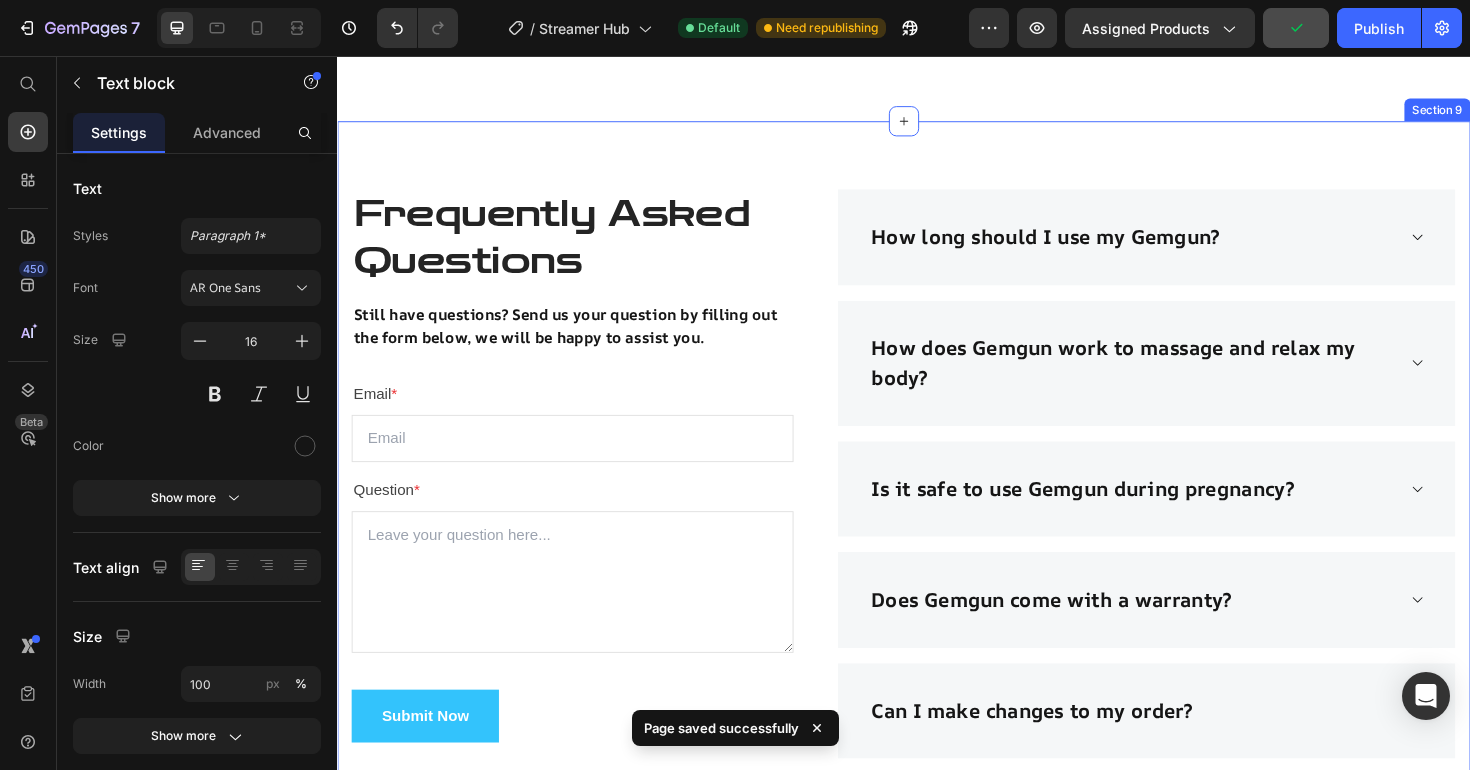 scroll, scrollTop: 4562, scrollLeft: 0, axis: vertical 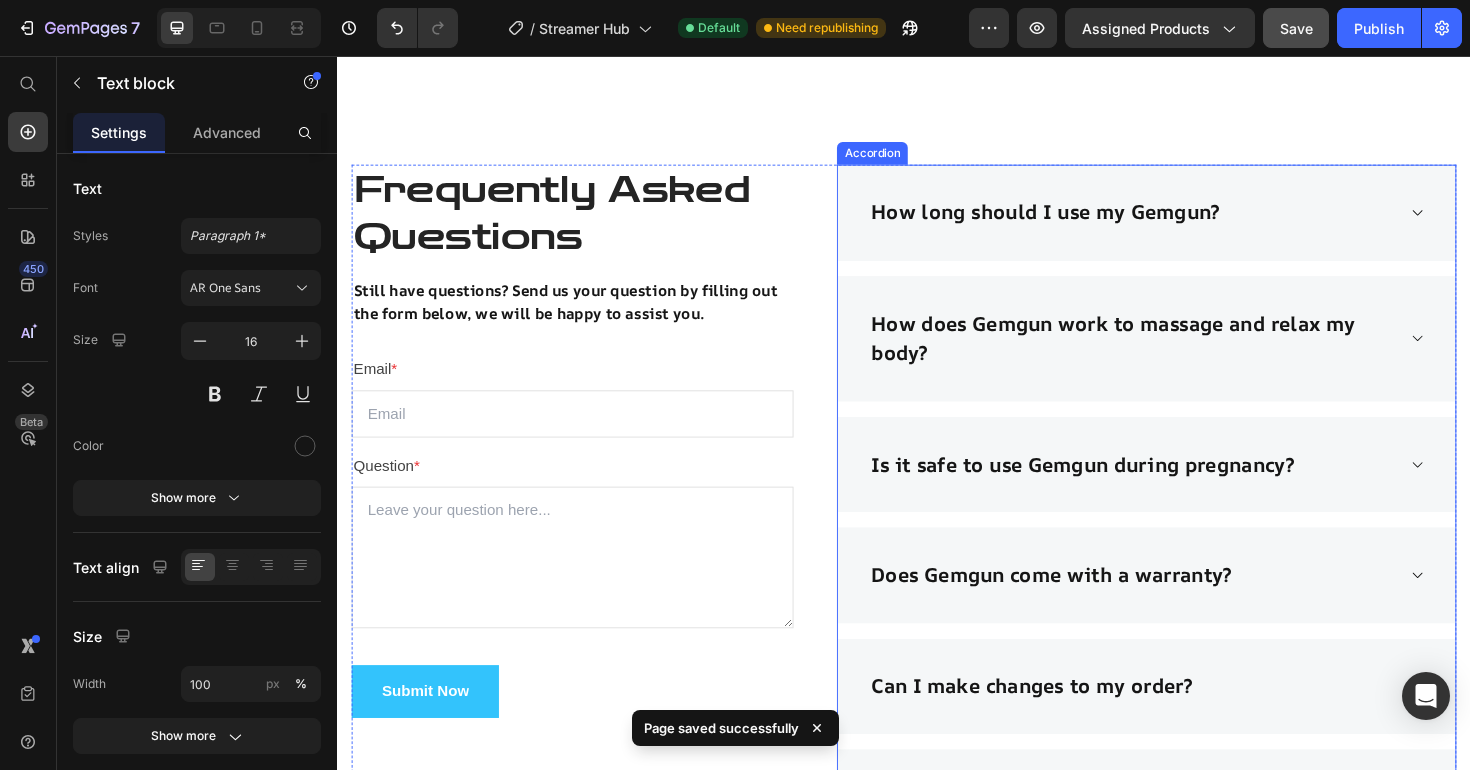 click on "How long should I use my Gemgun?" at bounding box center [1194, 222] 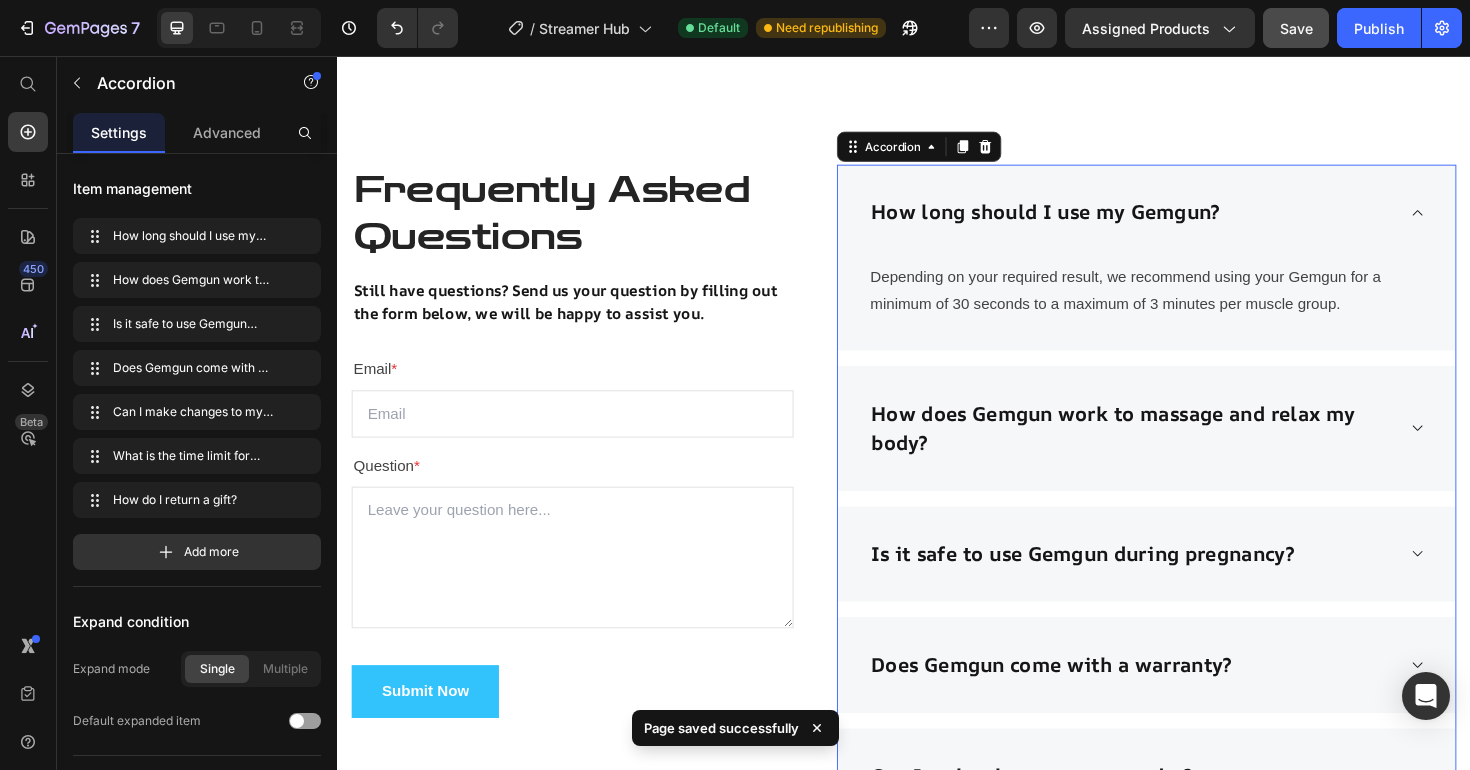 click on "How long should I use my Gemgun?" at bounding box center (1194, 222) 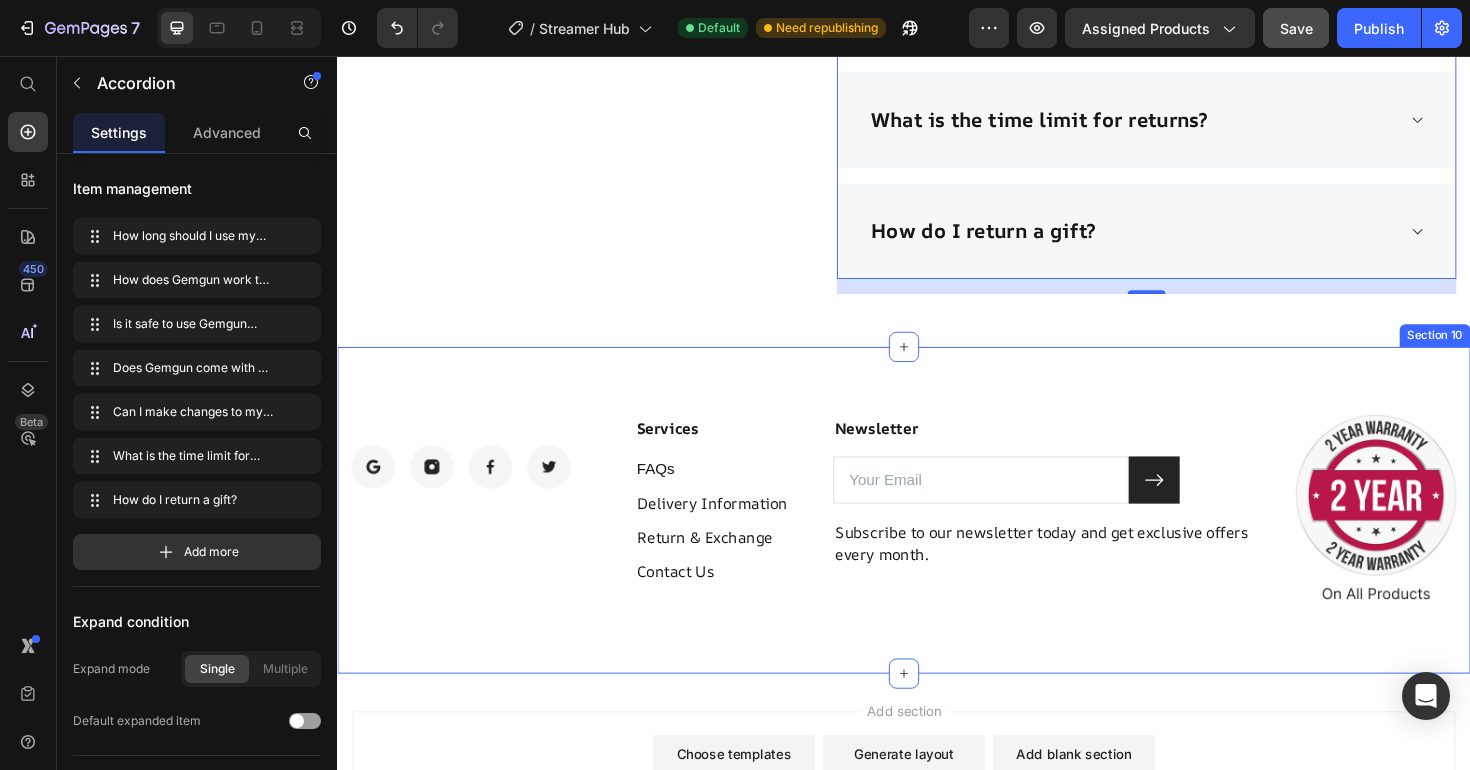 scroll, scrollTop: 4496, scrollLeft: 0, axis: vertical 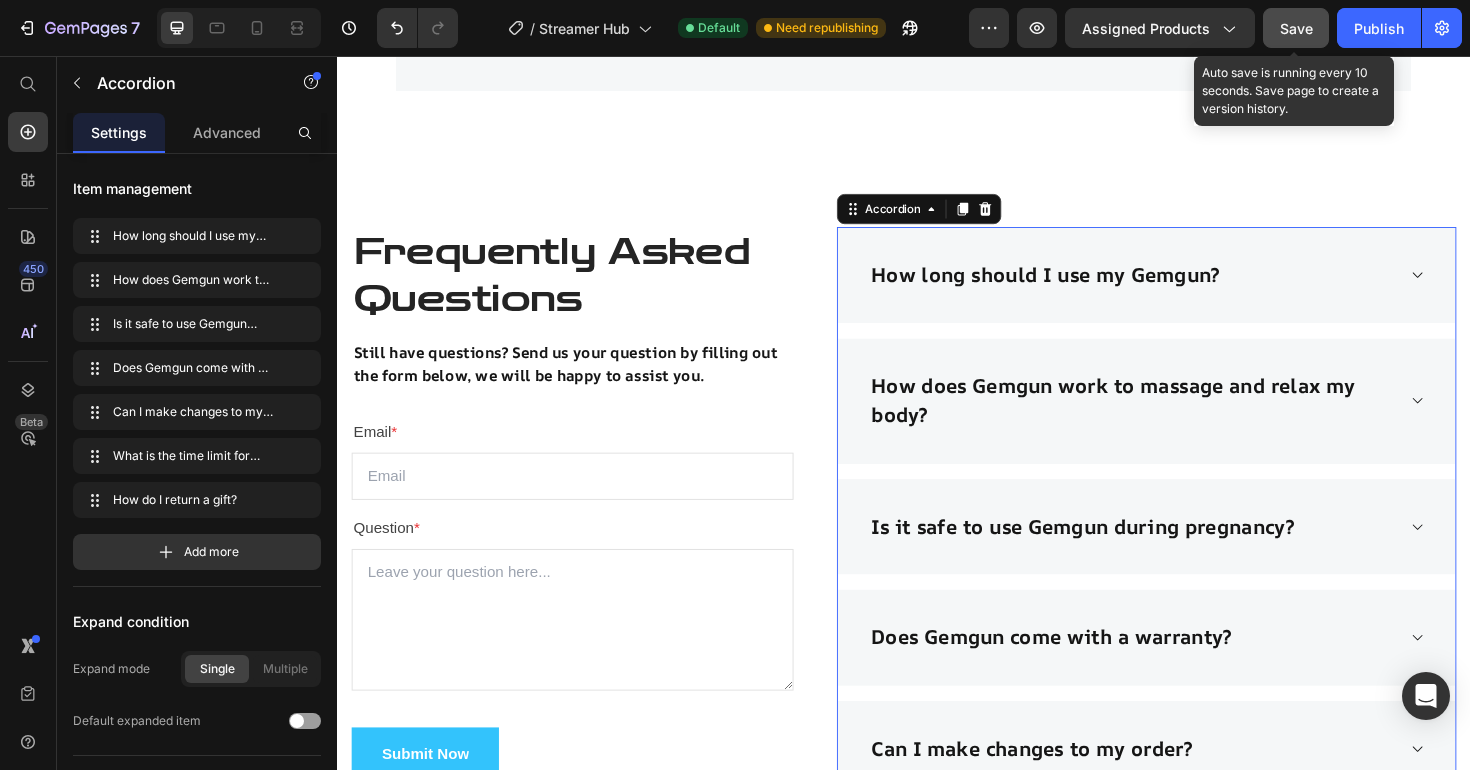 click on "Save" at bounding box center [1296, 28] 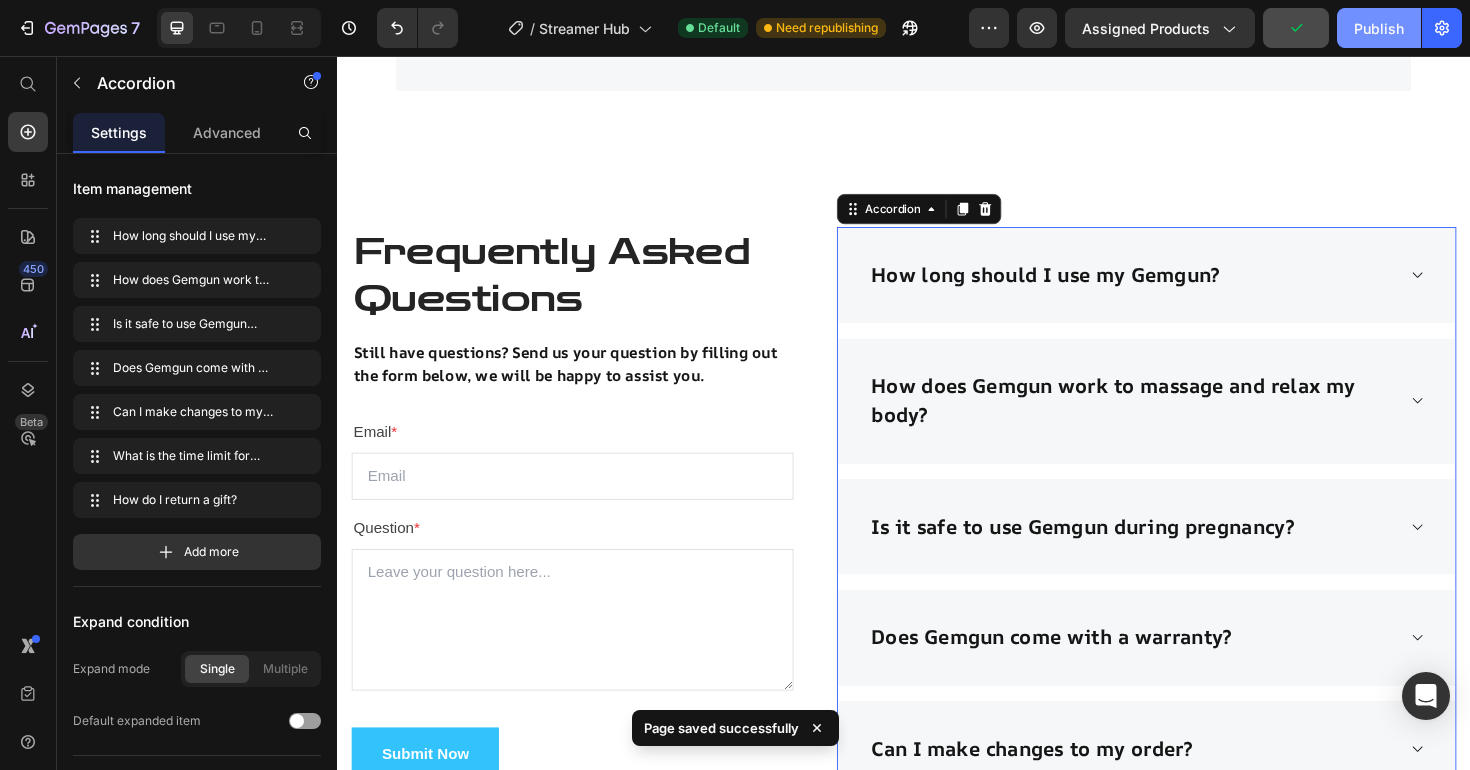 click on "Publish" at bounding box center [1379, 28] 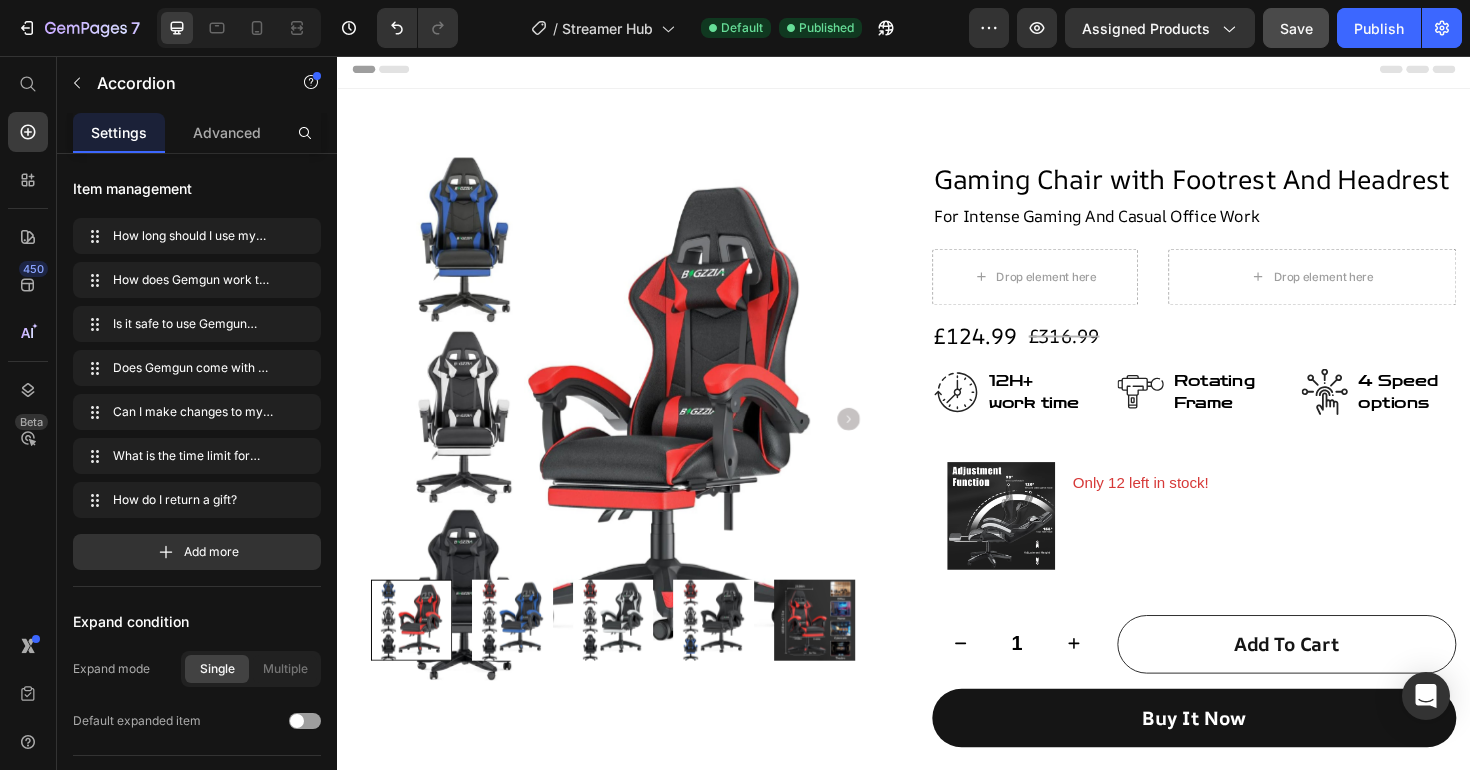 scroll, scrollTop: 0, scrollLeft: 0, axis: both 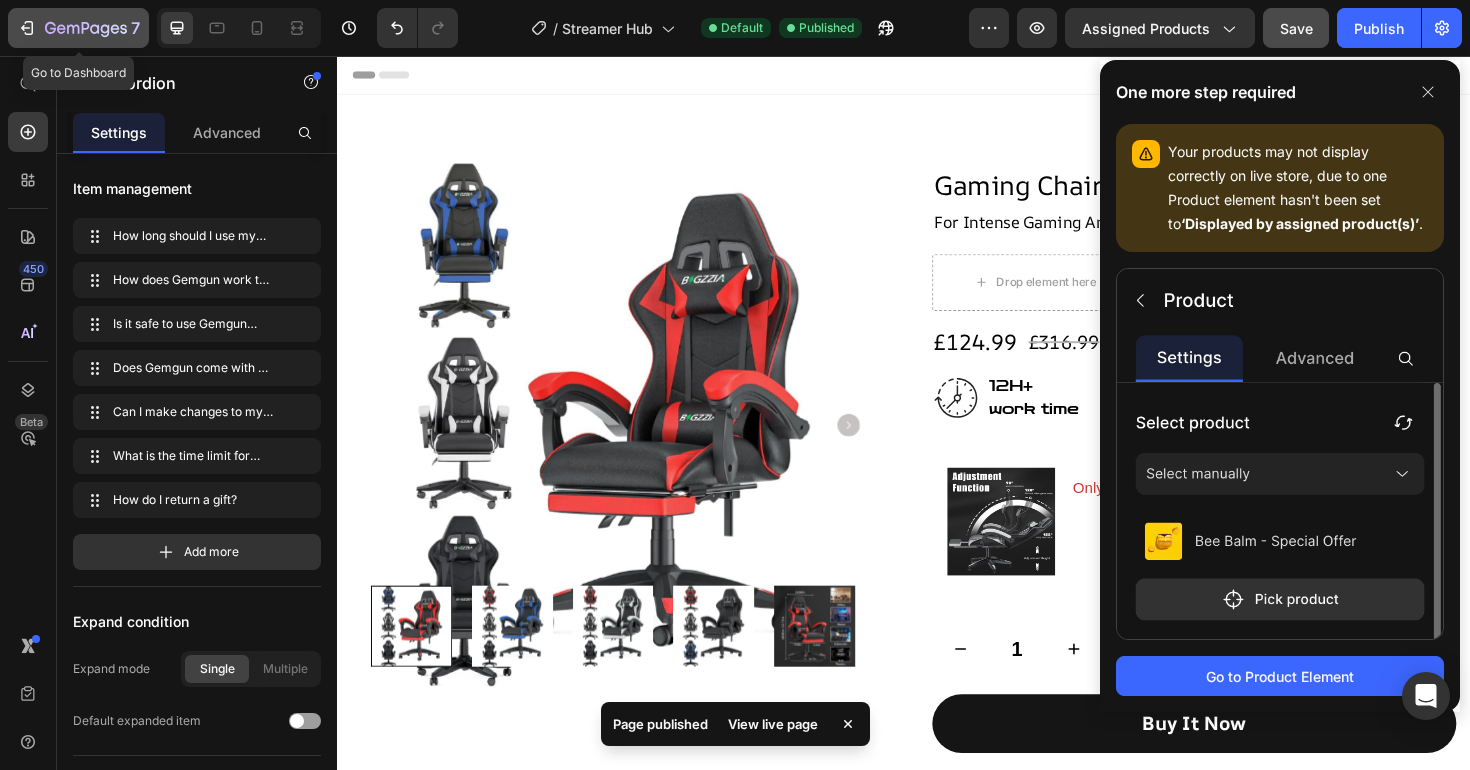 click 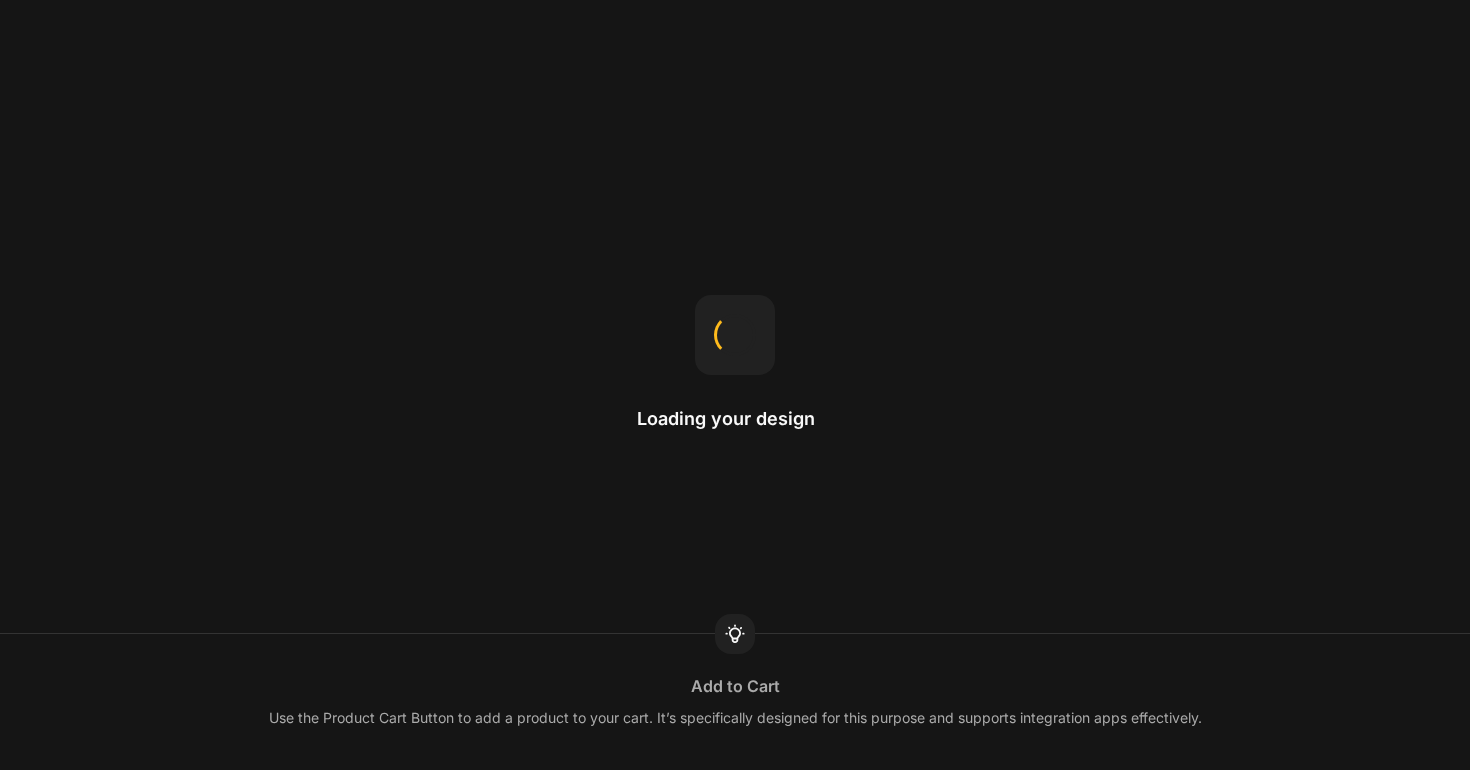 scroll, scrollTop: 0, scrollLeft: 0, axis: both 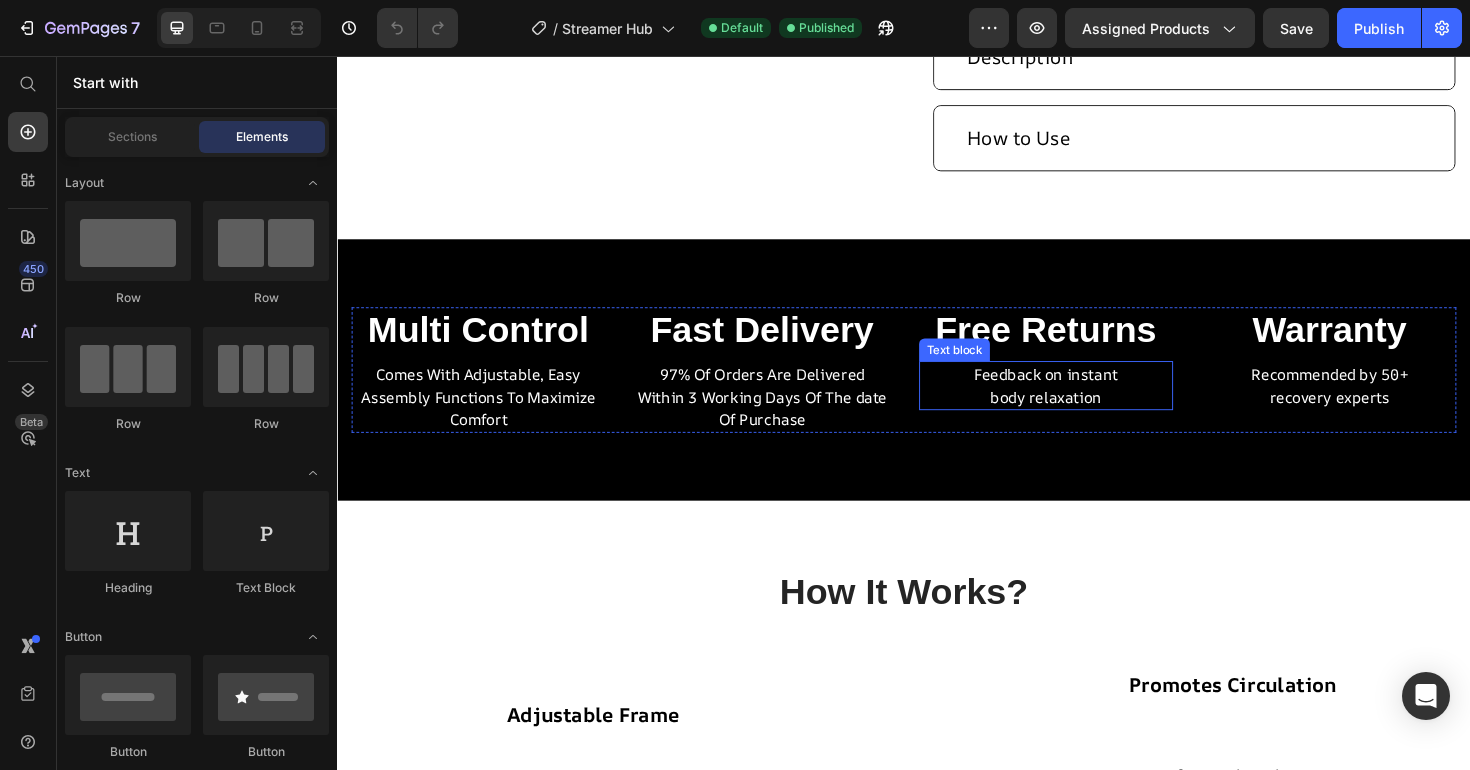 click on "Feedback on instant body relaxation" at bounding box center [1087, 405] 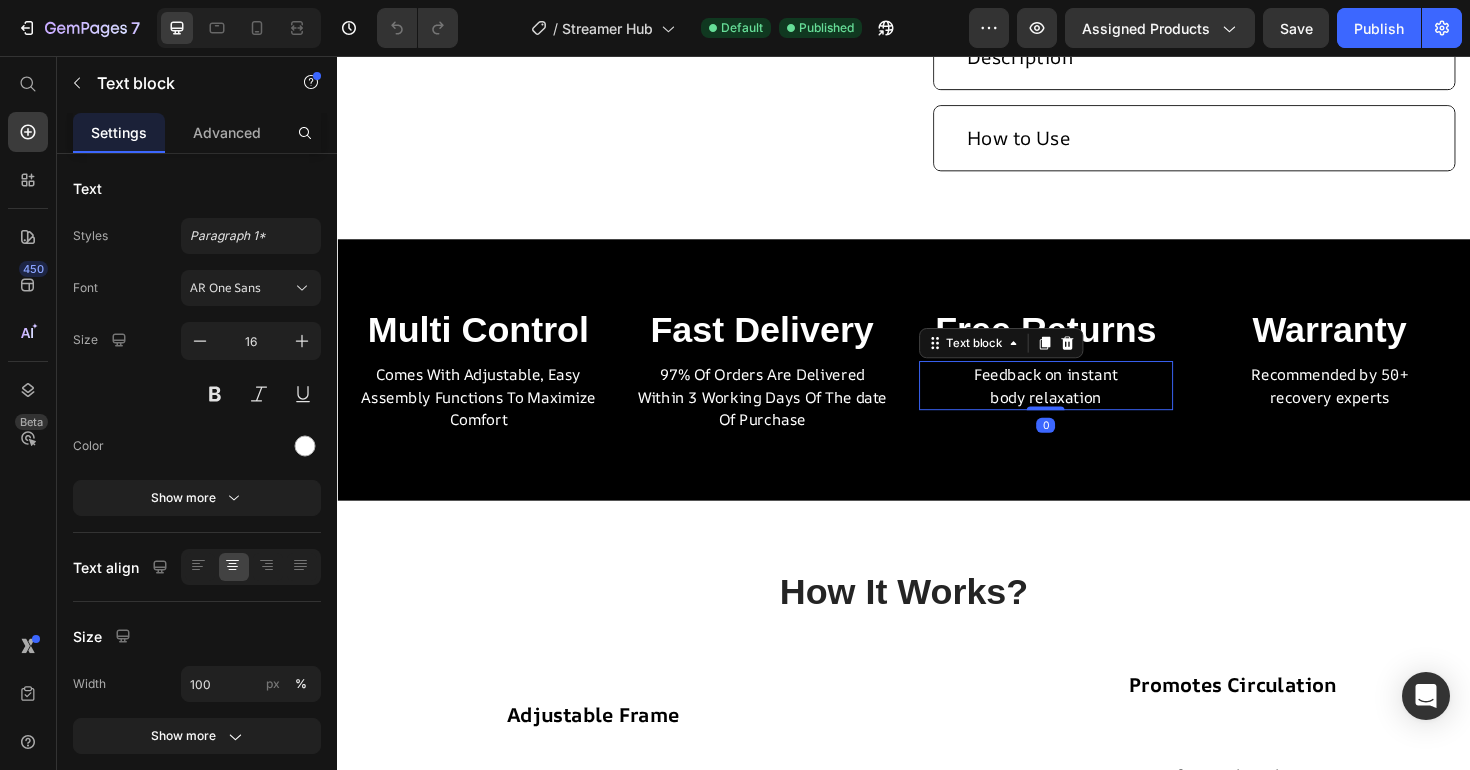 click on "Feedback on instant body relaxation" at bounding box center [1087, 405] 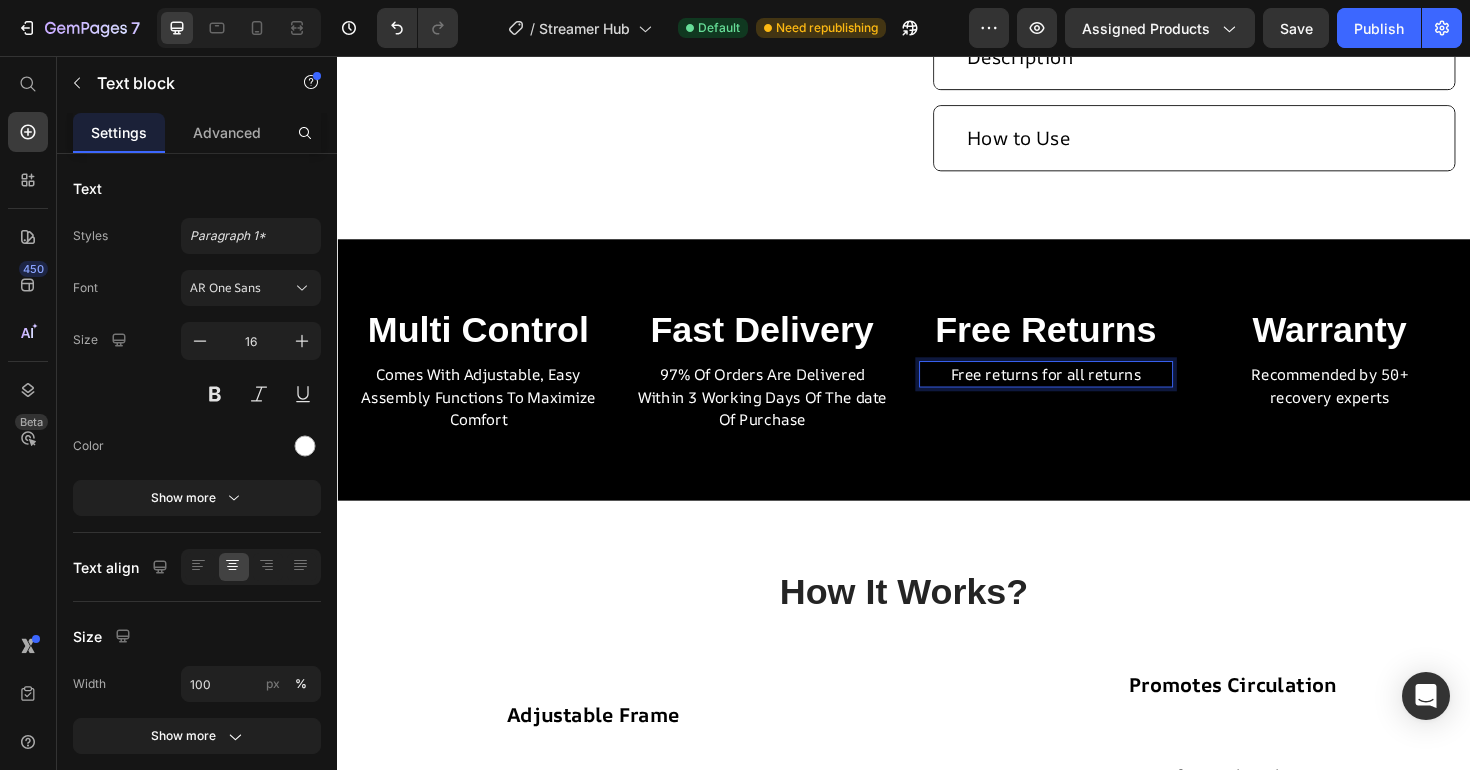 click on "Free returns for all returns" at bounding box center [1087, 393] 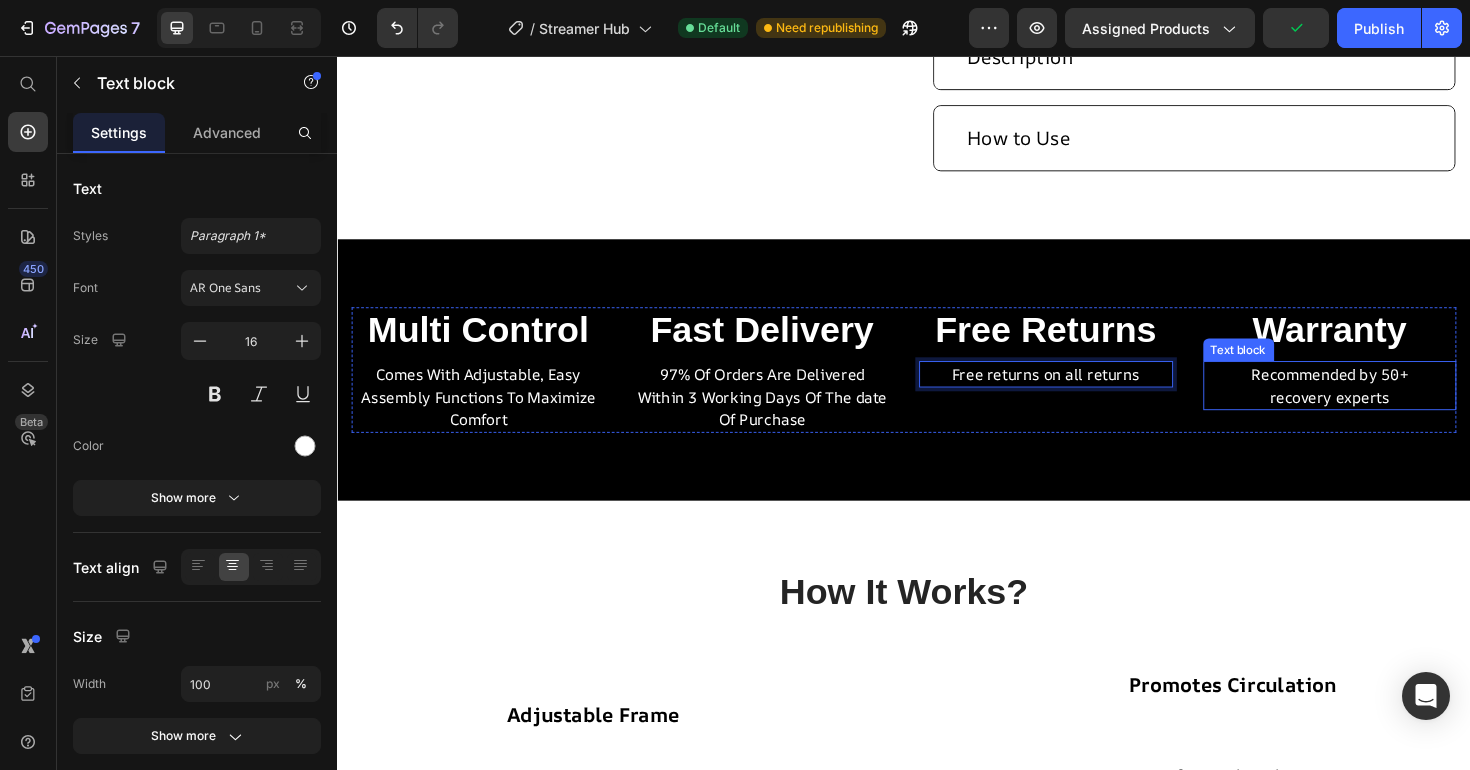 click on "Recommended by 50+ recovery experts" at bounding box center (1388, 405) 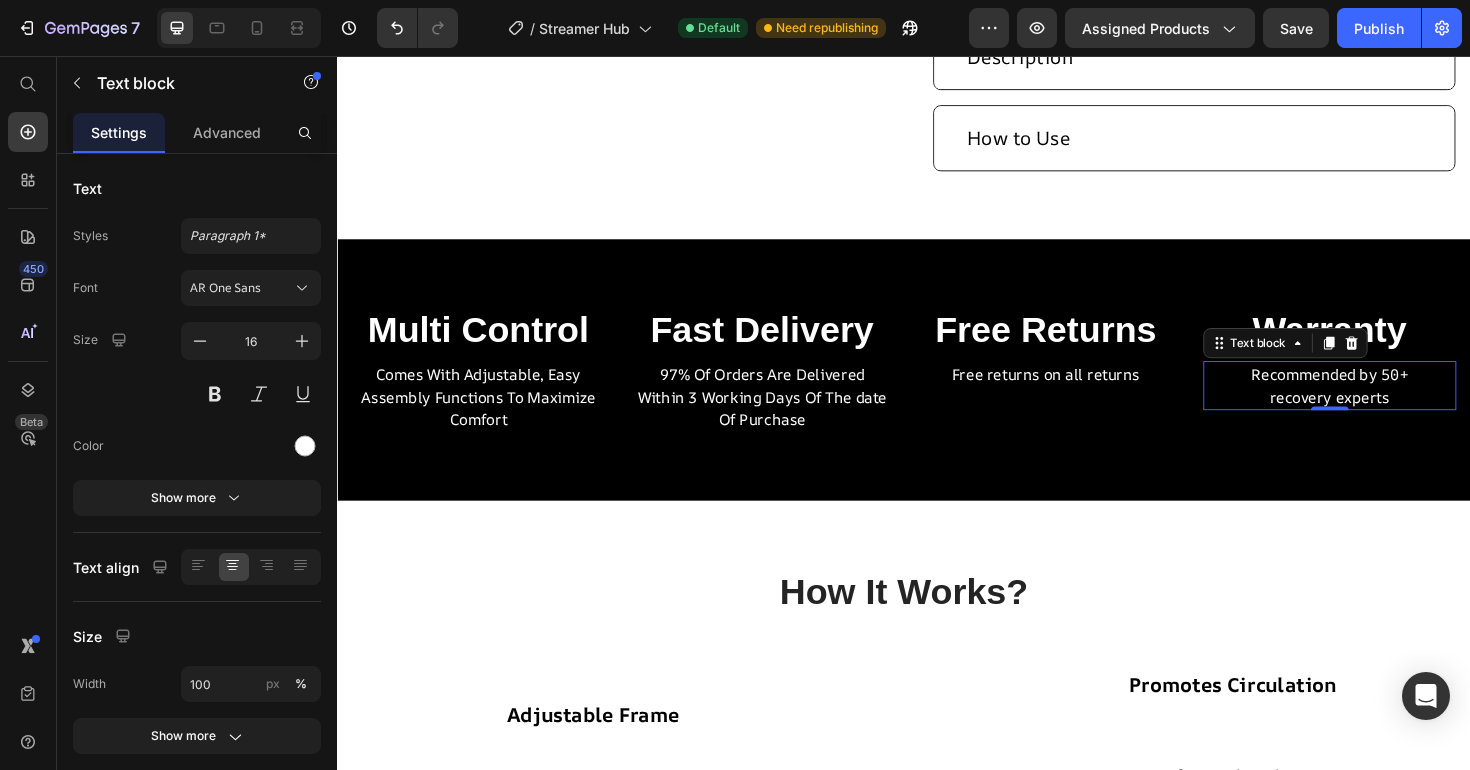 click on "Recommended by 50+ recovery experts" at bounding box center (1388, 405) 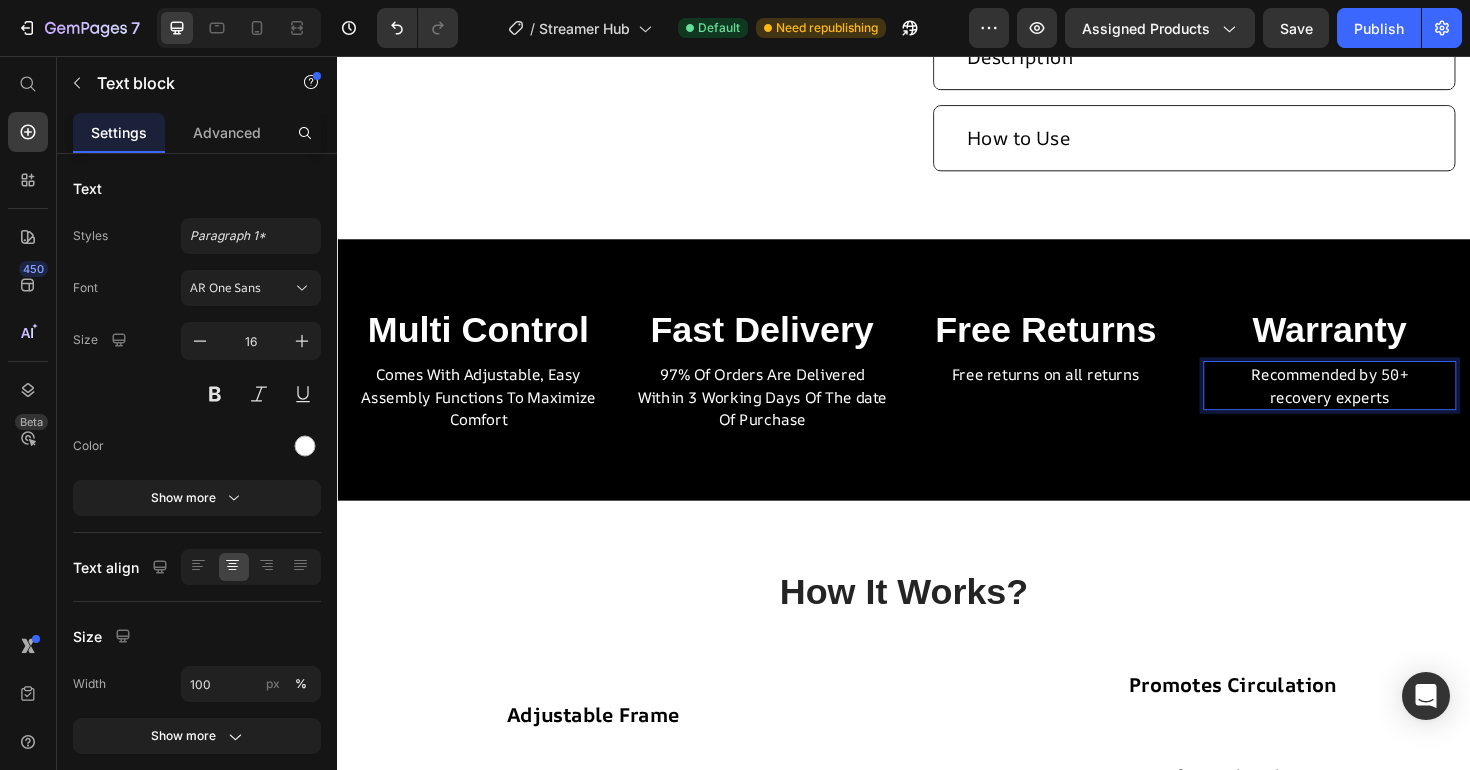 click on "Recommended by 50+ recovery experts" at bounding box center [1388, 405] 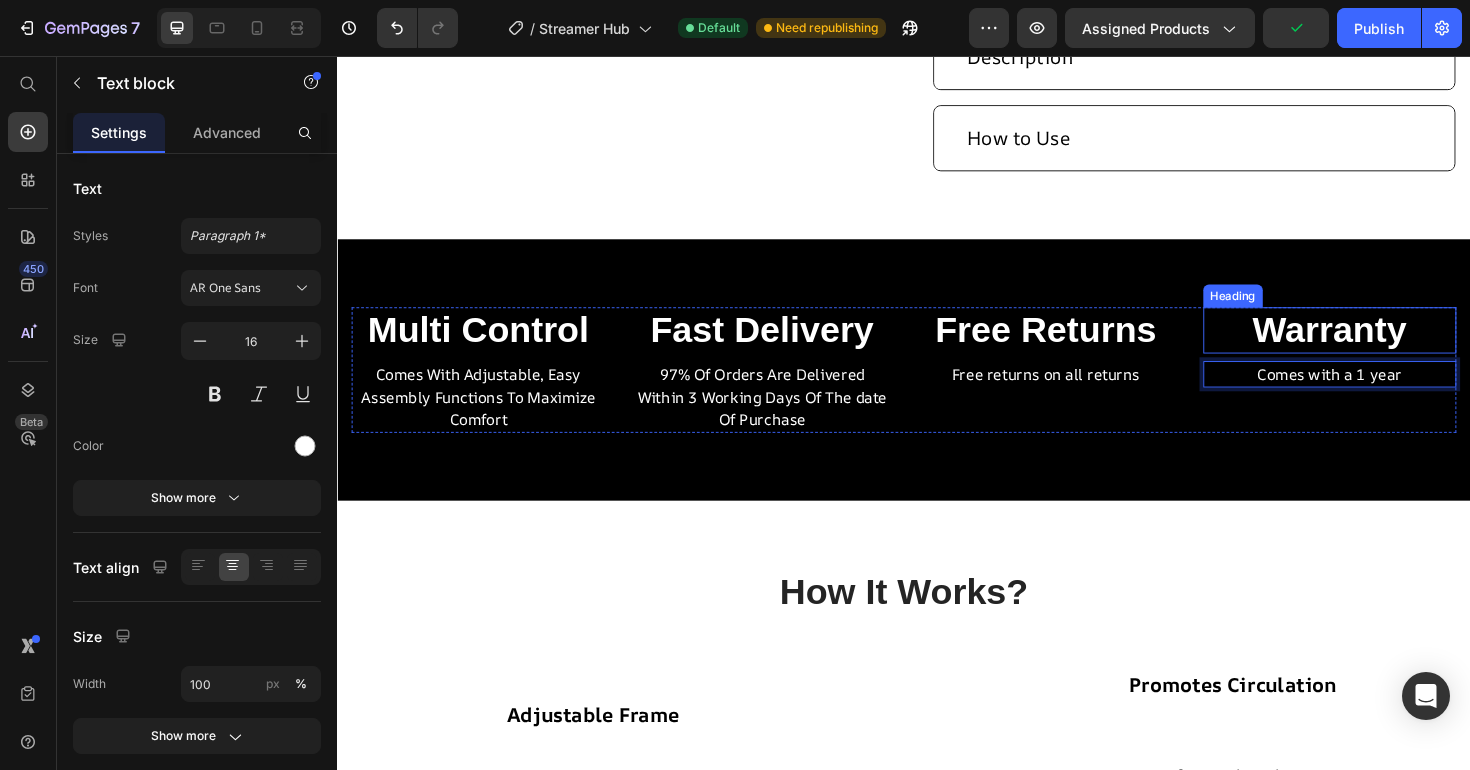 click on "Warranty" at bounding box center [1388, 347] 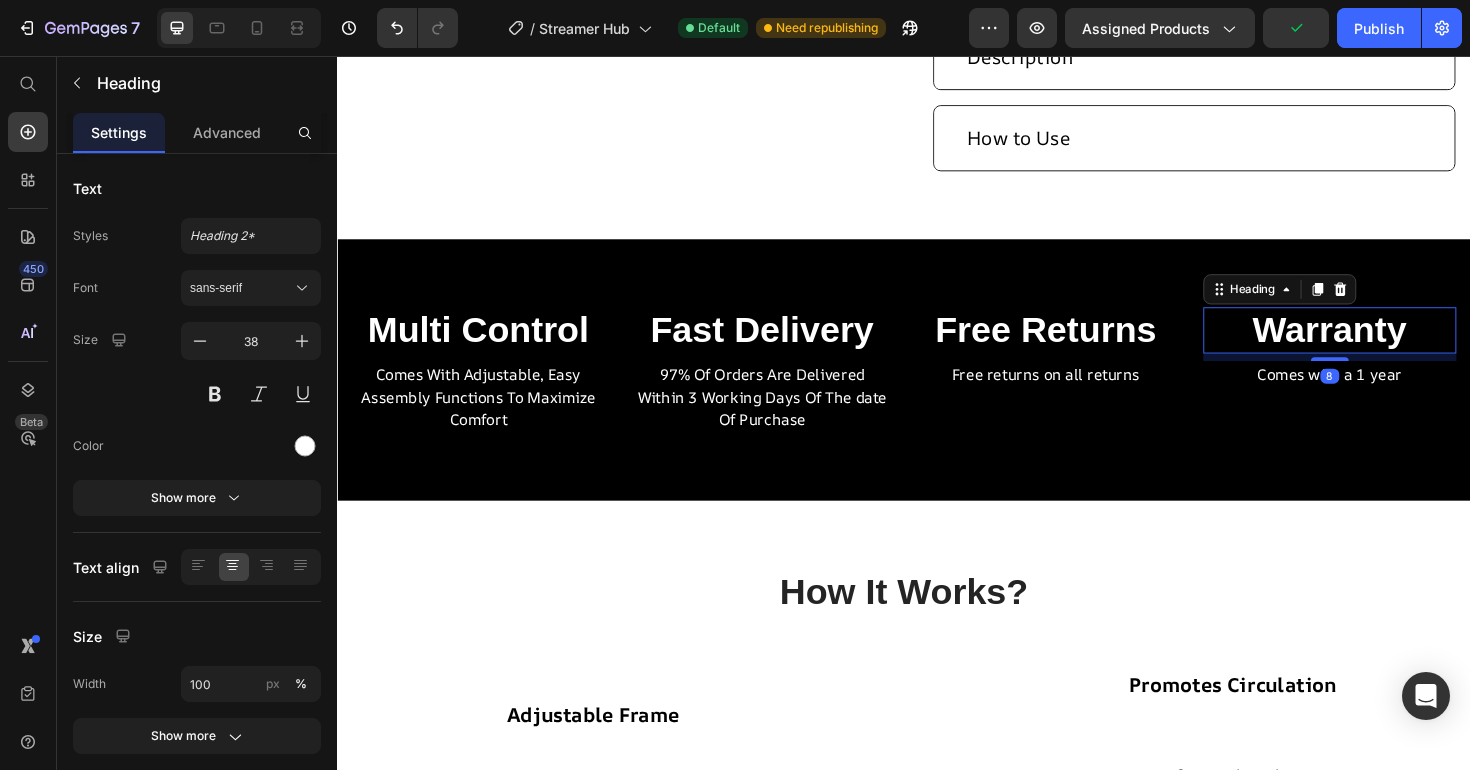 click on "Warranty" at bounding box center [1388, 347] 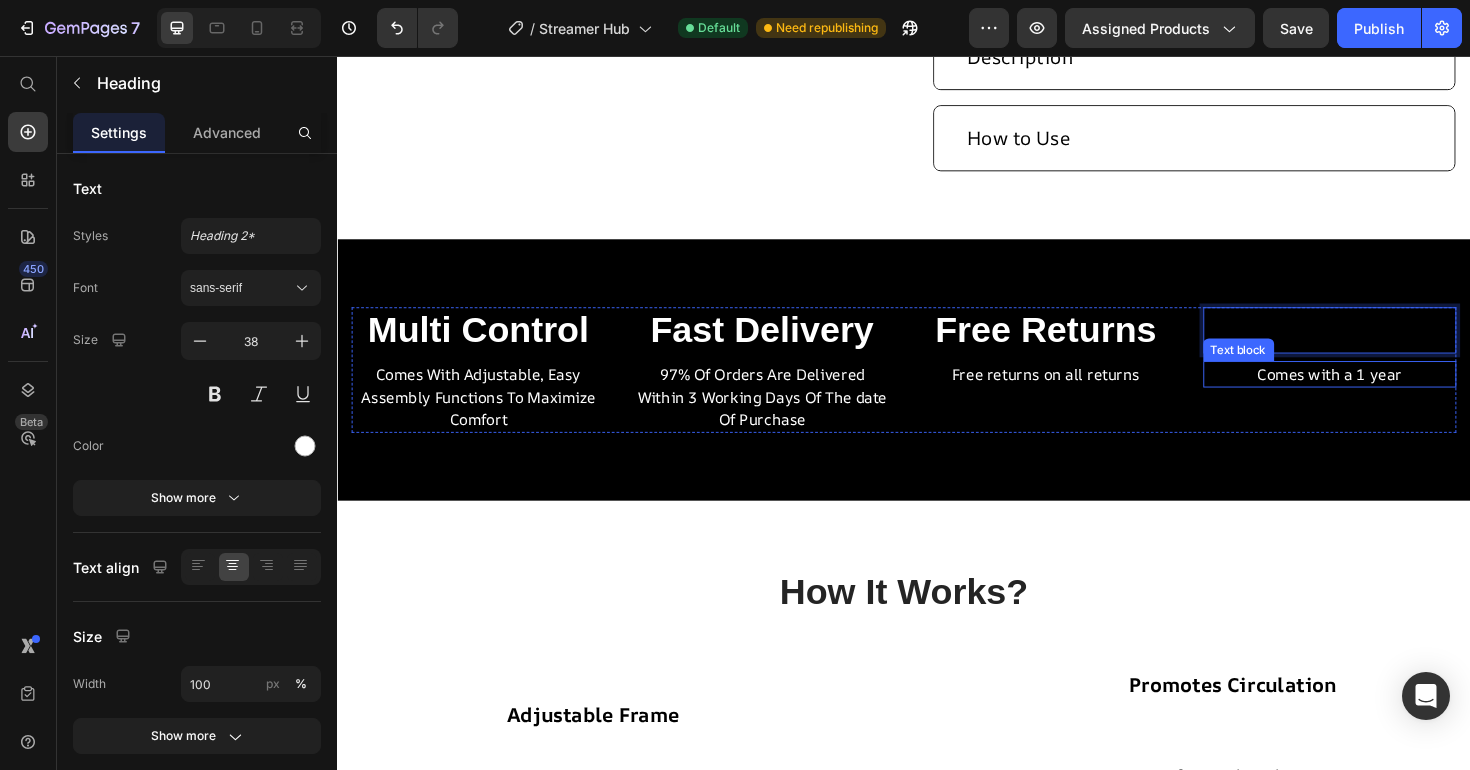 click on "Comes with a 1 year" at bounding box center [1388, 393] 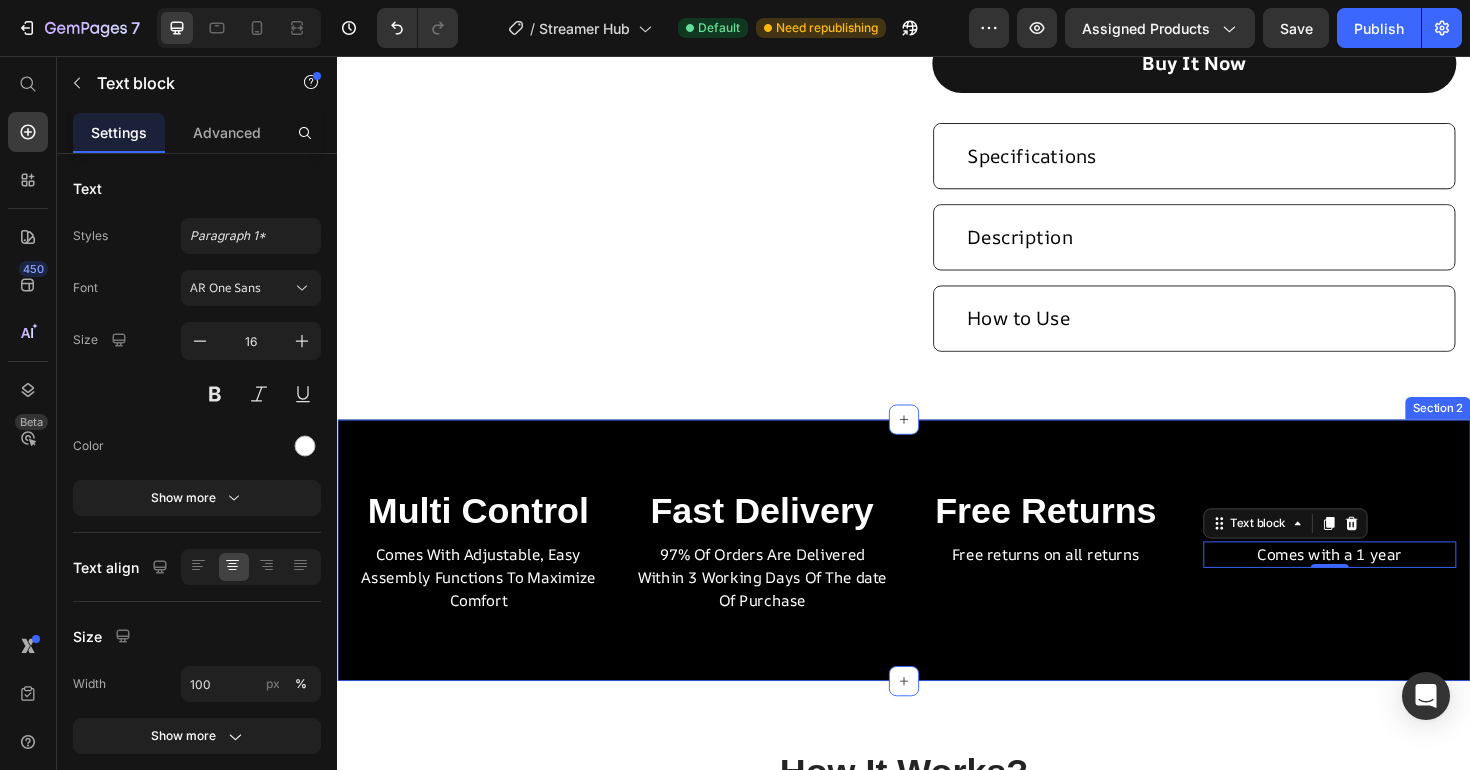scroll, scrollTop: 666, scrollLeft: 0, axis: vertical 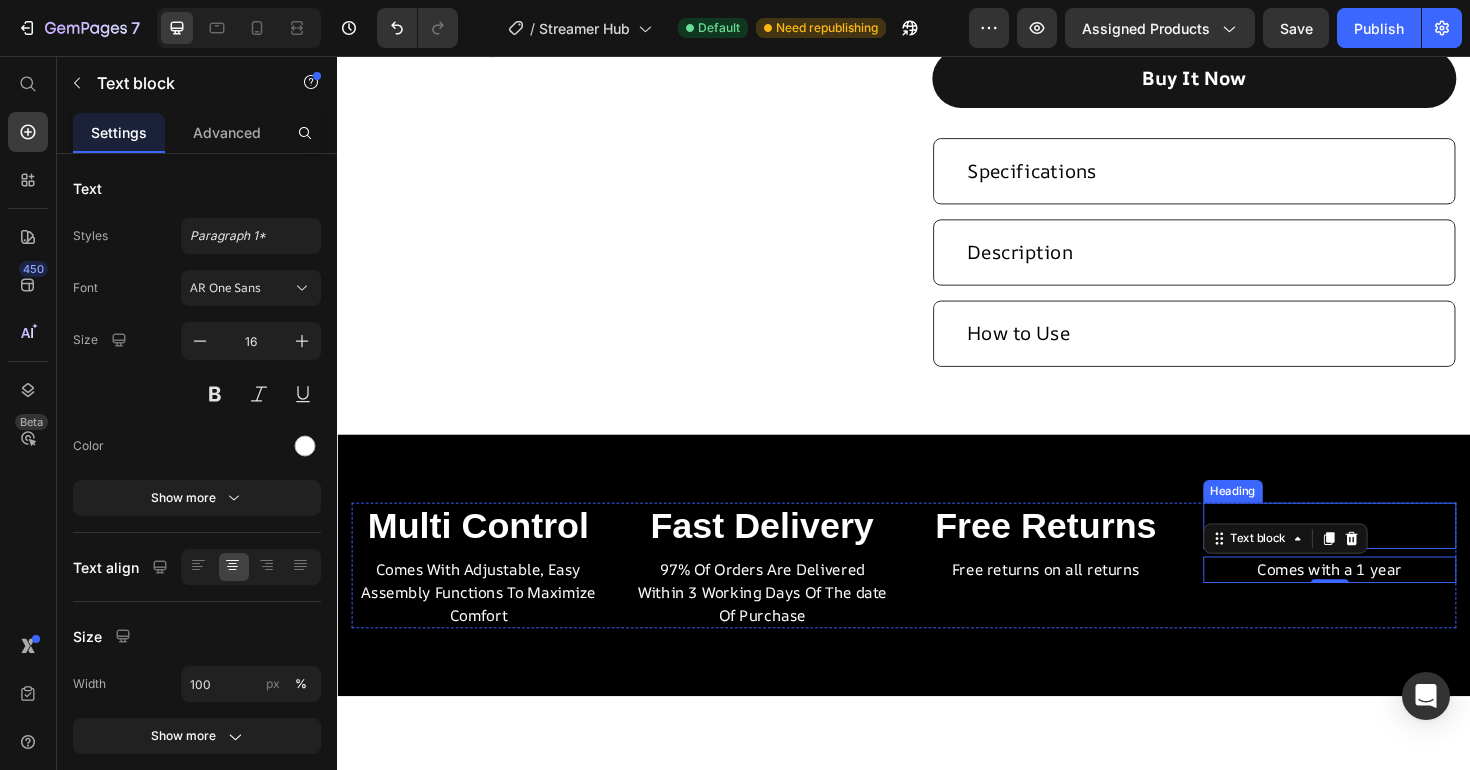 click at bounding box center [1388, 554] 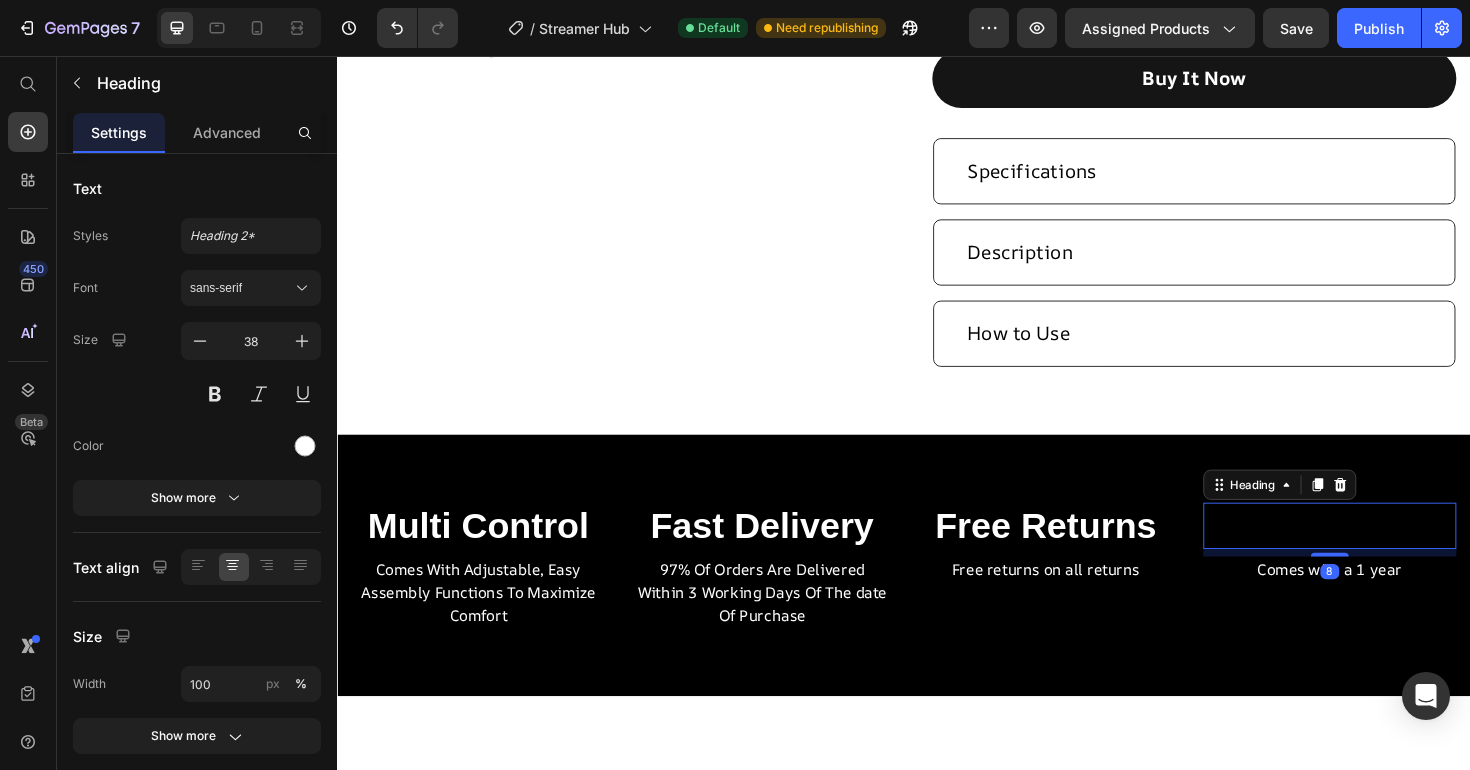 click at bounding box center [1388, 554] 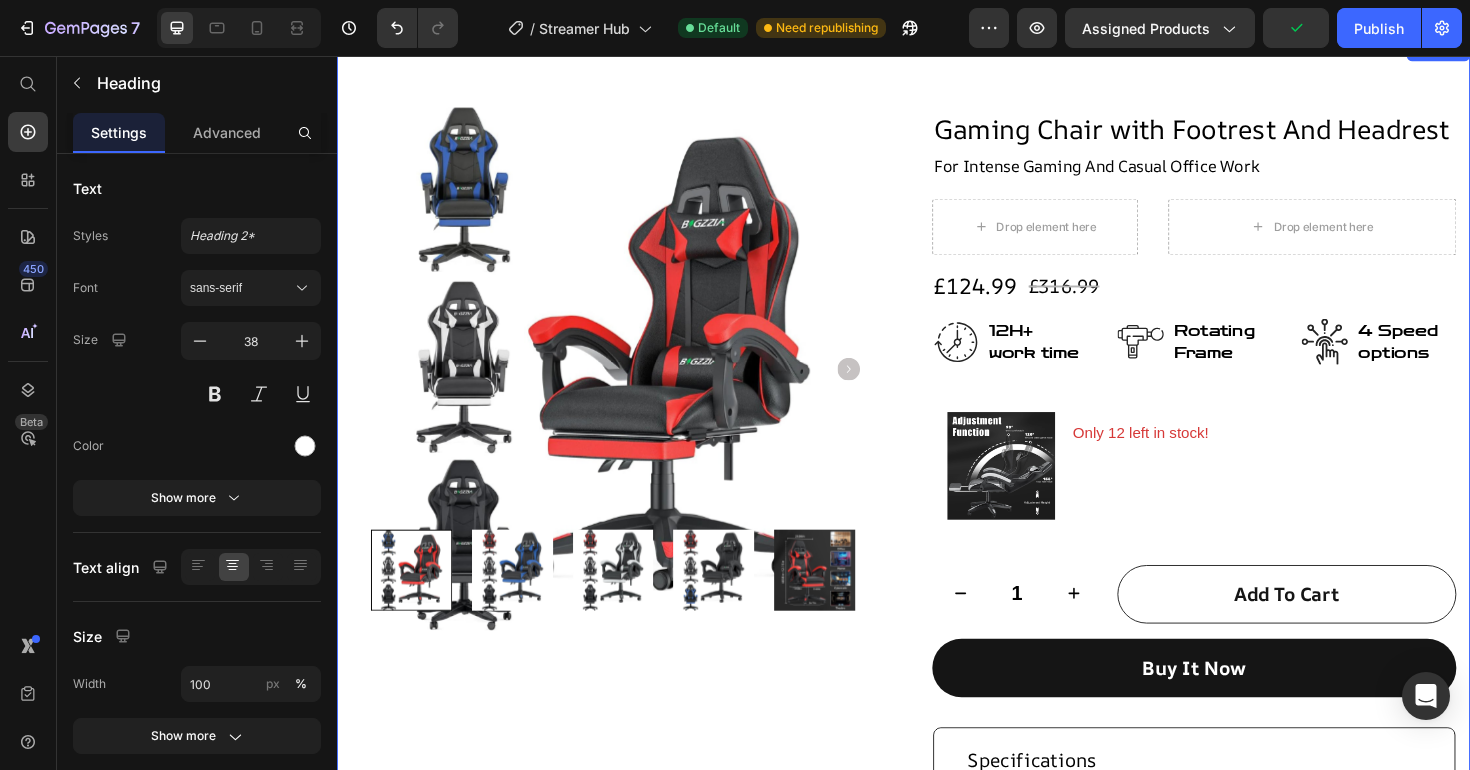 scroll, scrollTop: 44, scrollLeft: 0, axis: vertical 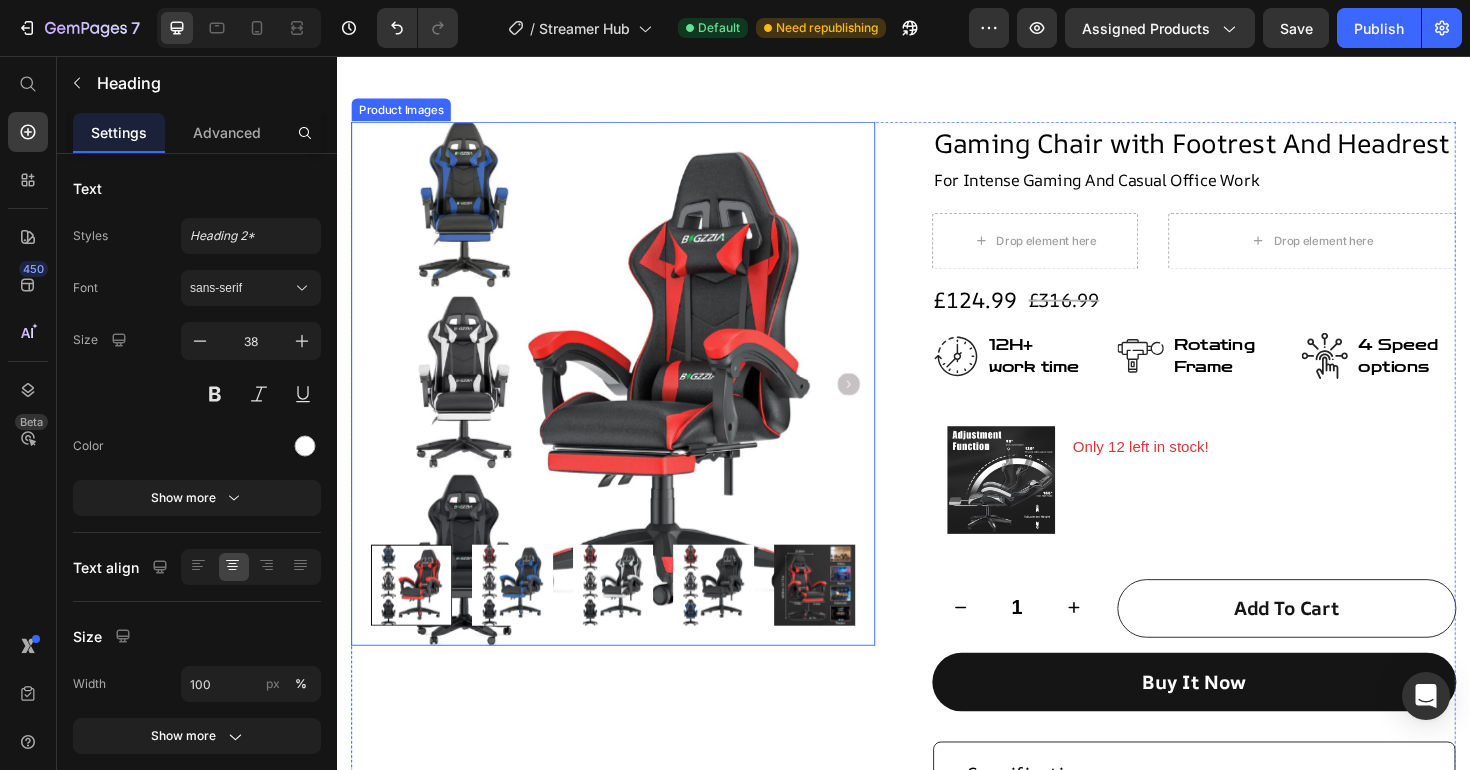 click at bounding box center [843, 616] 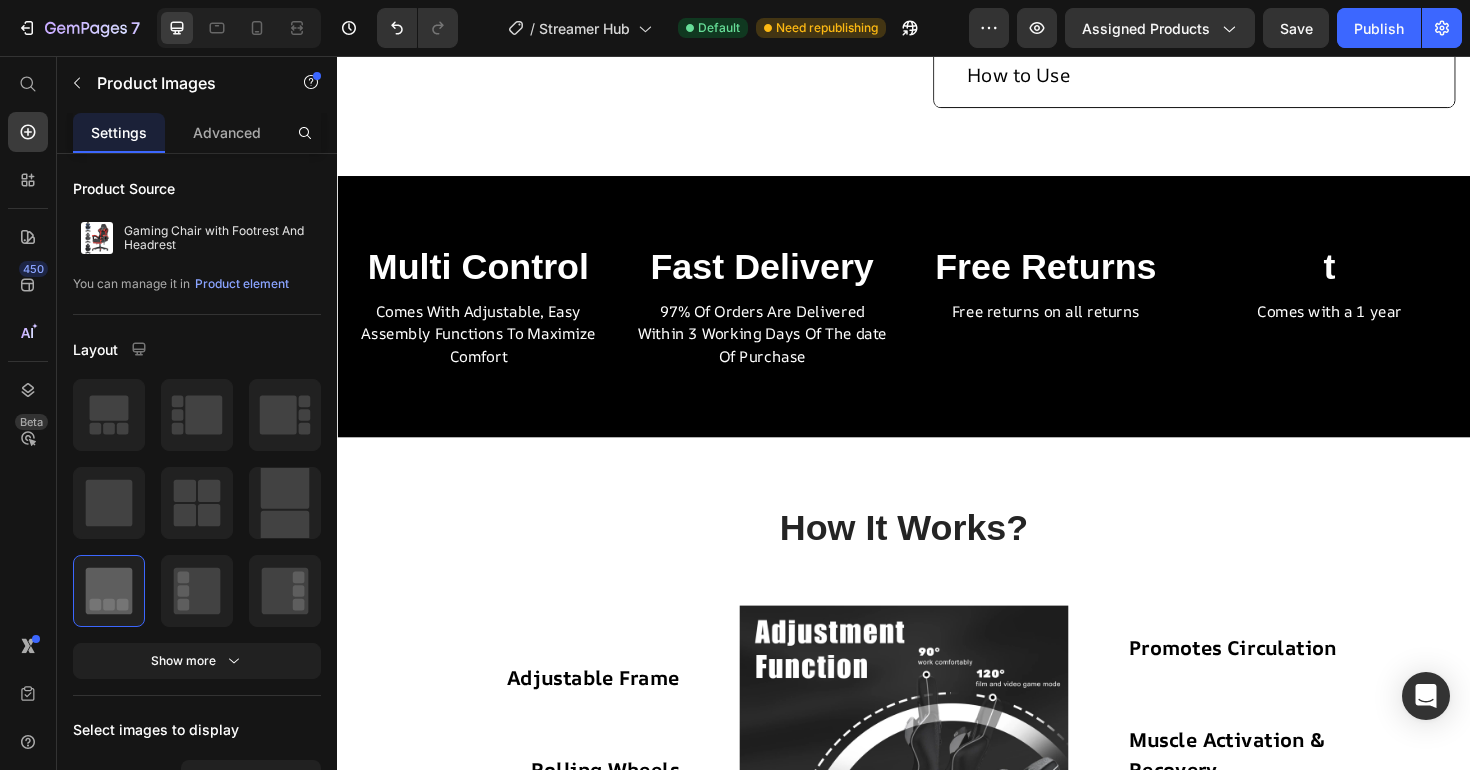 scroll, scrollTop: 974, scrollLeft: 0, axis: vertical 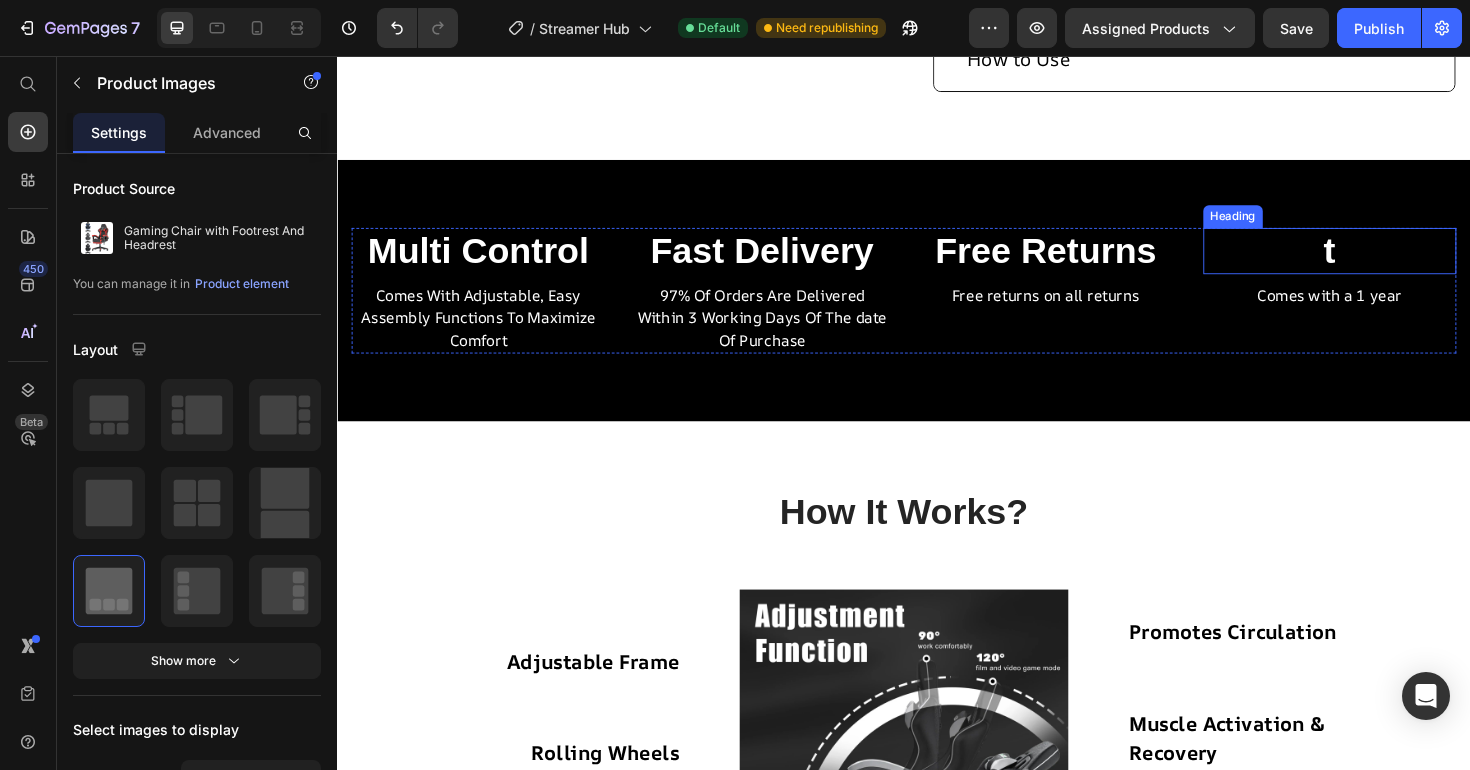 click on "t" at bounding box center [1388, 263] 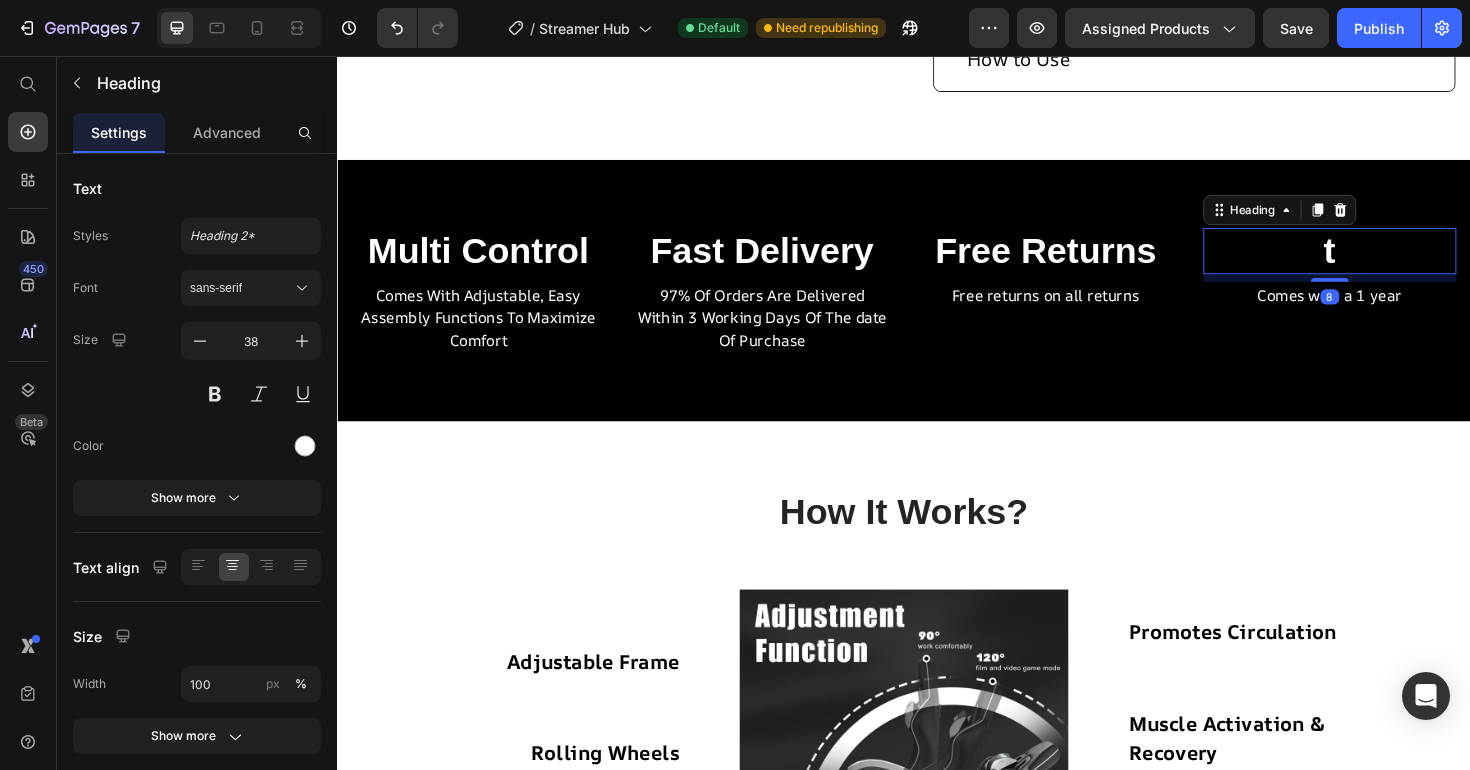 click on "t" at bounding box center (1388, 263) 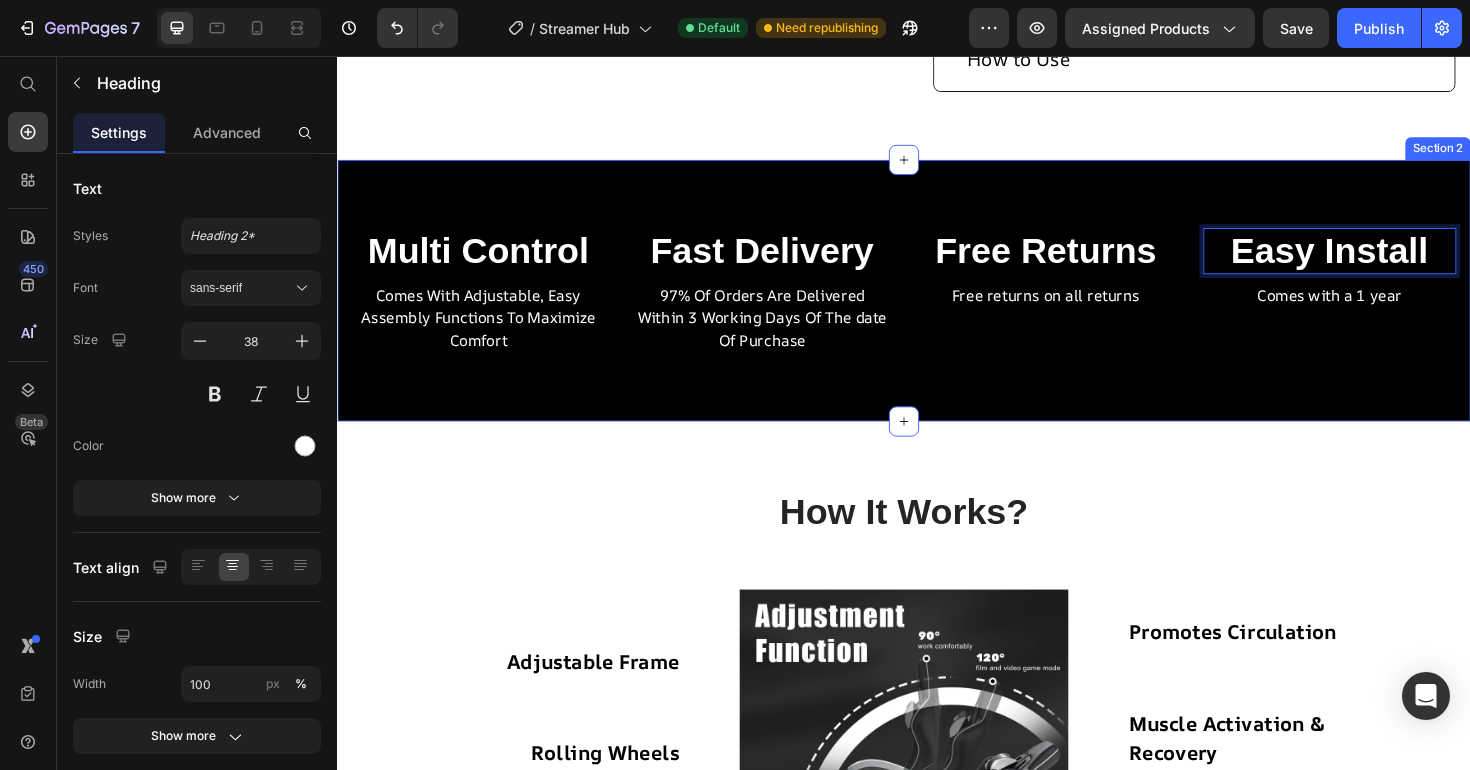 click on "Multi Control Heading Comes With Adjustable, Easy Assembly Functions To Maximize Comfort Text block Fast Delivery Heading 97% Of Orders Are Delivered Within 3 Working Days Of The date Of Purchase Text block Free Returns  Heading Free returns on all returns  Text block Easy Install Heading   8 Comes with a 1 year  Text block Row Section 2" at bounding box center (937, 305) 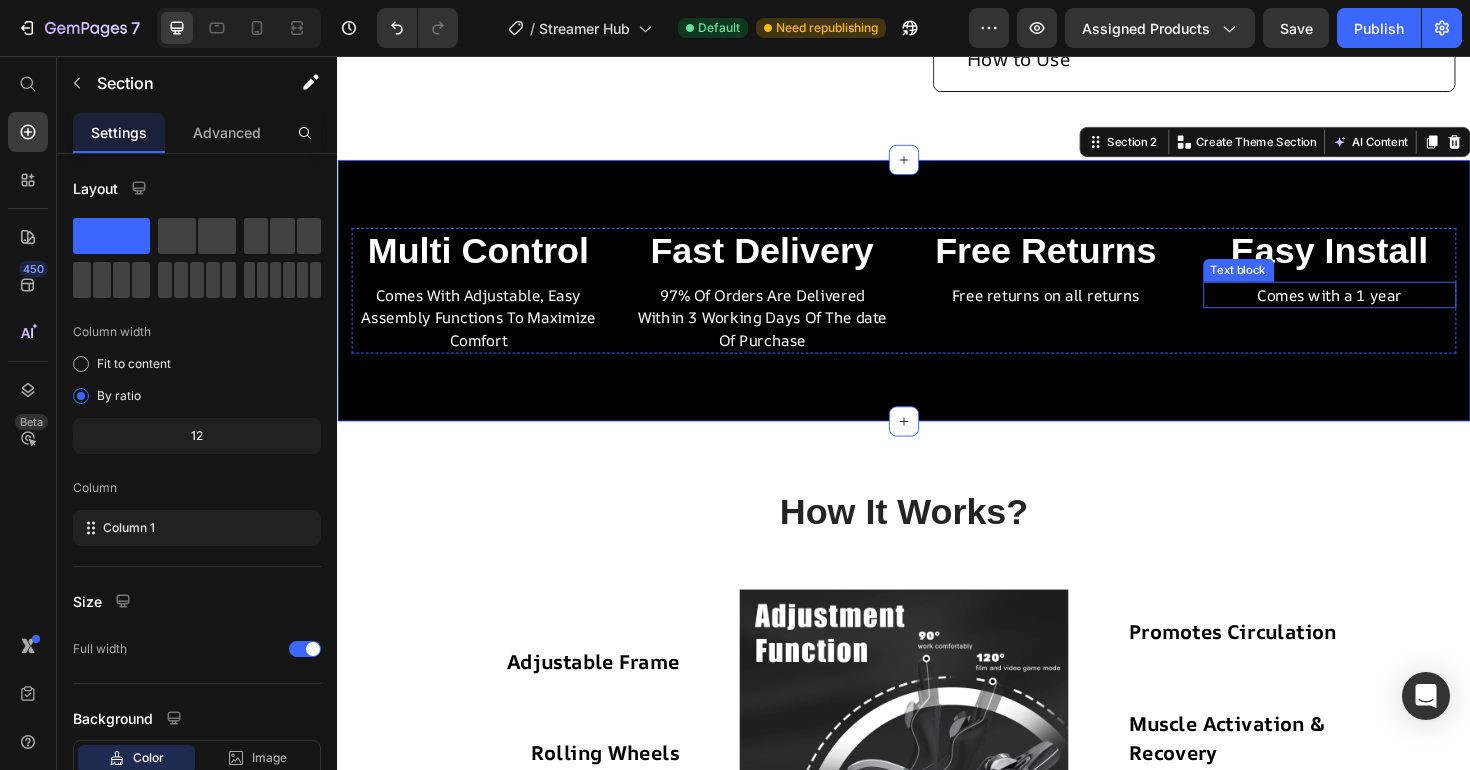 click on "Comes with a 1 year" at bounding box center [1388, 309] 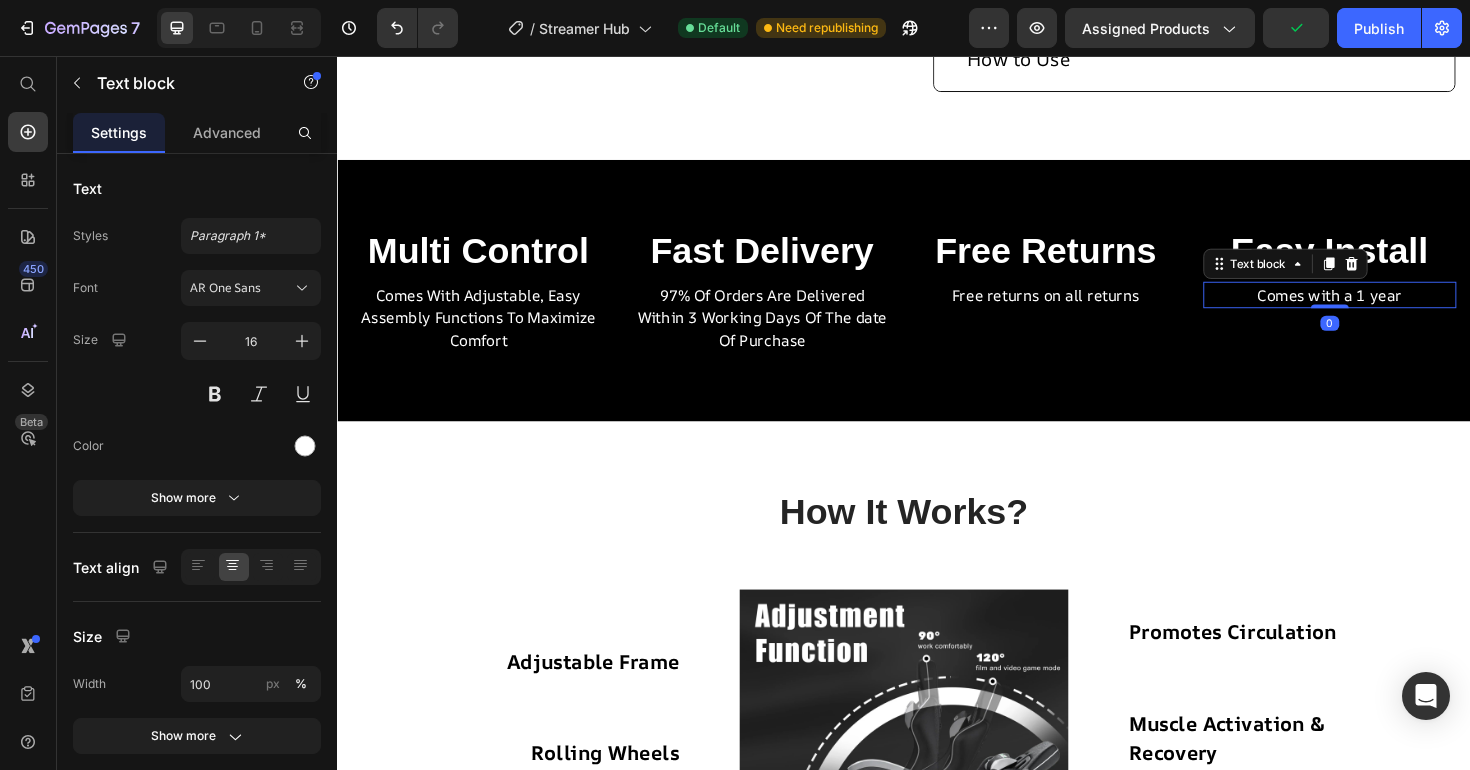 click on "Comes with a 1 year" at bounding box center (1388, 309) 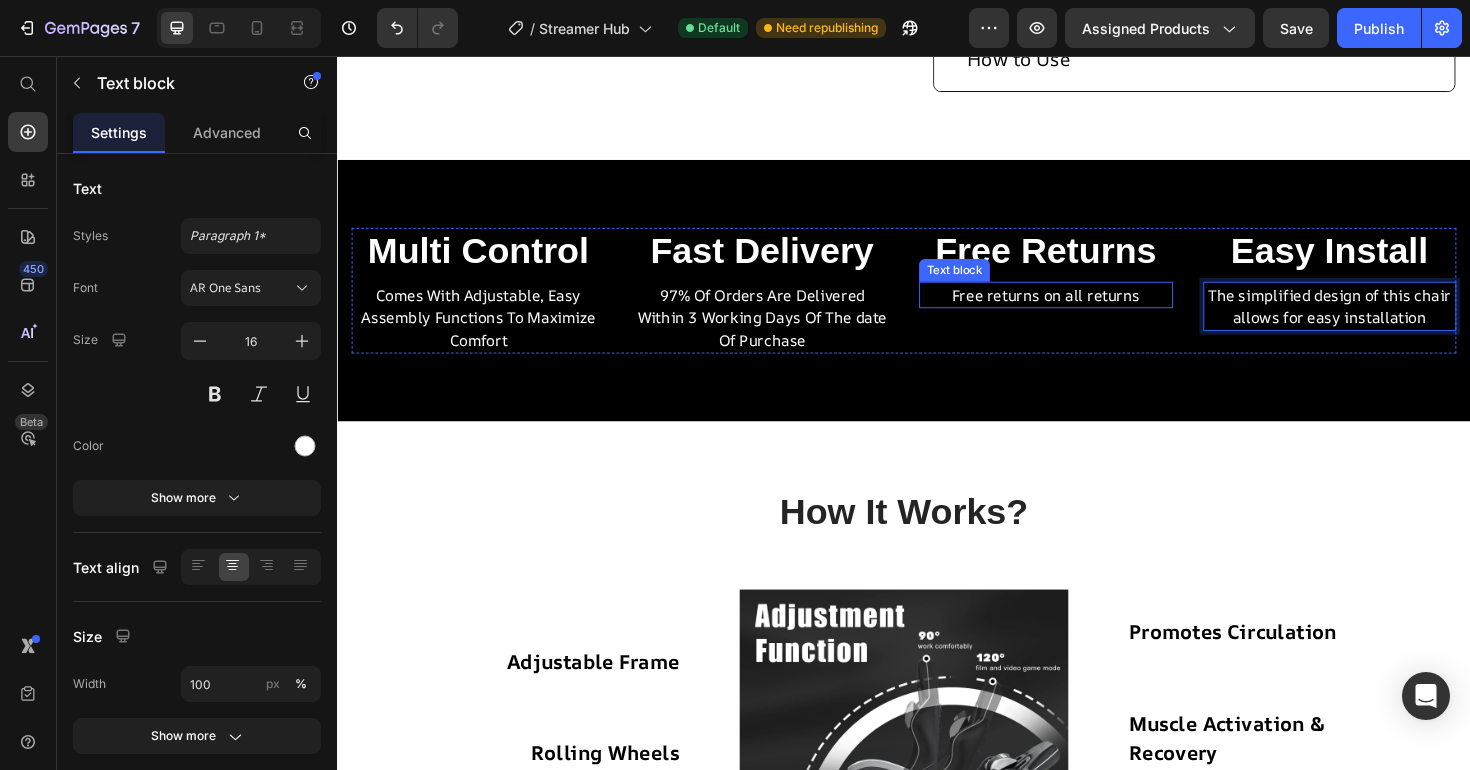 click on "Free returns on all returns" at bounding box center (1087, 309) 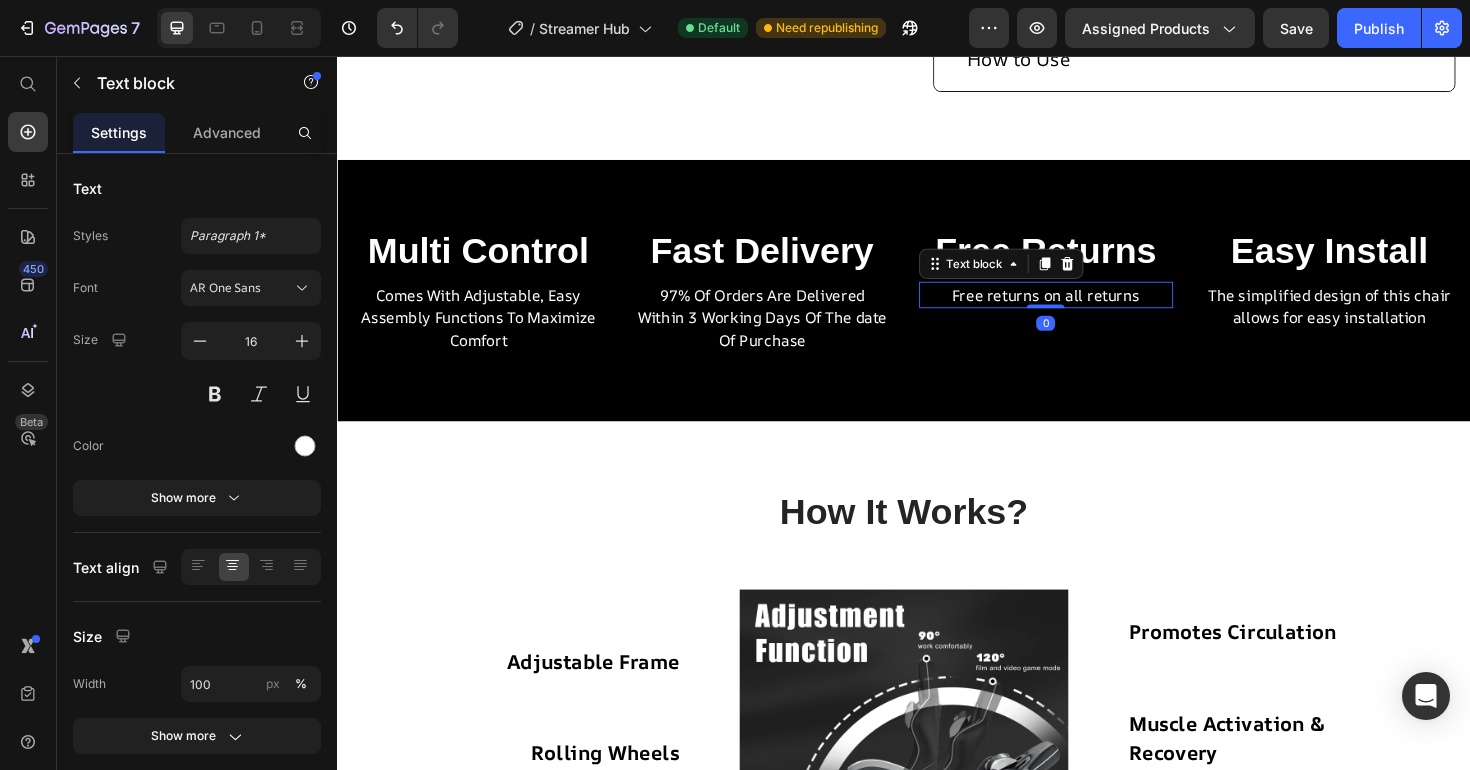 click on "Free returns on all returns" at bounding box center [1087, 309] 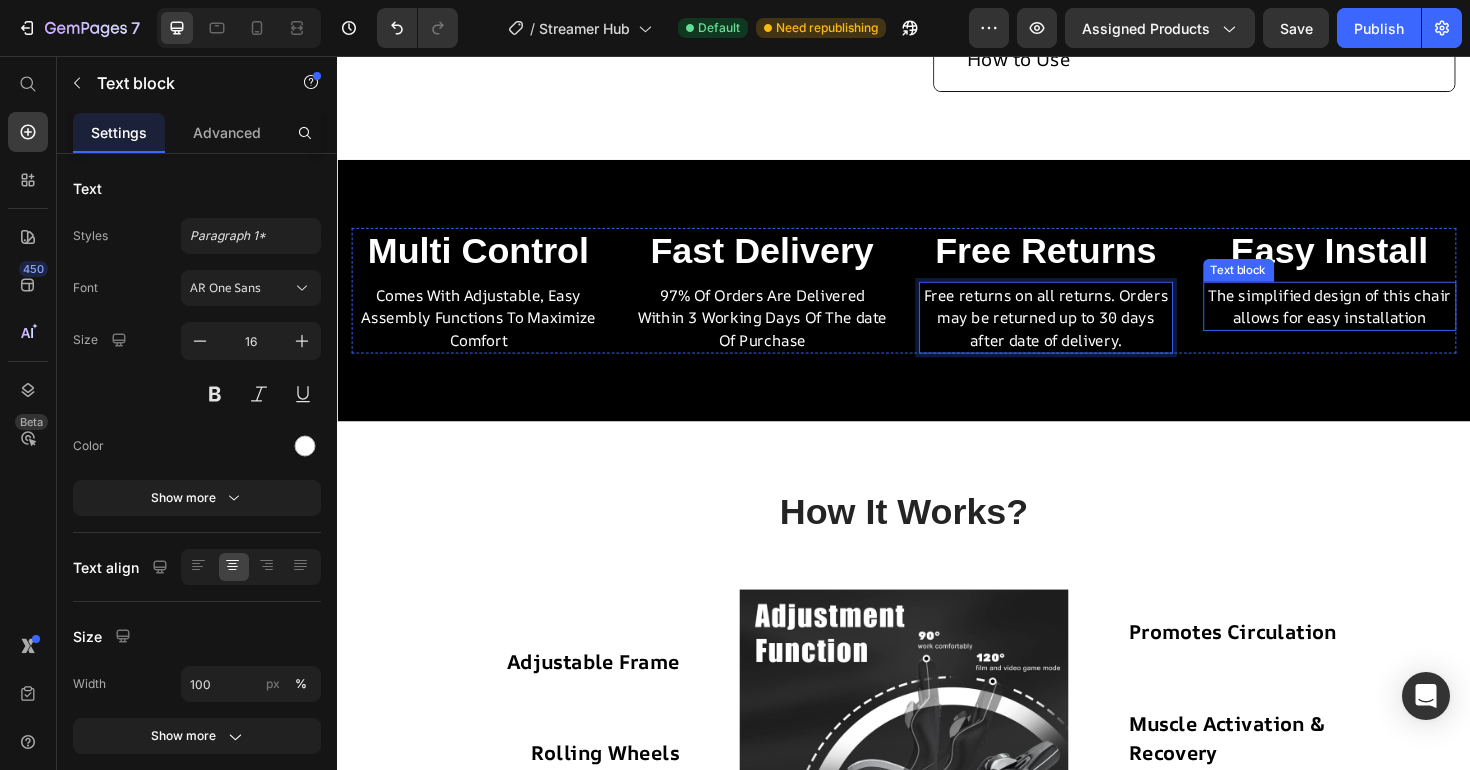 click on "The simplified design of this chair allows for easy installation" at bounding box center [1388, 321] 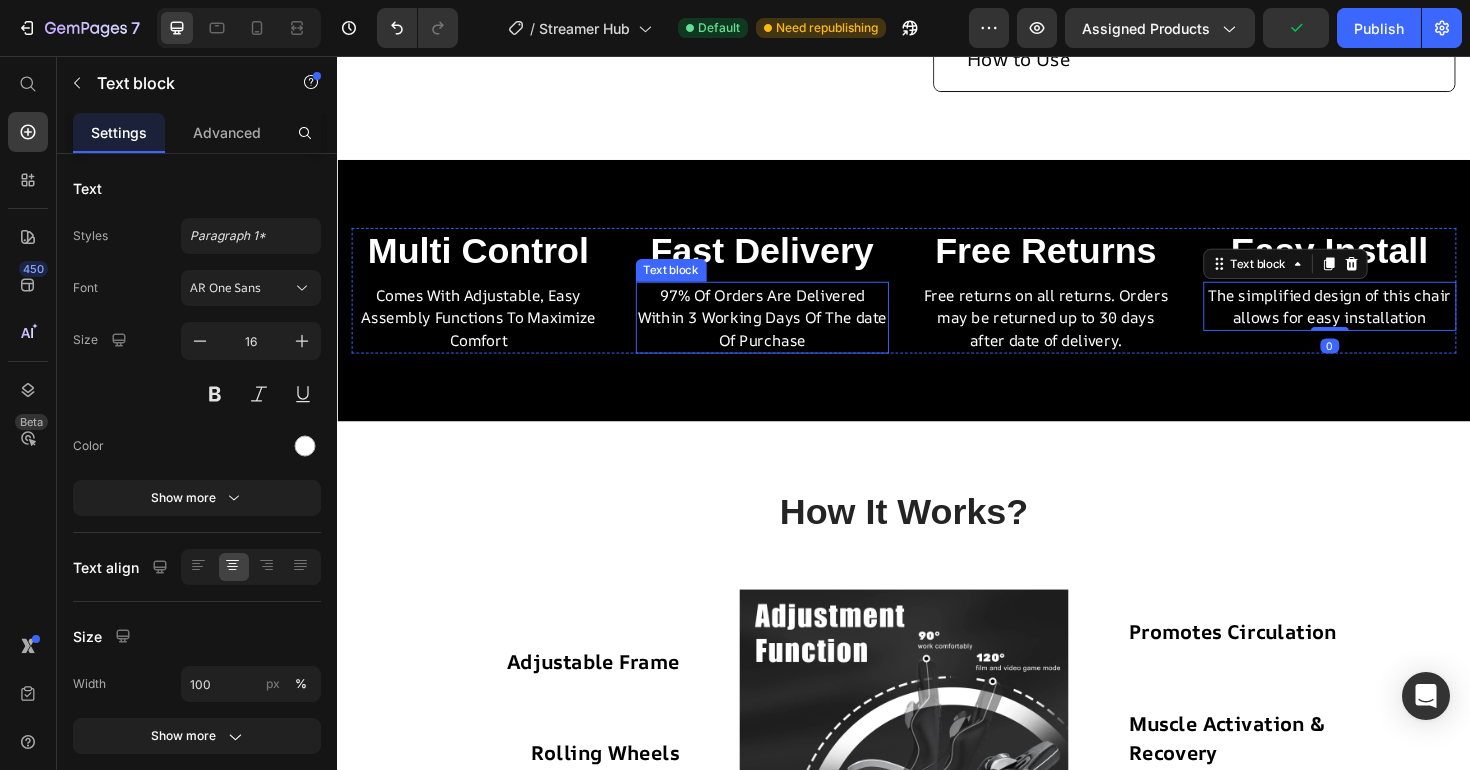 click on "97% Of Orders Are Delivered Within 3 Working Days Of The date Of Purchase" at bounding box center [787, 333] 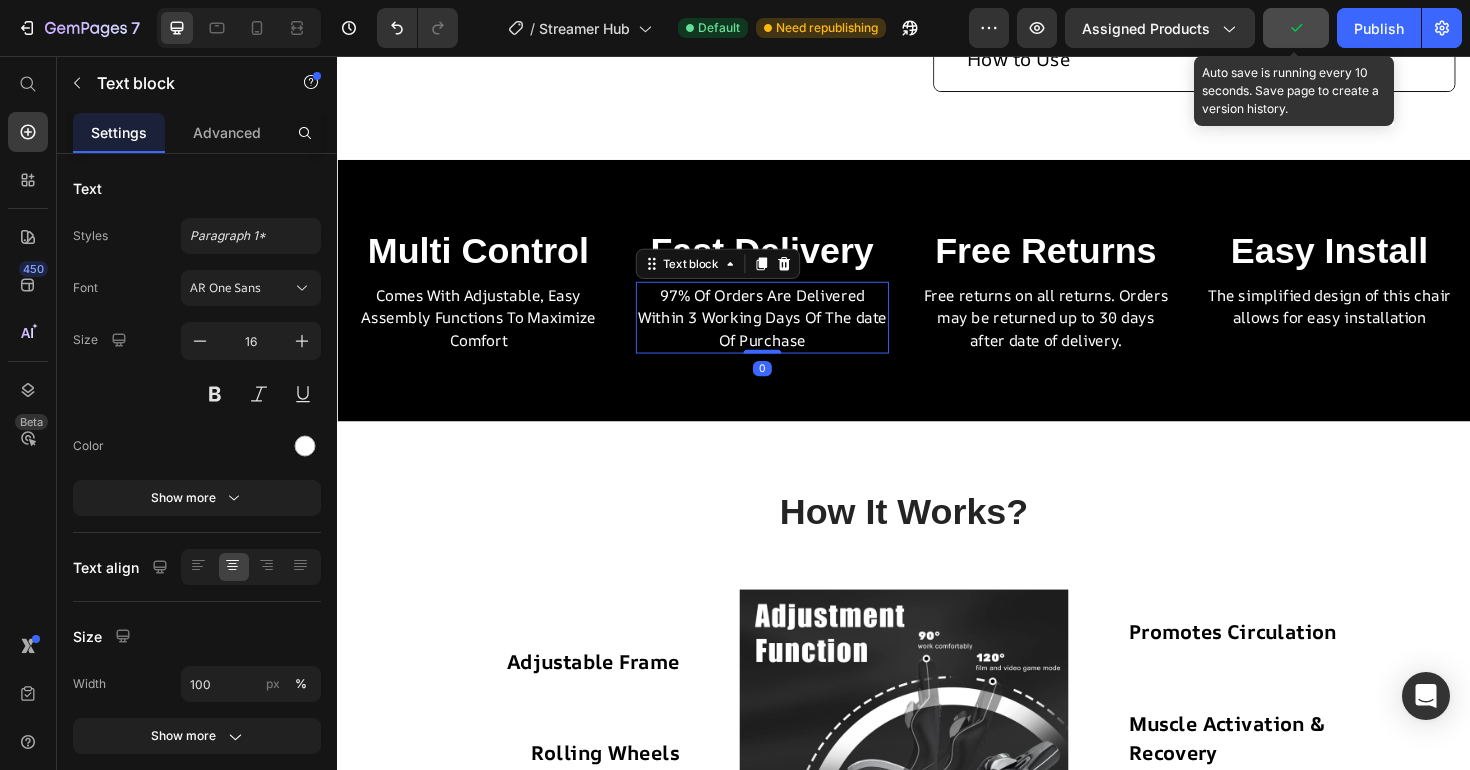click 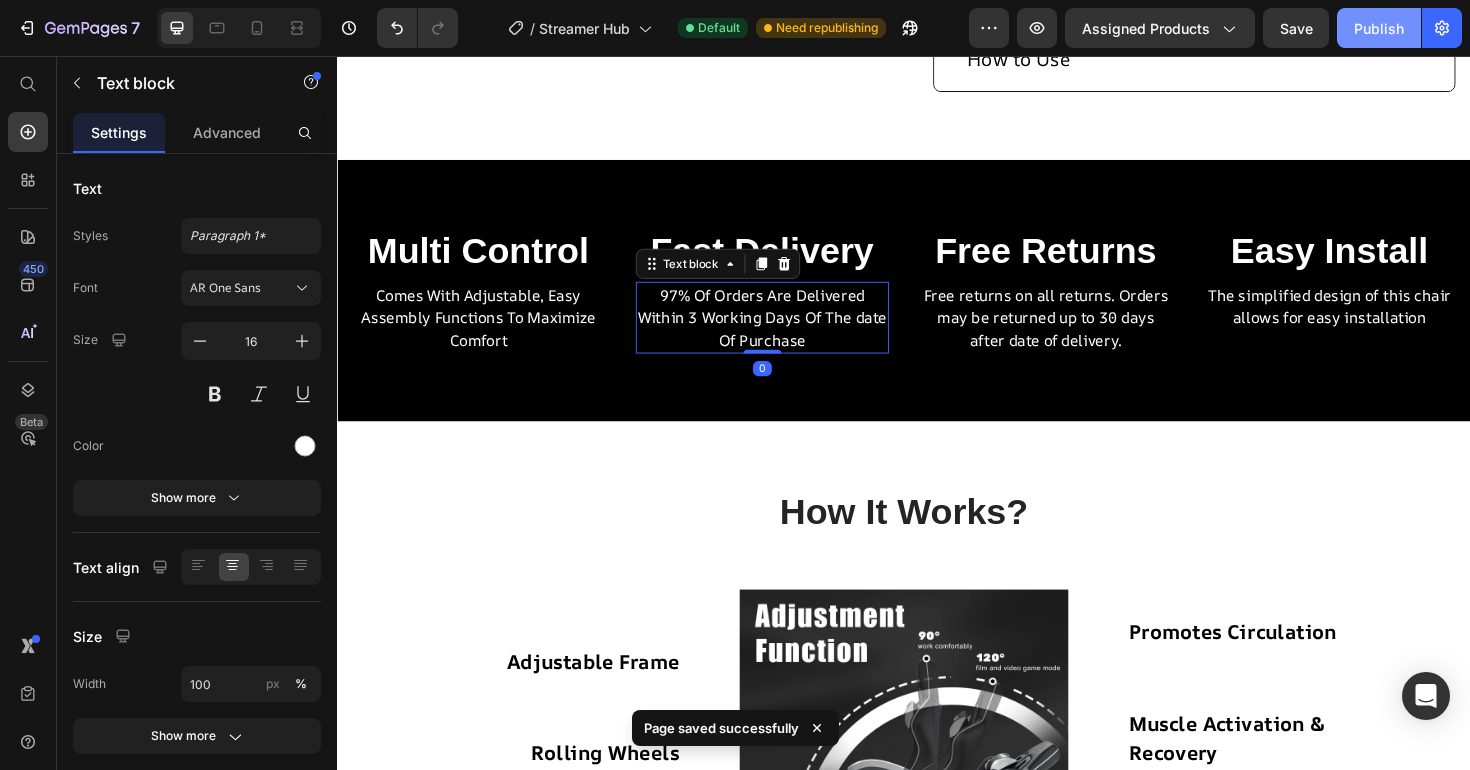 click on "Publish" at bounding box center [1379, 28] 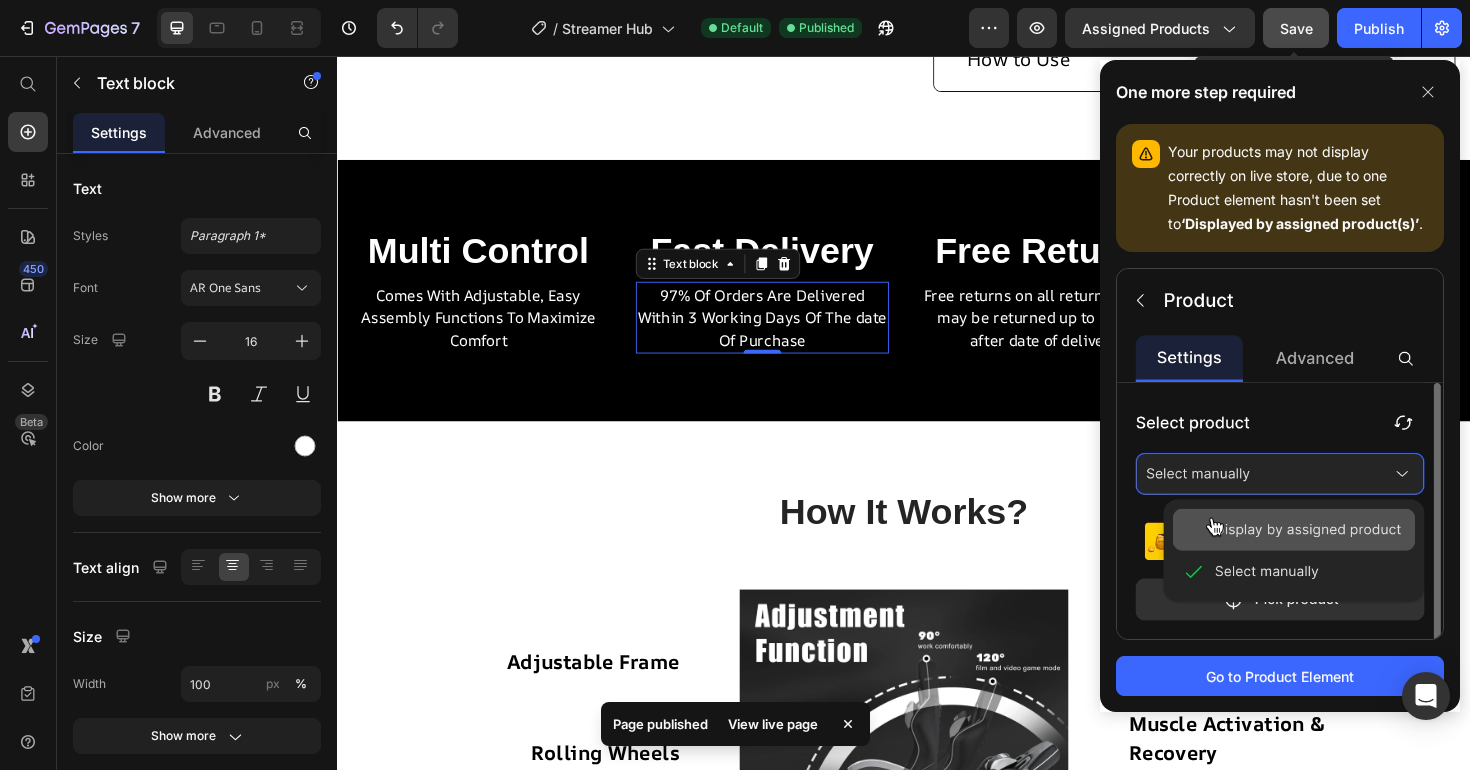 click on "Save" at bounding box center [1296, 28] 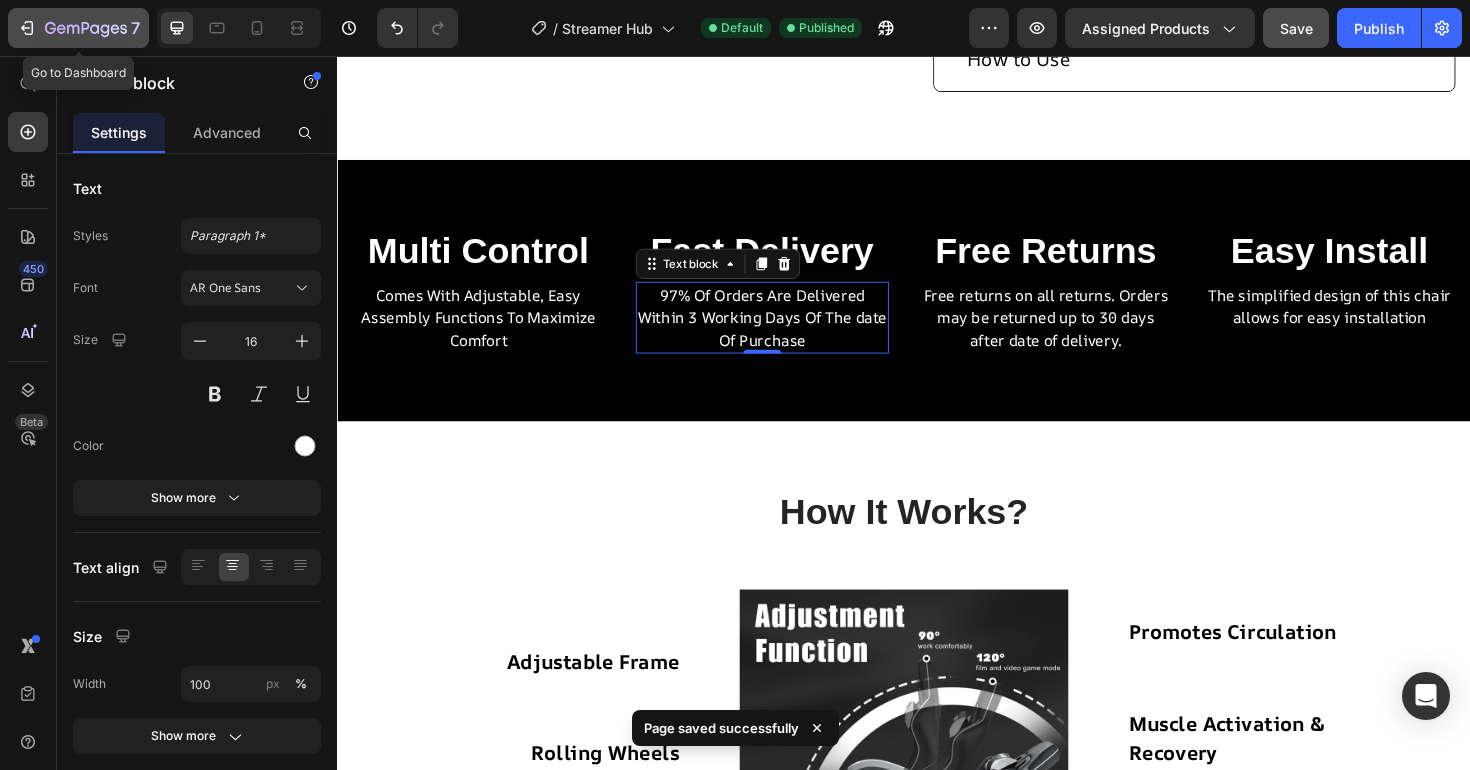 click 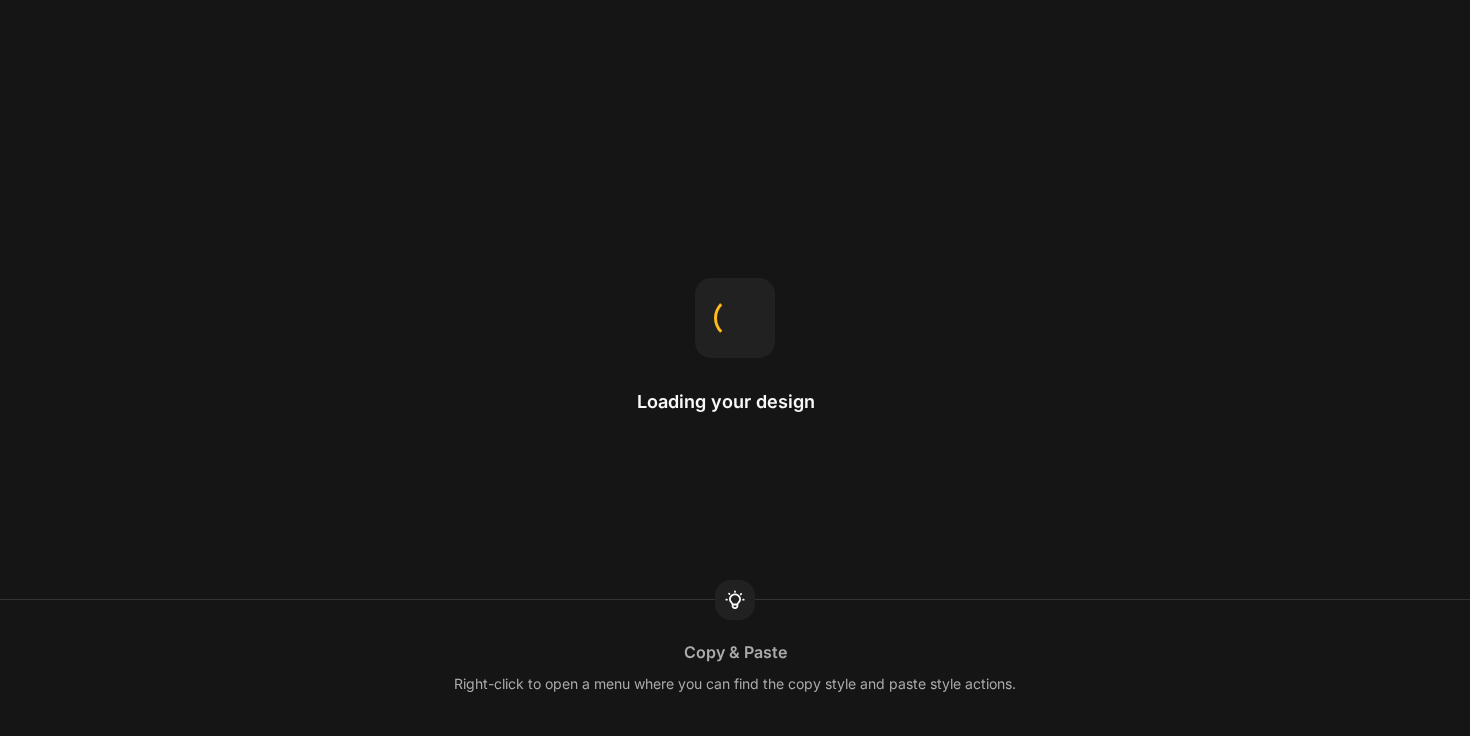 scroll, scrollTop: 0, scrollLeft: 0, axis: both 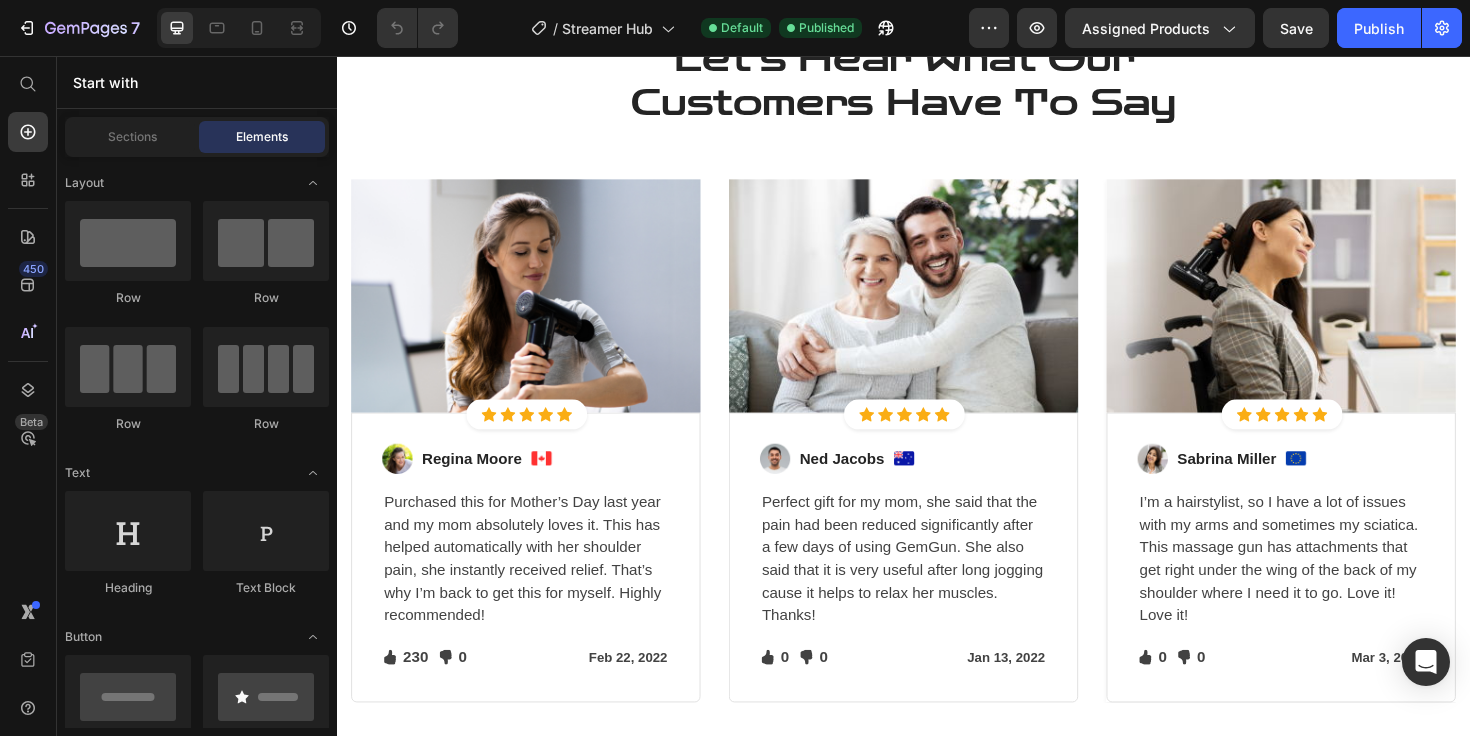 click on "Start with" at bounding box center [197, 82] 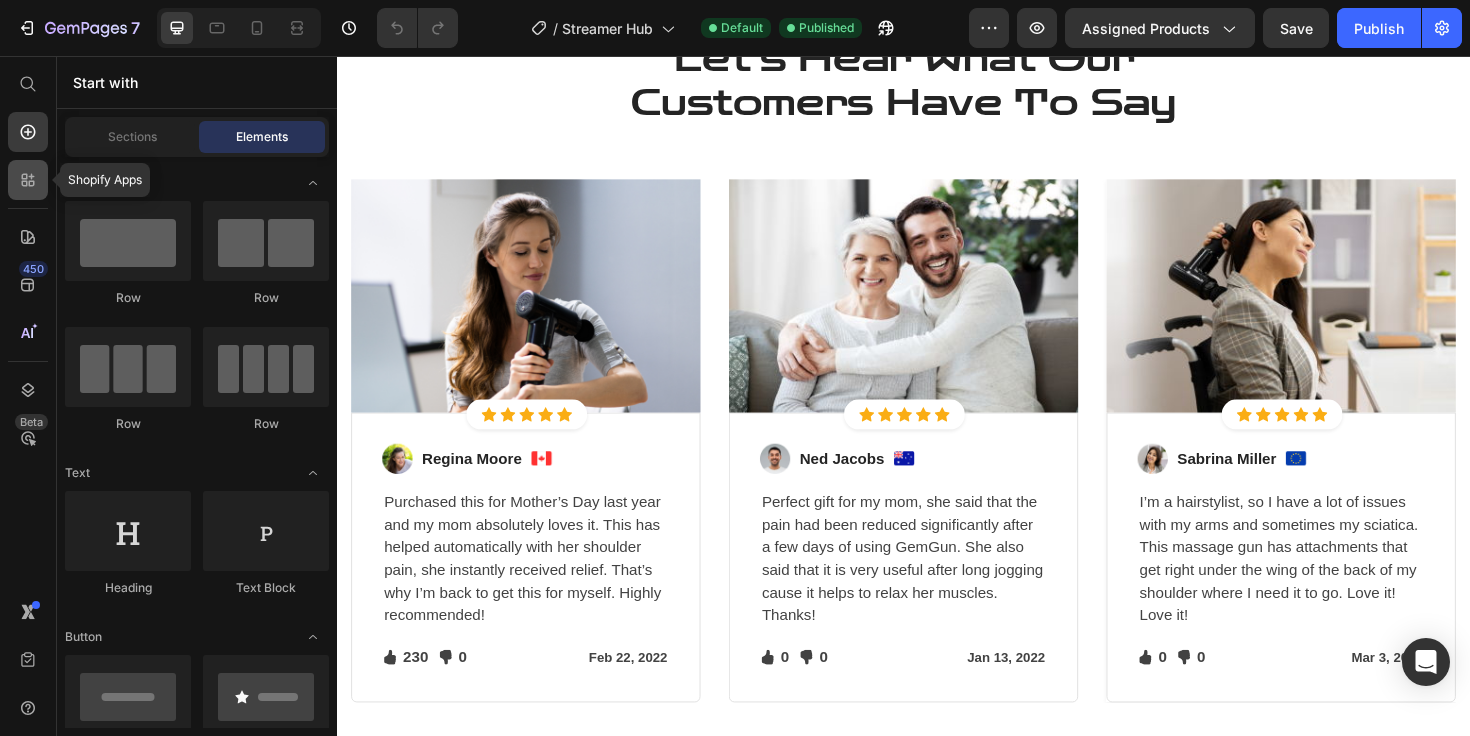 click 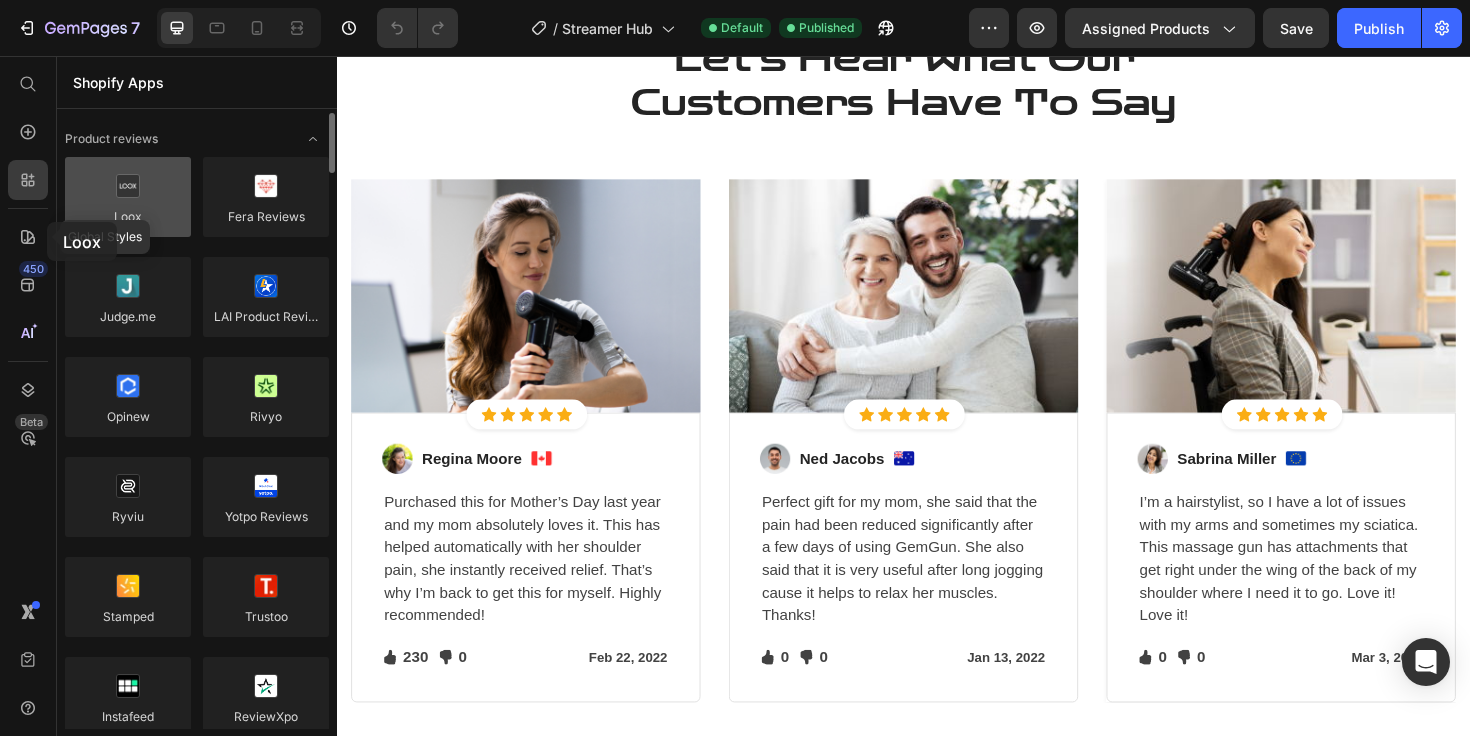 drag, startPoint x: 138, startPoint y: 209, endPoint x: 81, endPoint y: 185, distance: 61.846584 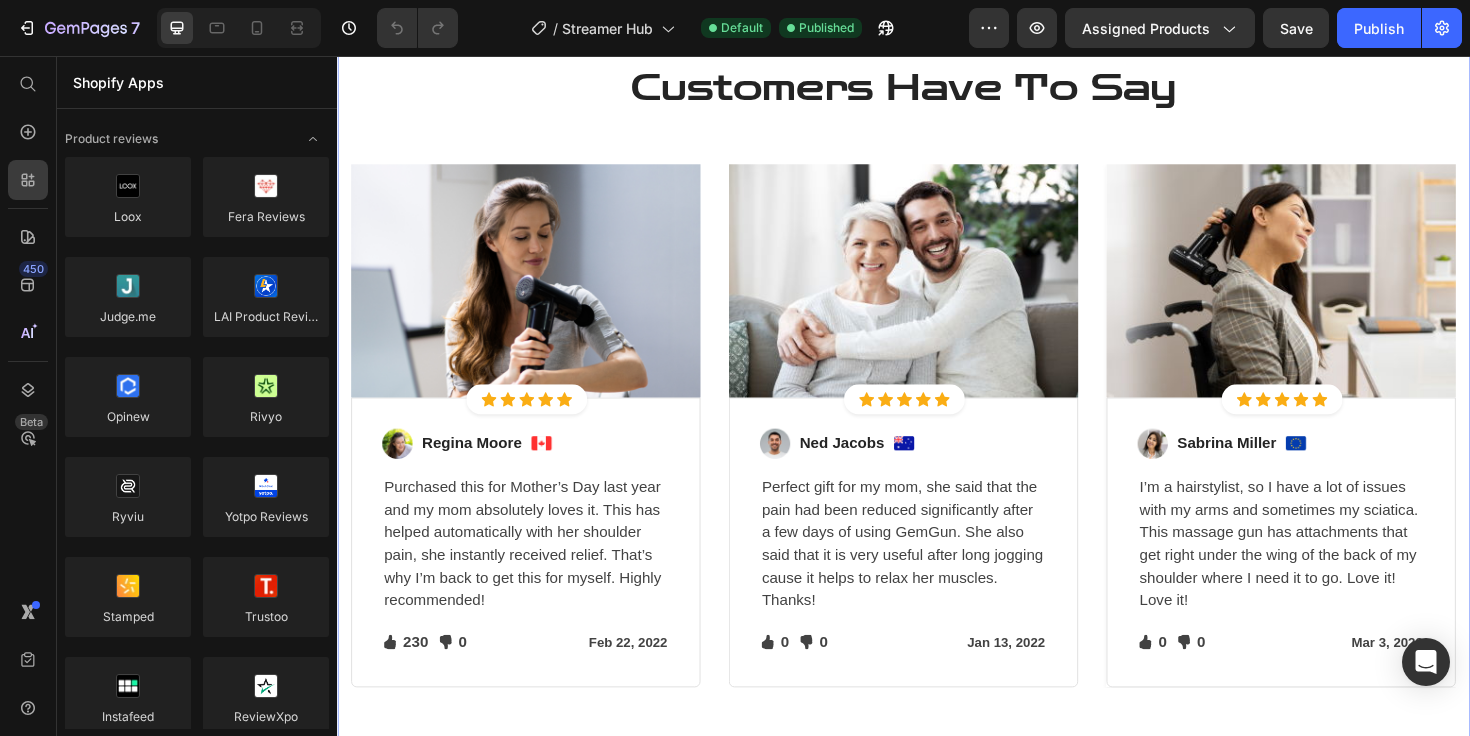 scroll, scrollTop: 2701, scrollLeft: 0, axis: vertical 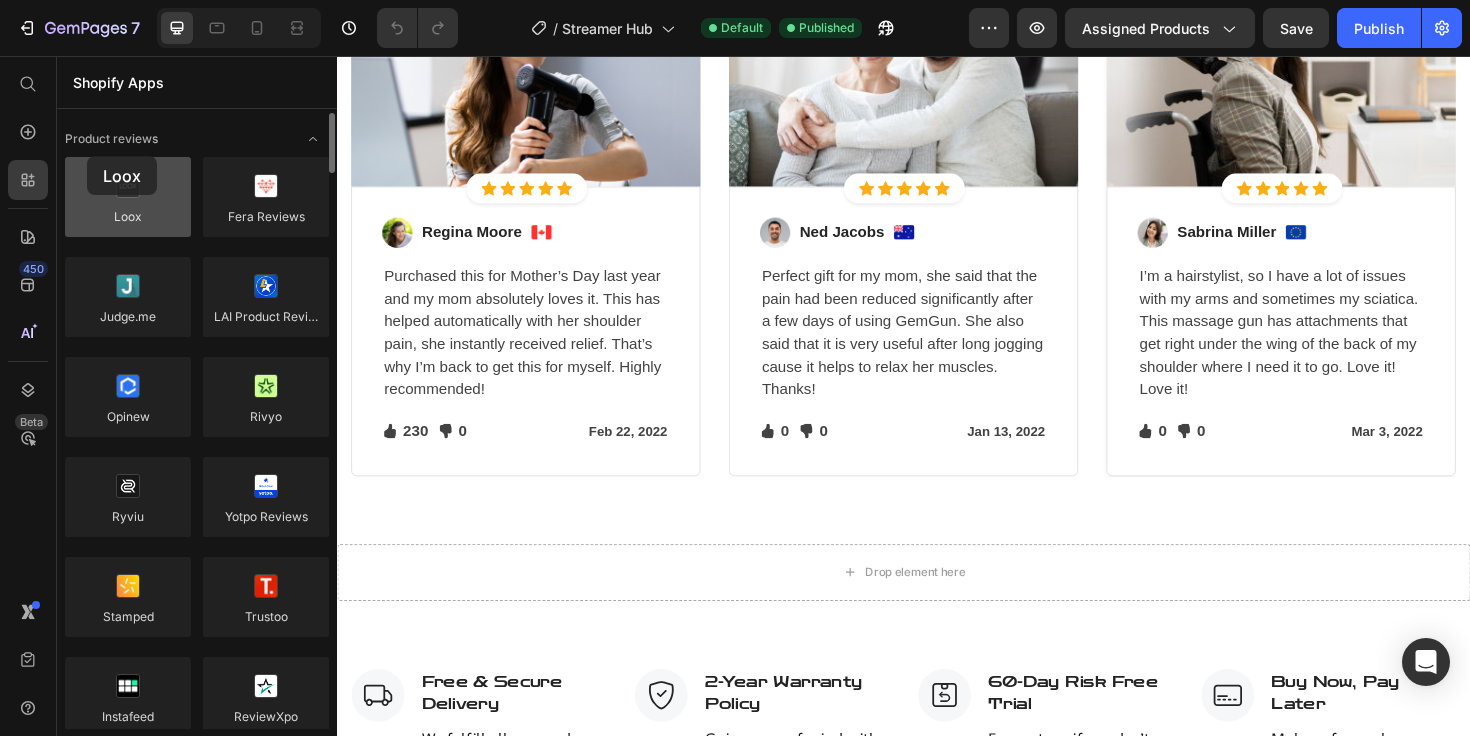 drag, startPoint x: 125, startPoint y: 192, endPoint x: 136, endPoint y: 210, distance: 21.095022 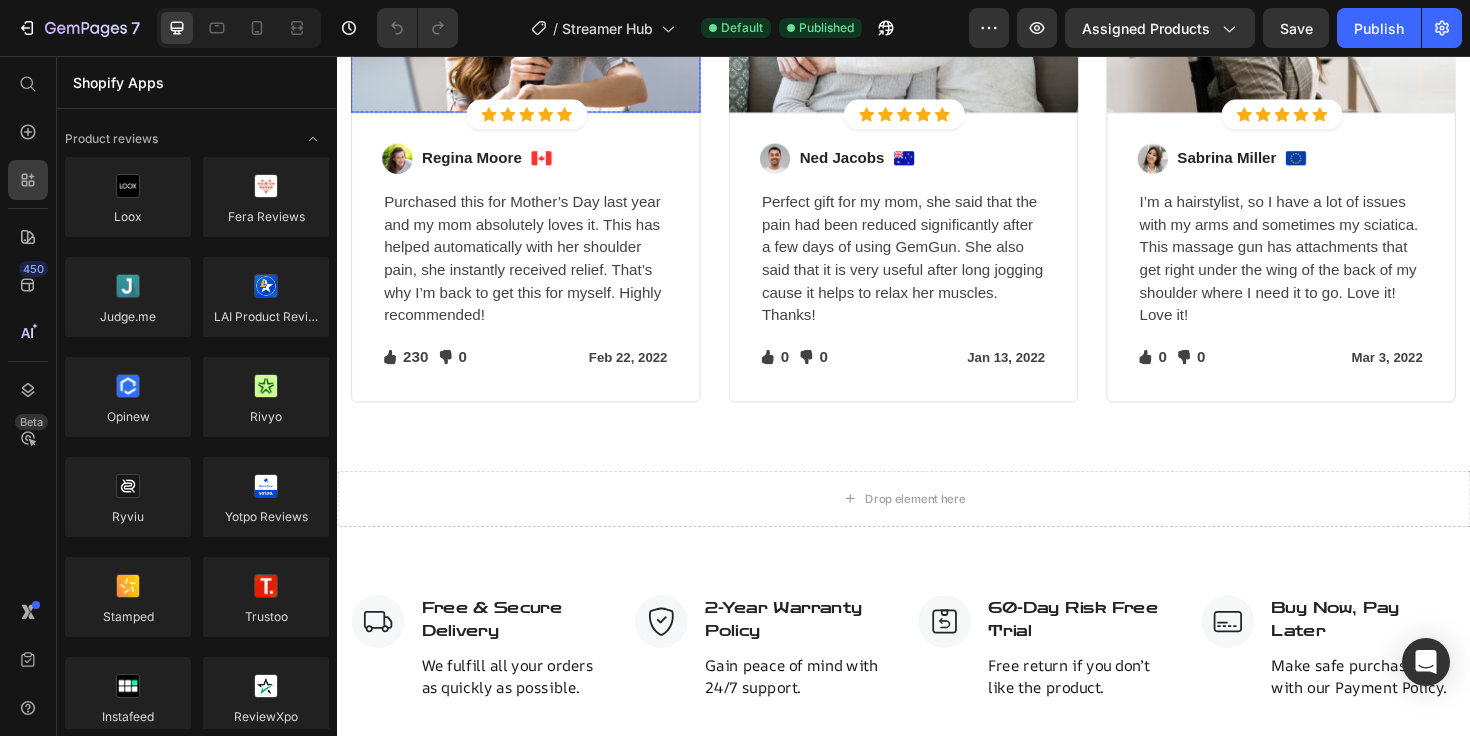 scroll, scrollTop: 2897, scrollLeft: 0, axis: vertical 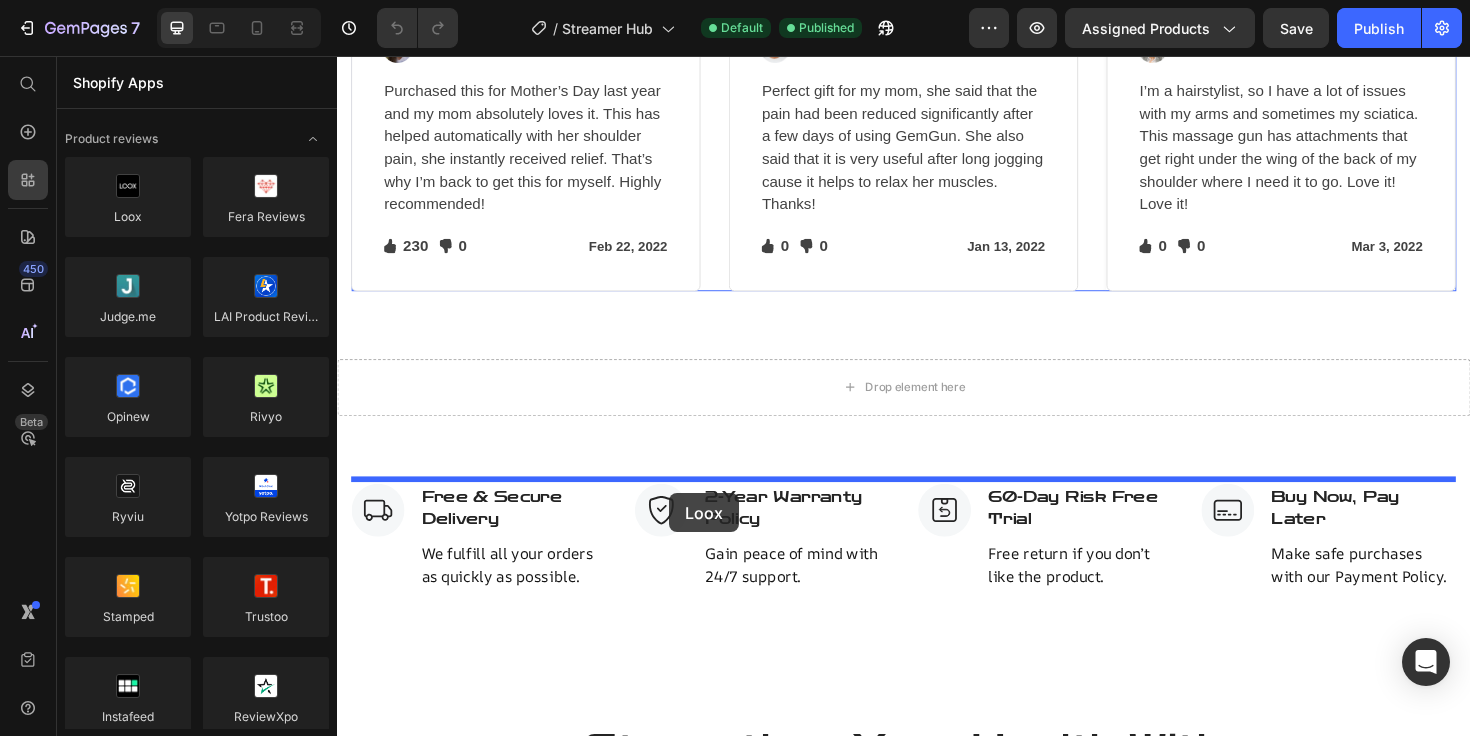 drag, startPoint x: 485, startPoint y: 261, endPoint x: 690, endPoint y: 518, distance: 328.7461 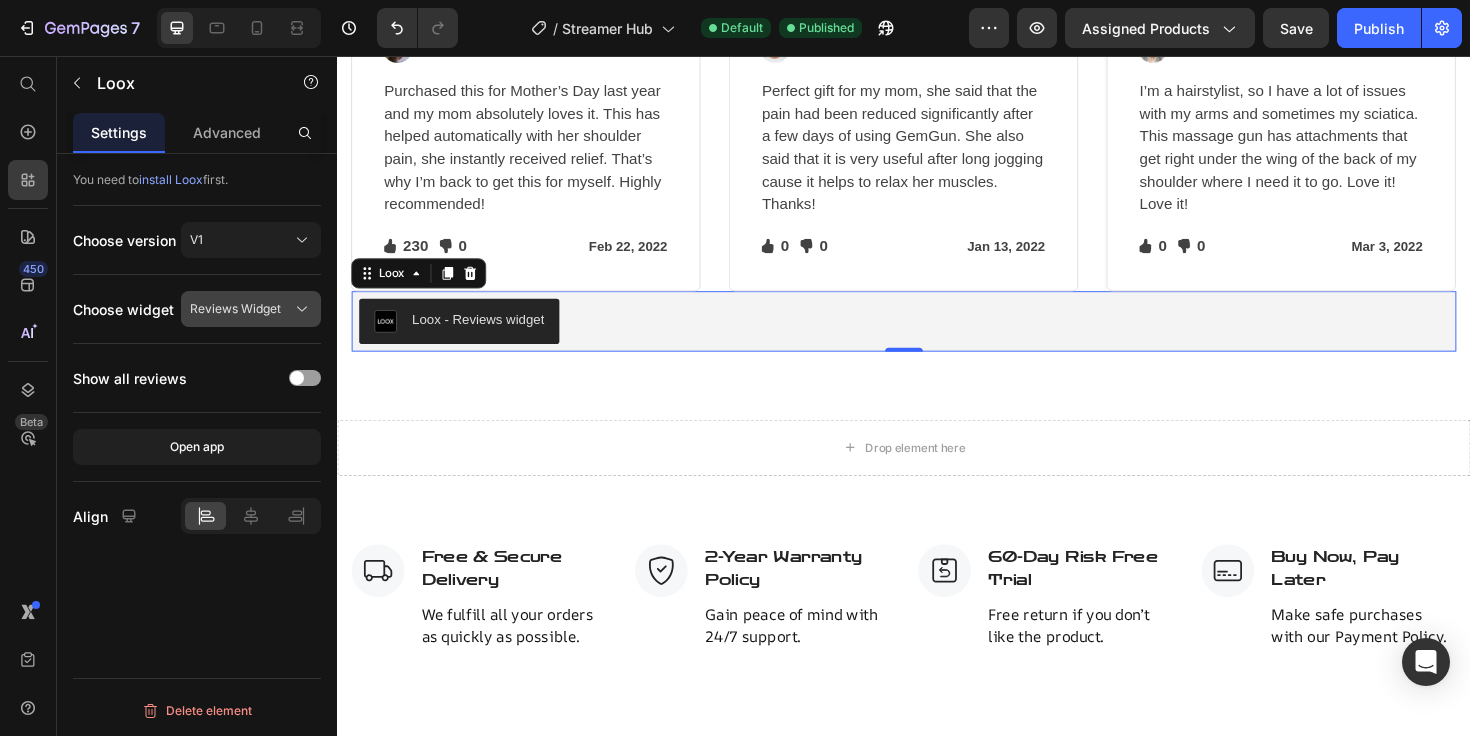 click on "Reviews Widget" at bounding box center (251, 309) 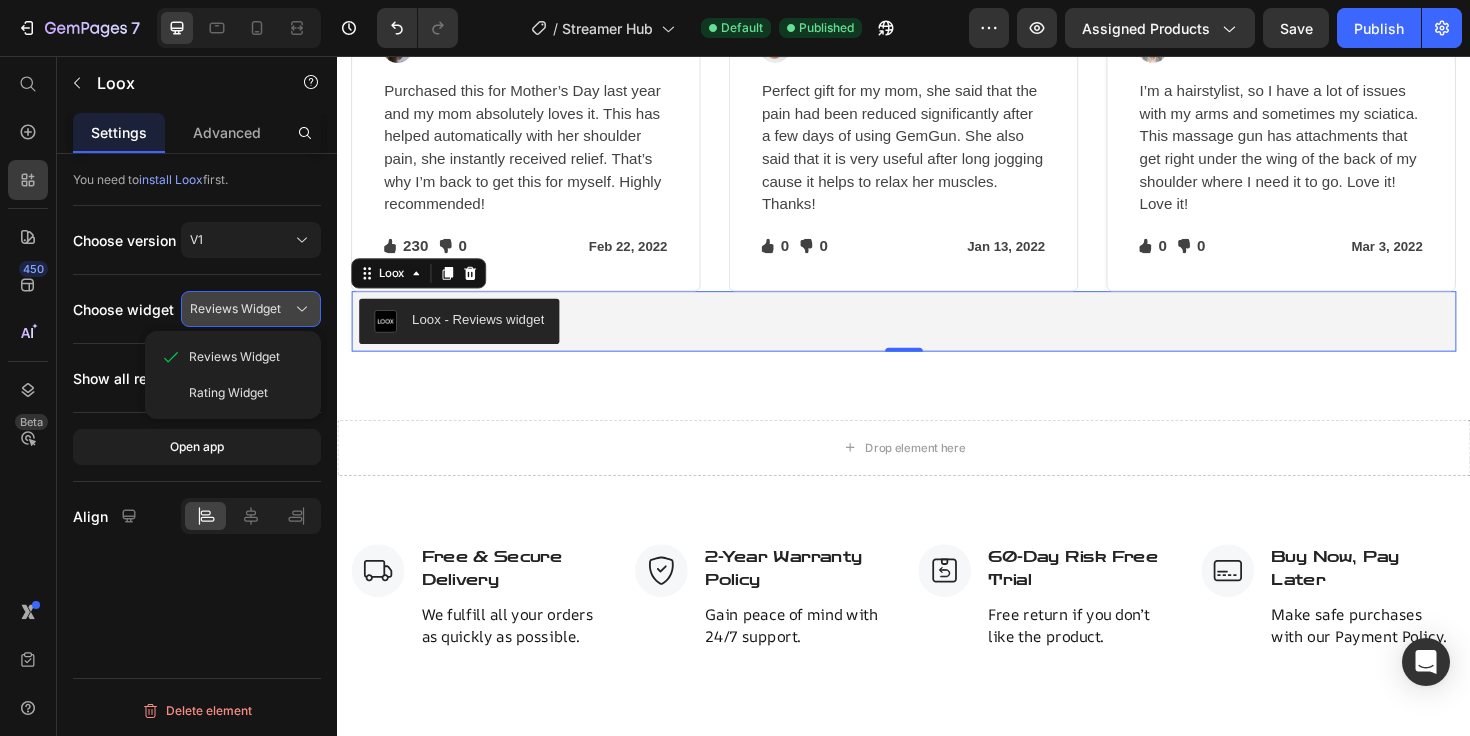 click on "Reviews Widget" at bounding box center (251, 309) 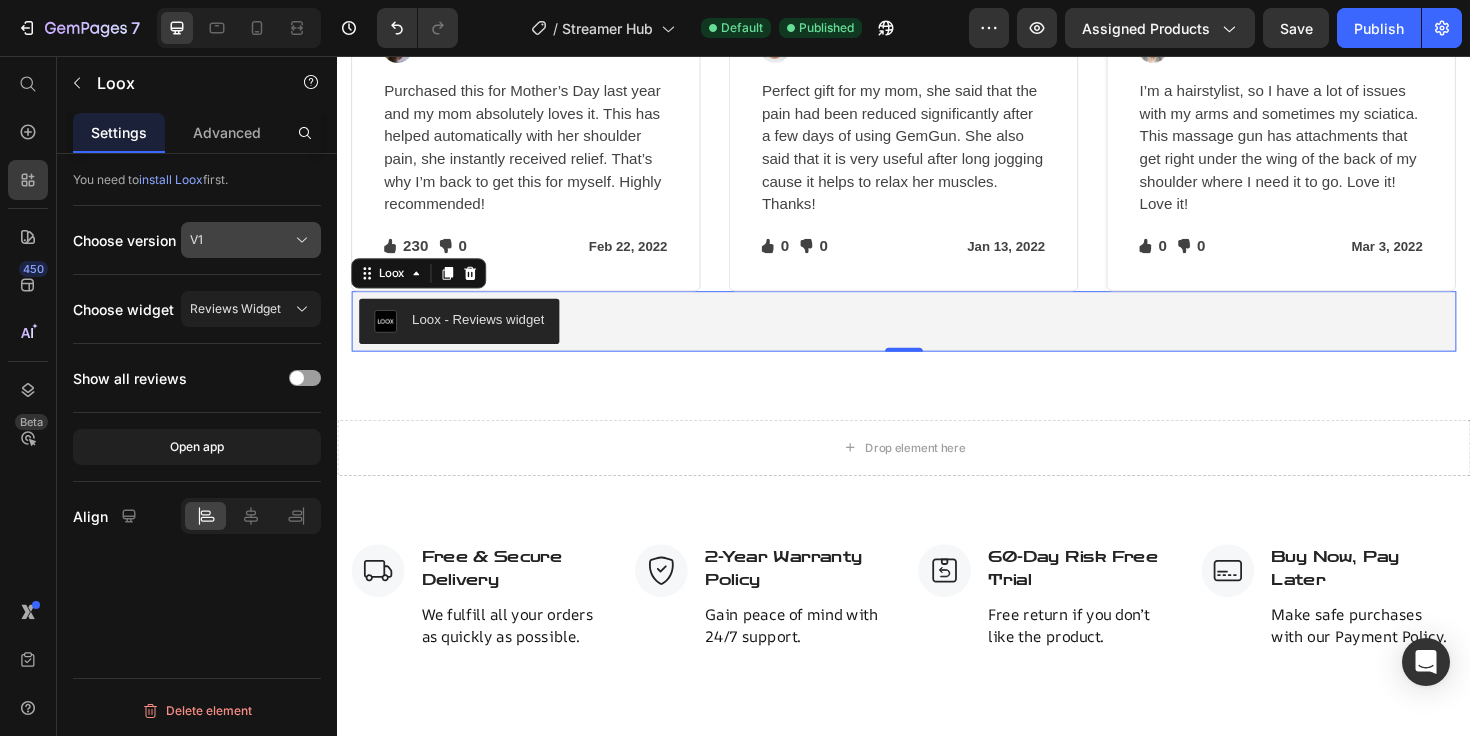 click on "V1" at bounding box center [251, 240] 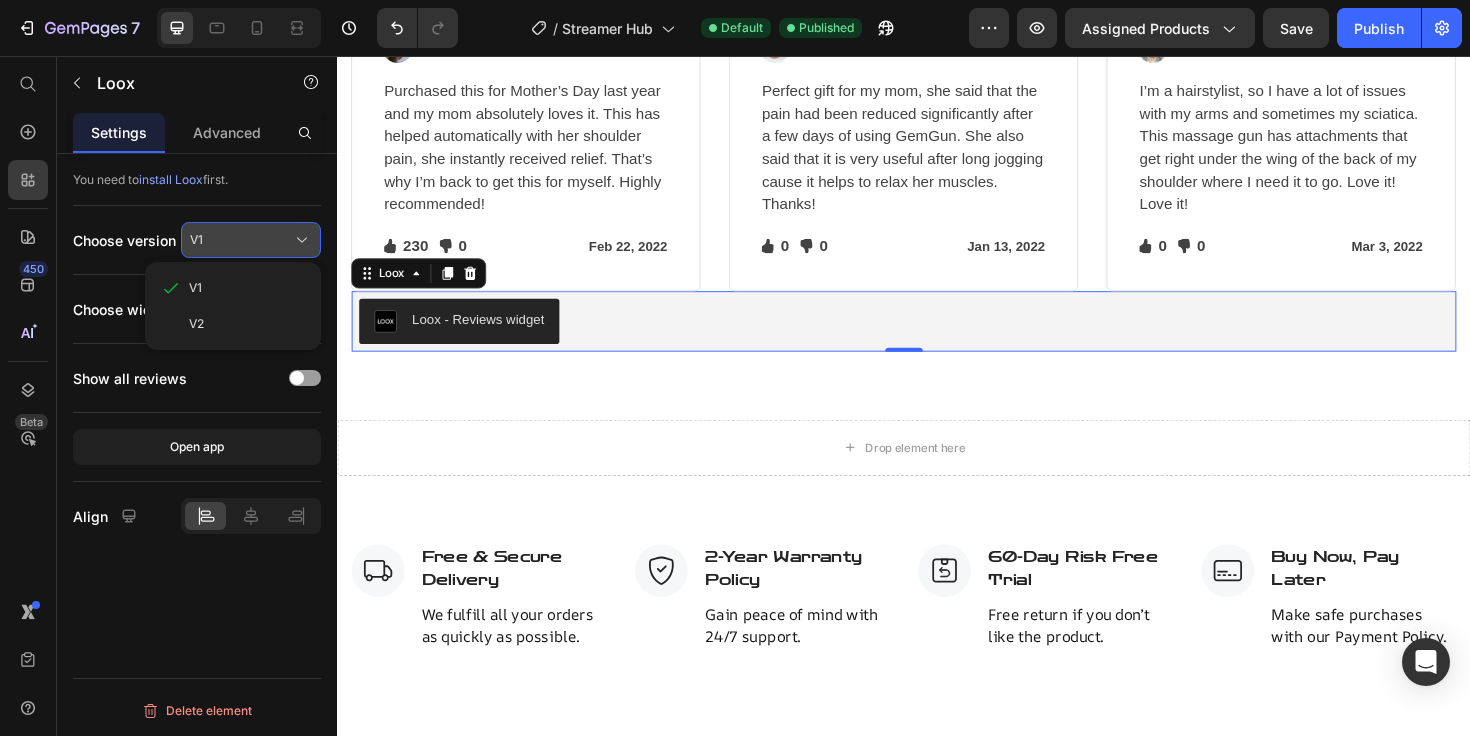 click on "V1" at bounding box center (251, 240) 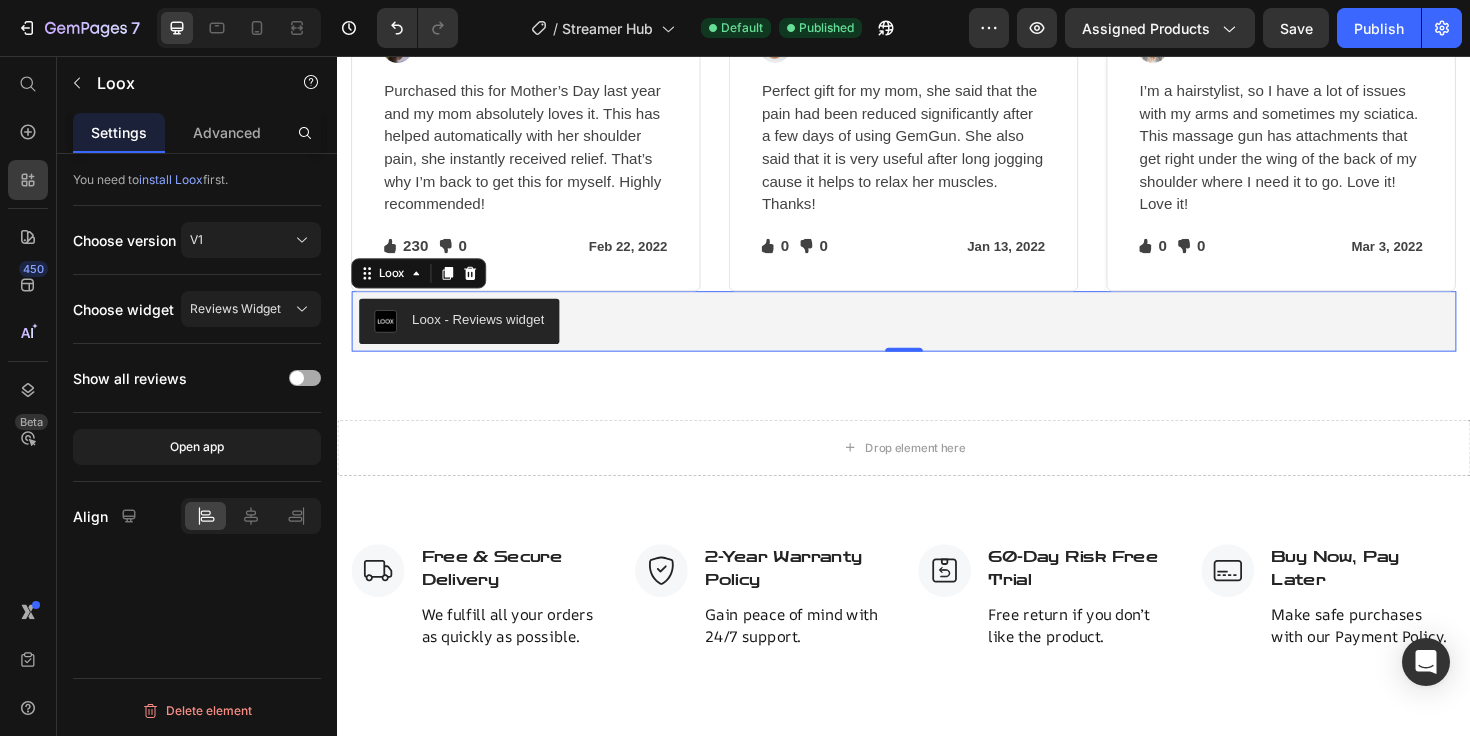 click at bounding box center (305, 378) 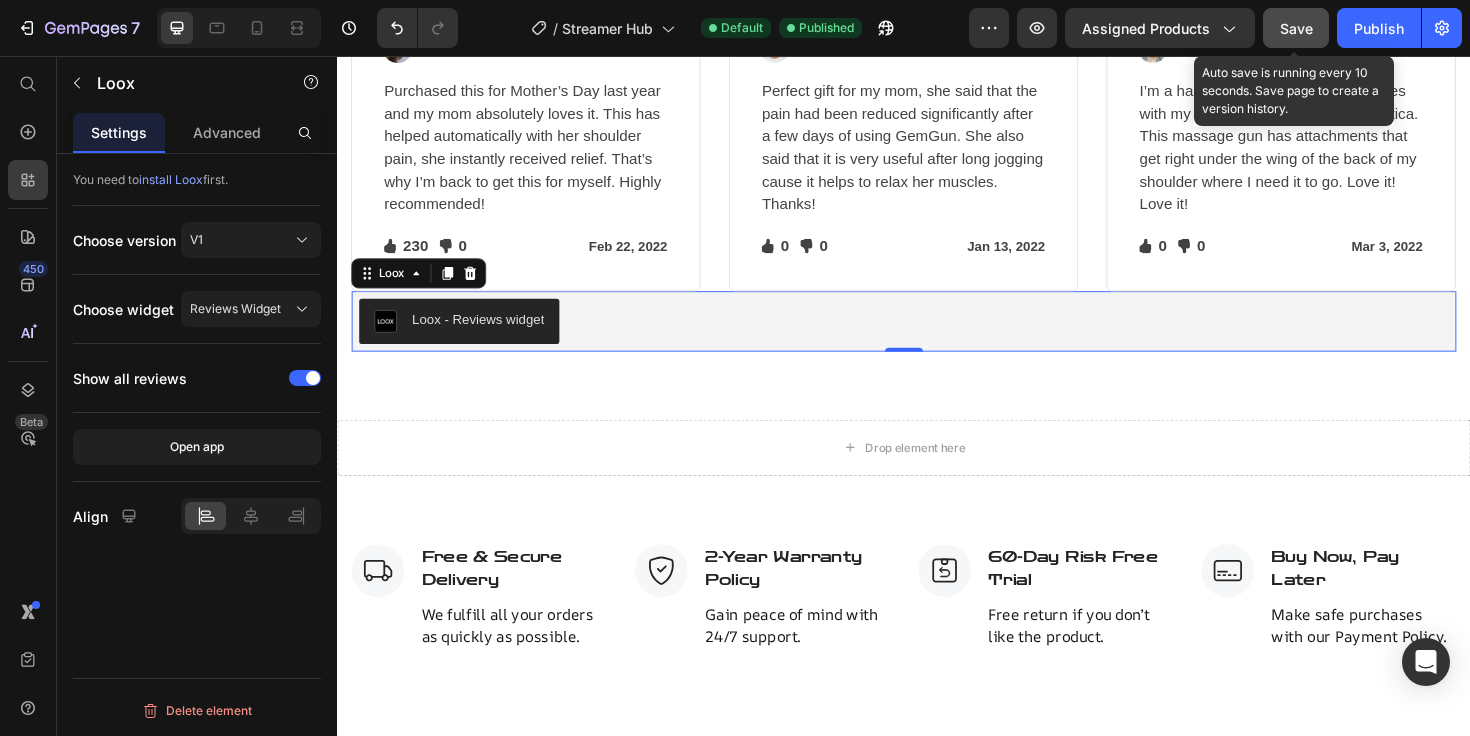 click on "Save" 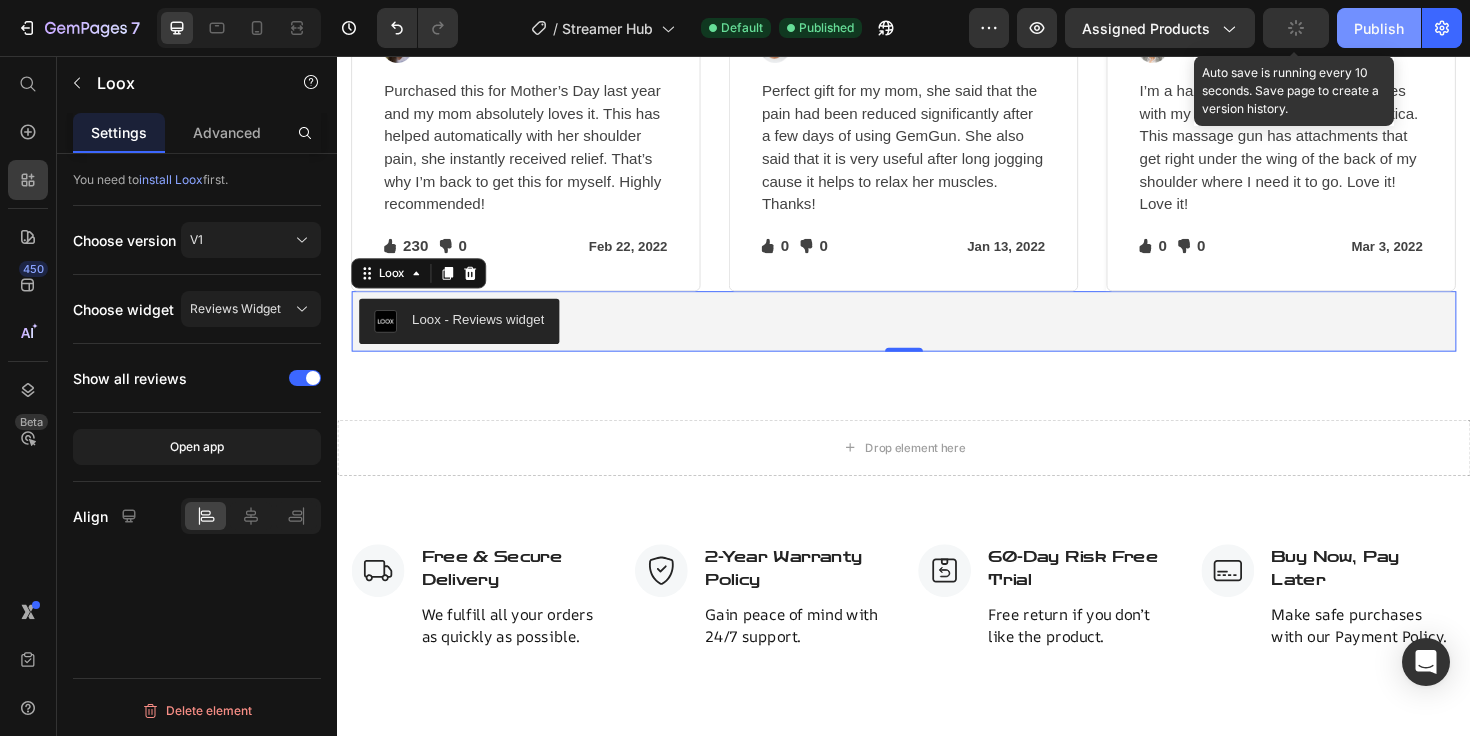 click on "Publish" at bounding box center (1379, 28) 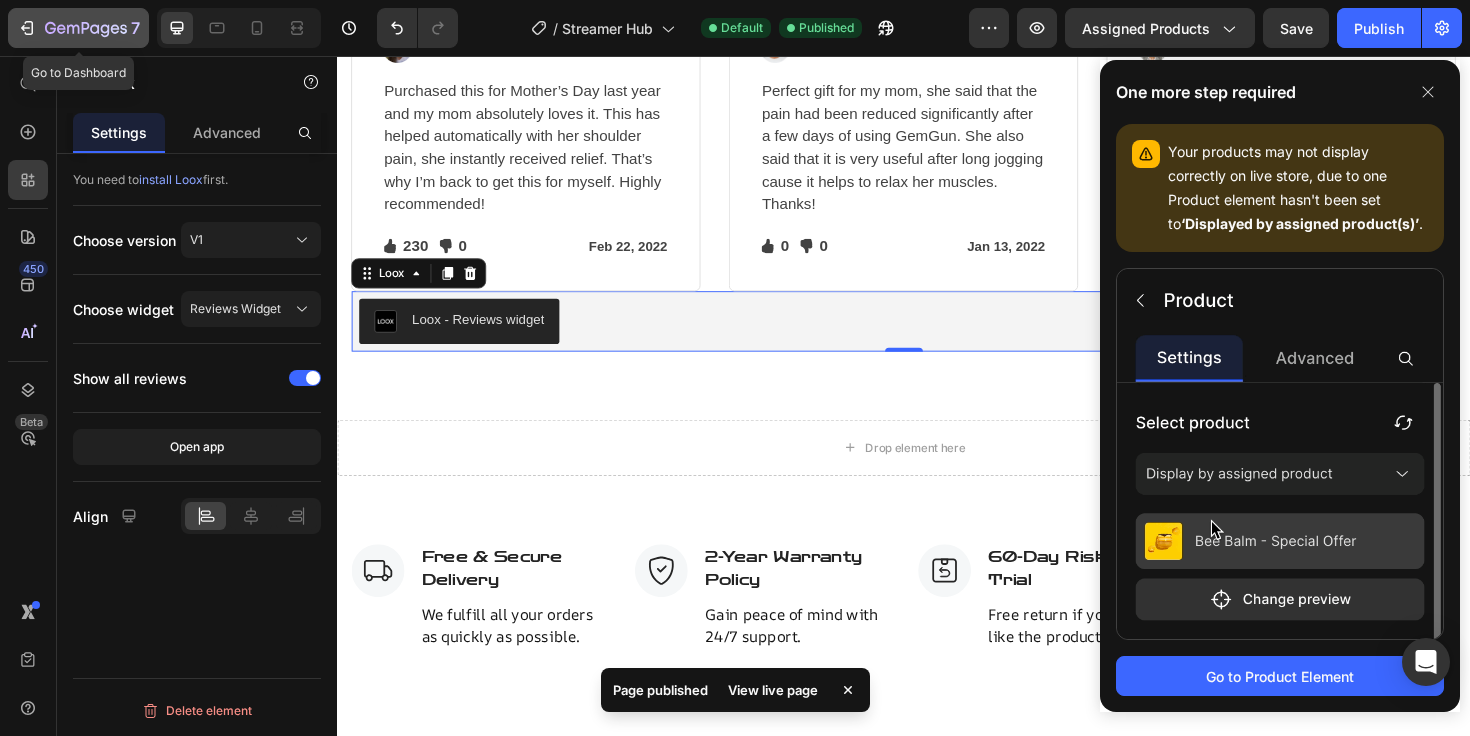 click on "7" 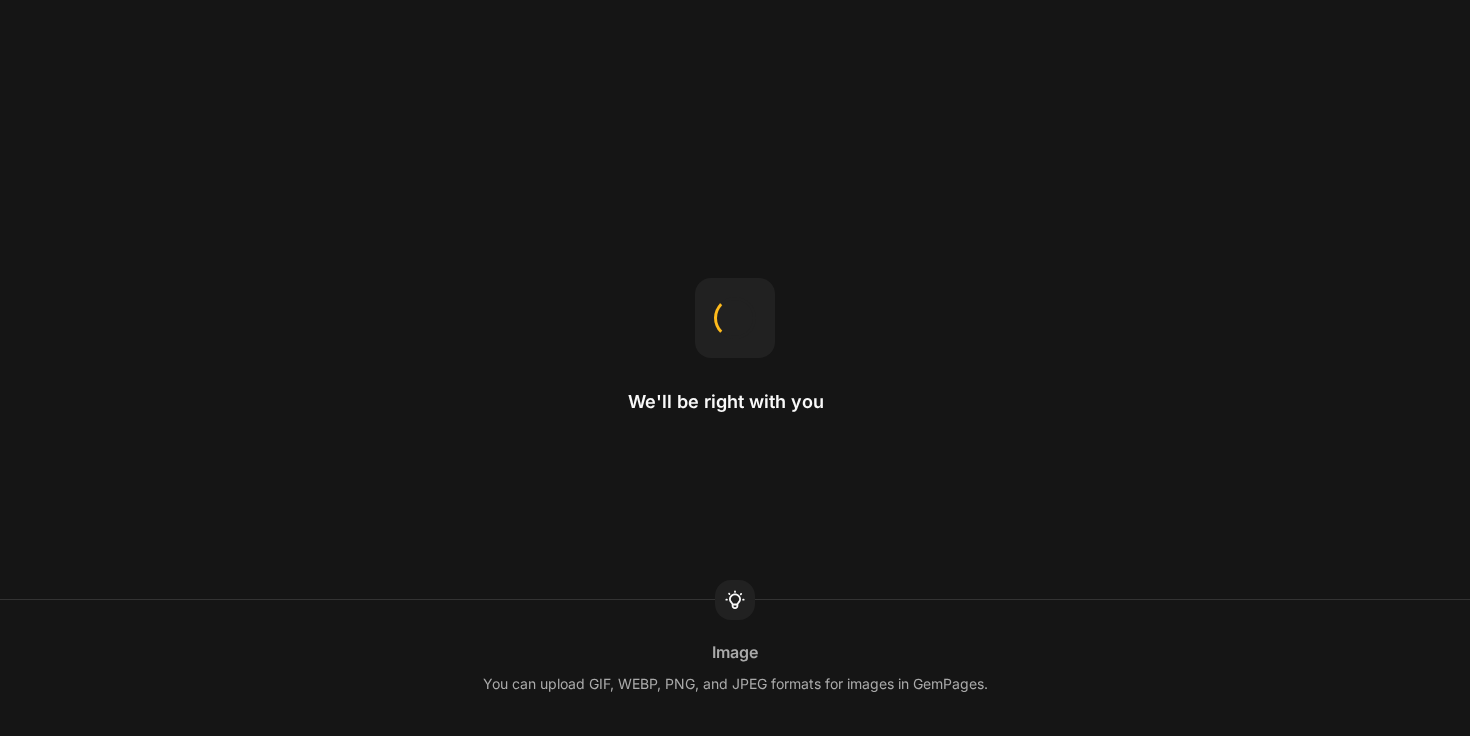 scroll, scrollTop: 0, scrollLeft: 0, axis: both 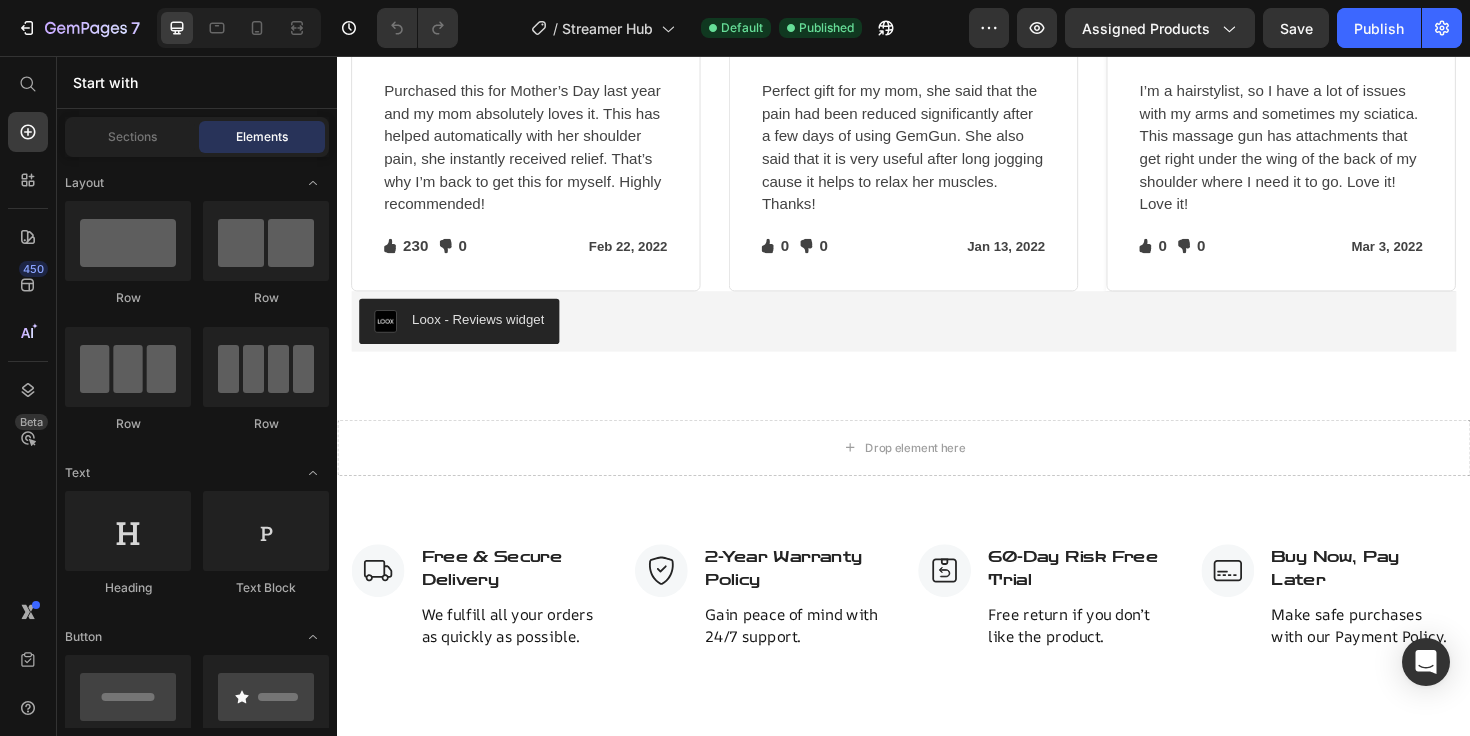click at bounding box center (537, 2) 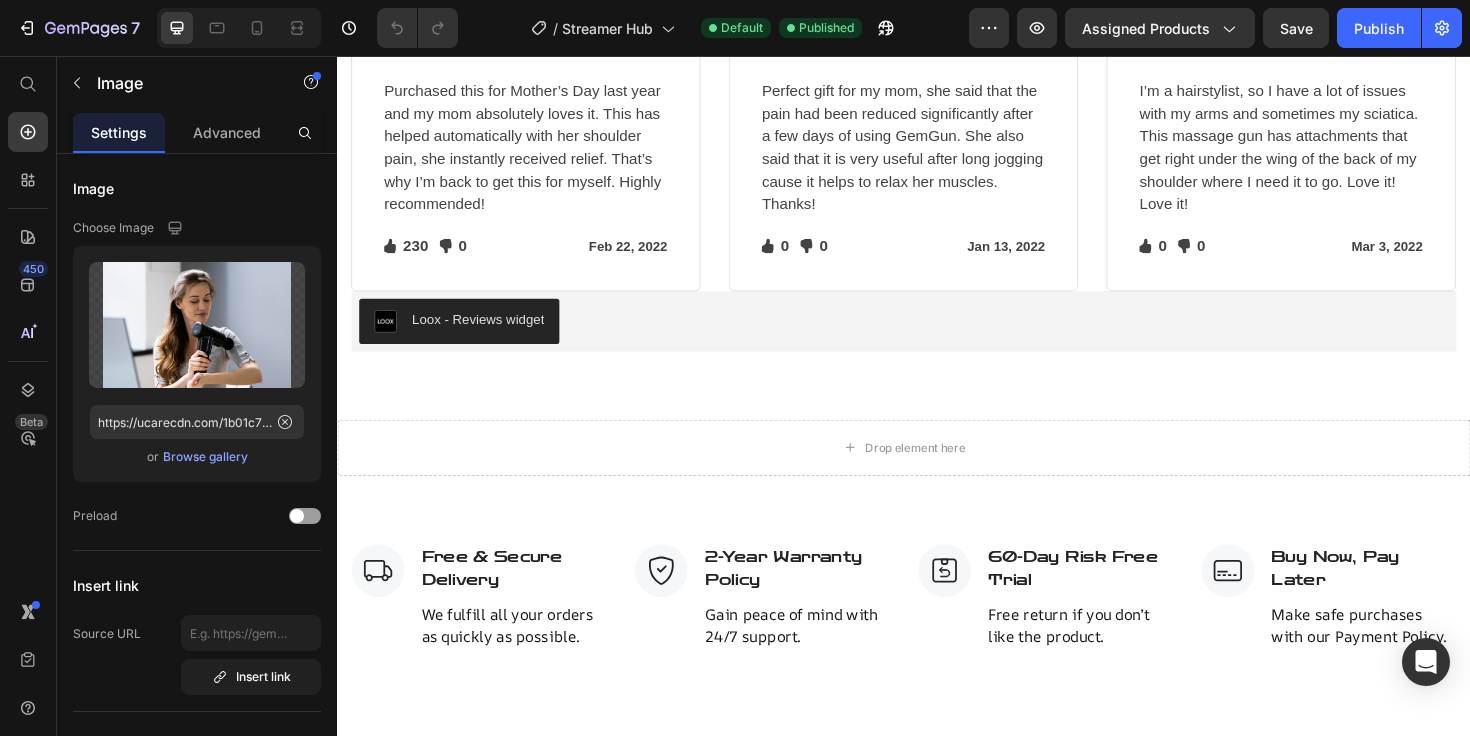 click 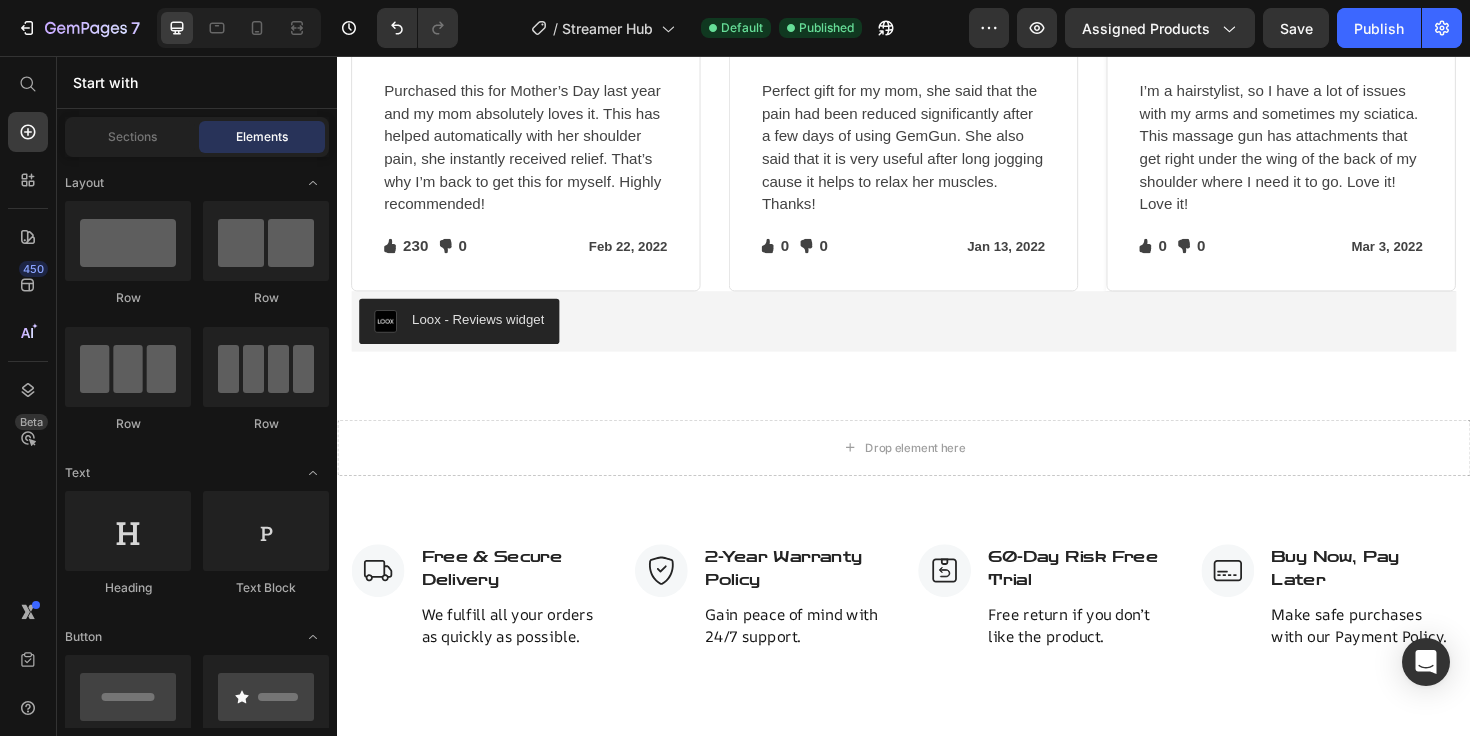 click at bounding box center [937, 2] 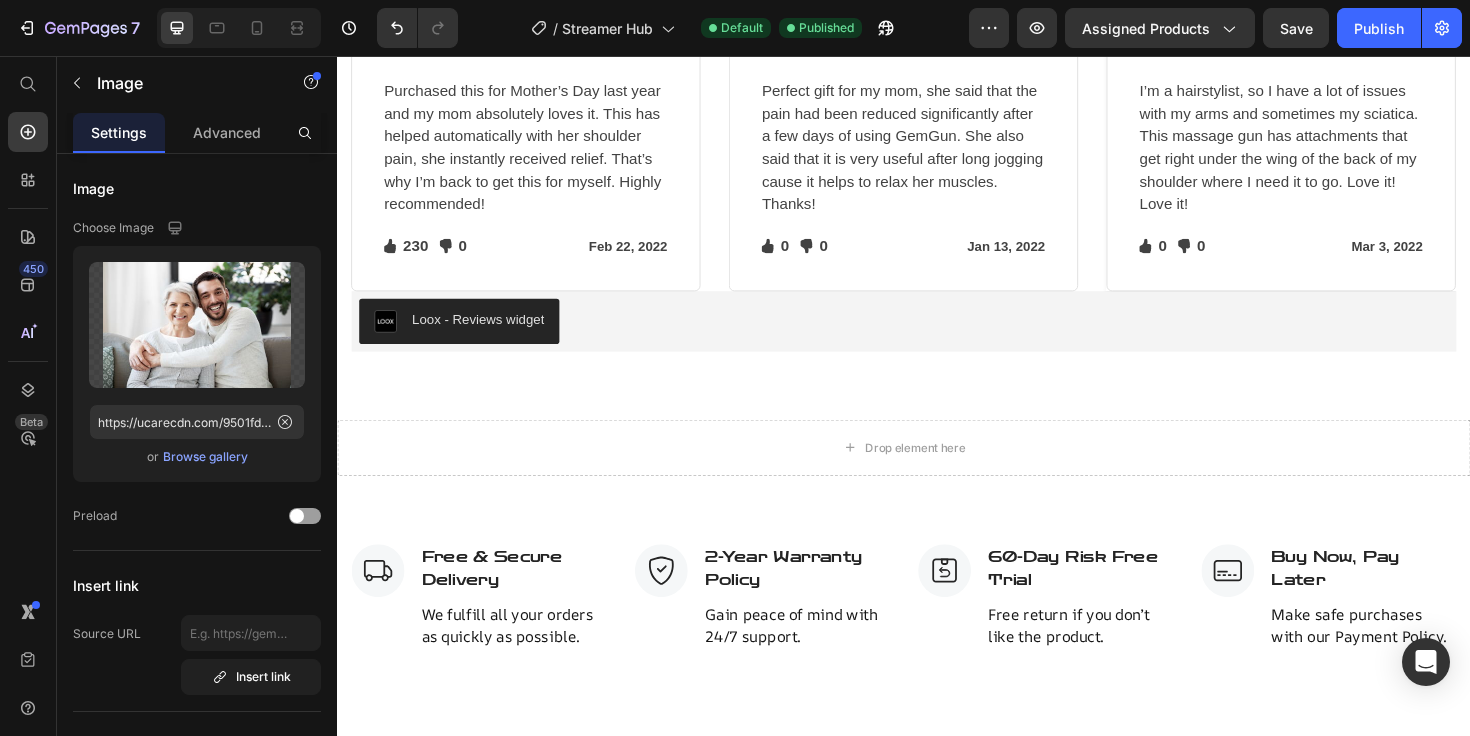 click at bounding box center (885, 22) 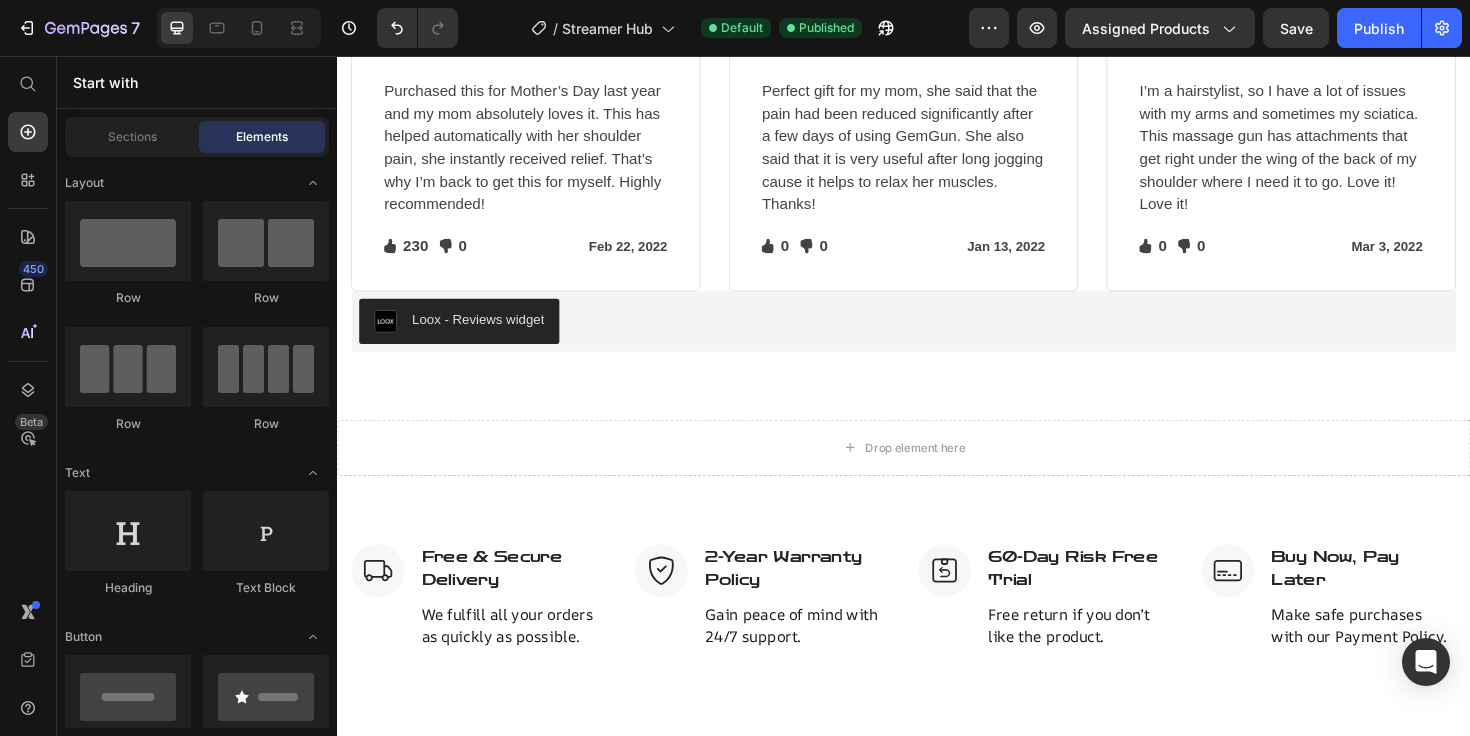 click at bounding box center (1337, 2) 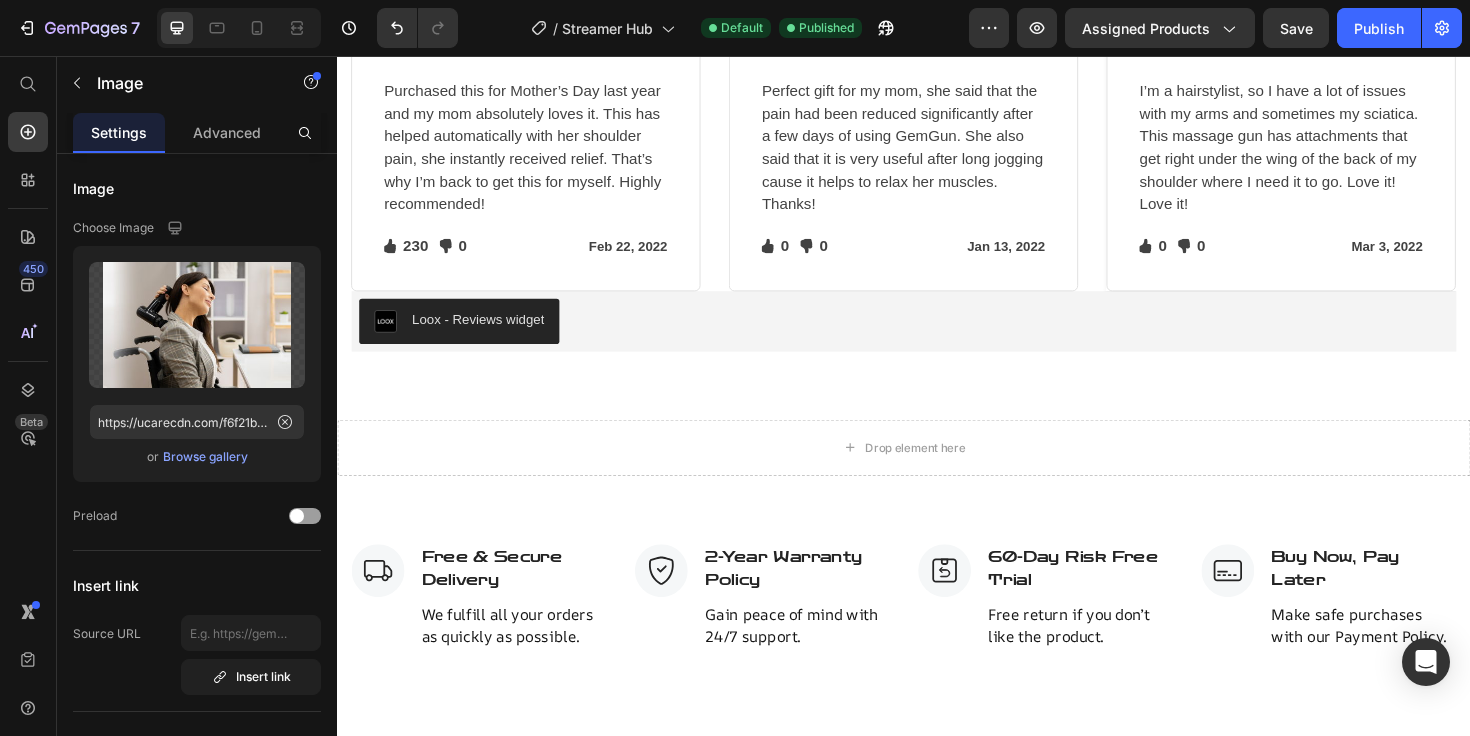 click 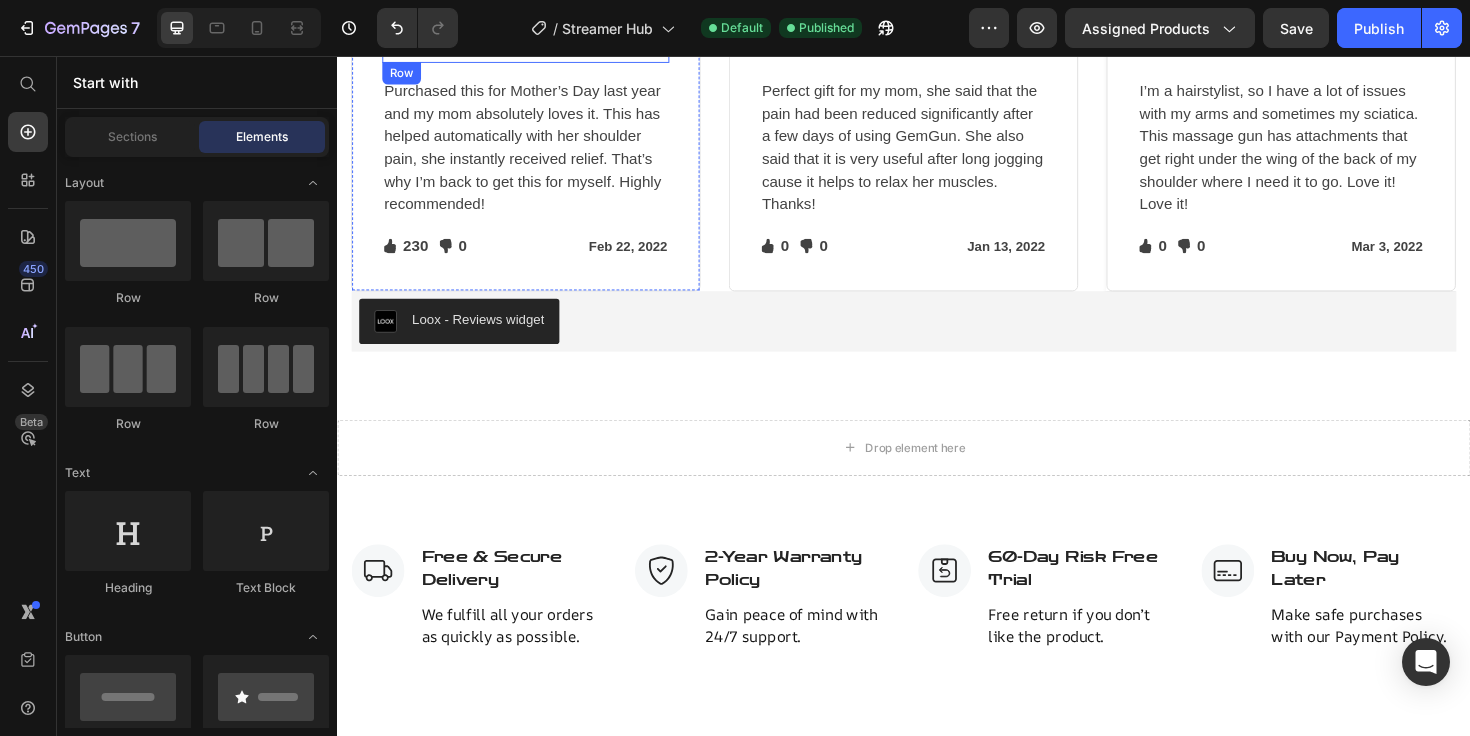 click on "Image Regina Moore Text block Image Row" at bounding box center [537, 49] 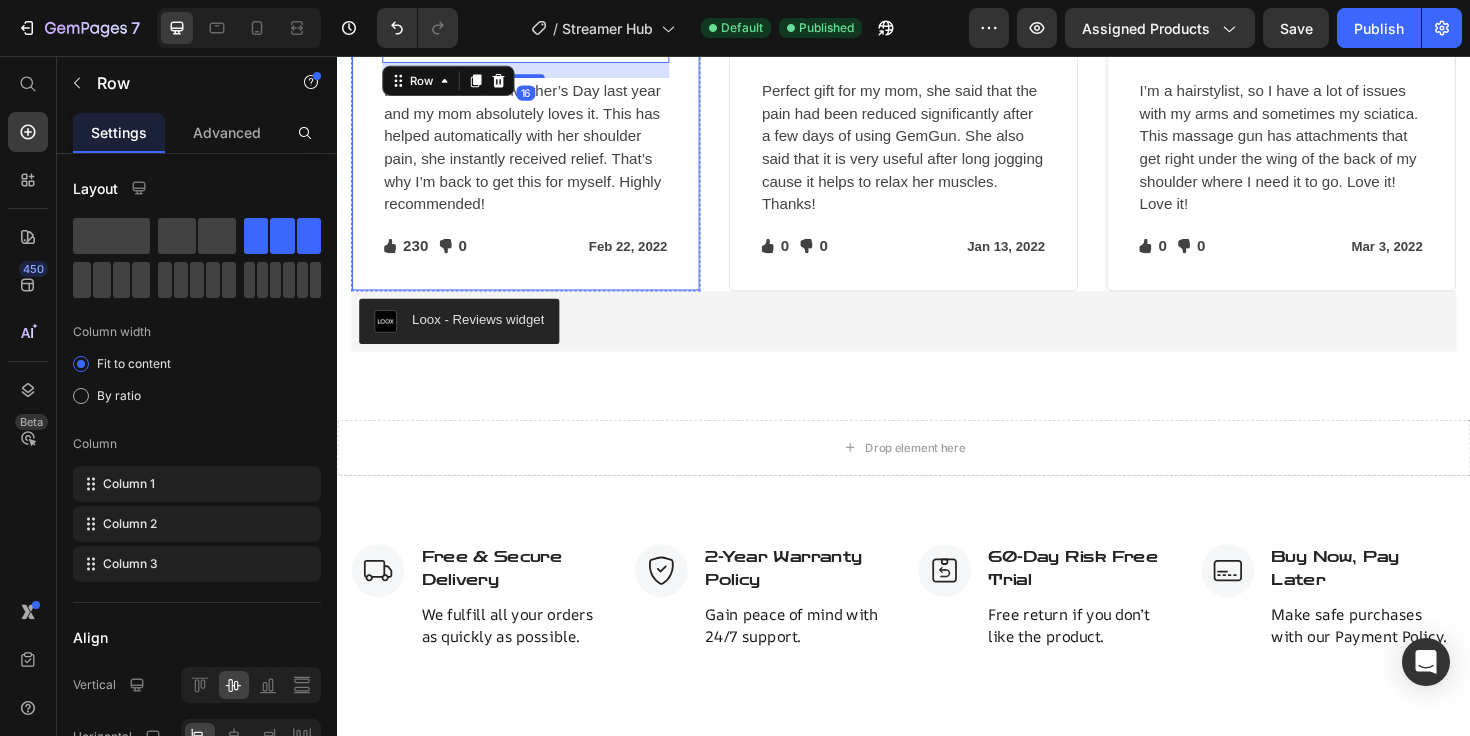 click on "Image Regina Moore Text block Image Row   16 Purchased this for Mother’s Day last year and my mom absolutely loves it. This has helped automatically with her shoulder pain, she instantly received relief. That’s why I’m back to get this for myself. Highly recommended! Text block
Icon 230 Text block Icon List
Icon 0 Text block Icon List Row Feb 22, 2022 Text block Row Row" at bounding box center (537, 153) 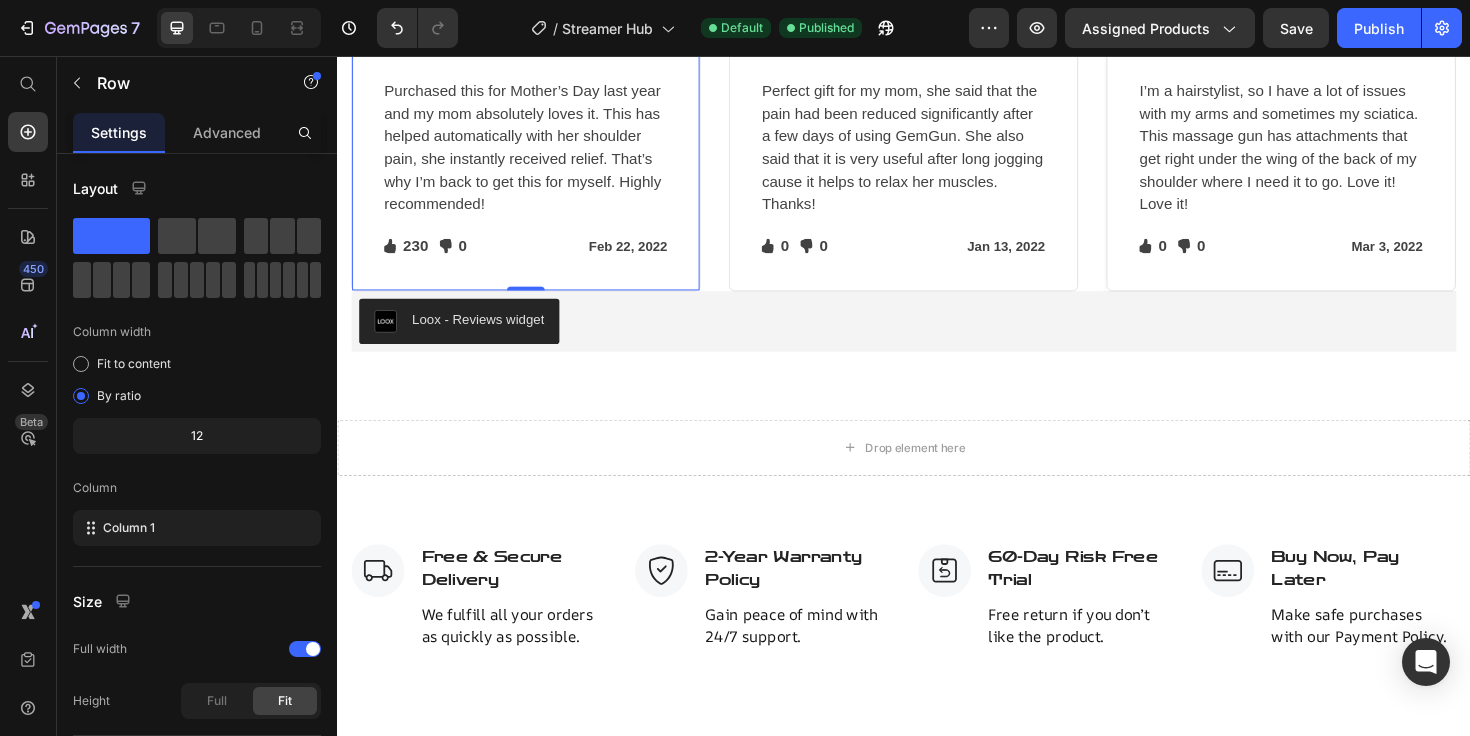 click 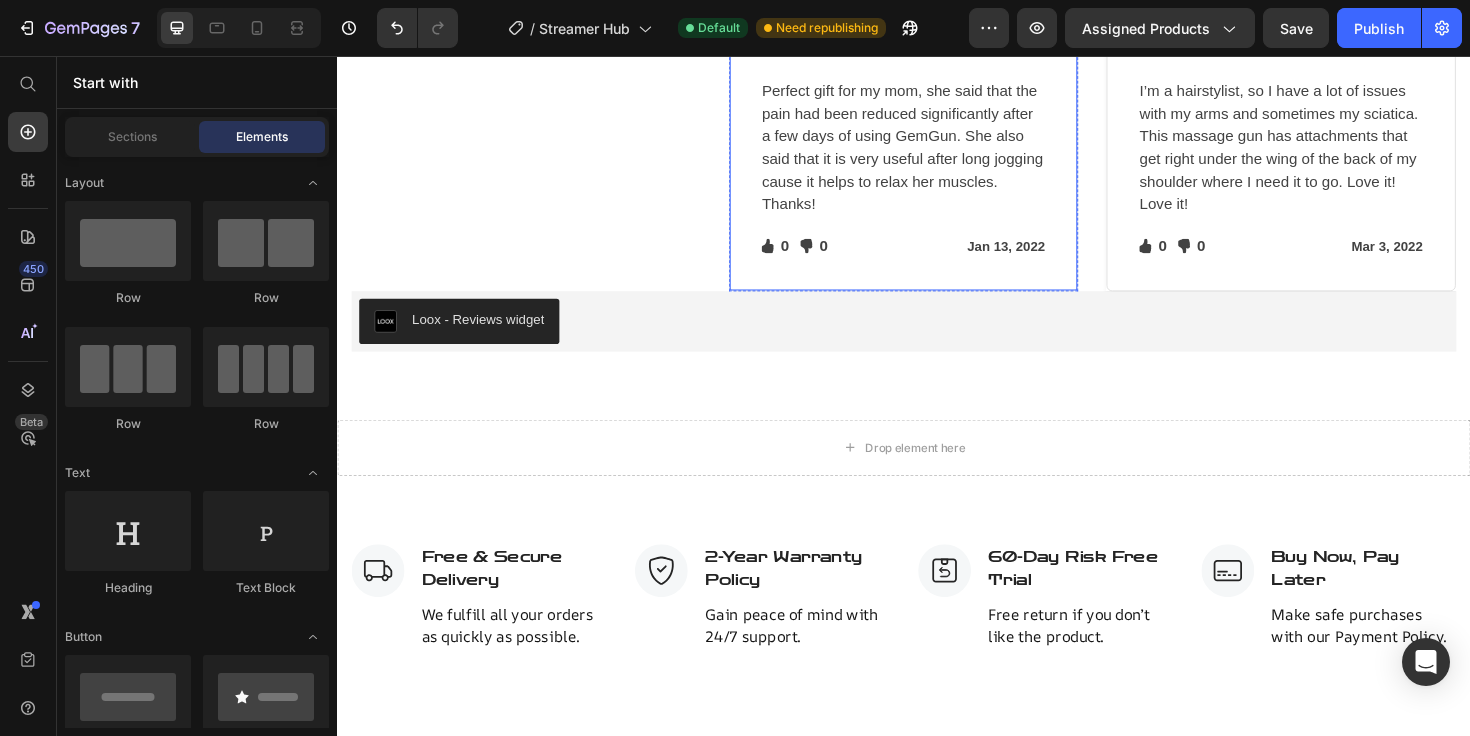 click on "Image Ned Jacobs Text block Image Row Perfect gift for my mom, she said that the pain had been reduced significantly after a few days of using GemGun. She also said that it is very useful after long jogging cause it helps to relax her muscles. Thanks! Text block
Icon 0 Text block Icon List
Icon 0 Text block Icon List Row Jan 13, 2022 Text block Row Row" at bounding box center [937, 153] 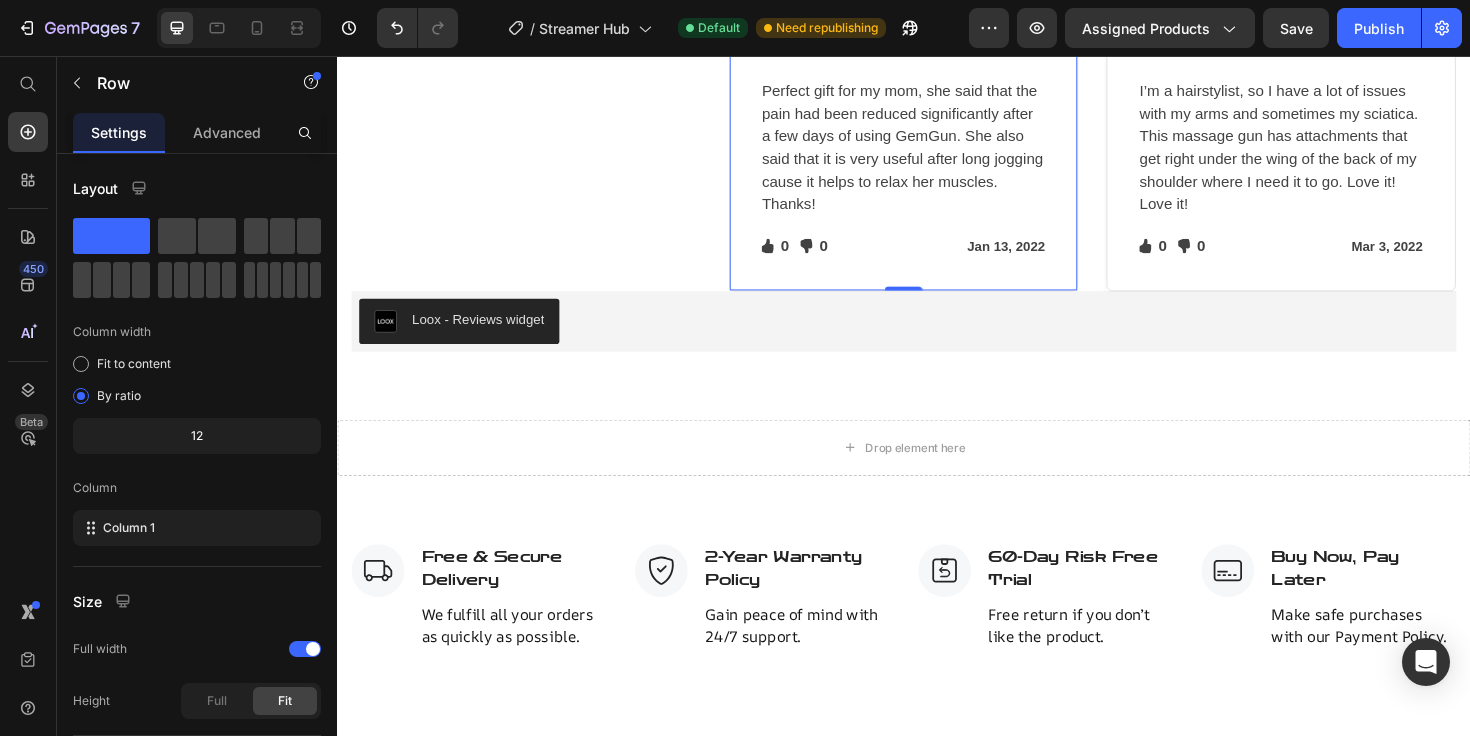 click 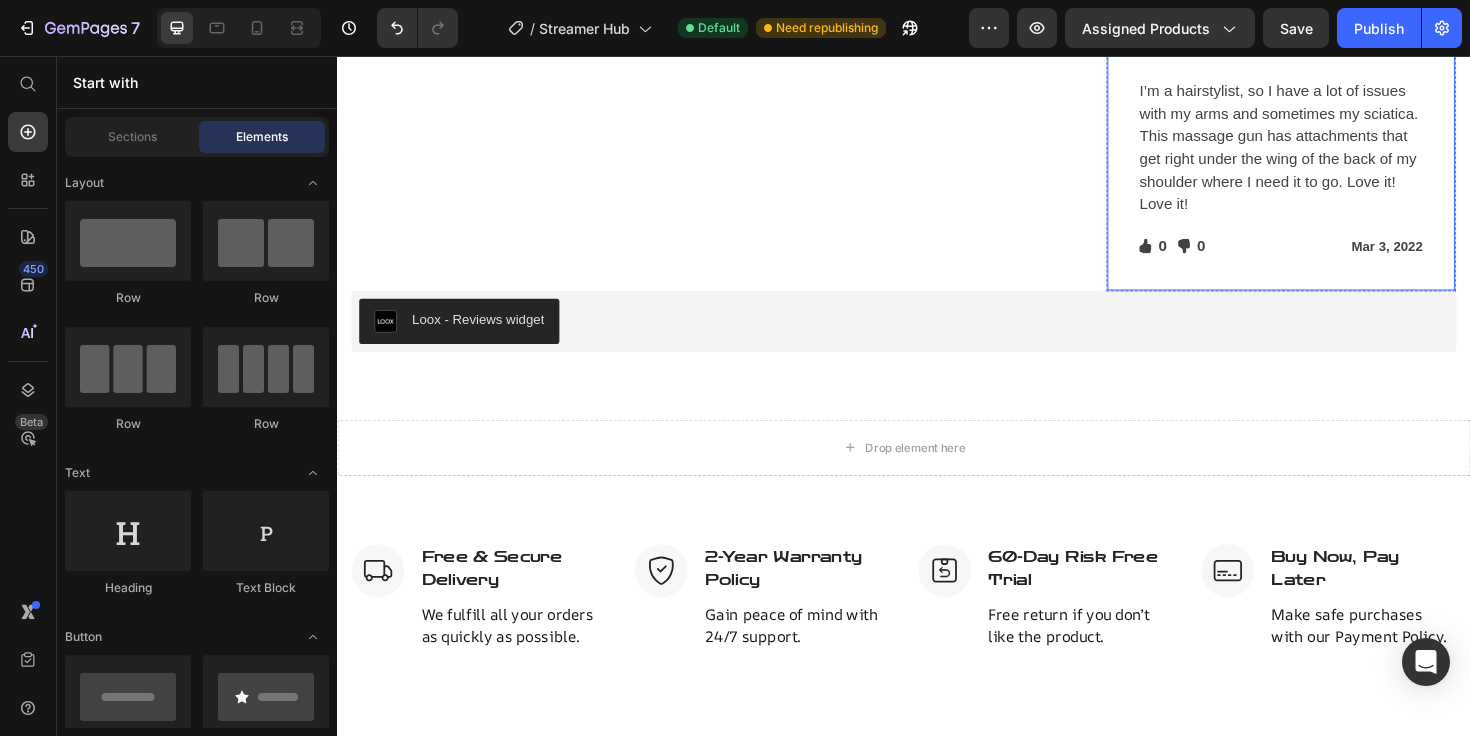 click on "Image Sabrina Miller Text block Image Row I’m a hairstylist, so I have a lot of issues with my arms and sometimes my sciatica. This massage gun has attachments that get right under the wing of the back of my shoulder where I need it to go. Love it! Love it! Text block
Icon 0 Text block Icon List
Icon 0 Text block Icon List Row Mar 3, 2022 Text block Row Row" at bounding box center (1337, 153) 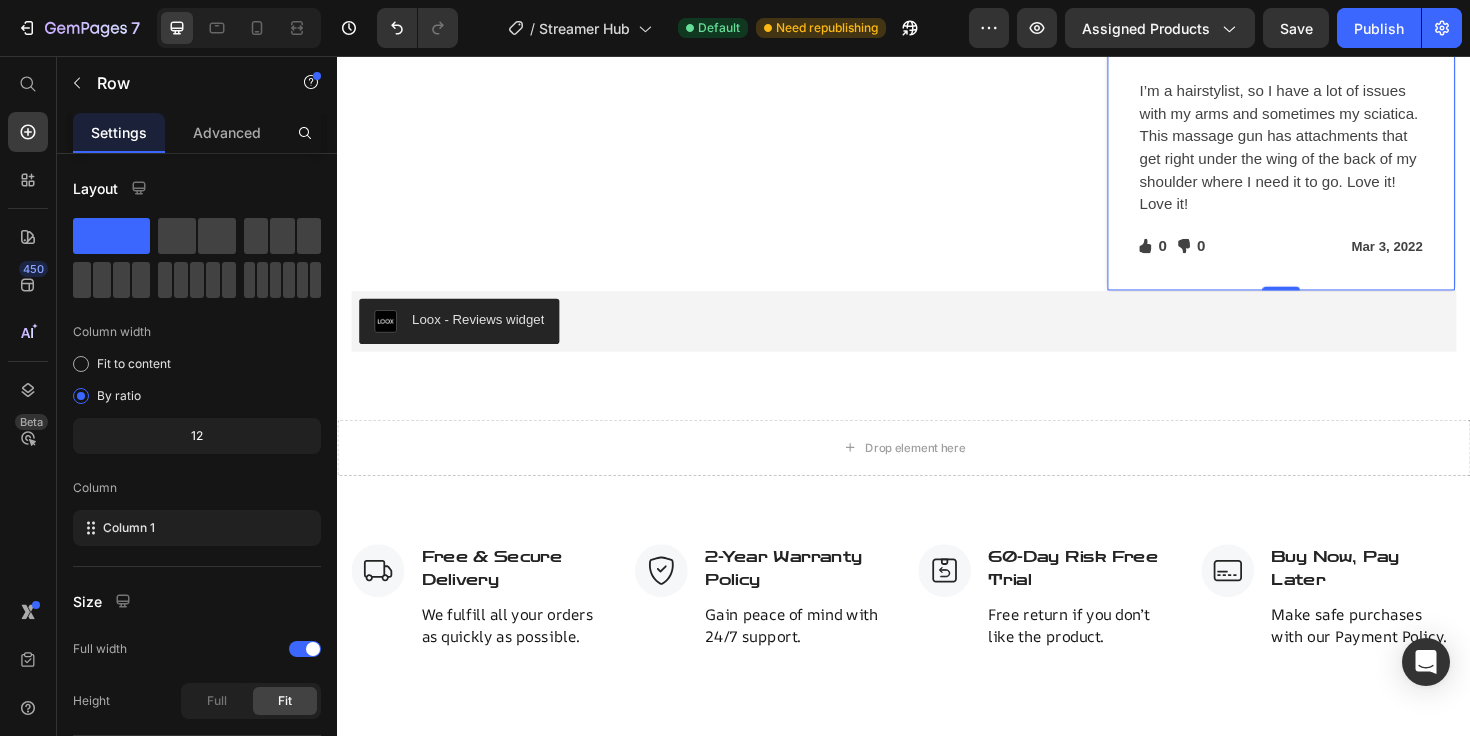 click at bounding box center [1276, 23] 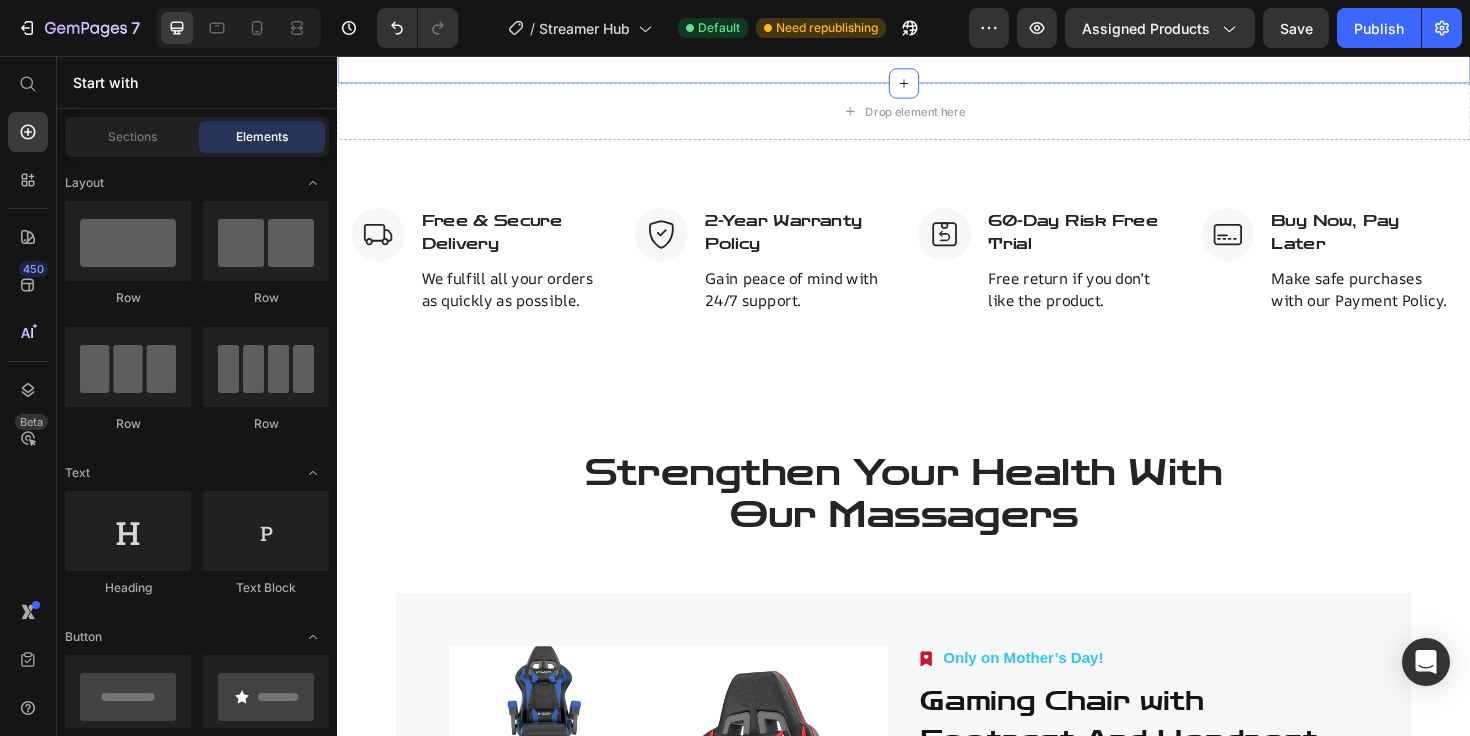 scroll, scrollTop: 2718, scrollLeft: 0, axis: vertical 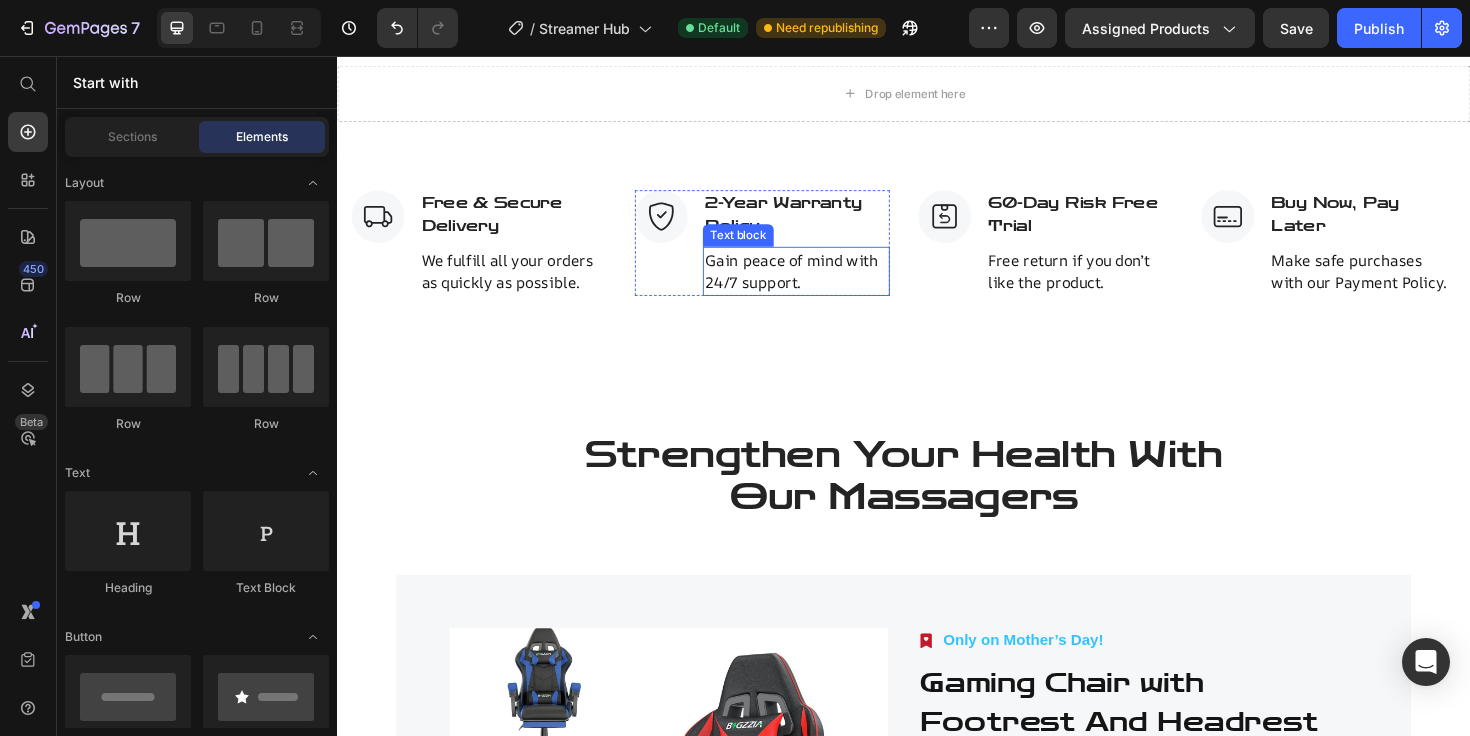 click on "Gain peace of mind with 24/7 support." at bounding box center (823, 284) 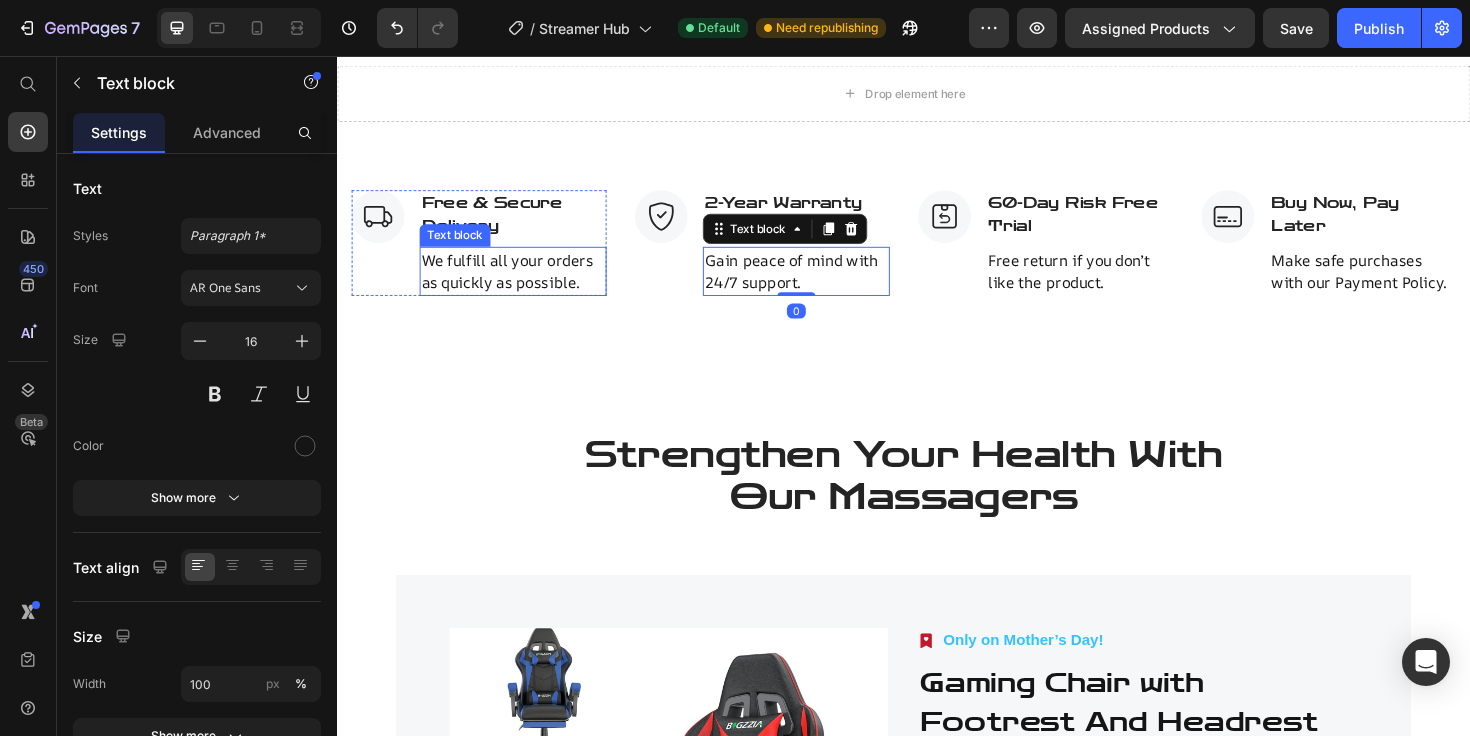 click on "We fulfill all your orders as quickly as possible." at bounding box center (523, 284) 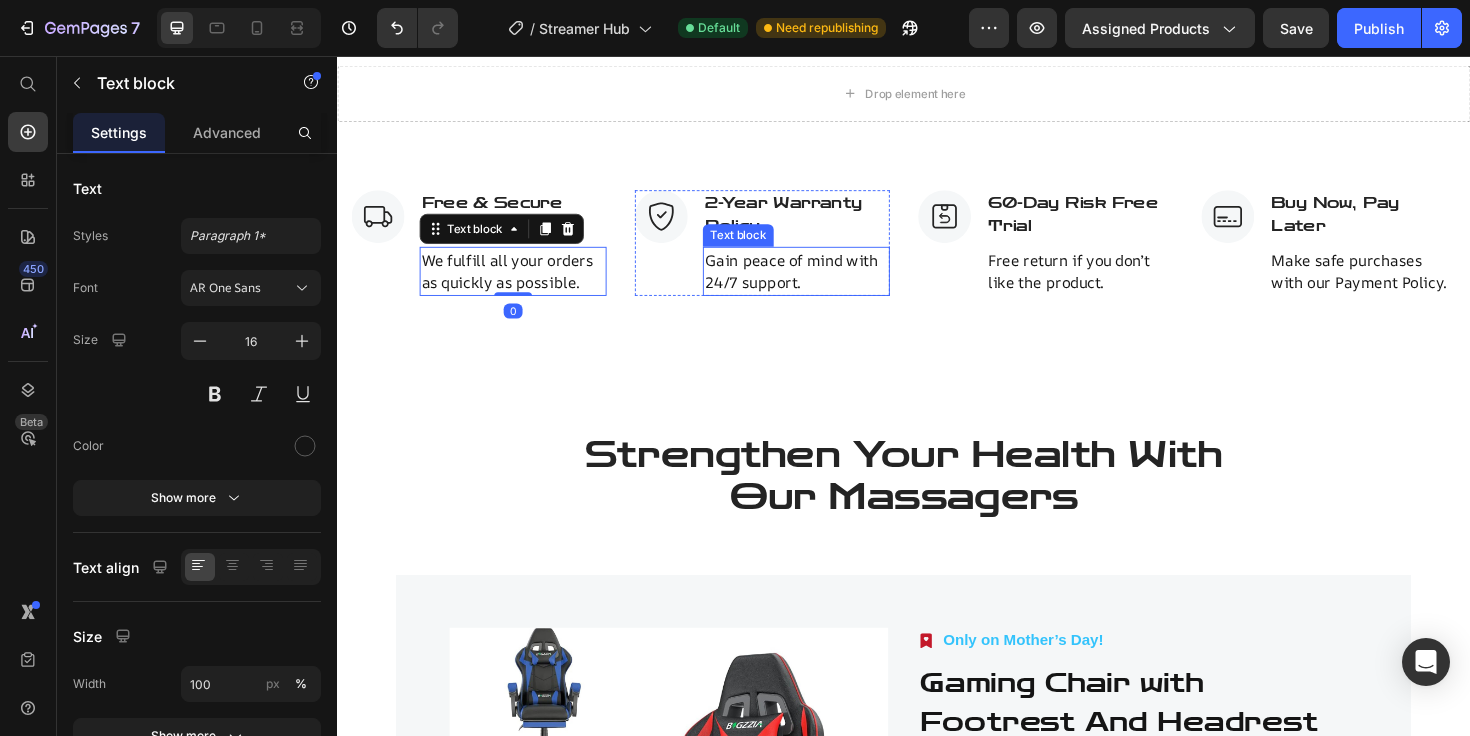 click on "Gain peace of mind with 24/7 support." at bounding box center (823, 284) 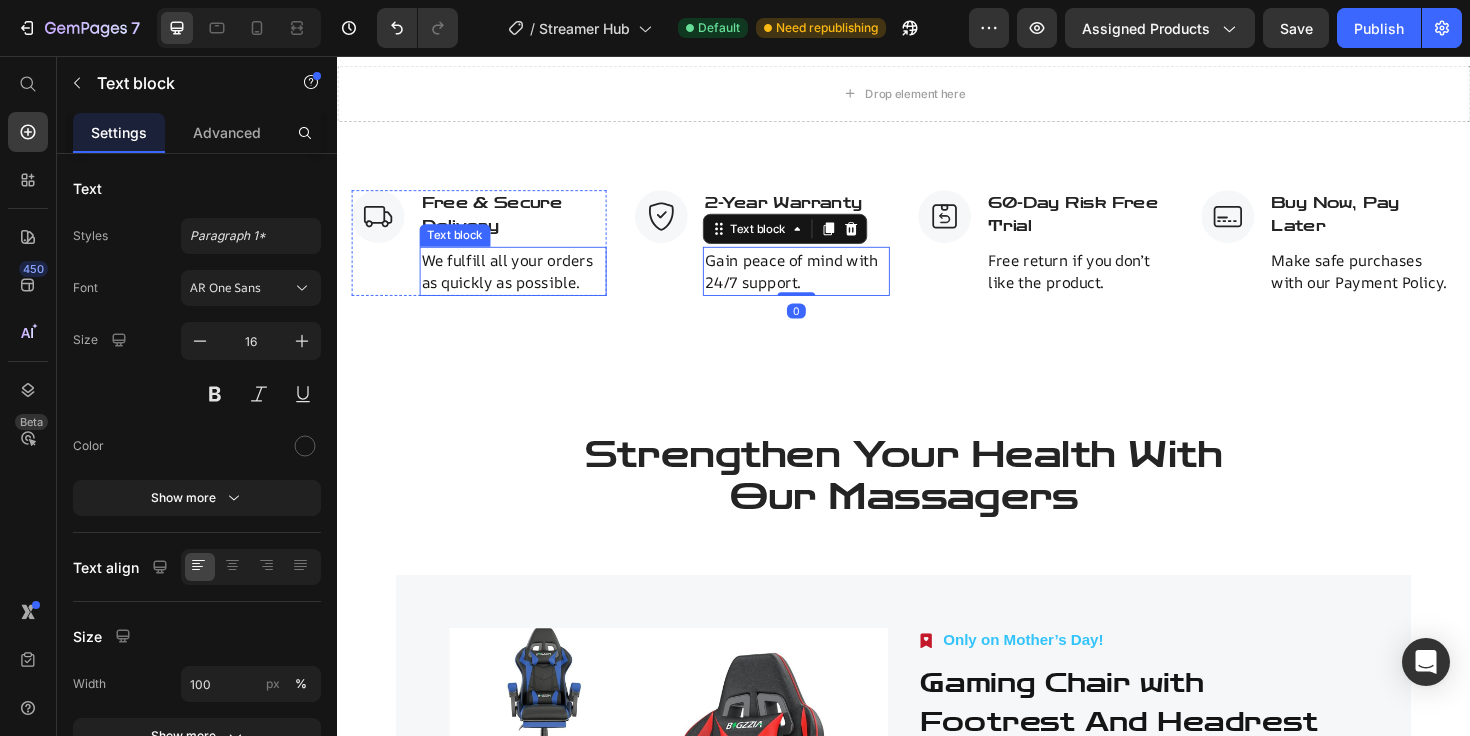click on "We fulfill all your orders as quickly as possible." at bounding box center (523, 284) 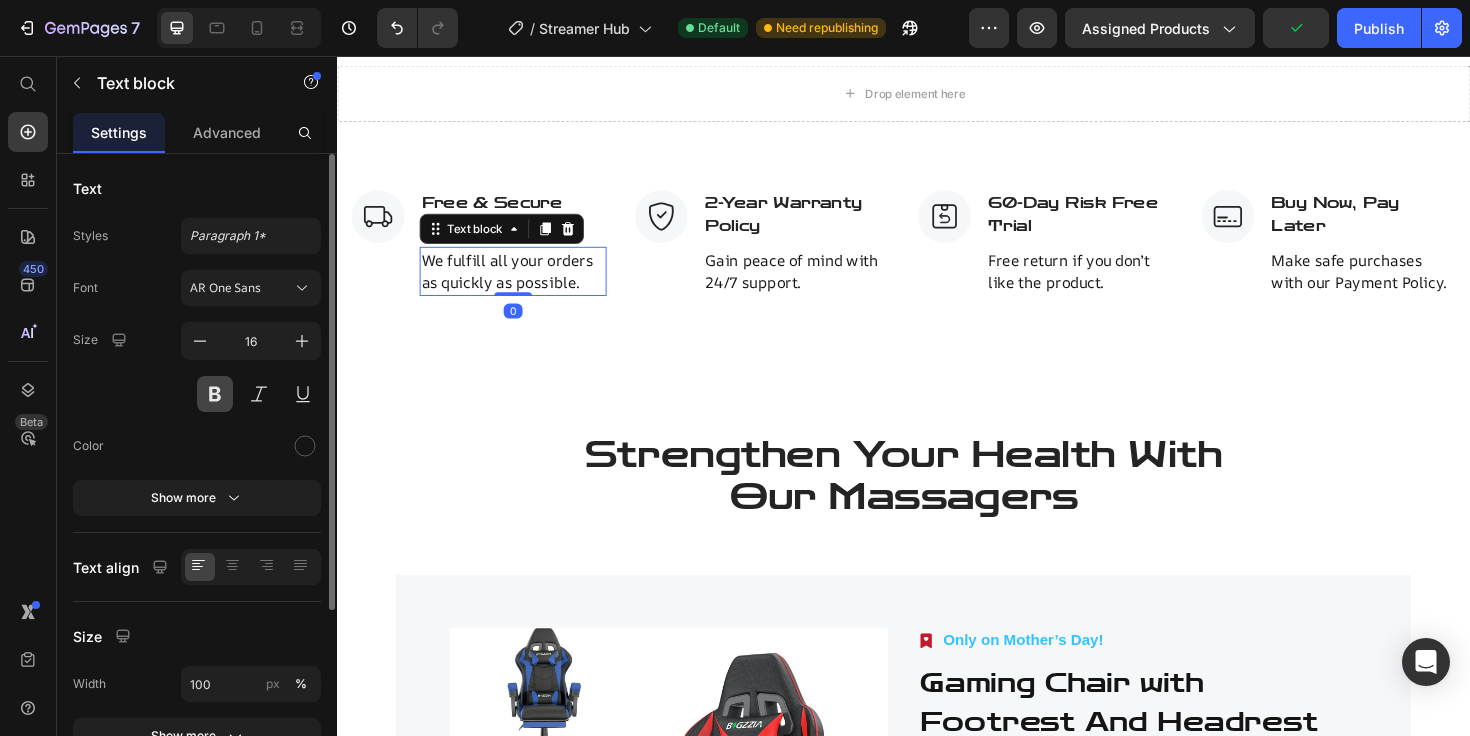 click at bounding box center (215, 394) 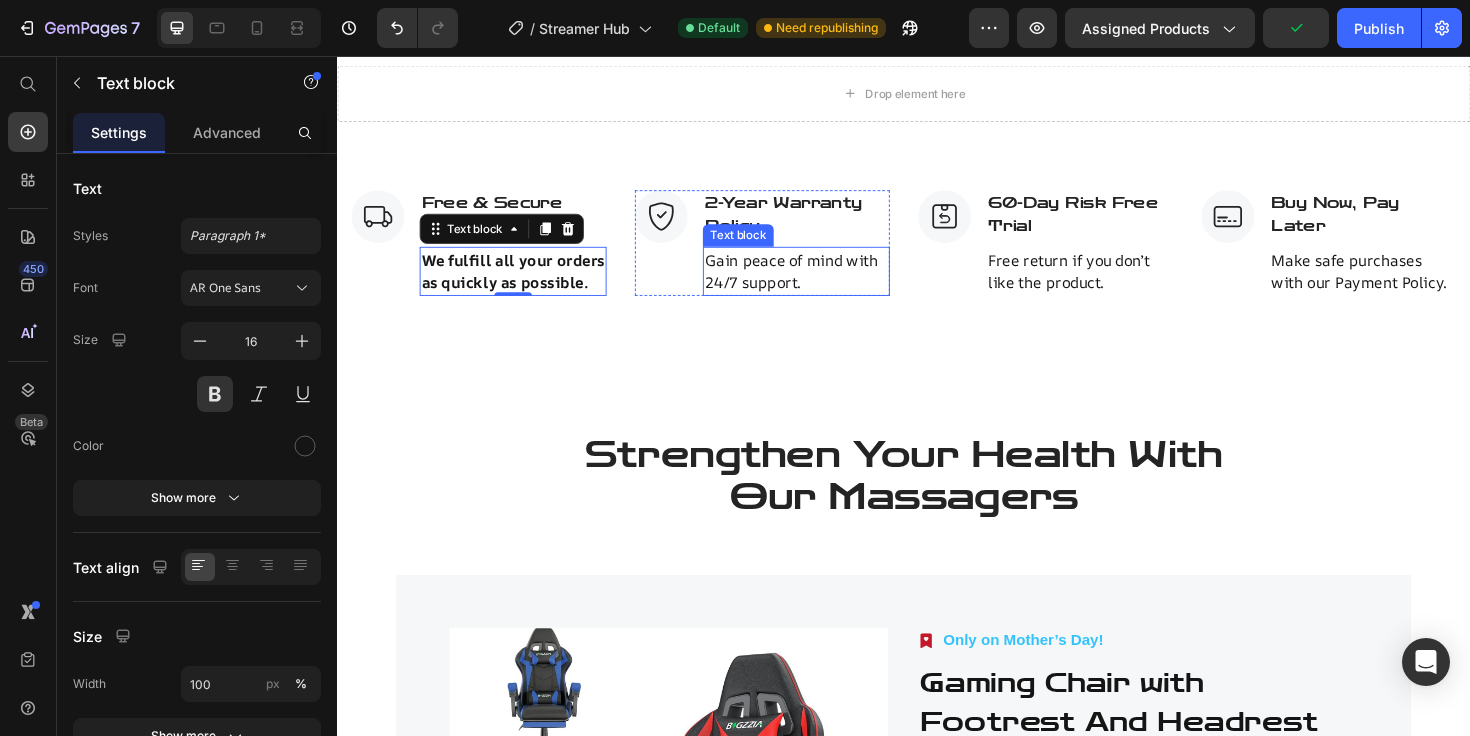 click on "Gain peace of mind with 24/7 support." at bounding box center (823, 284) 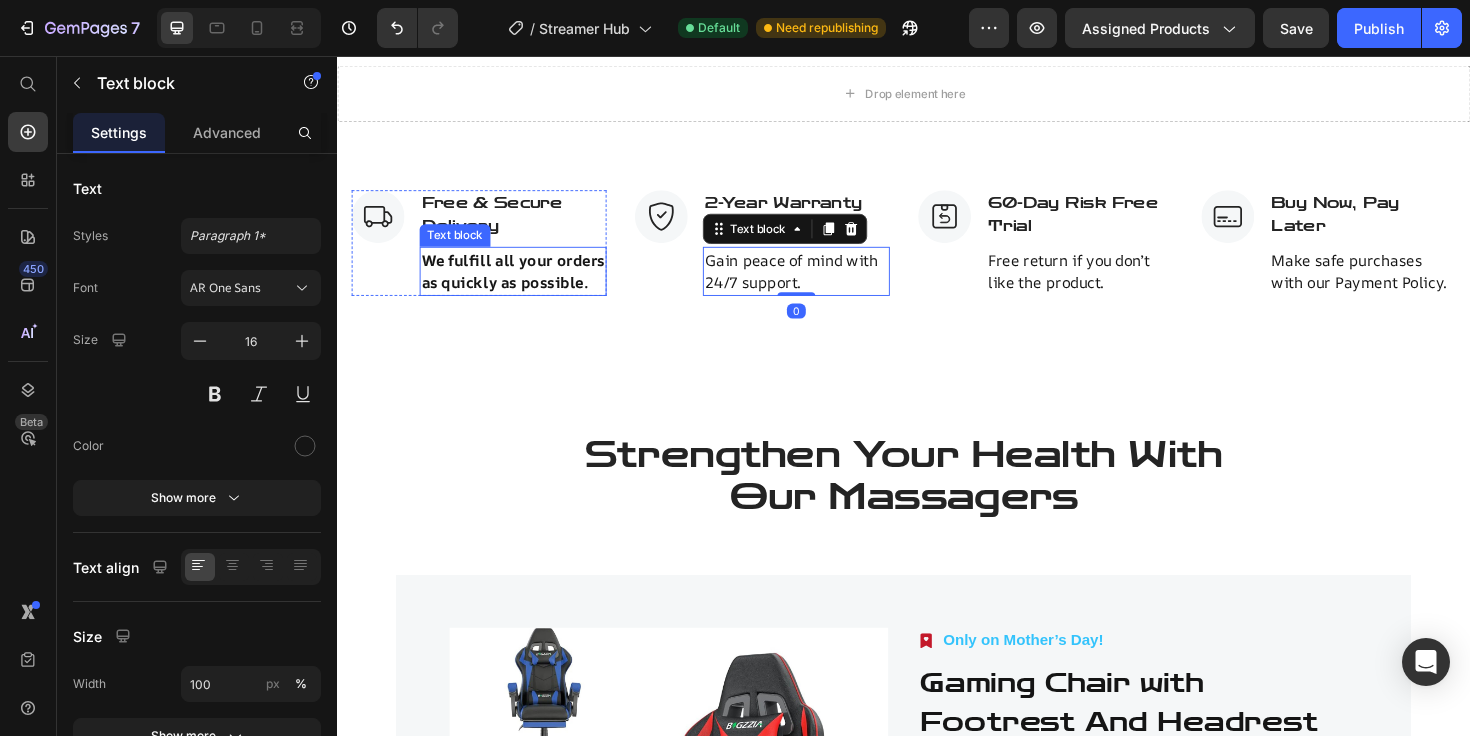 click on "We fulfill all your orders as quickly as possible." at bounding box center (523, 284) 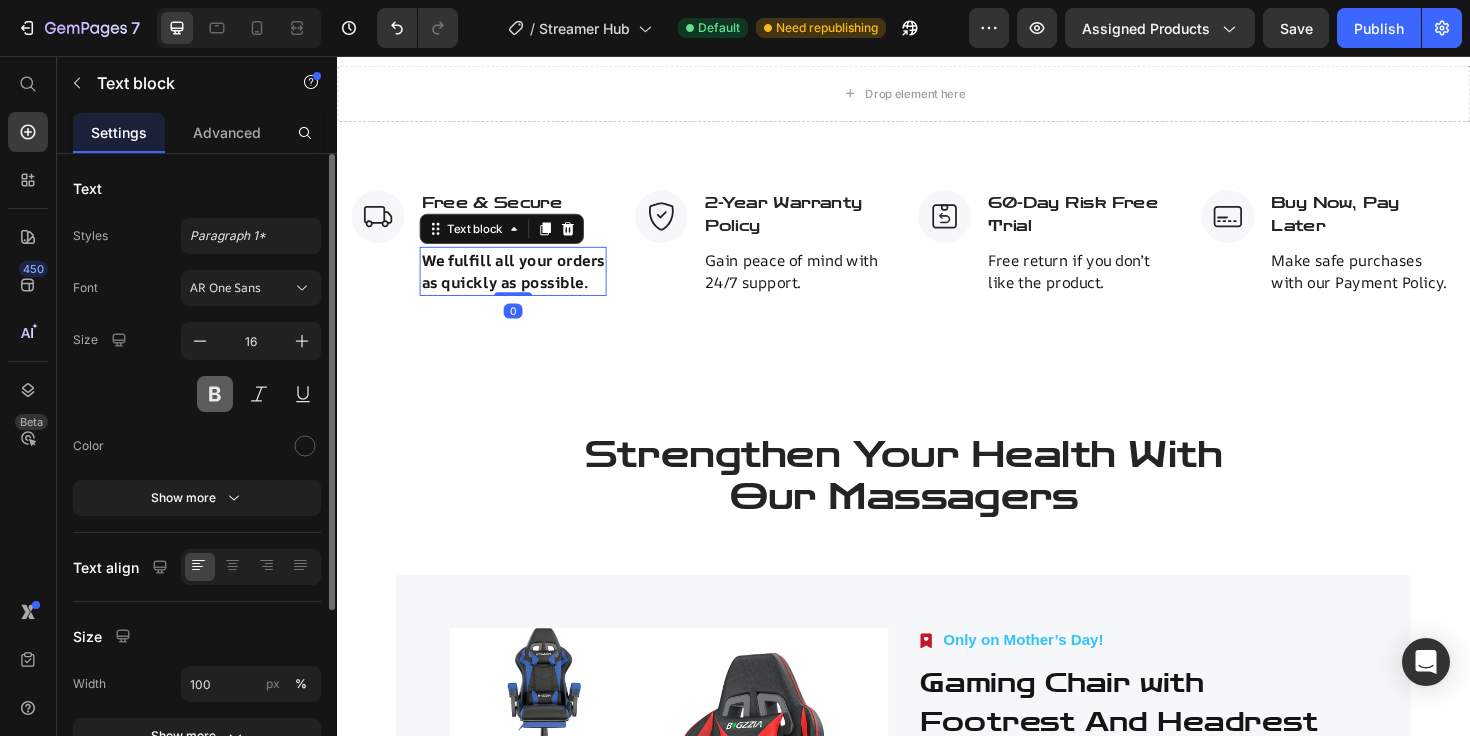 click at bounding box center (215, 394) 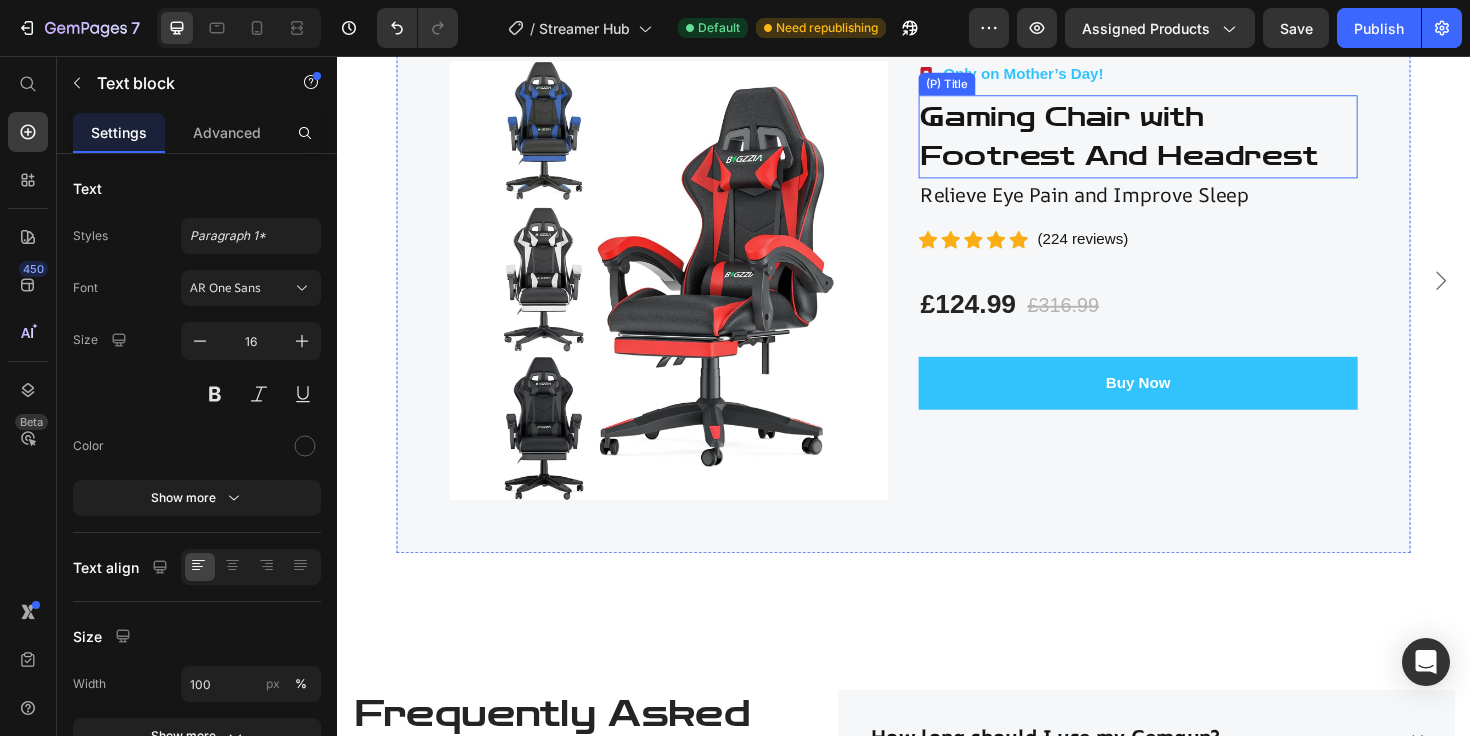 scroll, scrollTop: 3505, scrollLeft: 0, axis: vertical 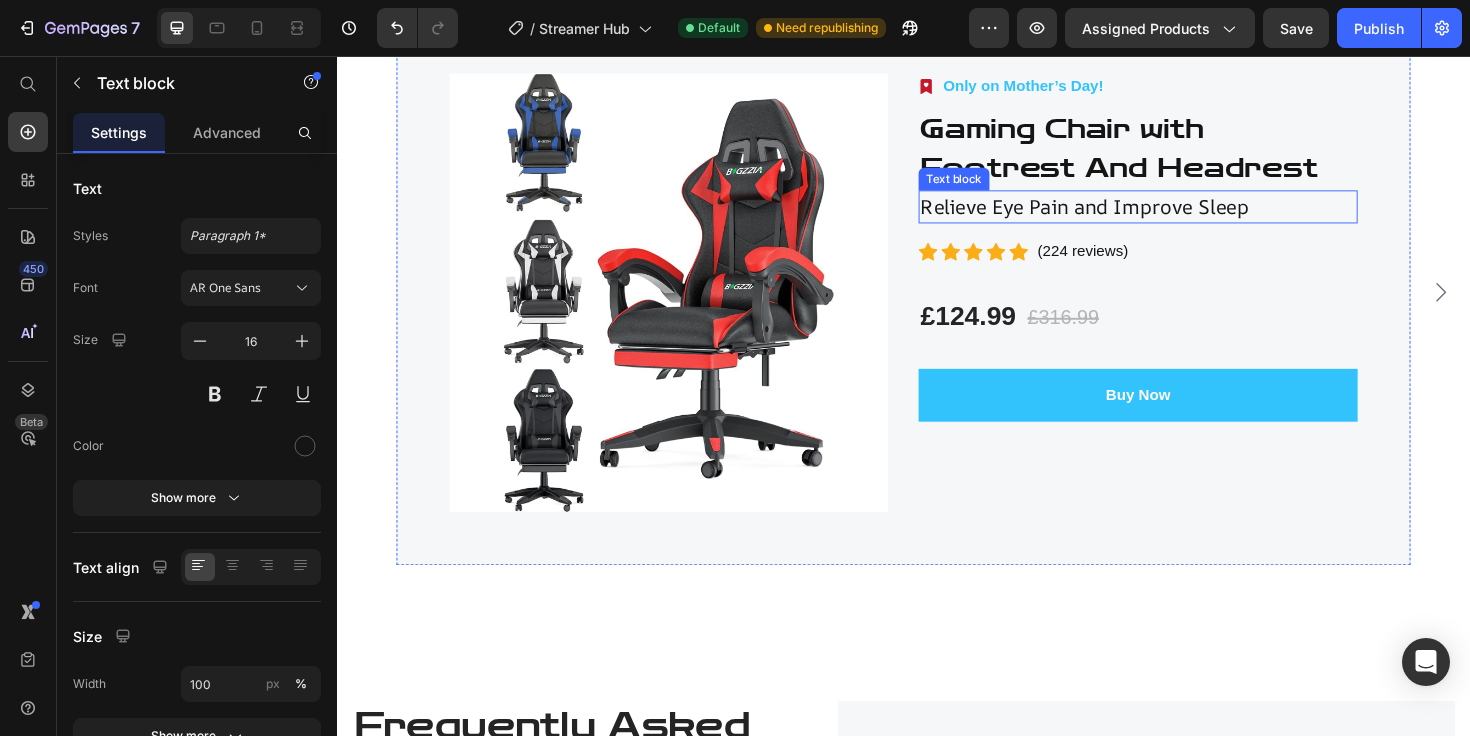 click on "Relieve Eye Pain and Improve Sleep" at bounding box center (1185, 216) 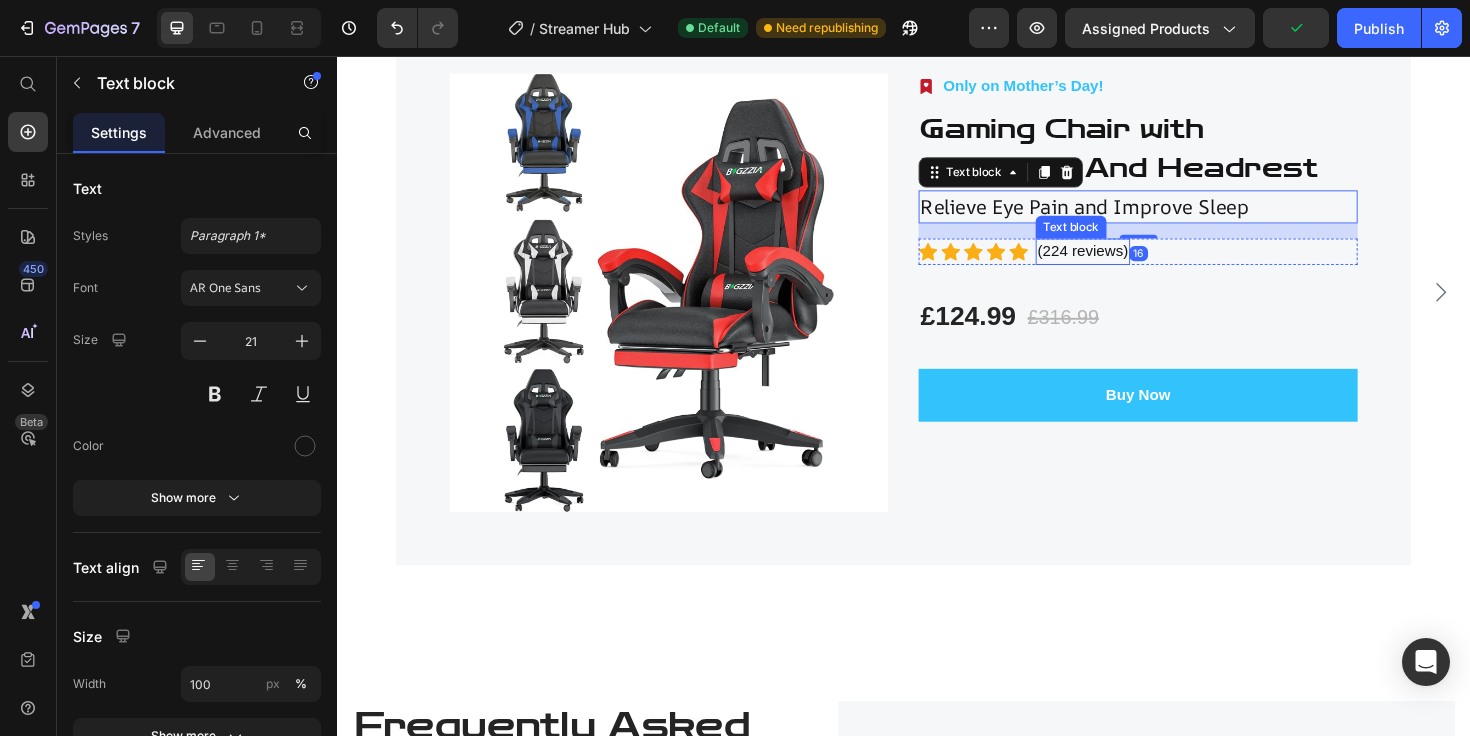 click on "(224 reviews)" at bounding box center (1127, 263) 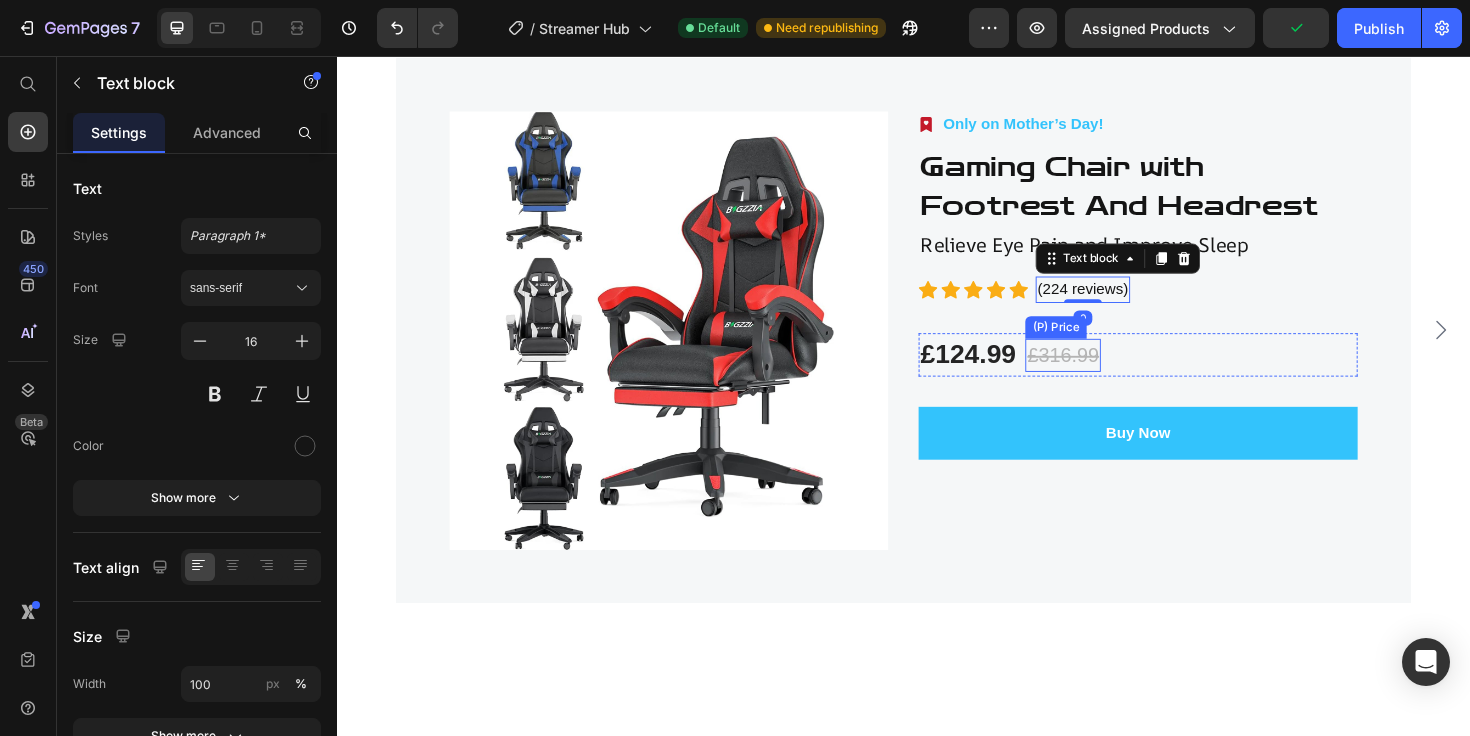 scroll, scrollTop: 3398, scrollLeft: 0, axis: vertical 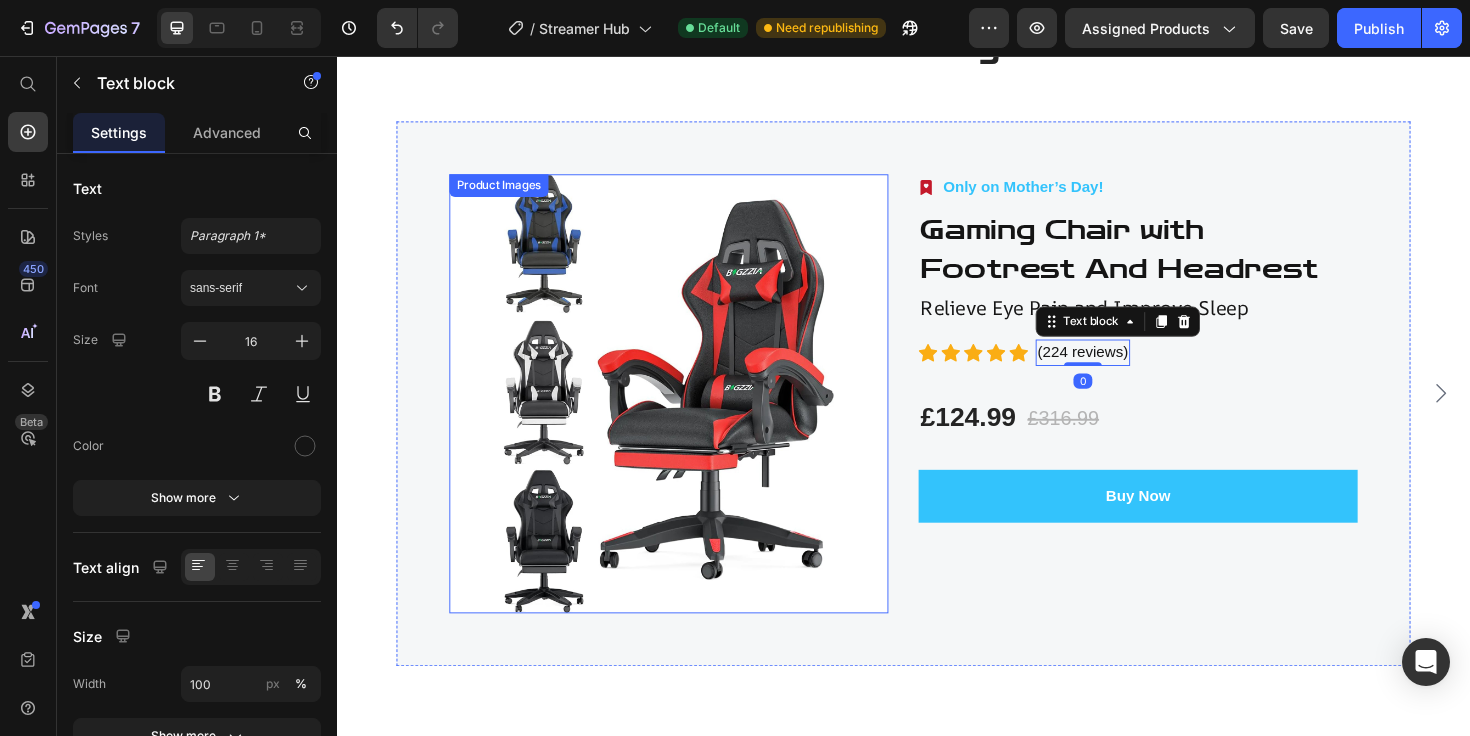 click at bounding box center [688, 413] 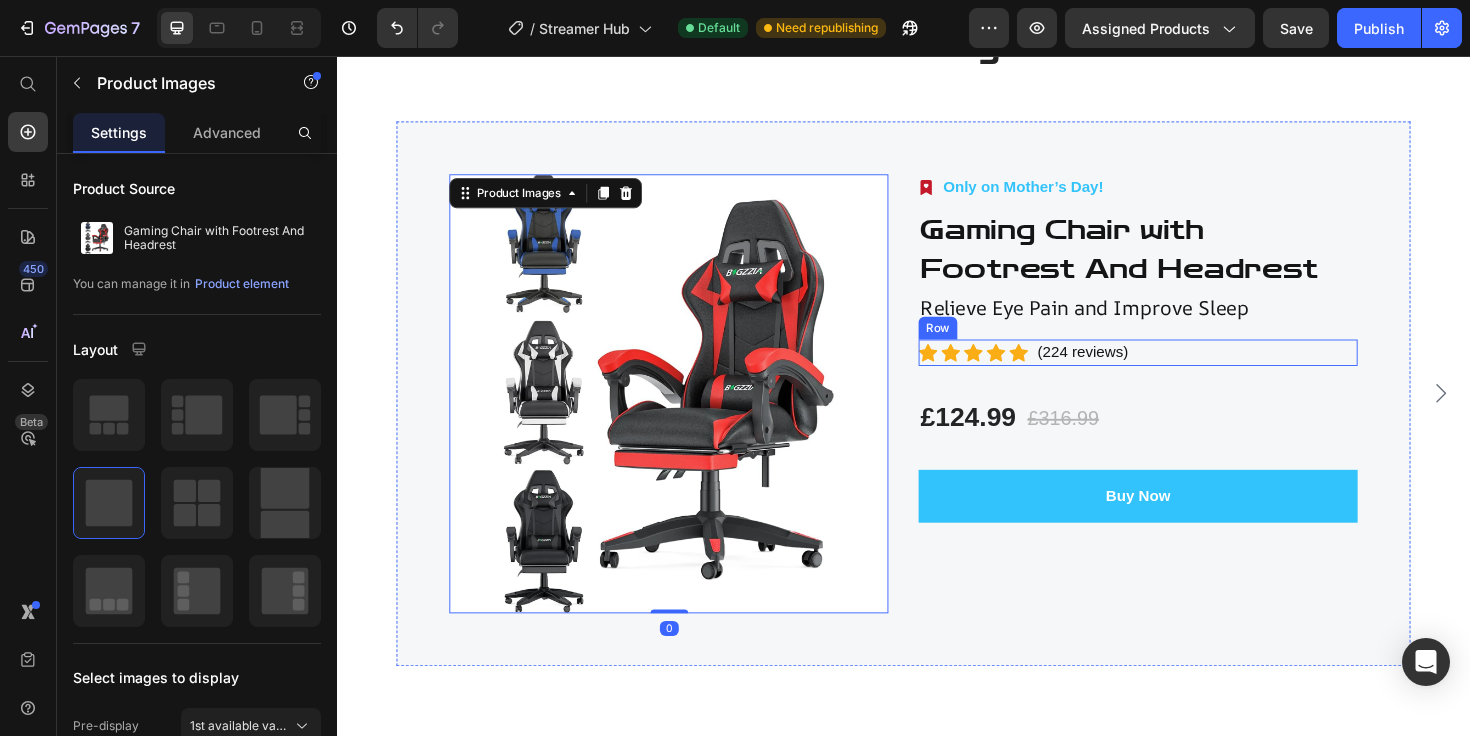 scroll, scrollTop: 3411, scrollLeft: 0, axis: vertical 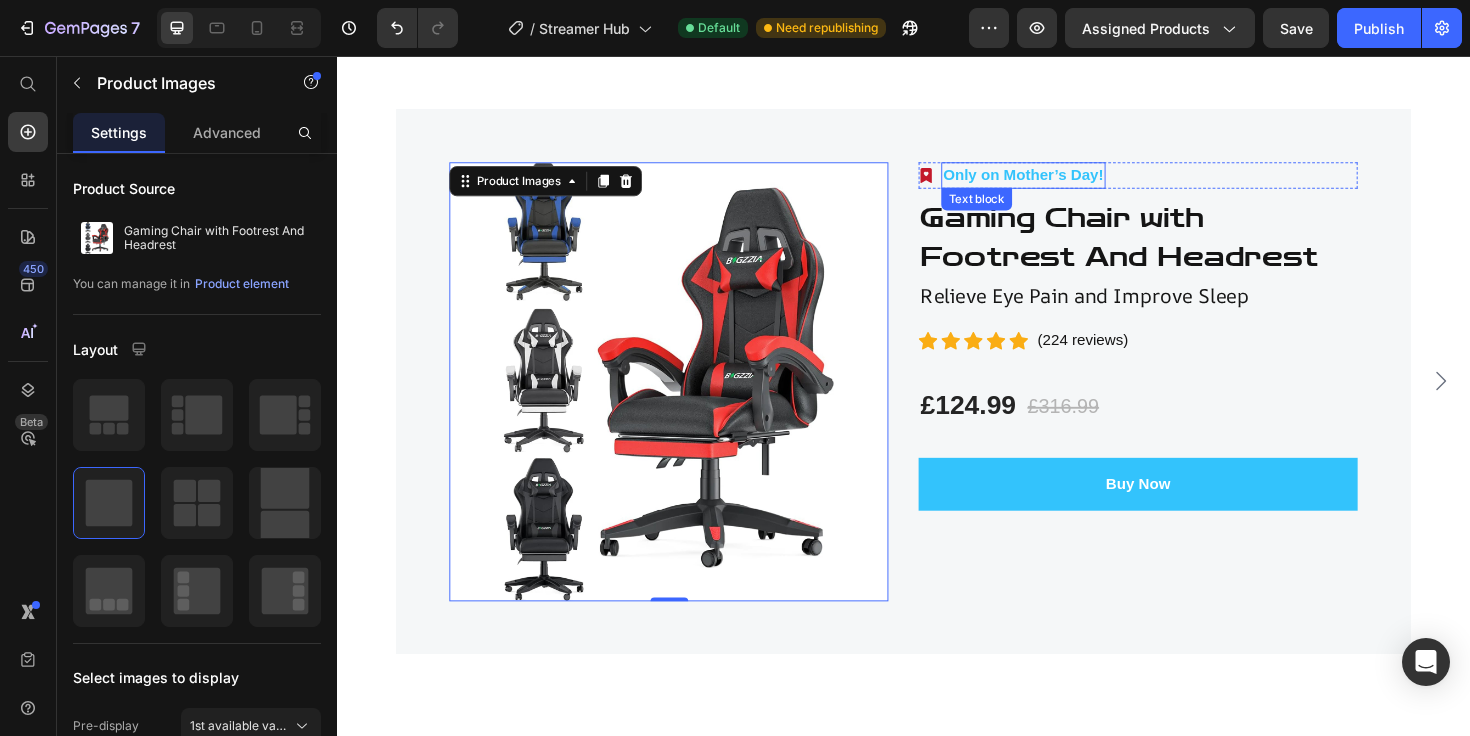click on "Only on Mother’s Day!" at bounding box center [1064, 182] 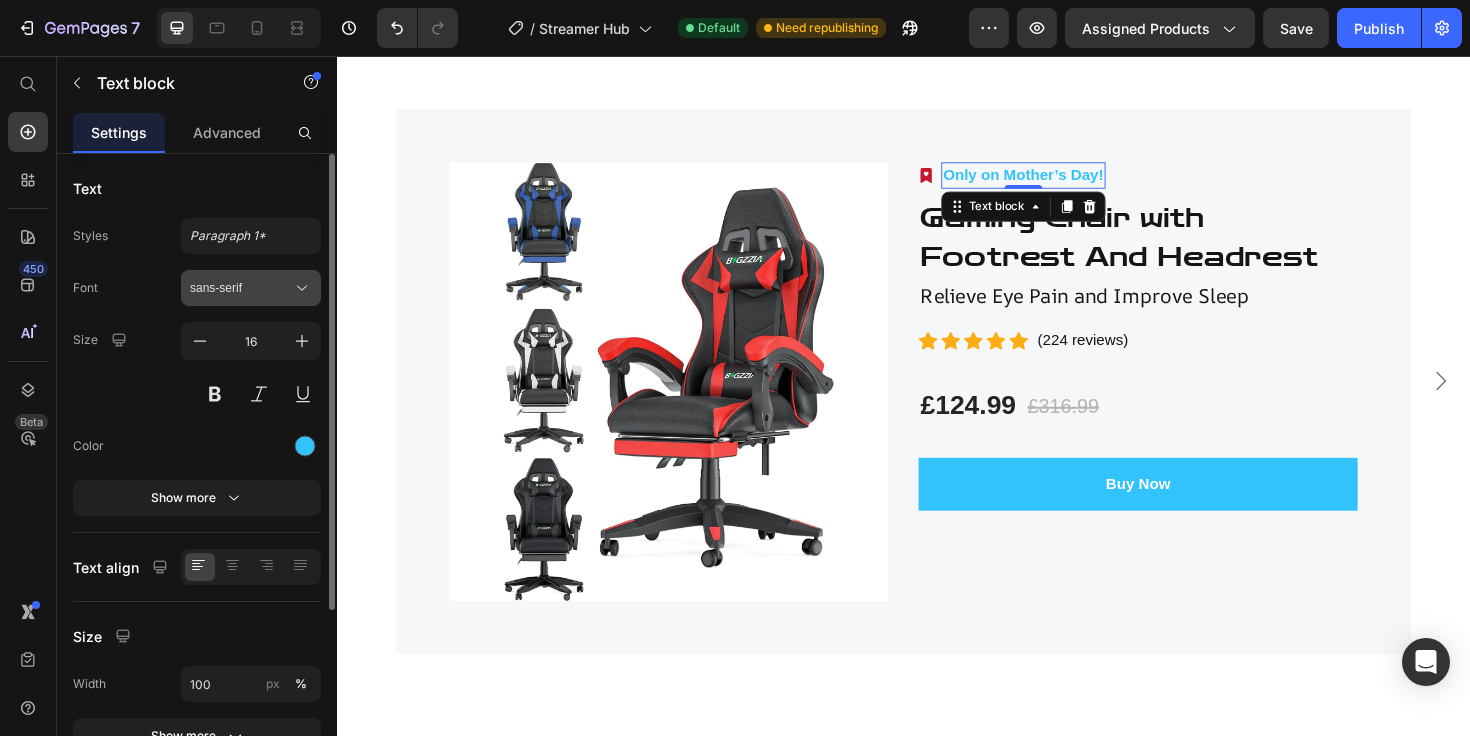 click on "sans-serif" at bounding box center [241, 288] 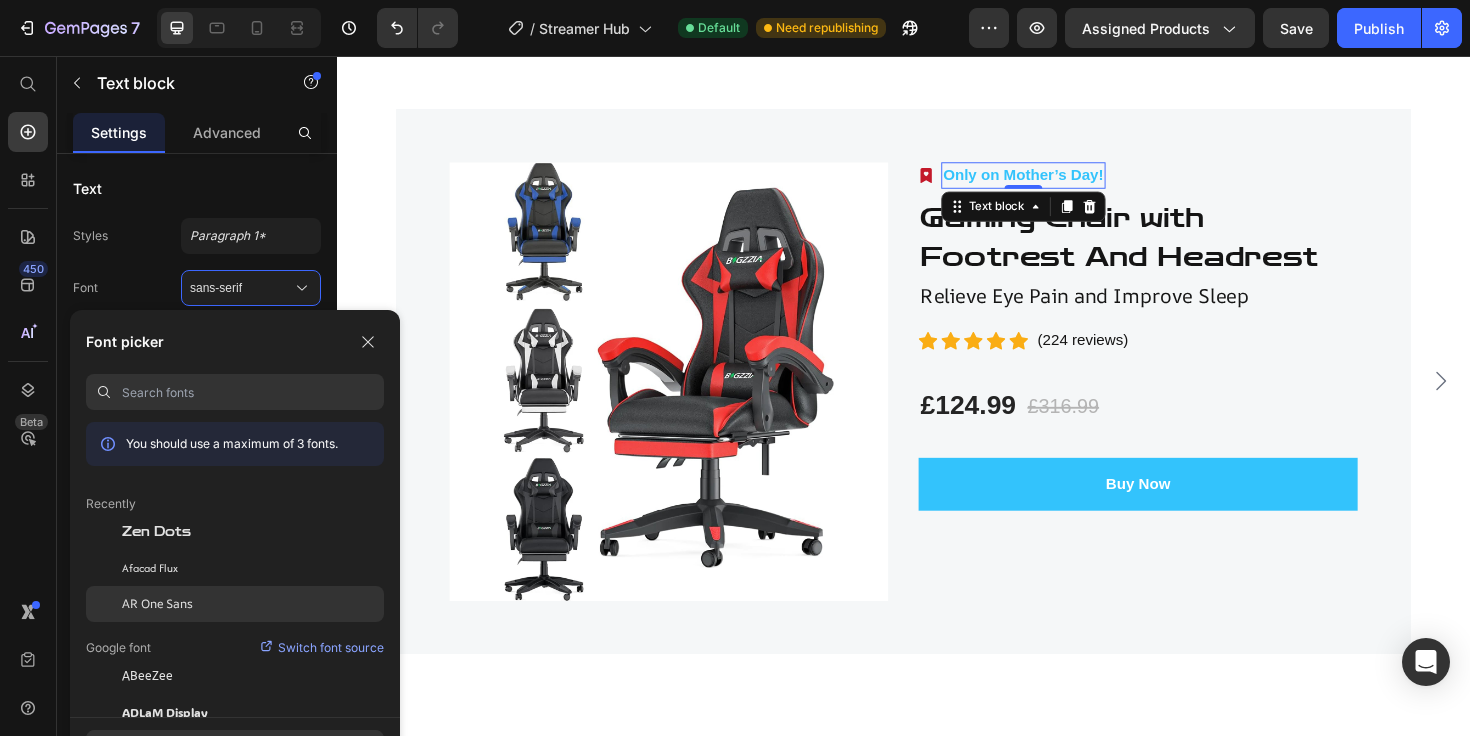 click on "AR One Sans" at bounding box center (157, 604) 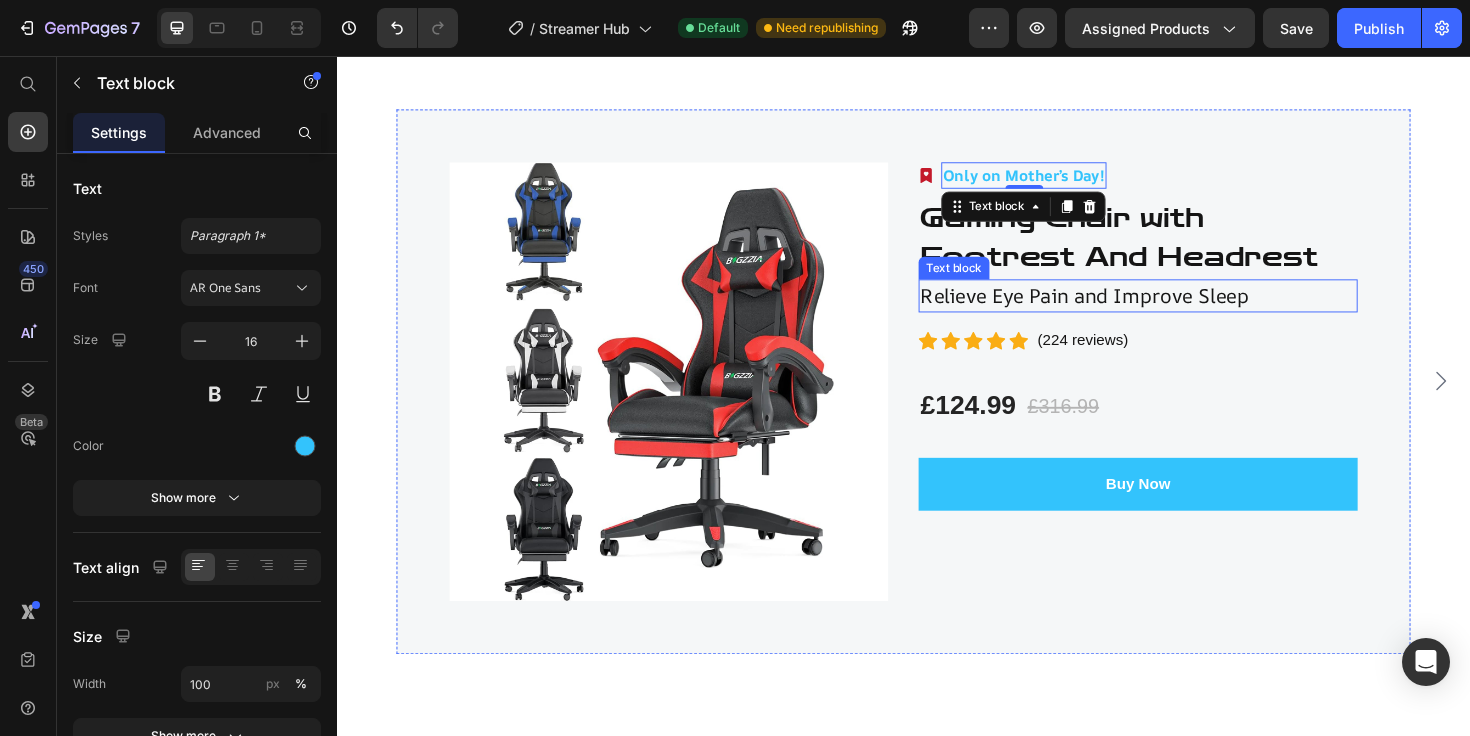 click on "Relieve Eye Pain and Improve Sleep" at bounding box center (1185, 310) 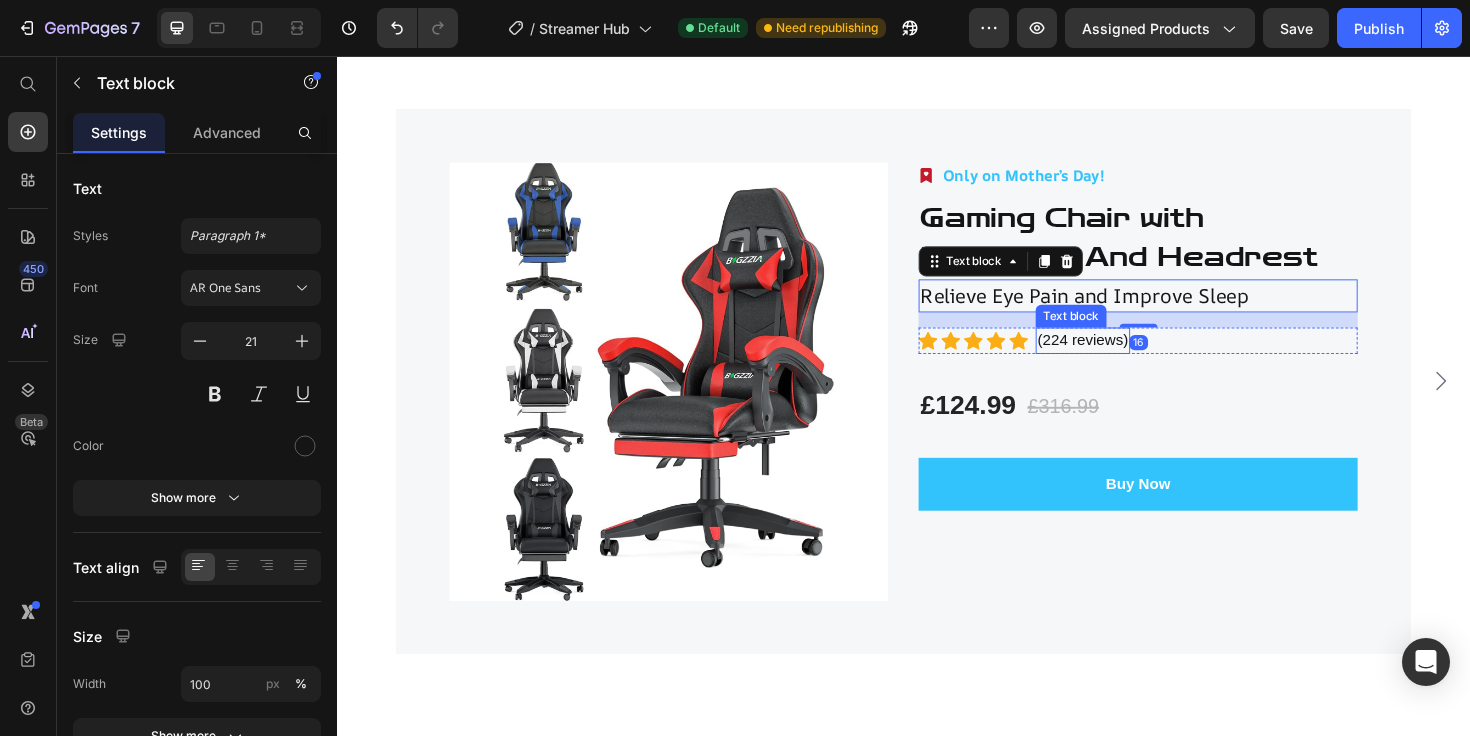 click on "(224 reviews)" at bounding box center (1127, 357) 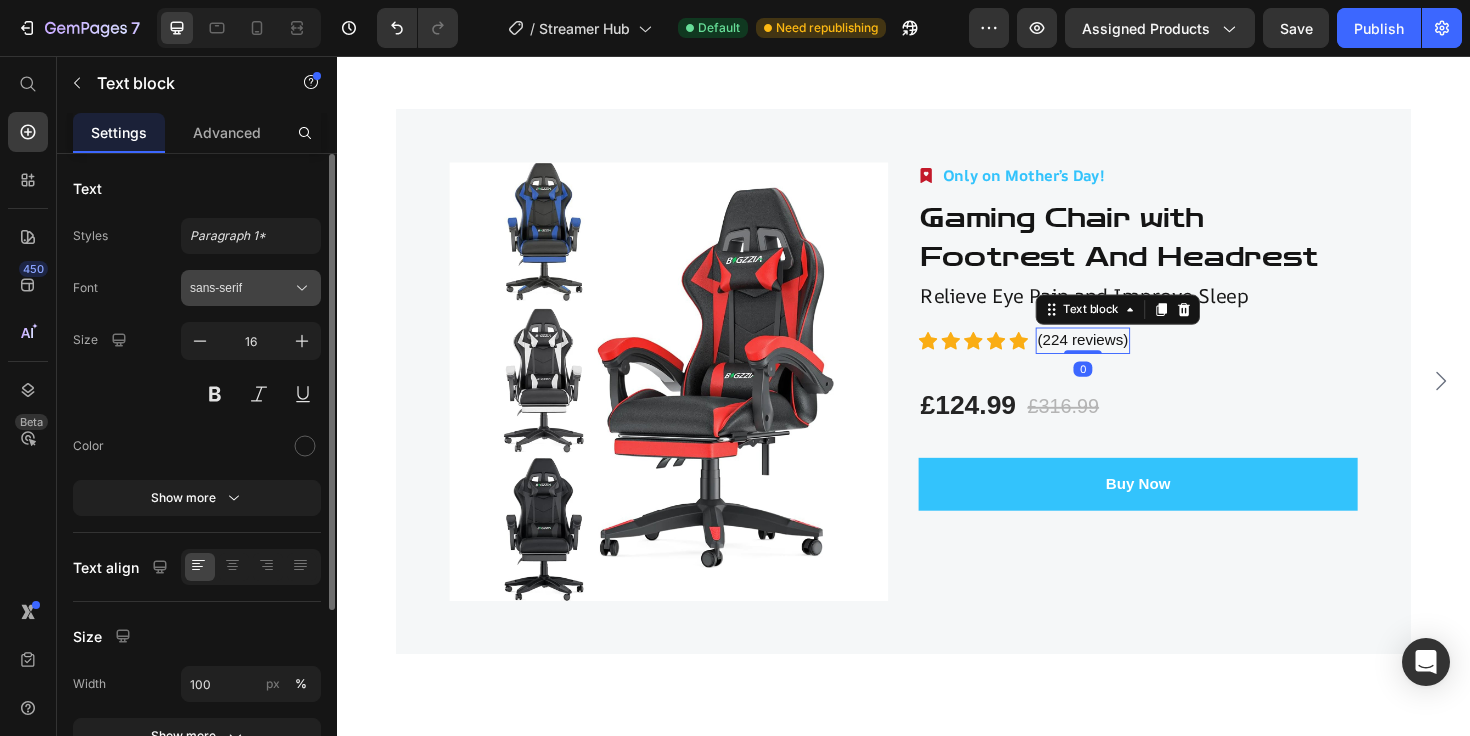 click on "sans-serif" at bounding box center (251, 288) 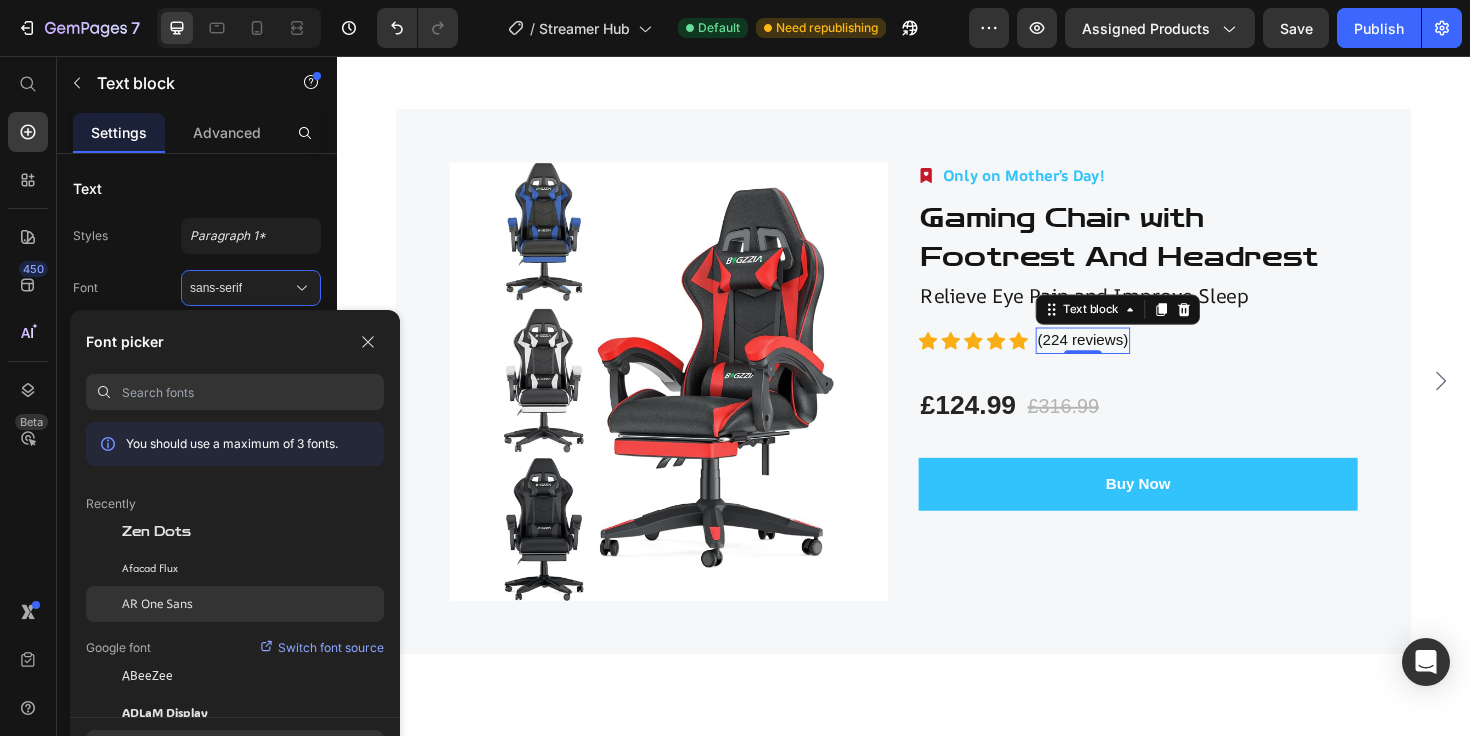 click on "AR One Sans" at bounding box center (157, 604) 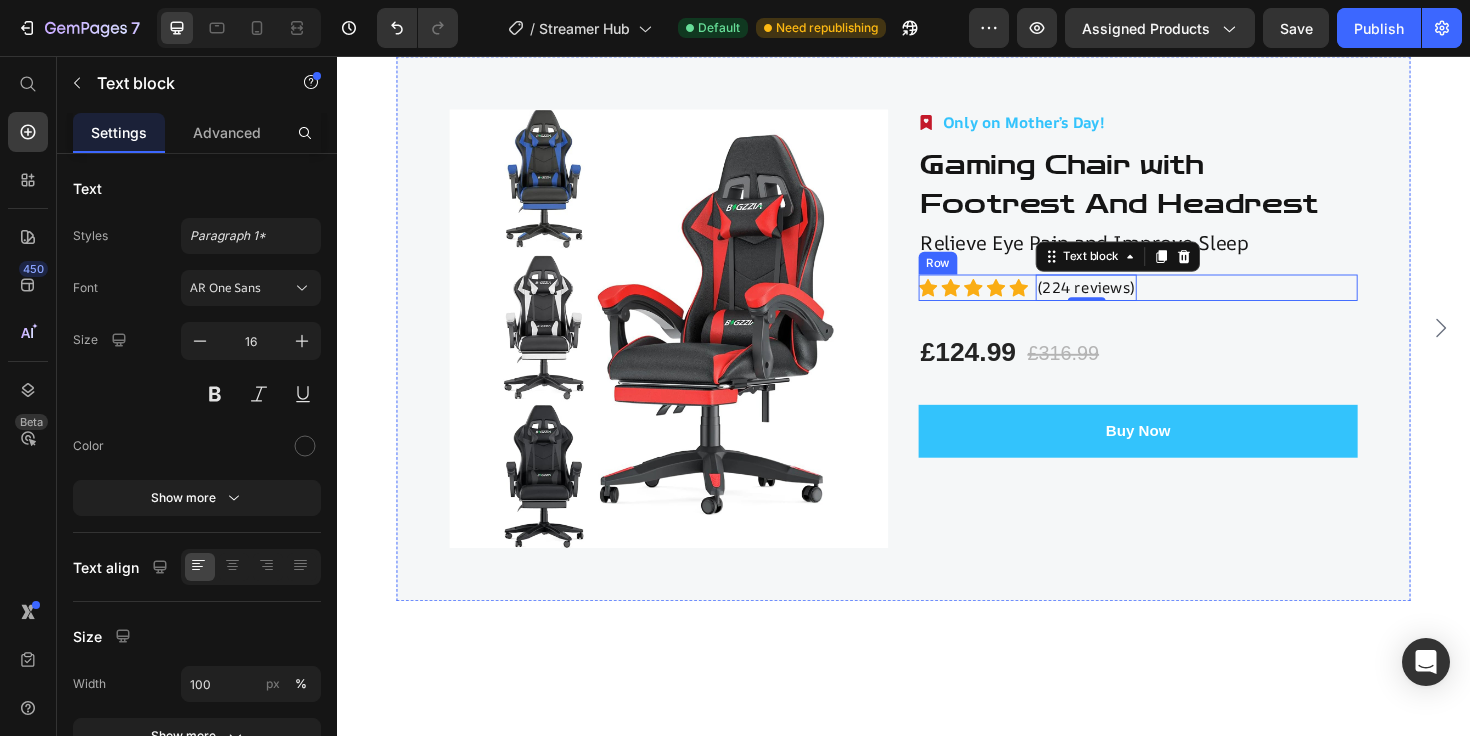 scroll, scrollTop: 3482, scrollLeft: 0, axis: vertical 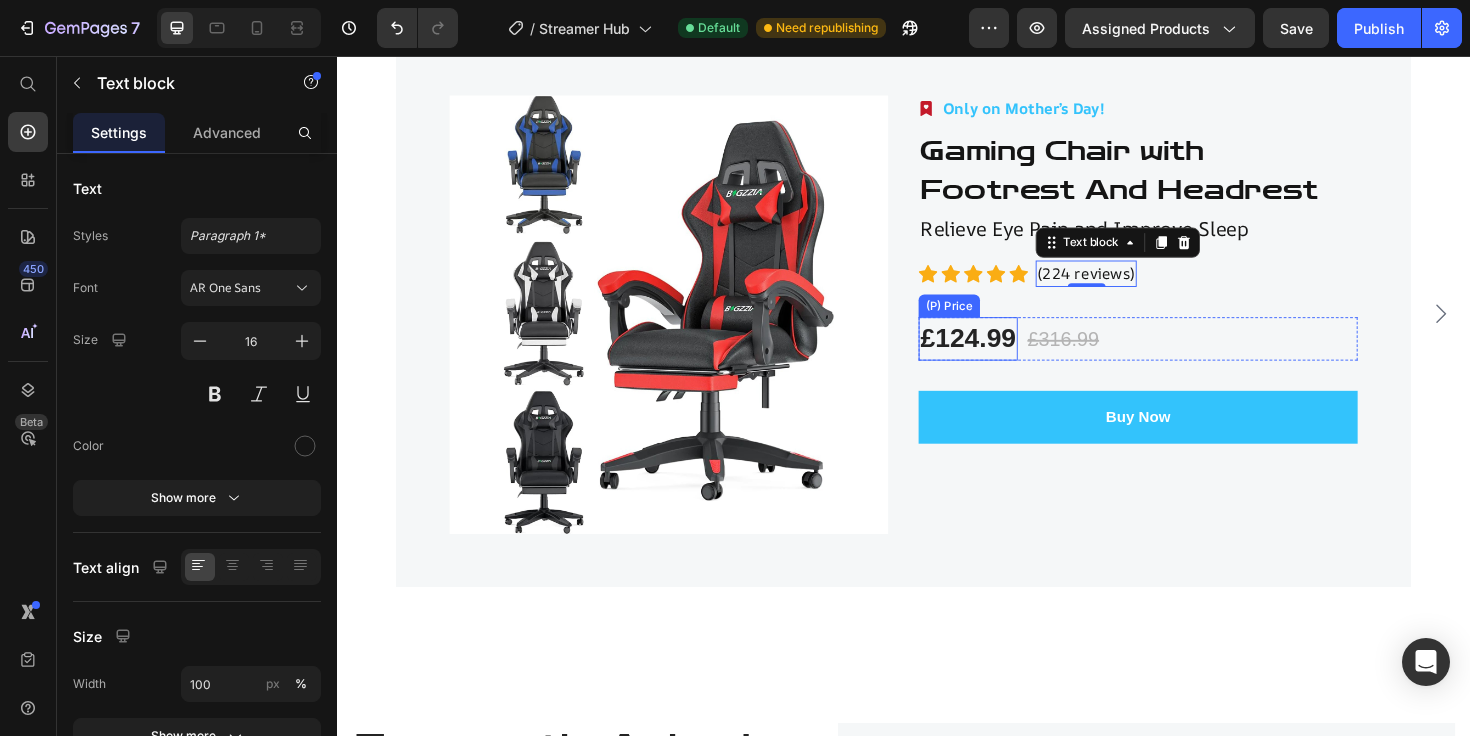 click on "£124.99" at bounding box center [1005, 355] 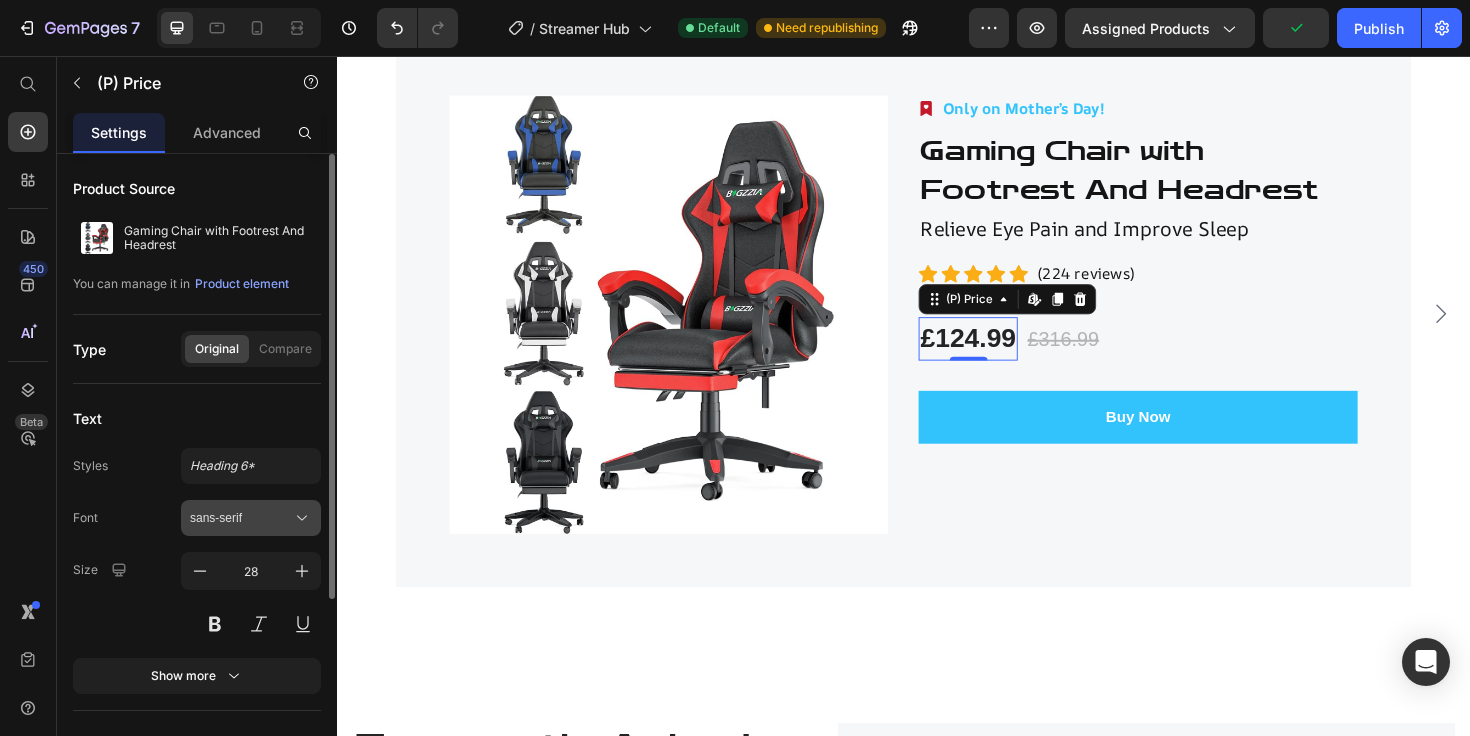 click on "sans-serif" at bounding box center [241, 518] 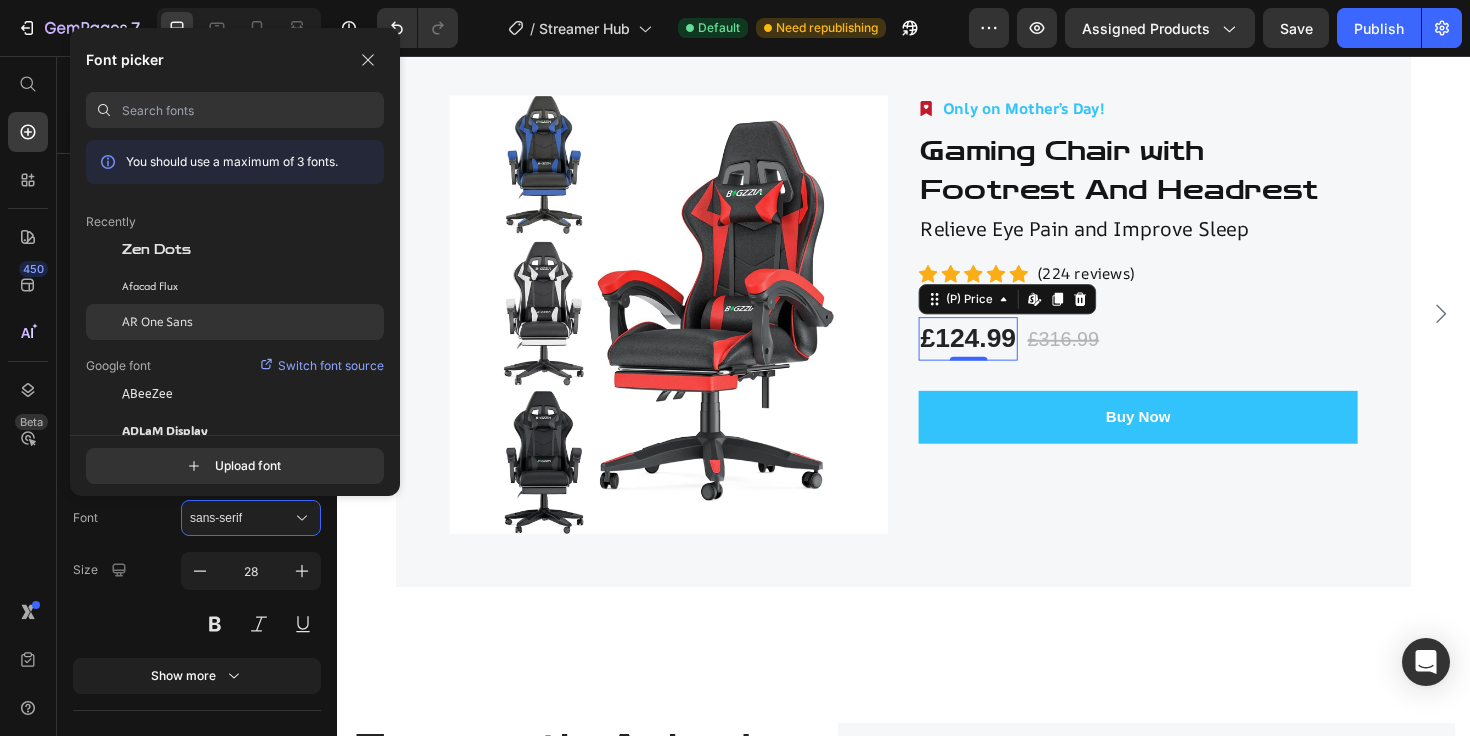 click on "AR One Sans" 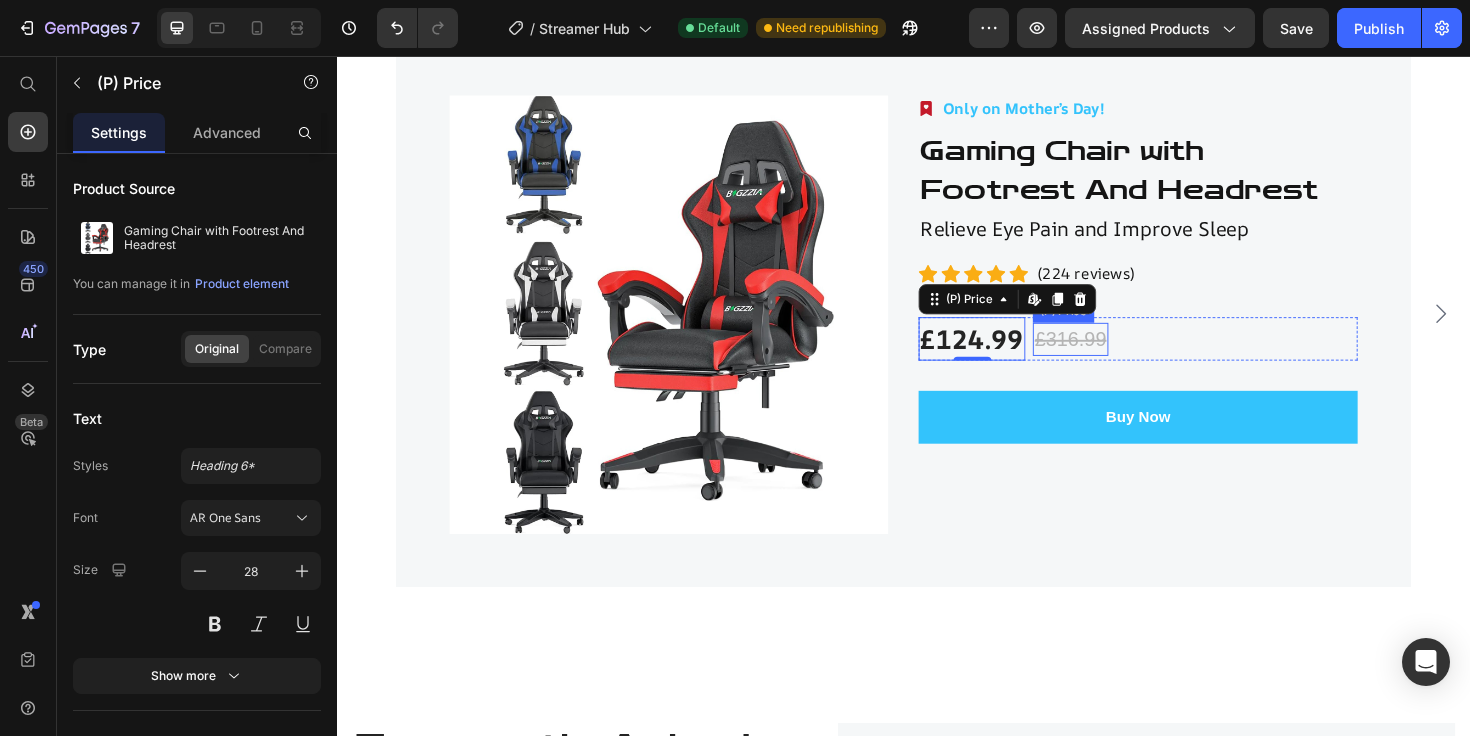 click on "£316.99" at bounding box center (1114, 356) 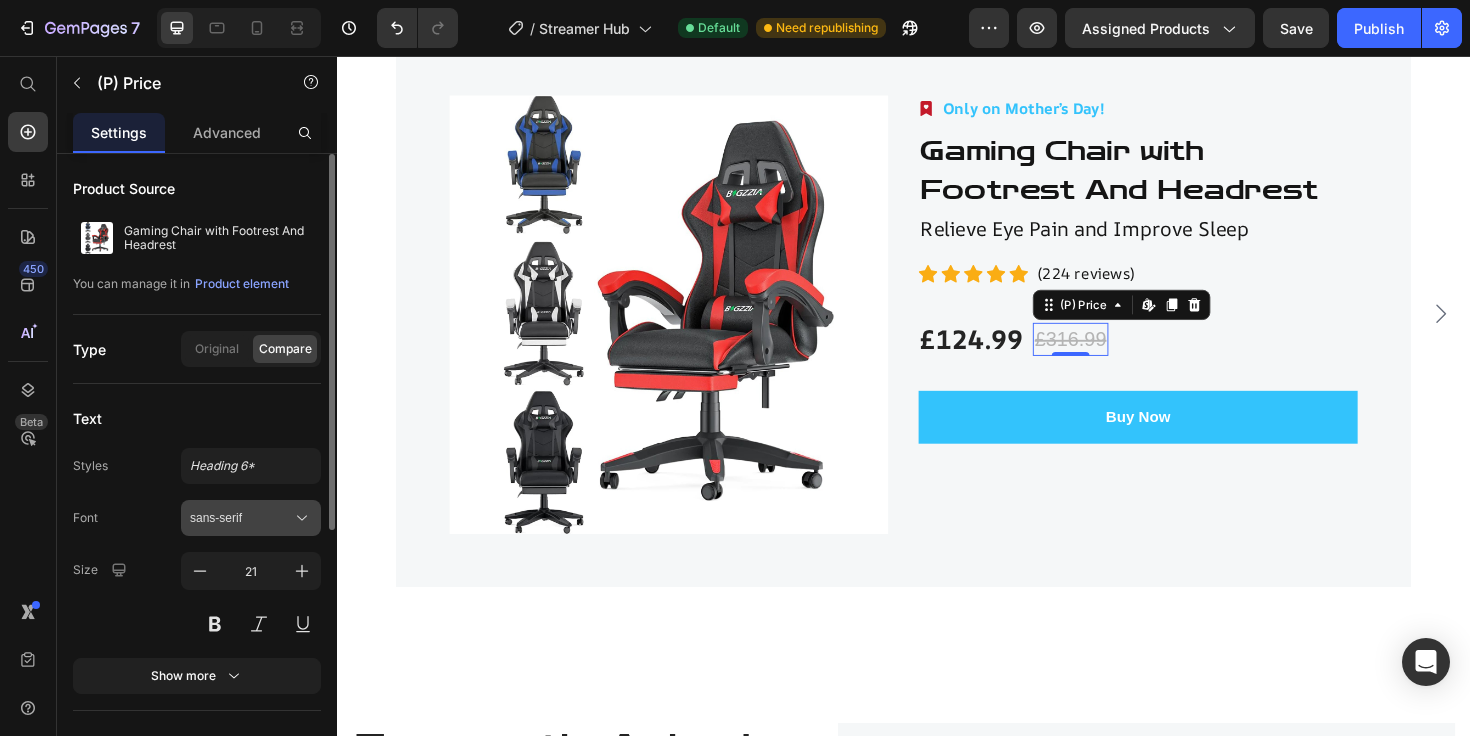 click on "sans-serif" at bounding box center (251, 518) 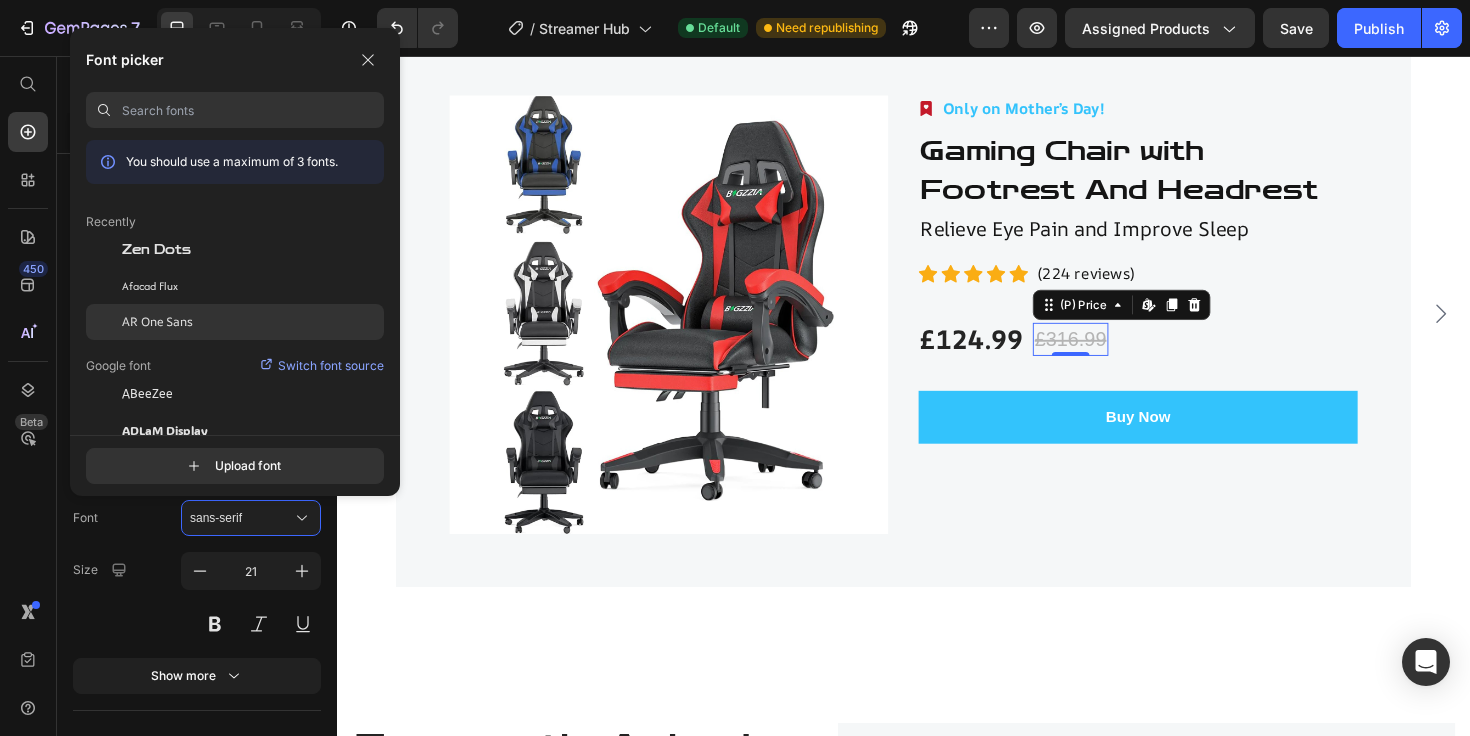 click on "AR One Sans" 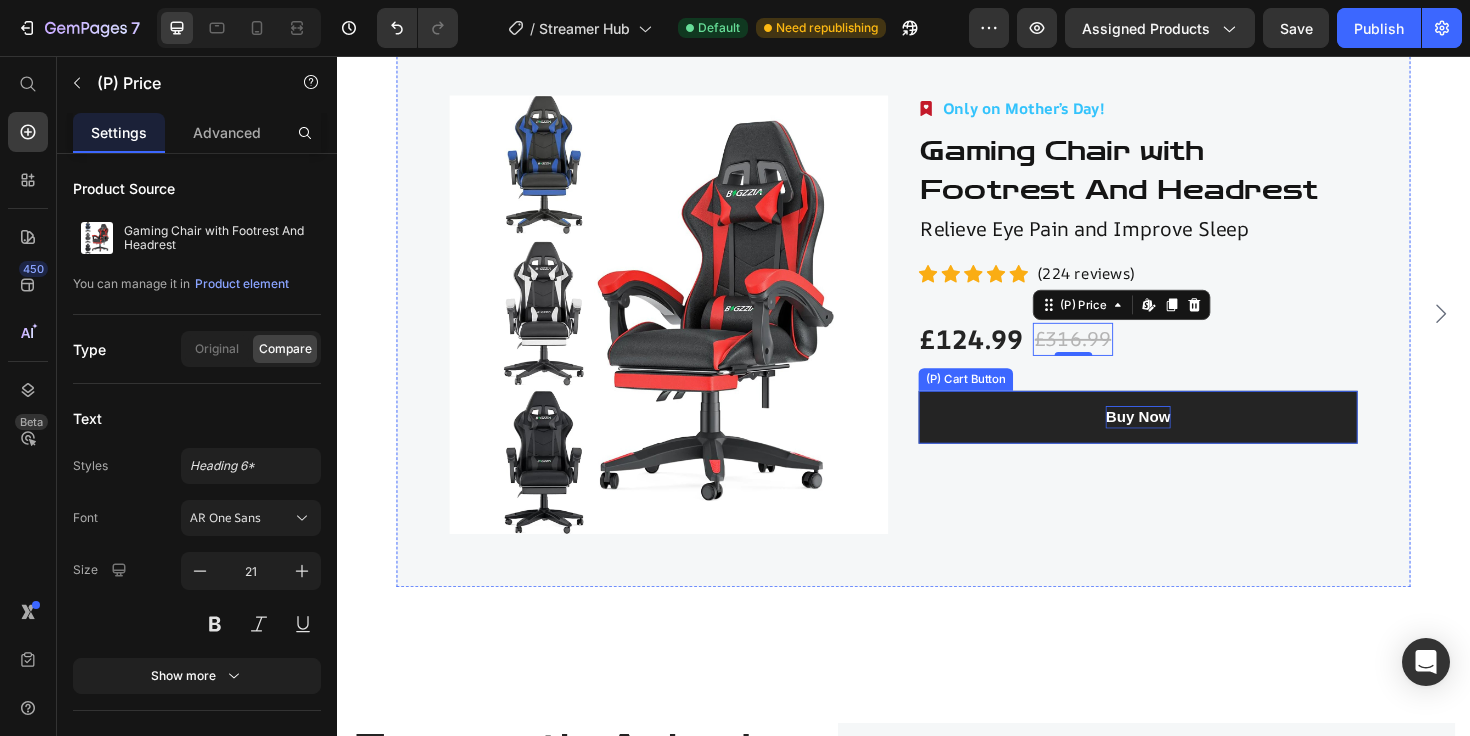 click on "Buy Now" at bounding box center (1185, 438) 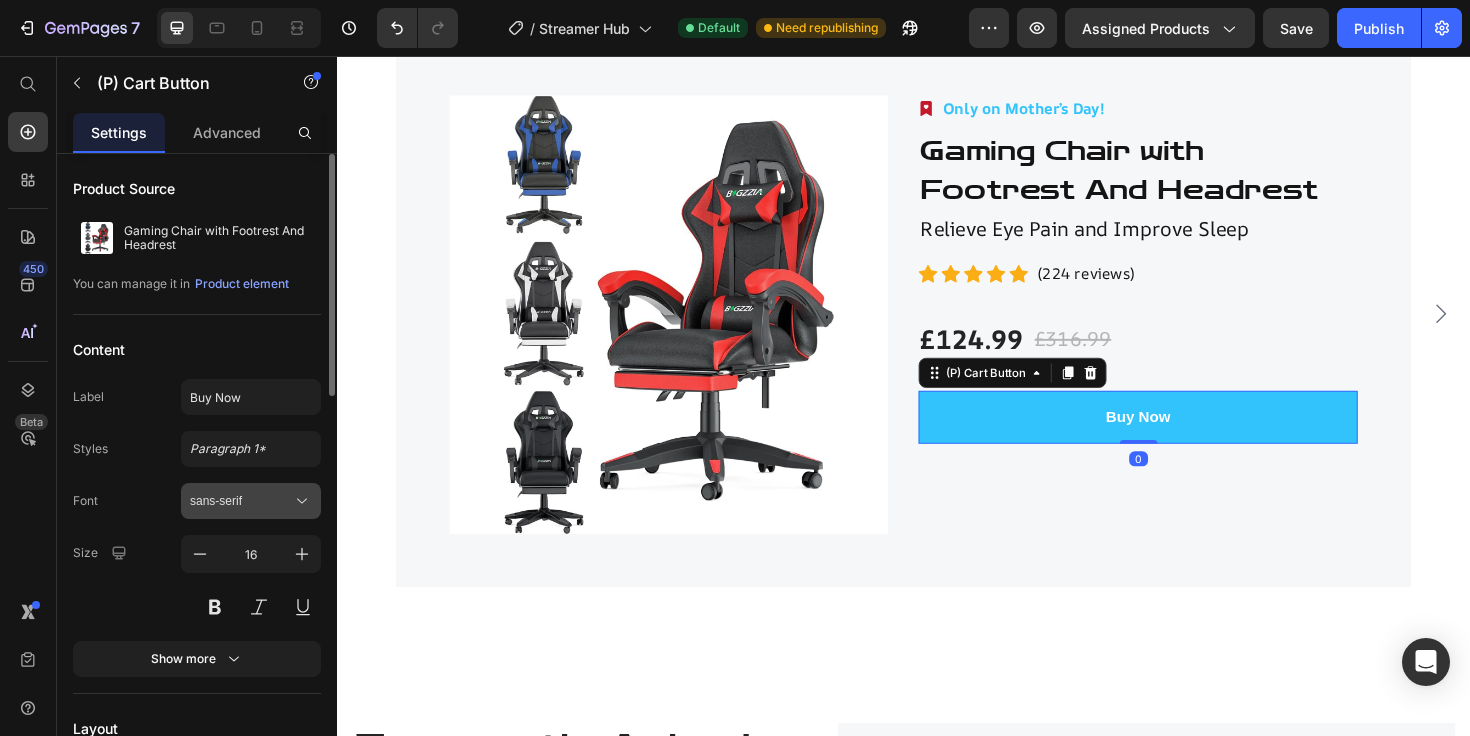 click on "sans-serif" at bounding box center (241, 501) 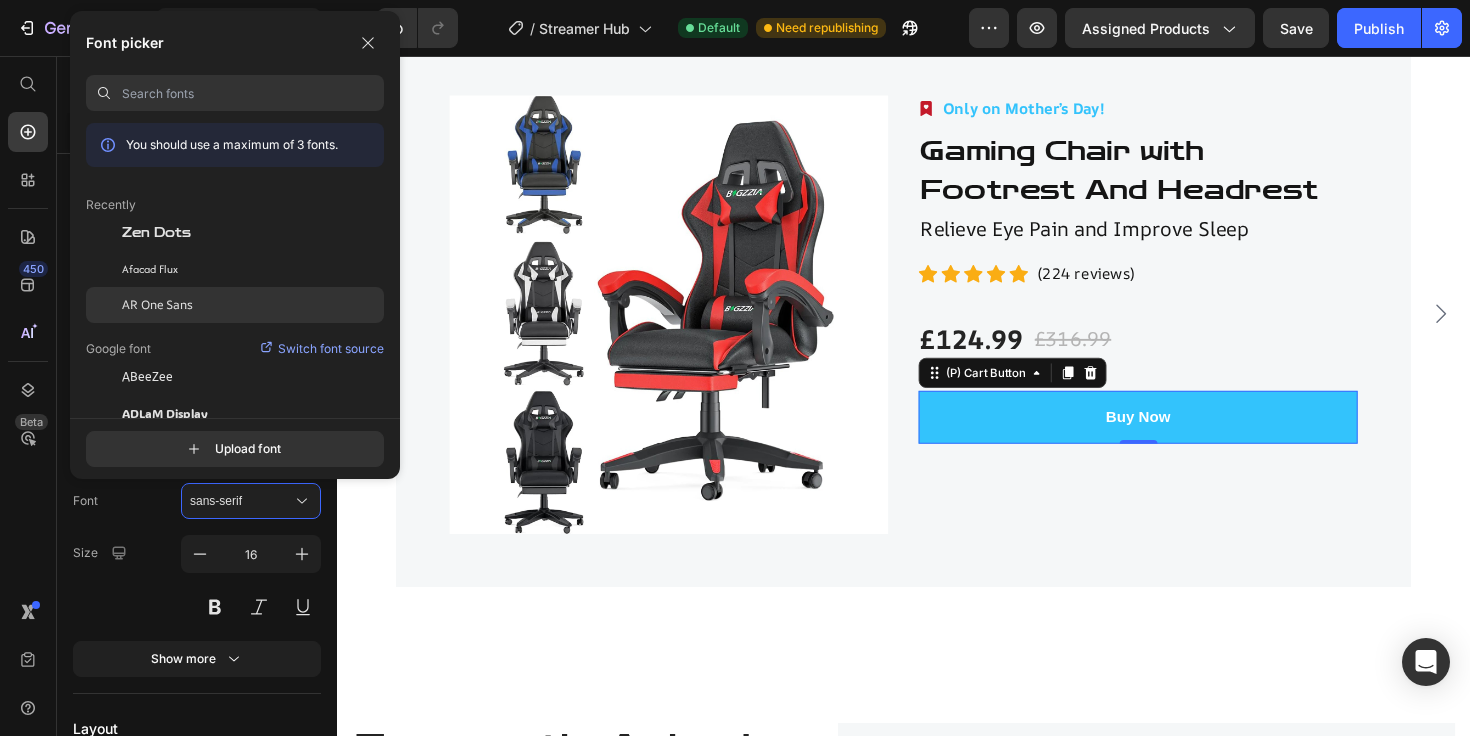 click on "AR One Sans" at bounding box center [157, 305] 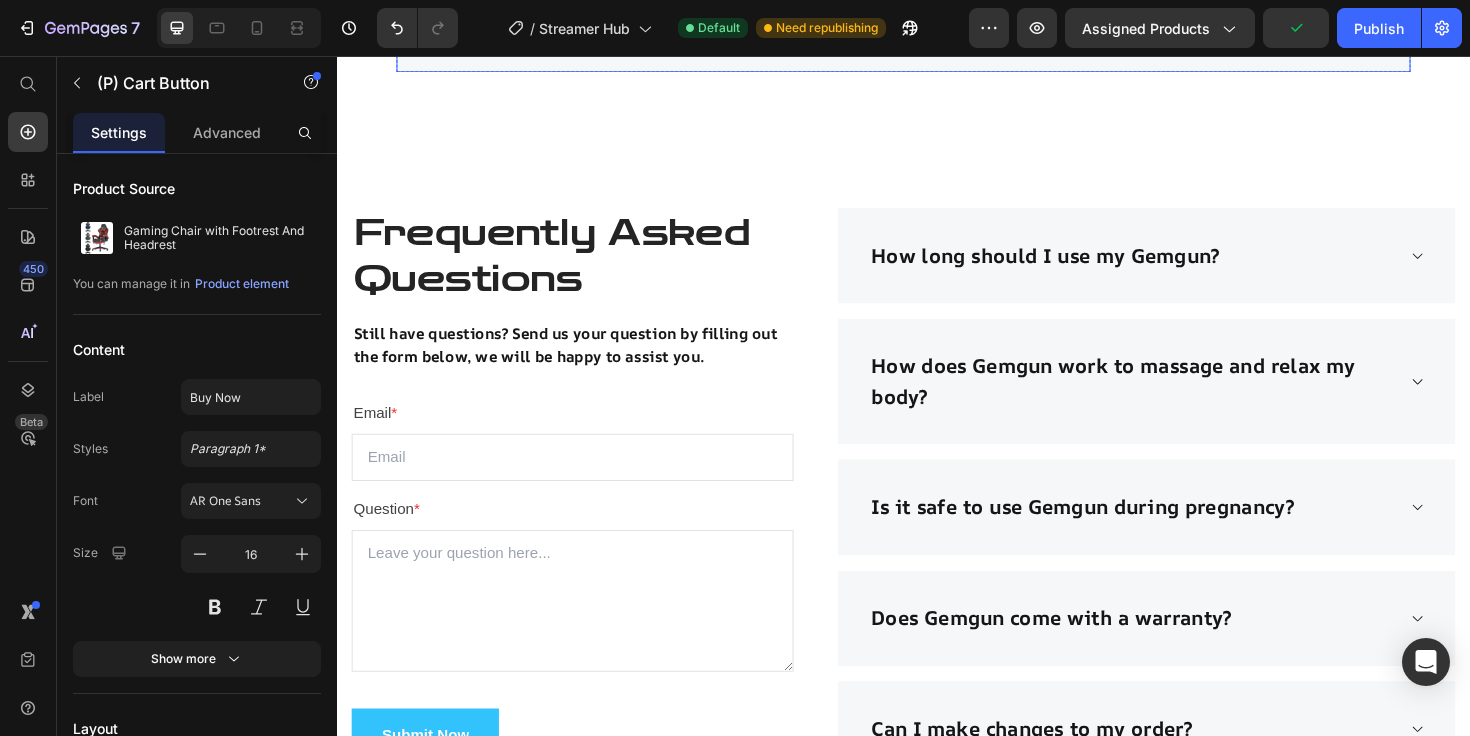 scroll, scrollTop: 4056, scrollLeft: 0, axis: vertical 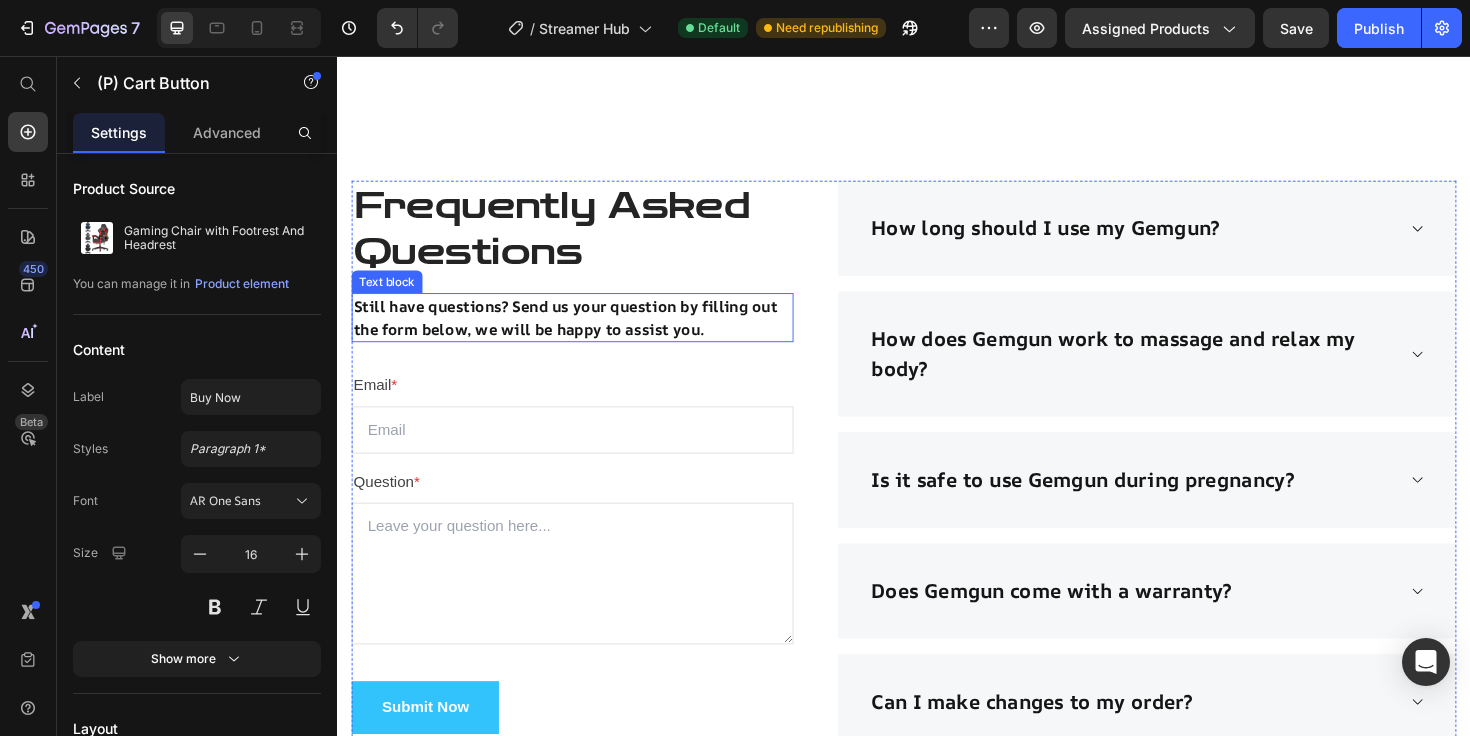 click on "Still have questions? Send us your question by filling out the form below, we will be happy to assist you." at bounding box center (586, 333) 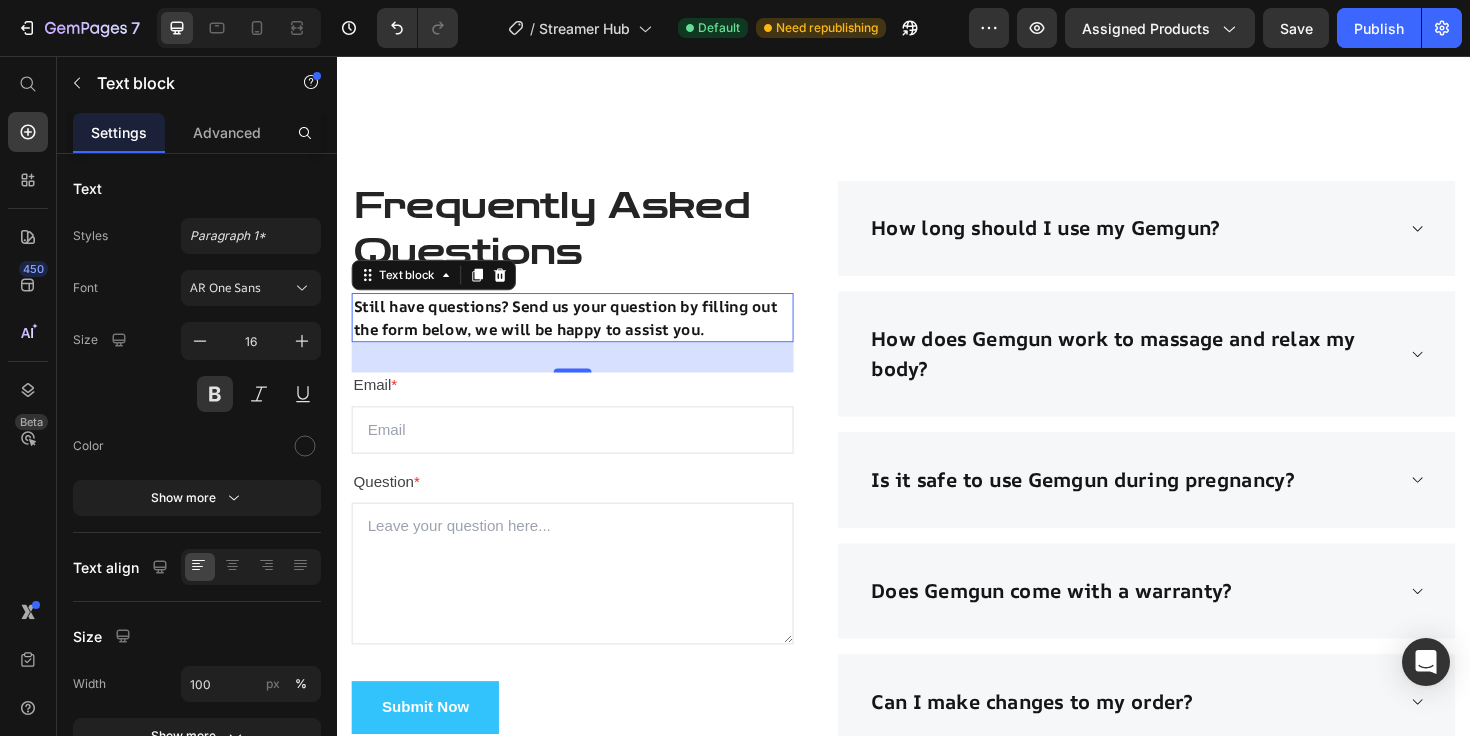 click on "7   /  Streamer Hub Default Need republishing Preview Assigned Products  Save   Publish" 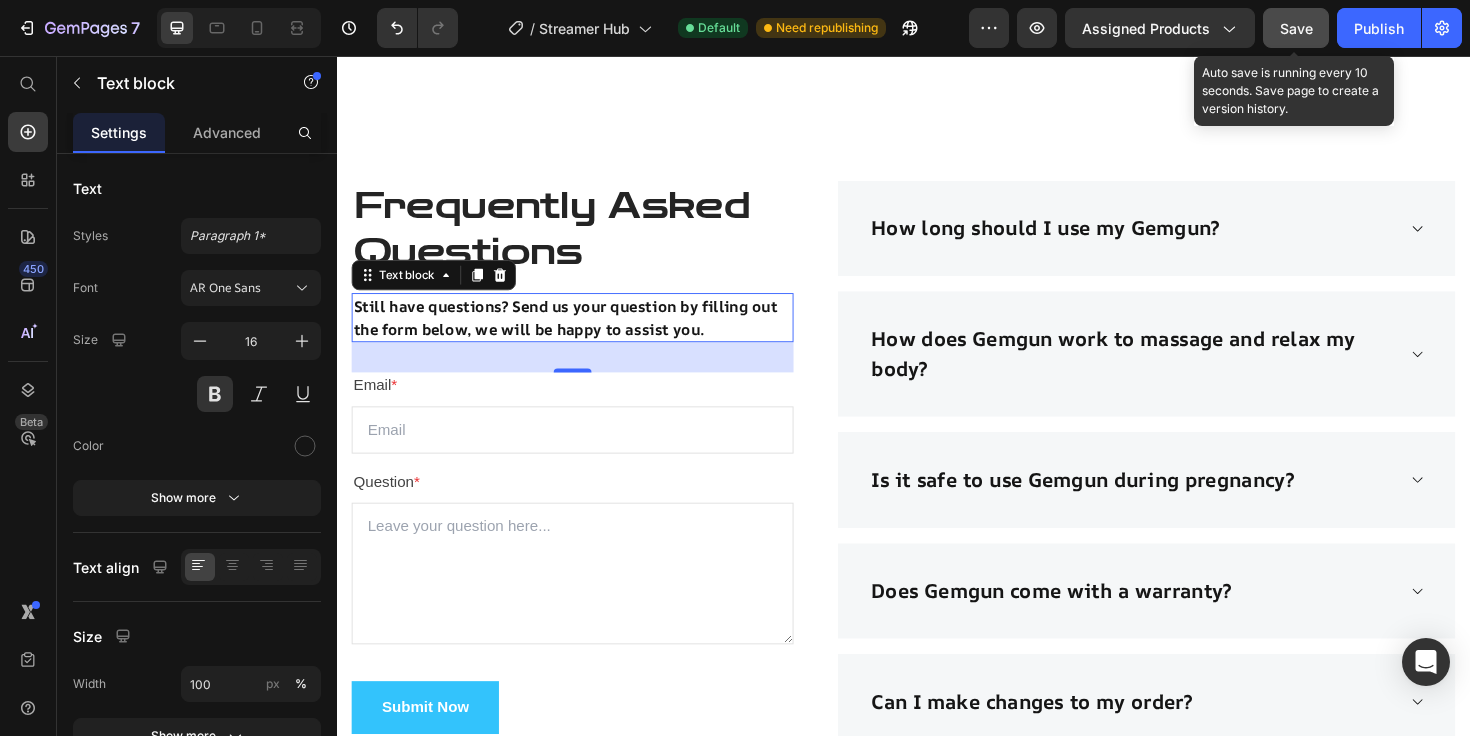 click on "Save" 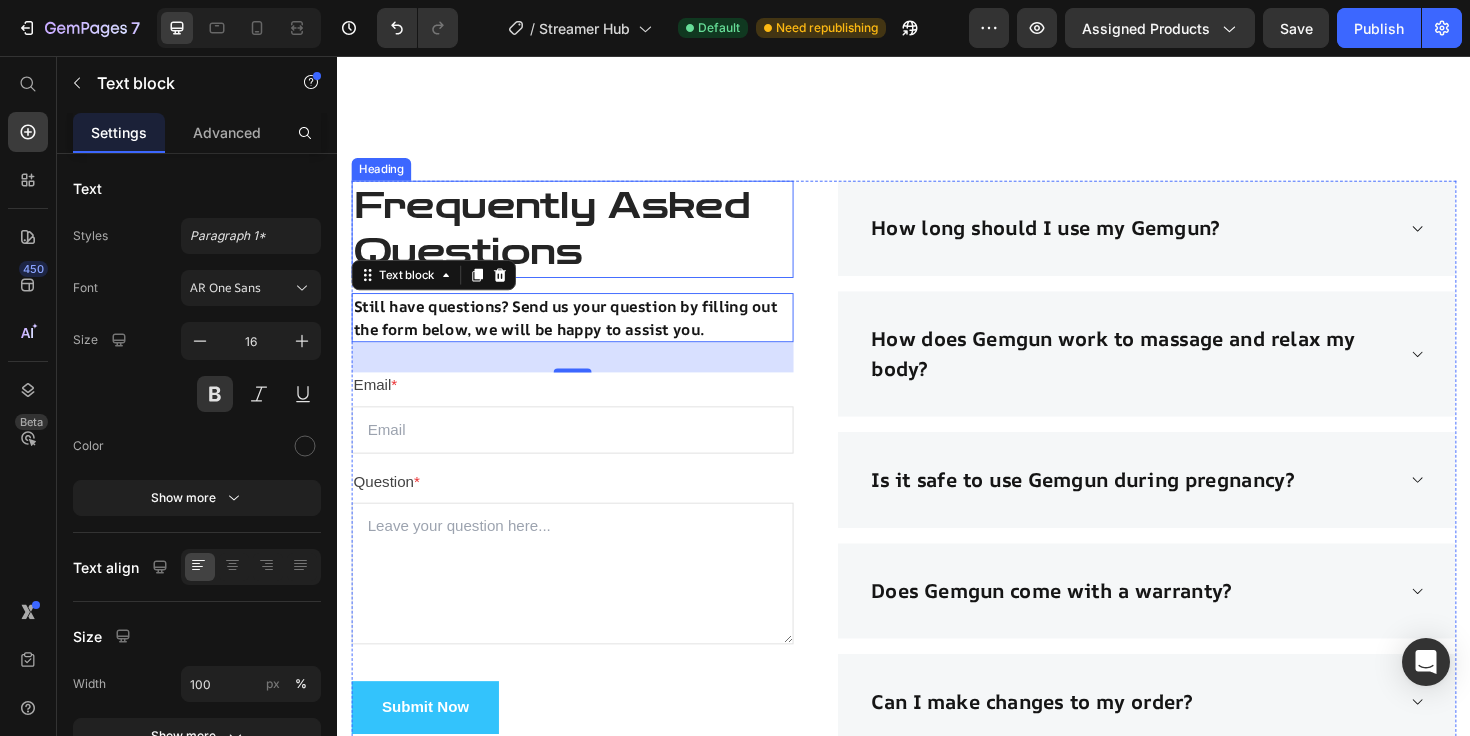 click on "Frequently Asked Questions" at bounding box center (586, 239) 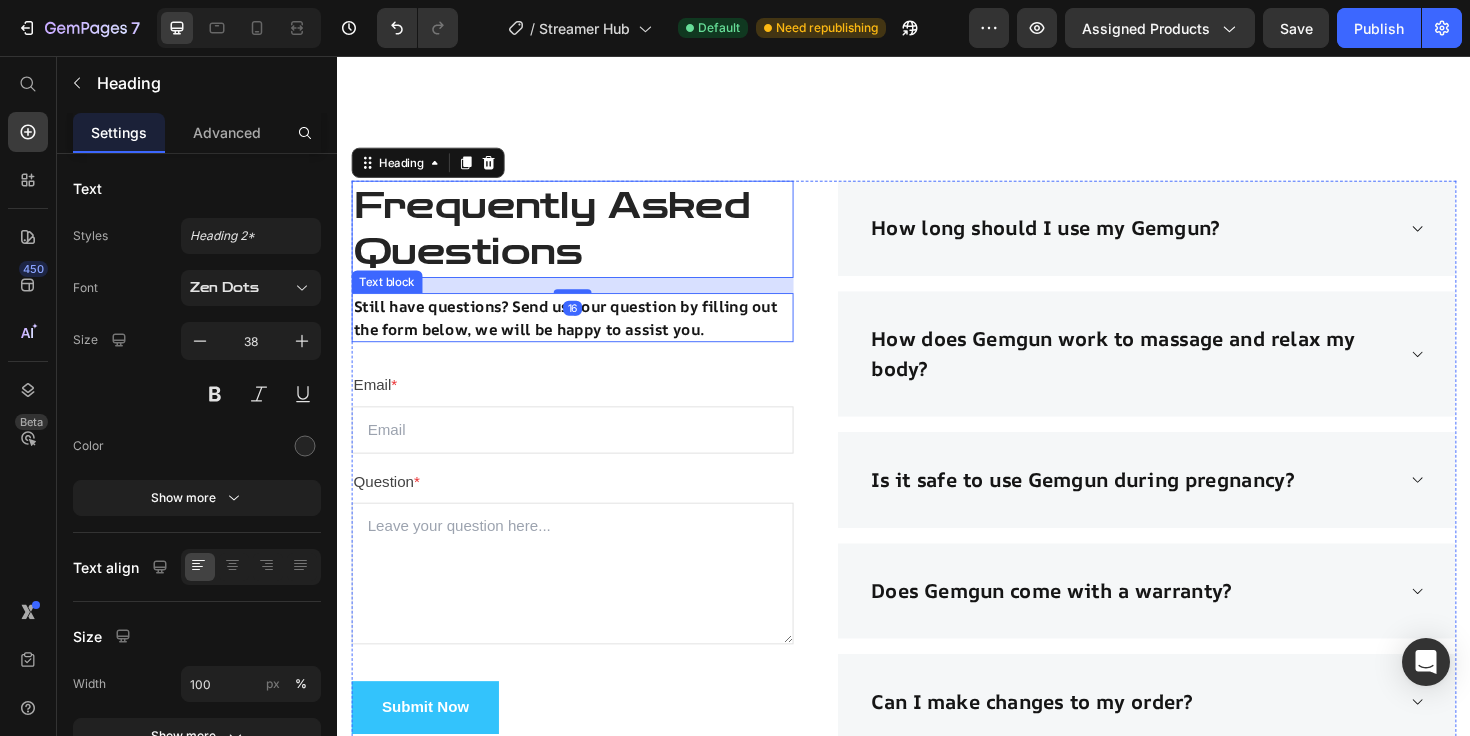 click on "Still have questions? Send us your question by filling out the form below, we will be happy to assist you." at bounding box center (586, 333) 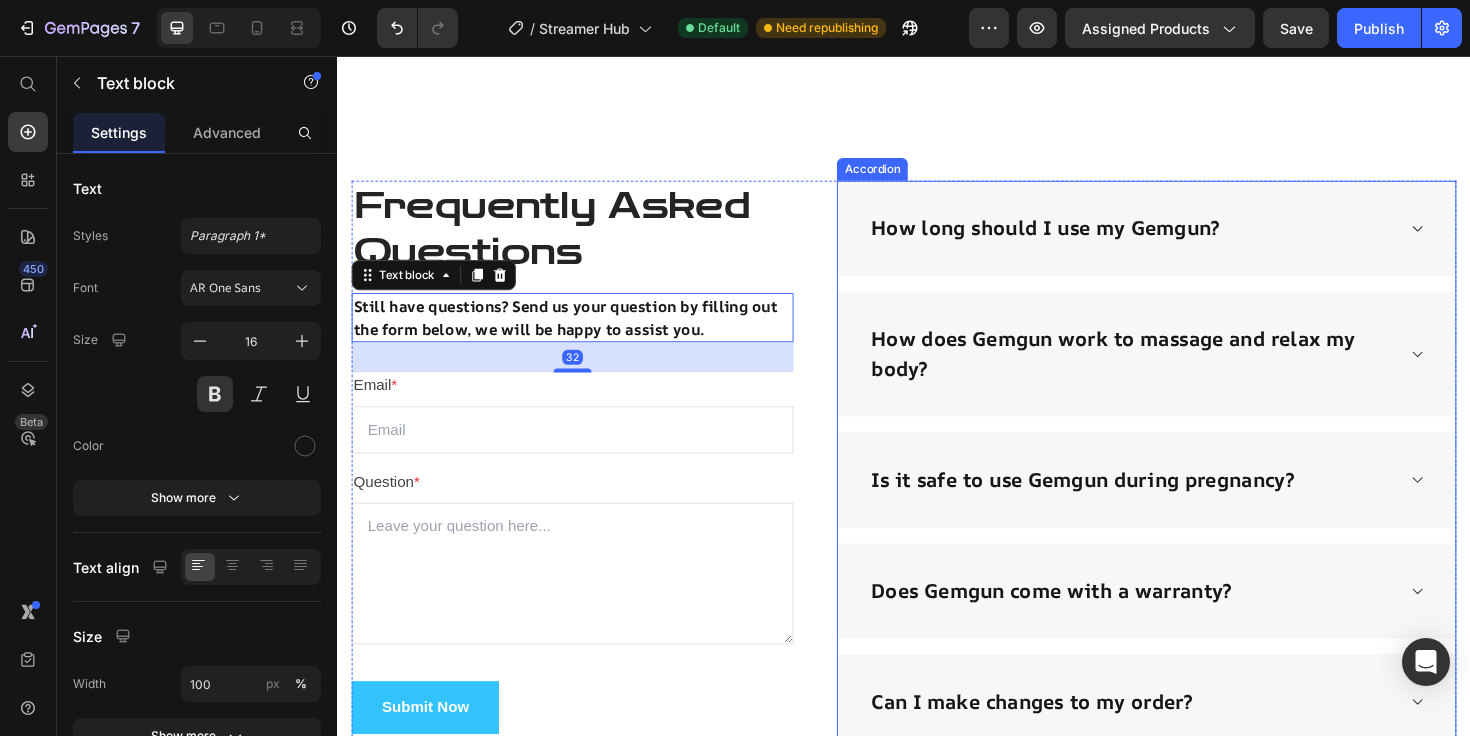 click on "How long should I use my Gemgun?" at bounding box center (1086, 239) 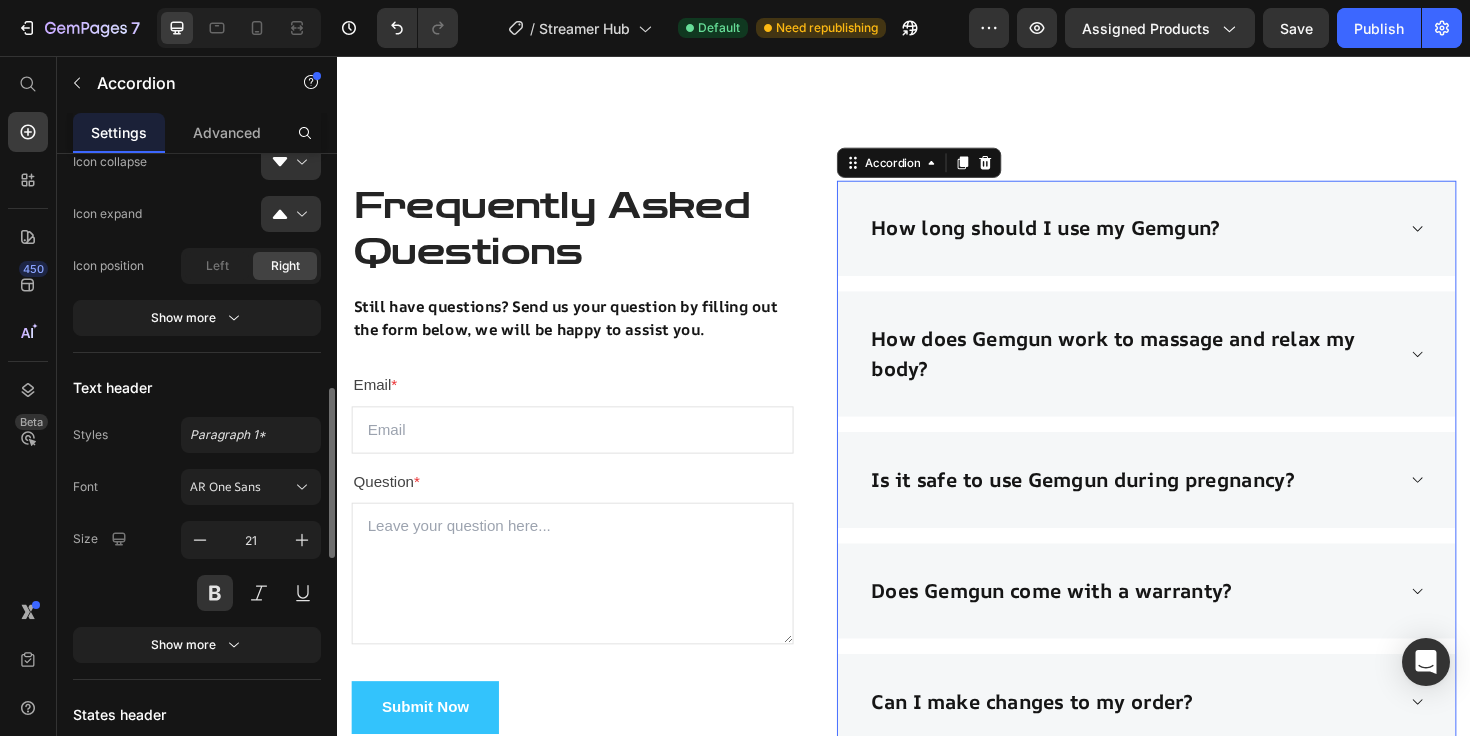 scroll, scrollTop: 865, scrollLeft: 0, axis: vertical 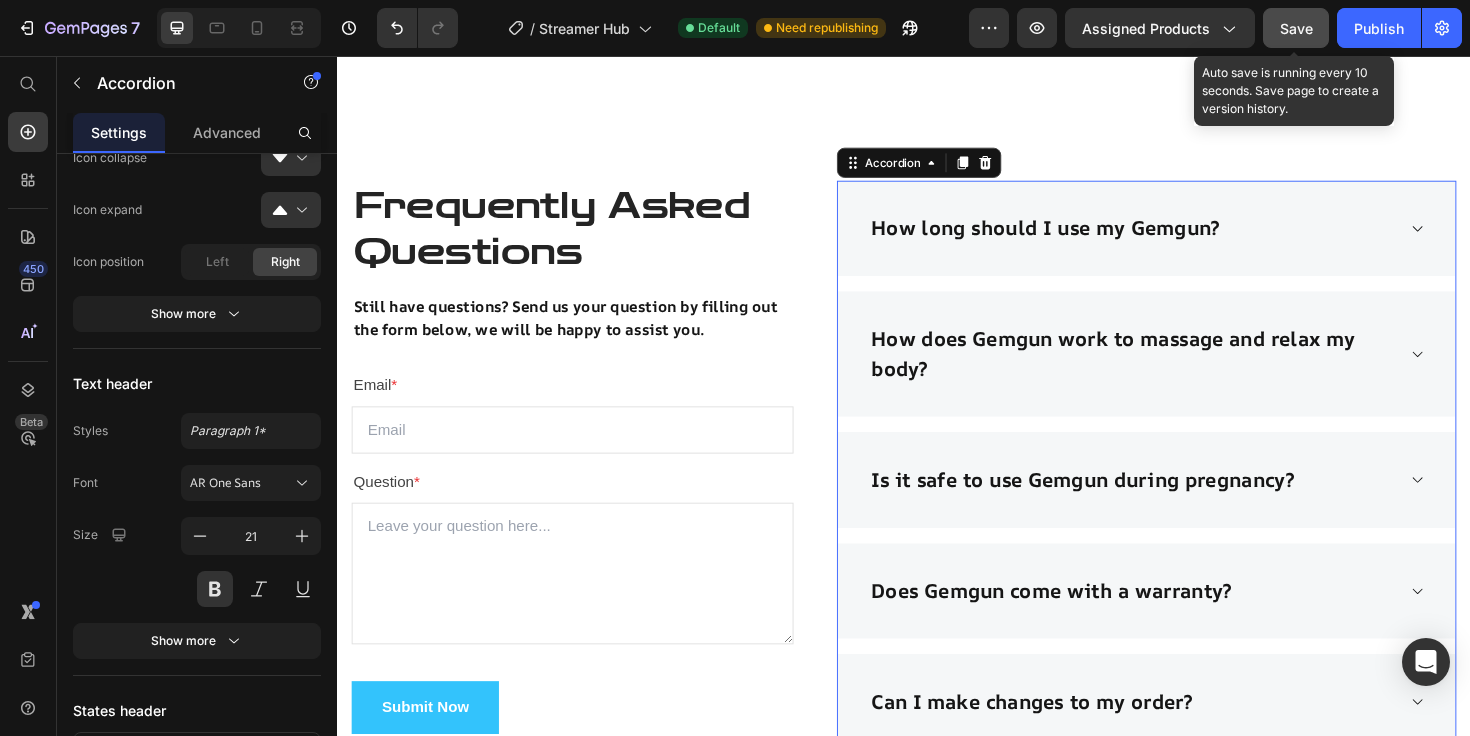click on "Save" at bounding box center (1296, 28) 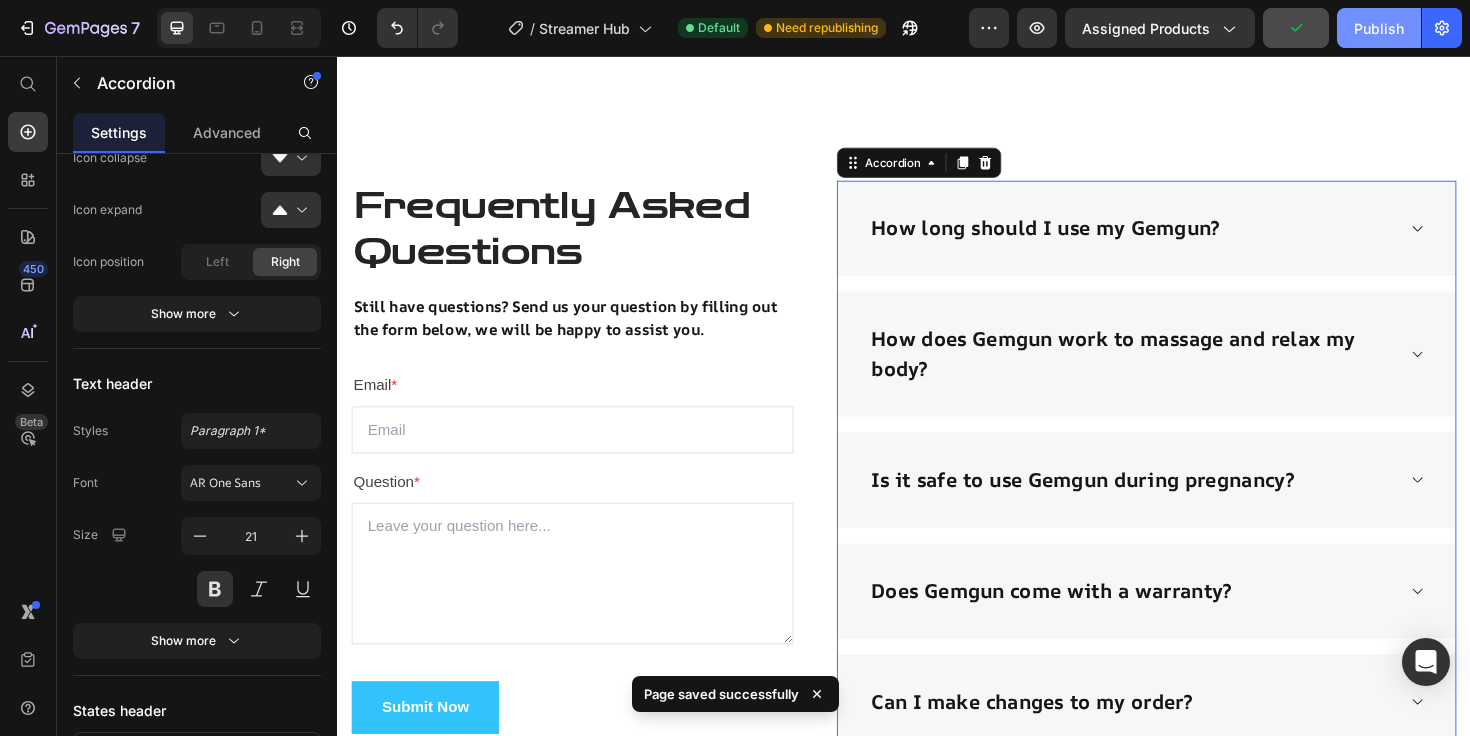 click on "Publish" at bounding box center (1379, 28) 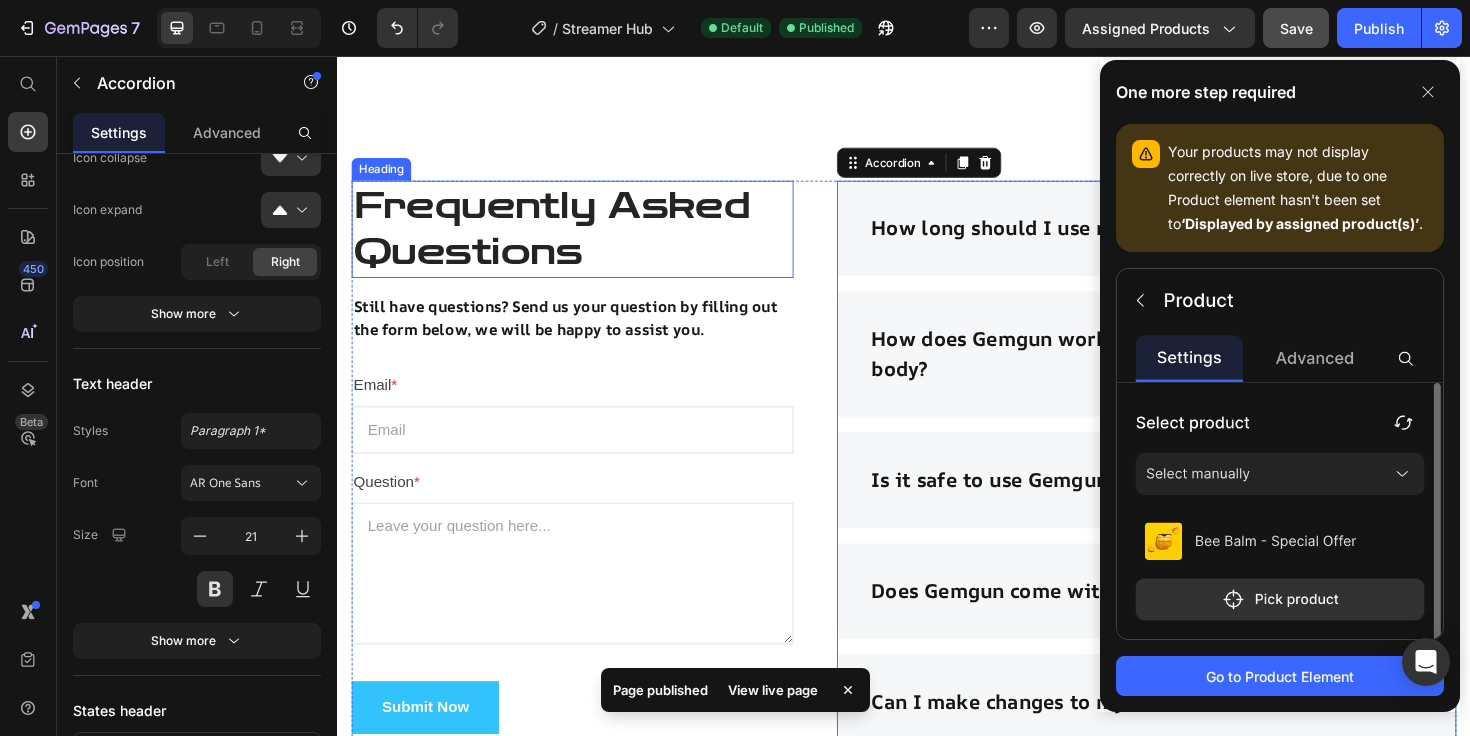 scroll, scrollTop: 3659, scrollLeft: 0, axis: vertical 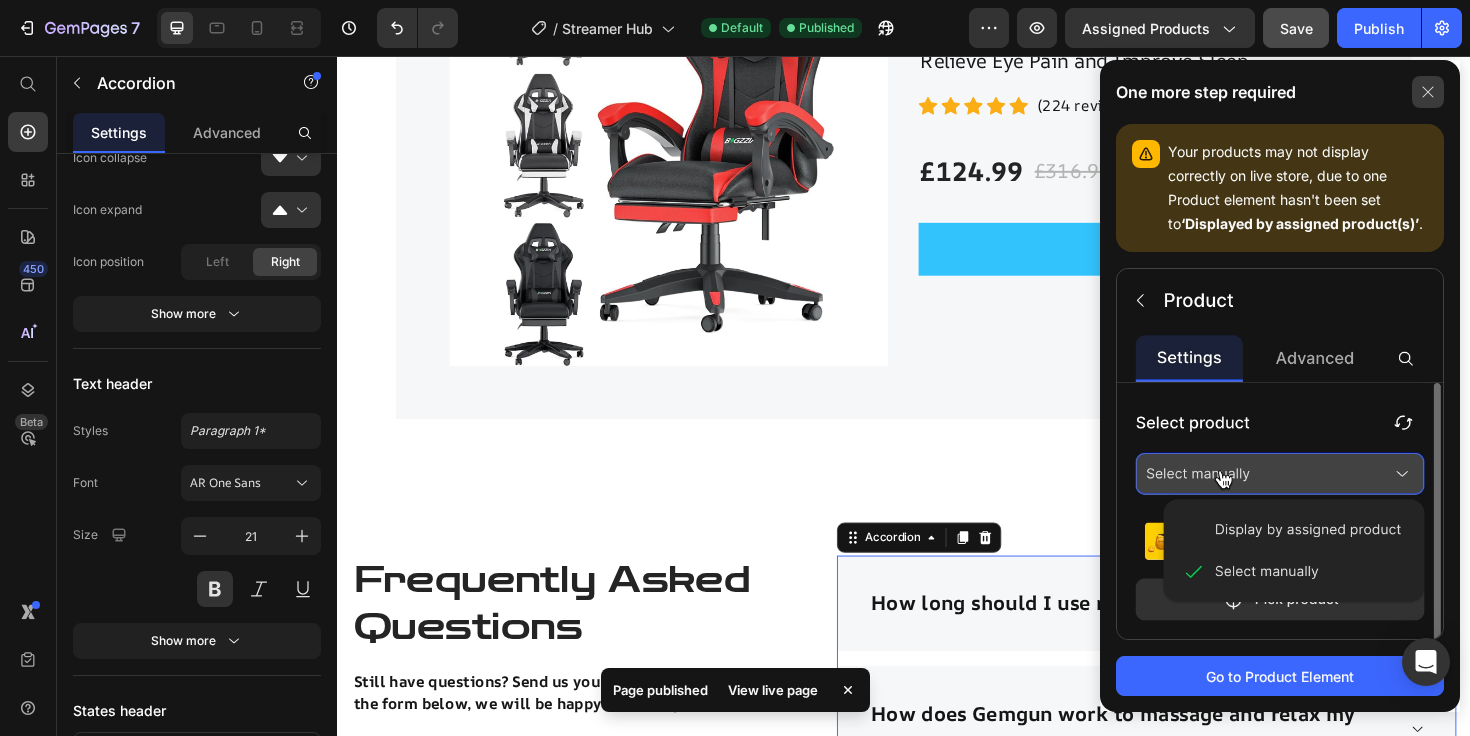click 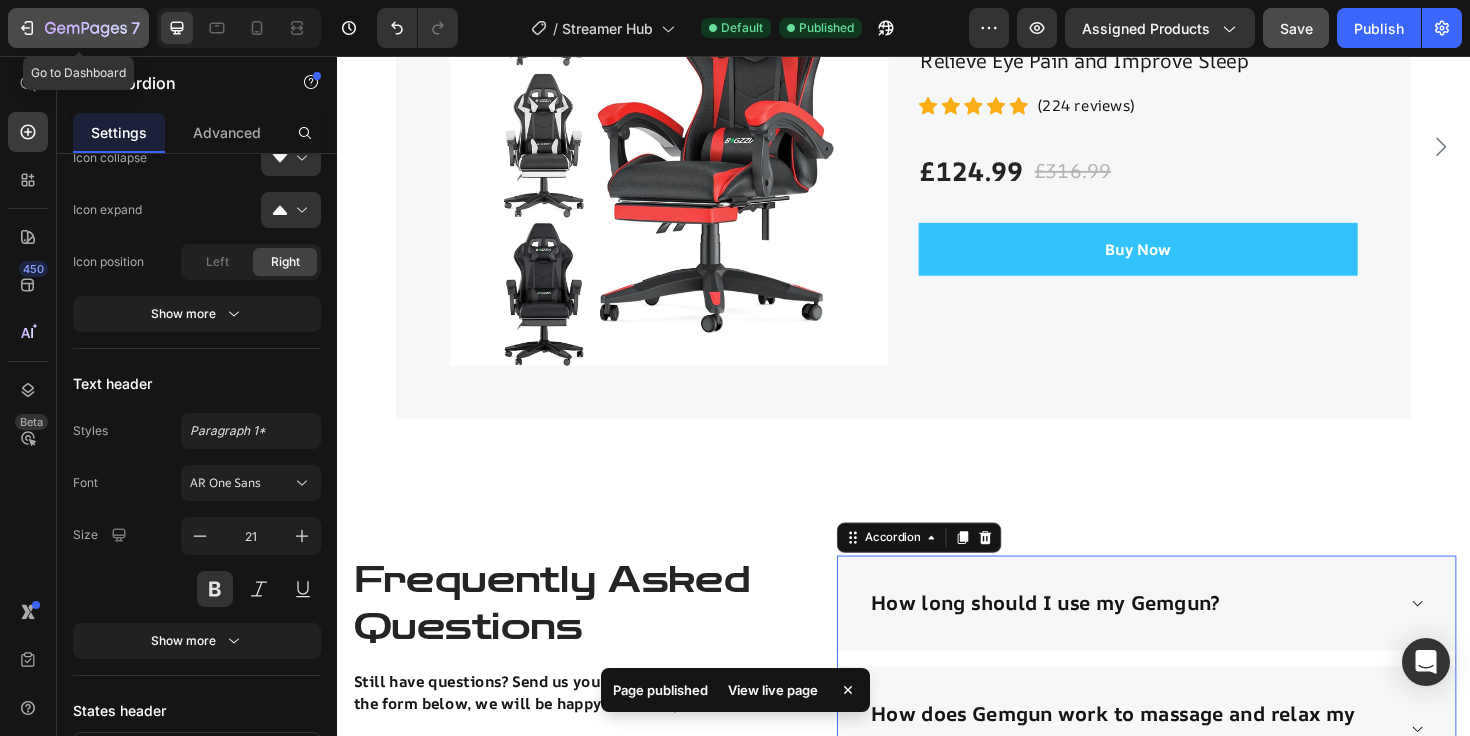 click on "7" 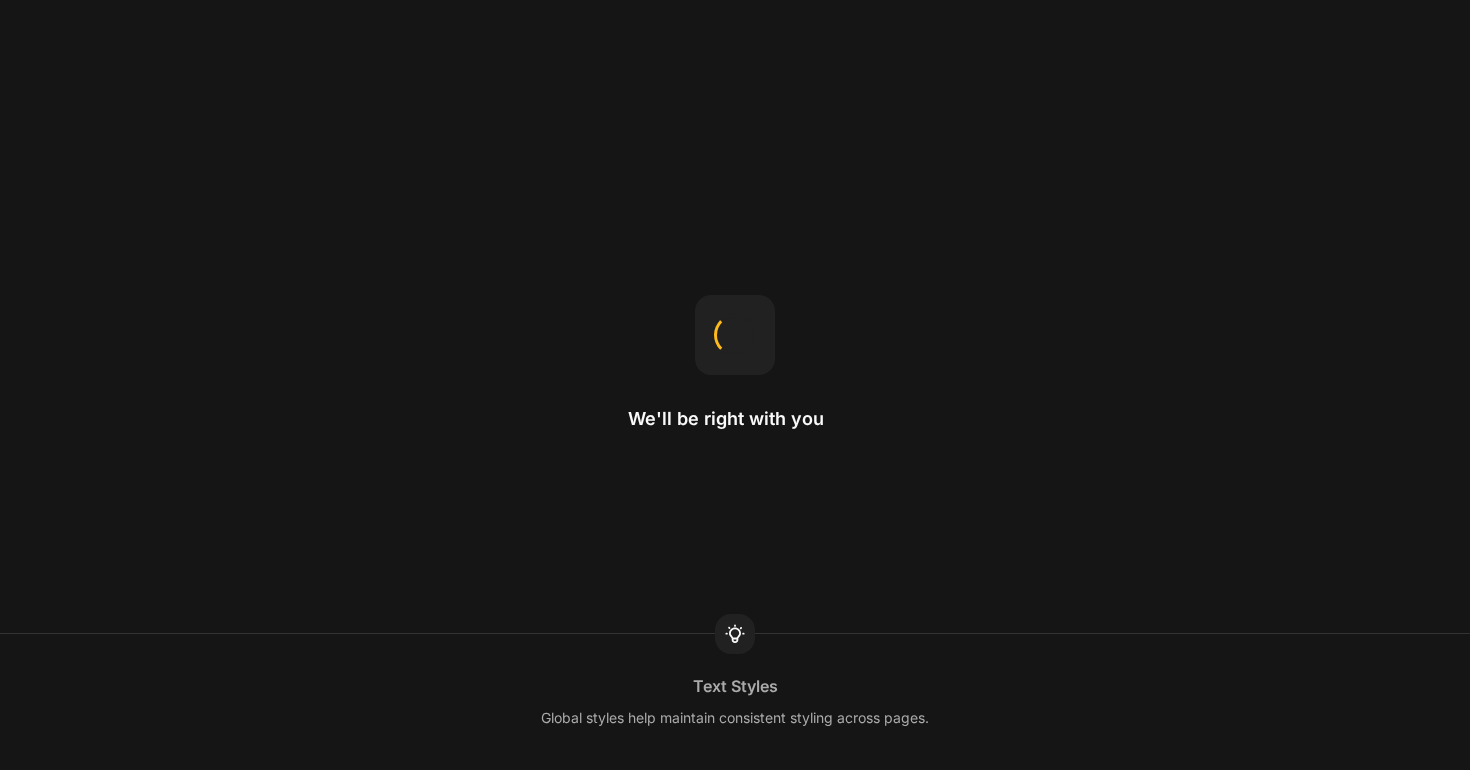 scroll, scrollTop: 0, scrollLeft: 0, axis: both 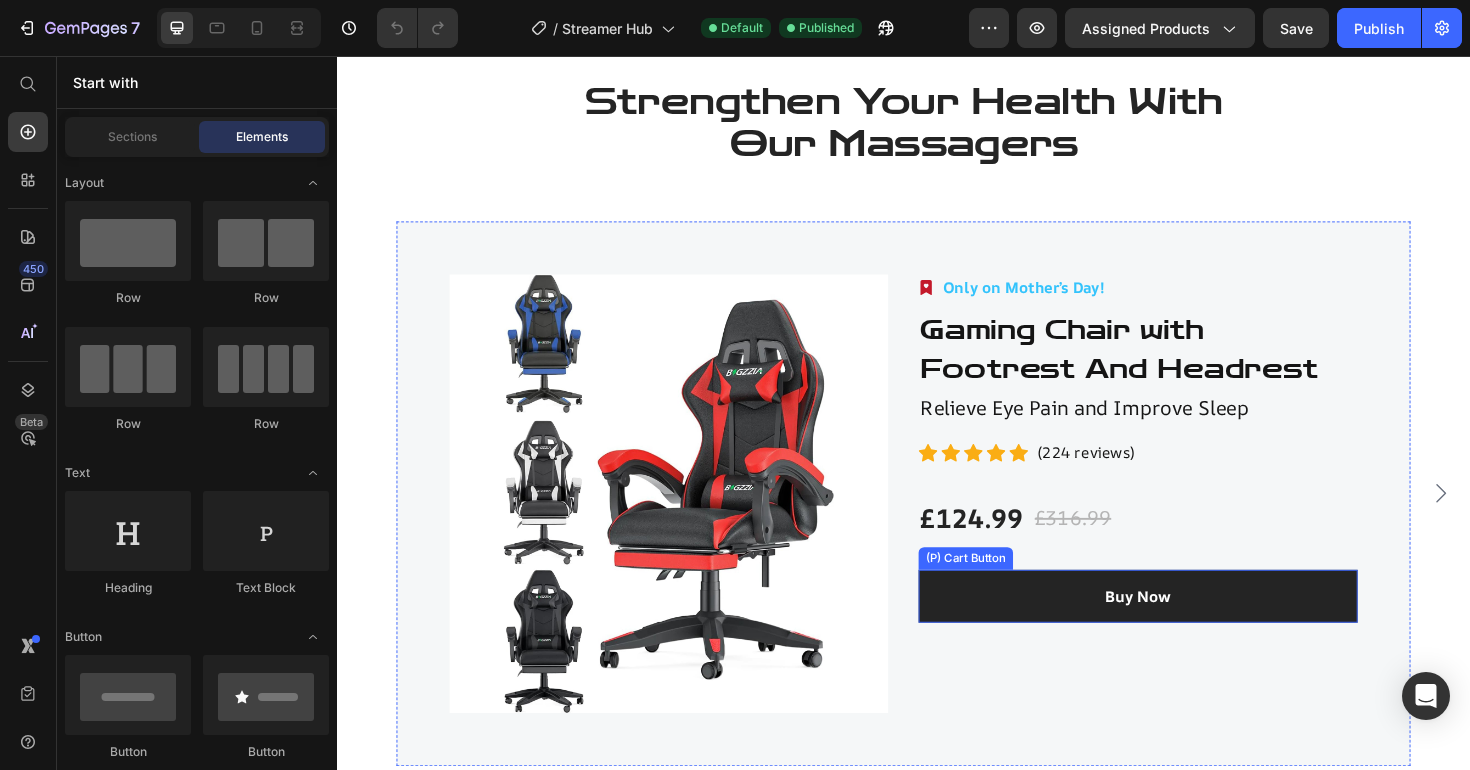 click on "Buy Now" at bounding box center (1185, 628) 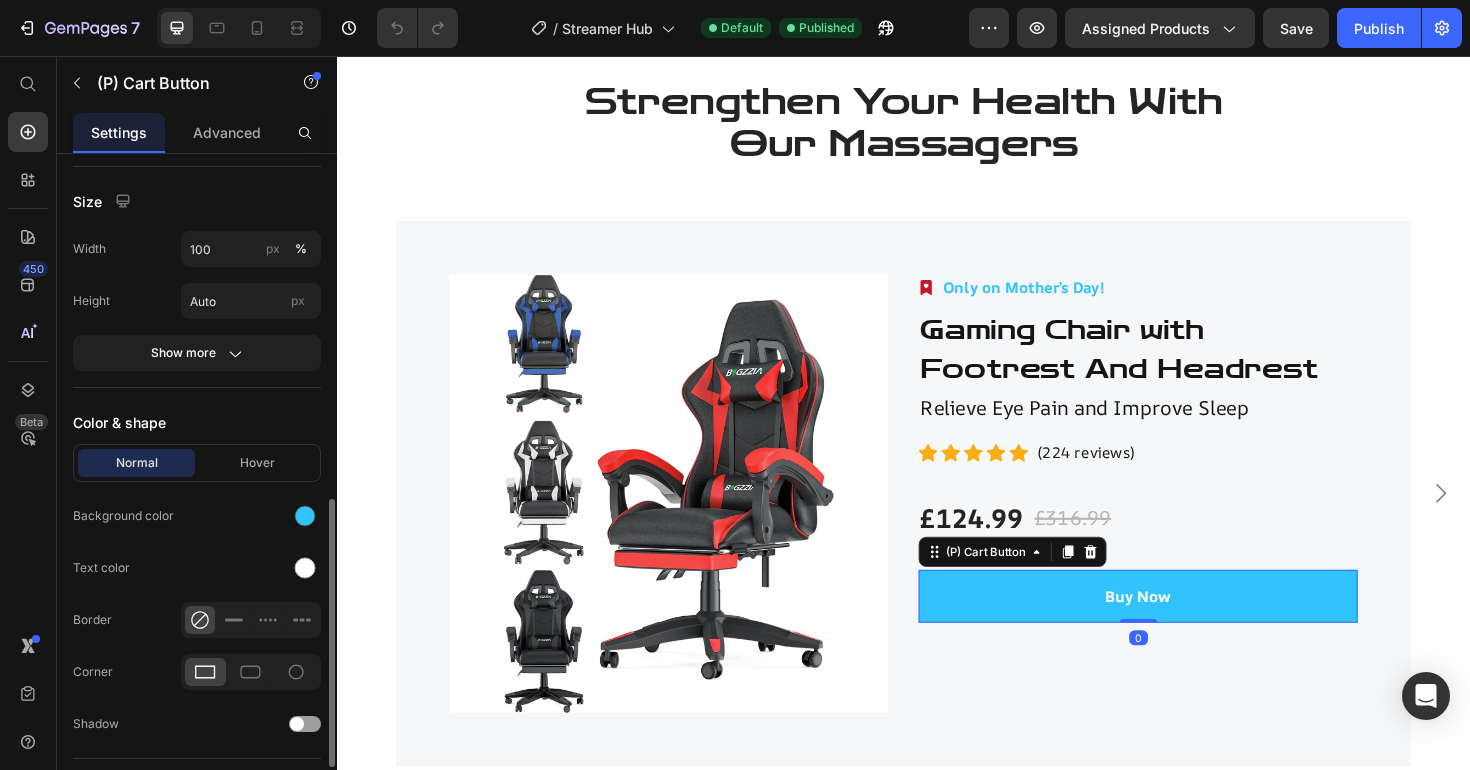 scroll, scrollTop: 839, scrollLeft: 0, axis: vertical 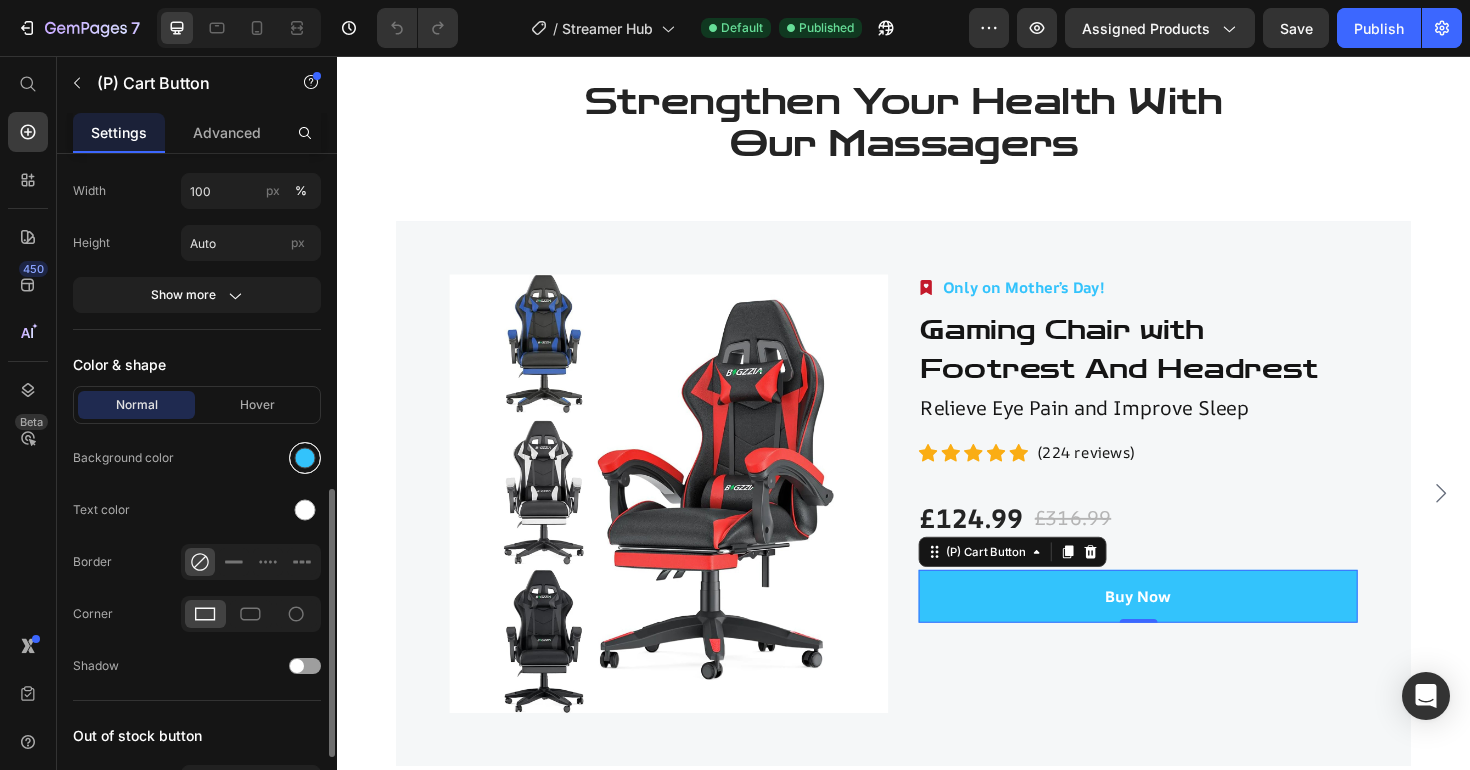 click at bounding box center (305, 458) 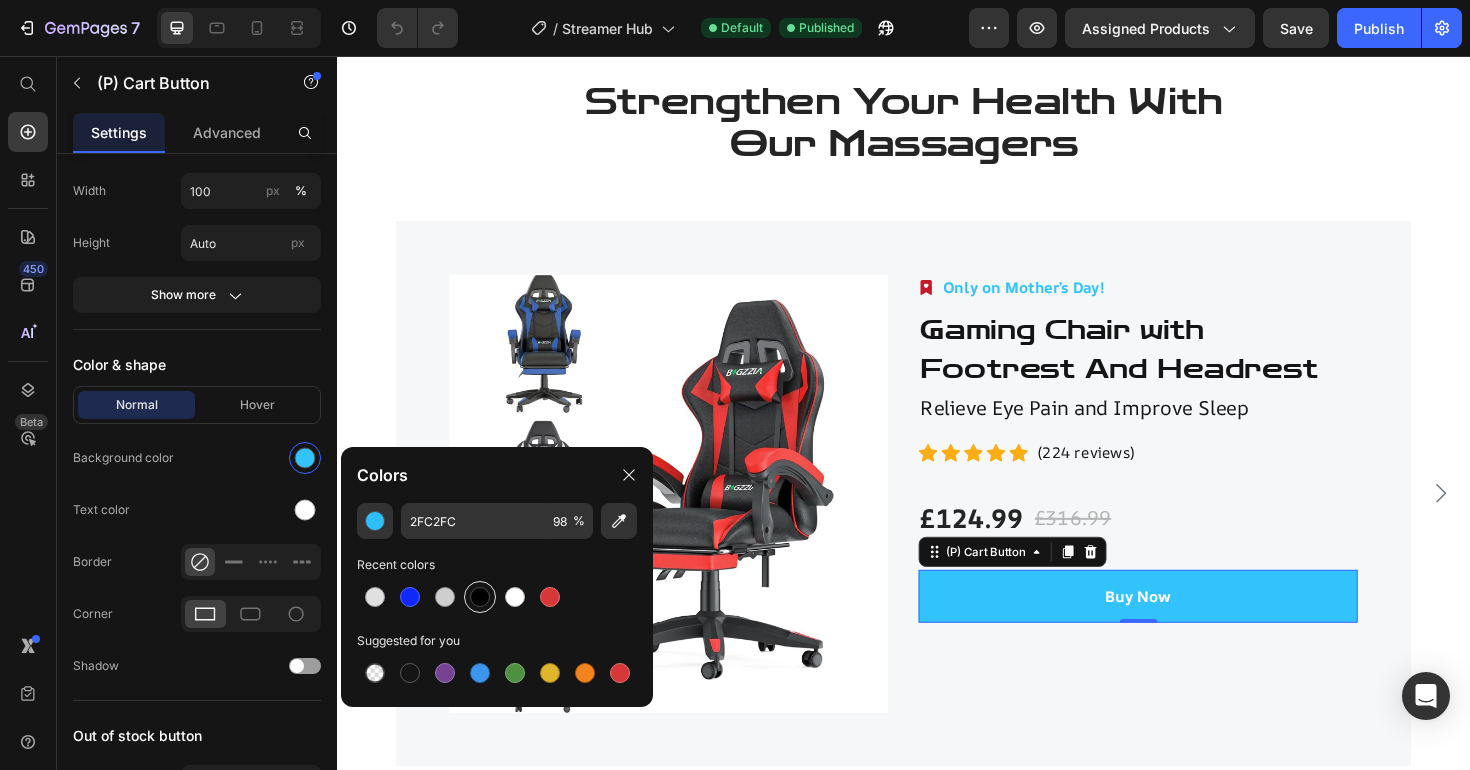 click at bounding box center (480, 597) 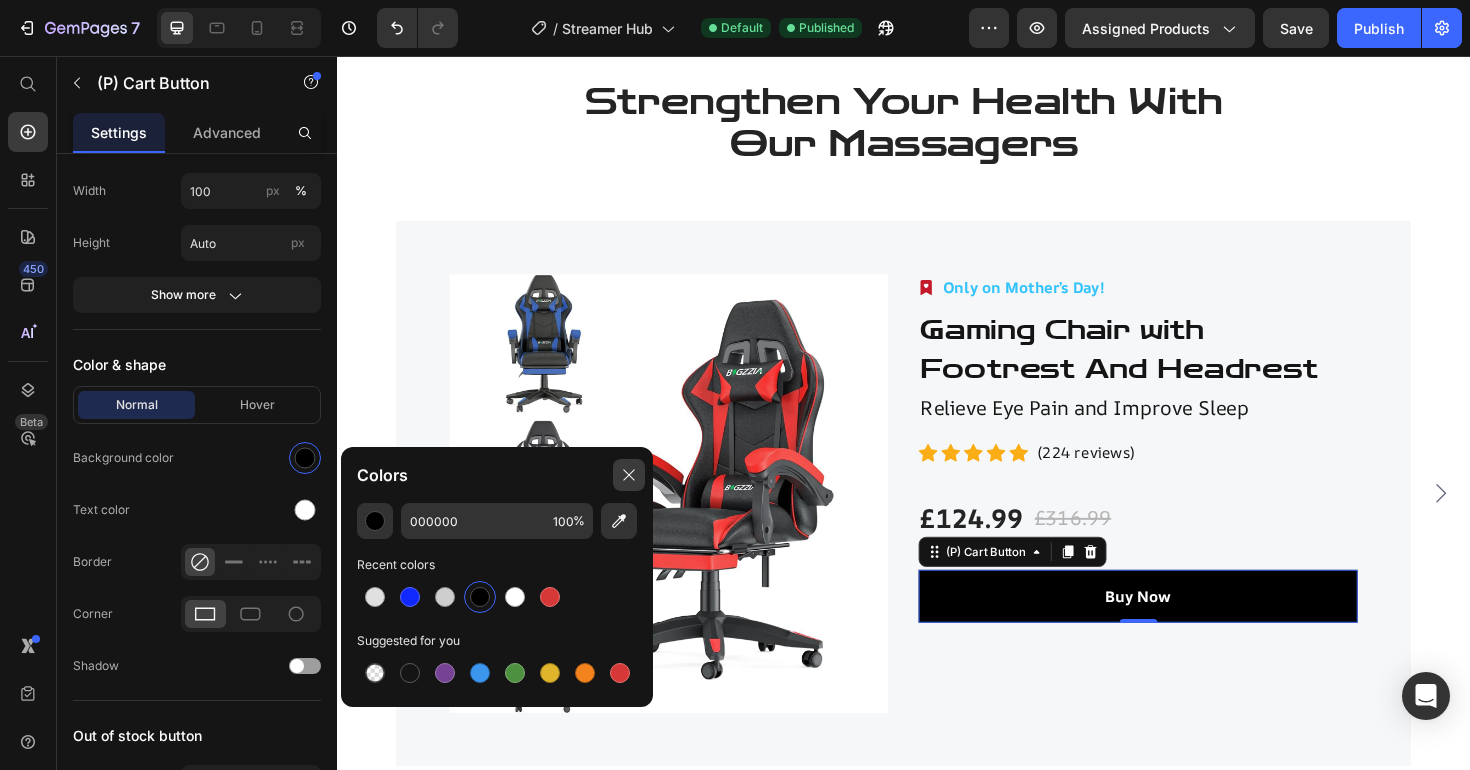 click 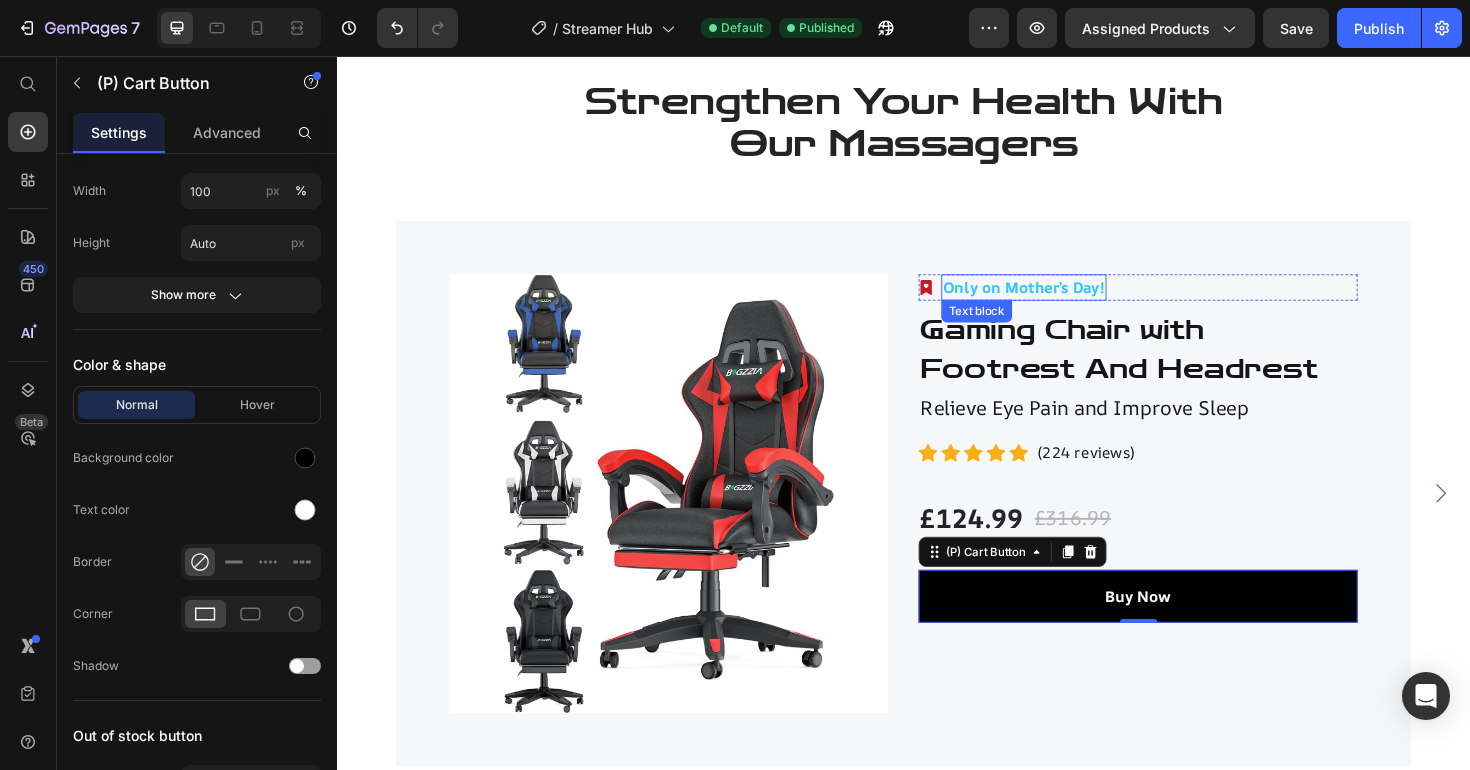 click on "Only on Mother’s Day!" at bounding box center [1064, 301] 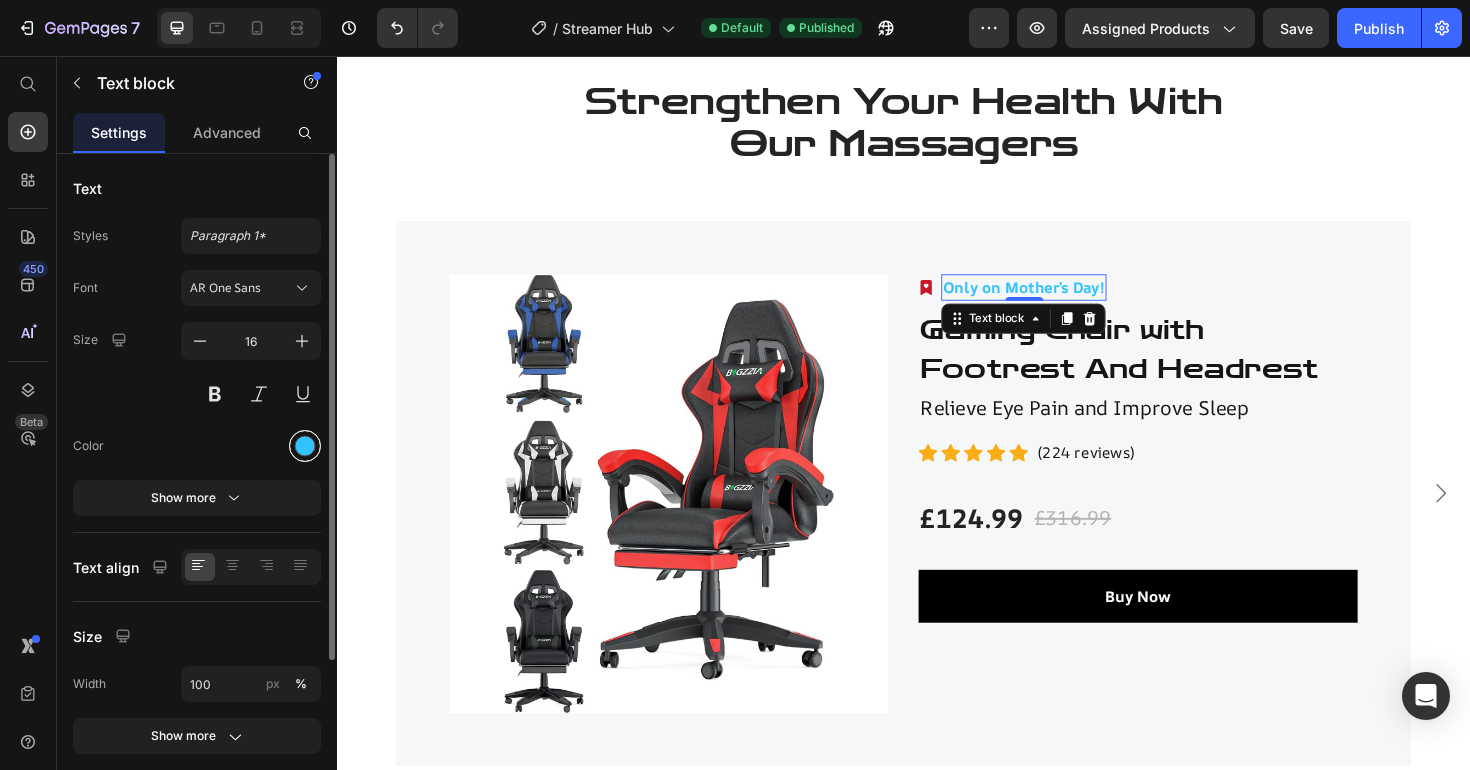 click at bounding box center (305, 446) 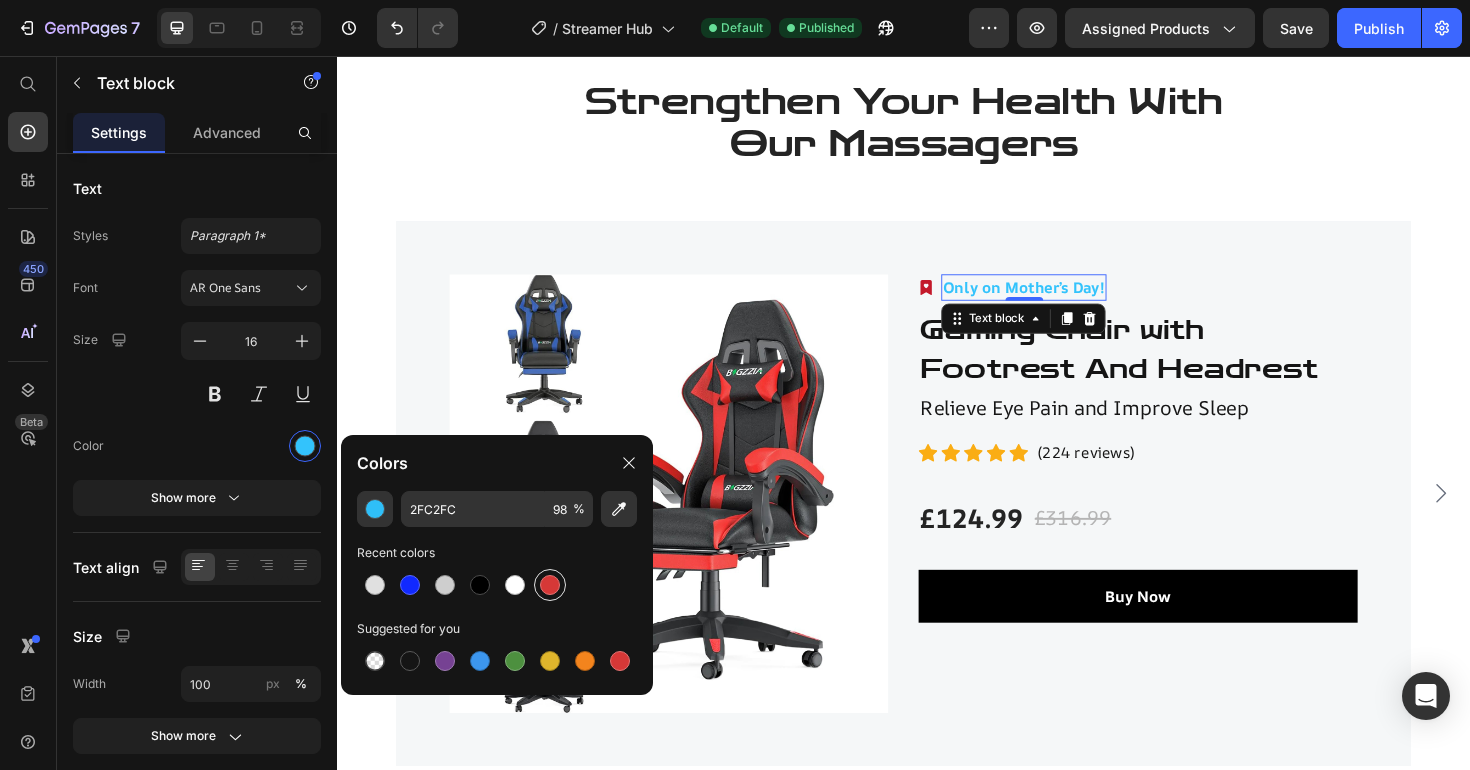click at bounding box center (550, 585) 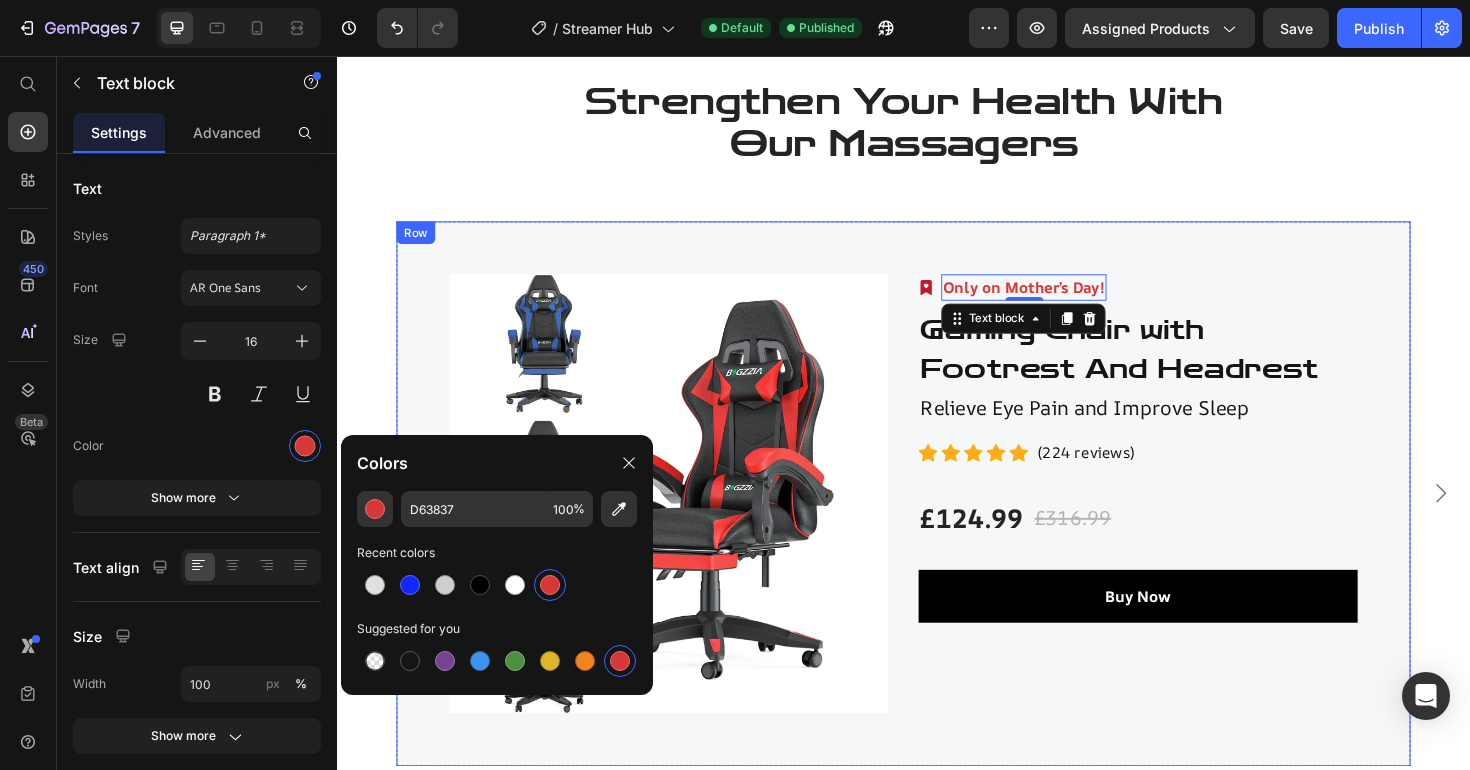 click on "Product Images Image Only on Mother’s Day! Text block   0 Row Gaming Chair with Footrest And Headrest (P) Title Relieve Eye Pain and Improve Sleep Text block                Icon                Icon                Icon                Icon                Icon Icon List Hoz (224 reviews) Text block Row £124.99 (P) Price £316.99 (P) Price Row Buy Now (P) Cart Button Row" at bounding box center (937, 519) 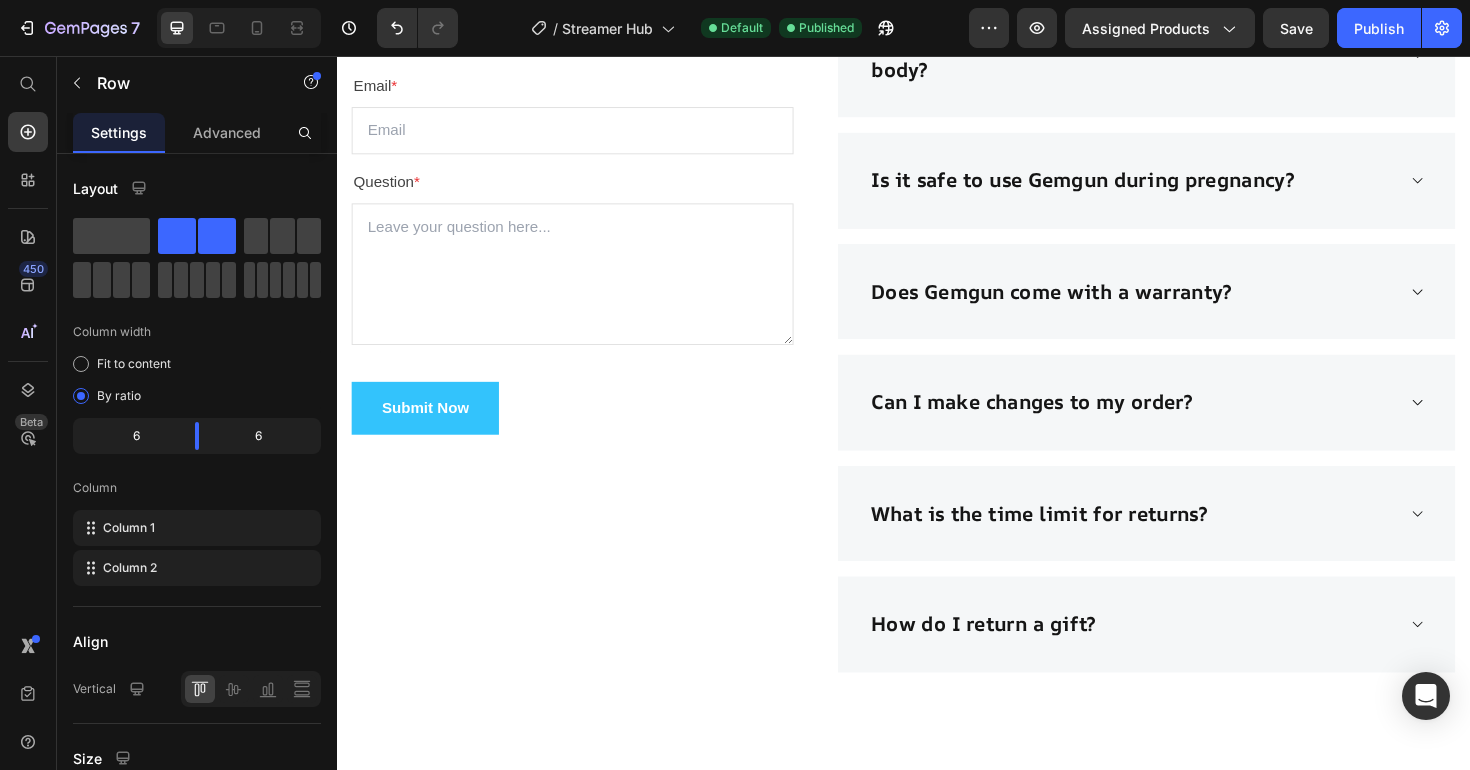 scroll, scrollTop: 4384, scrollLeft: 0, axis: vertical 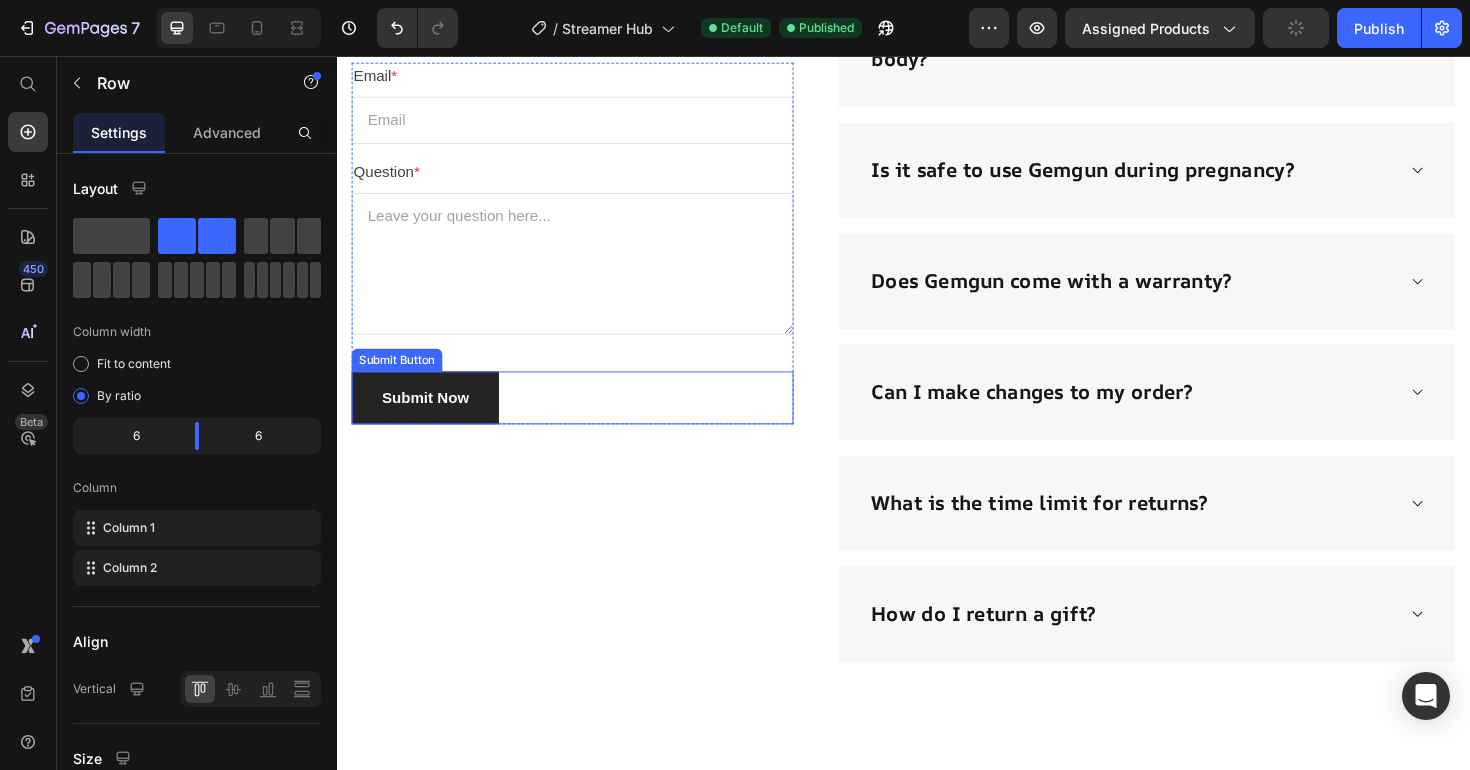 click on "Submit Now" at bounding box center (430, 418) 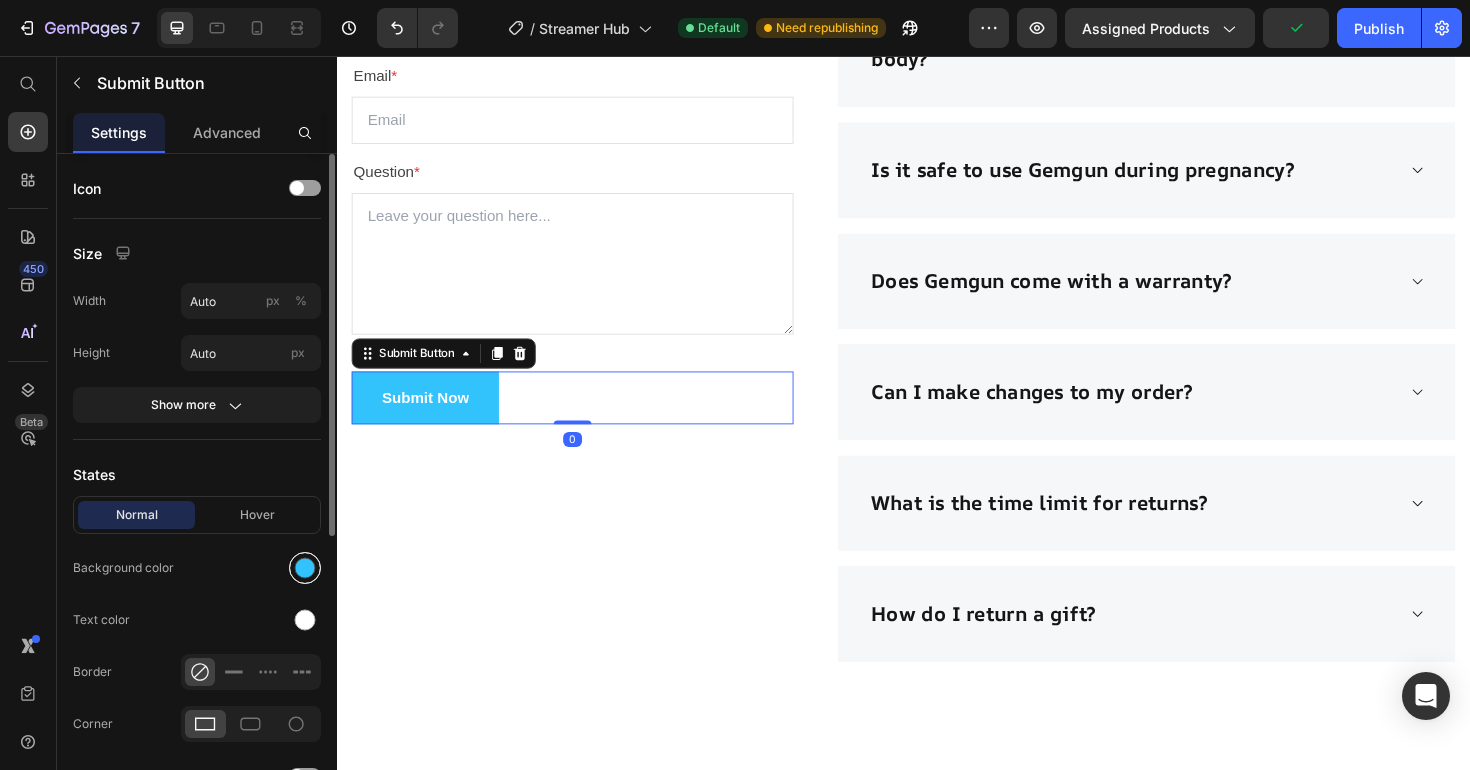click at bounding box center (305, 568) 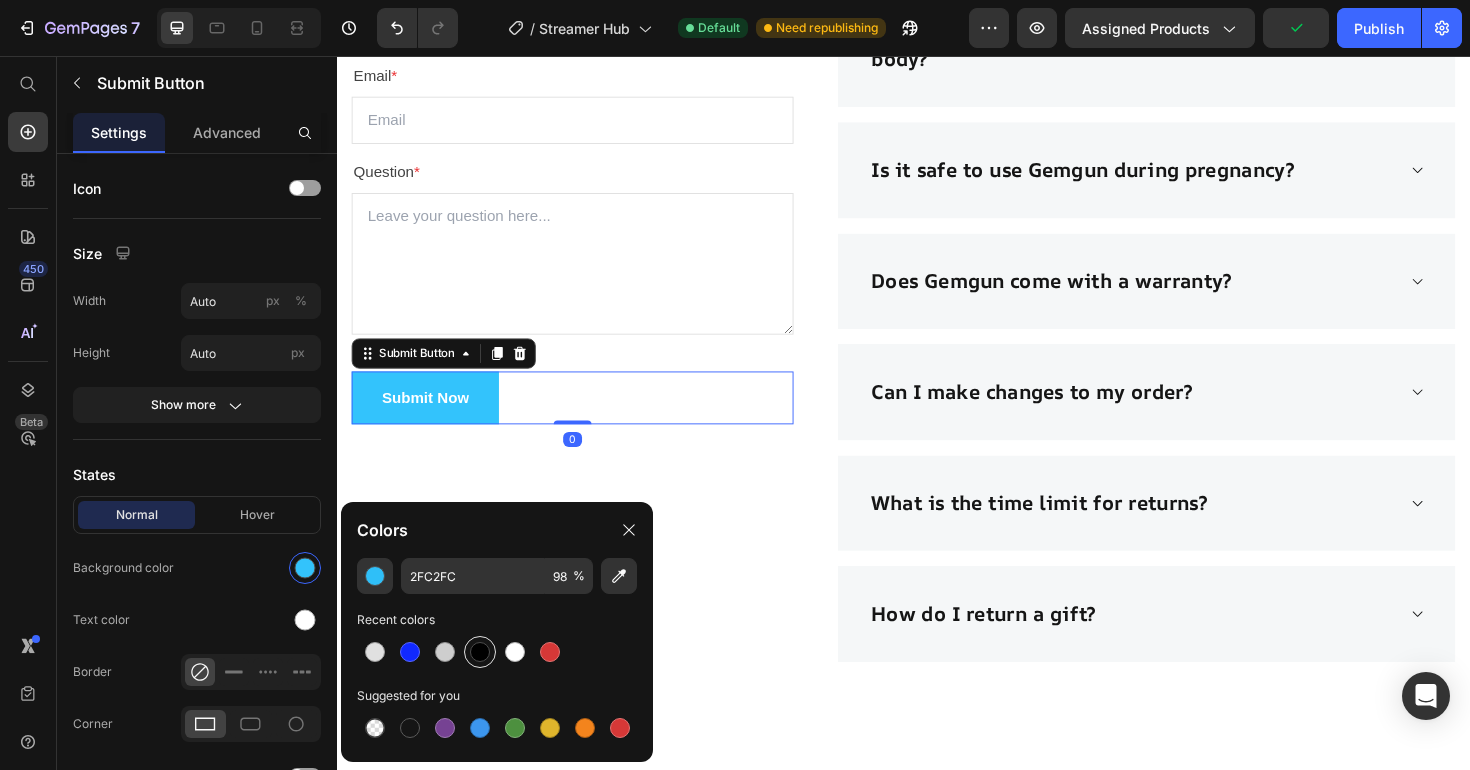 click at bounding box center [480, 652] 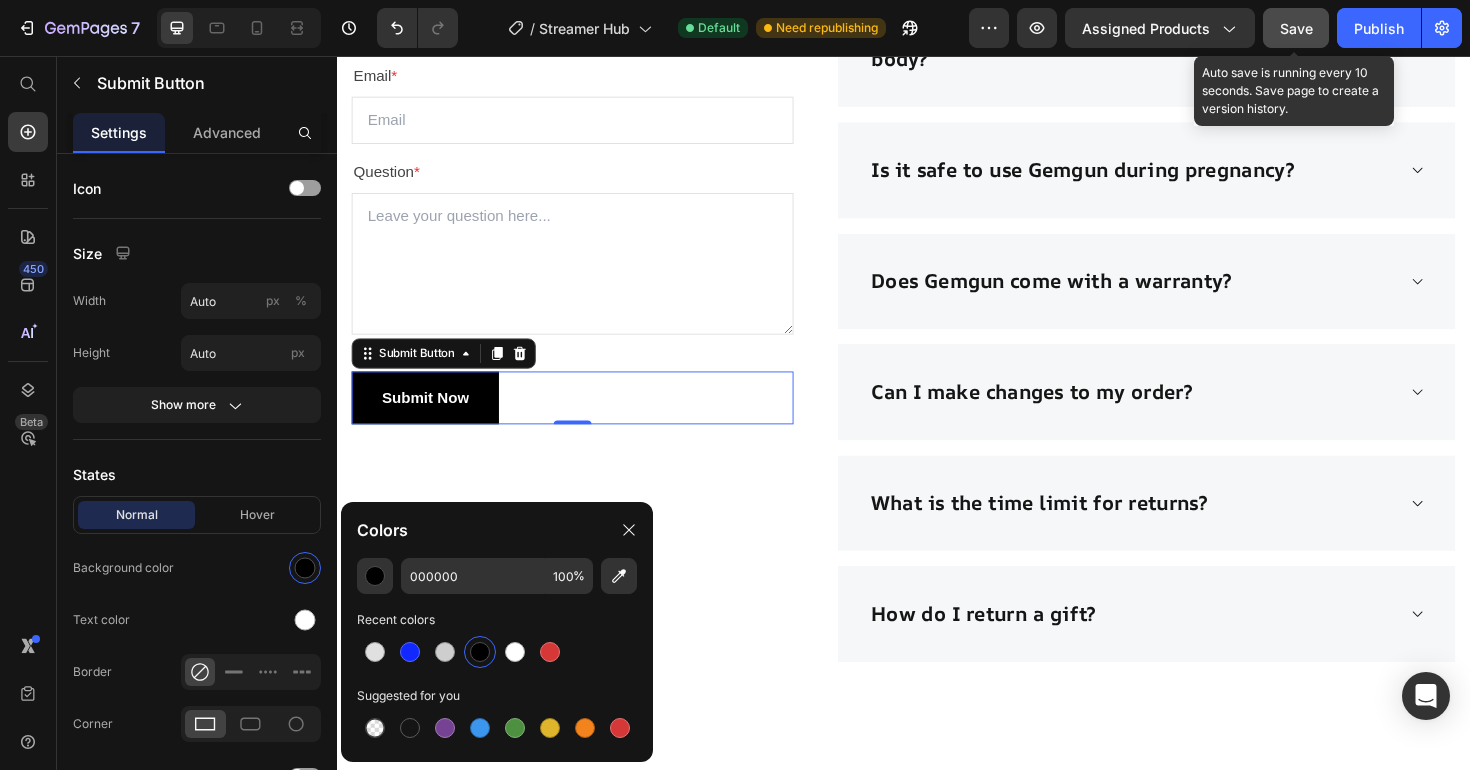 click on "Save" at bounding box center (1296, 28) 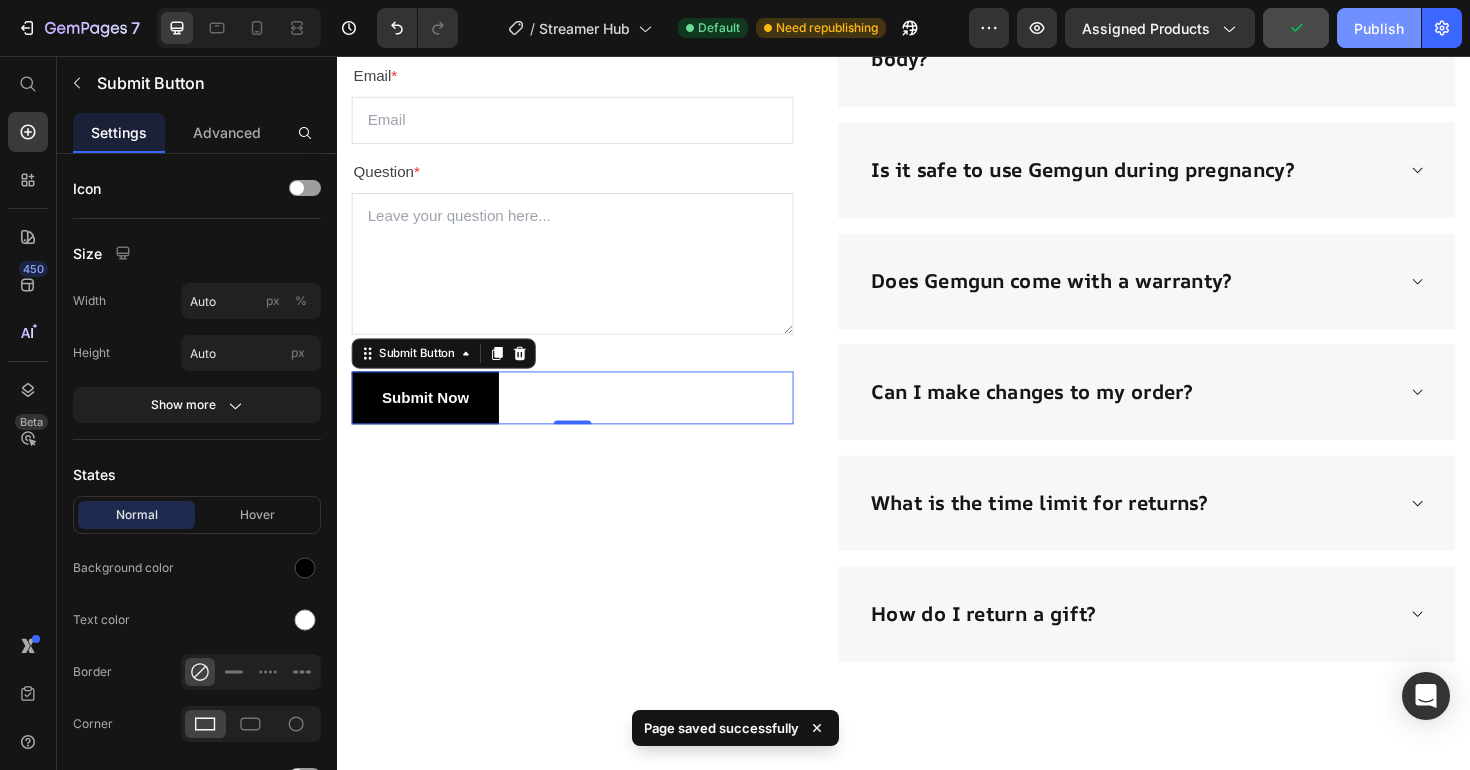 click on "Publish" at bounding box center (1379, 28) 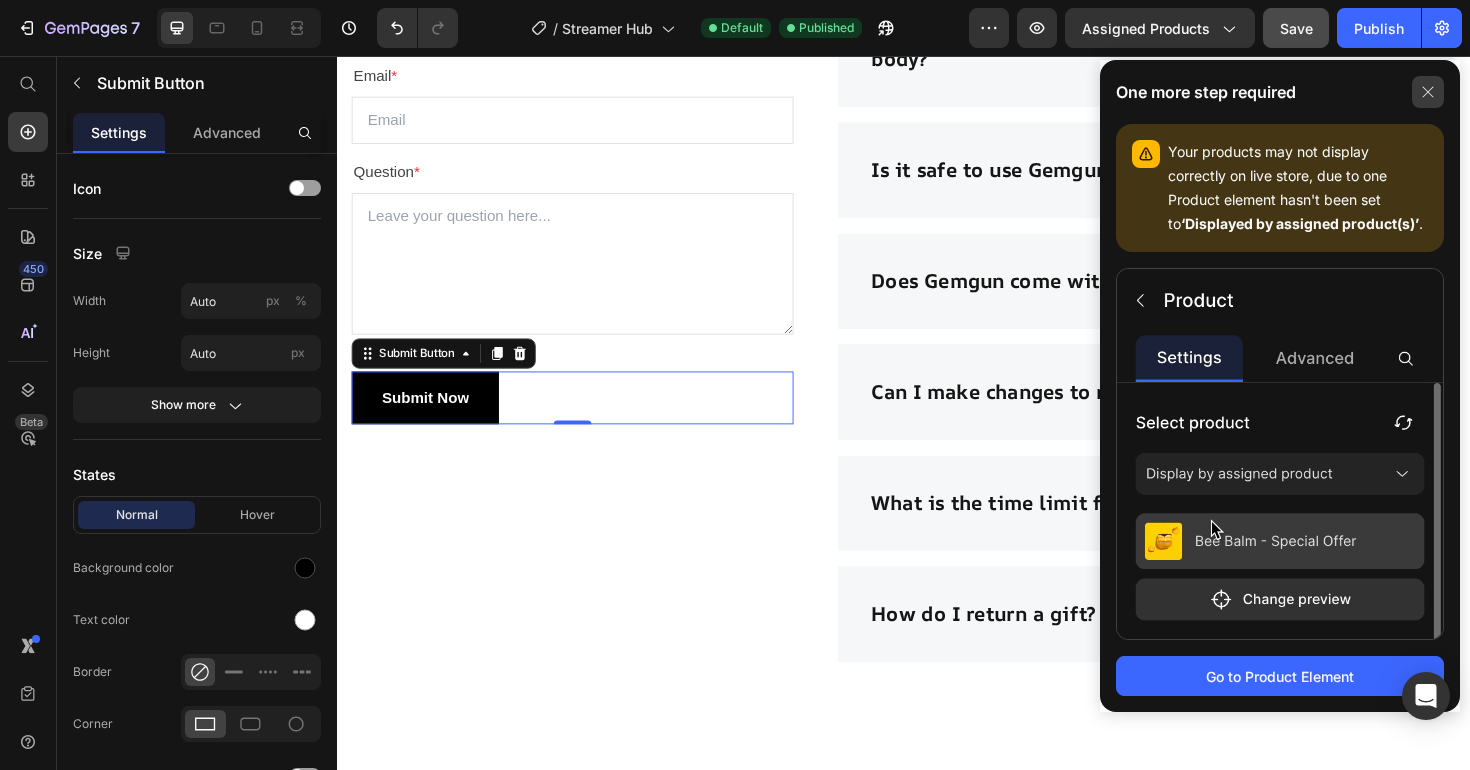 click 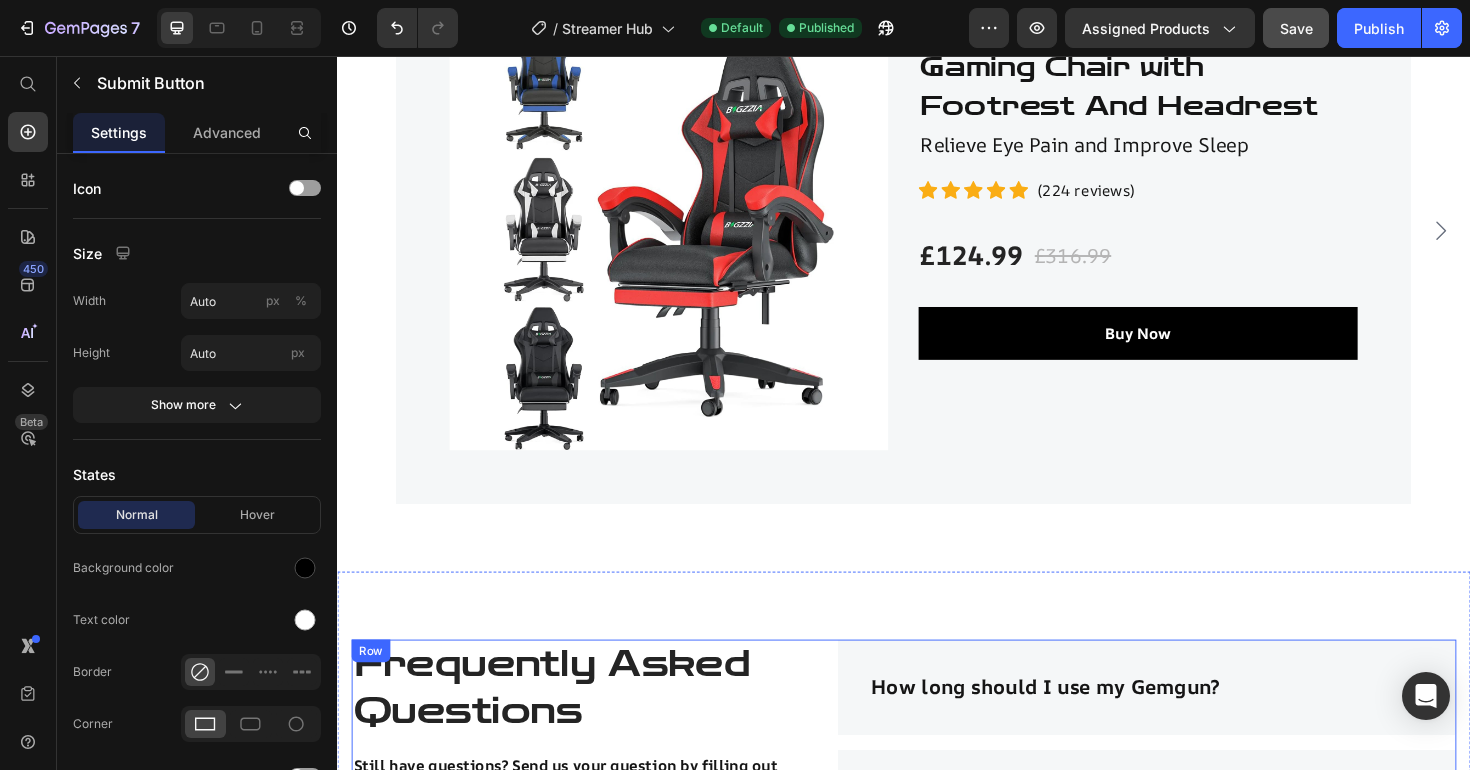 scroll, scrollTop: 2928, scrollLeft: 0, axis: vertical 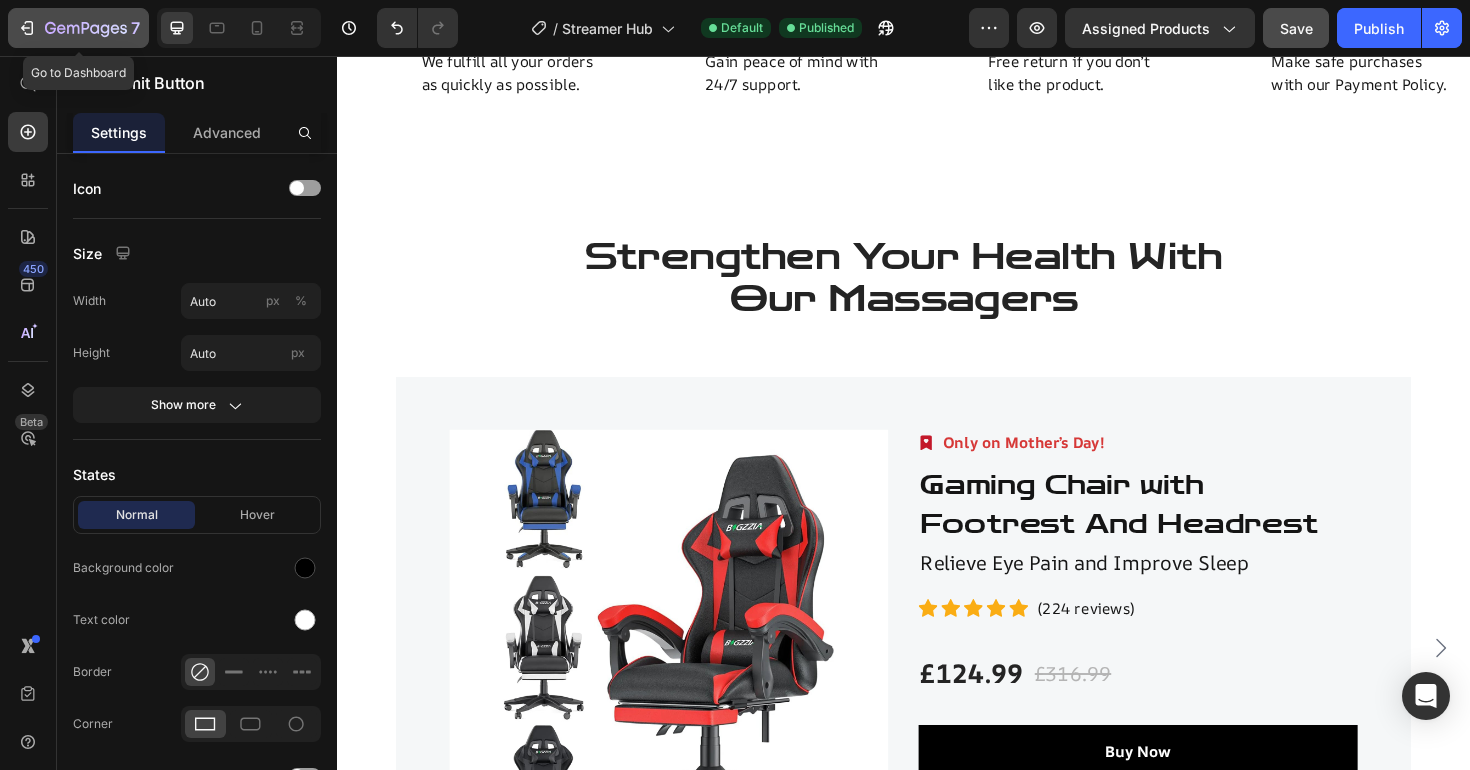 click 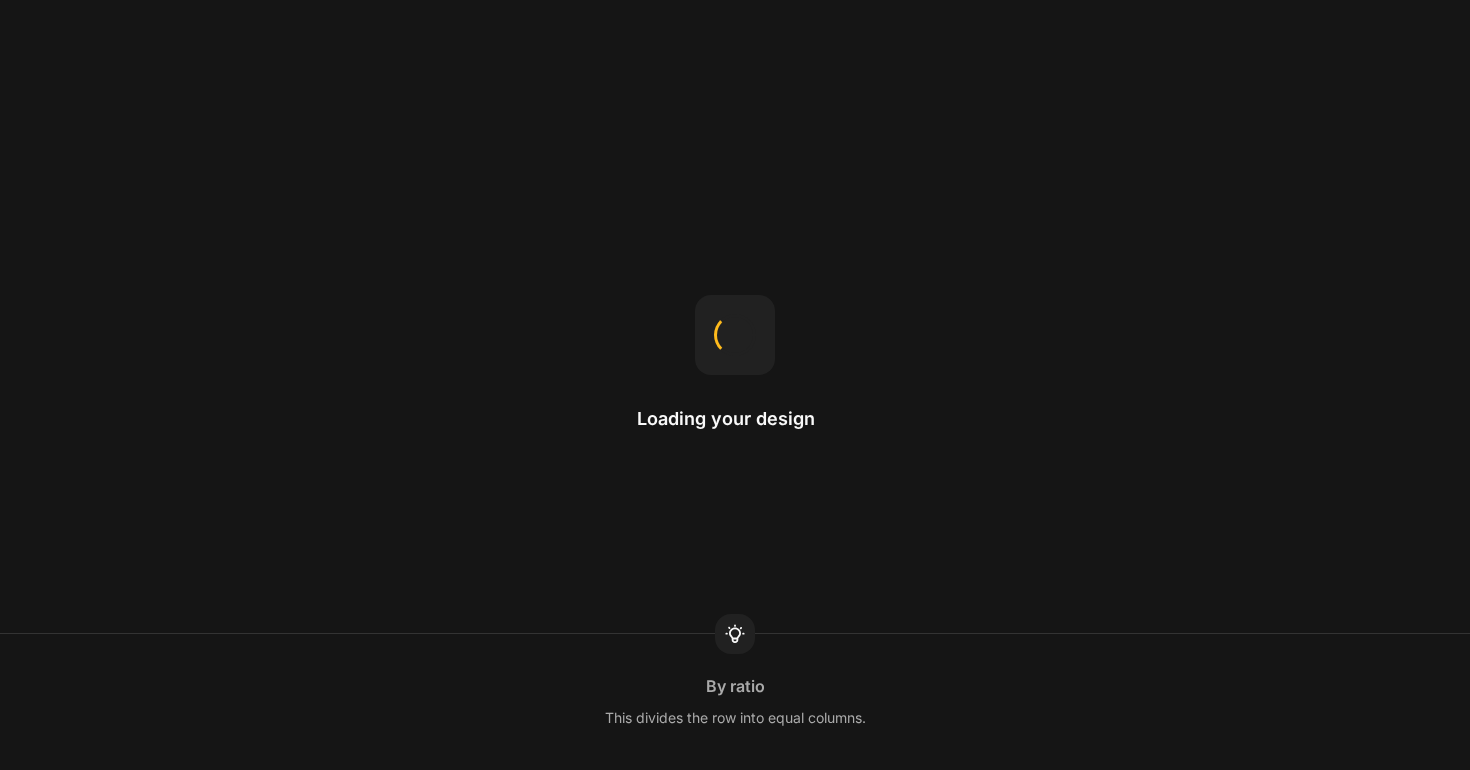 scroll, scrollTop: 0, scrollLeft: 0, axis: both 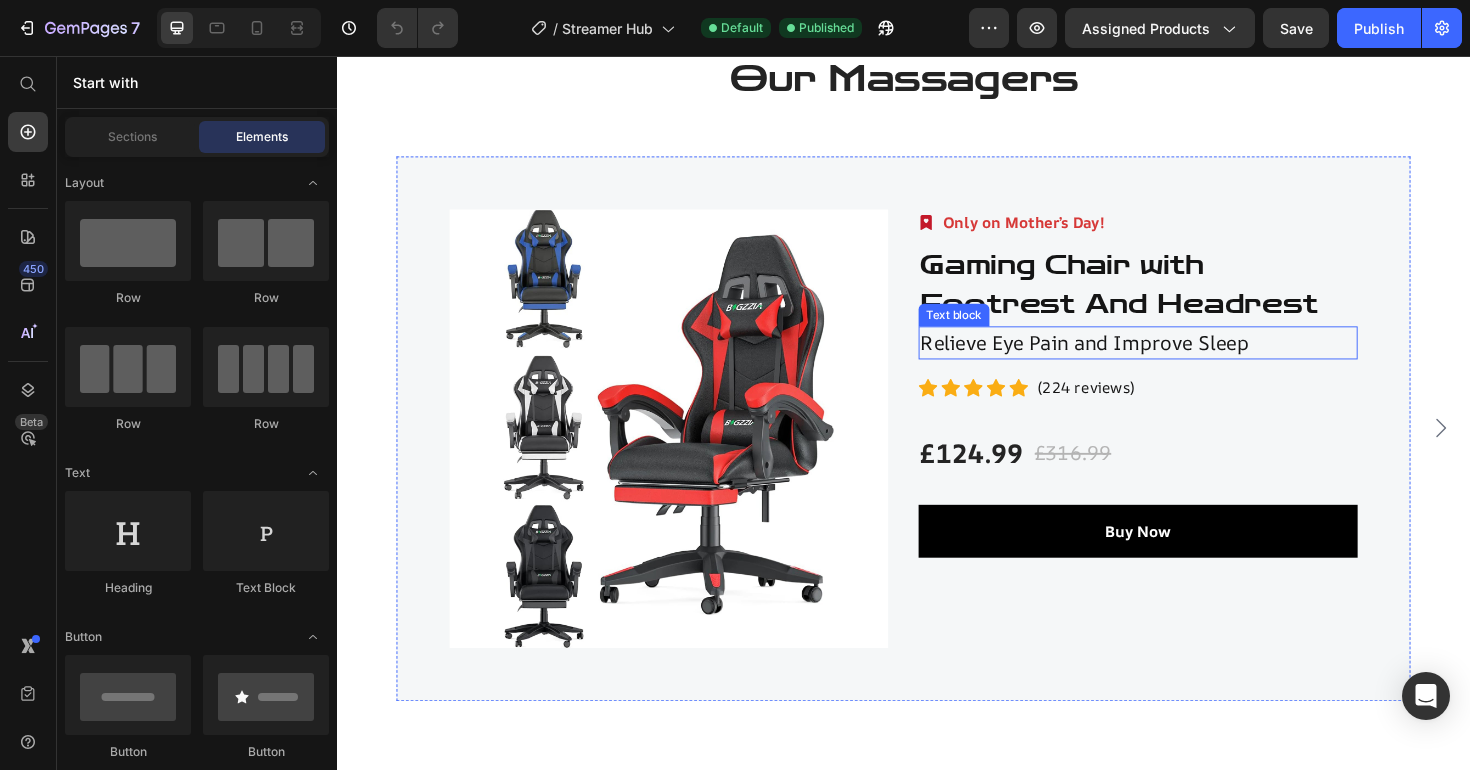 click on "Relieve Eye Pain and Improve Sleep" at bounding box center [1185, 360] 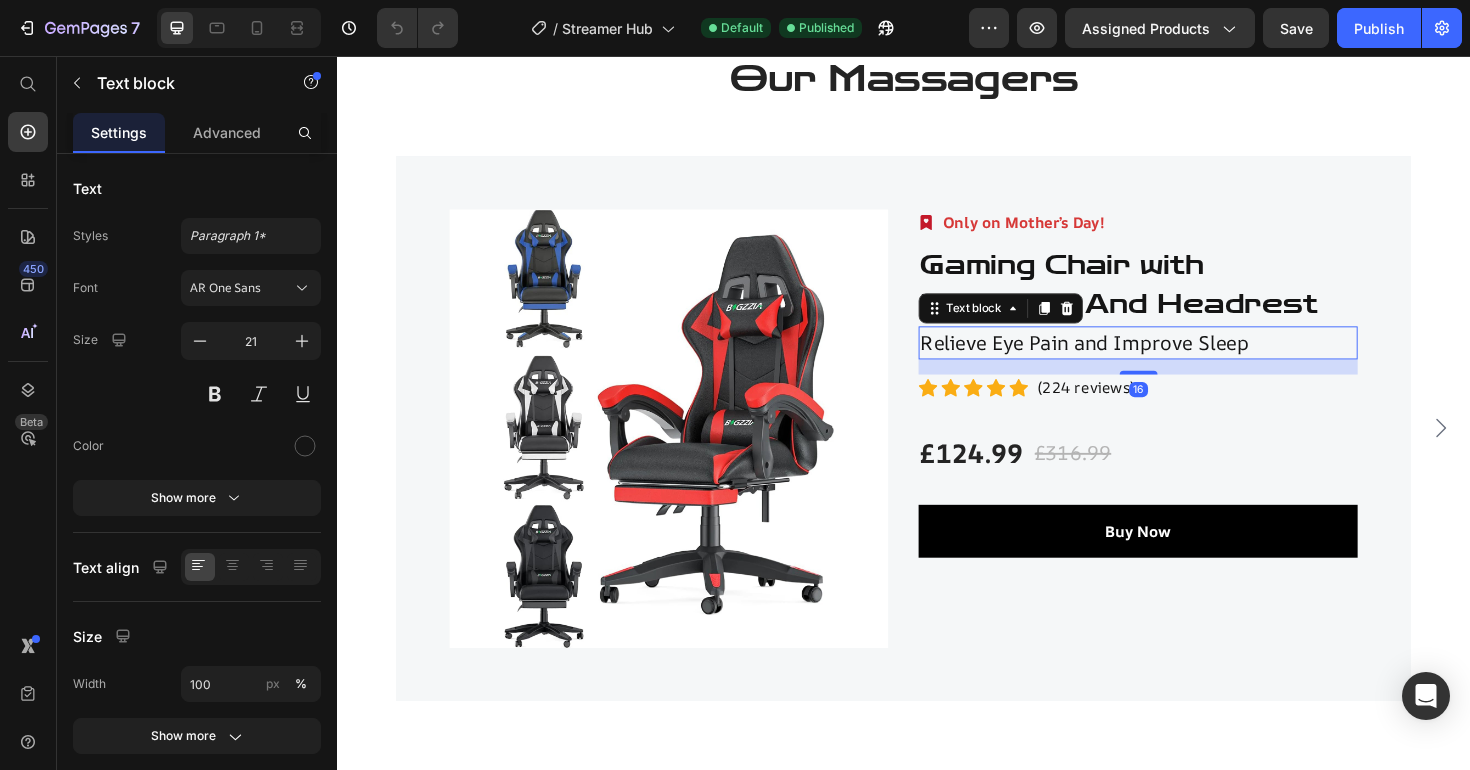 click on "Relieve Eye Pain and Improve Sleep" at bounding box center (1185, 360) 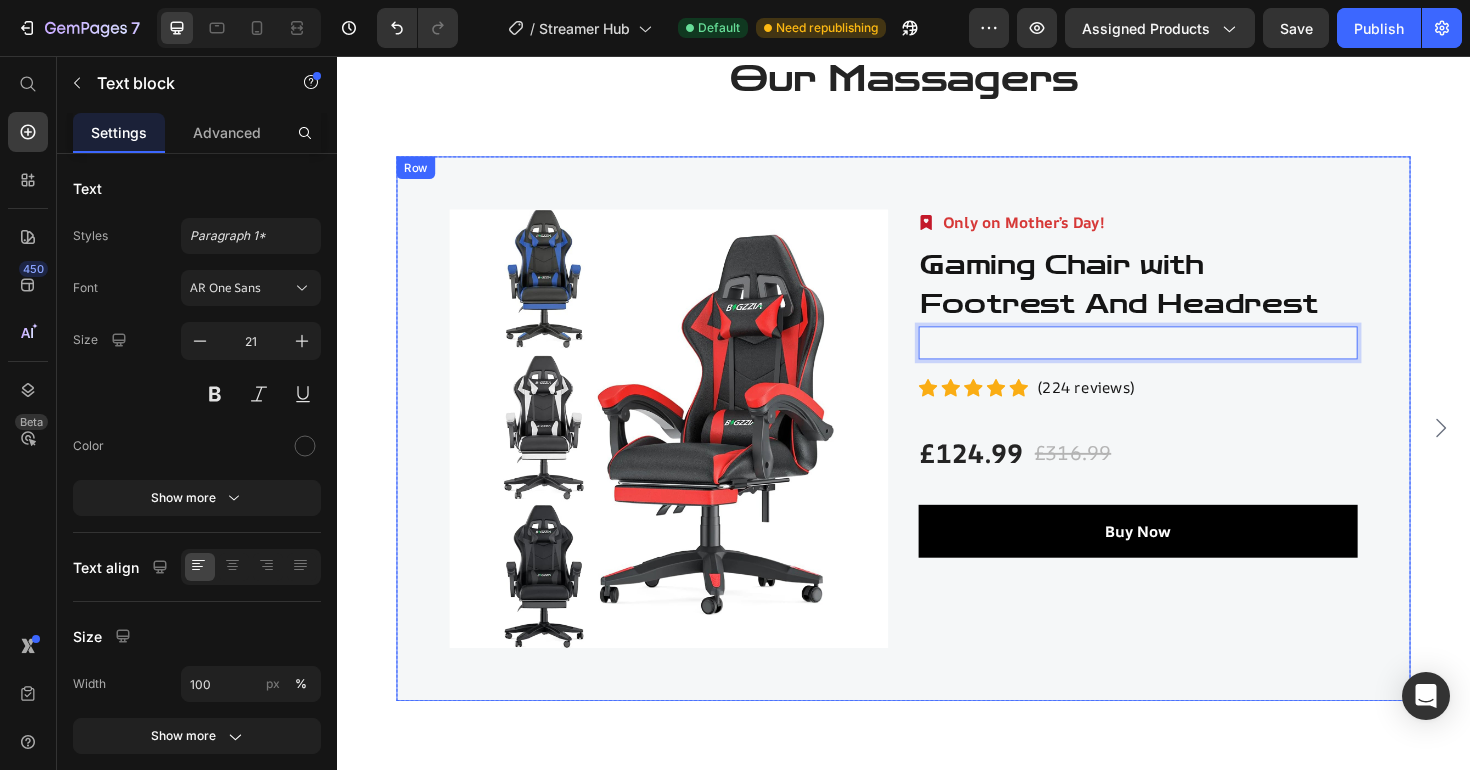 click at bounding box center [1185, 360] 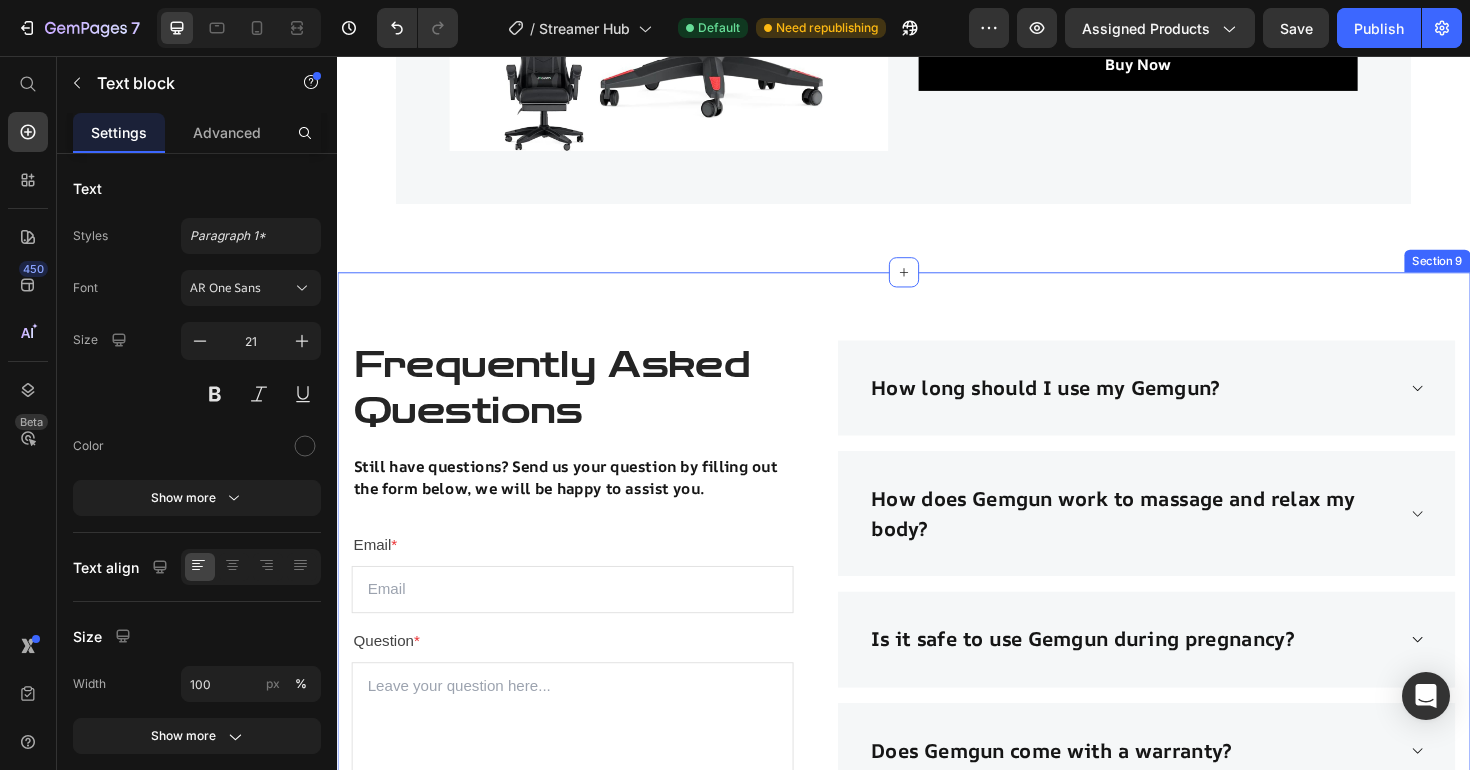 scroll, scrollTop: 3954, scrollLeft: 0, axis: vertical 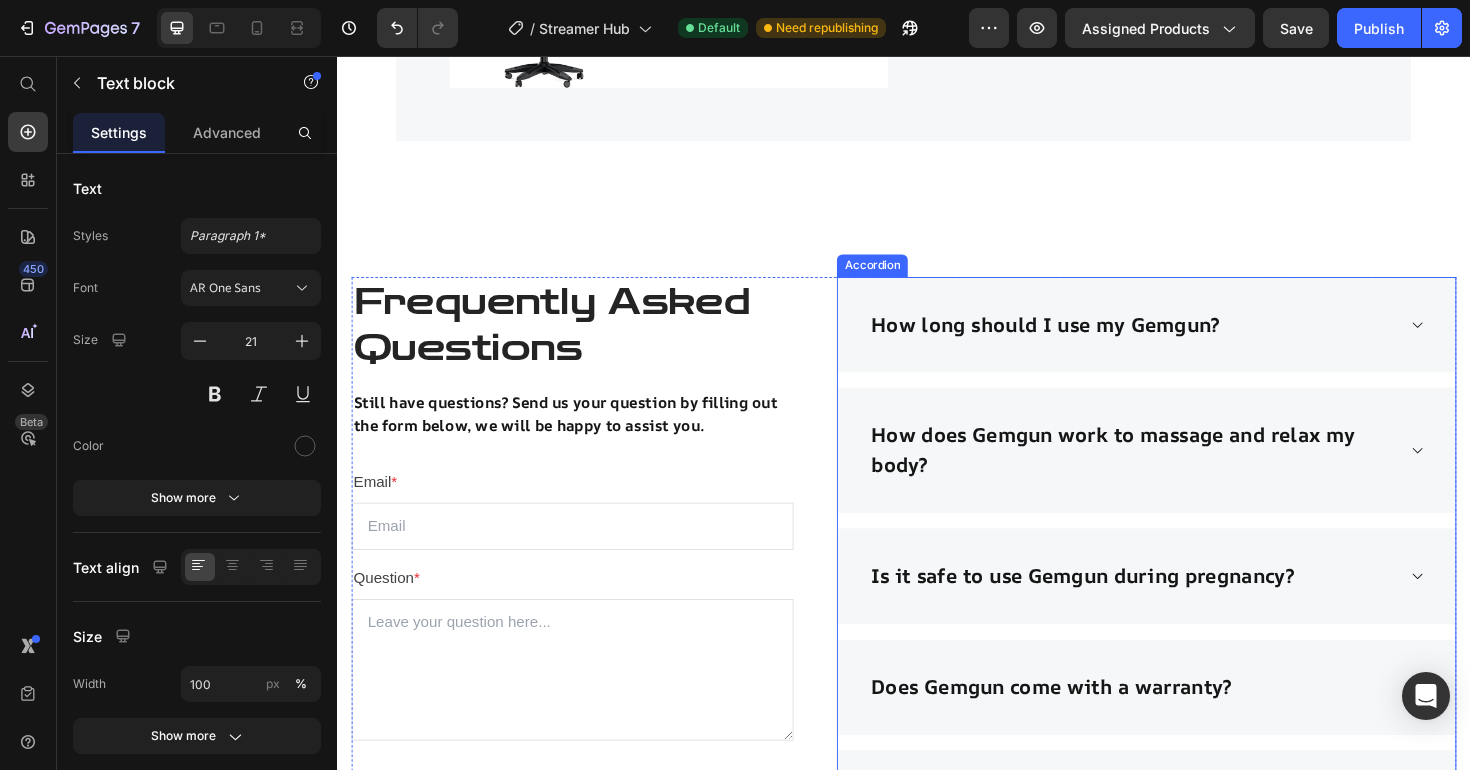 click on "How long should I use my Gemgun?" at bounding box center [1086, 341] 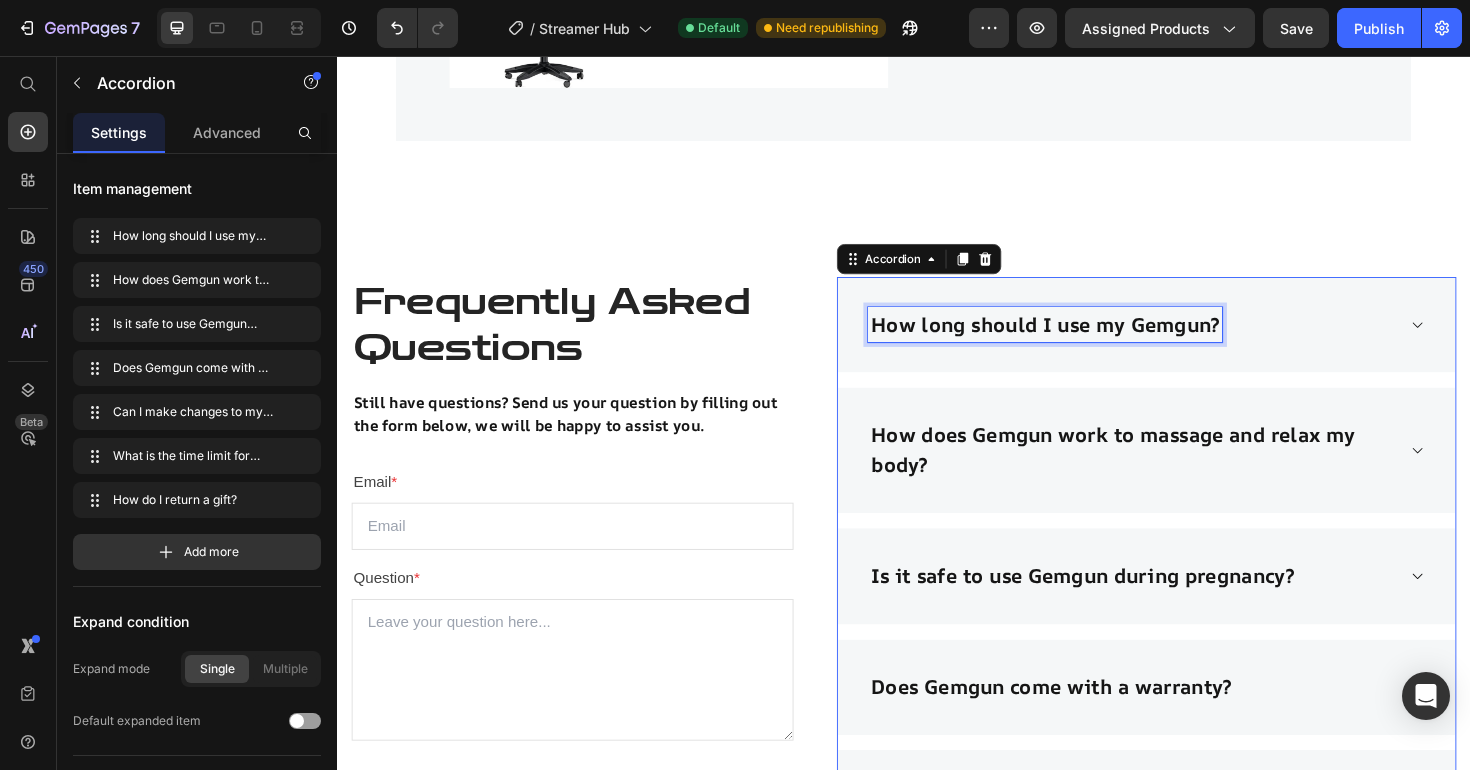 click on "How long should I use my Gemgun?" at bounding box center (1086, 341) 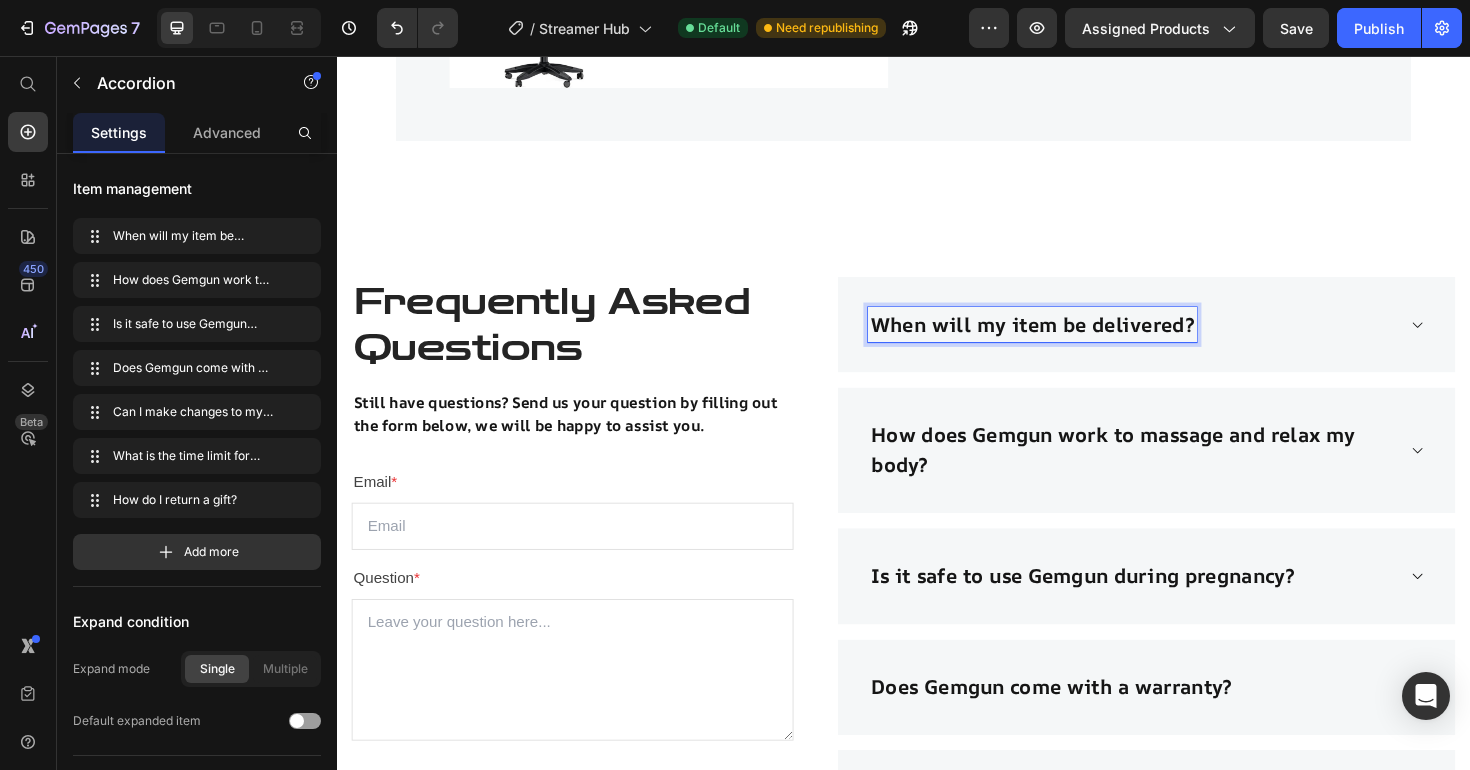 click on "How does Gemgun work to massage and relax my body?" at bounding box center (1178, 473) 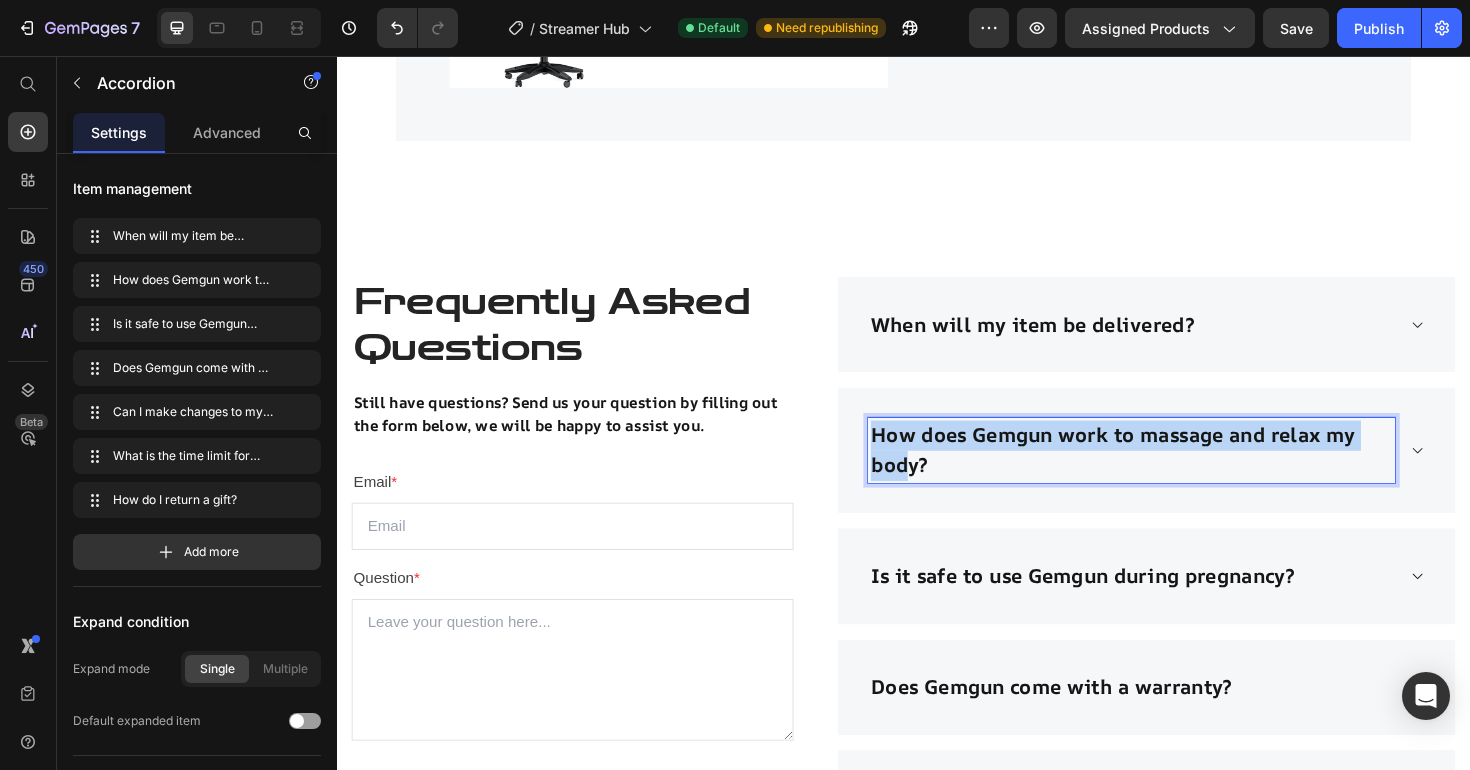 drag, startPoint x: 947, startPoint y: 487, endPoint x: 902, endPoint y: 452, distance: 57.00877 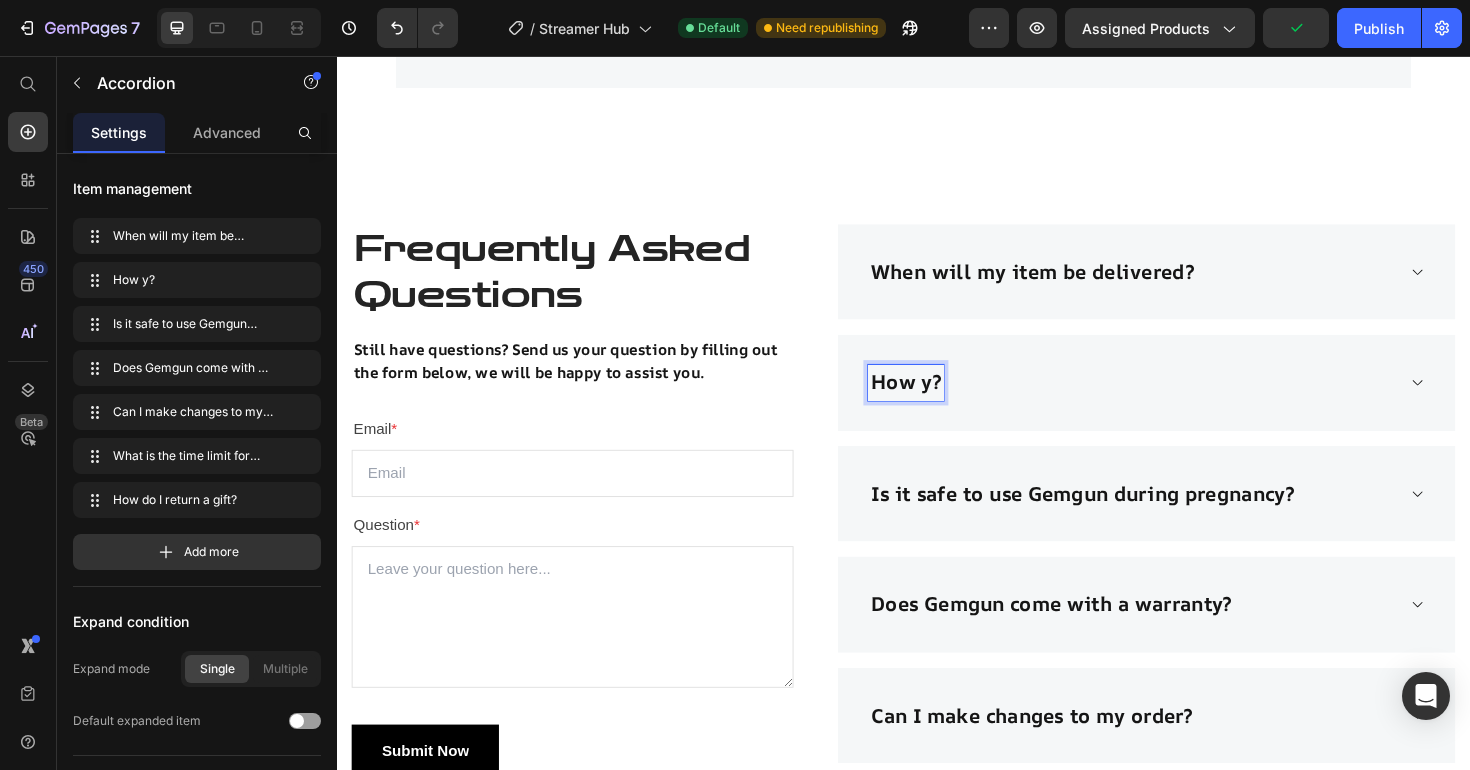 scroll, scrollTop: 4011, scrollLeft: 0, axis: vertical 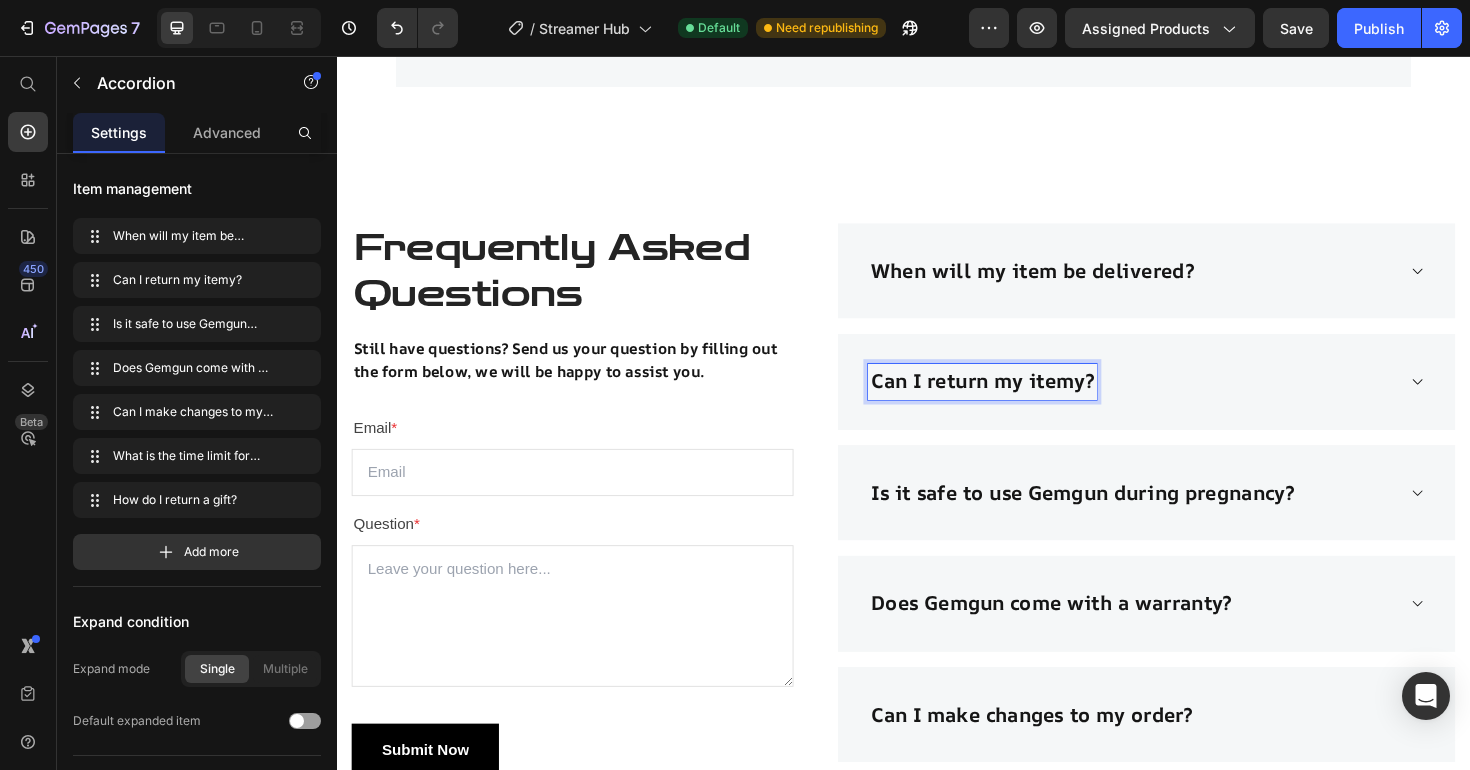 click on "Can I return my itemy?" at bounding box center (1020, 401) 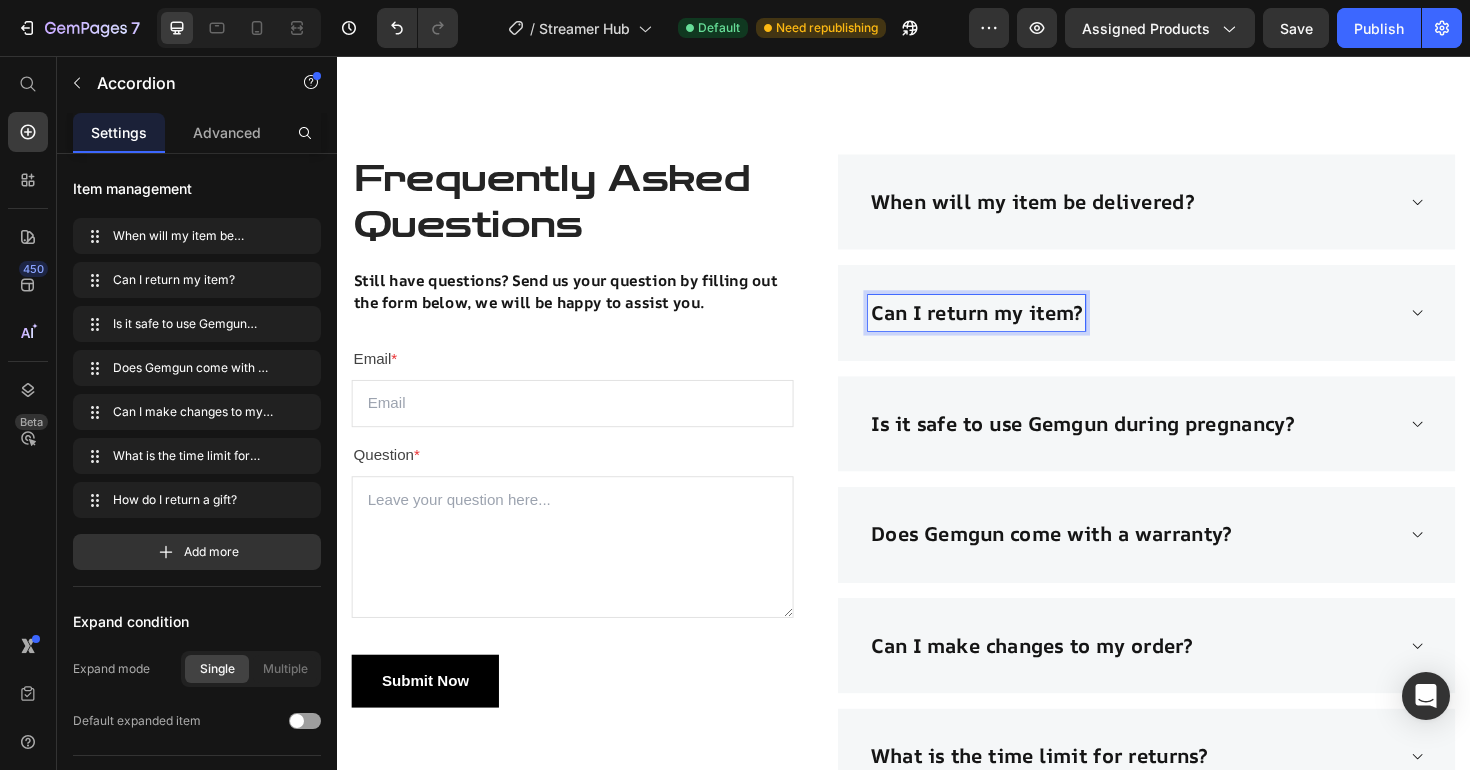 scroll, scrollTop: 4133, scrollLeft: 0, axis: vertical 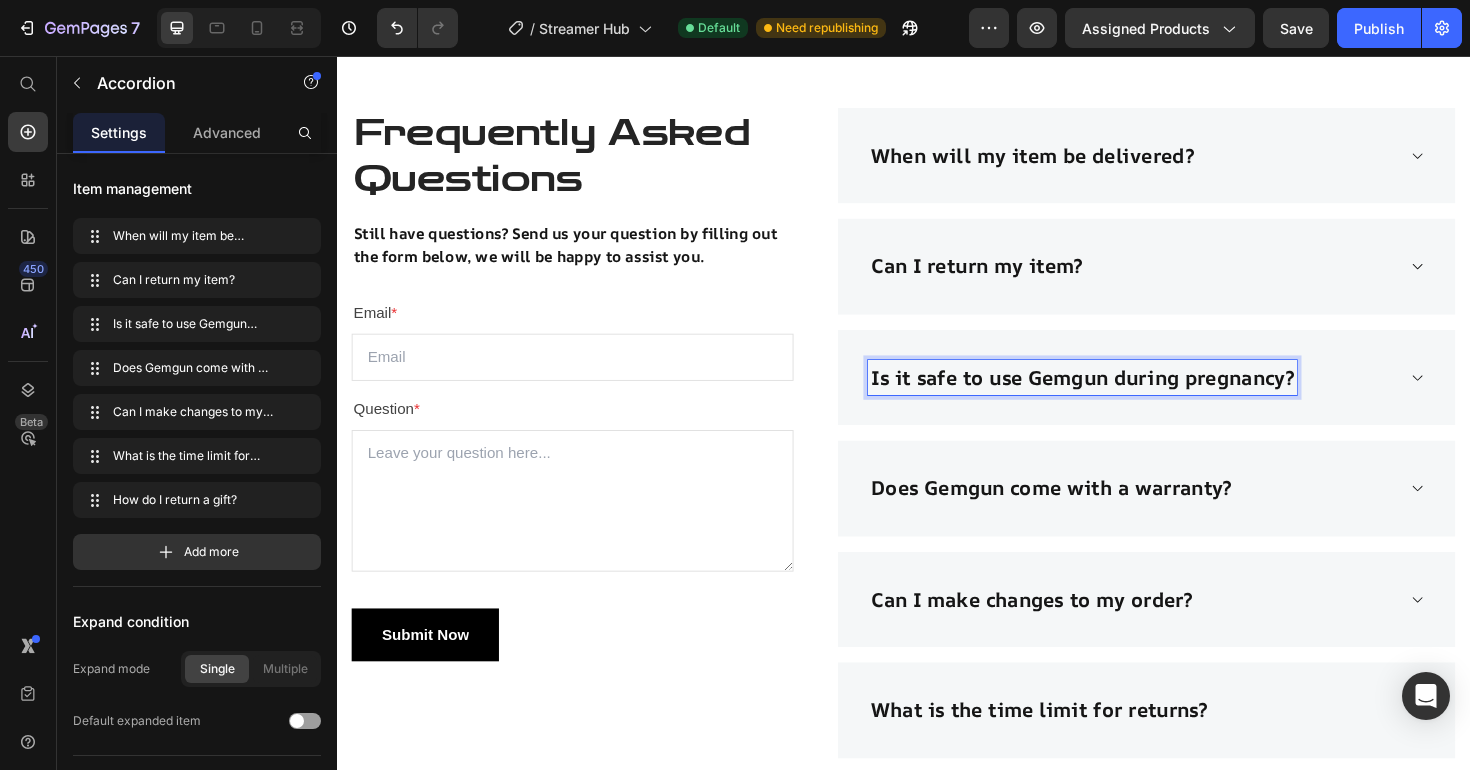 click on "Is it safe to use Gemgun during pregnancy?" at bounding box center (1126, 397) 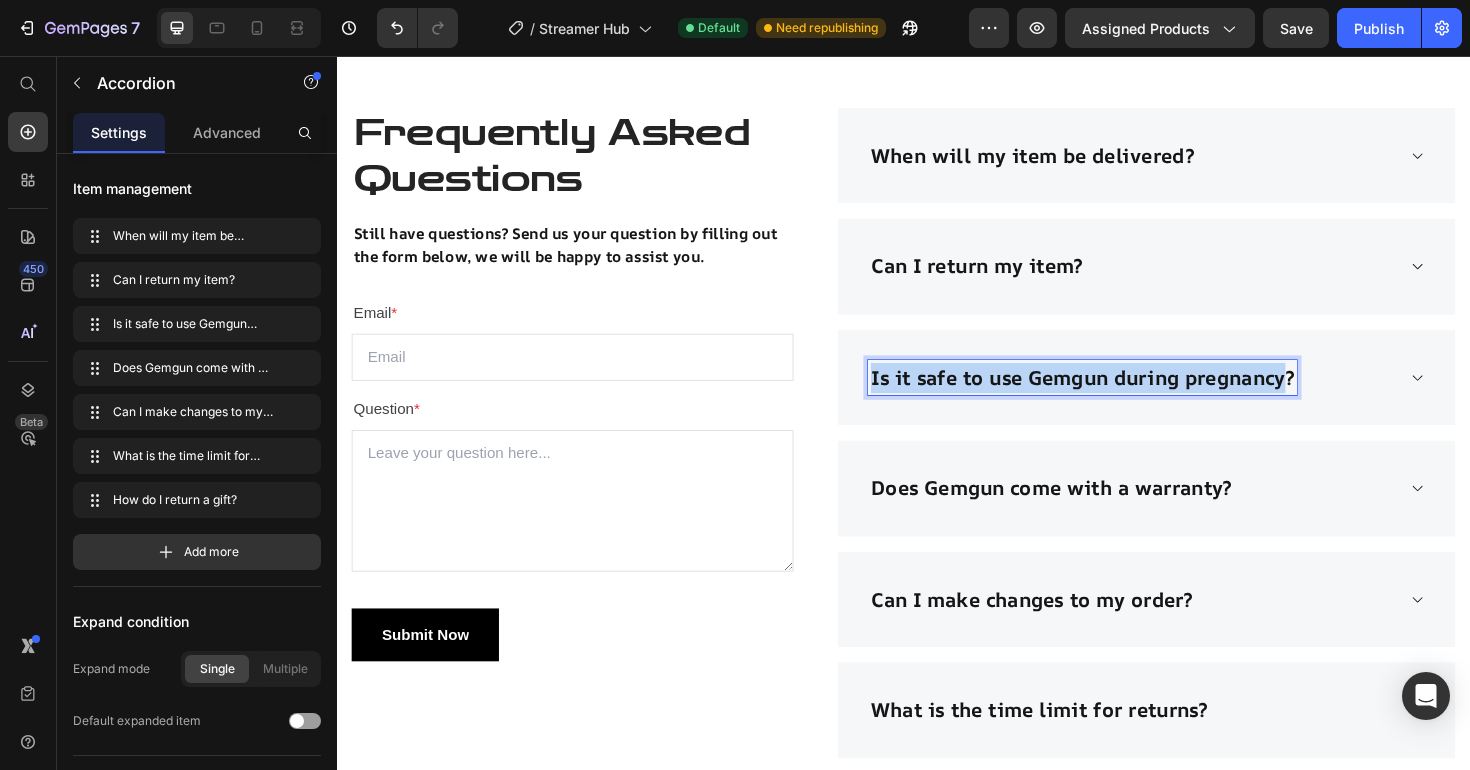 drag, startPoint x: 1345, startPoint y: 400, endPoint x: 887, endPoint y: 402, distance: 458.00436 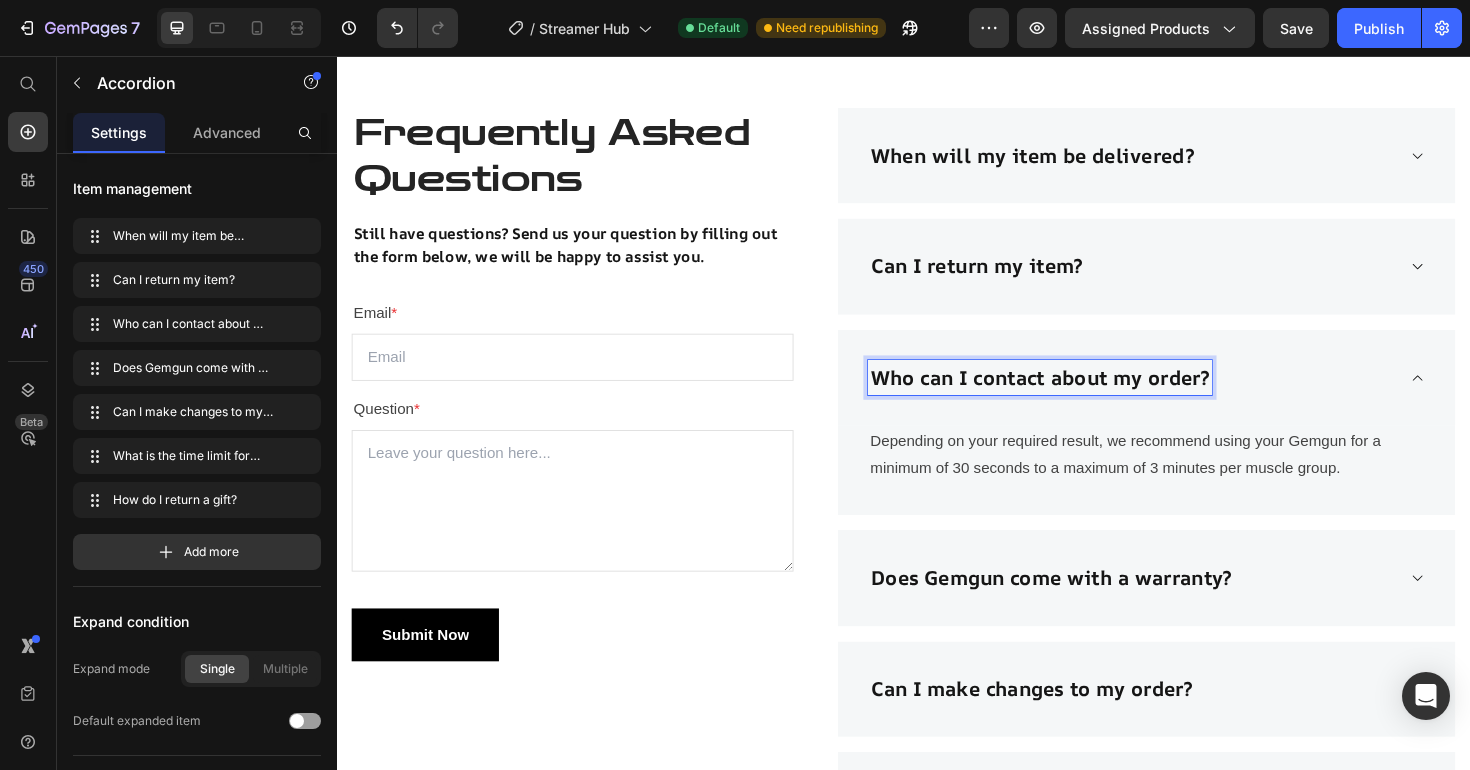 scroll, scrollTop: 4157, scrollLeft: 0, axis: vertical 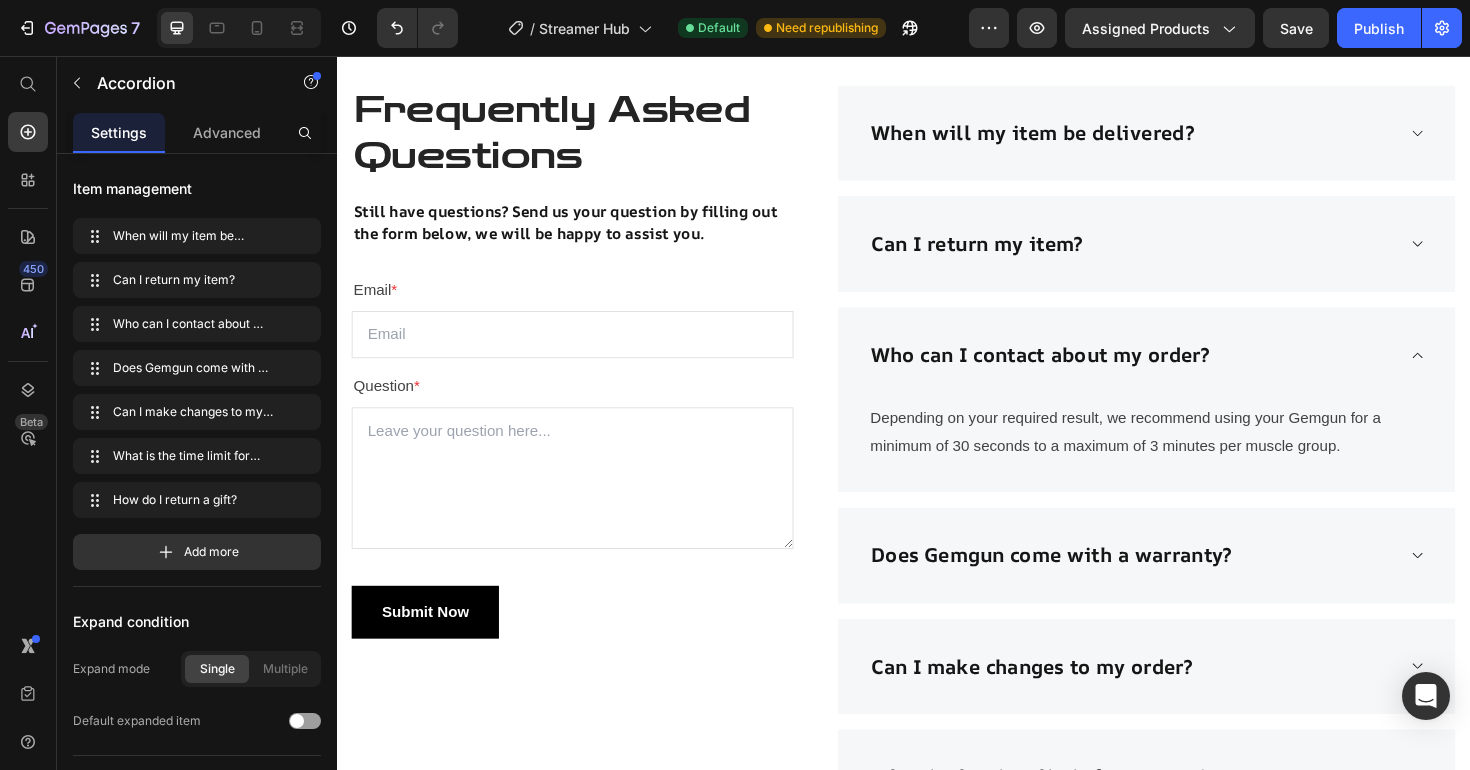 click on "Who can I contact about my order?" at bounding box center [1194, 373] 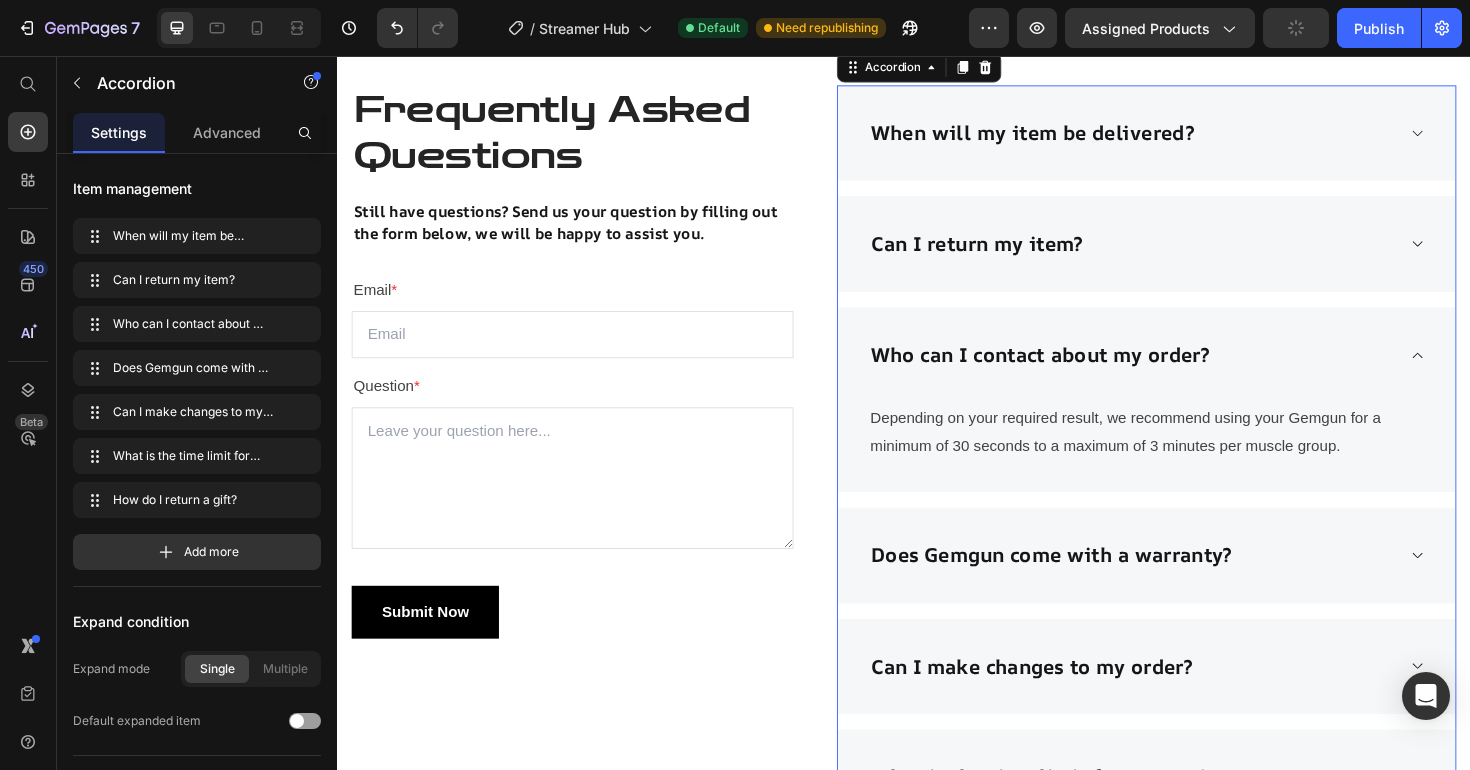 click on "Who can I contact about my order?" at bounding box center (1194, 373) 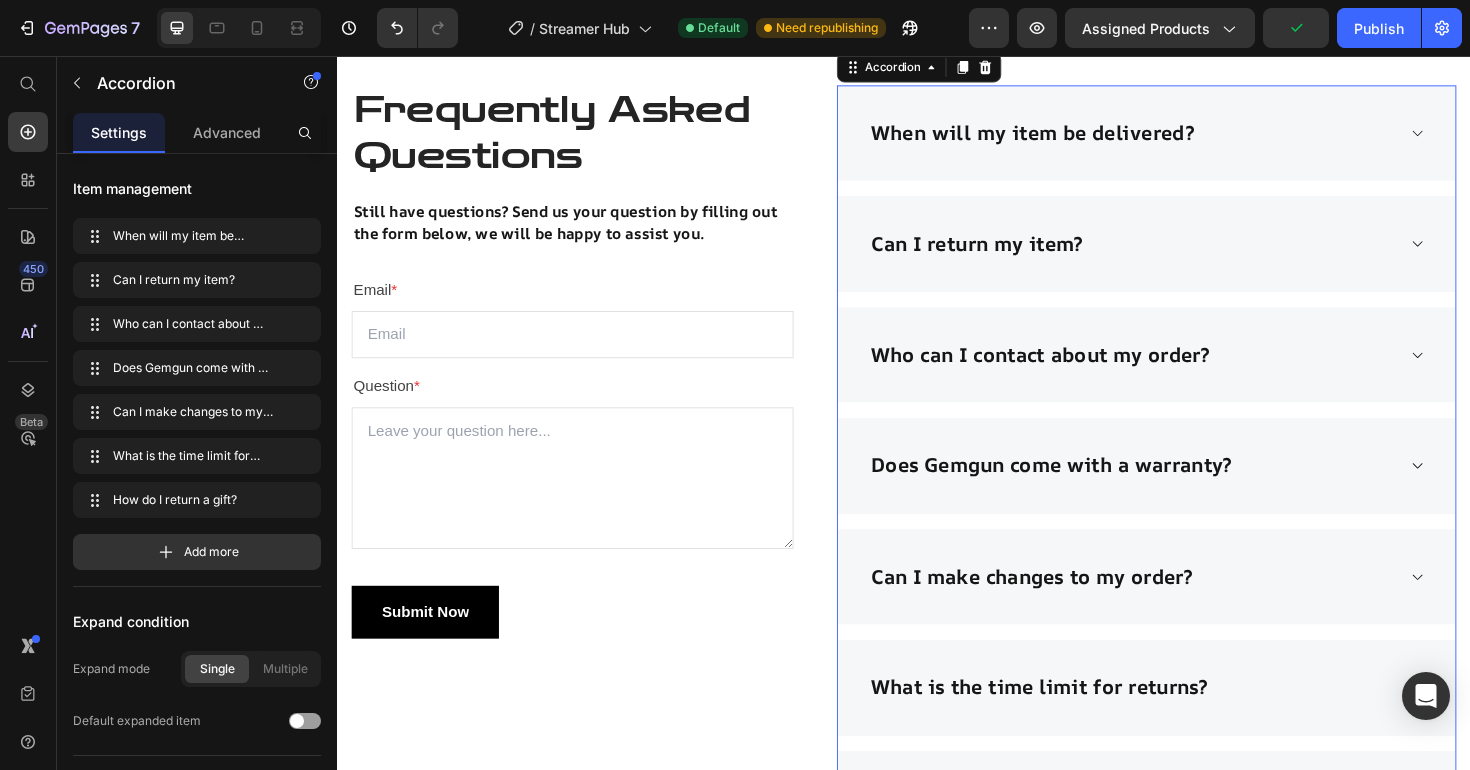 scroll, scrollTop: 4175, scrollLeft: 0, axis: vertical 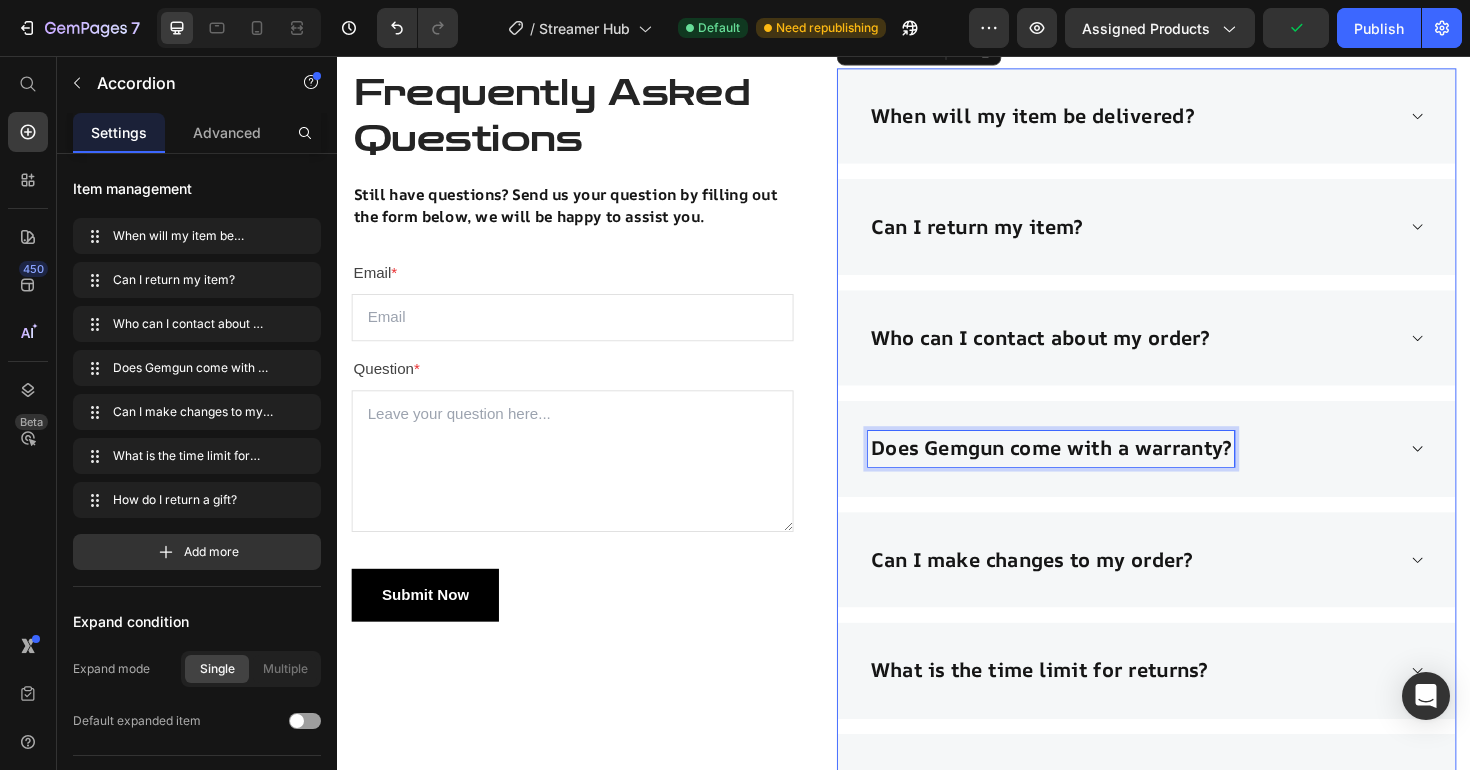 click on "Does Gemgun come with a warranty?" at bounding box center [1093, 472] 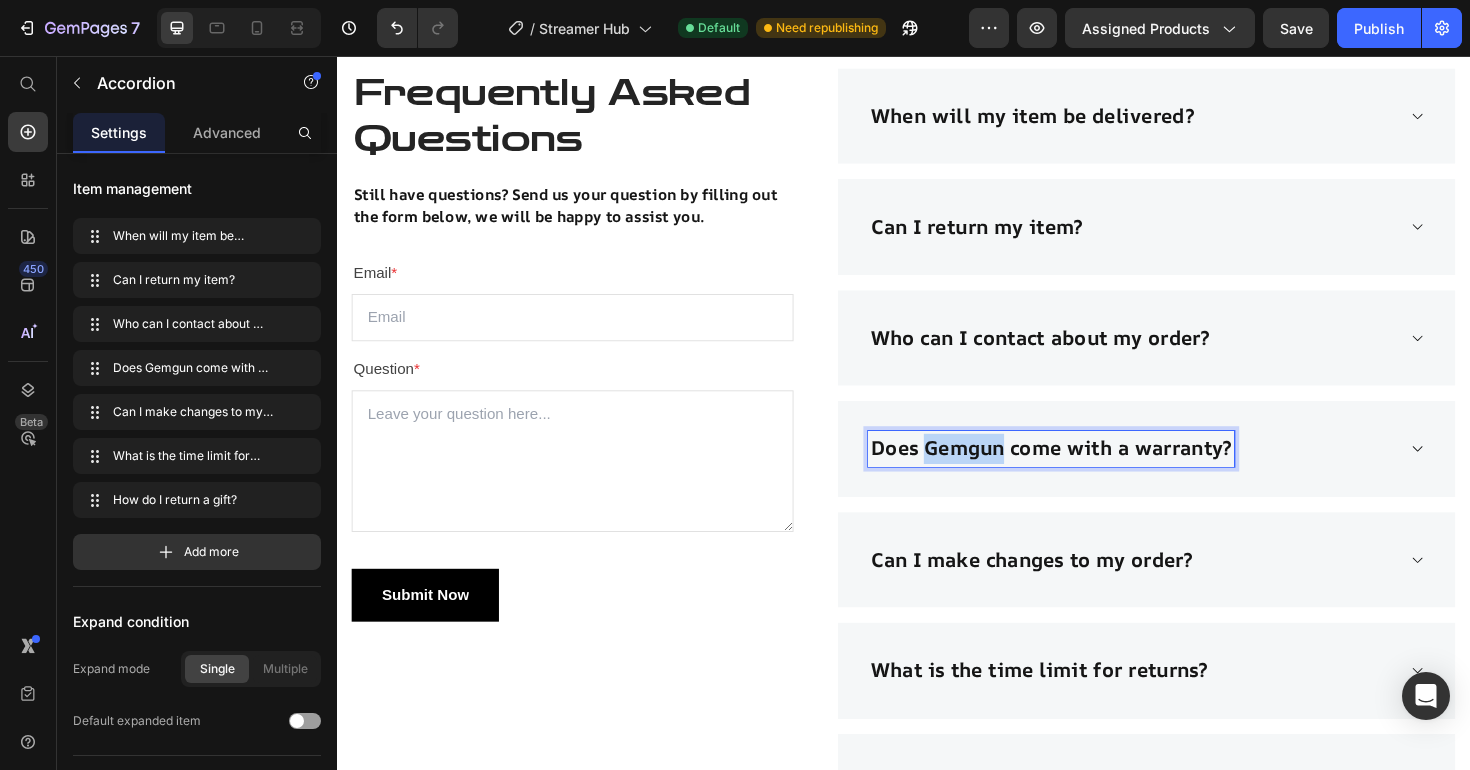 drag, startPoint x: 1045, startPoint y: 472, endPoint x: 957, endPoint y: 465, distance: 88.27797 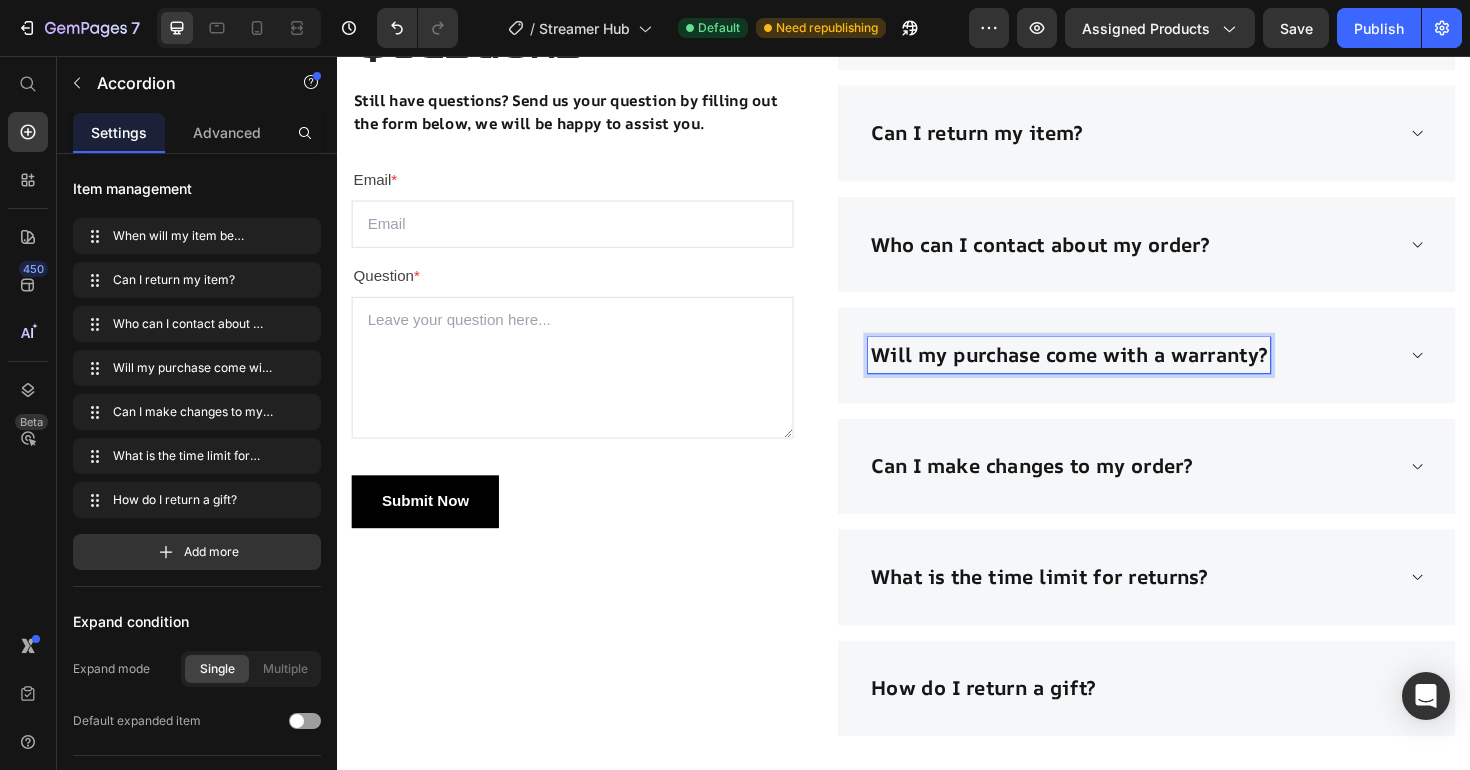 scroll, scrollTop: 4298, scrollLeft: 0, axis: vertical 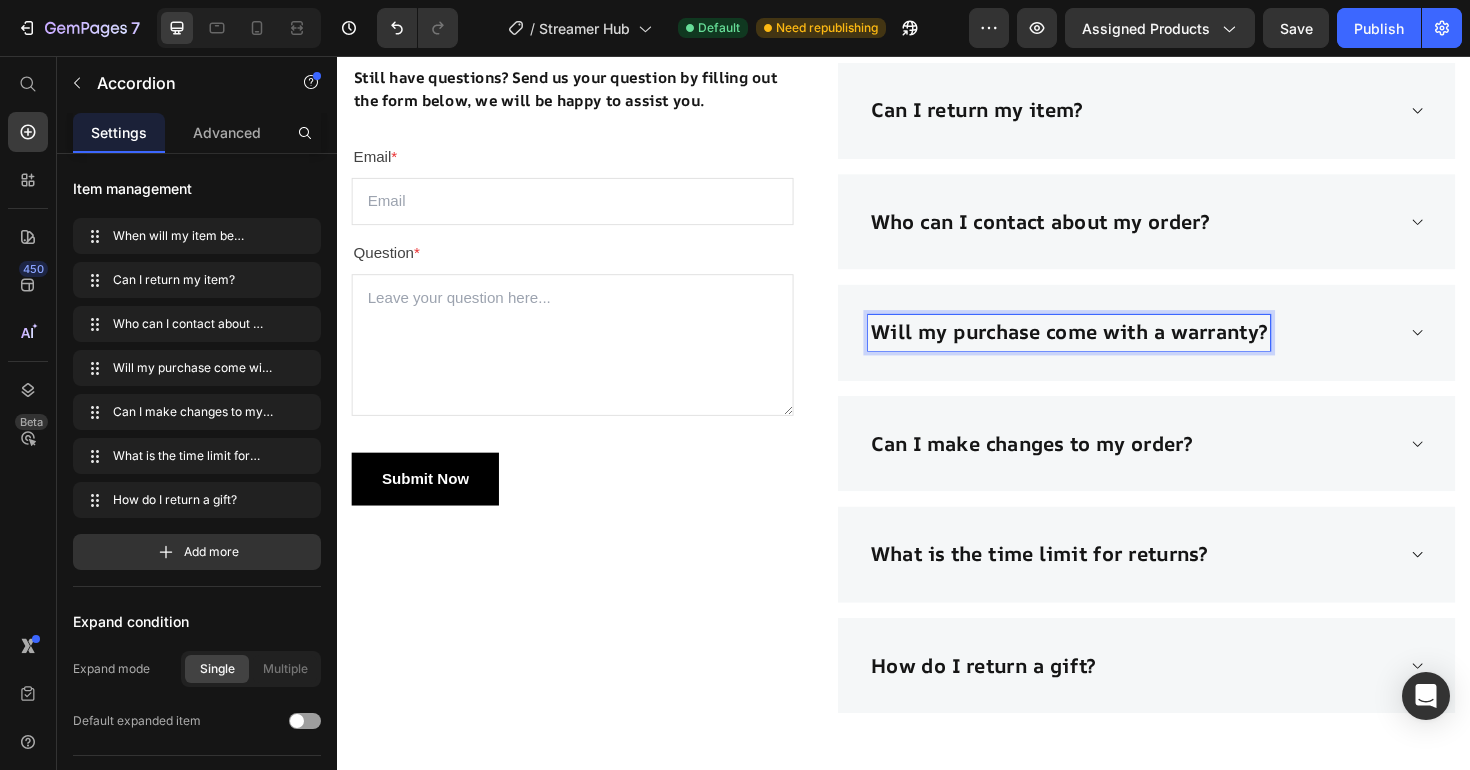 click on "Can I make changes to my order?" at bounding box center [1072, 467] 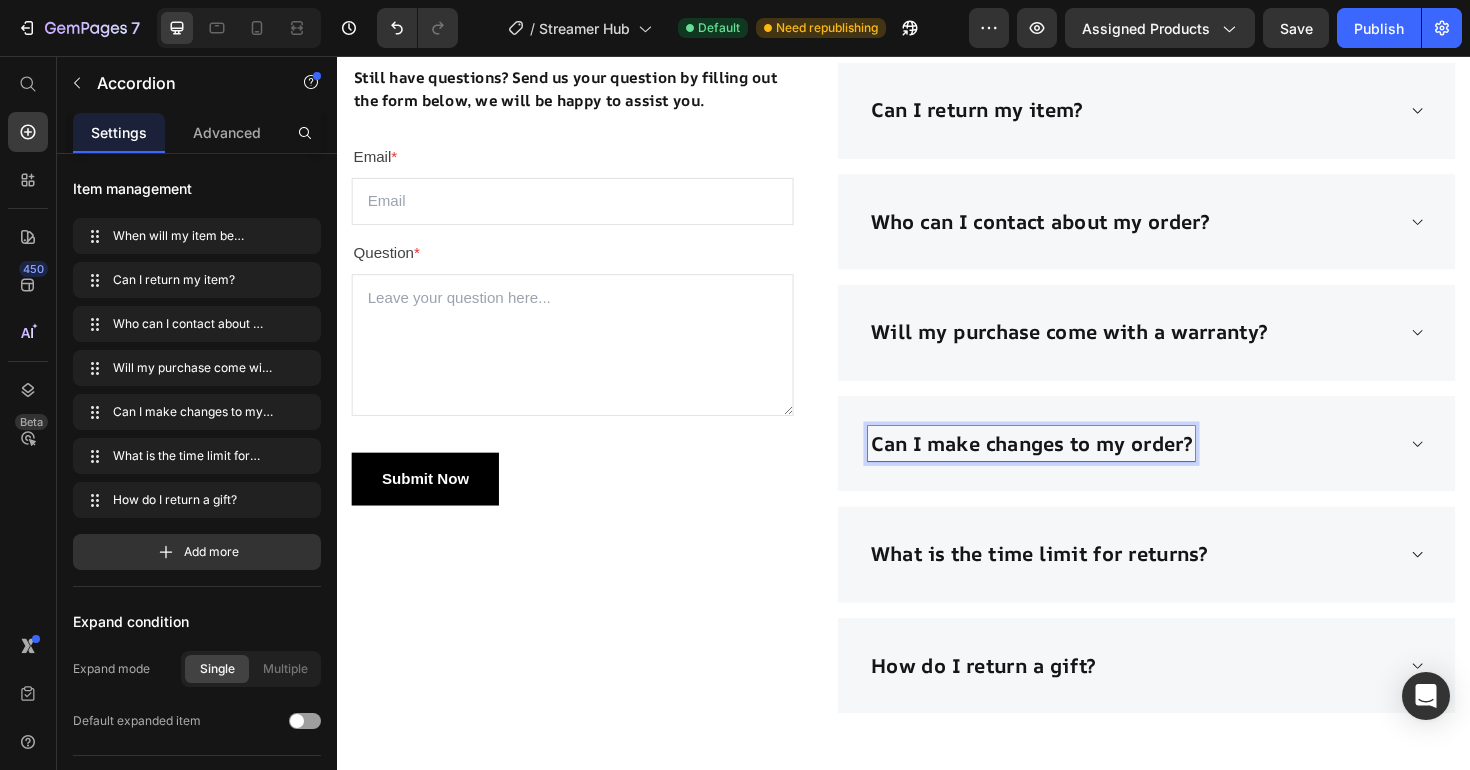click on "Can I make changes to my order?" at bounding box center [1072, 467] 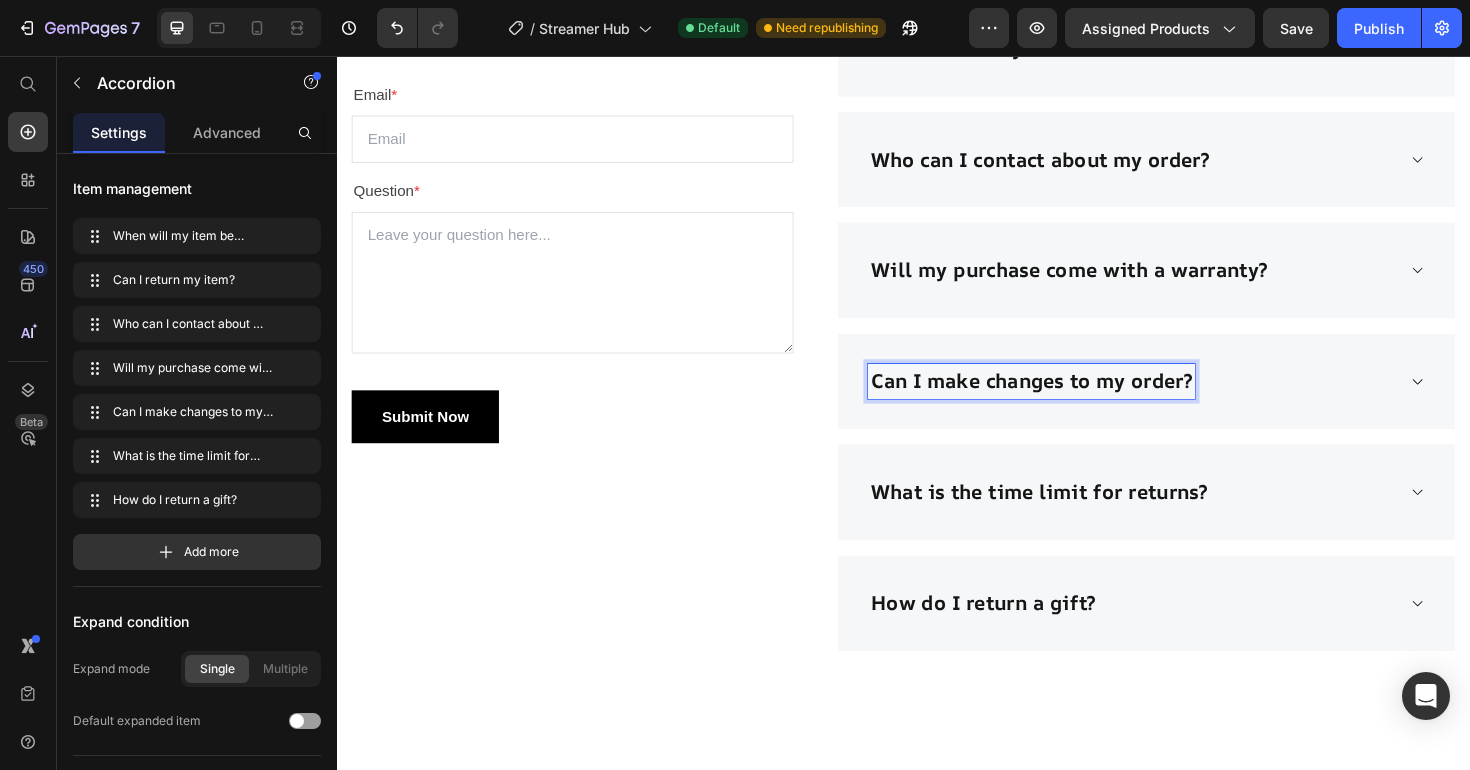 scroll, scrollTop: 4379, scrollLeft: 0, axis: vertical 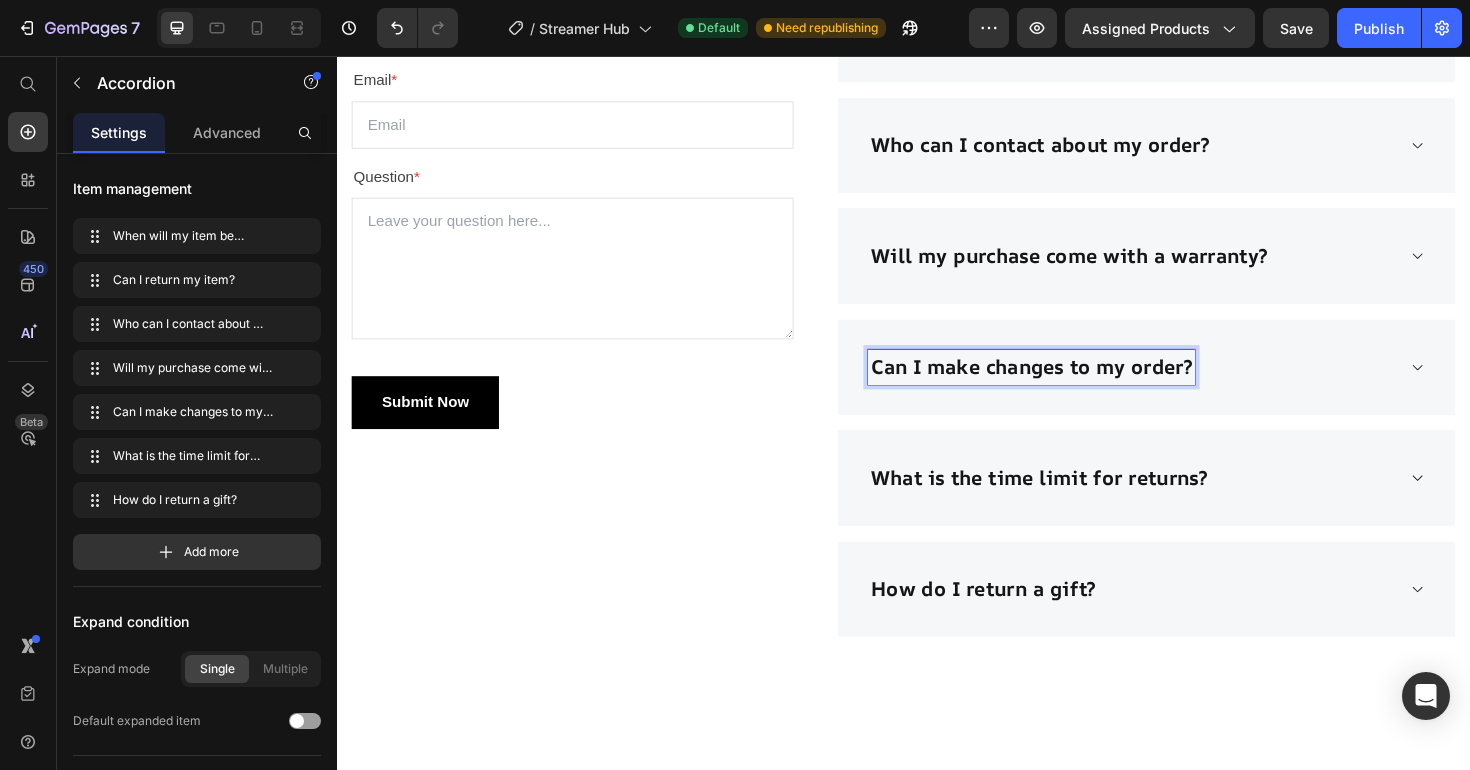 click on "How do I return a gift?" at bounding box center [1021, 621] 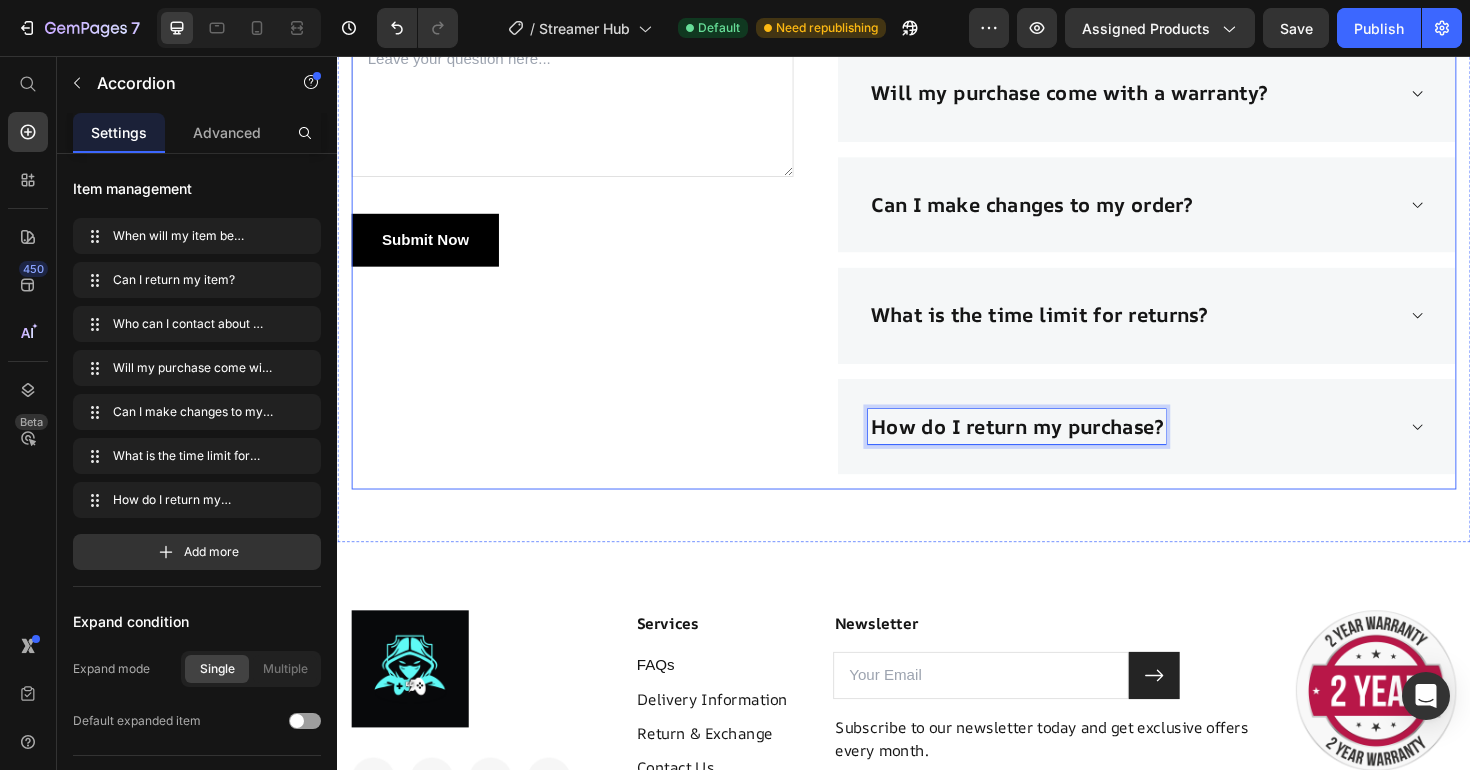 scroll, scrollTop: 4781, scrollLeft: 0, axis: vertical 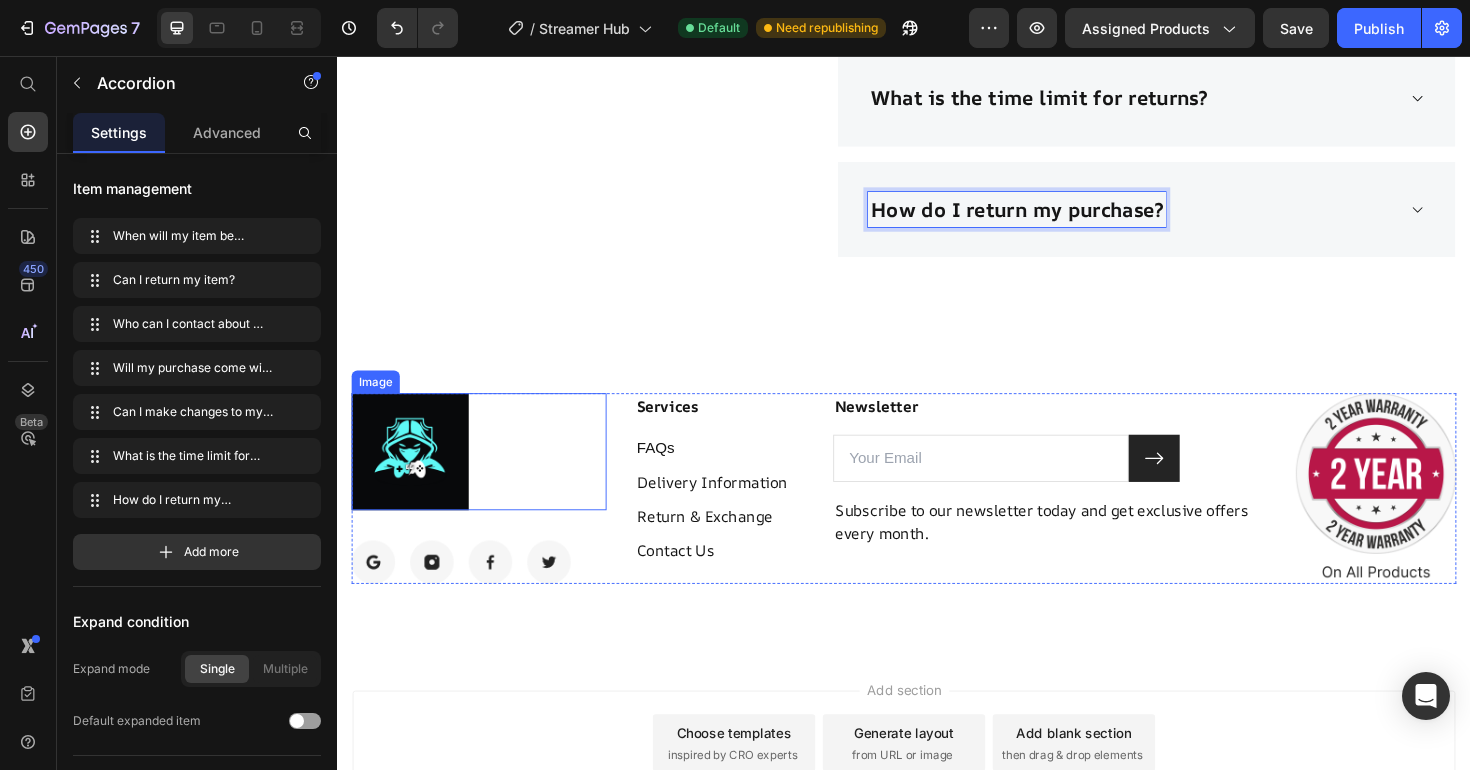 click at bounding box center [487, 475] 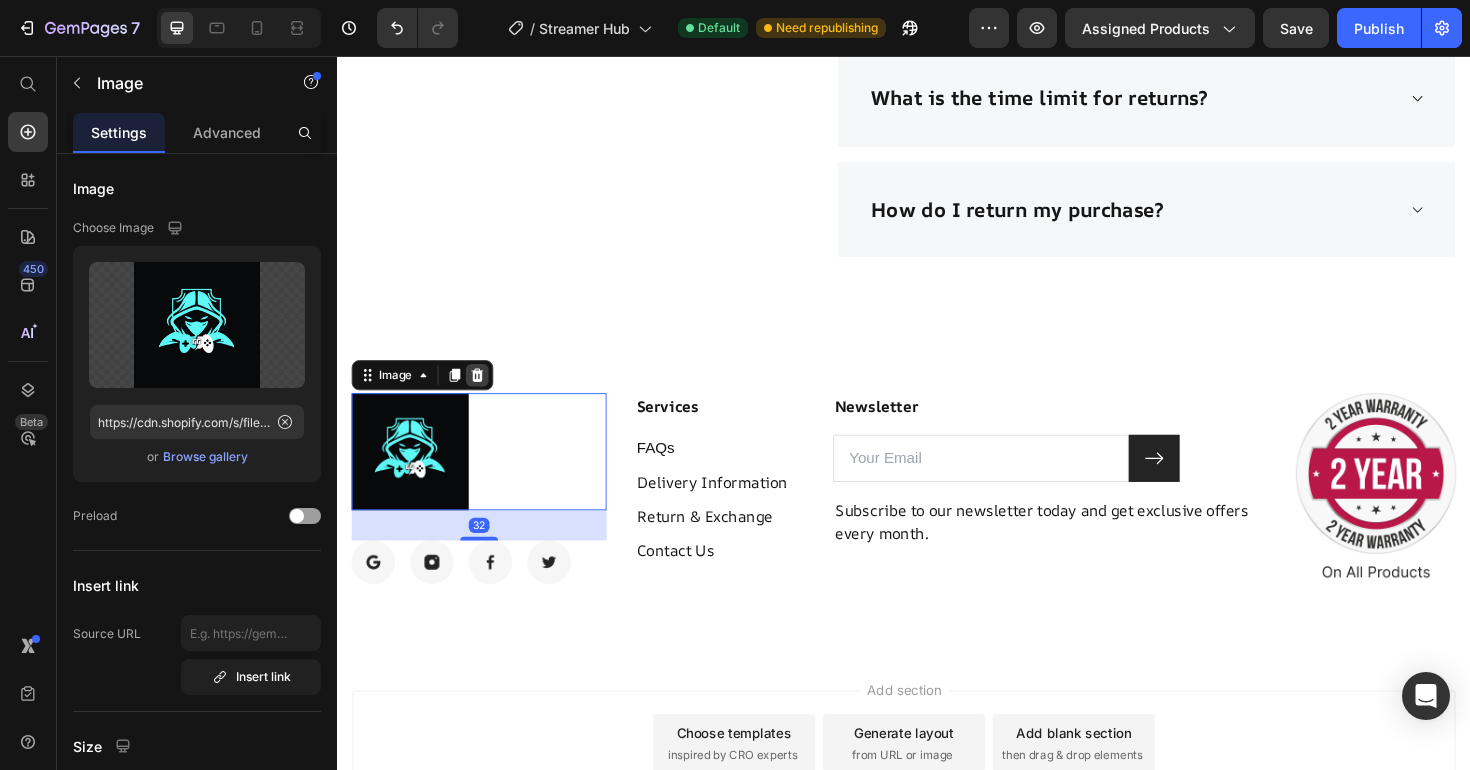 click 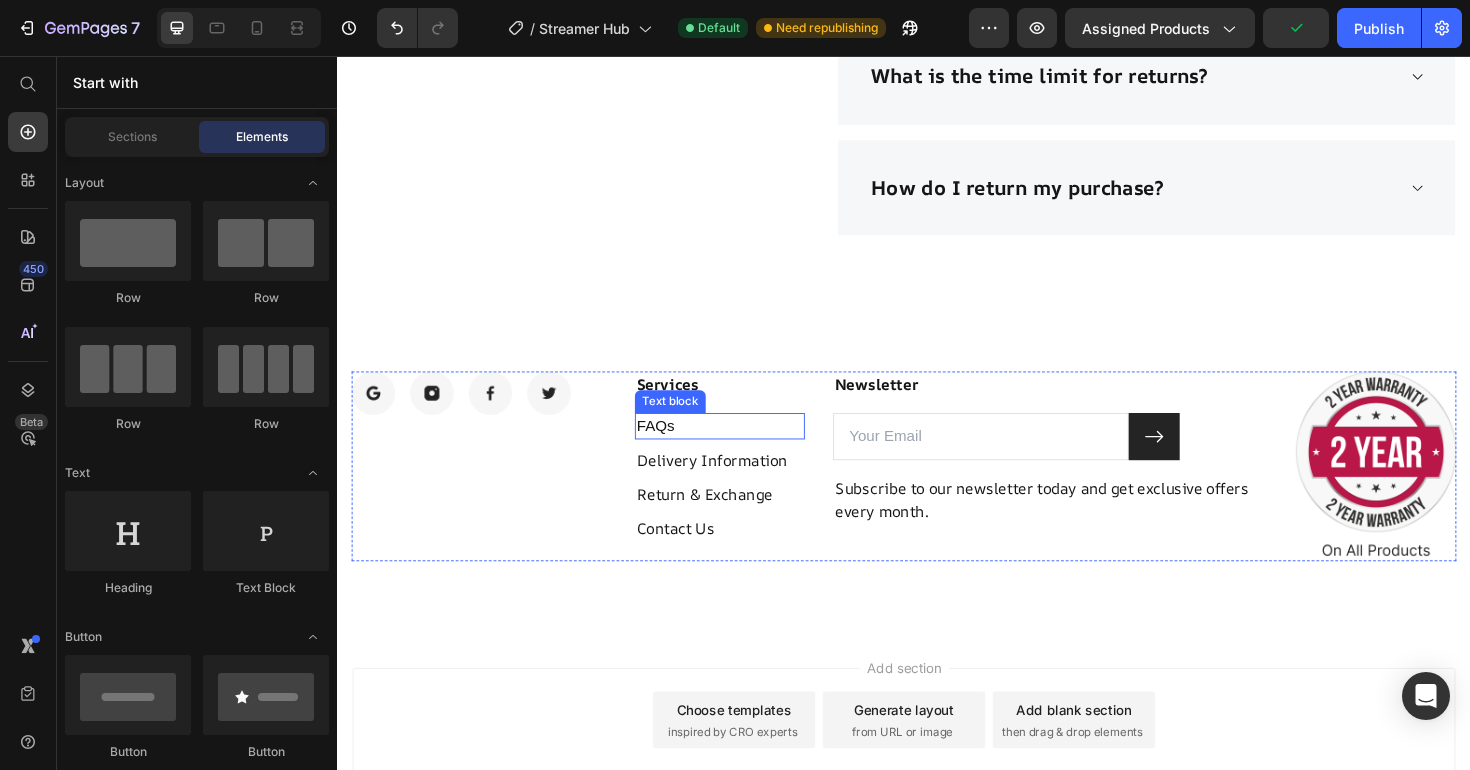 scroll, scrollTop: 4836, scrollLeft: 0, axis: vertical 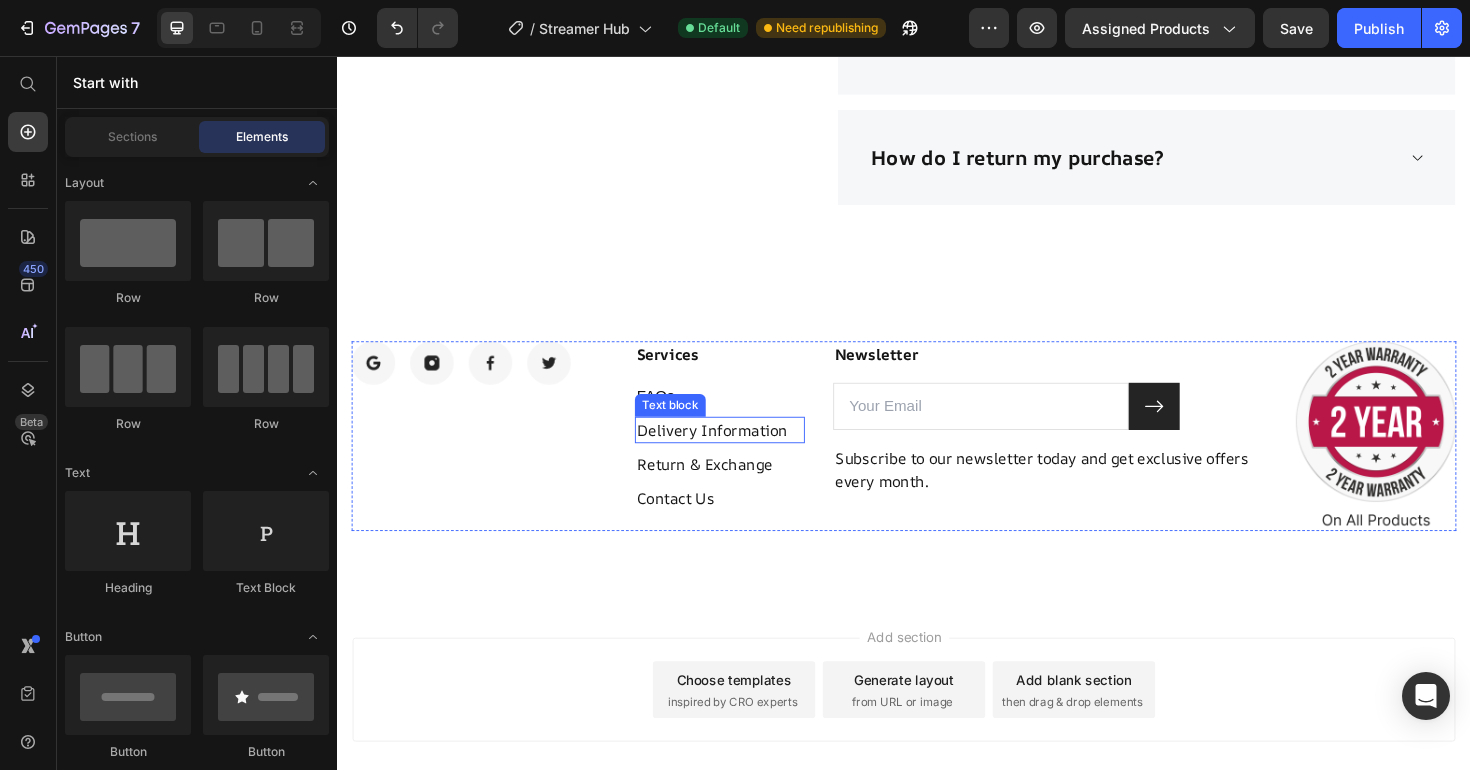click on "Delivery Information" at bounding box center [742, 452] 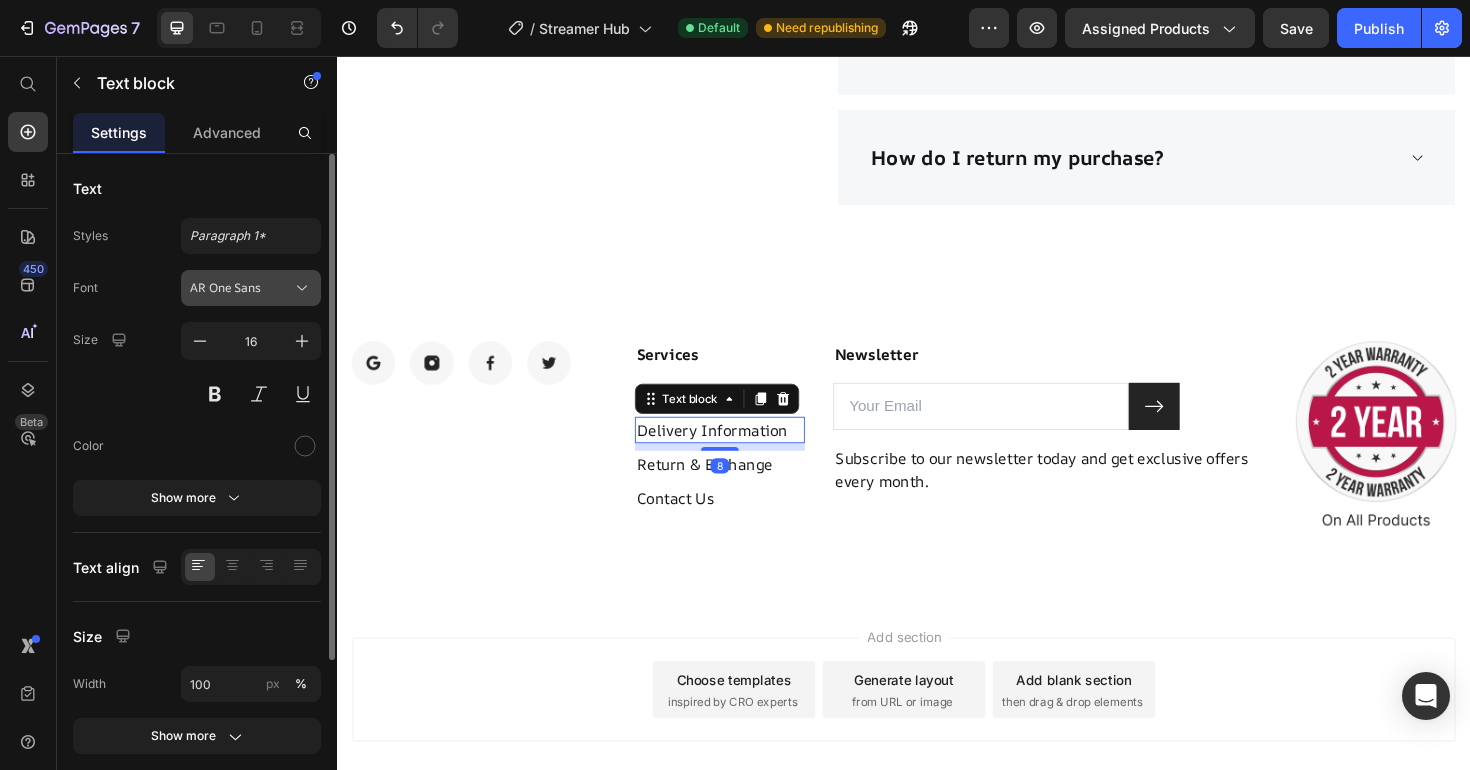 click 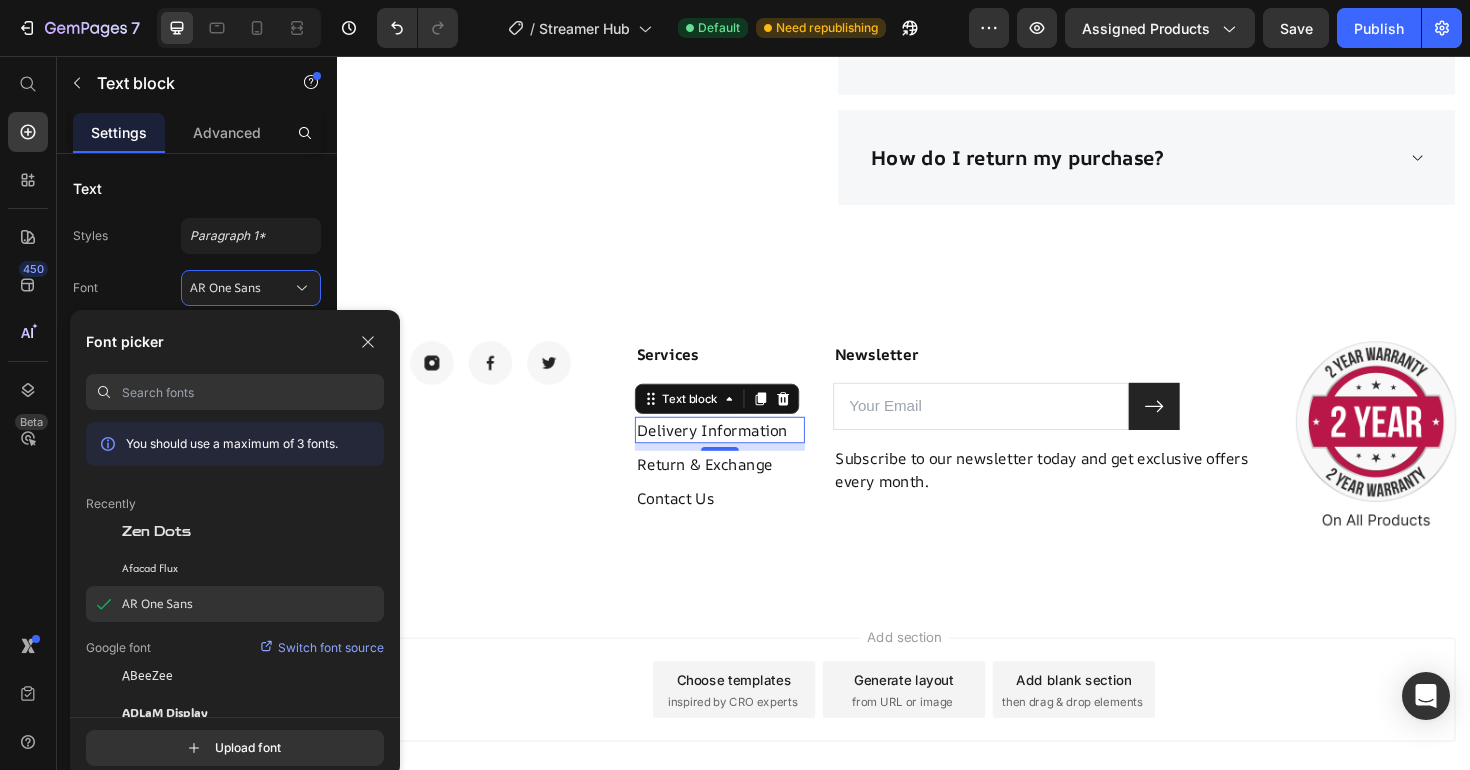 click on "AR One Sans" 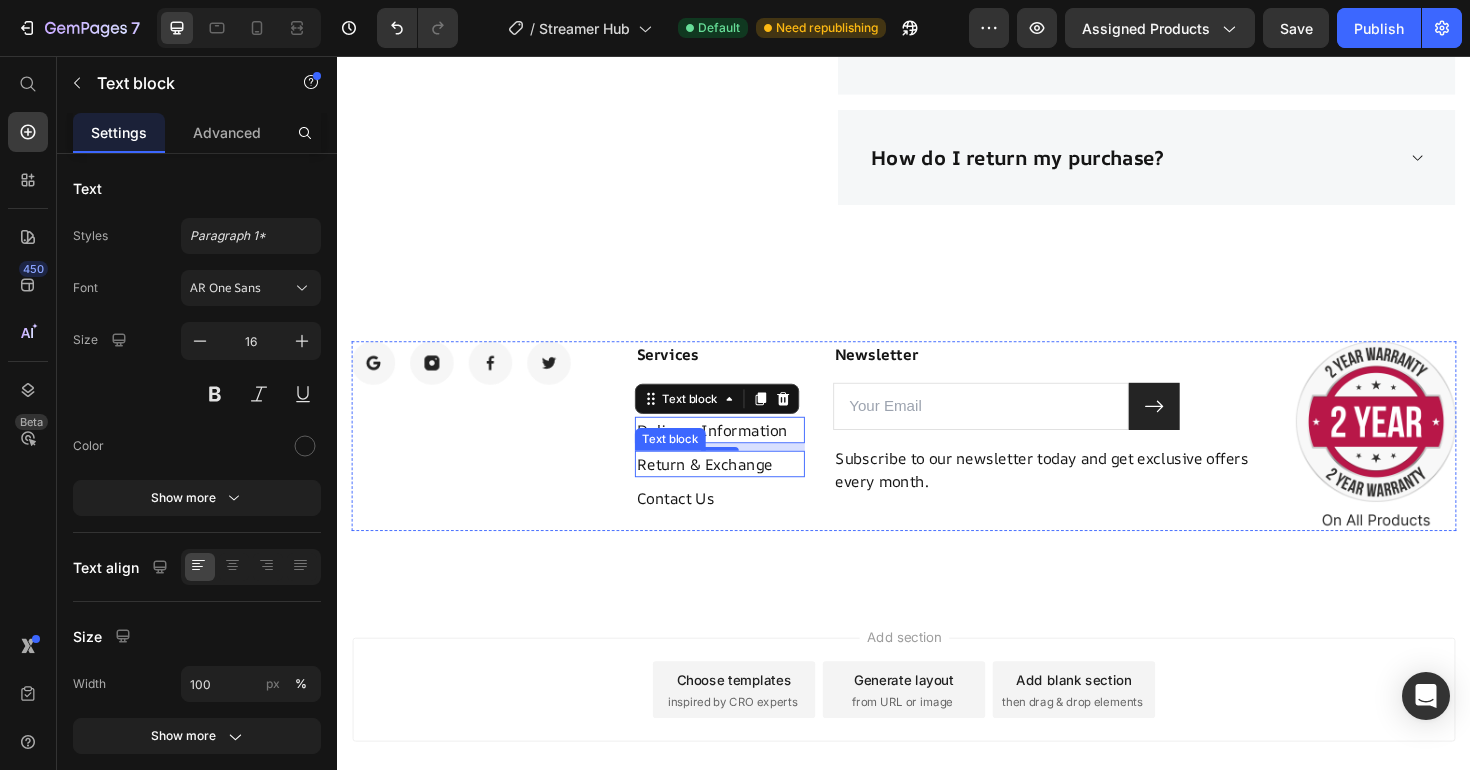 click on "Return & Exchange" at bounding box center (742, 488) 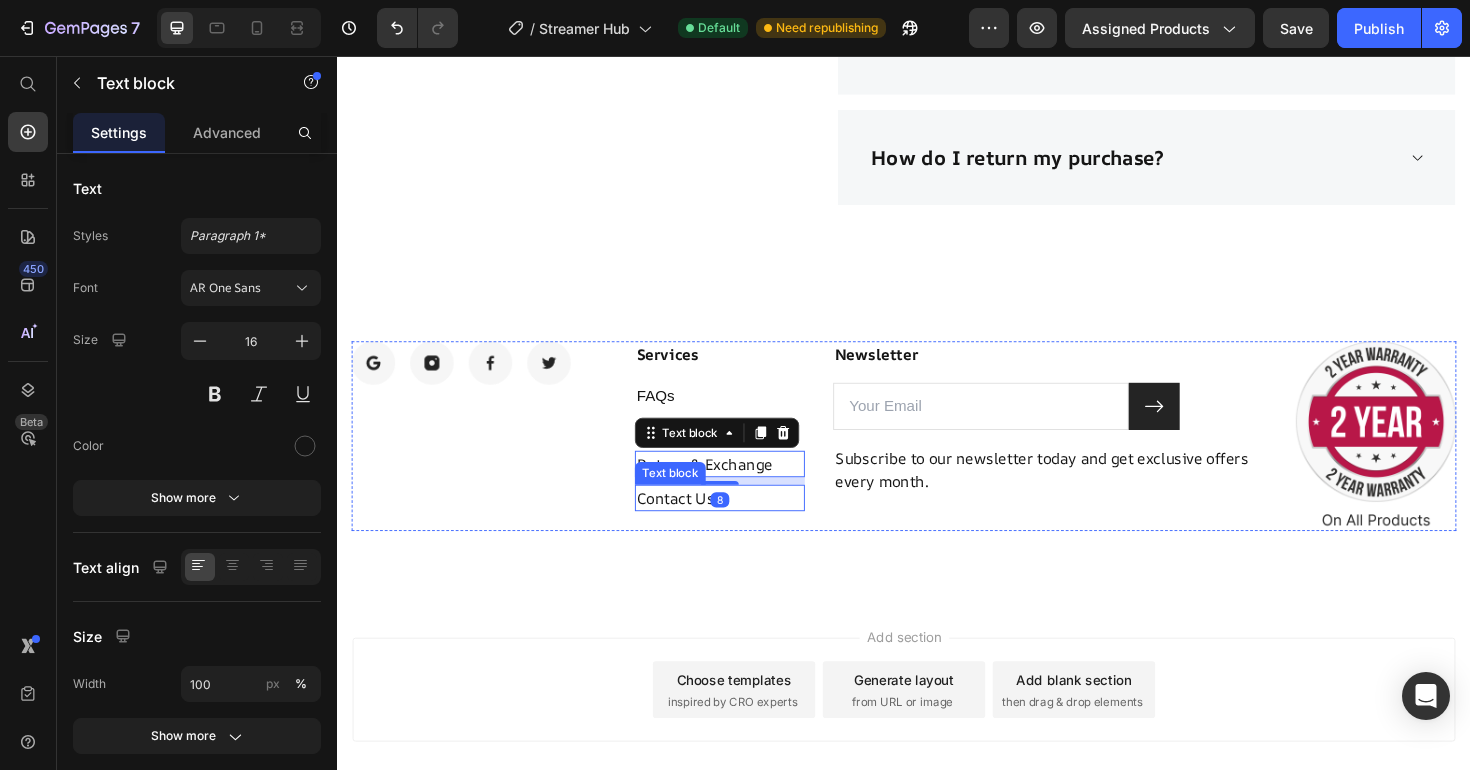 click on "Contact Us" at bounding box center [742, 524] 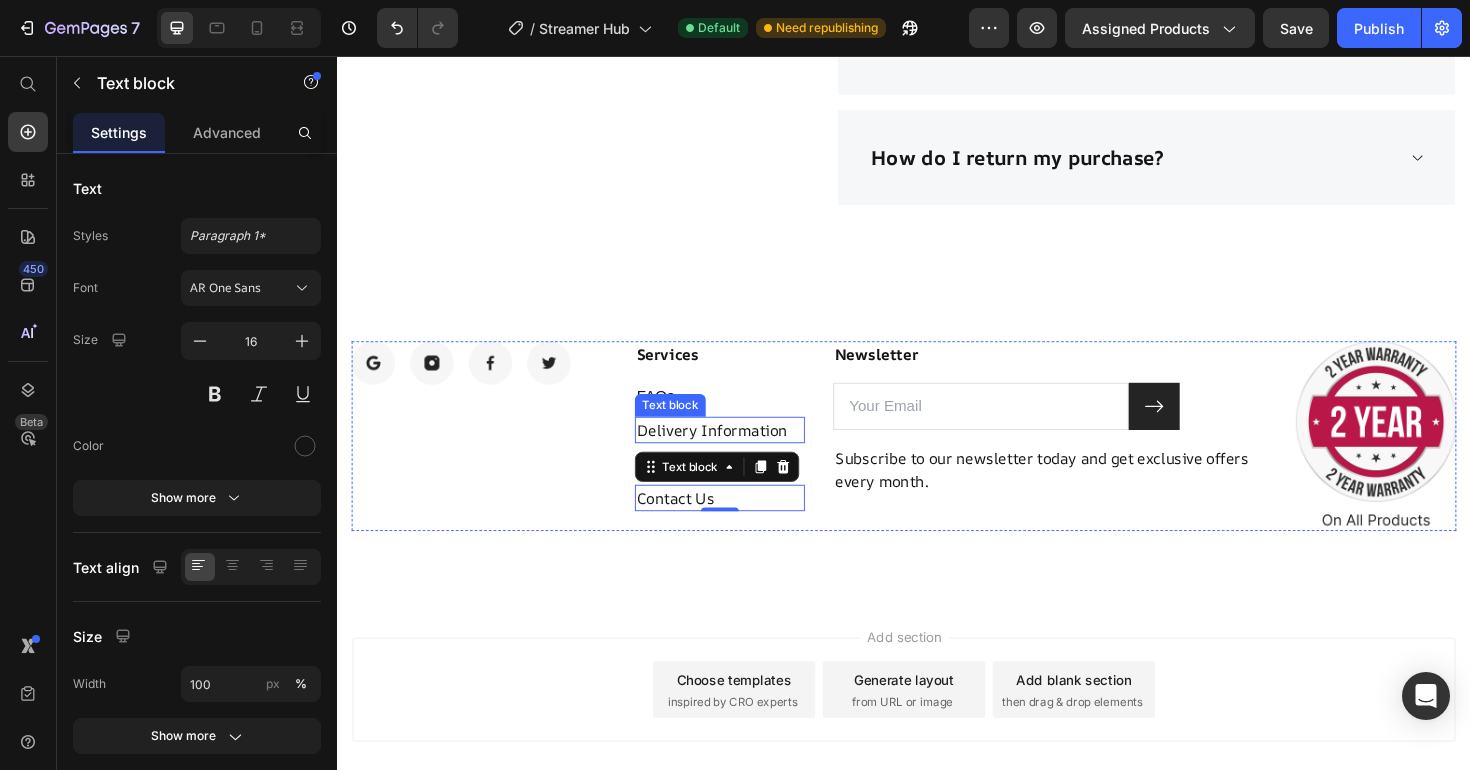 click on "Delivery Information" at bounding box center [742, 452] 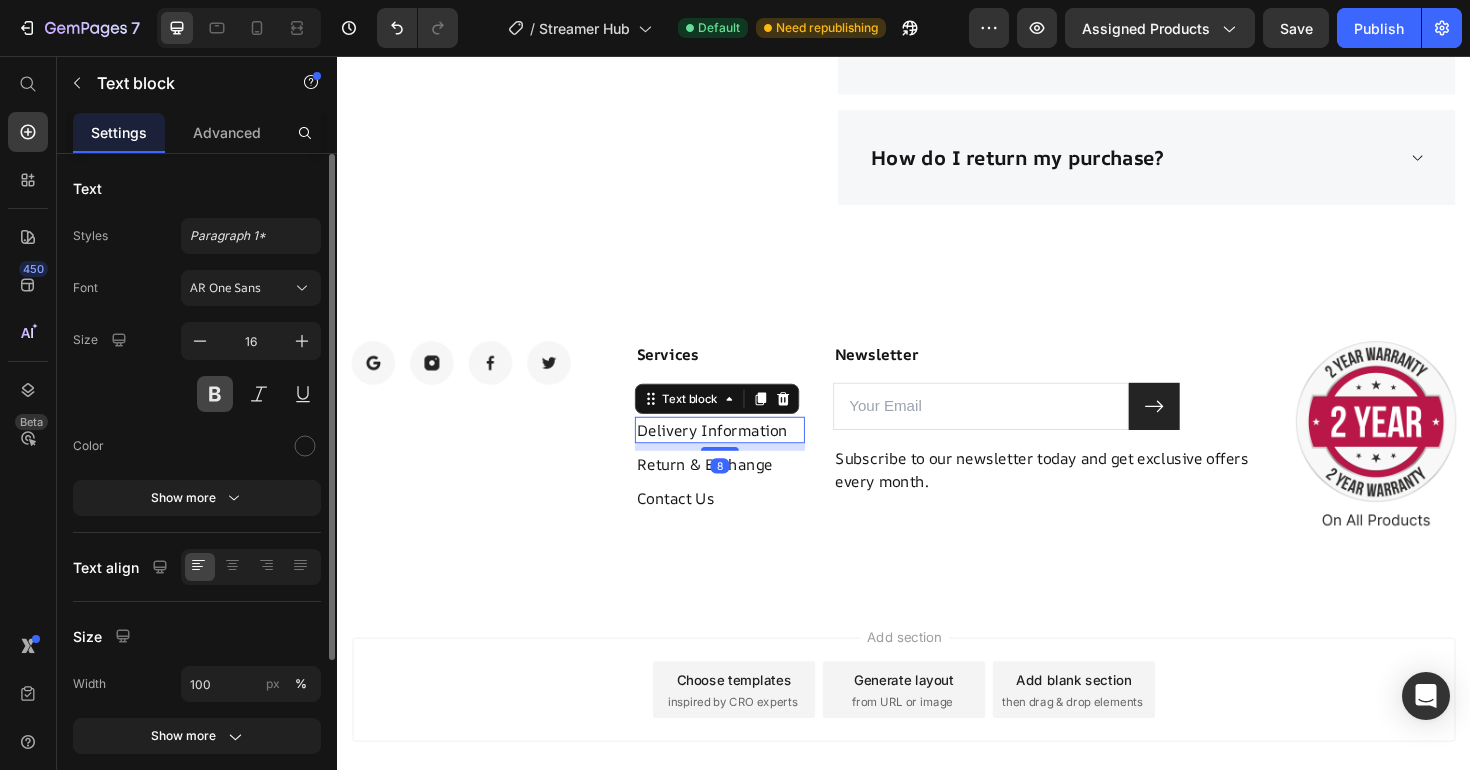 click at bounding box center (215, 394) 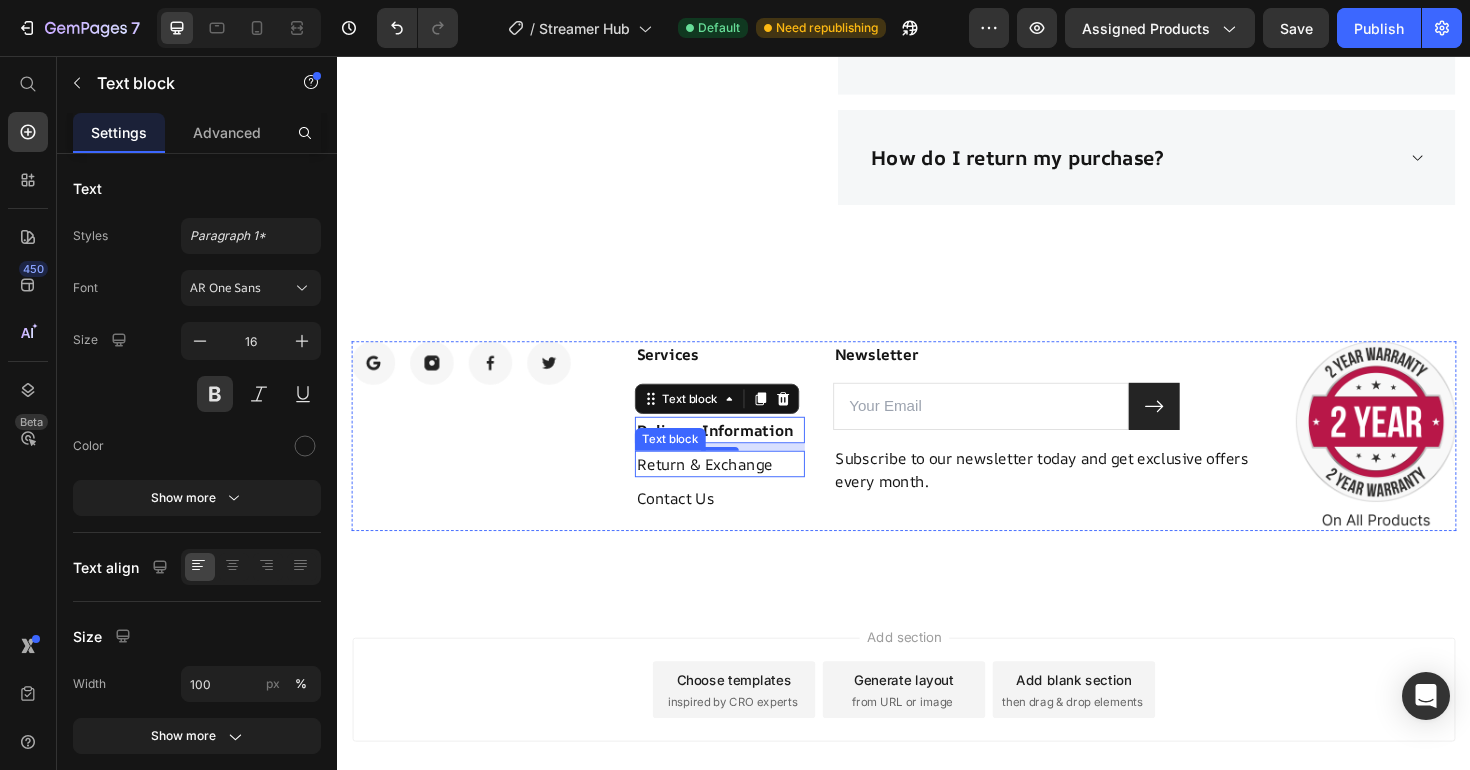 click on "Return & Exchange" at bounding box center [742, 488] 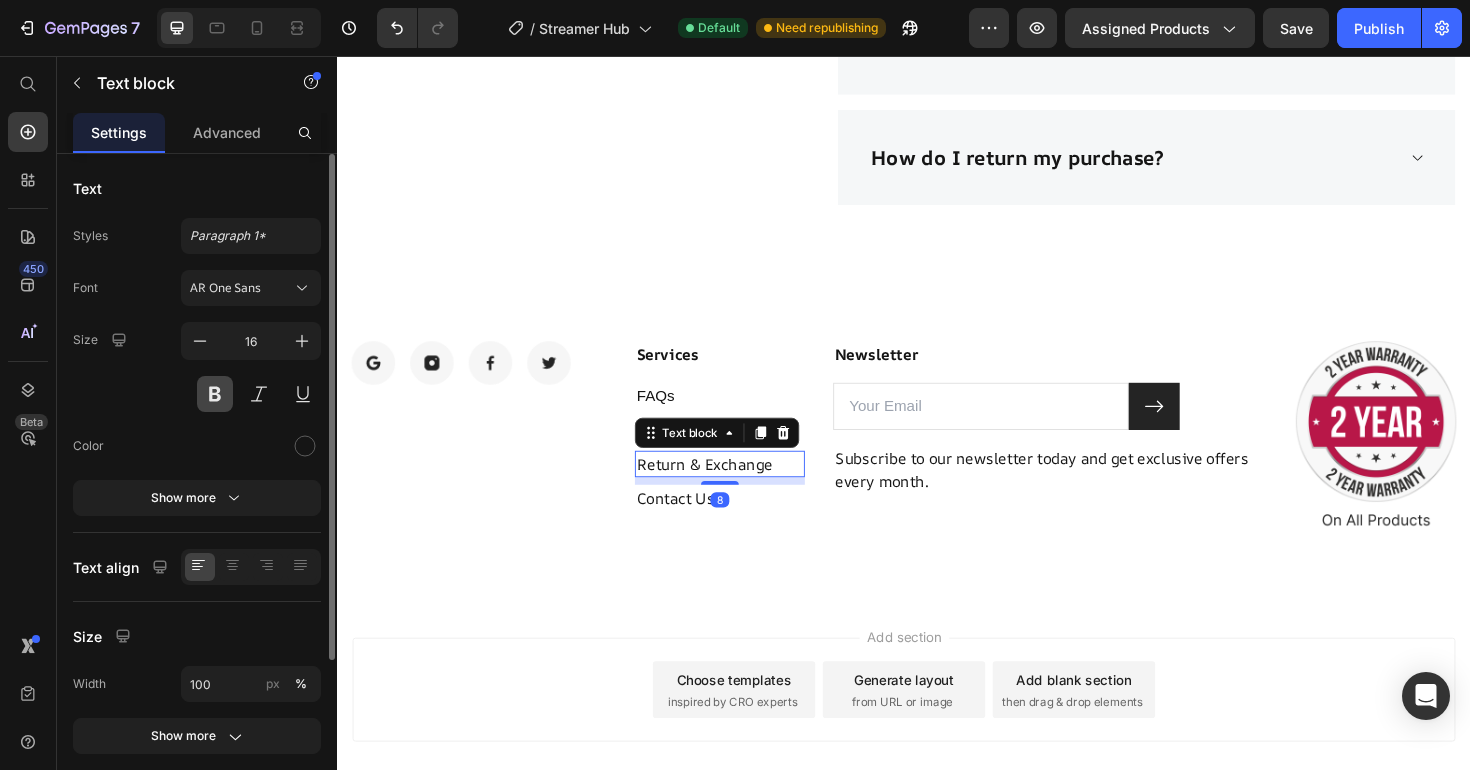 click at bounding box center [215, 394] 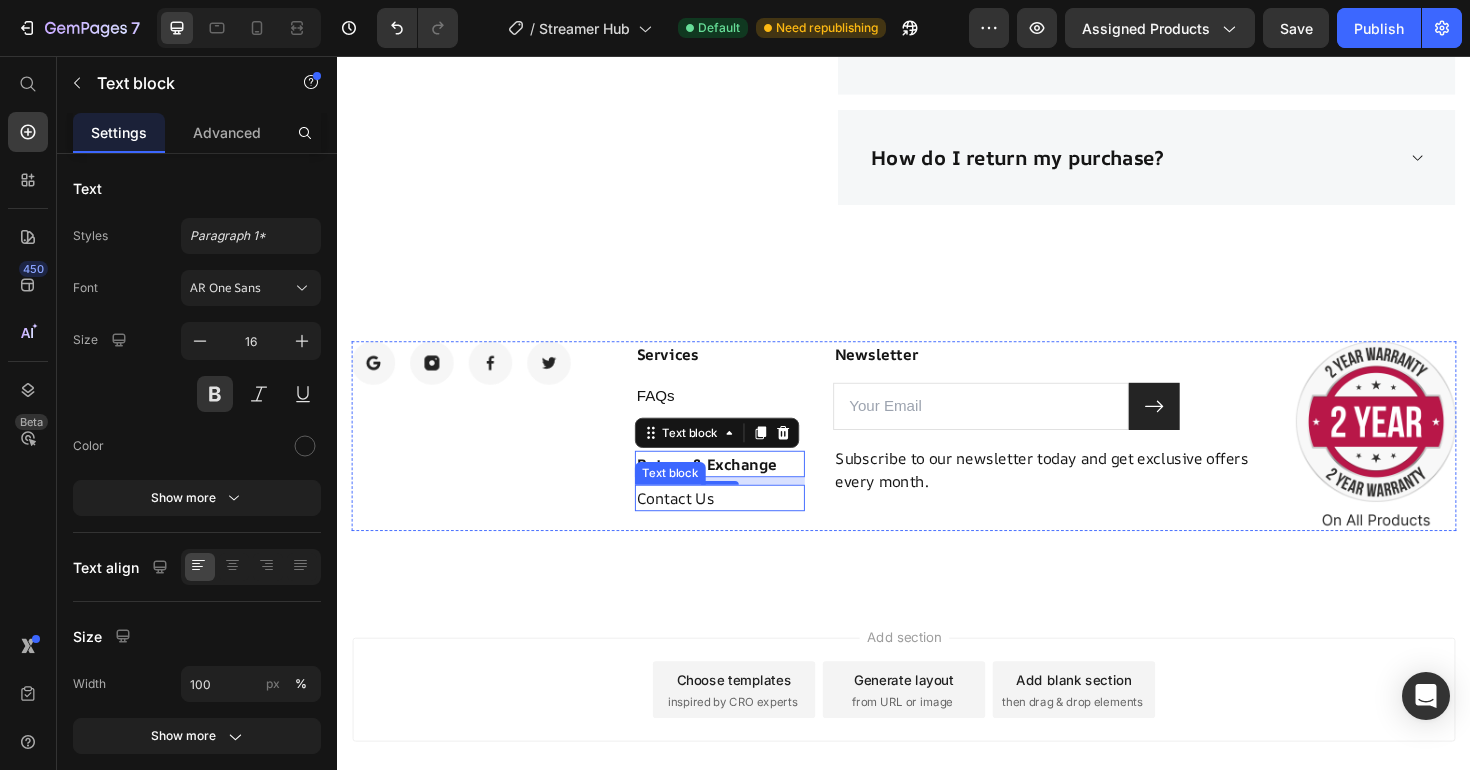 click on "Contact Us" at bounding box center (742, 524) 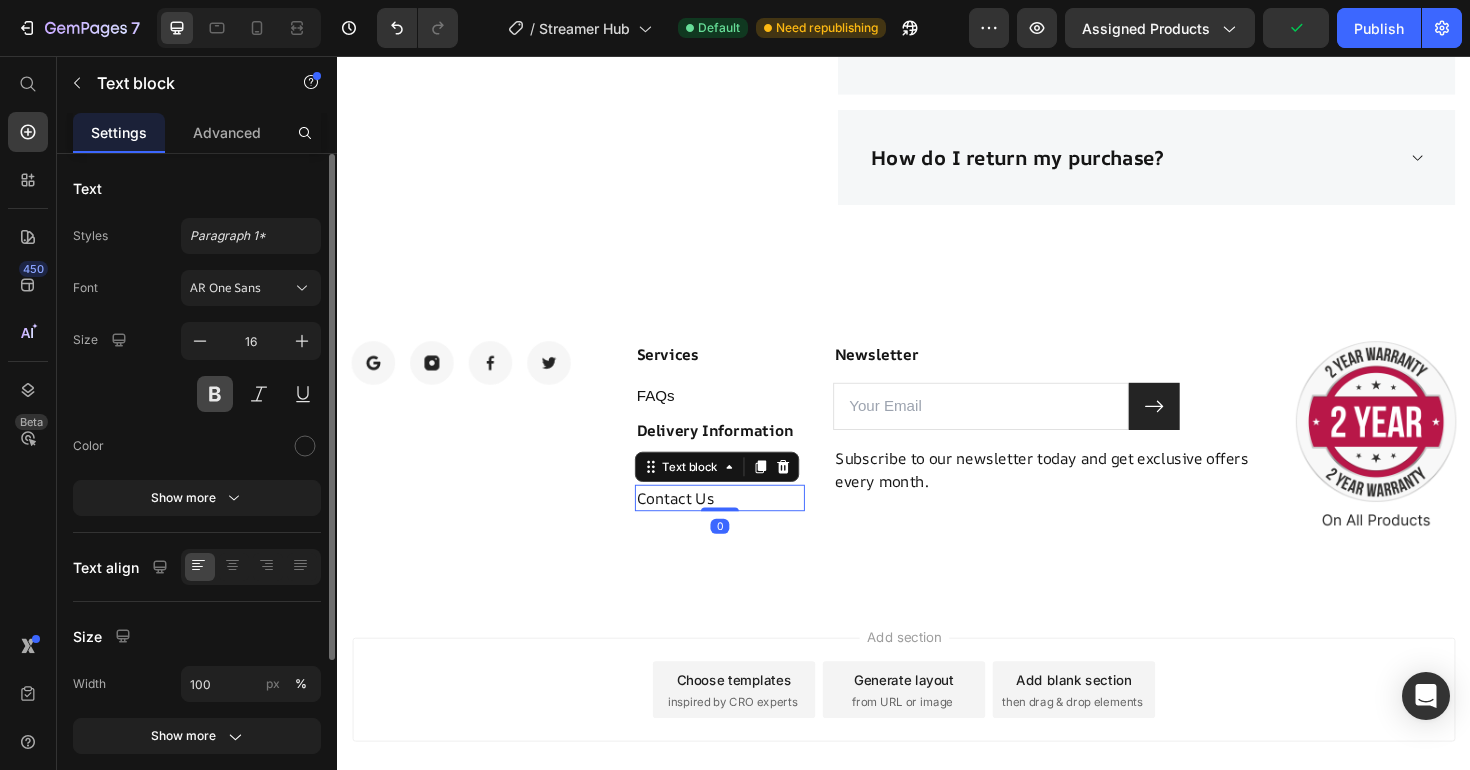 click at bounding box center [215, 394] 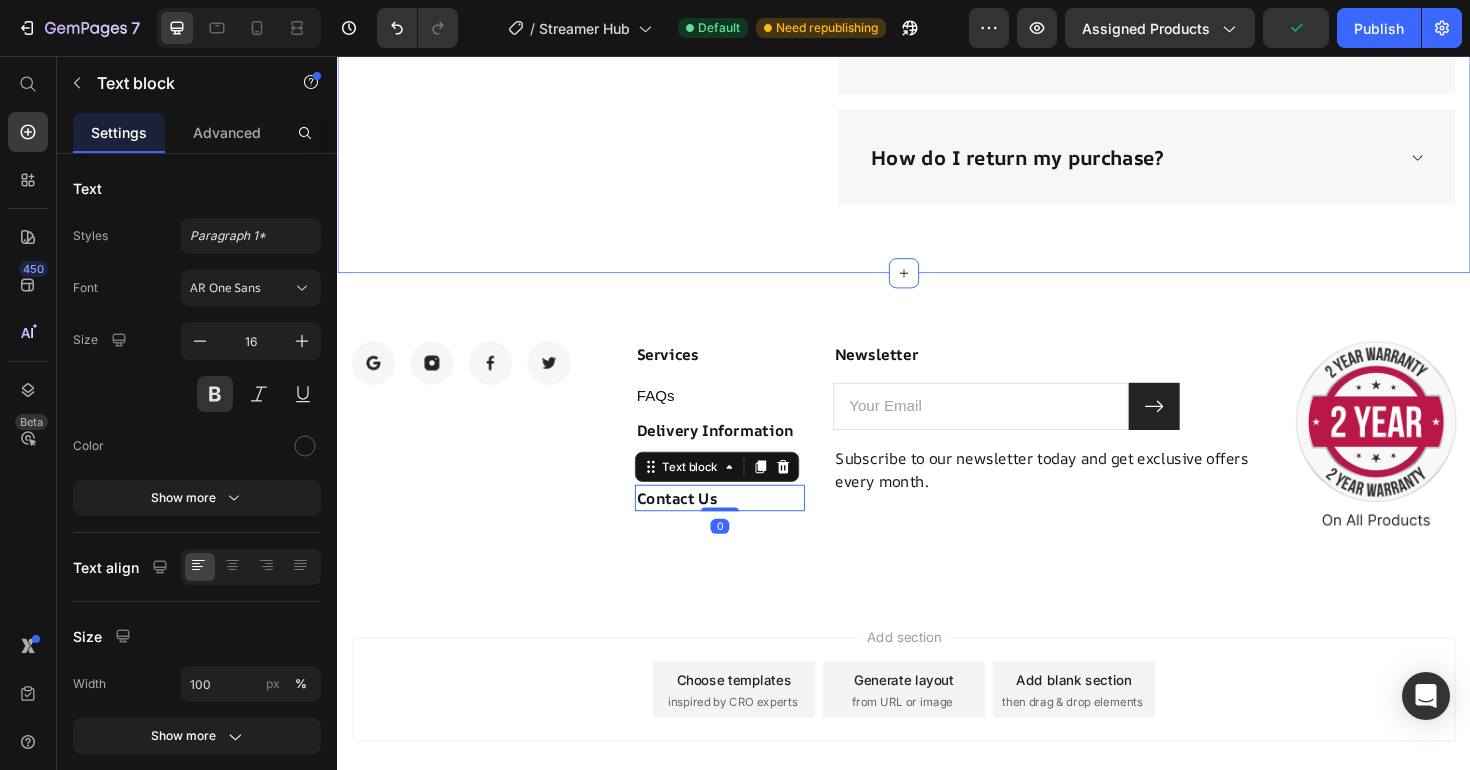 click on "Frequently Asked Questions Heading Still have questions? Send us your question by filling out the form below, we will be happy to assist you. Text block Email  * Text block Email Field Question  * Text block Text Area Submit Now Submit Button Contact Form
When will my item be delivered?
Can I return my item?
Who can I contact about my order?
Will my purchase come with a warranty?
Can I make changes to my order?
What is the time limit for returns?
How do I return my purchase? Accordion Row Section 9" at bounding box center [937, -189] 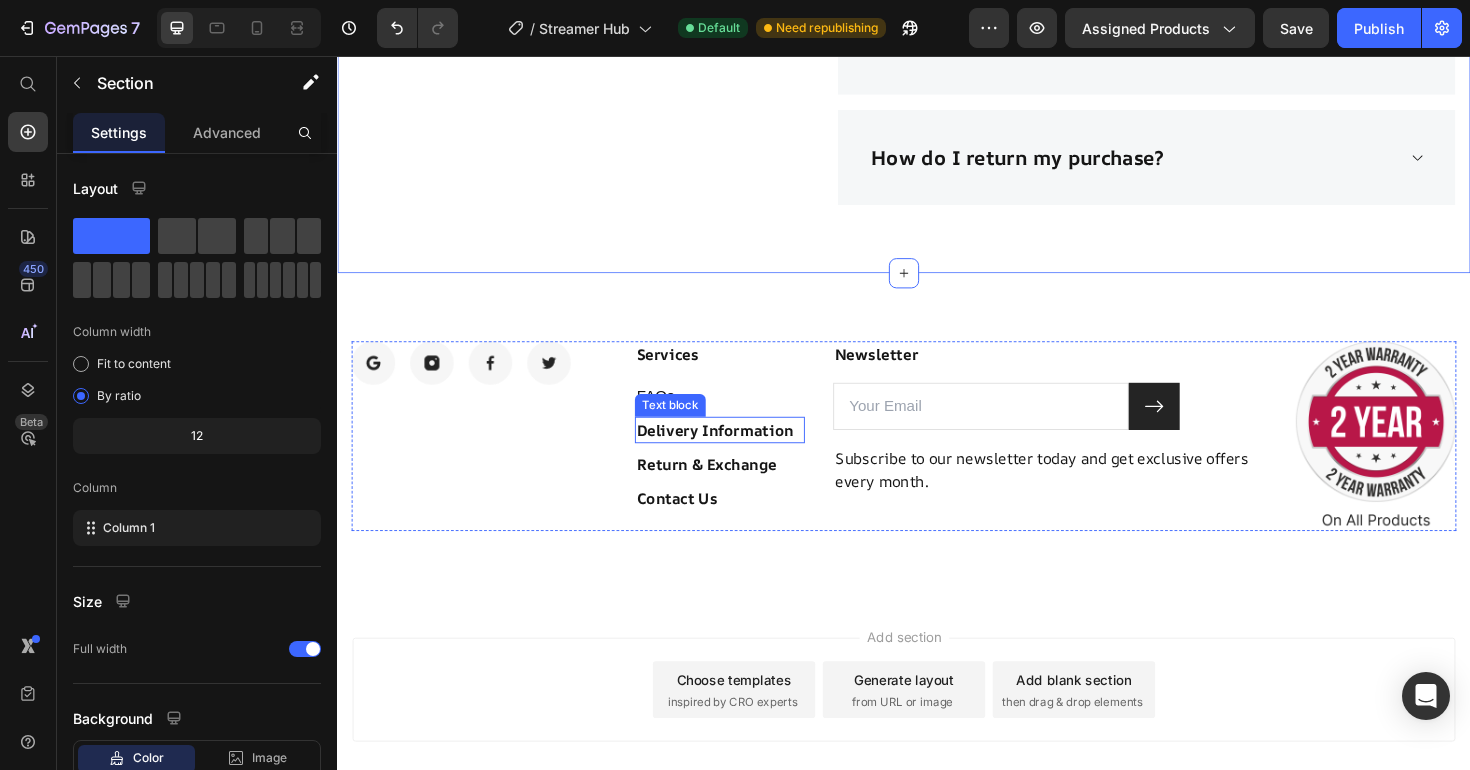 click on "Delivery Information" at bounding box center (742, 452) 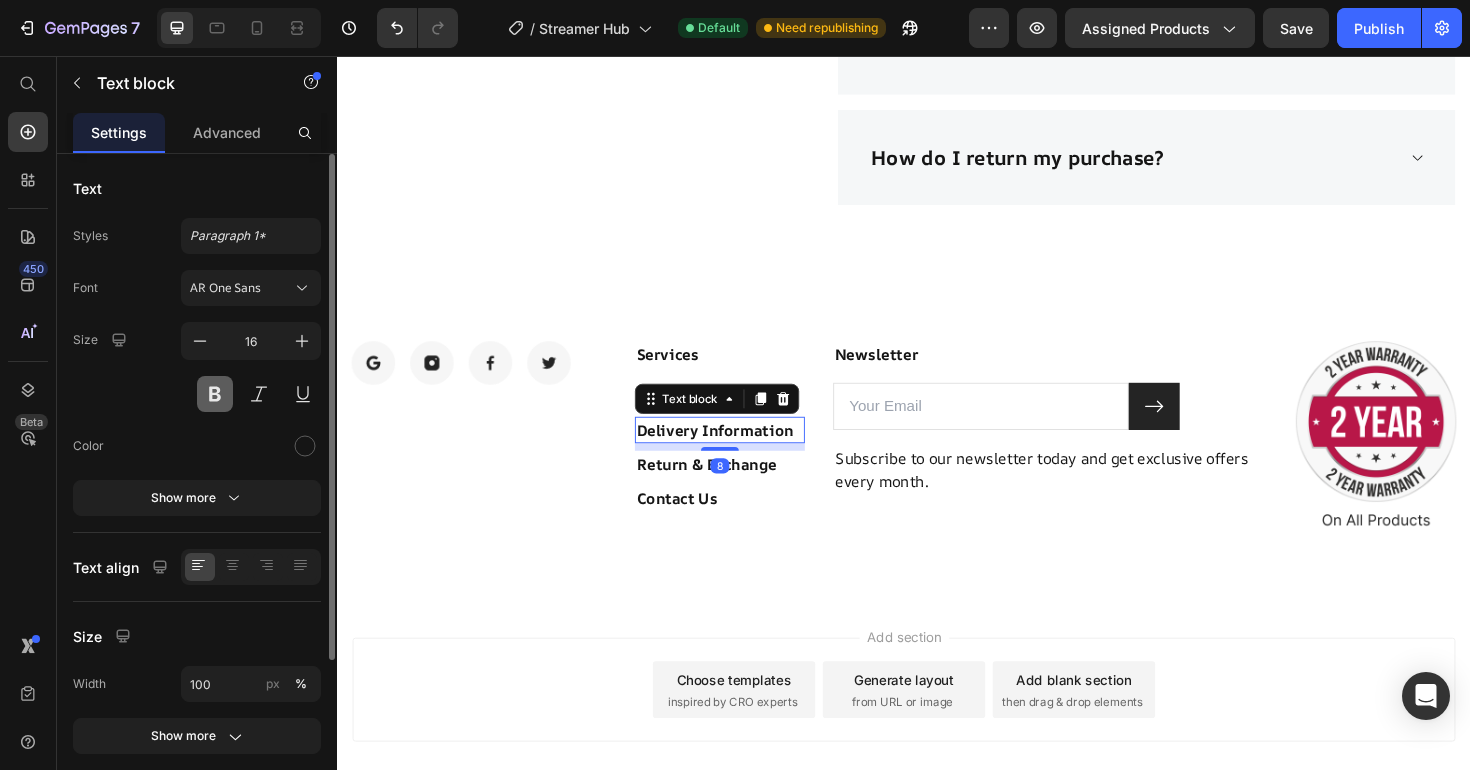 click at bounding box center [215, 394] 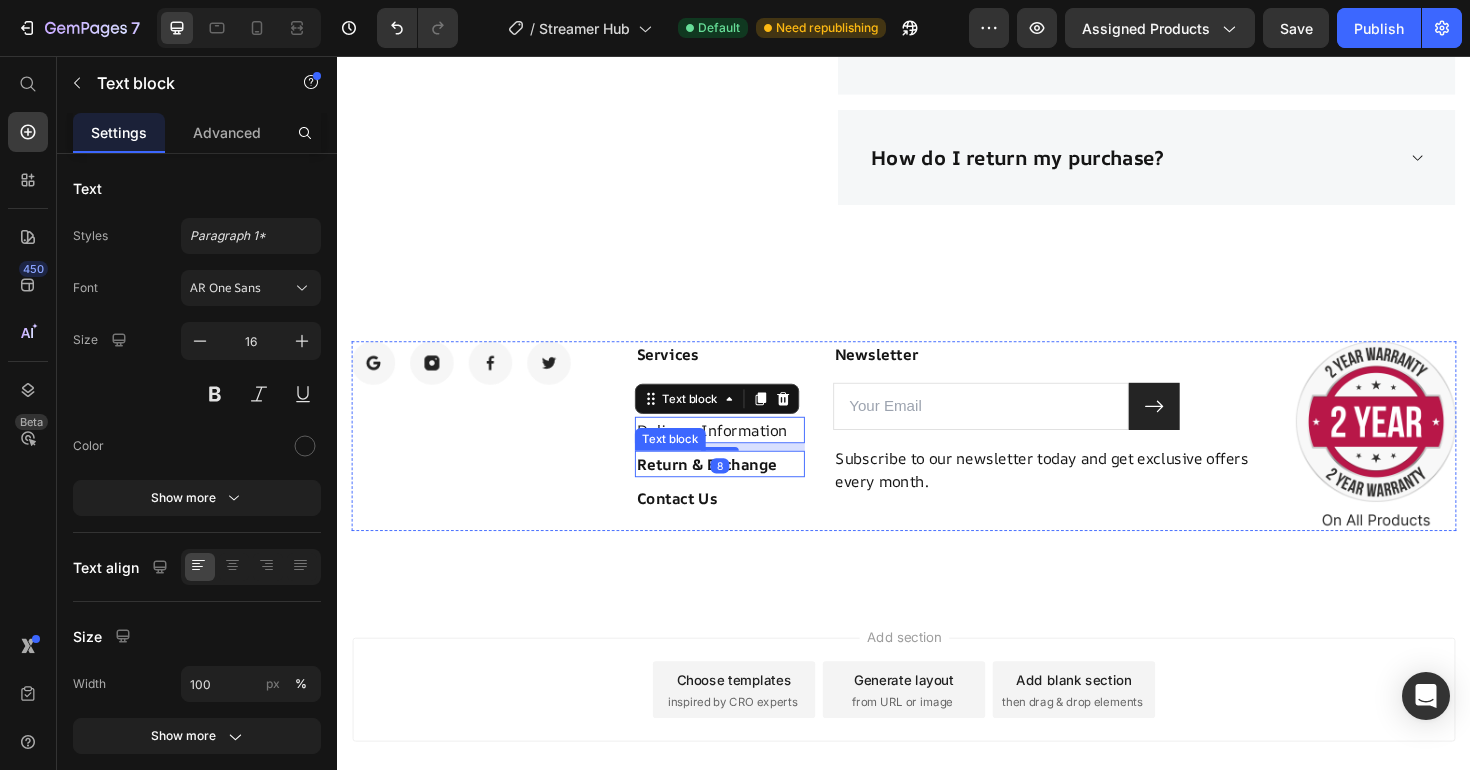 click on "Return & Exchange" at bounding box center [742, 488] 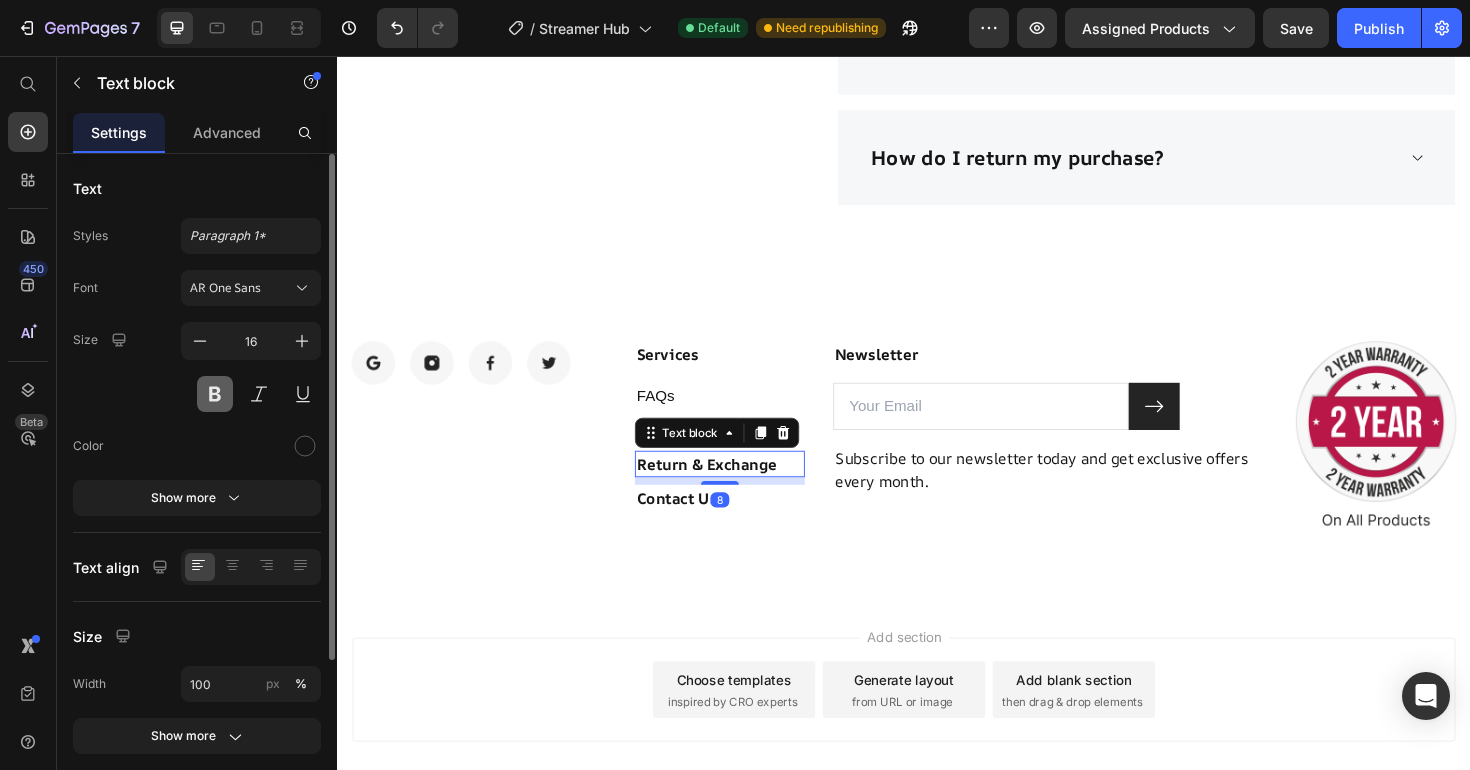 click at bounding box center (215, 394) 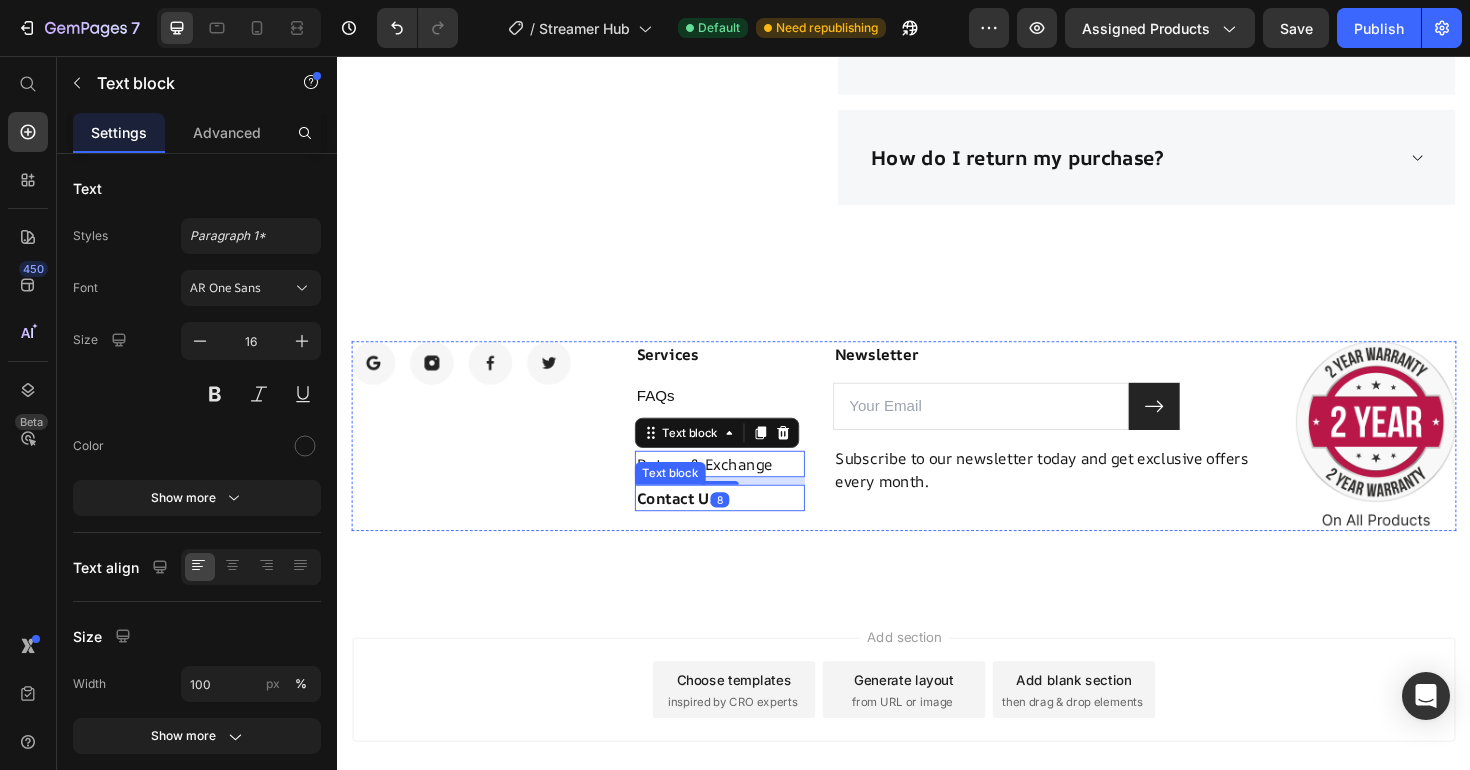 click on "Contact Us" at bounding box center (742, 524) 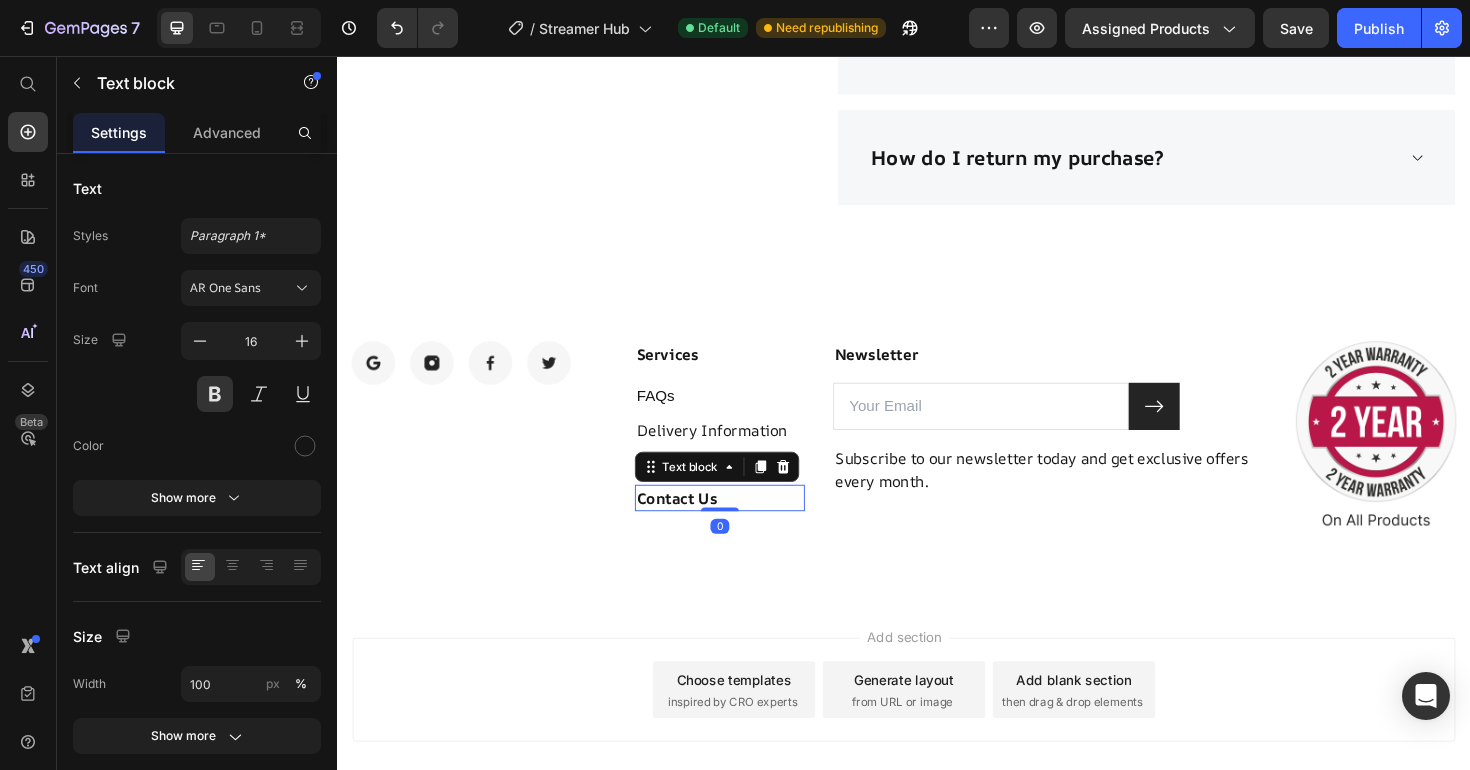 click on "Contact Us" at bounding box center (742, 524) 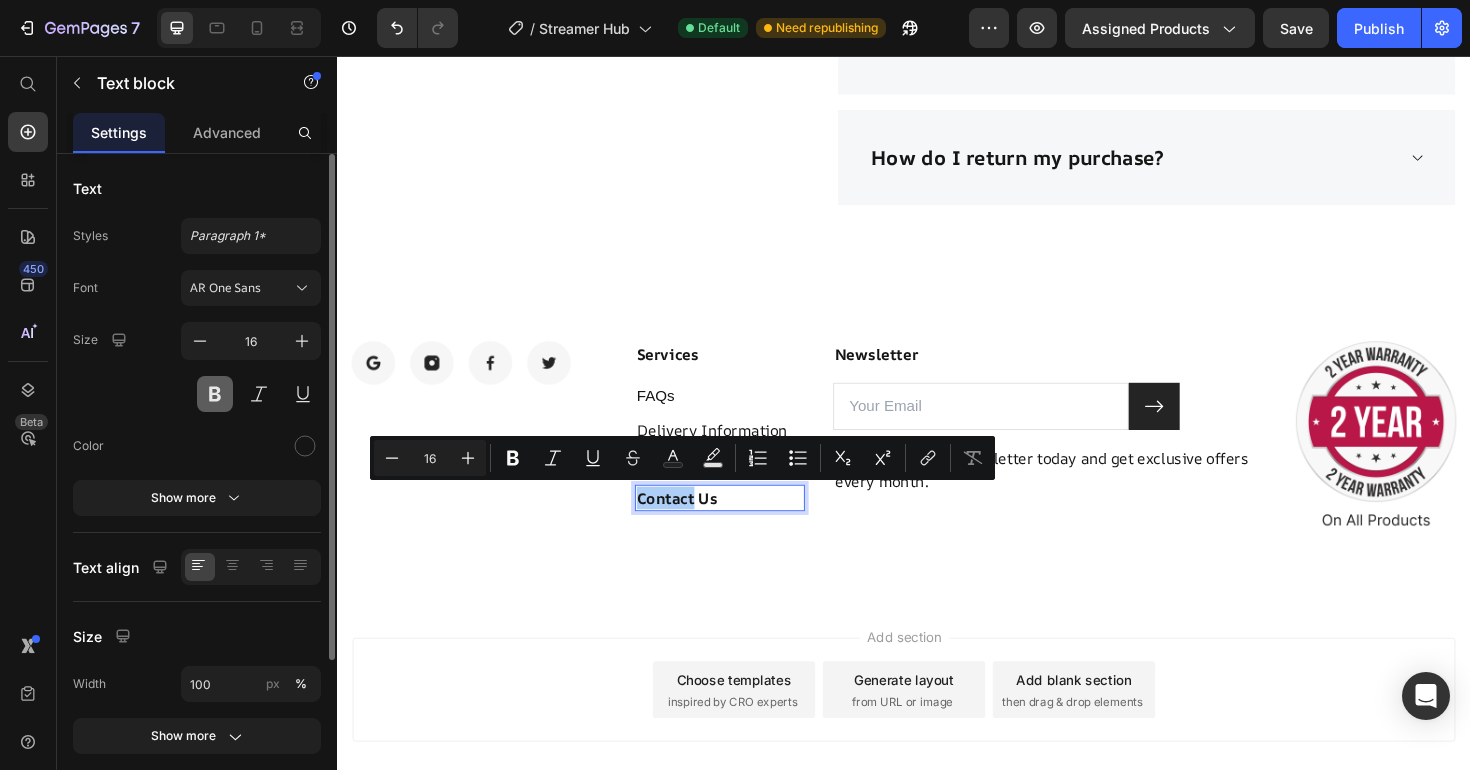 click at bounding box center [215, 394] 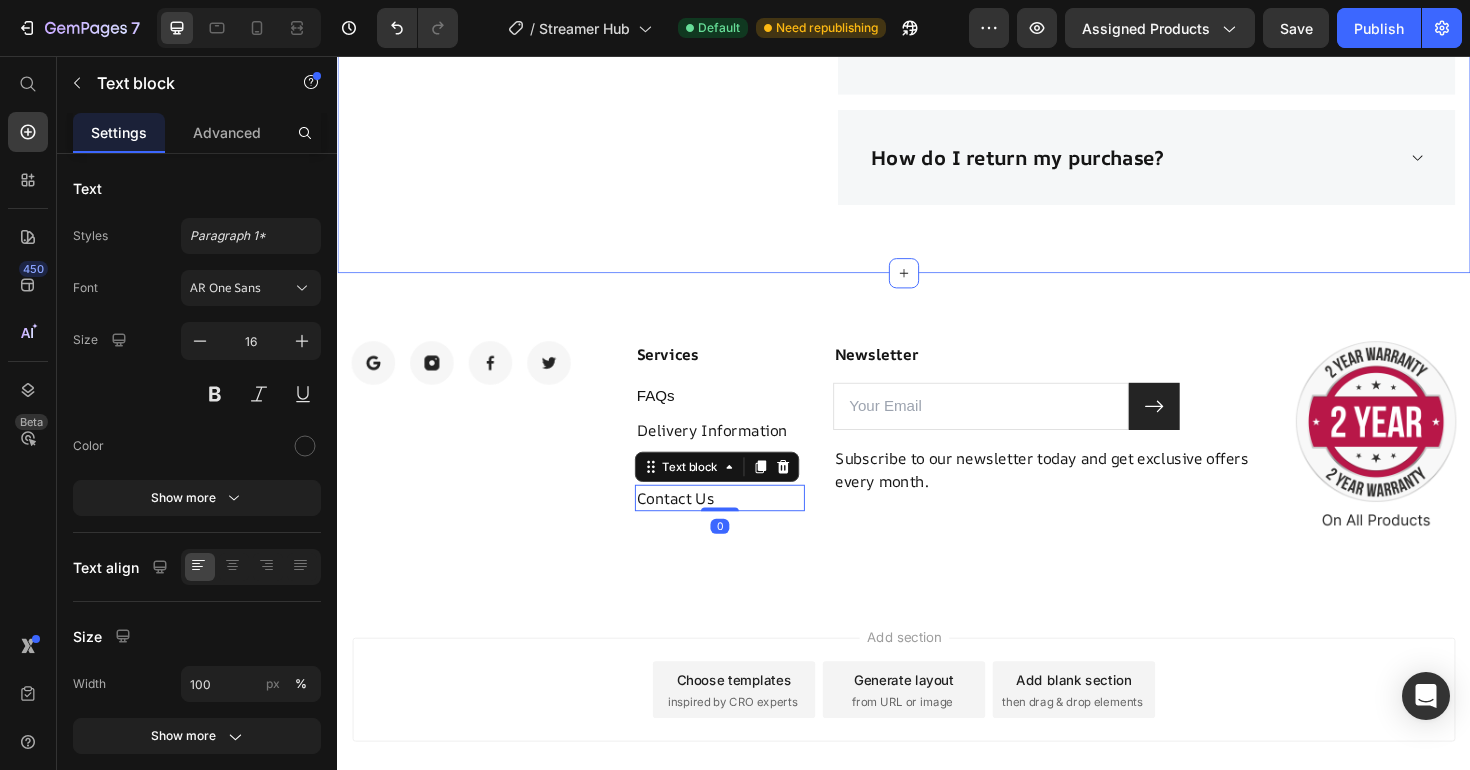 click on "Frequently Asked Questions Heading Still have questions? Send us your question by filling out the form below, we will be happy to assist you. Text block Email  * Text block Email Field Question  * Text block Text Area Submit Now Submit Button Contact Form
When will my item be delivered?
Can I return my item?
Who can I contact about my order?
Will my purchase come with a warranty?
Can I make changes to my order?
What is the time limit for returns?
How do I return my purchase? Accordion Row Section 9" at bounding box center (937, -189) 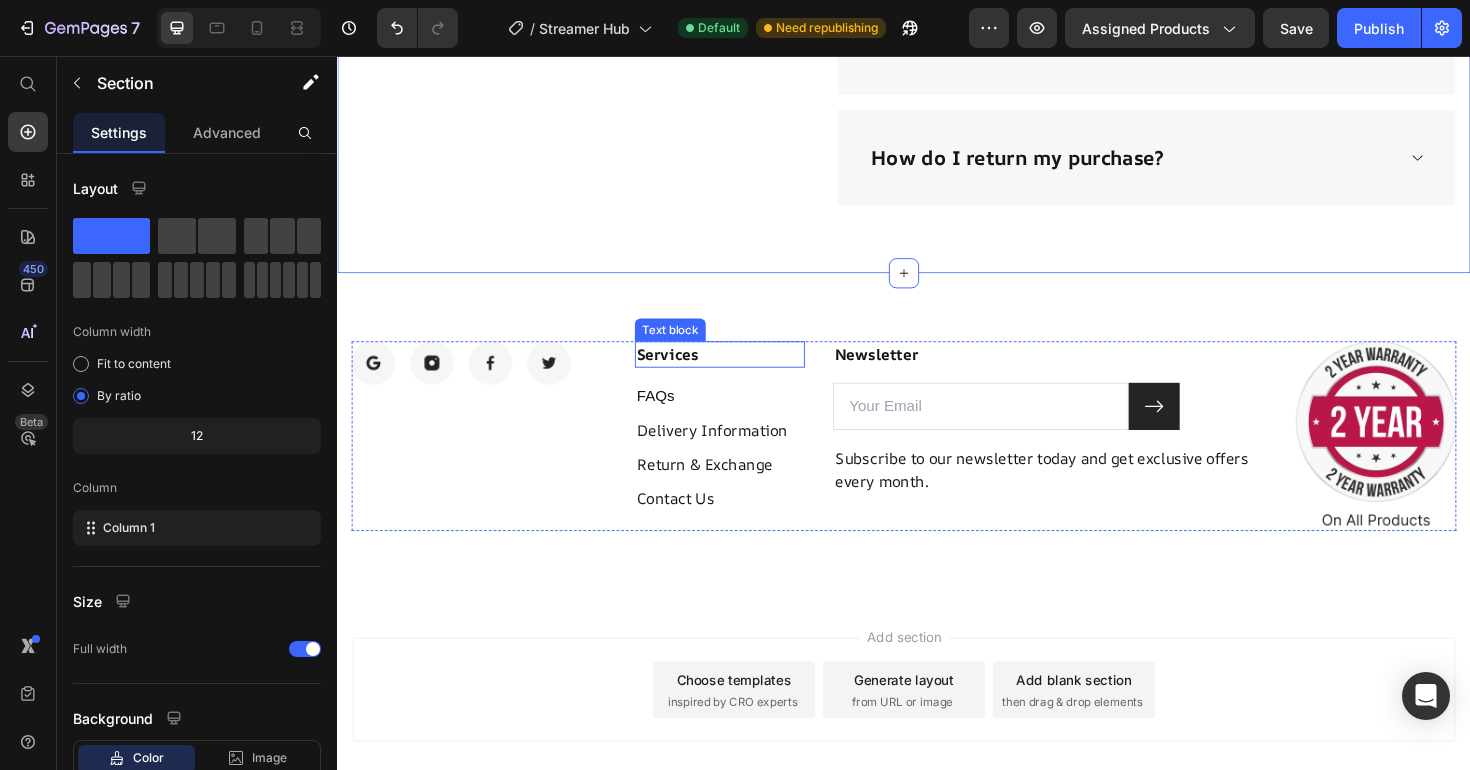 click on "Services" at bounding box center [742, 372] 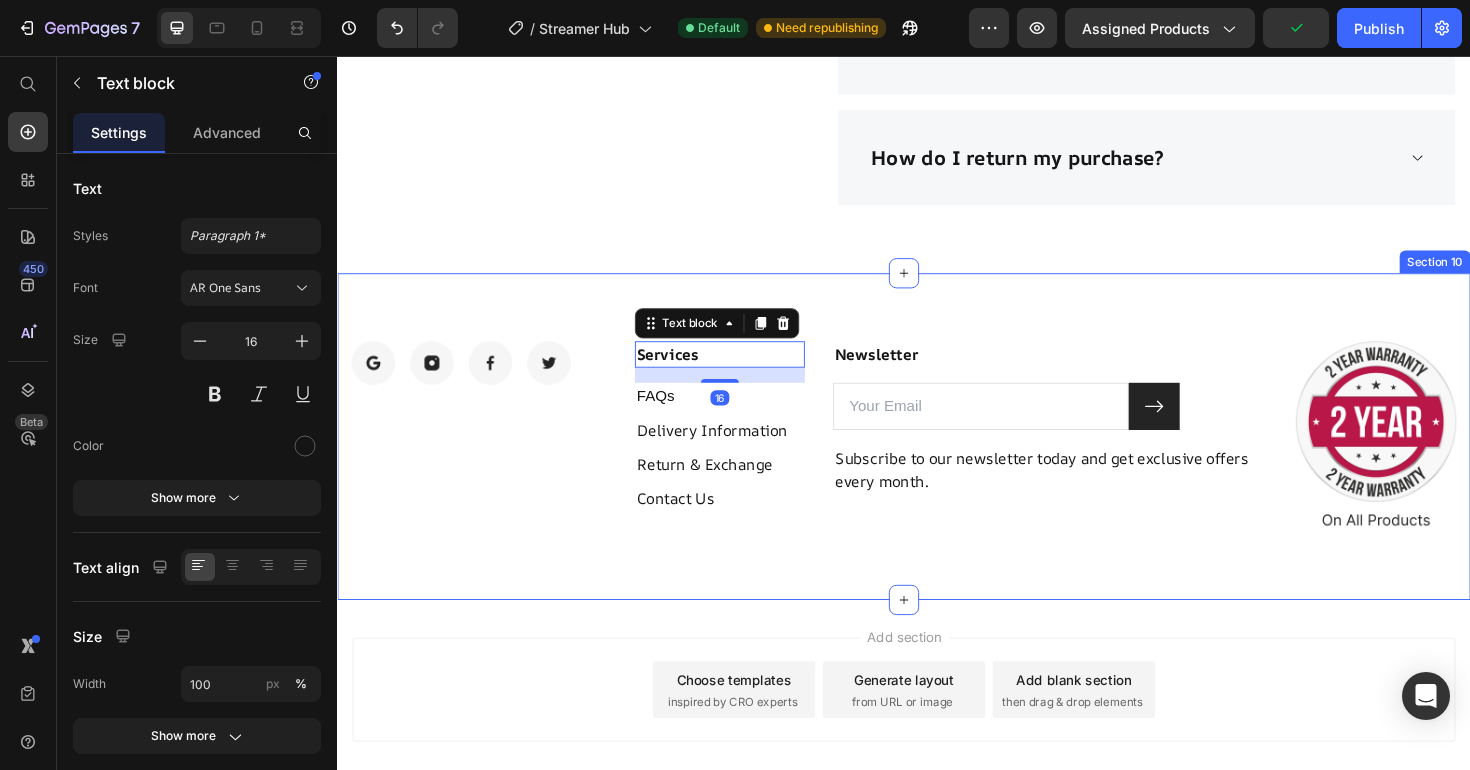 click on "Image Image Image Image Row Services Text block   16 FAQs Text block Delivery Information Text block Return & Exchange  Text block Contact Us Text block Newsletter Text block Email Field
Submit Button Row Subscribe to our newsletter today and get exclusive offers every month. Text block Newsletter Image Row Section 10" at bounding box center (937, 459) 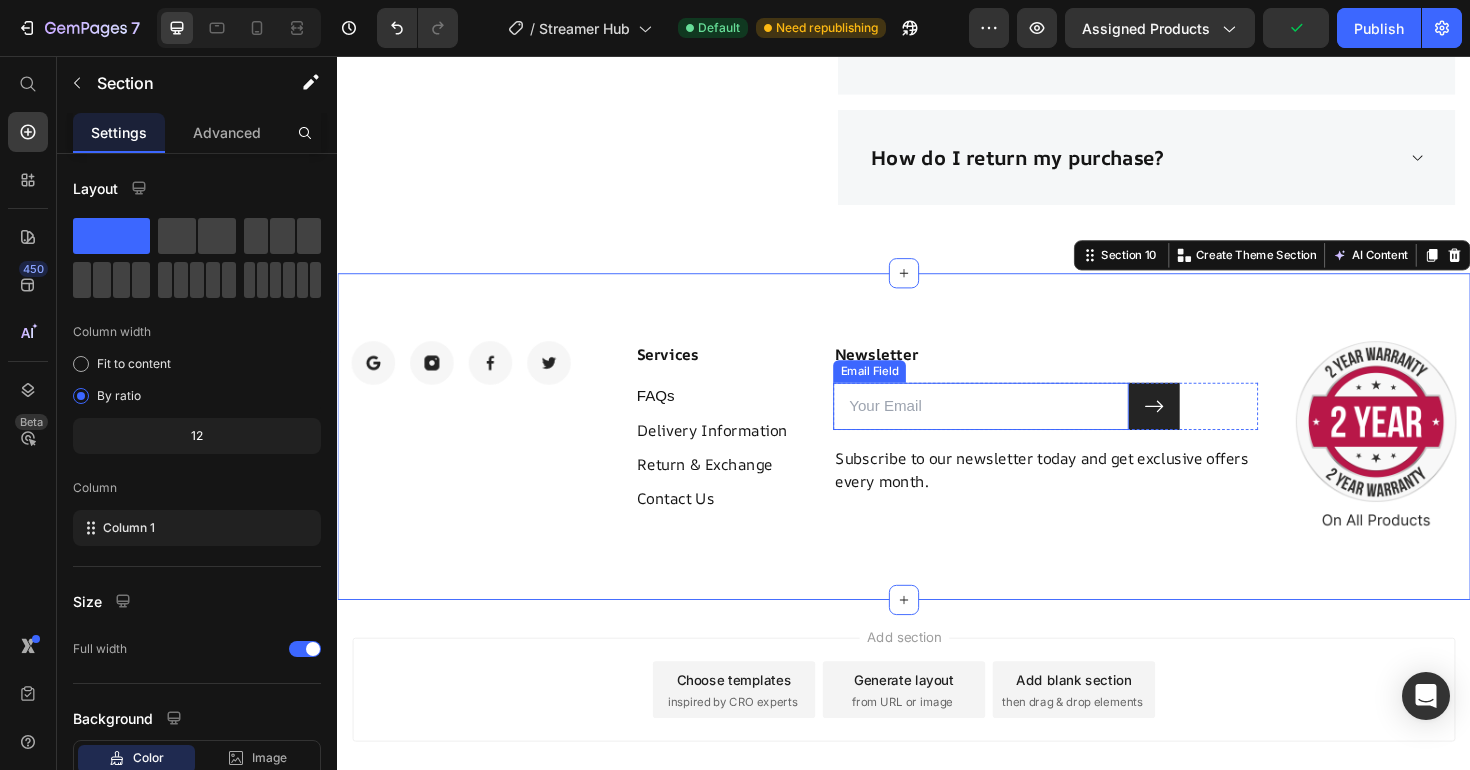 click at bounding box center [1018, 427] 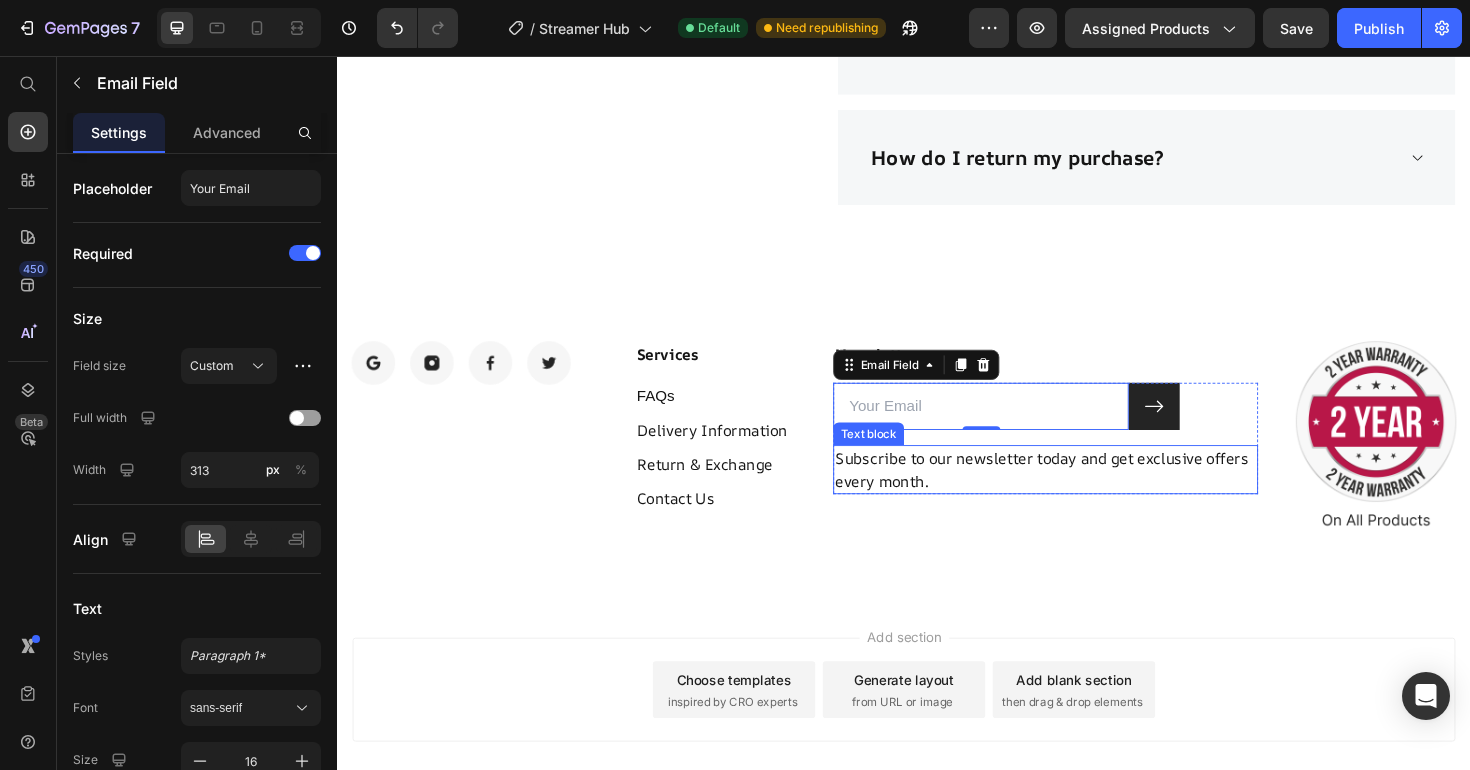 click on "Subscribe to our newsletter today and get exclusive offers every month." at bounding box center [1087, 494] 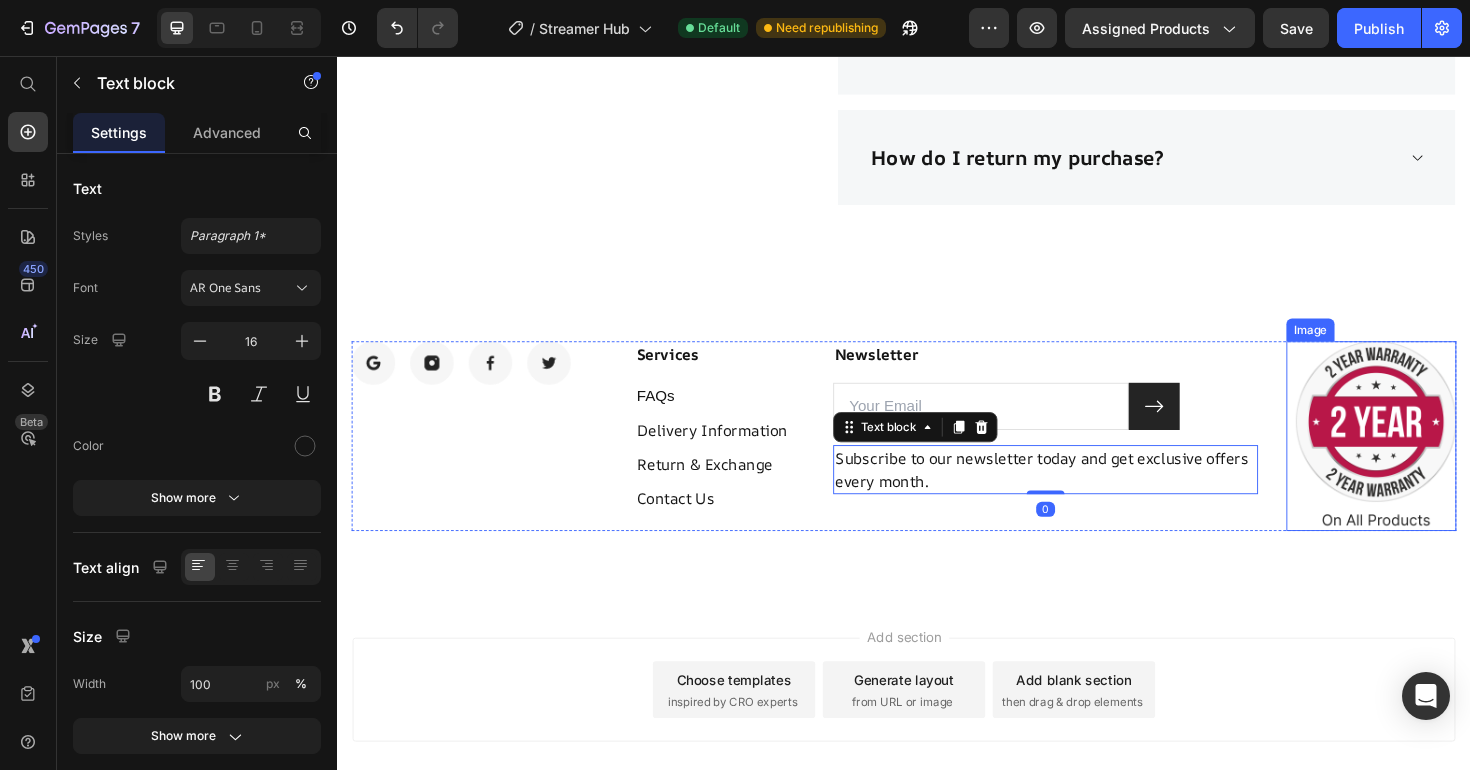 click at bounding box center (1432, 458) 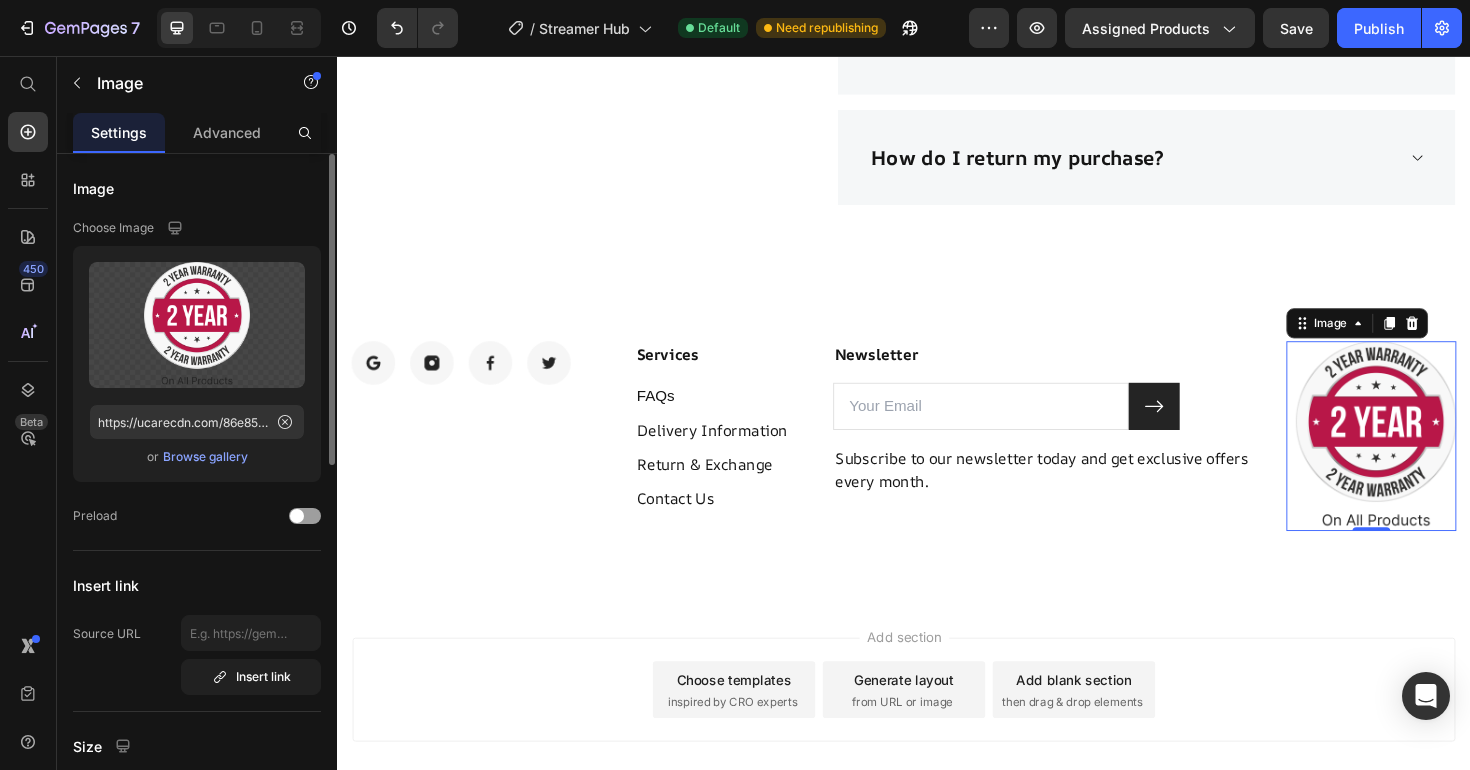 click on "Browse gallery" at bounding box center [205, 457] 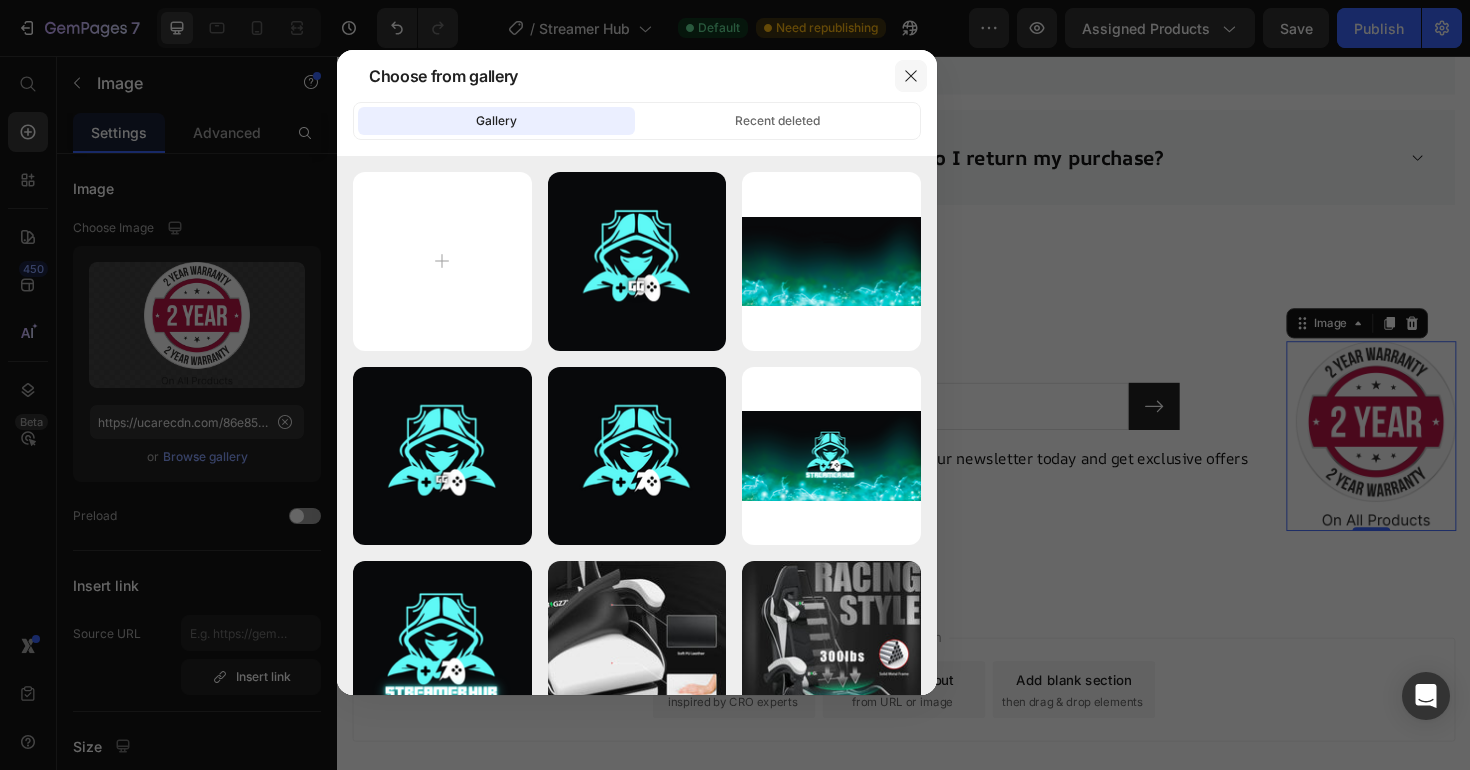 click at bounding box center [911, 76] 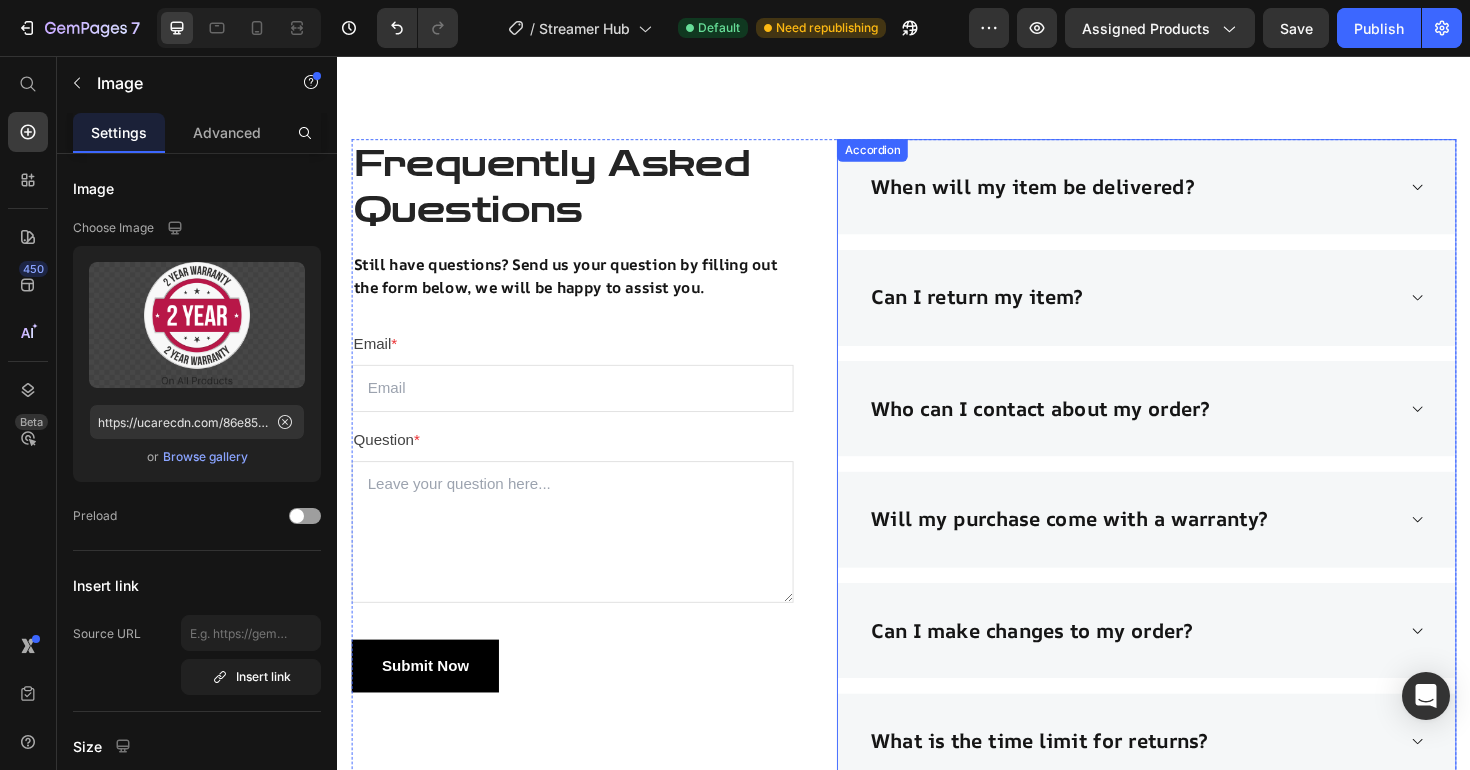 scroll, scrollTop: 4042, scrollLeft: 0, axis: vertical 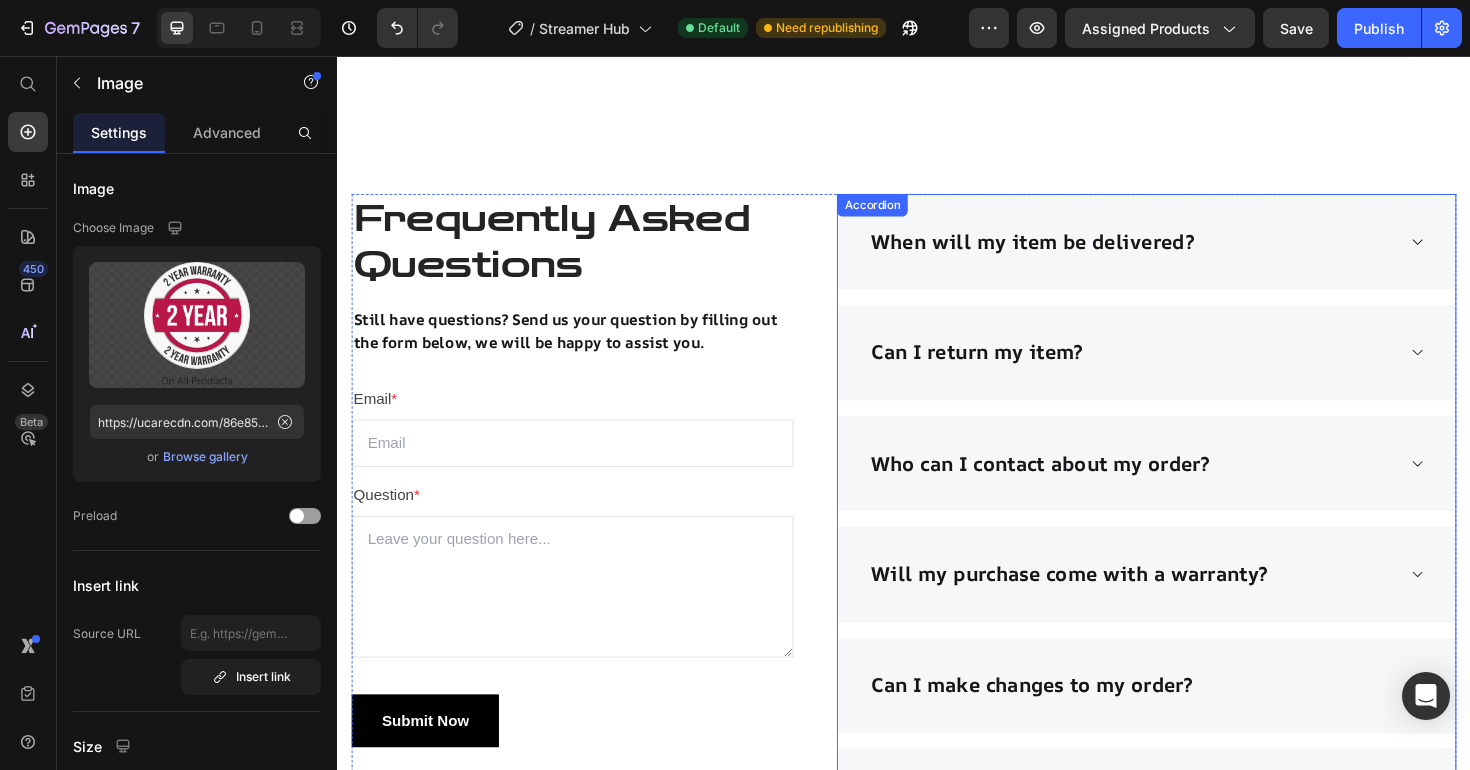 click on "When will my item be delivered?" at bounding box center [1194, 253] 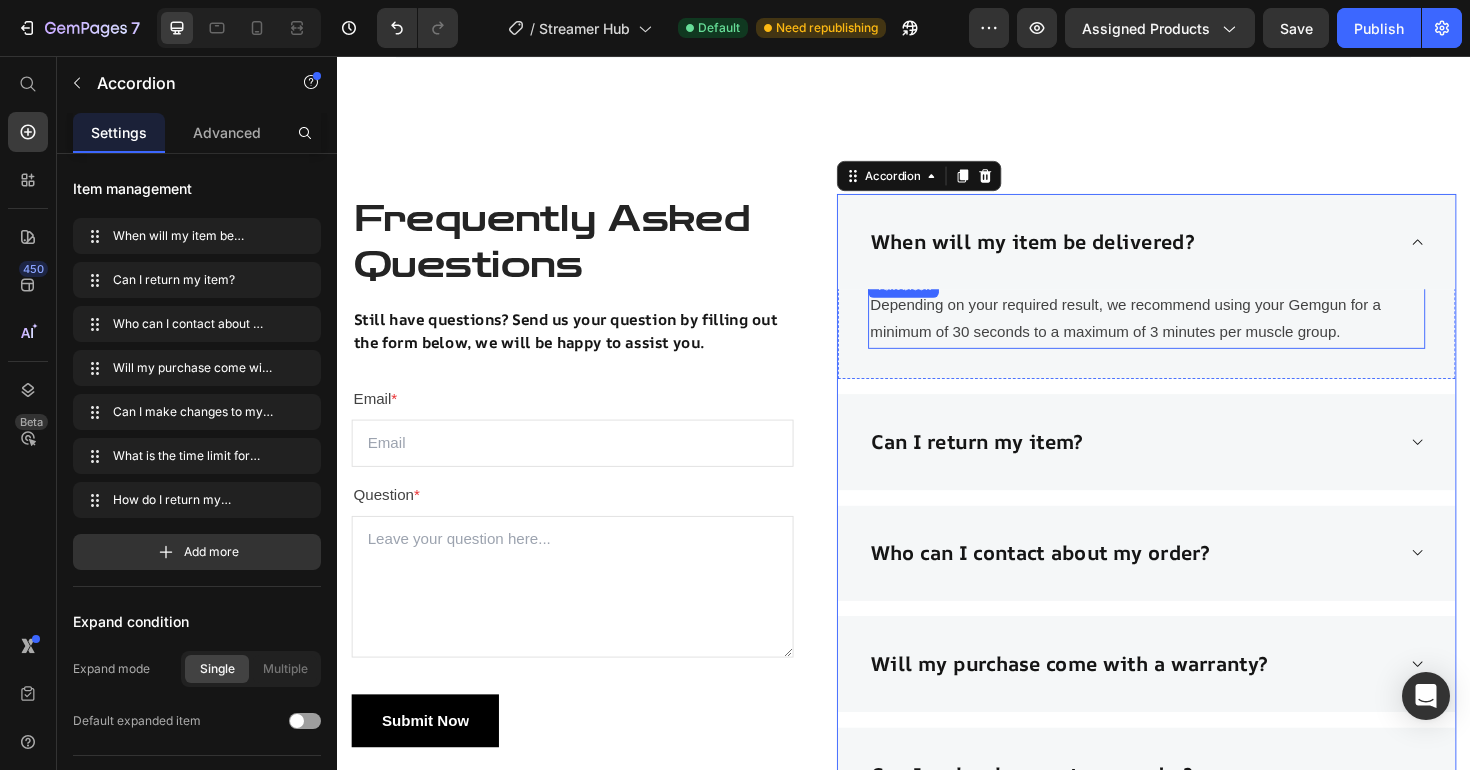 click on "Depending on your required result, we recommend using your Gemgun for a minimum of 30 seconds to a maximum of 3 minutes per muscle group." at bounding box center [1194, 335] 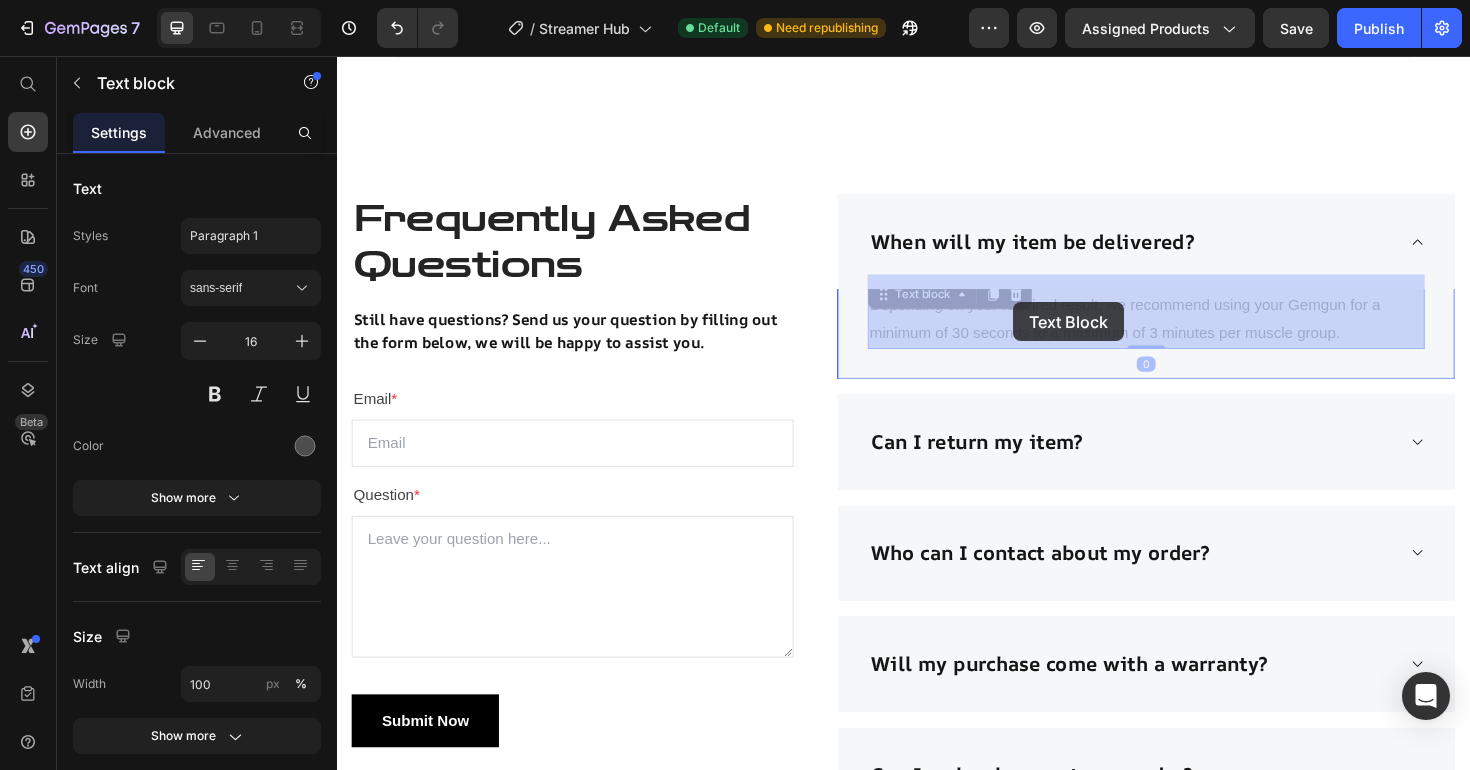 drag, startPoint x: 1404, startPoint y: 351, endPoint x: 1150, endPoint y: 326, distance: 255.22736 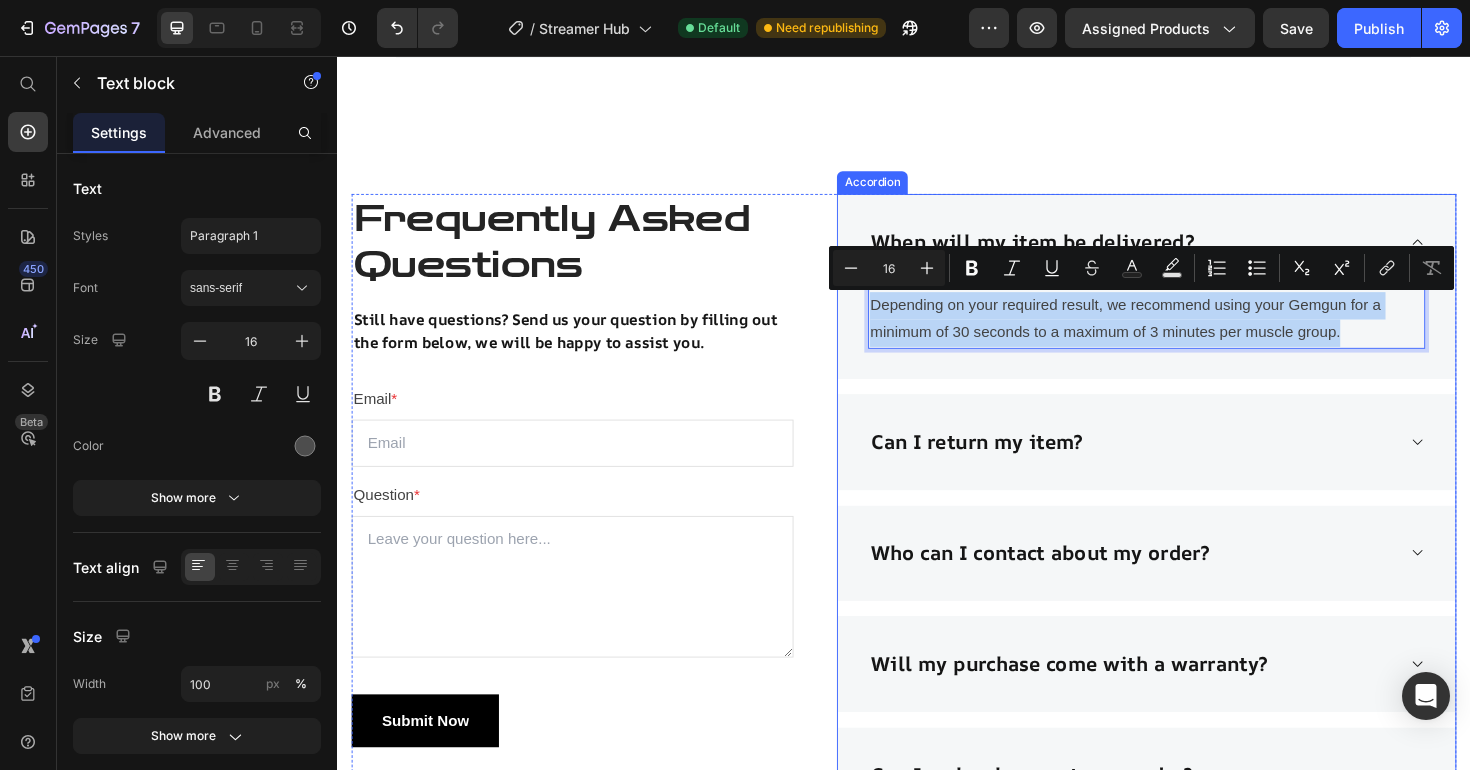 drag, startPoint x: 1398, startPoint y: 351, endPoint x: 975, endPoint y: 300, distance: 426.0634 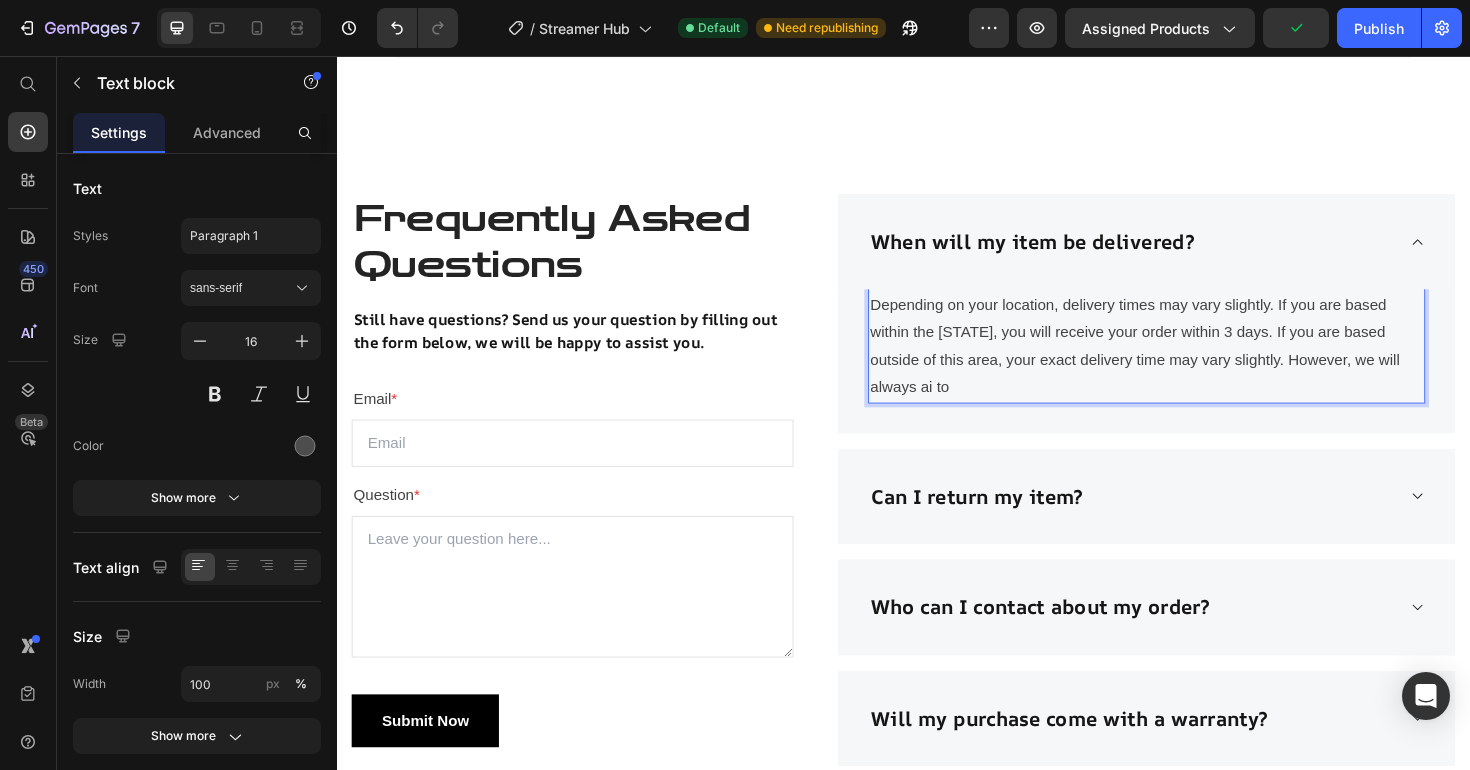 click on "Depending on your location, delivery times may vary slightly. If you are based within the UK, you will receive your order within 3 days. If you are based outside of this area, your exact delivery time may vary slightly. However, we will always ai to" at bounding box center [1194, 363] 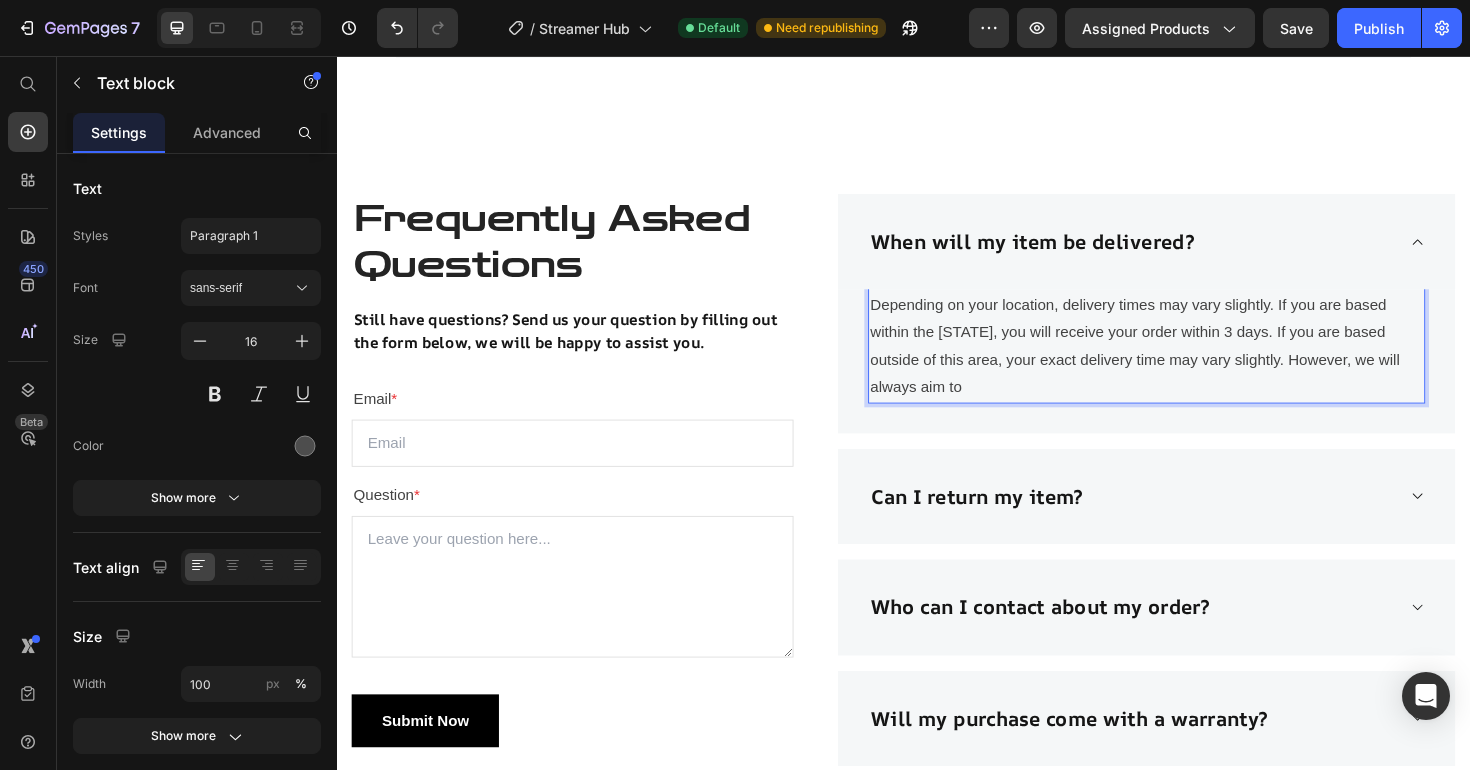click on "Depending on your location, delivery times may vary slightly. If you are based within the UK, you will receive your order within 3 days. If you are based outside of this area, your exact delivery time may vary slightly. However, we will always aim to" at bounding box center [1194, 363] 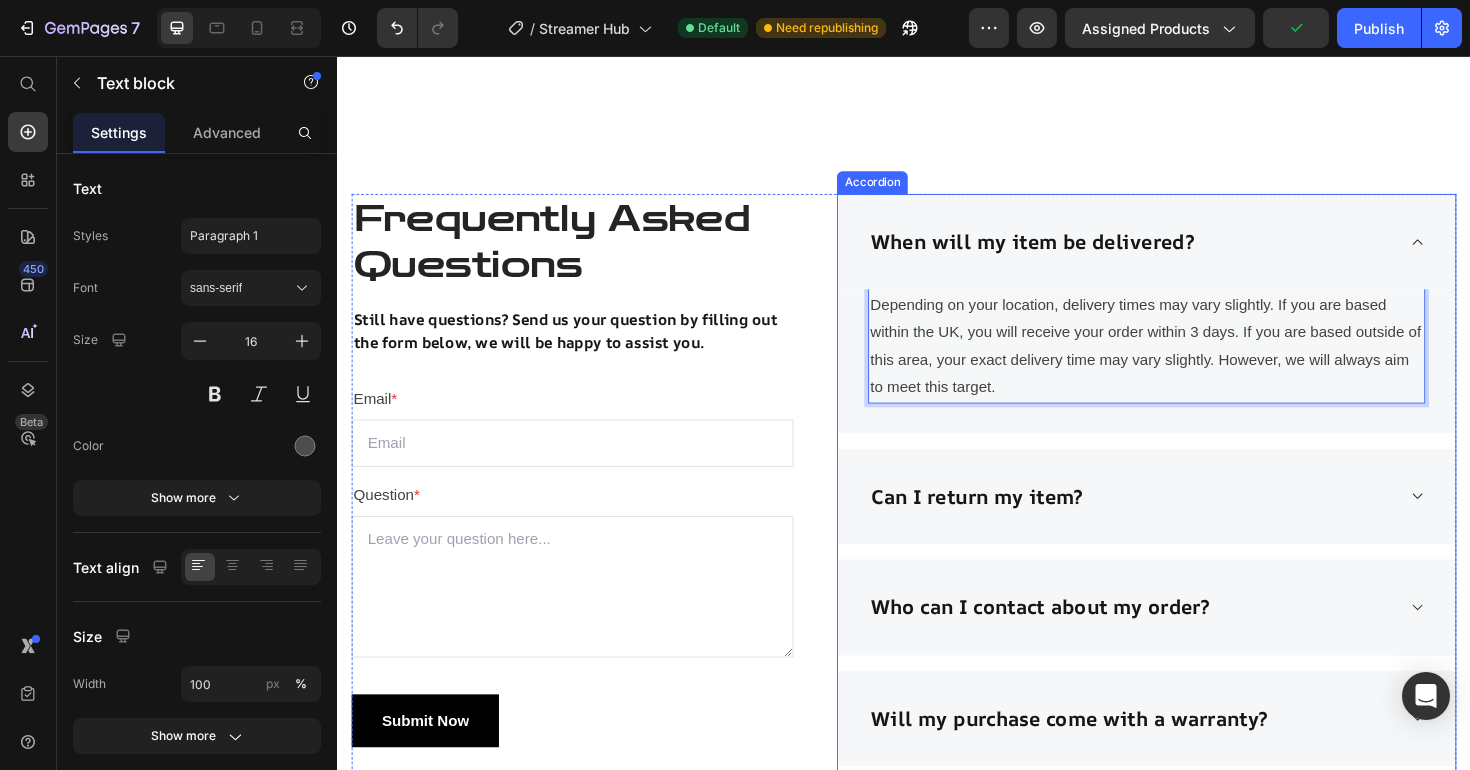 click on "When will my item be delivered?" at bounding box center (1194, 253) 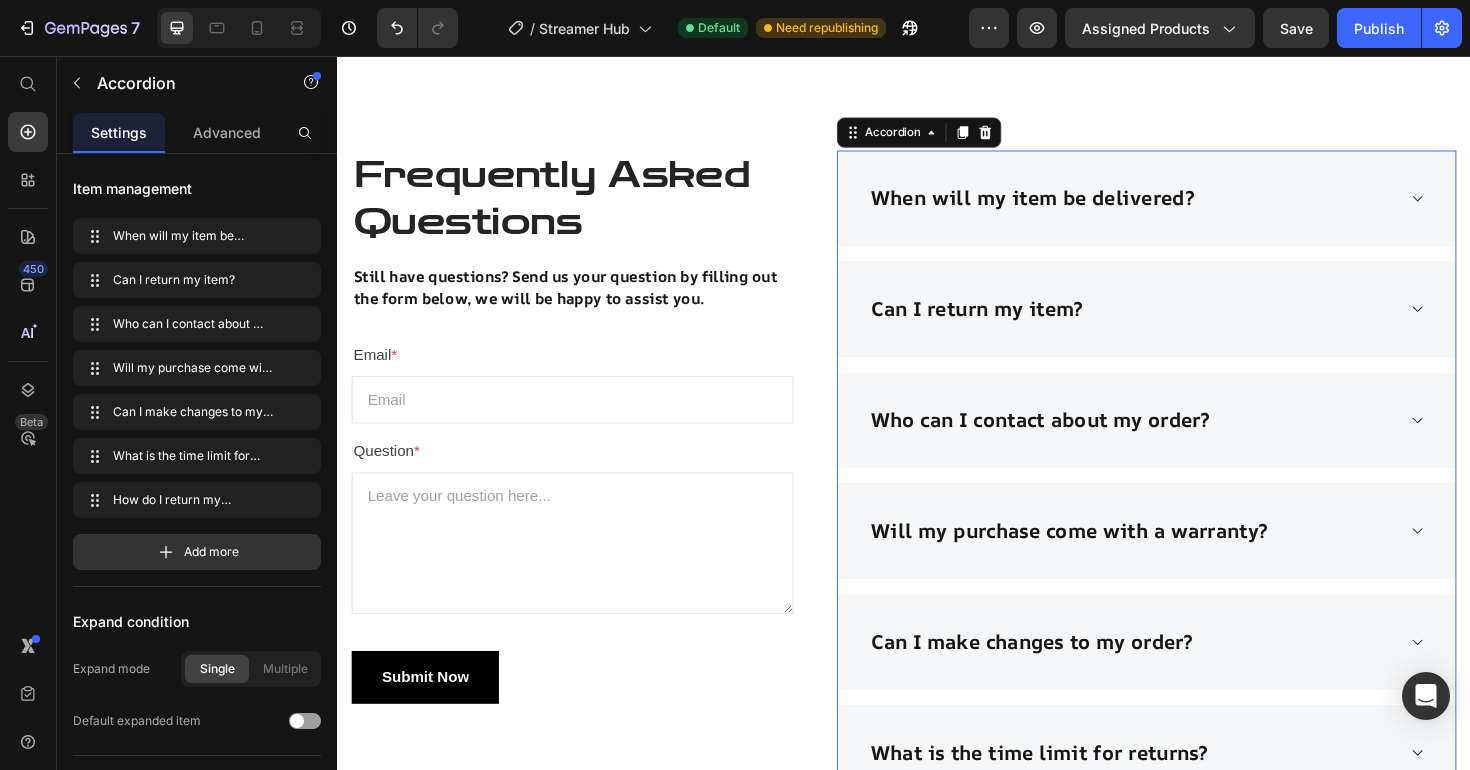 scroll, scrollTop: 4112, scrollLeft: 0, axis: vertical 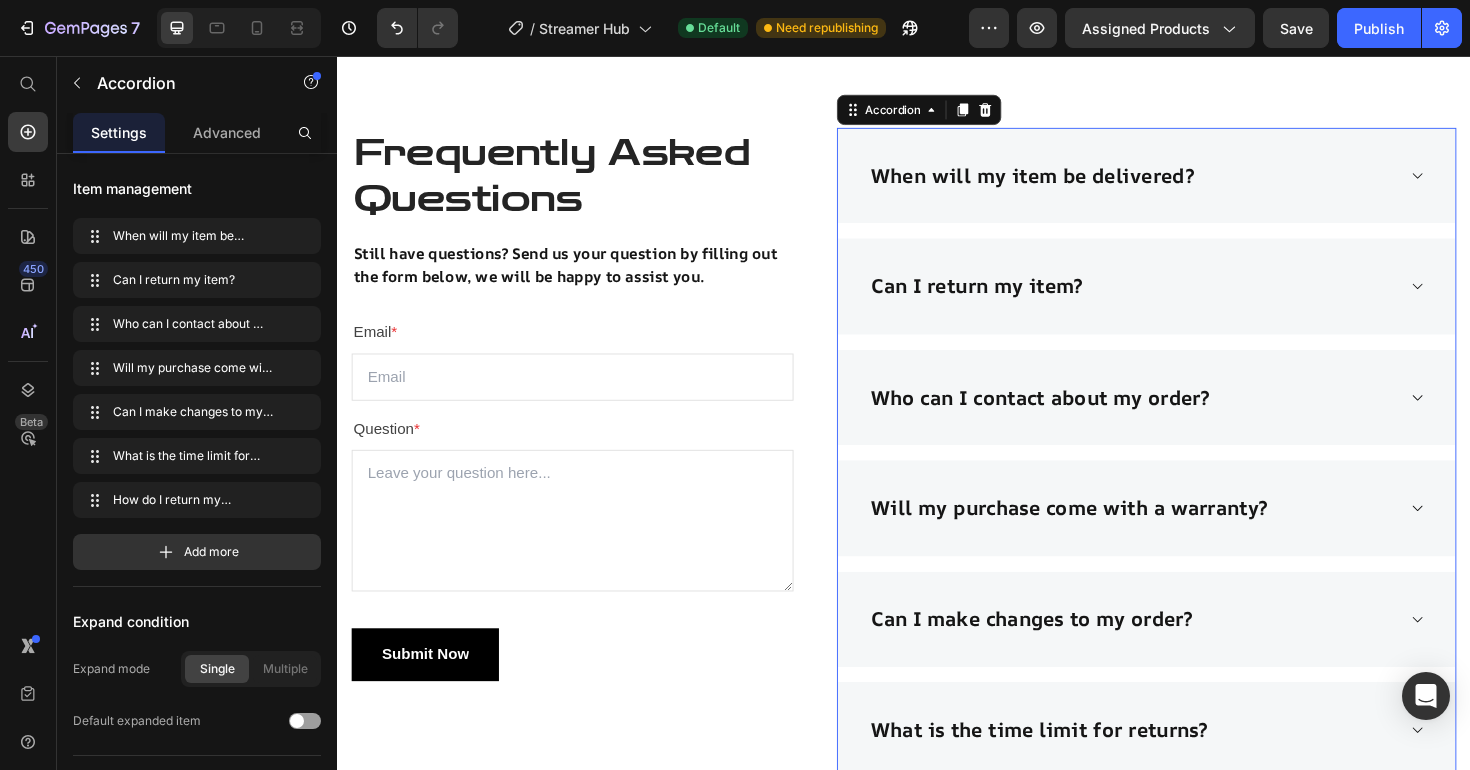 click 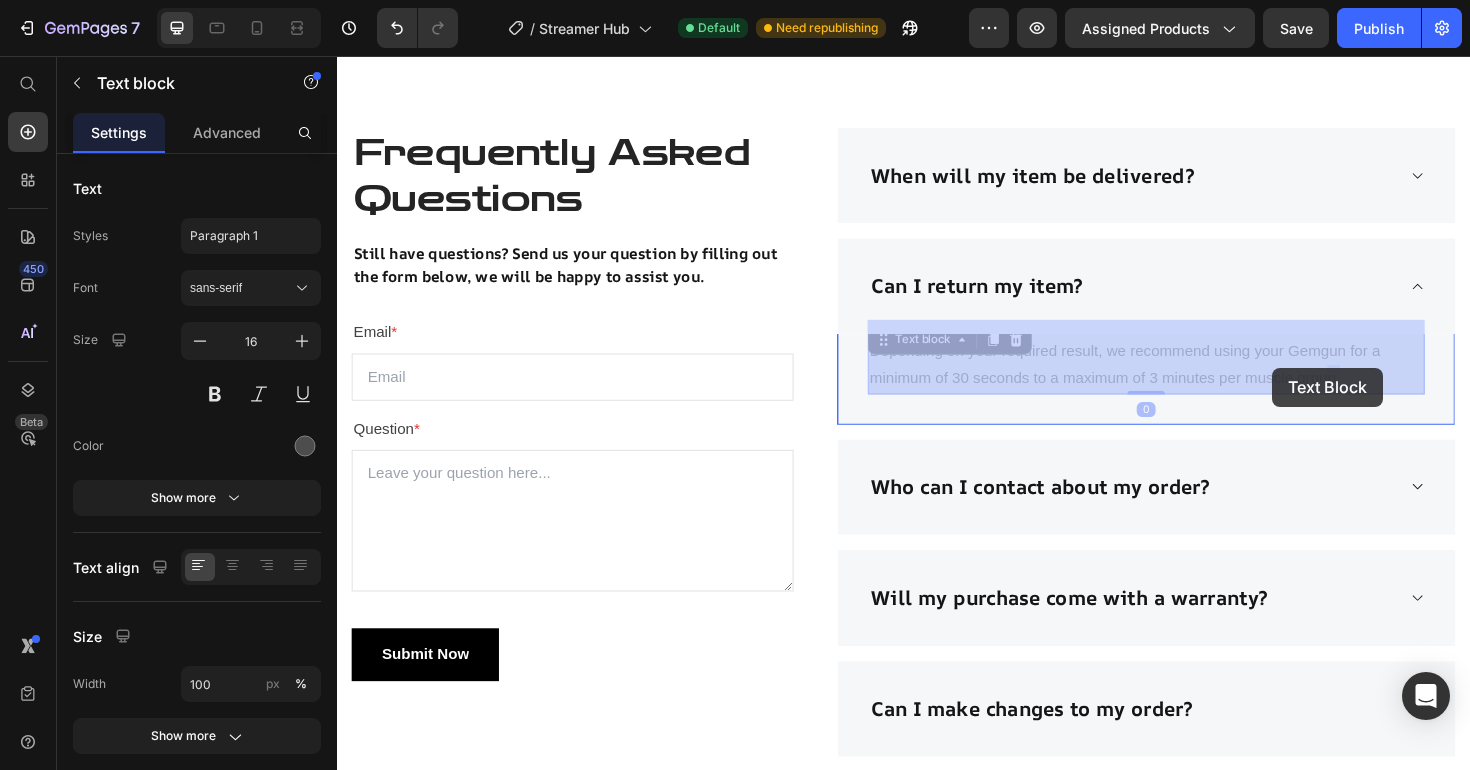 drag, startPoint x: 1402, startPoint y: 395, endPoint x: 1383, endPoint y: 389, distance: 19.924858 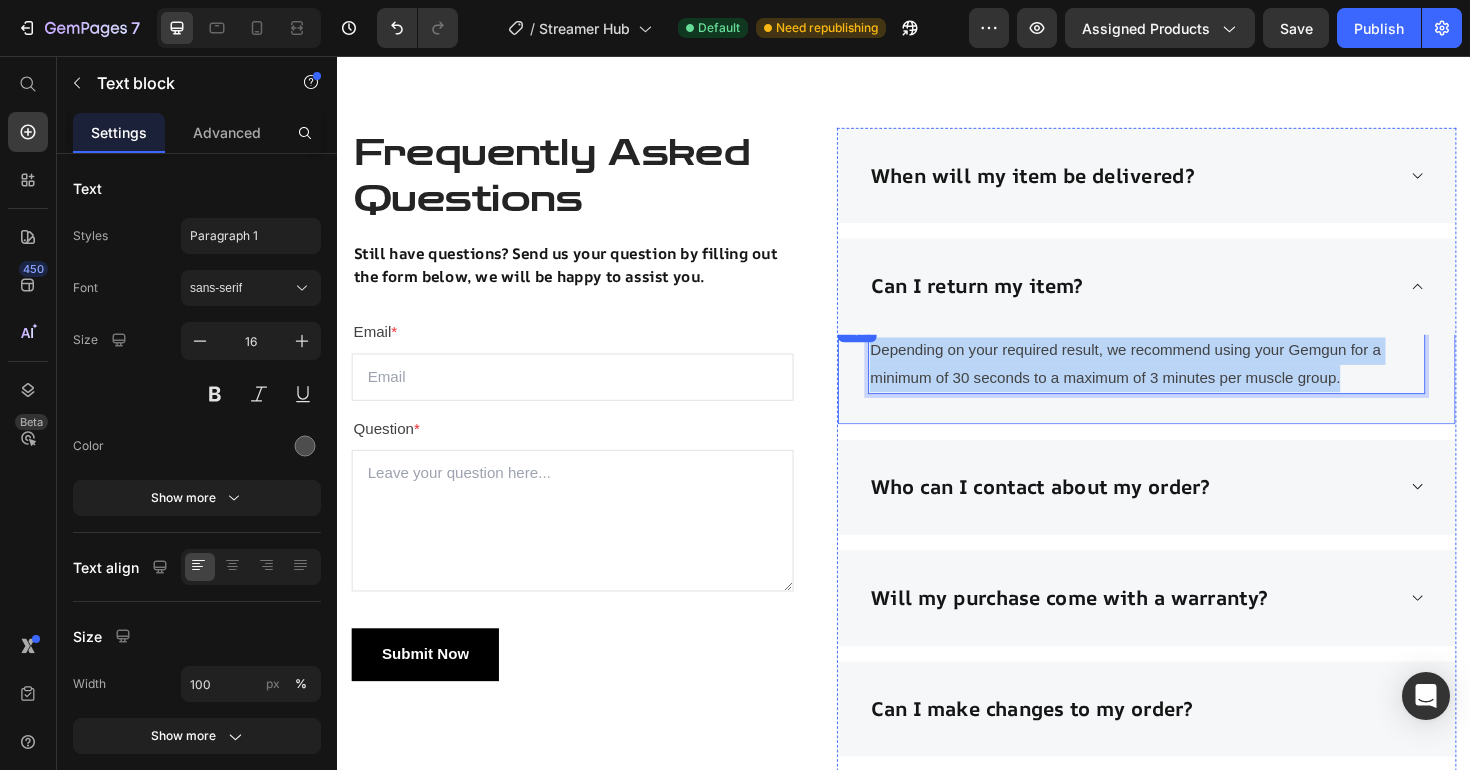 drag, startPoint x: 1401, startPoint y: 397, endPoint x: 873, endPoint y: 365, distance: 528.9688 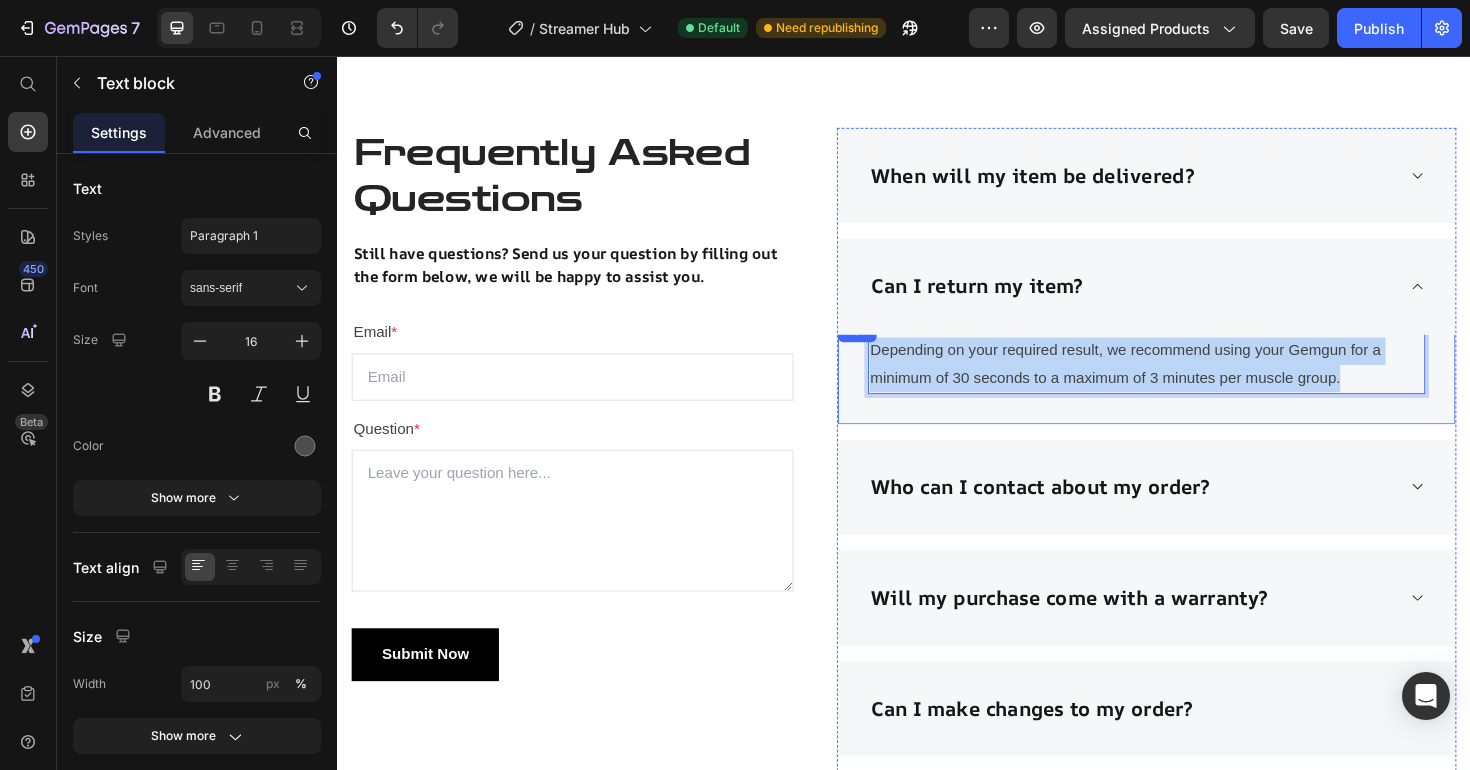 click on "Depending on your required result, we recommend using your Gemgun for a minimum of 30 seconds to a maximum of 3 minutes per muscle group. Text block   0 Row" at bounding box center [1194, 390] 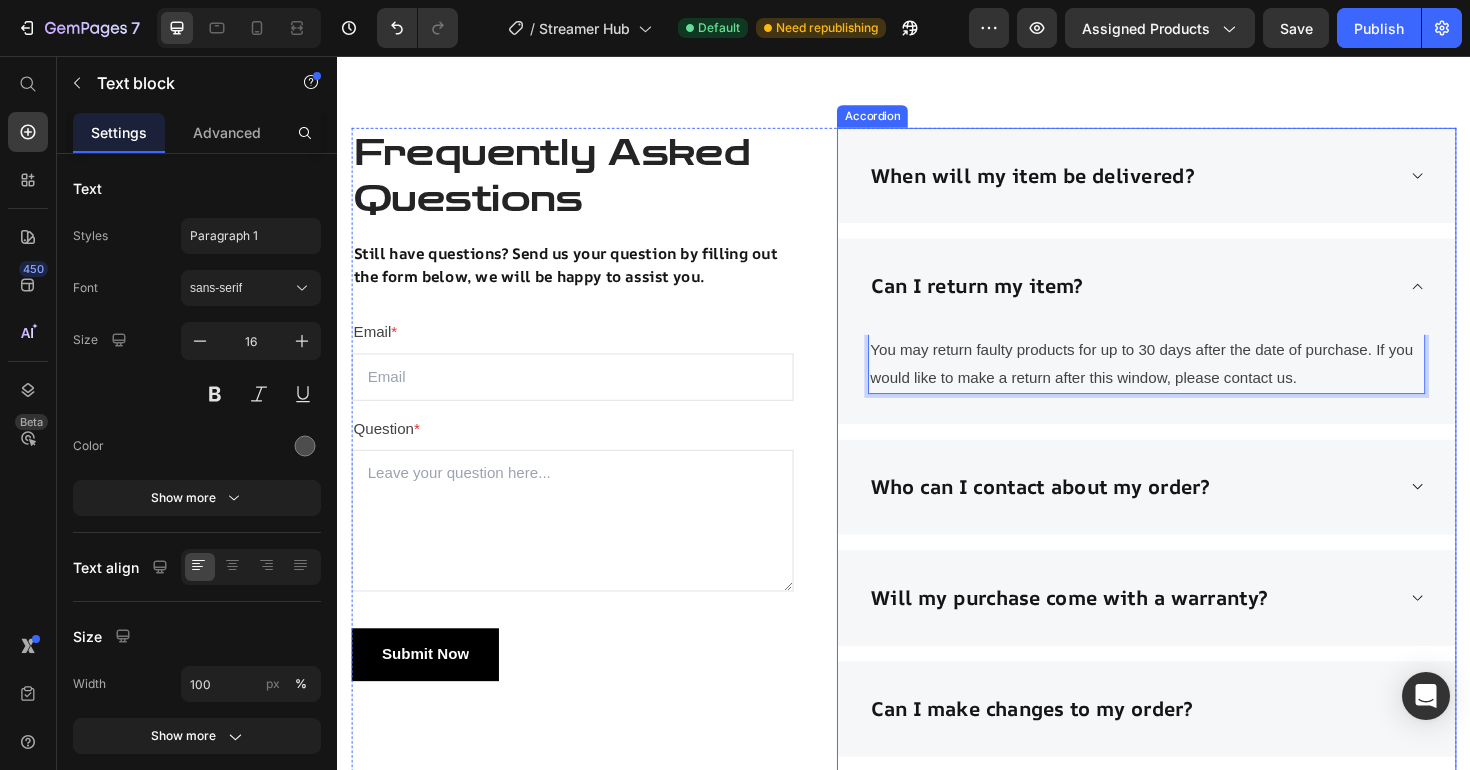 click 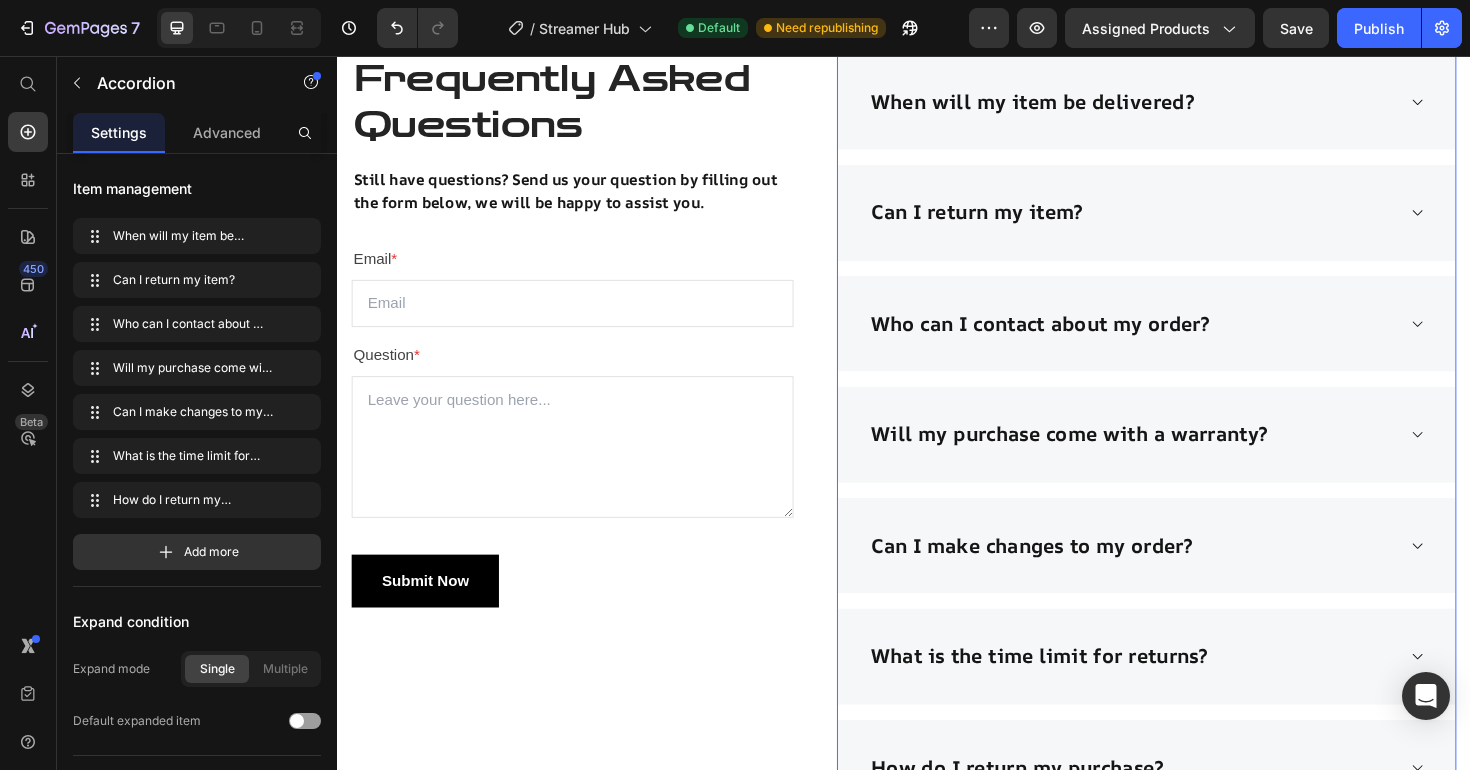 scroll, scrollTop: 4224, scrollLeft: 0, axis: vertical 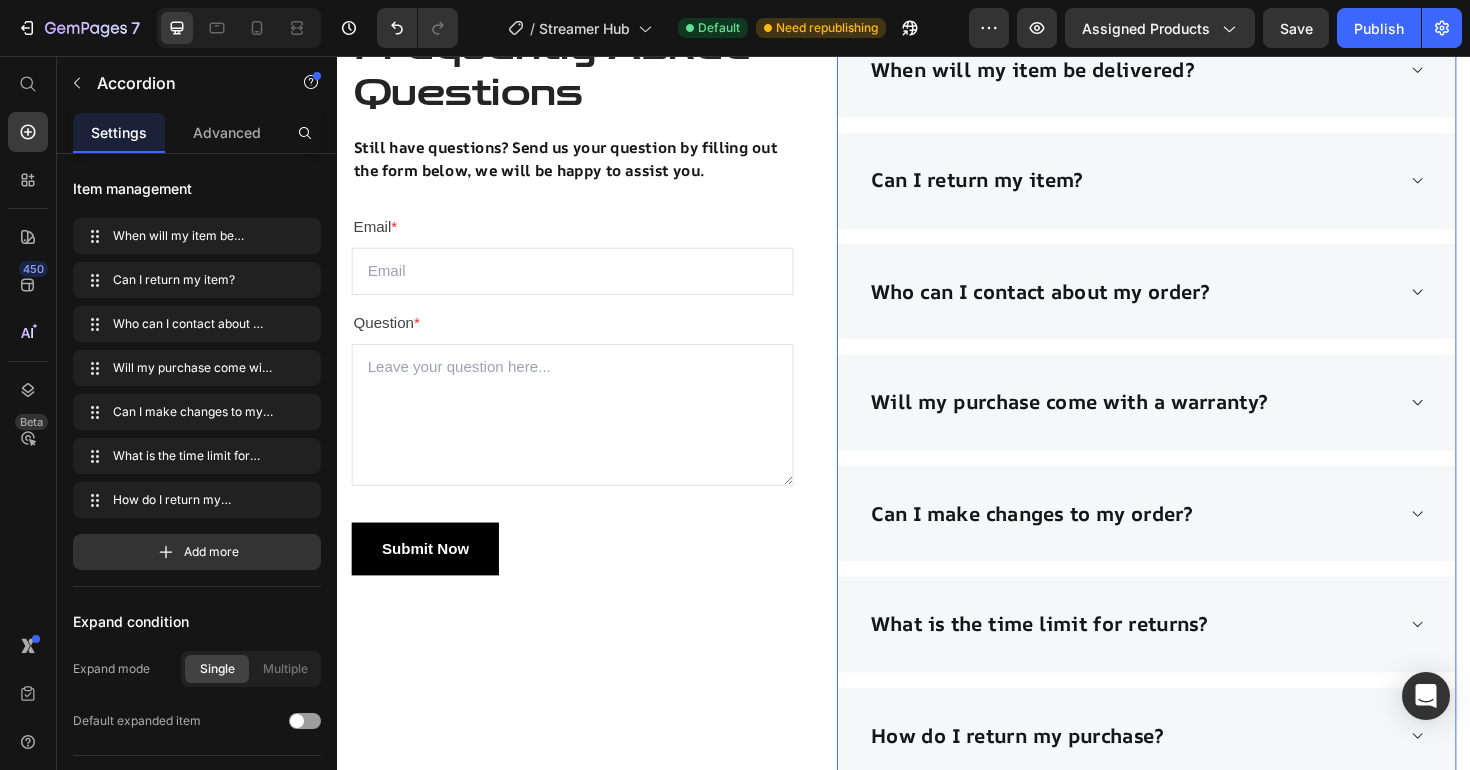 click on "Who can I contact about my order?" at bounding box center (1194, 306) 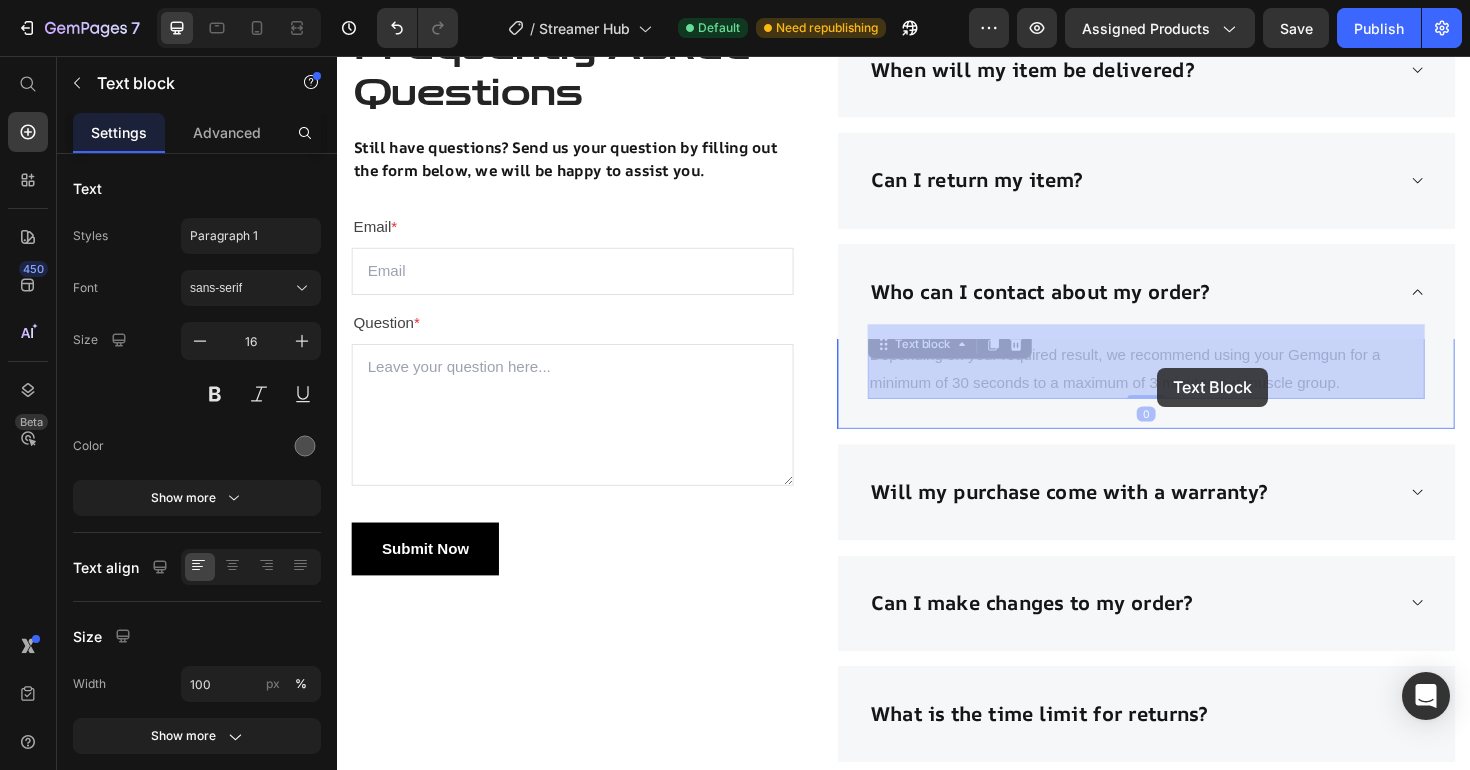 drag, startPoint x: 1401, startPoint y: 407, endPoint x: 1309, endPoint y: 392, distance: 93.214806 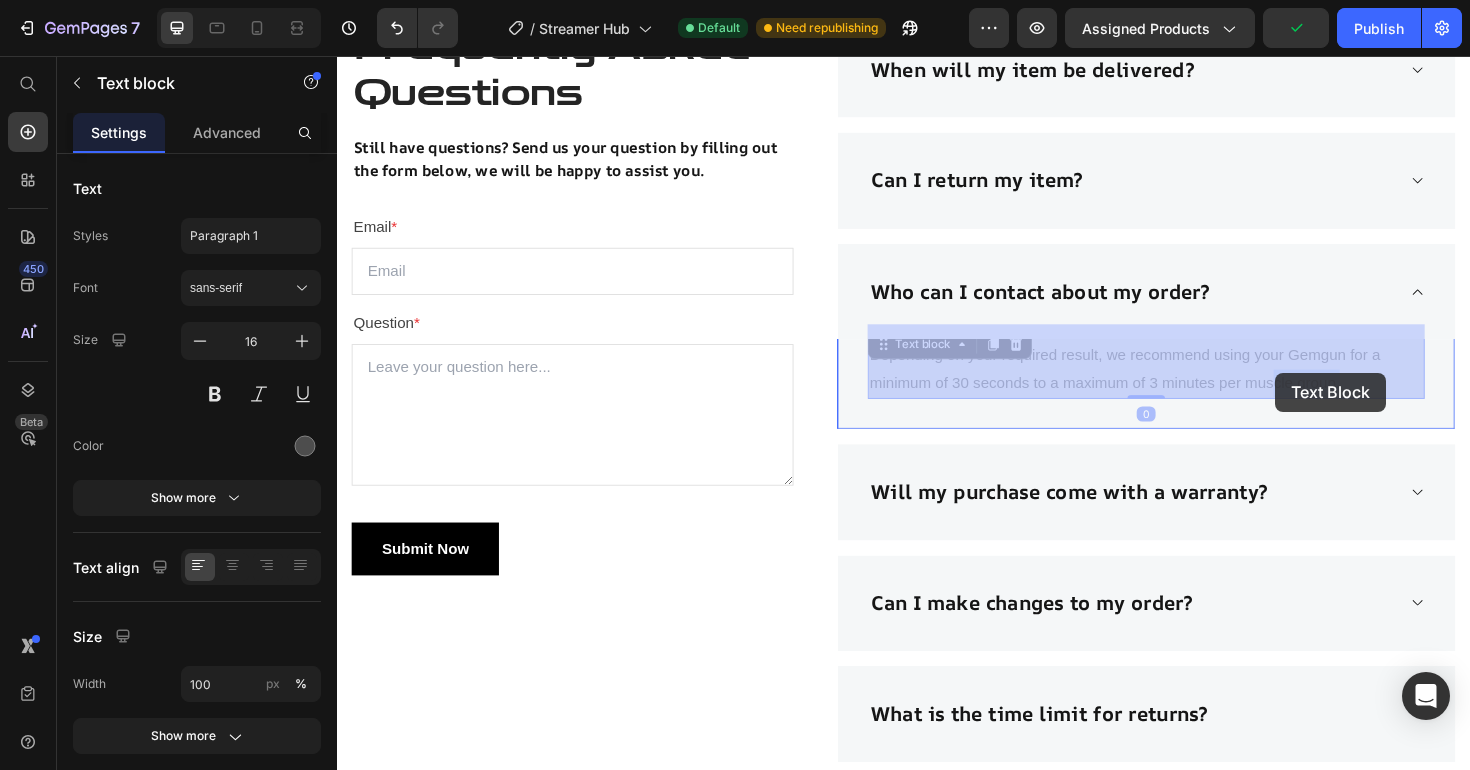 drag, startPoint x: 1398, startPoint y: 404, endPoint x: 1352, endPoint y: 392, distance: 47.539455 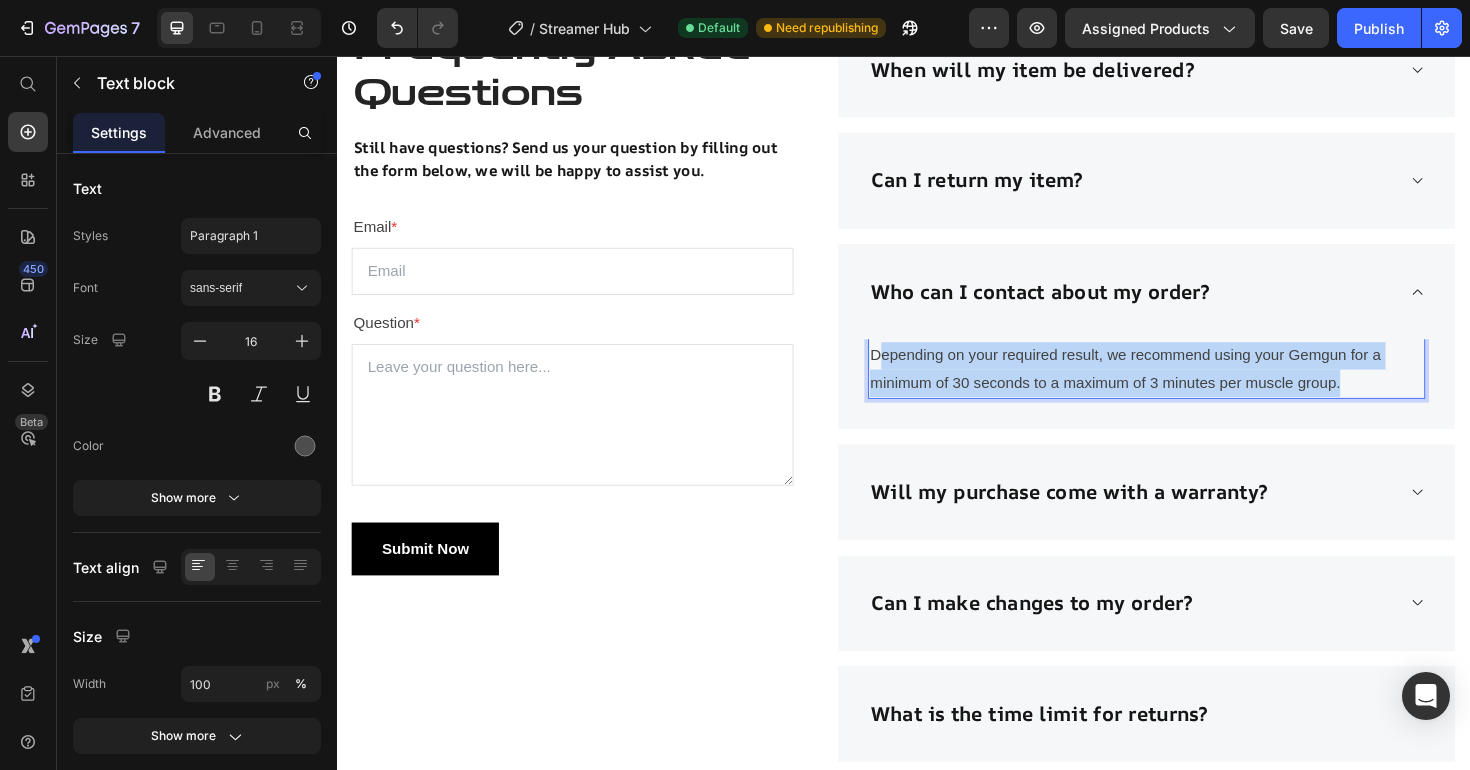drag, startPoint x: 1399, startPoint y: 401, endPoint x: 891, endPoint y: 363, distance: 509.41928 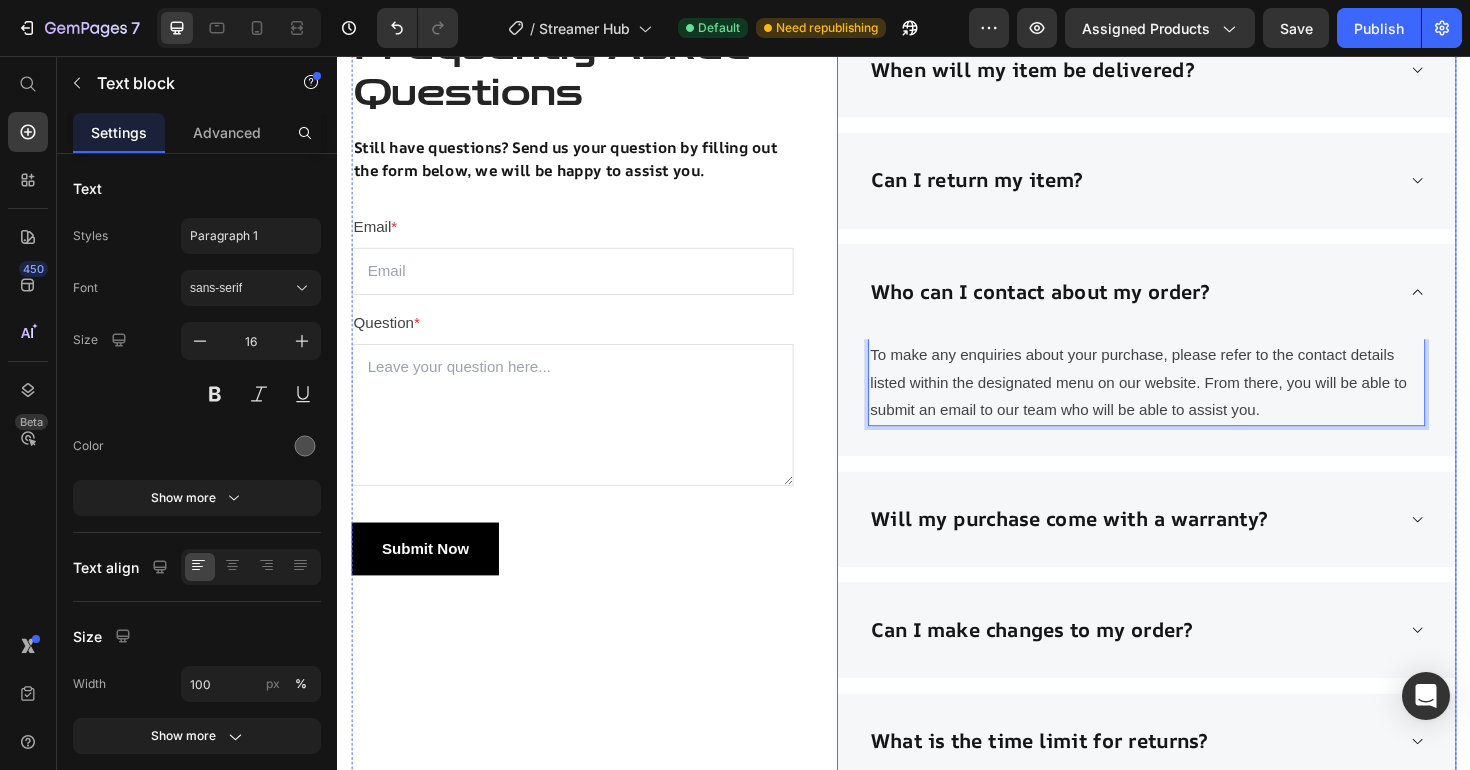 click on "Who can I contact about my order?" at bounding box center [1194, 306] 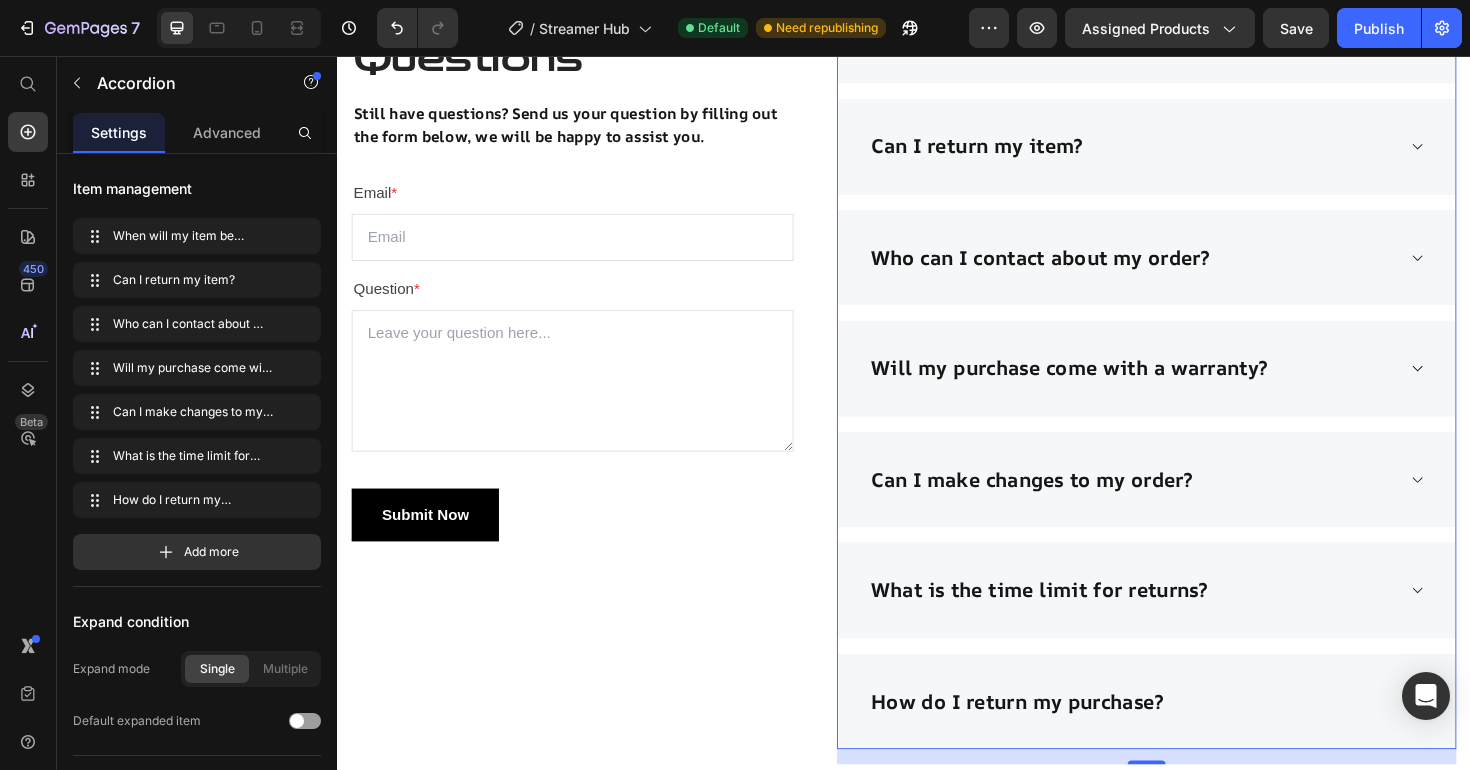scroll, scrollTop: 4279, scrollLeft: 0, axis: vertical 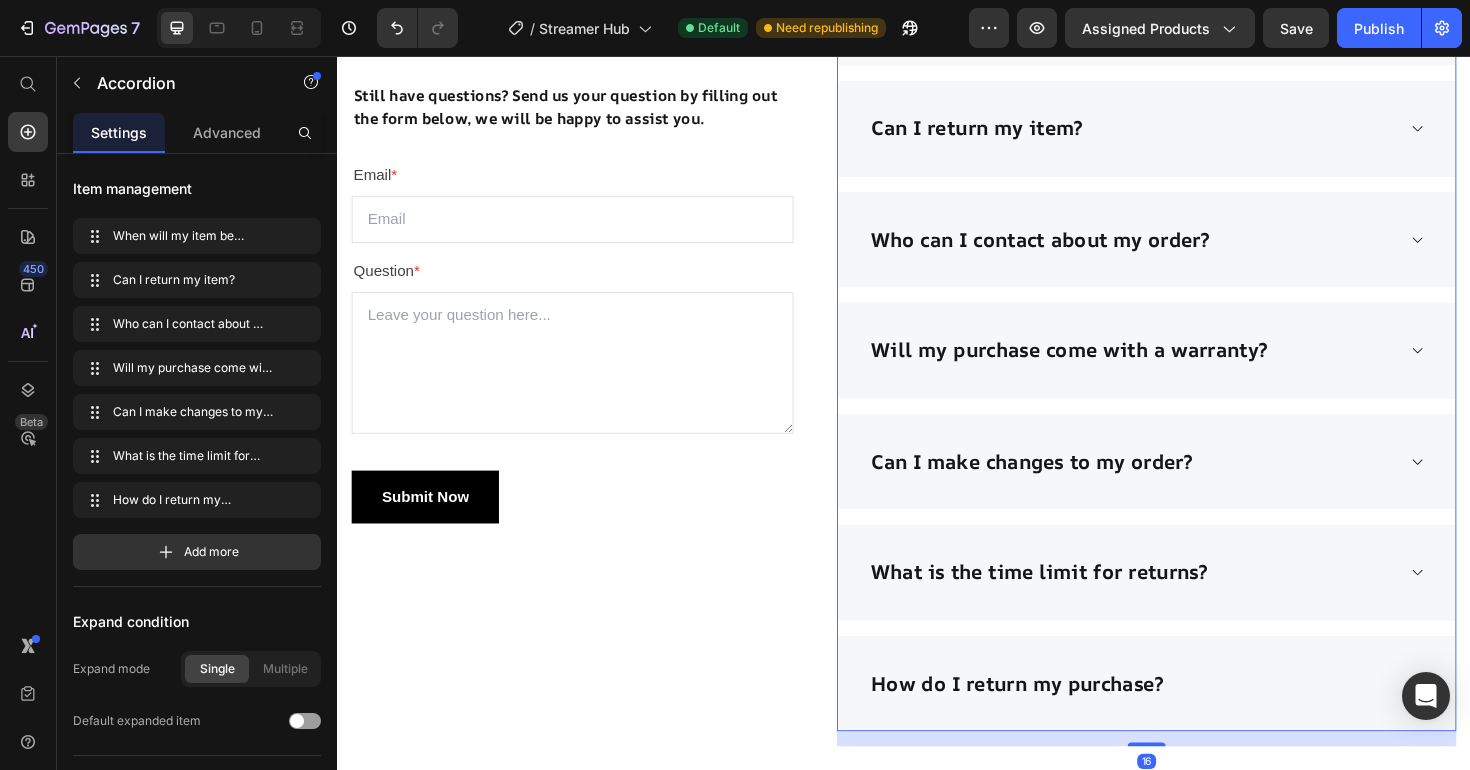click on "Will my purchase come with a warranty?" at bounding box center [1194, 368] 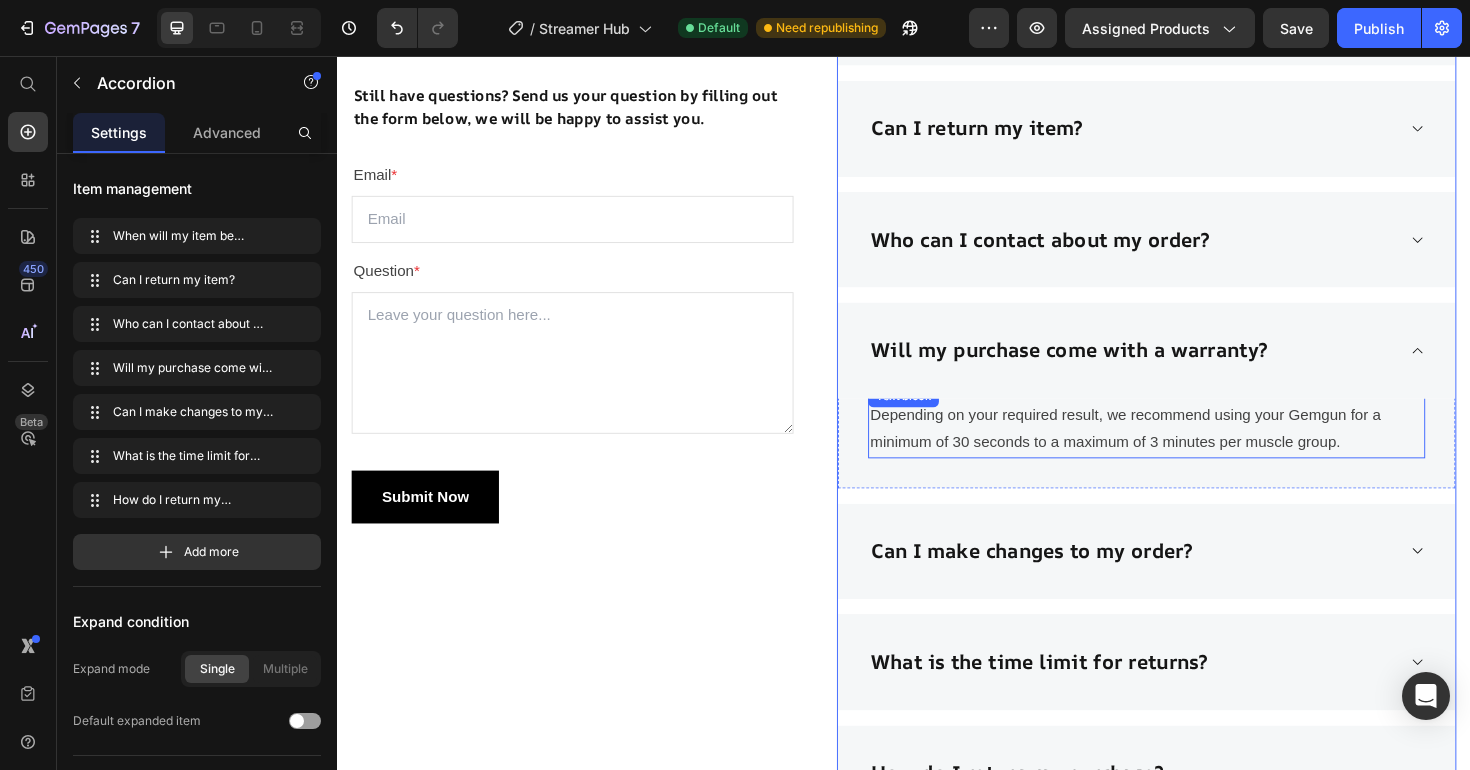 click on "Depending on your required result, we recommend using your Gemgun for a minimum of 30 seconds to a maximum of 3 minutes per muscle group." at bounding box center (1194, 451) 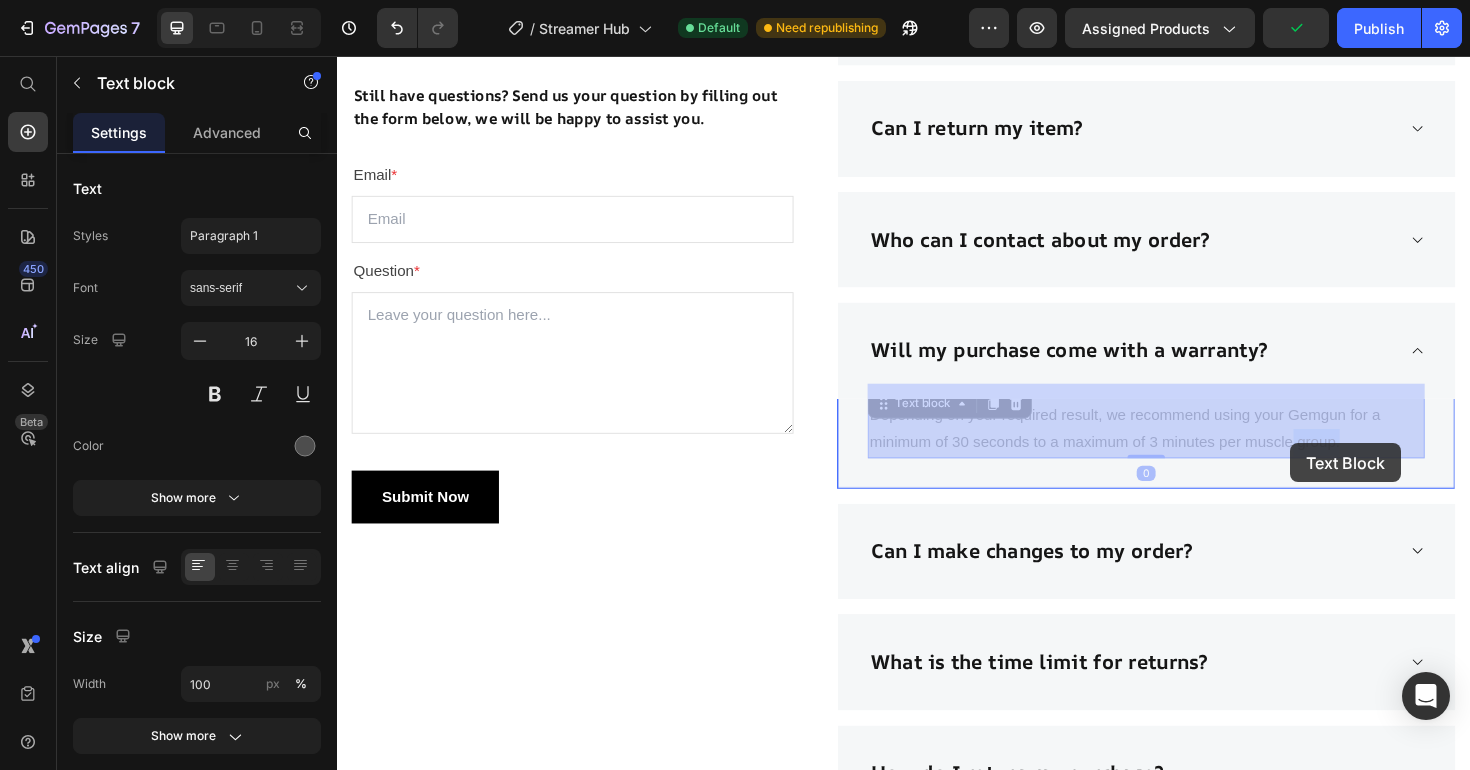 drag, startPoint x: 1400, startPoint y: 465, endPoint x: 1373, endPoint y: 465, distance: 27 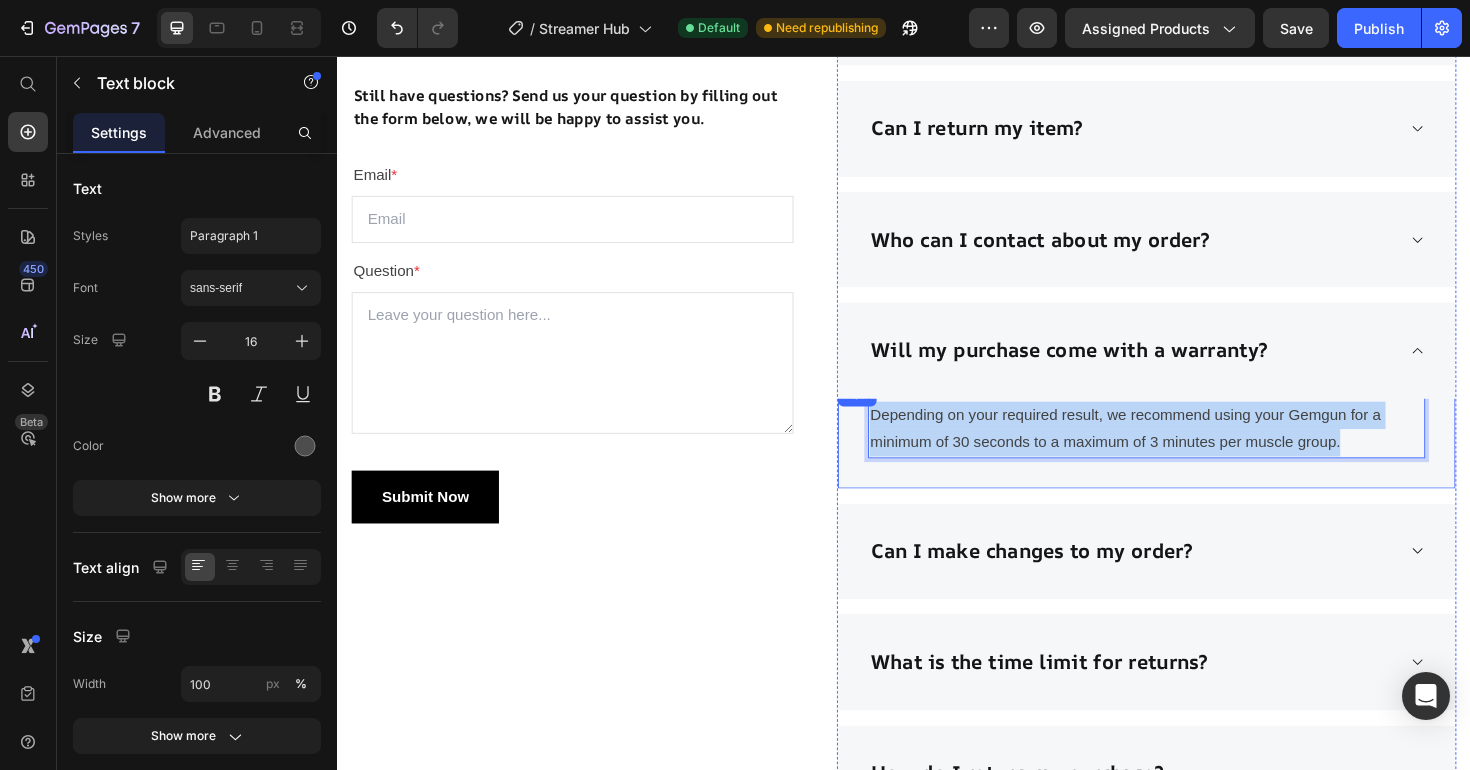 drag, startPoint x: 1399, startPoint y: 464, endPoint x: 891, endPoint y: 429, distance: 509.20428 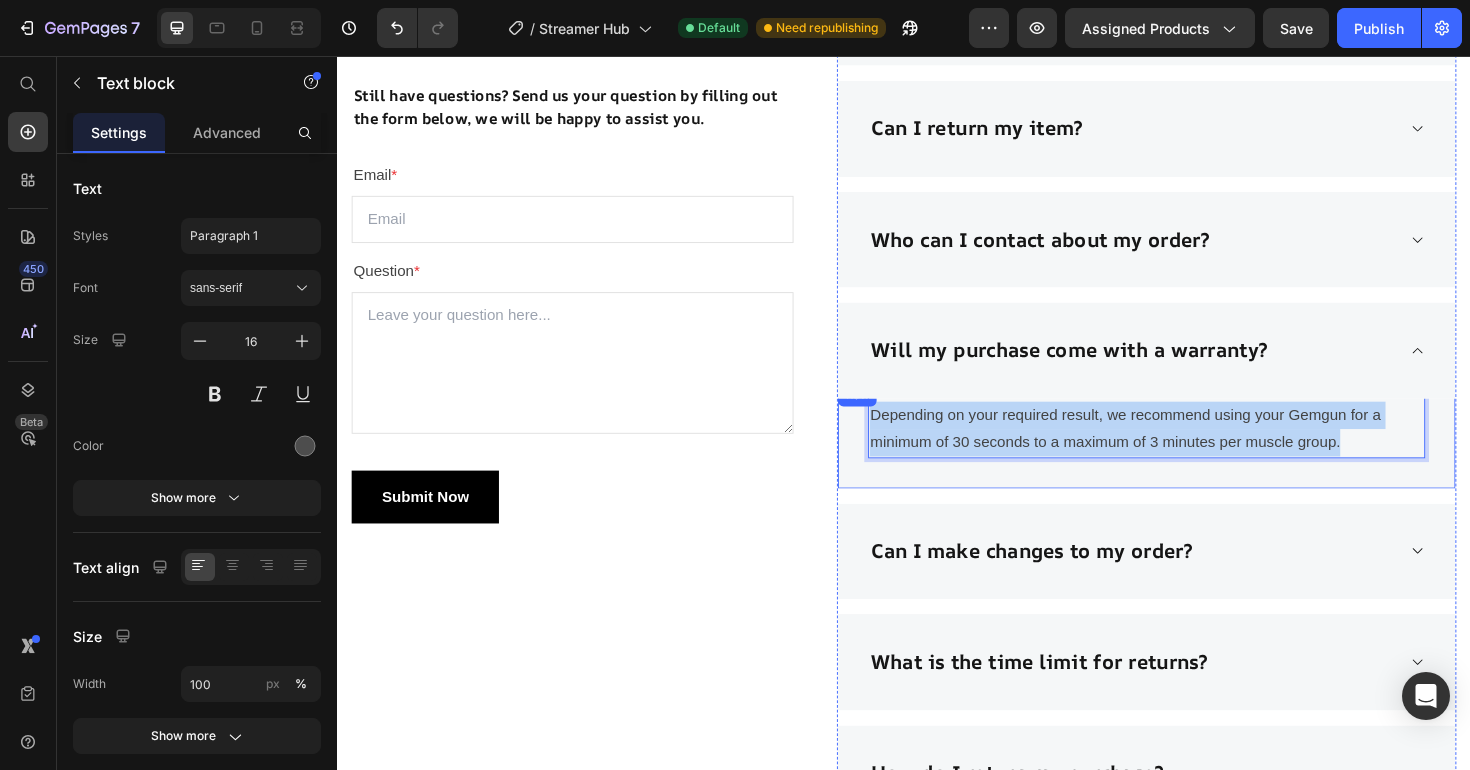 click on "Depending on your required result, we recommend using your Gemgun for a minimum of 30 seconds to a maximum of 3 minutes per muscle group. Text block   0 Row" at bounding box center (1194, 458) 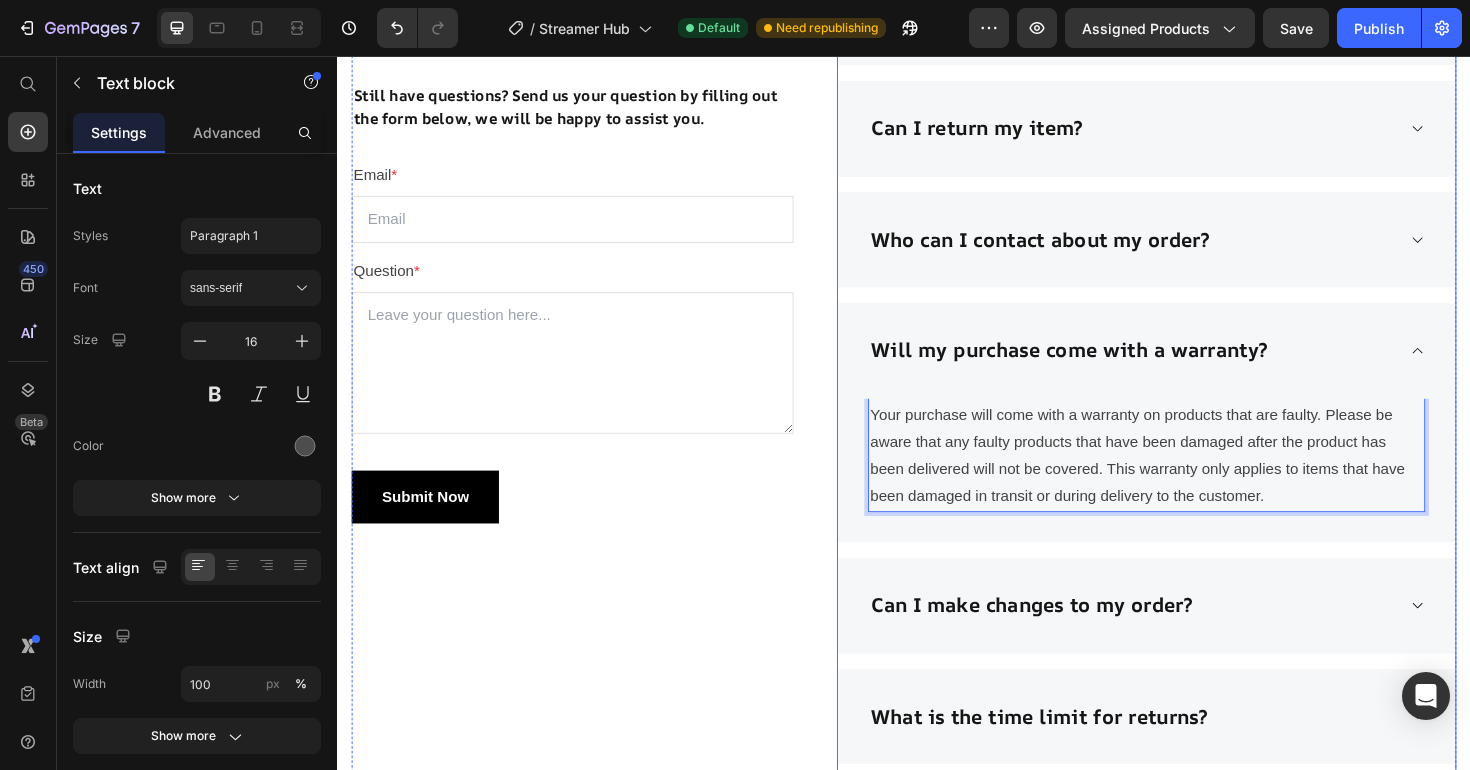 click on "Will my purchase come with a warranty?" at bounding box center (1194, 368) 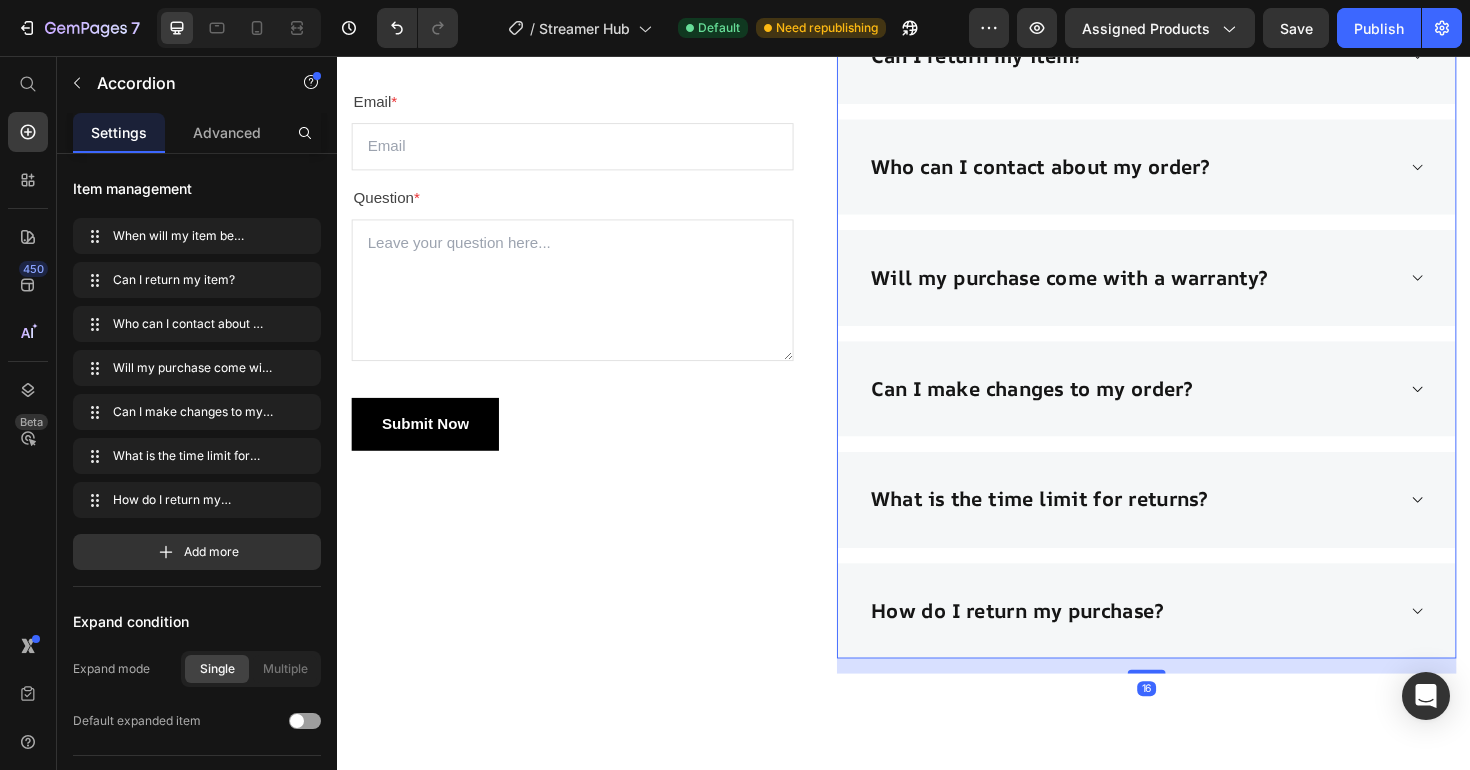 scroll, scrollTop: 4390, scrollLeft: 0, axis: vertical 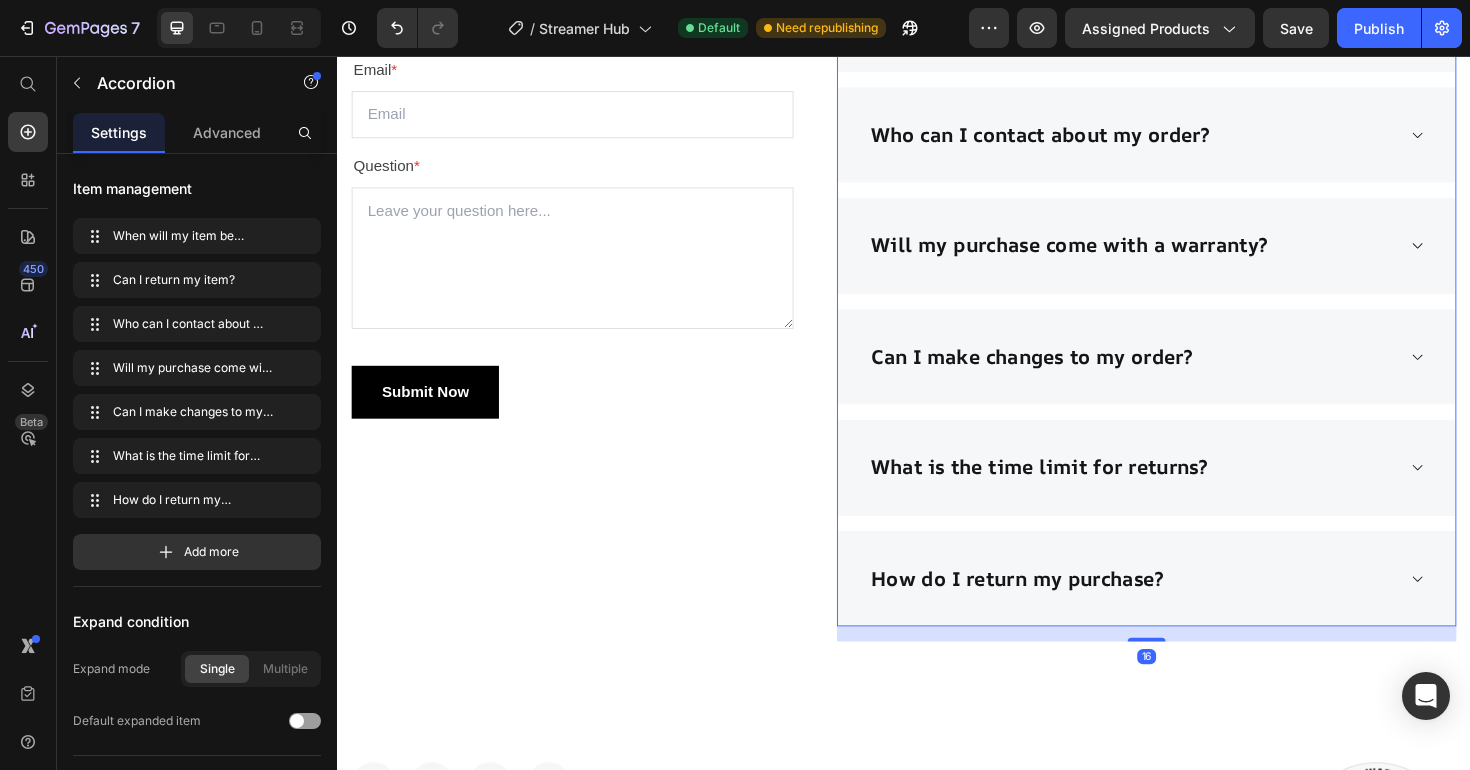 click 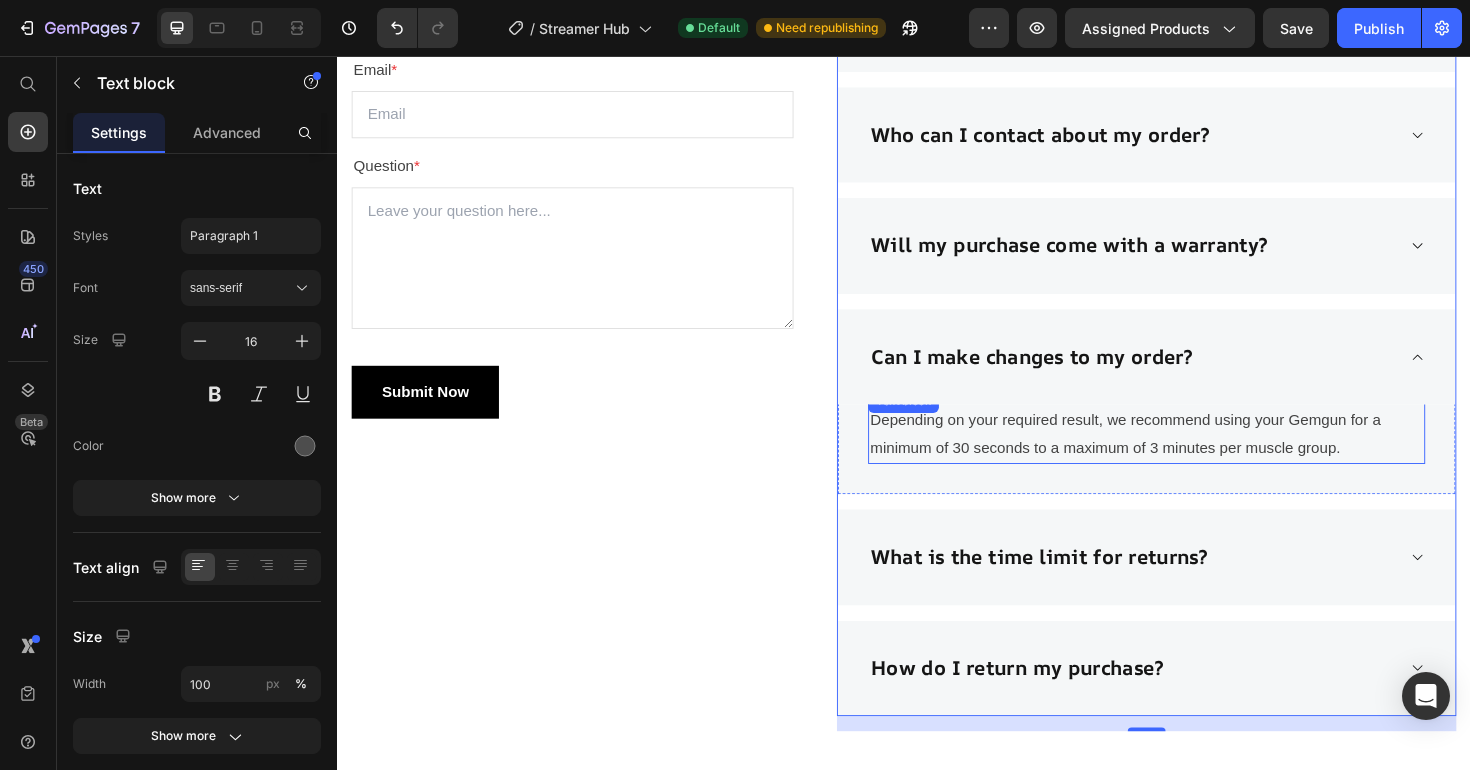 click on "Depending on your required result, we recommend using your Gemgun for a minimum of 30 seconds to a maximum of 3 minutes per muscle group." at bounding box center (1194, 457) 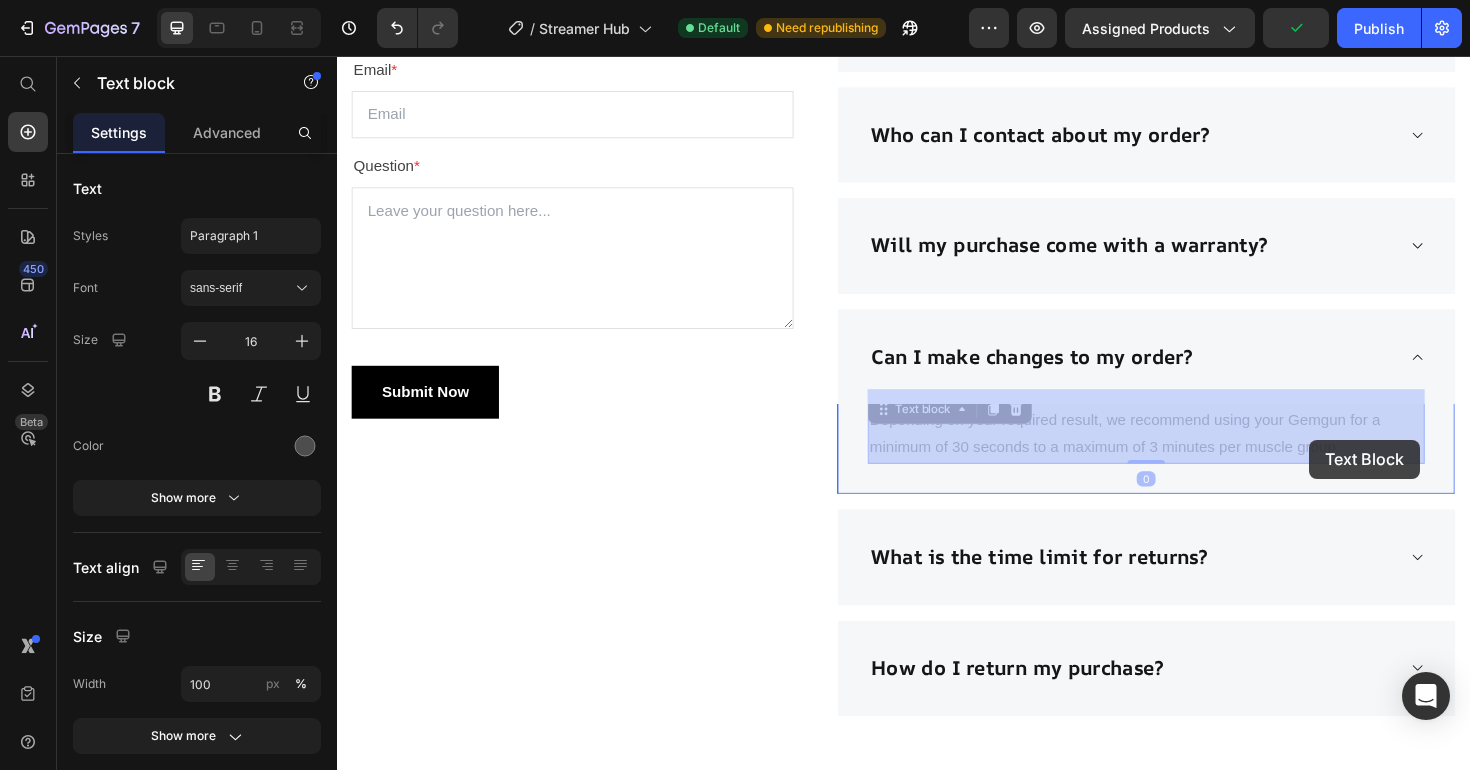 drag, startPoint x: 1398, startPoint y: 471, endPoint x: 1378, endPoint y: 464, distance: 21.189621 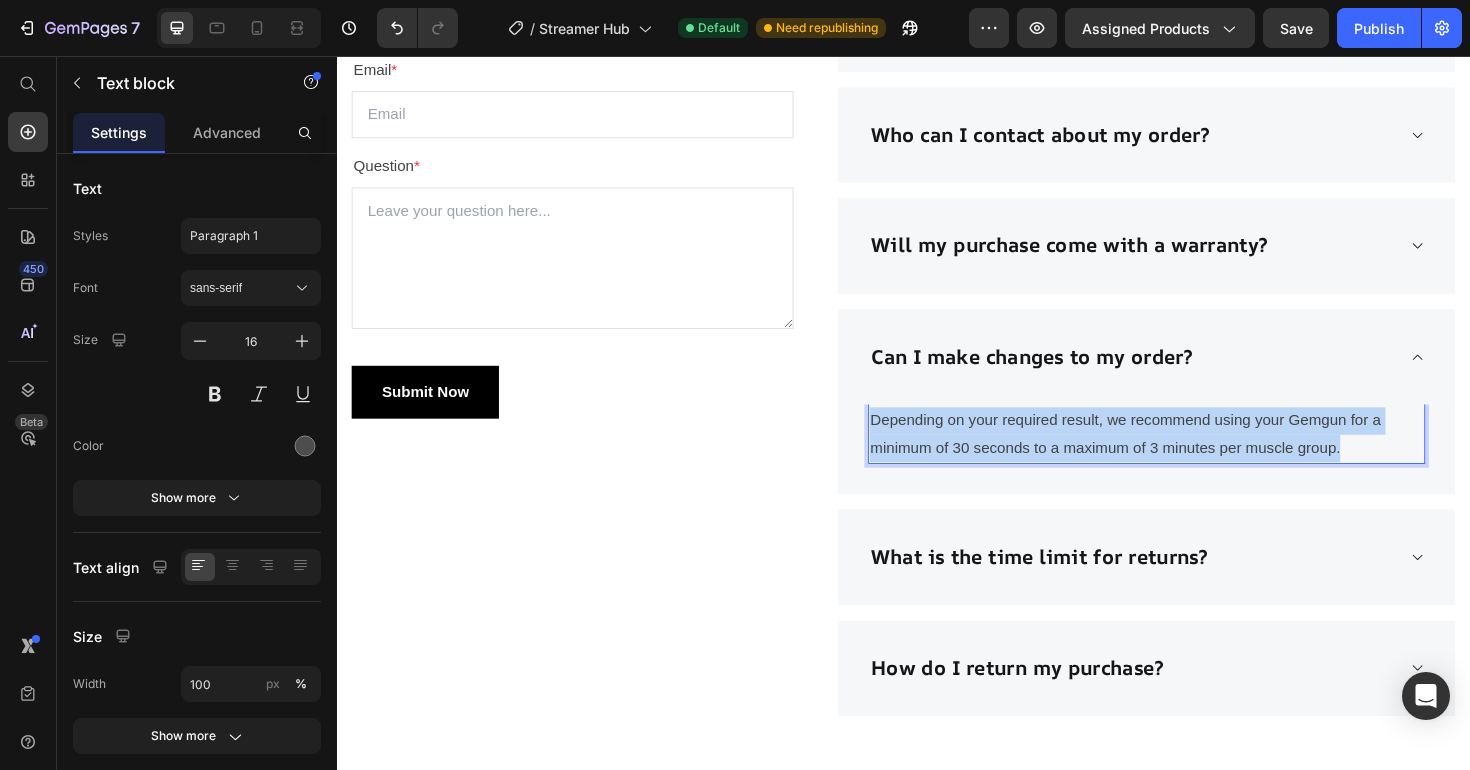 drag, startPoint x: 1401, startPoint y: 470, endPoint x: 900, endPoint y: 437, distance: 502.08566 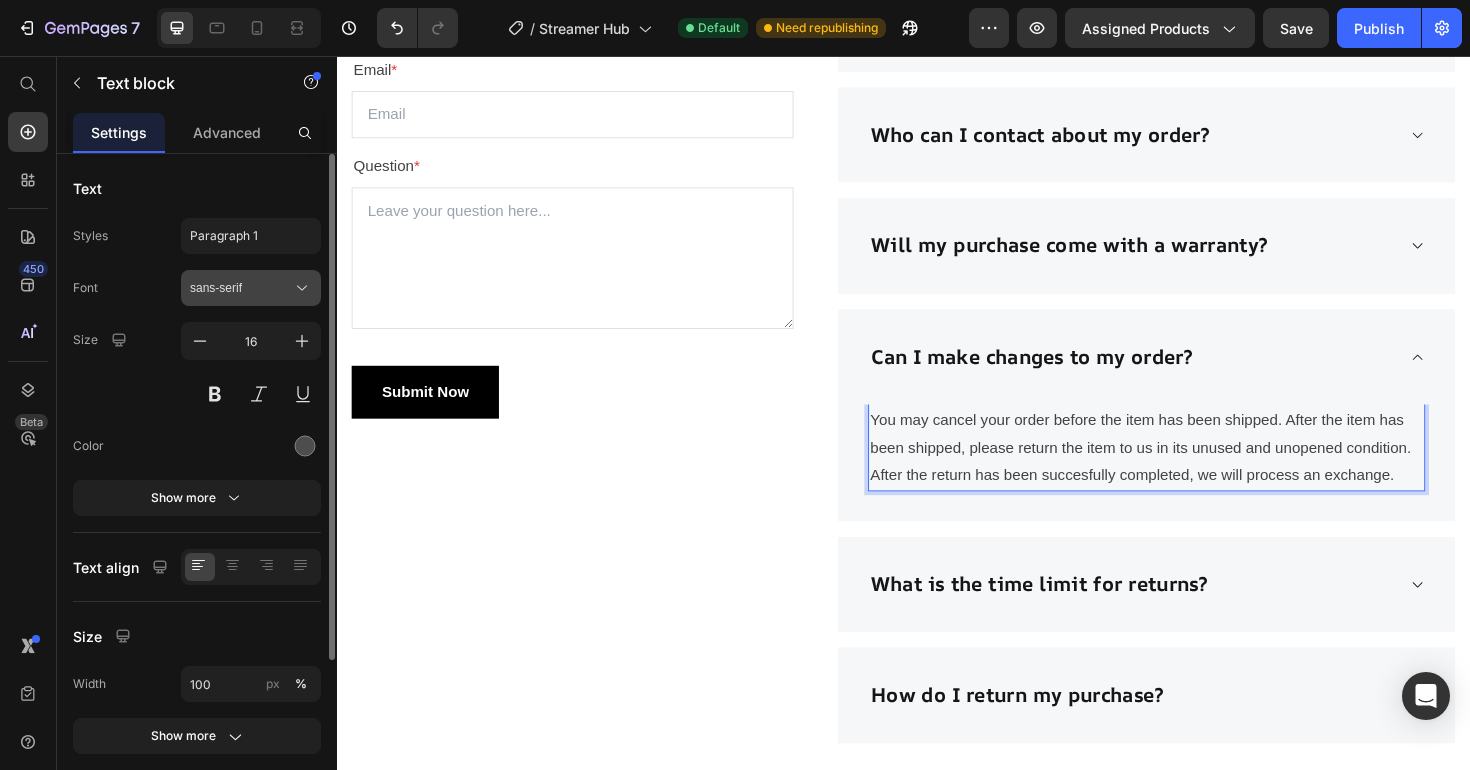click on "sans-serif" at bounding box center (251, 288) 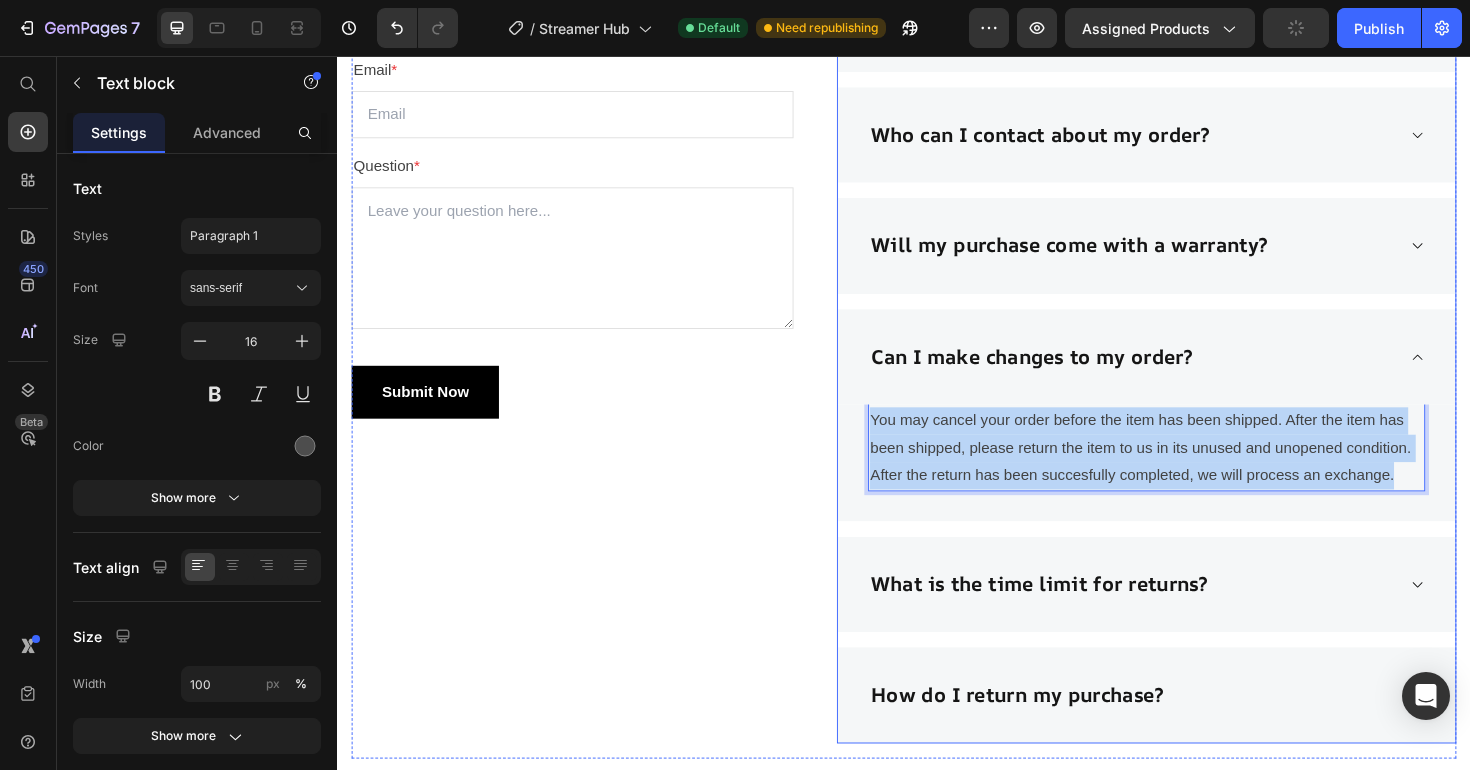drag, startPoint x: 1459, startPoint y: 497, endPoint x: 888, endPoint y: 415, distance: 576.85785 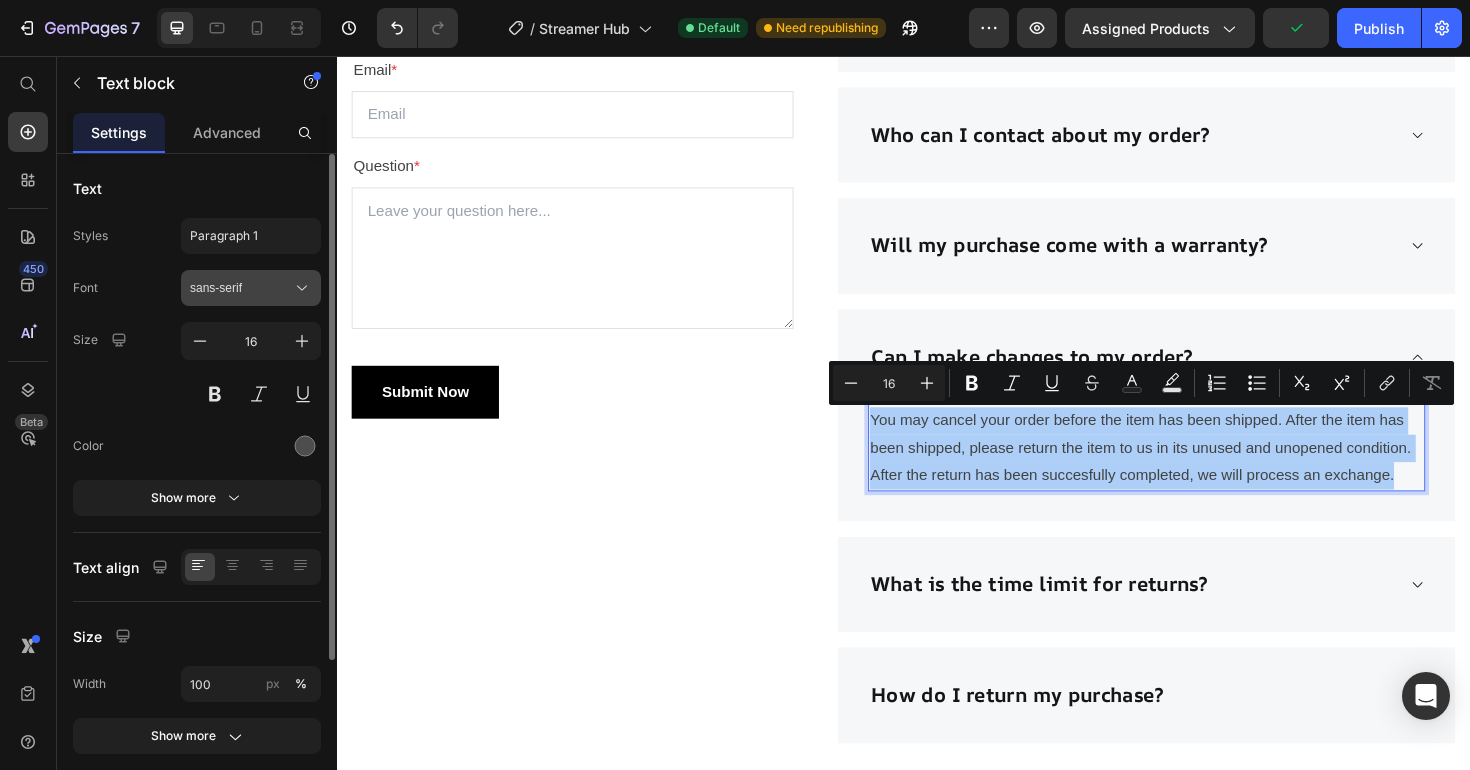 click on "sans-serif" at bounding box center [251, 288] 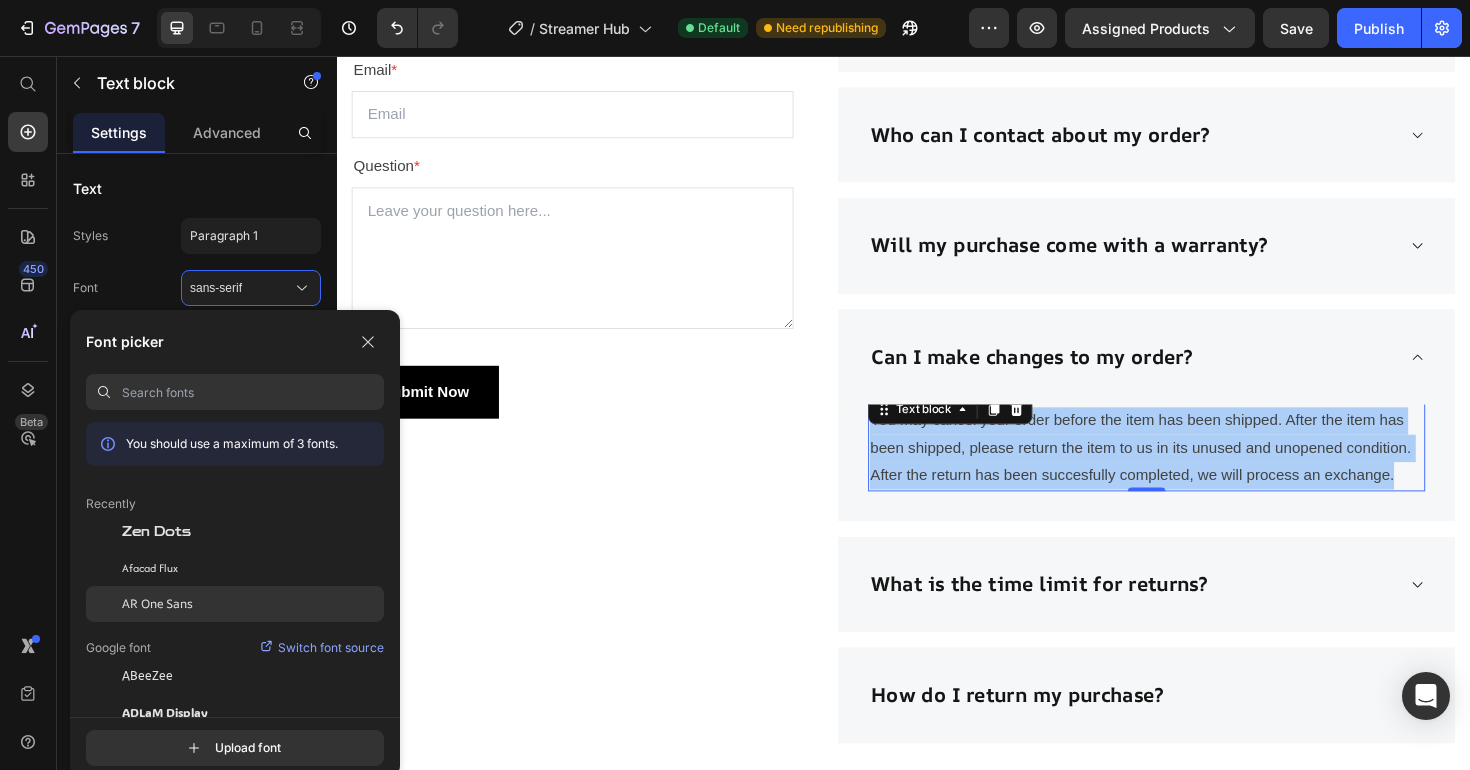 click on "AR One Sans" 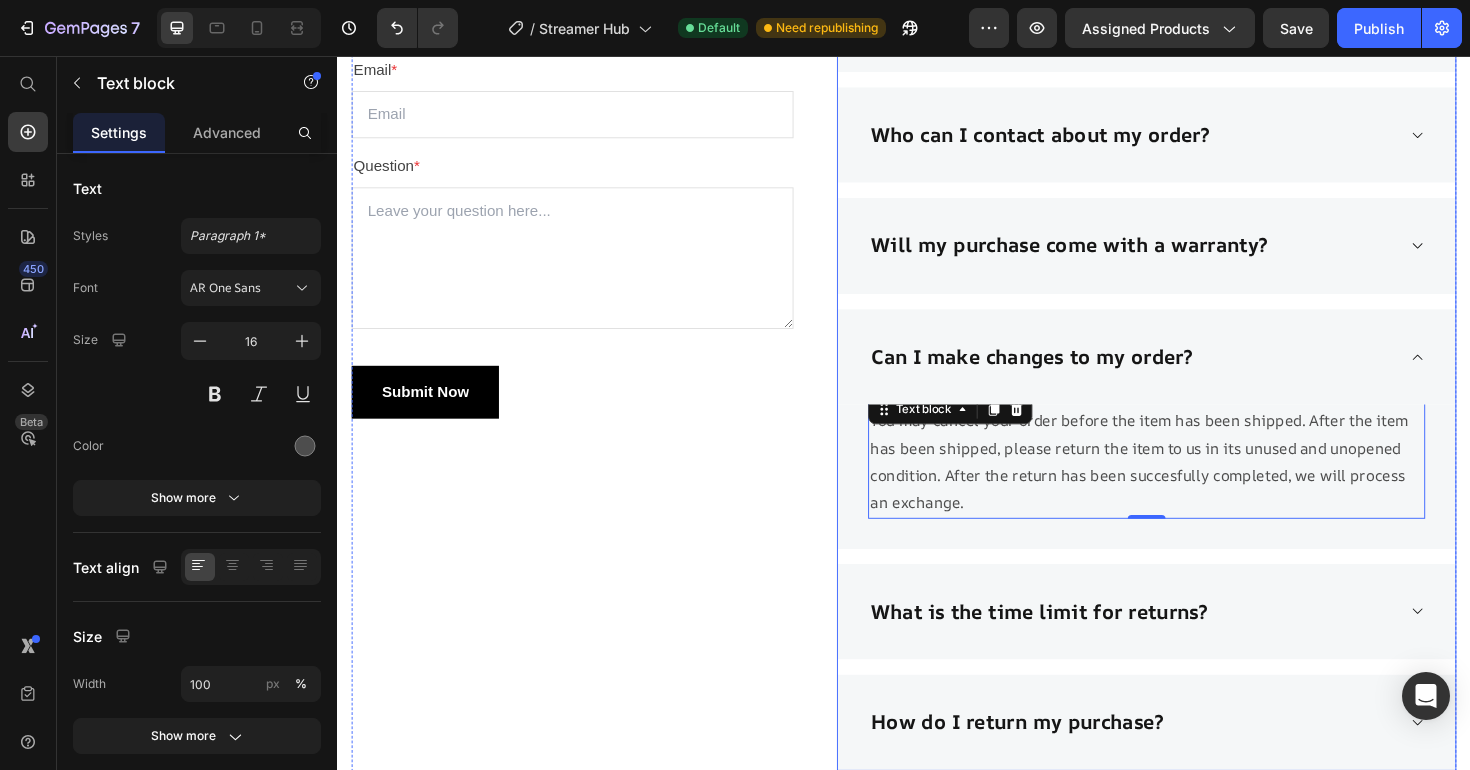 click on "Can I make changes to my order?" at bounding box center [1194, 375] 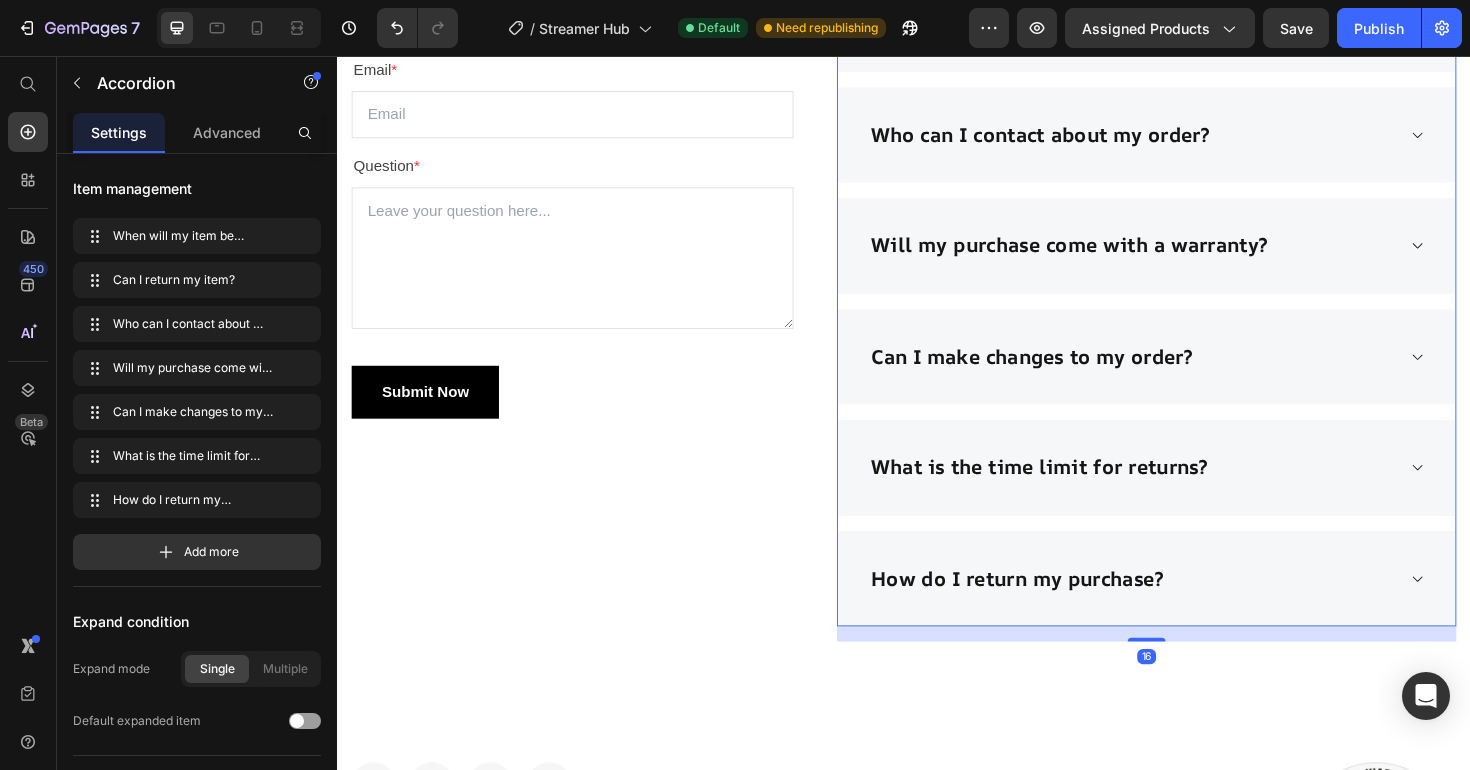 click 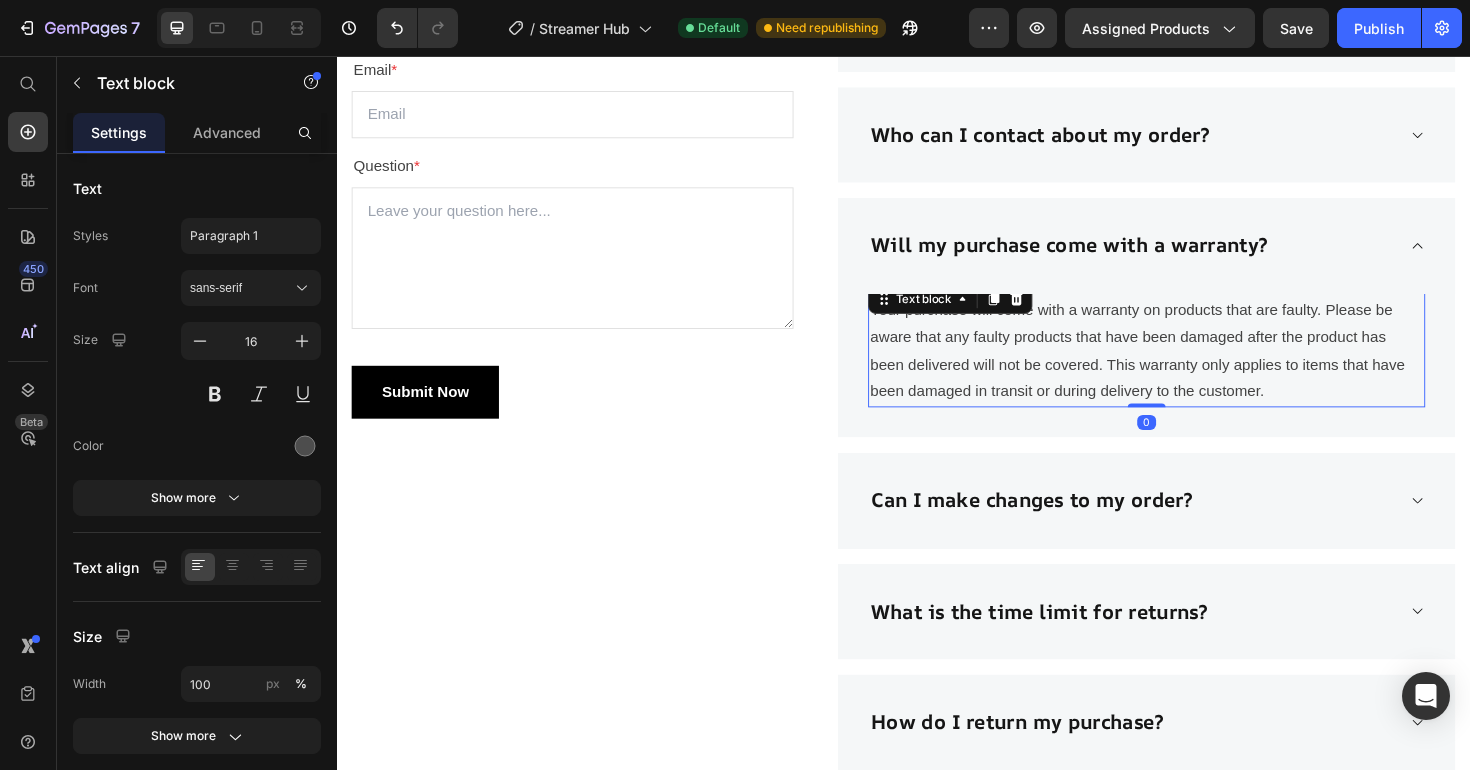 click on "Your purchase will come with a warranty on products that are faulty. Please be aware that any faulty products that have been damaged after the product has been delivered will not be covered. This warranty only applies to items that have been damaged in transit or during delivery to the customer." at bounding box center (1194, 368) 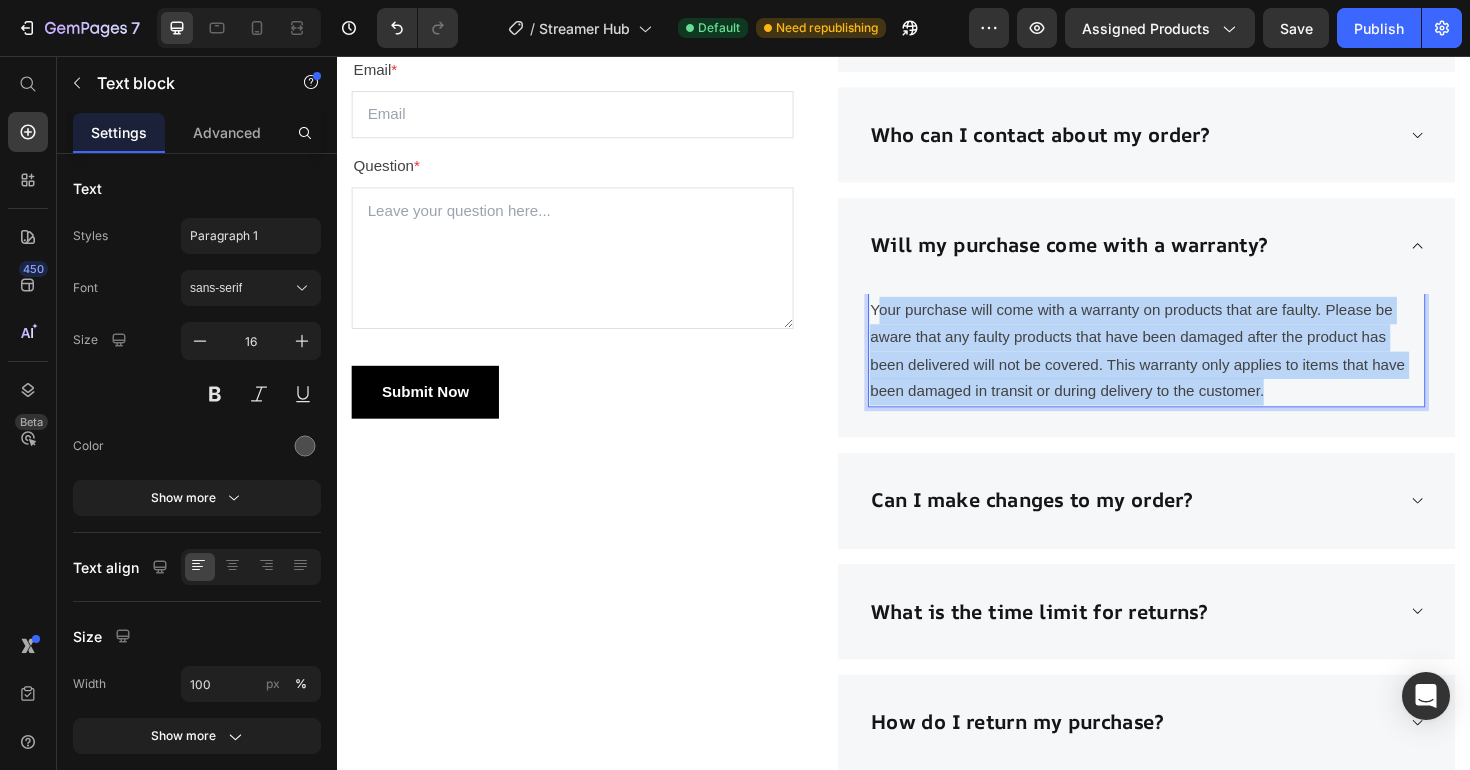 drag, startPoint x: 1330, startPoint y: 414, endPoint x: 905, endPoint y: 321, distance: 435.0563 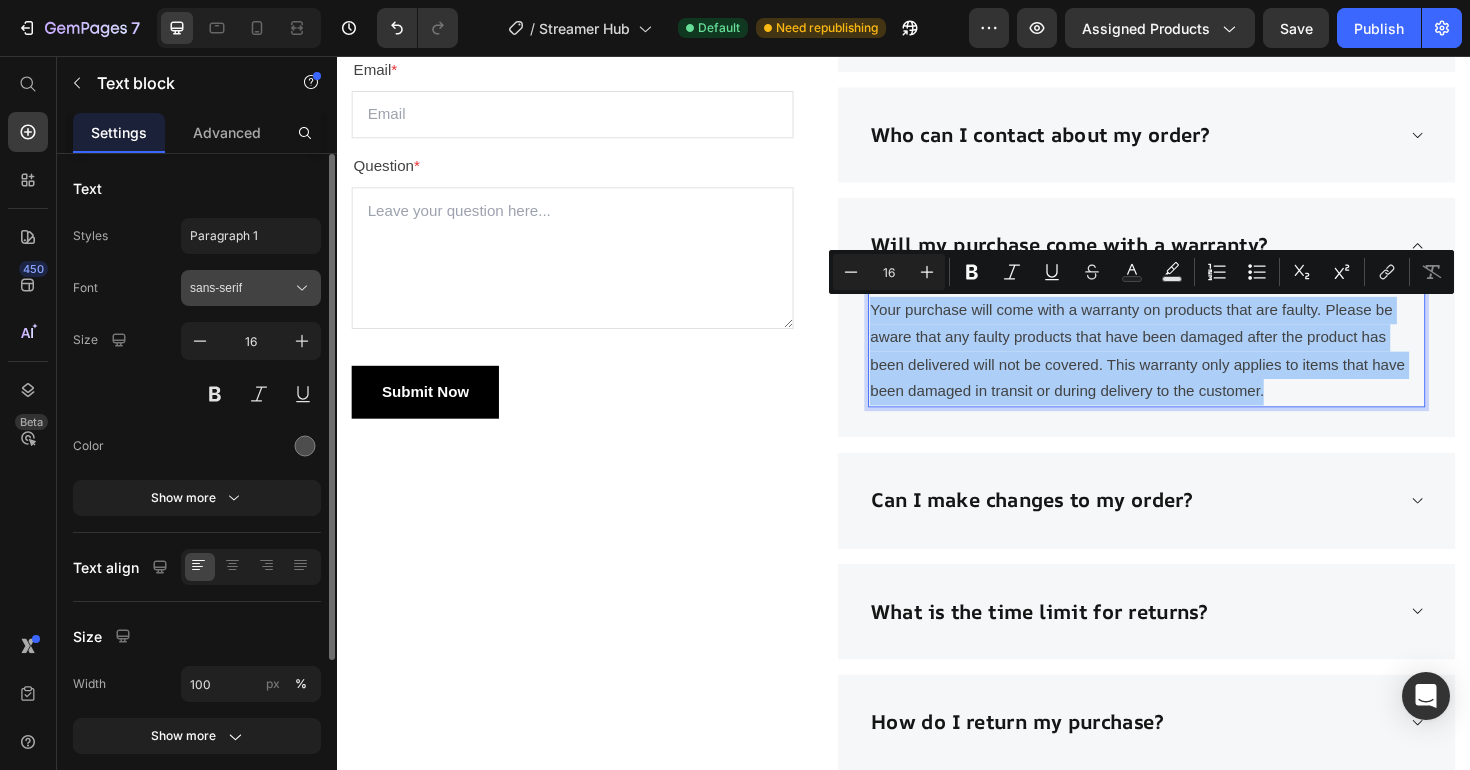 click on "sans-serif" at bounding box center [241, 288] 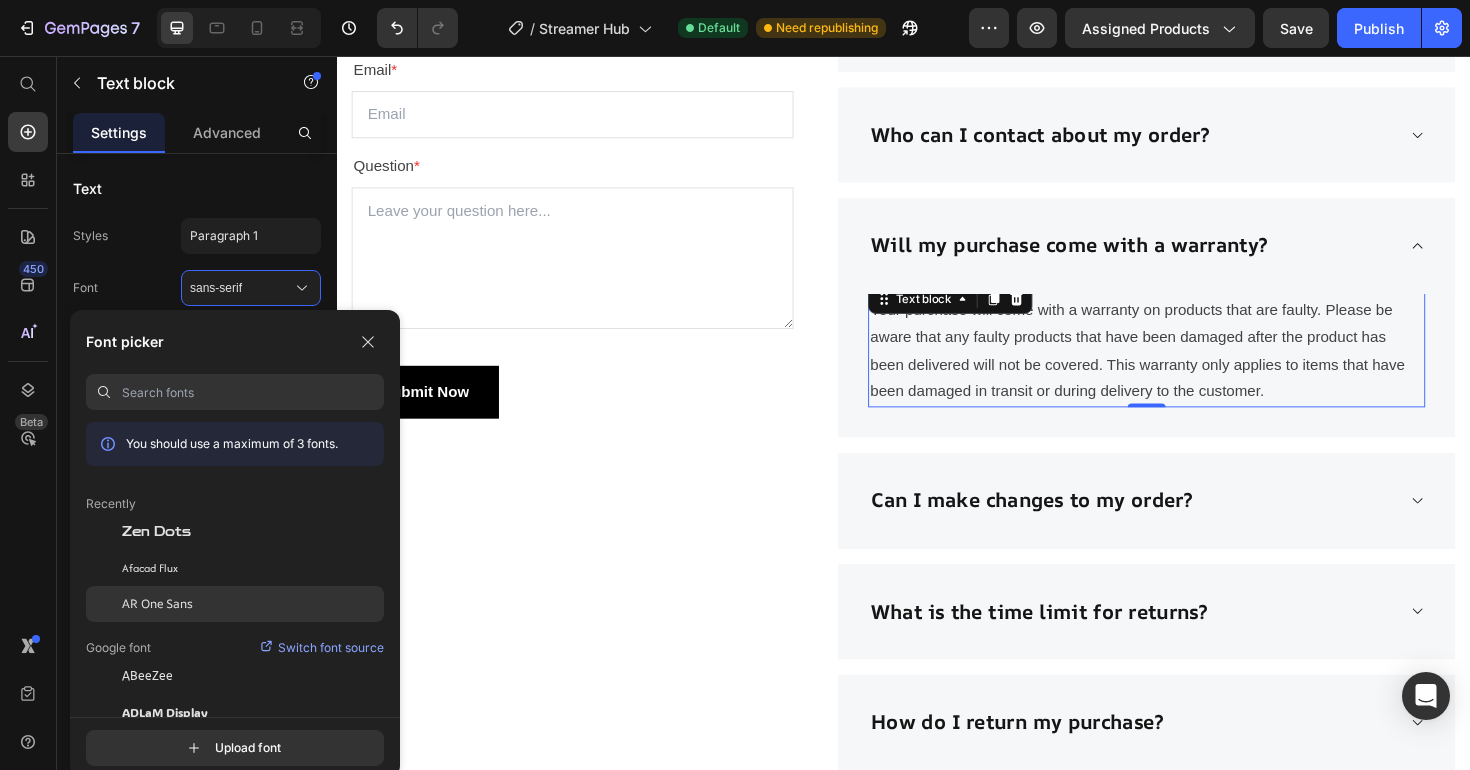 click on "AR One Sans" 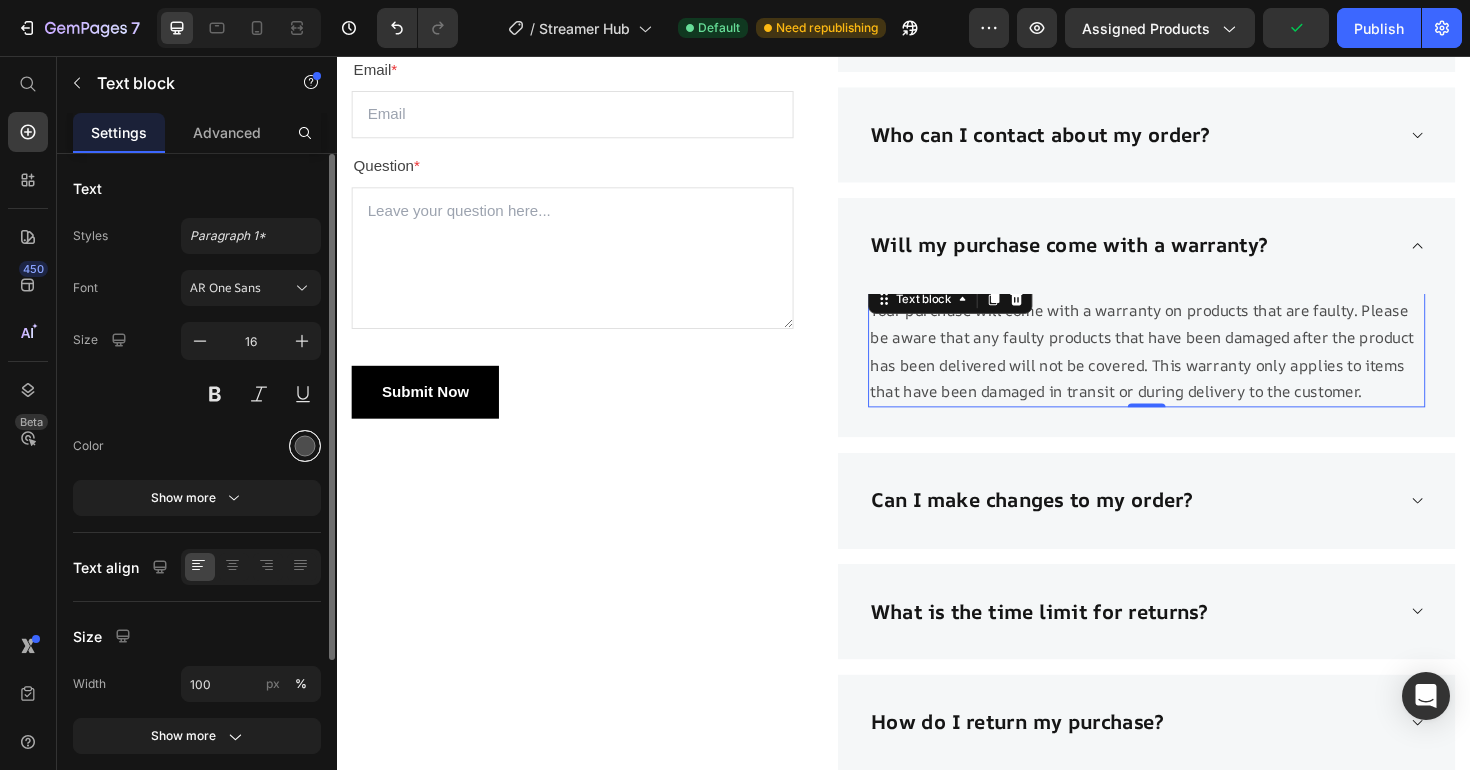 click at bounding box center [305, 446] 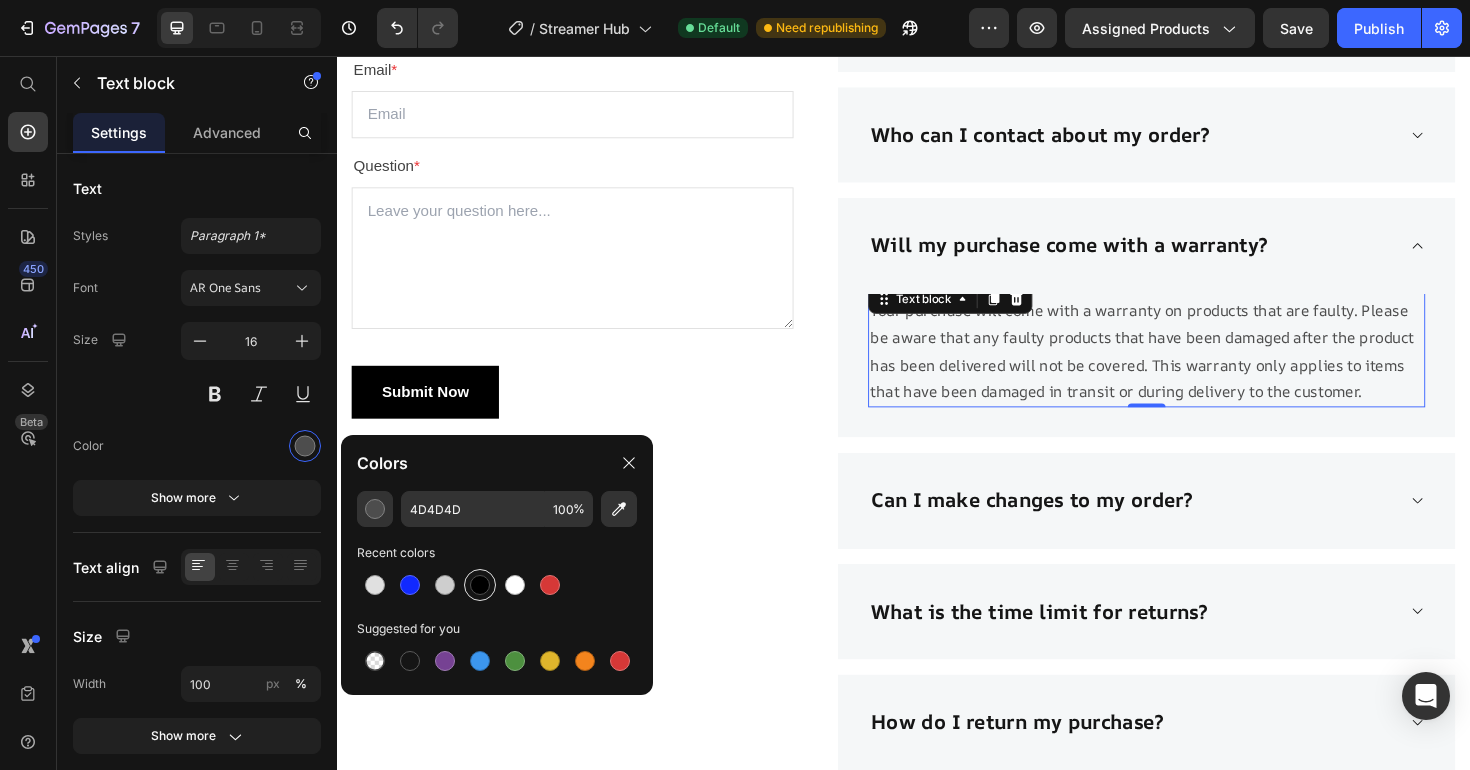 click at bounding box center (480, 585) 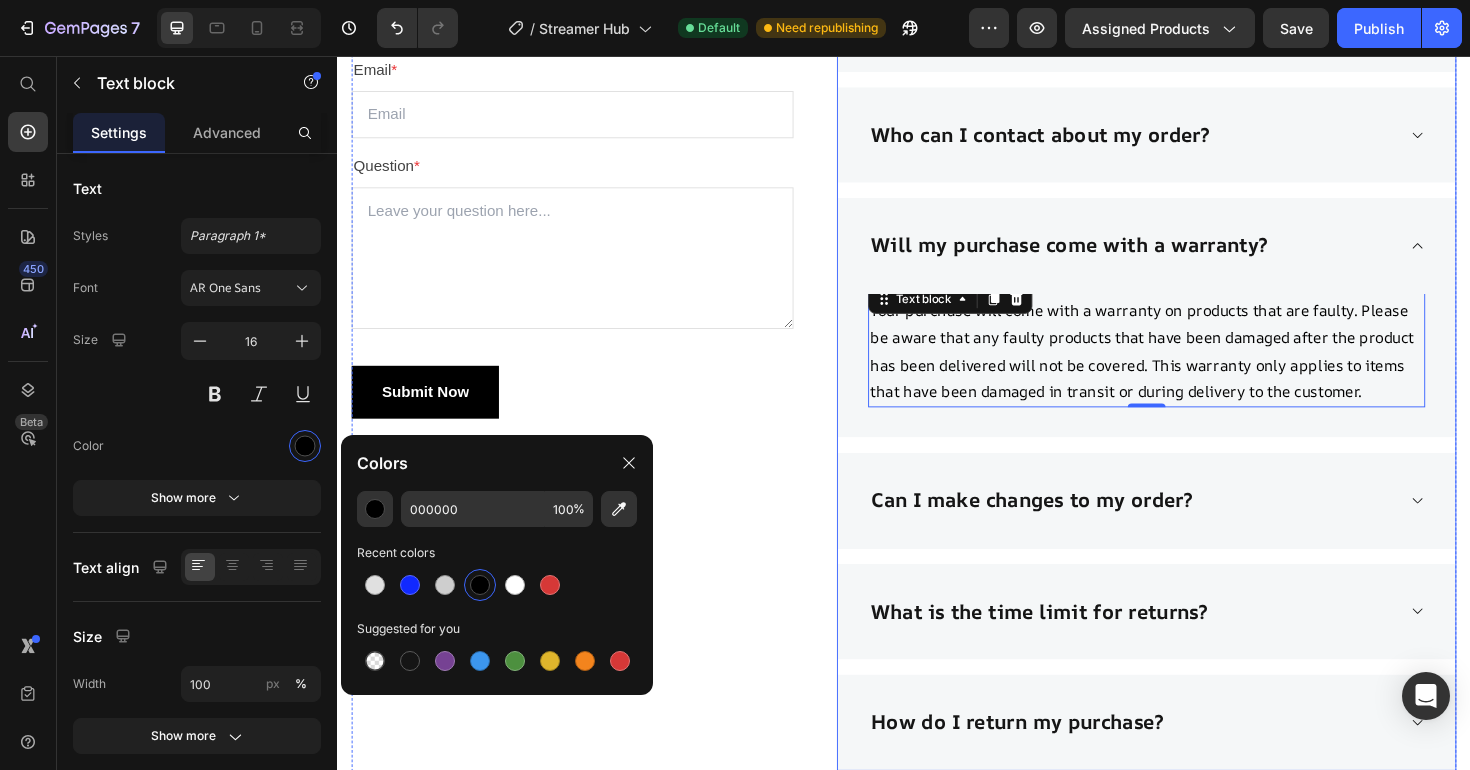 click on "Will my purchase come with a warranty?" at bounding box center [1194, 257] 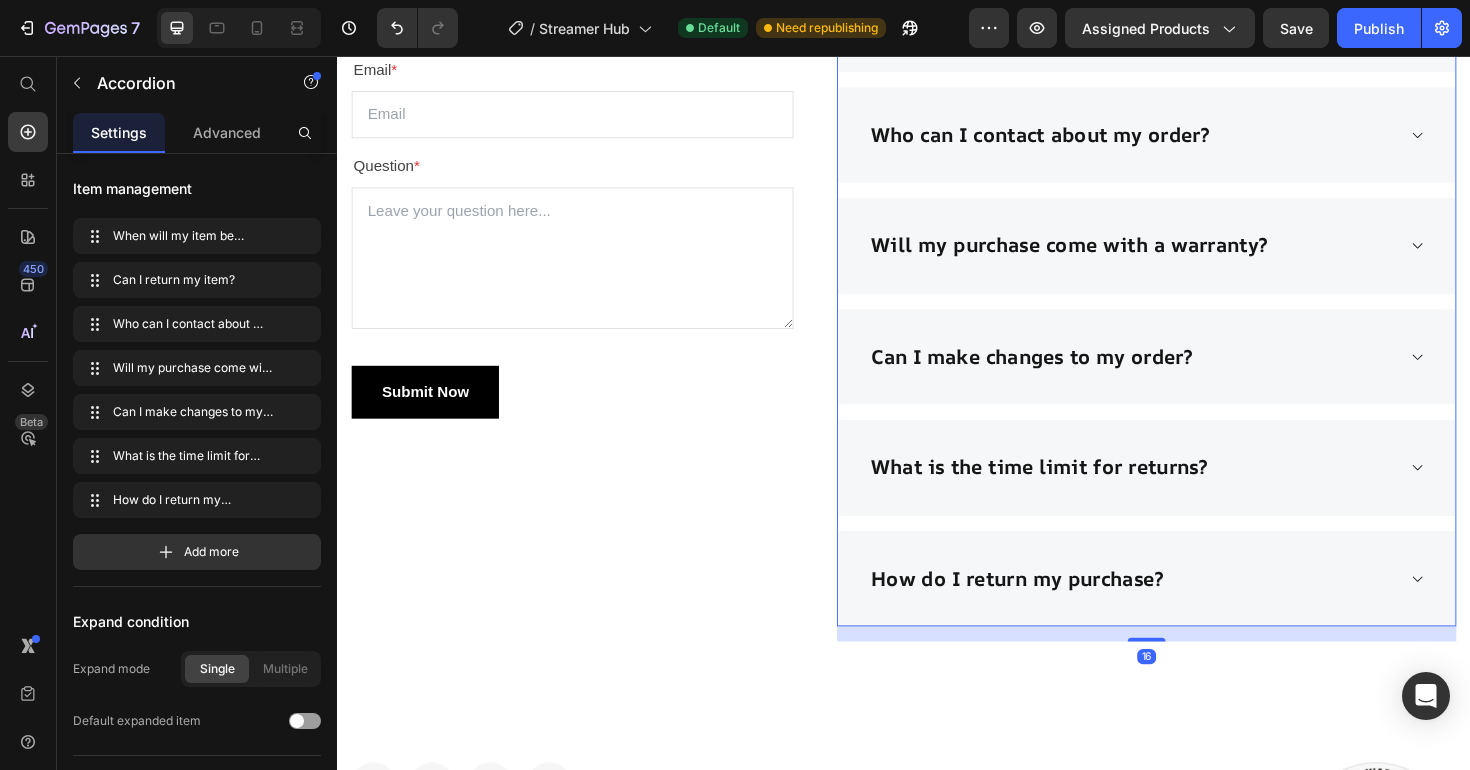 click on "Who can I contact about my order?" at bounding box center [1194, 140] 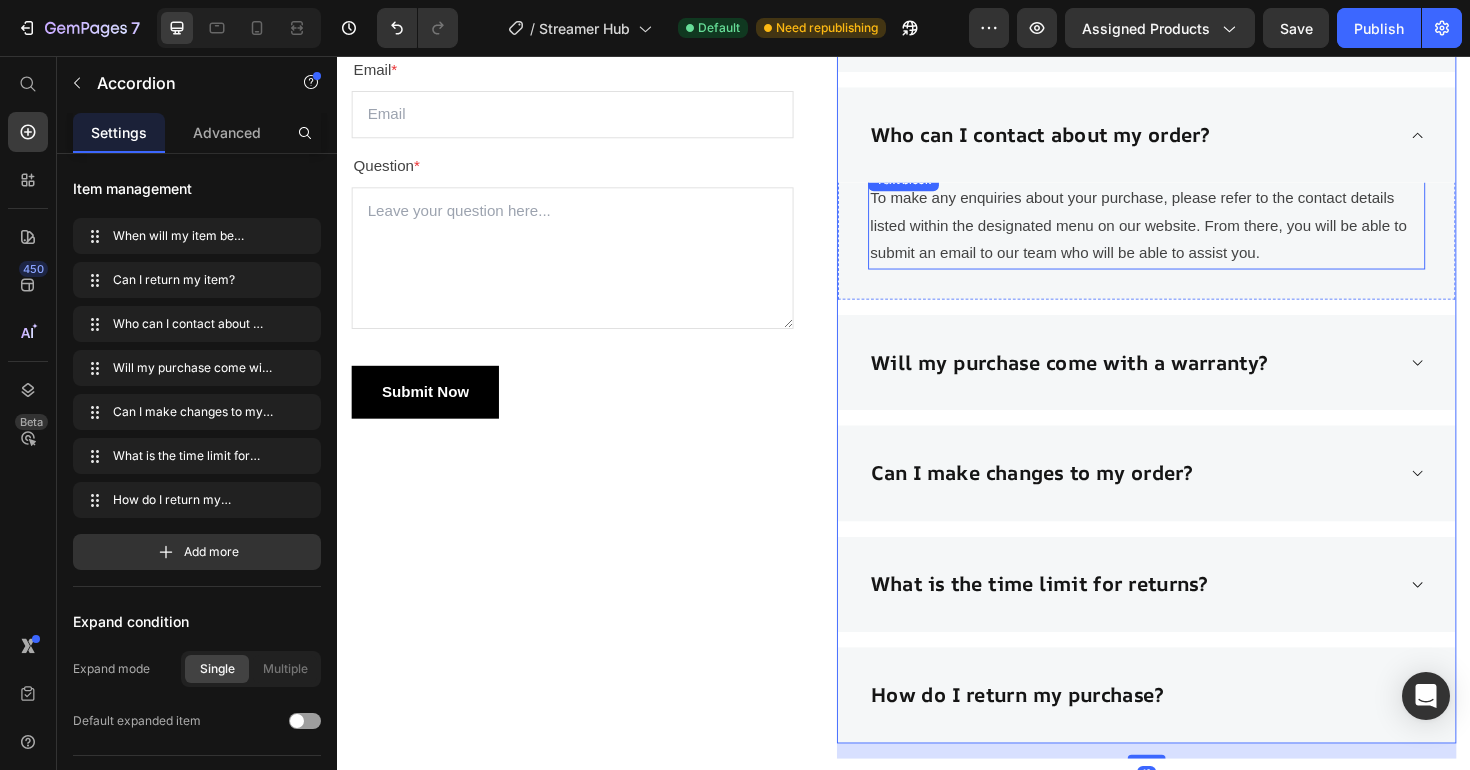 click on "To make any enquiries about your purchase, please refer to the contact details listed within the designated menu on our website. From there, you will be able to submit an email to our team who will be able to assist you." at bounding box center (1194, 236) 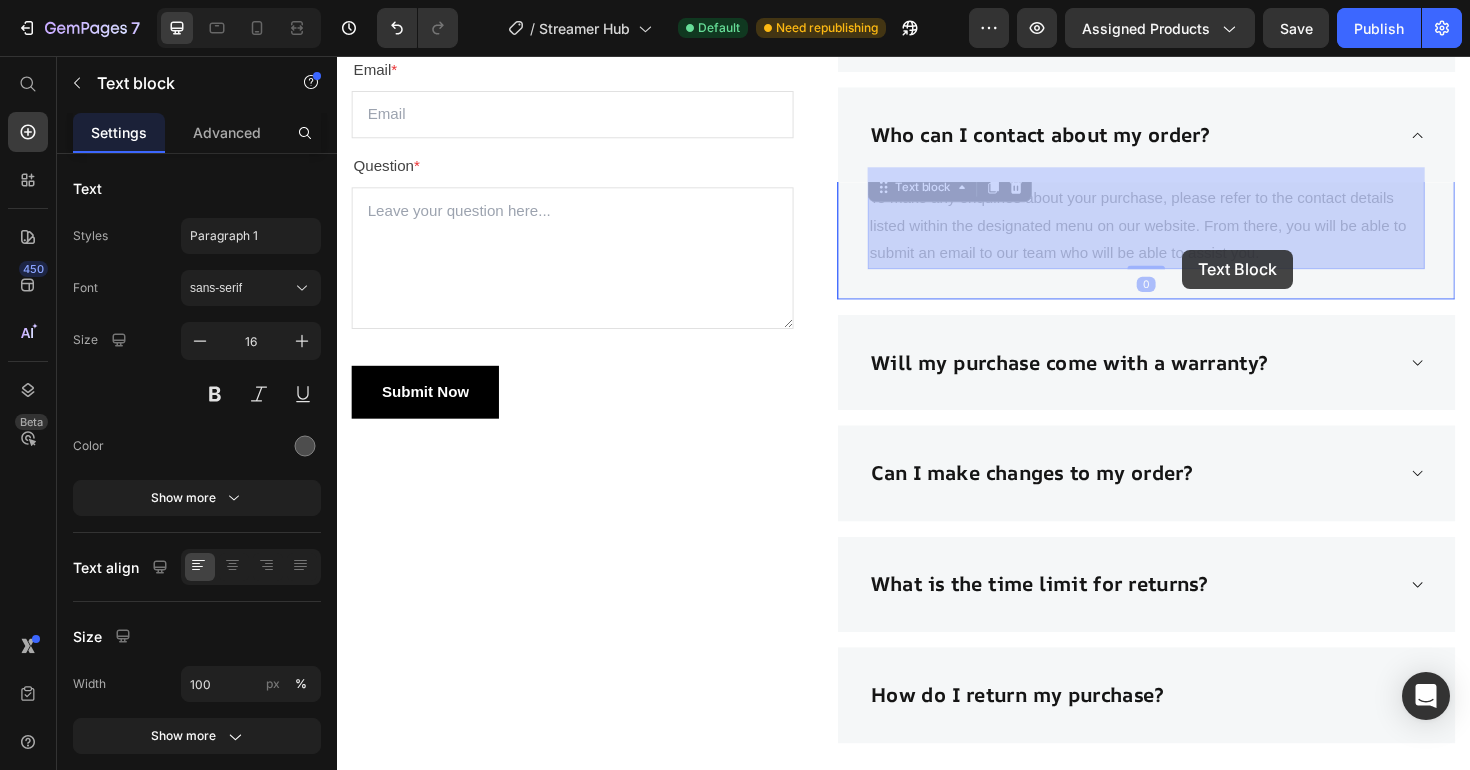 drag, startPoint x: 1315, startPoint y: 266, endPoint x: 1232, endPoint y: 261, distance: 83.15047 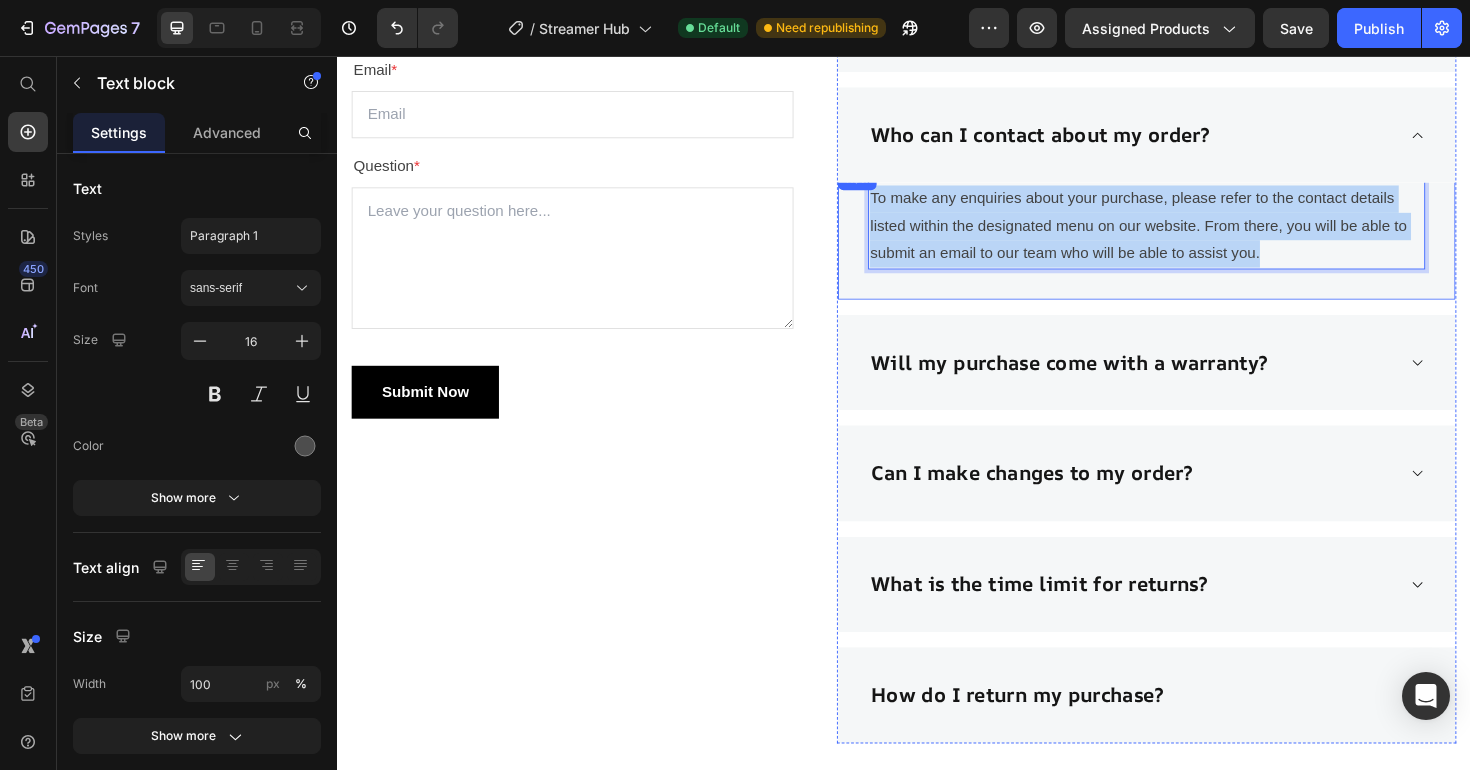 drag, startPoint x: 1321, startPoint y: 265, endPoint x: 895, endPoint y: 193, distance: 432.04166 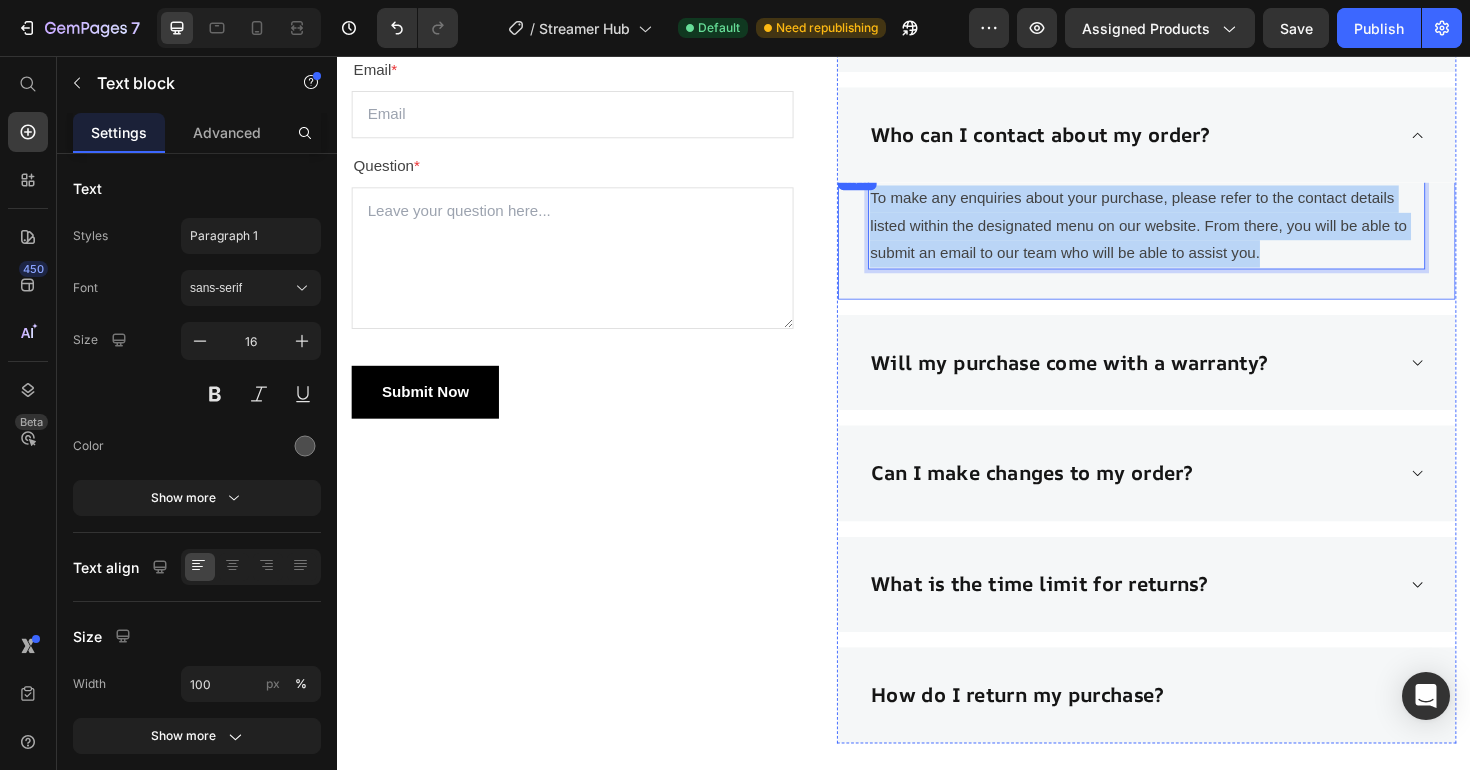 click on "To make any enquiries about your purchase, please refer to the contact details listed within the designated menu on our website. From there, you will be able to submit an email to our team who will be able to assist you. Text block   0 Row" at bounding box center [1194, 243] 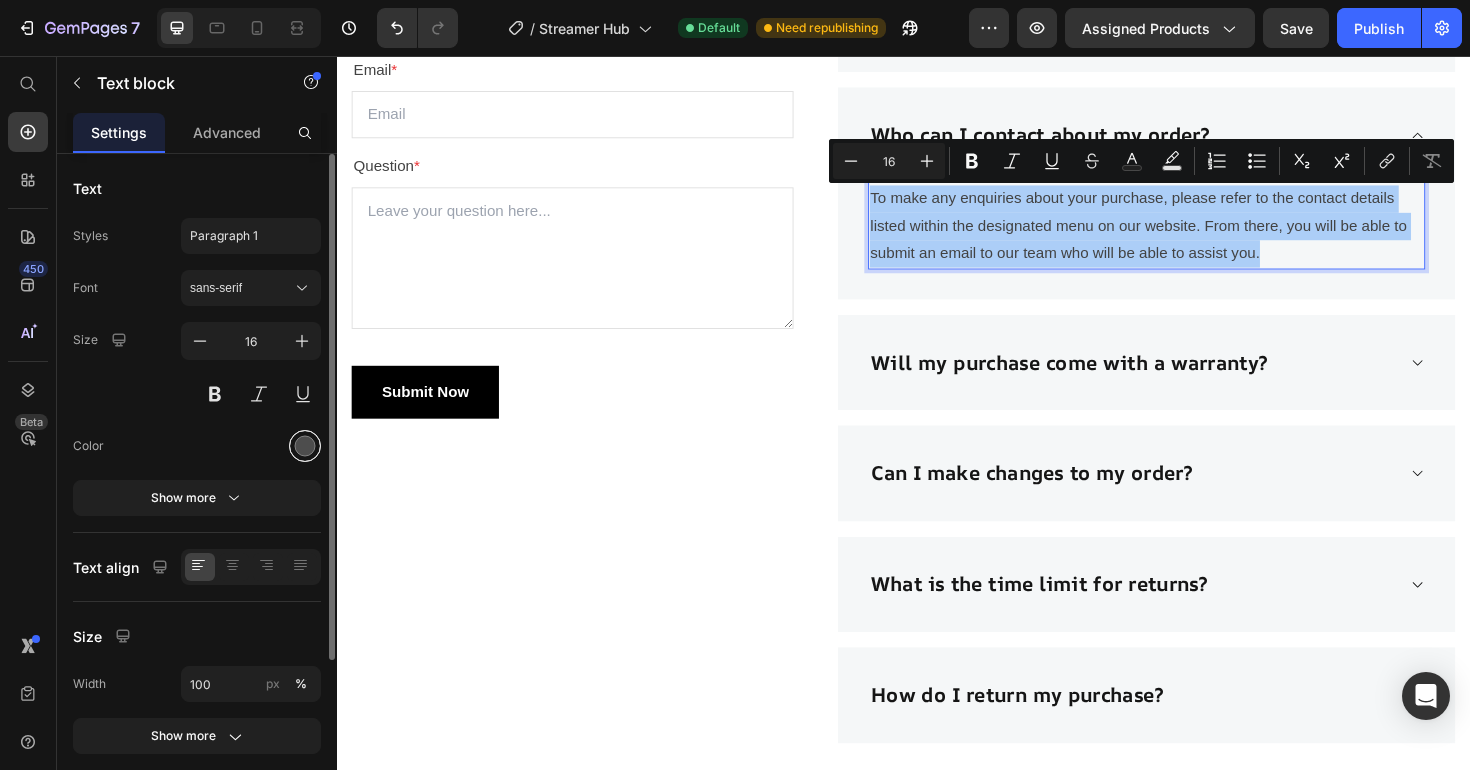 click at bounding box center [305, 446] 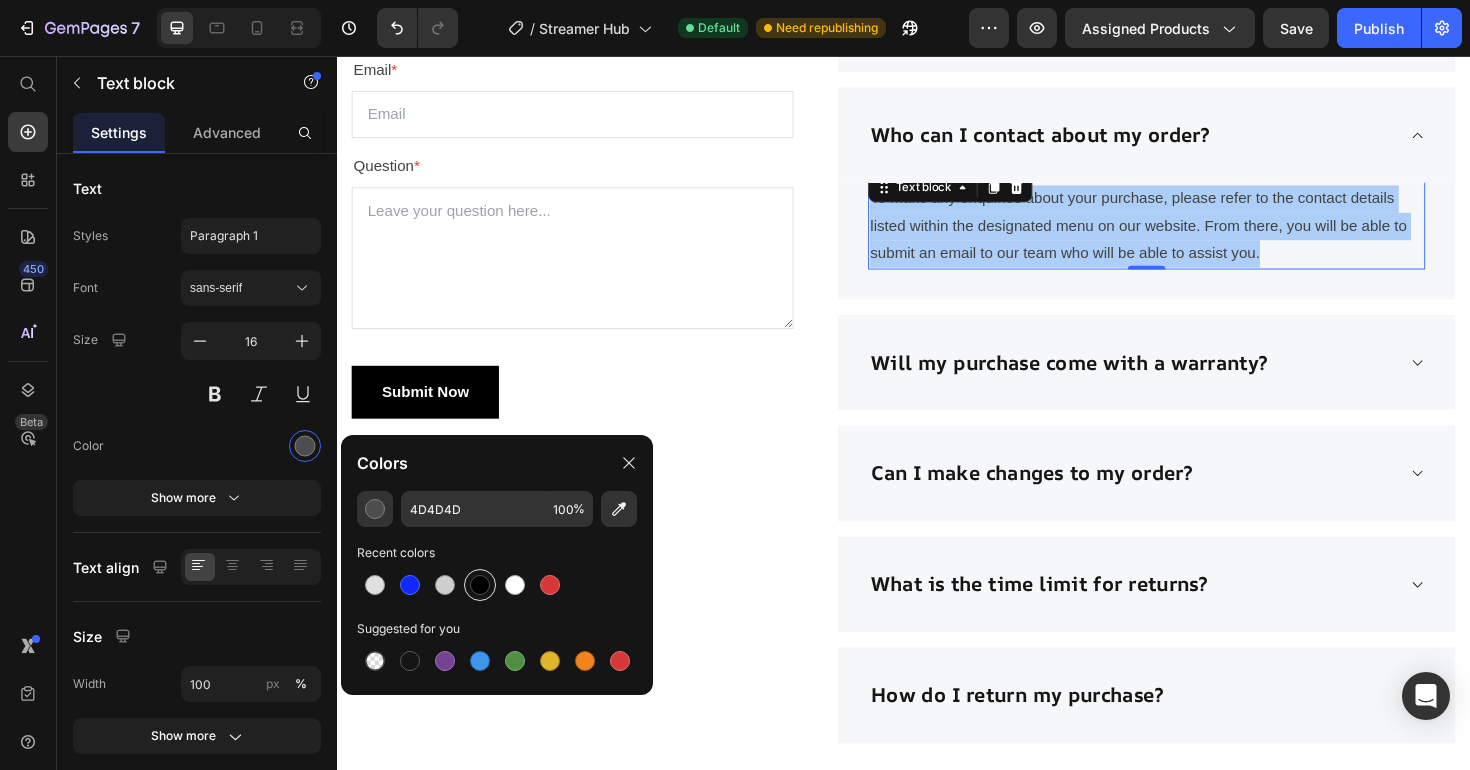 click at bounding box center [480, 585] 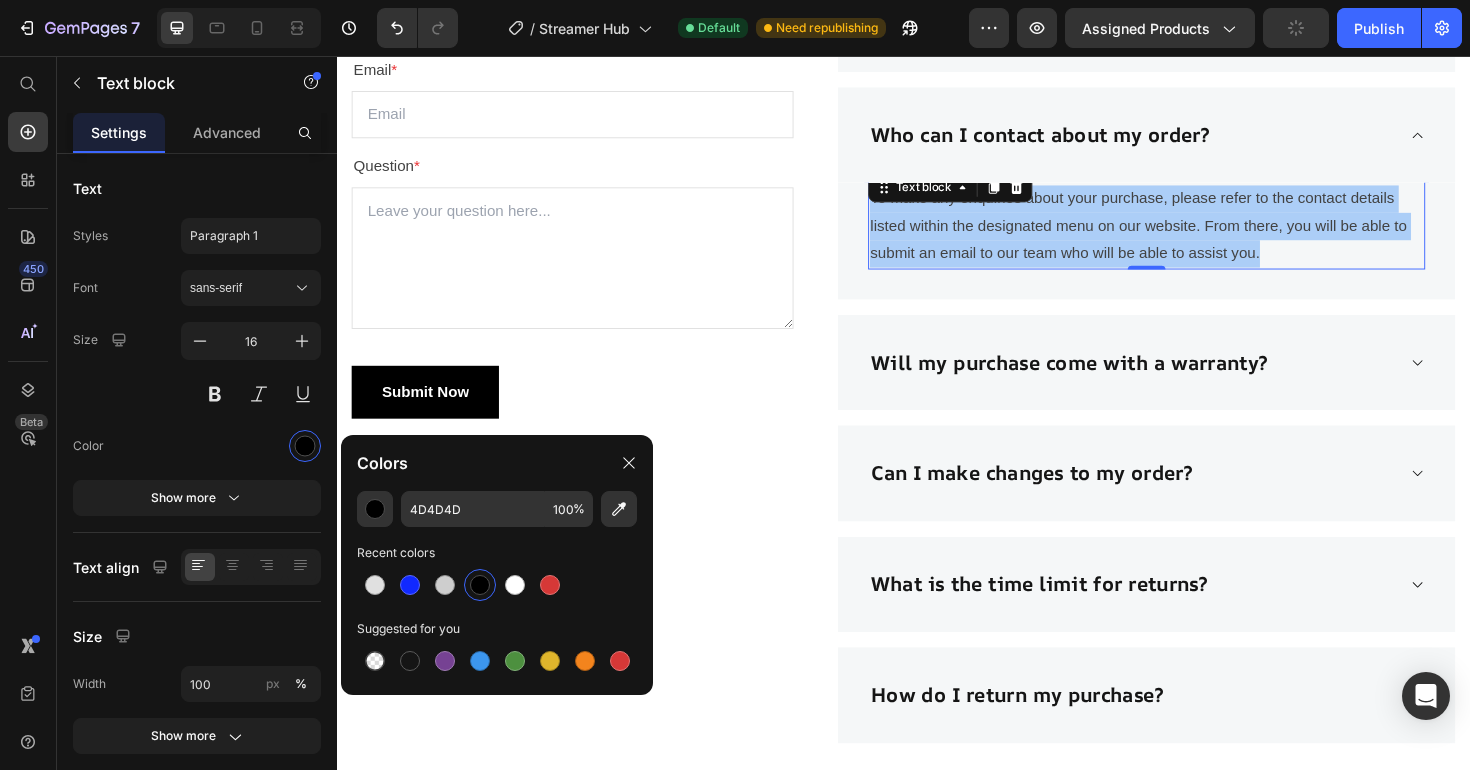 type on "000000" 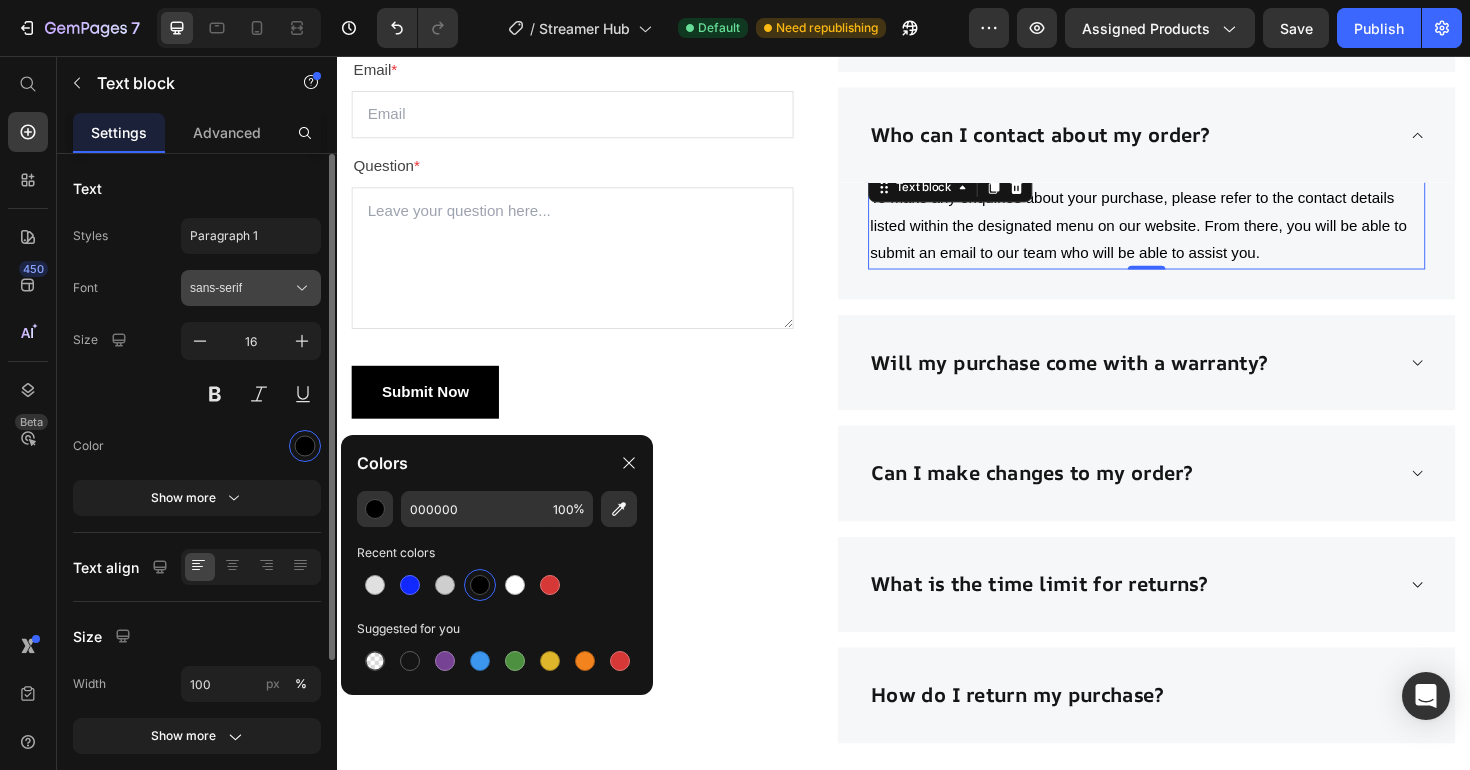 click on "sans-serif" at bounding box center [251, 288] 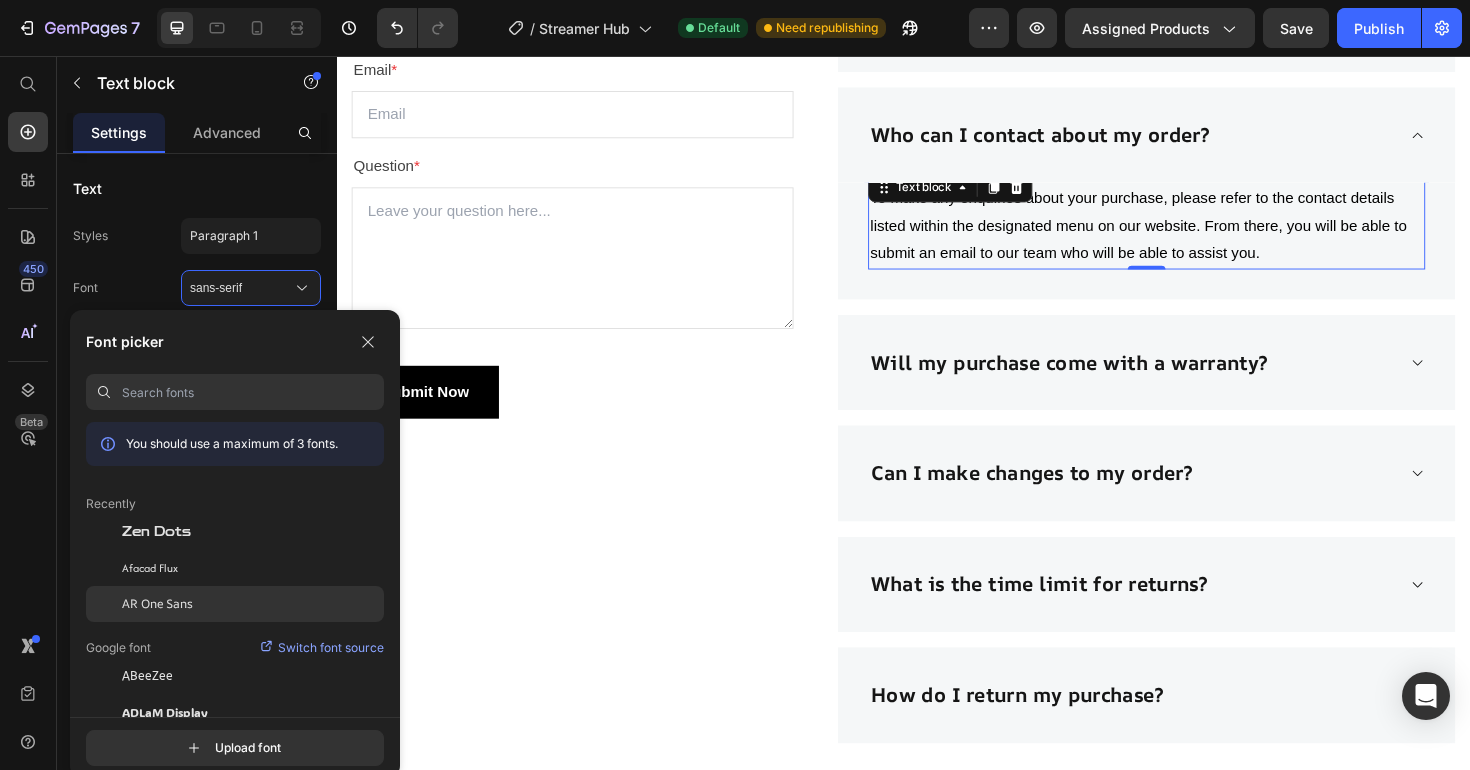 click on "AR One Sans" at bounding box center (157, 604) 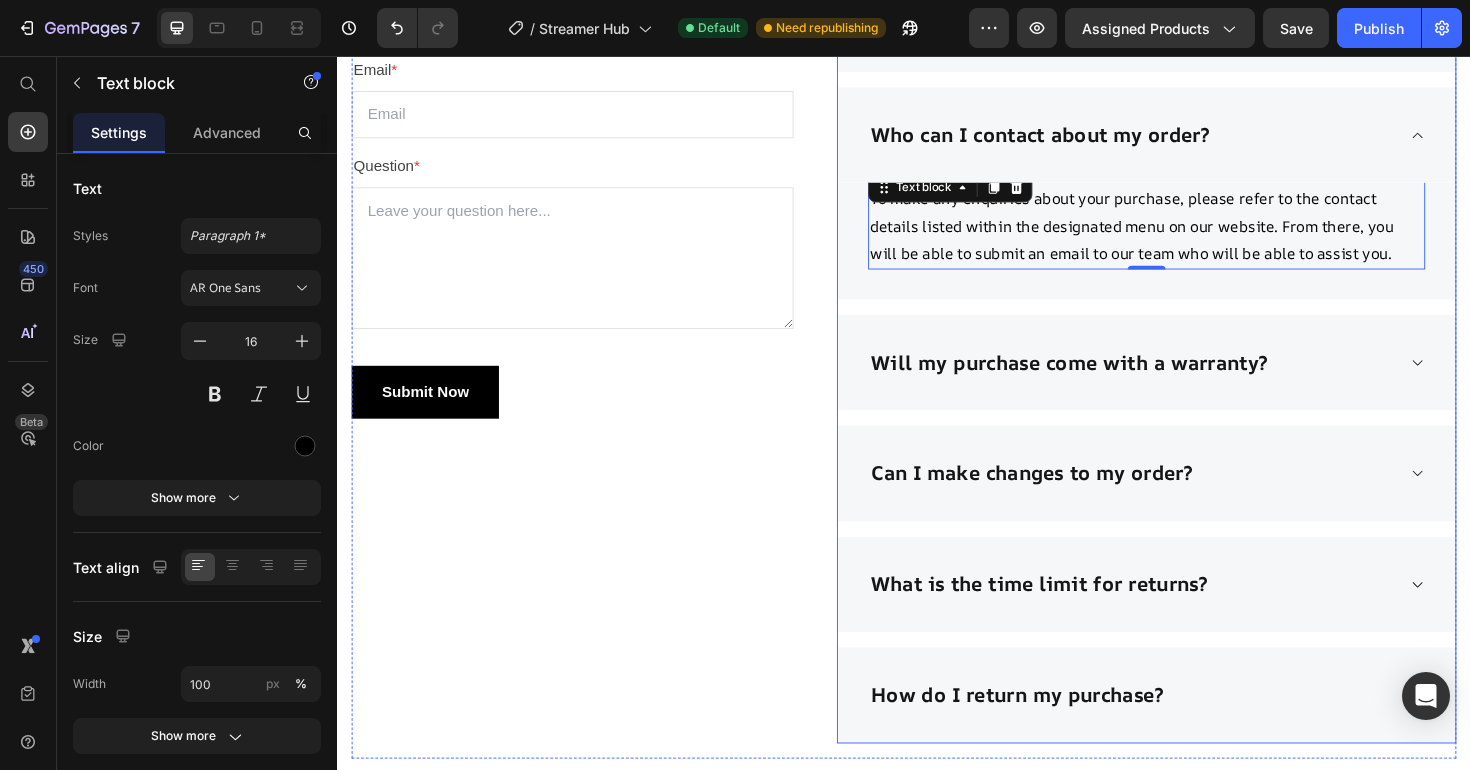 click on "Who can I contact about my order?" at bounding box center [1194, 140] 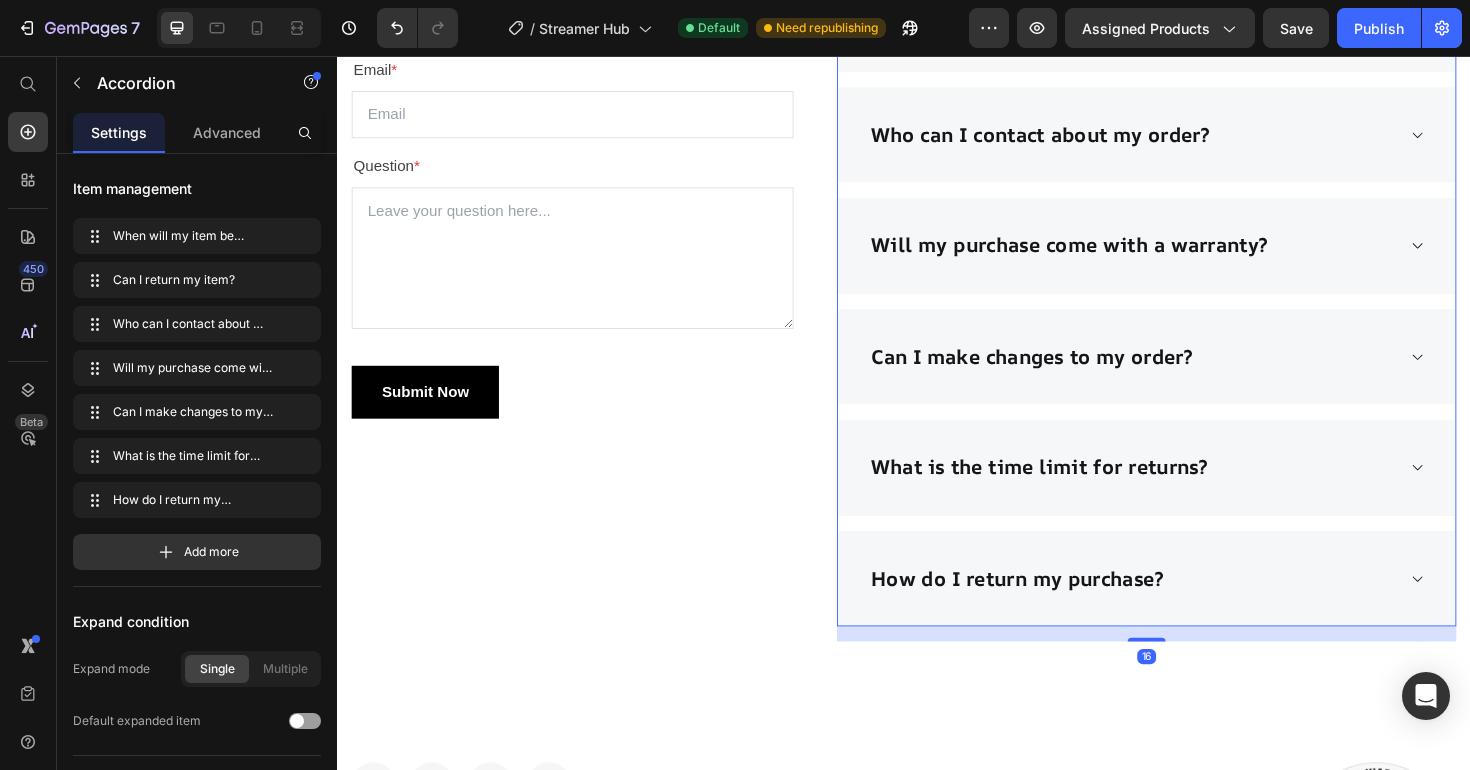 scroll, scrollTop: 4400, scrollLeft: 0, axis: vertical 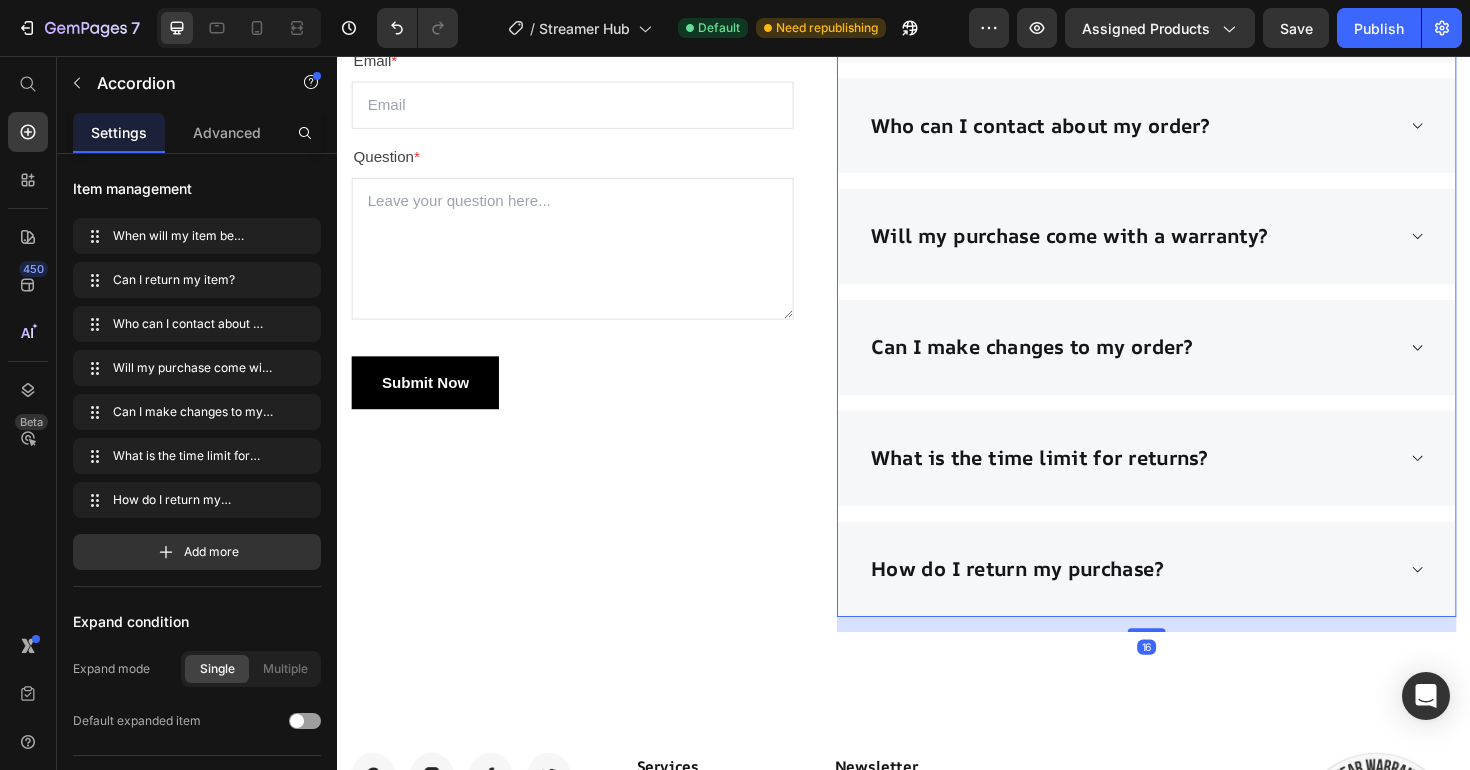 click 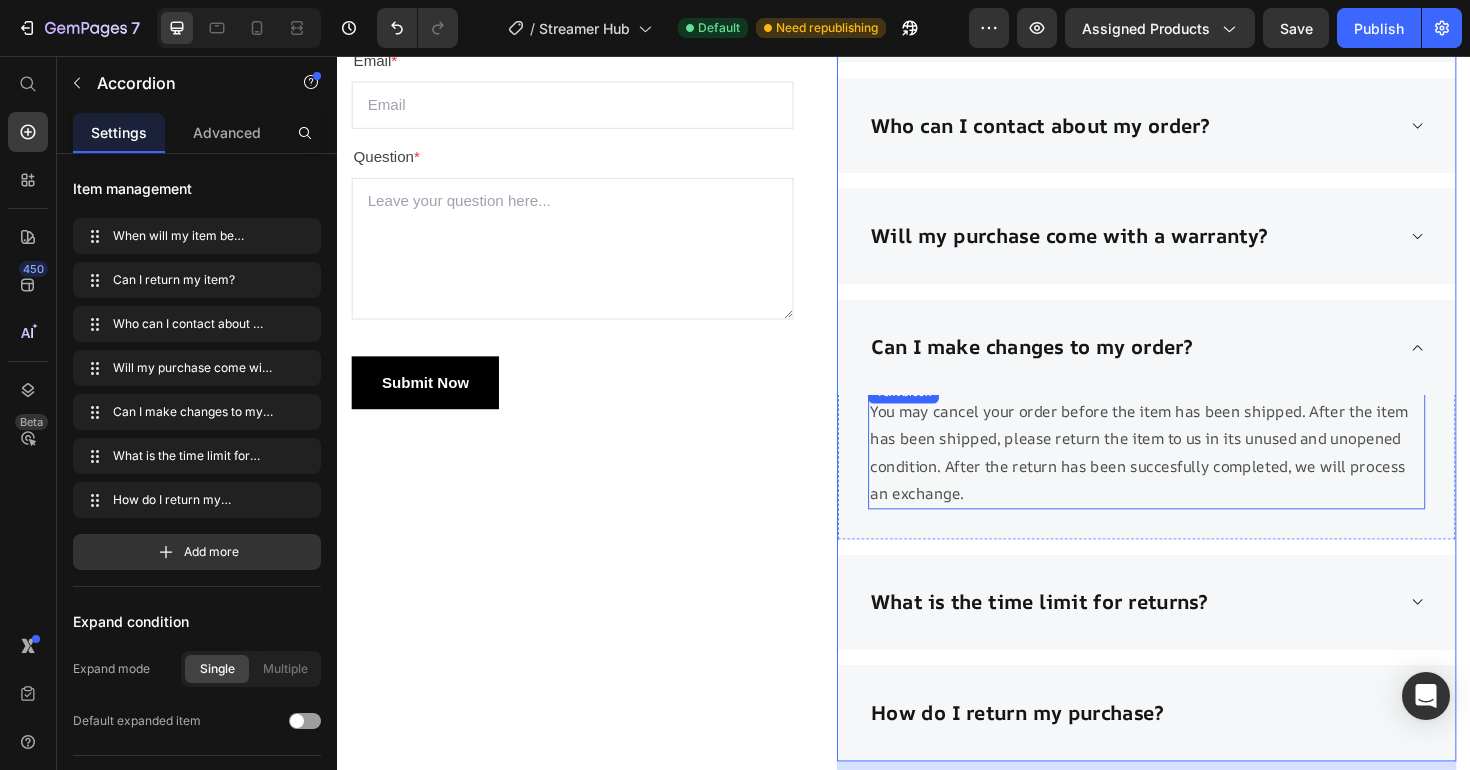 click on "You may cancel your order before the item has been shipped. After the item has been shipped, please return the item to us in its unused and unopened condition. After the return has been succesfully completed, we will process an exchange." at bounding box center (1194, 475) 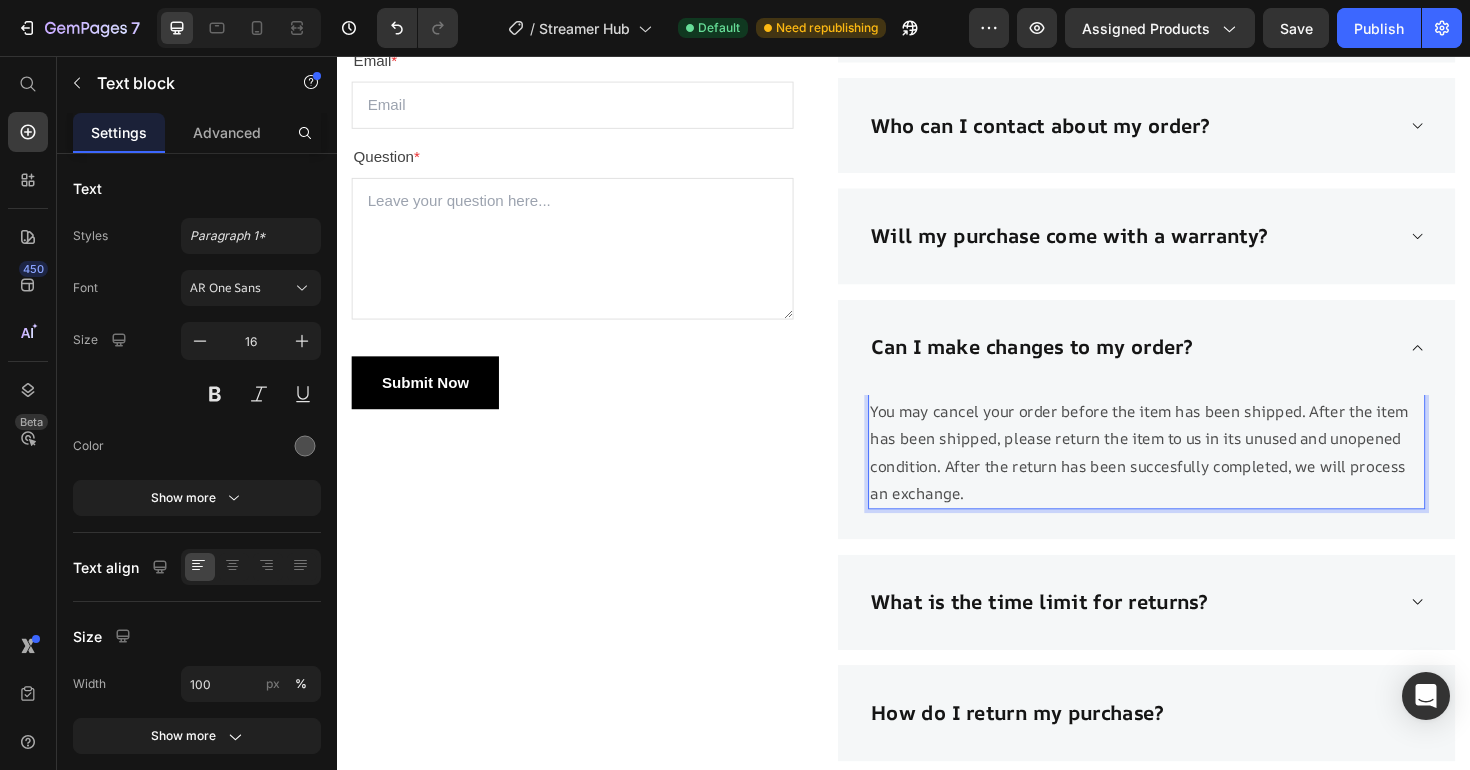 click on "You may cancel your order before the item has been shipped. After the item has been shipped, please return the item to us in its unused and unopened condition. After the return has been succesfully completed, we will process an exchange." at bounding box center [1194, 475] 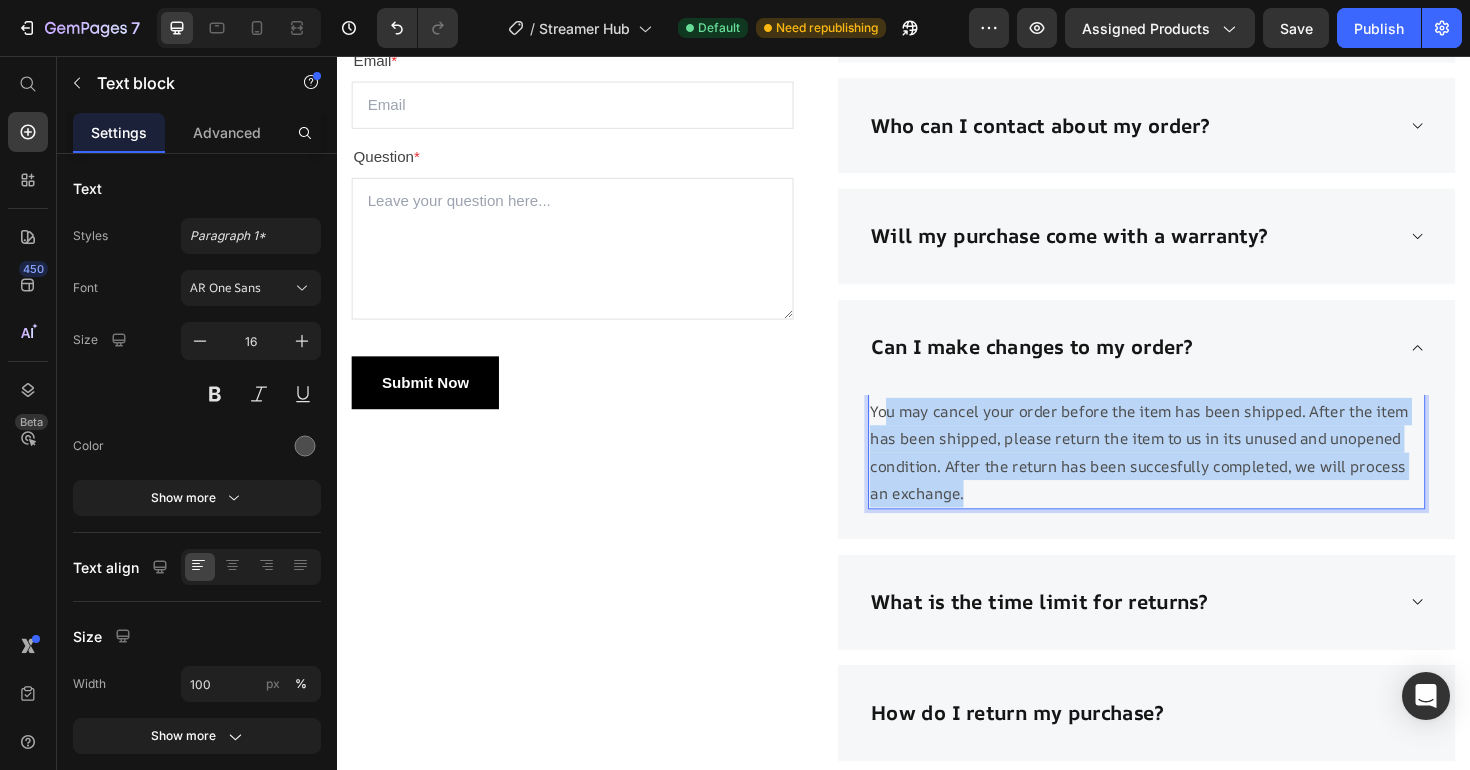 drag, startPoint x: 996, startPoint y: 516, endPoint x: 902, endPoint y: 421, distance: 133.64505 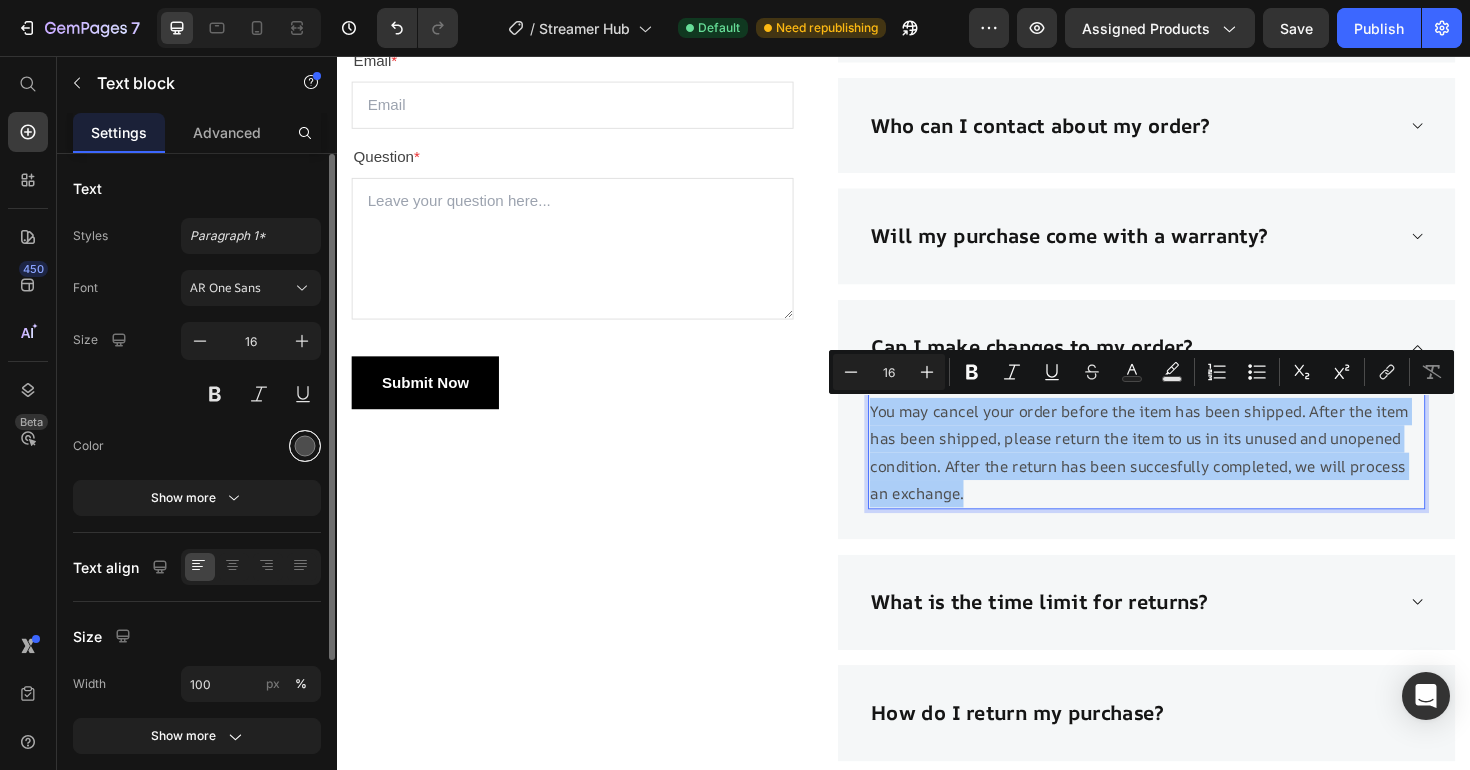 click at bounding box center [305, 446] 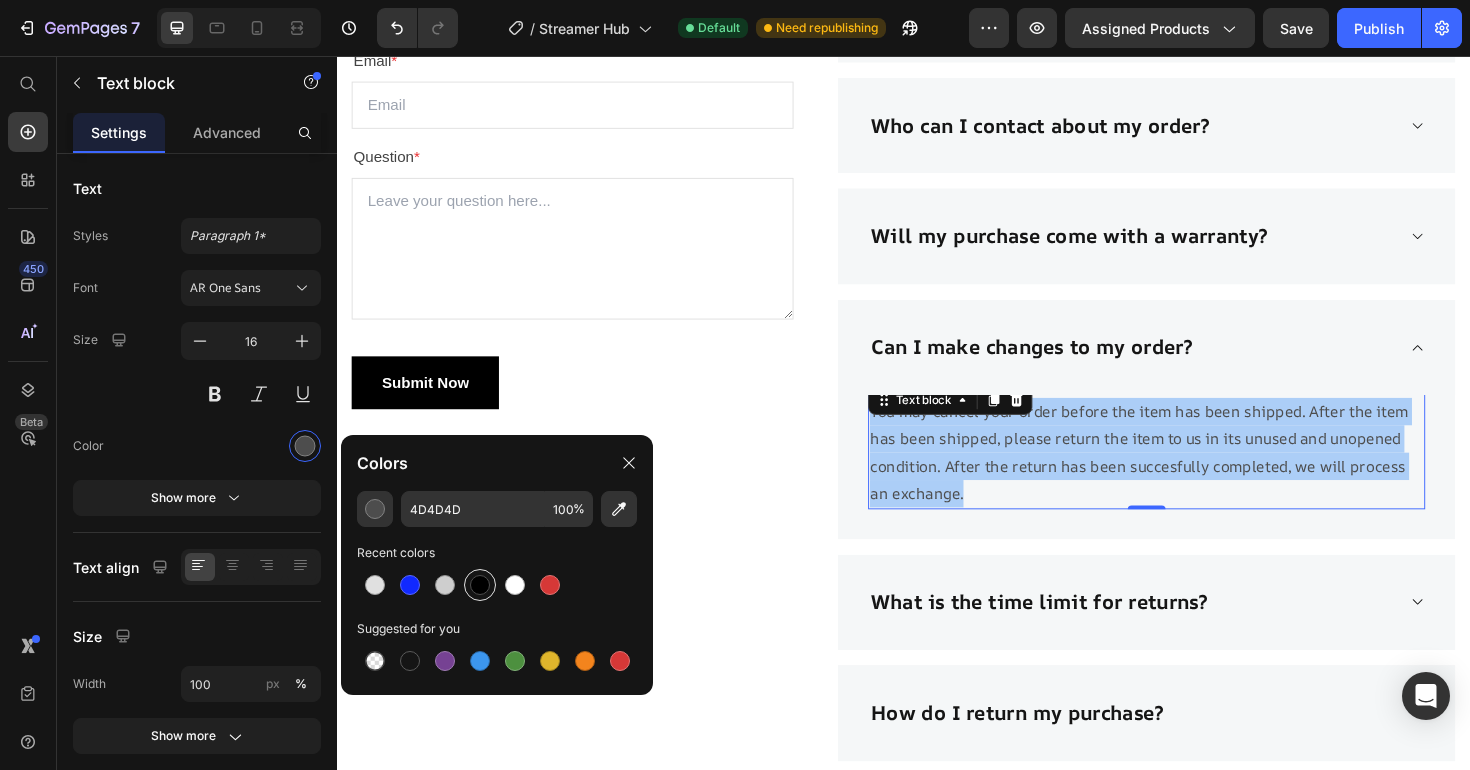 click at bounding box center (480, 585) 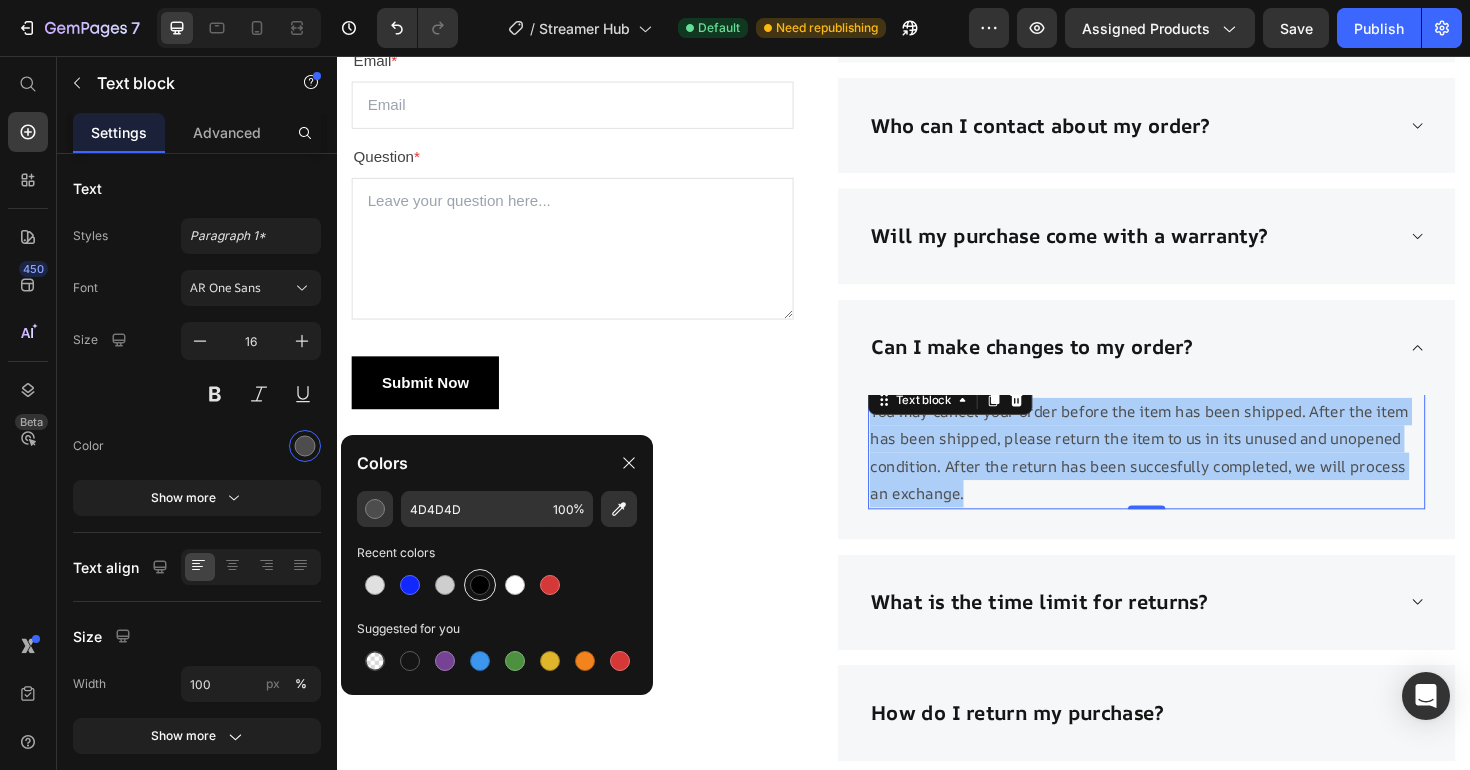 type on "000000" 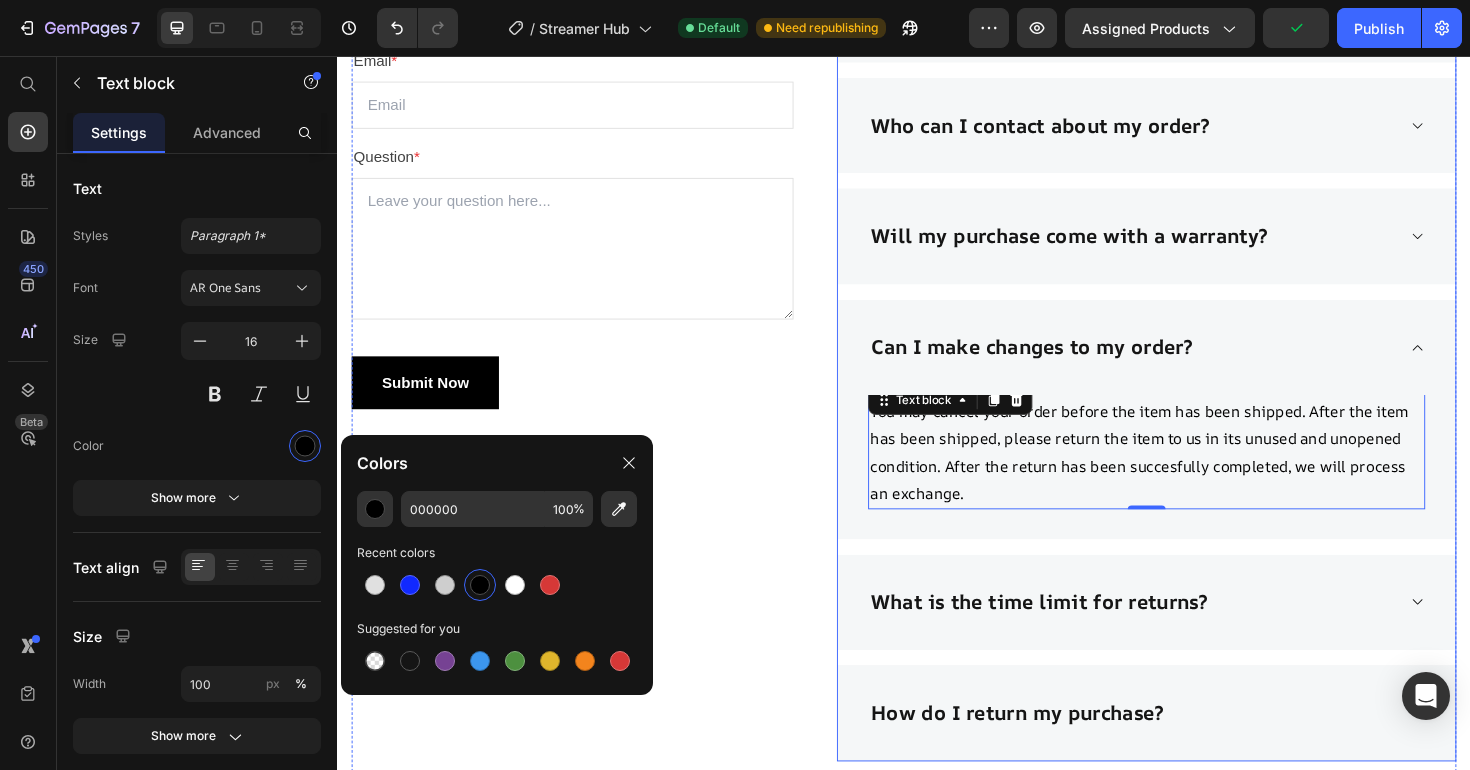 click on "Can I make changes to my order?" at bounding box center (1194, 365) 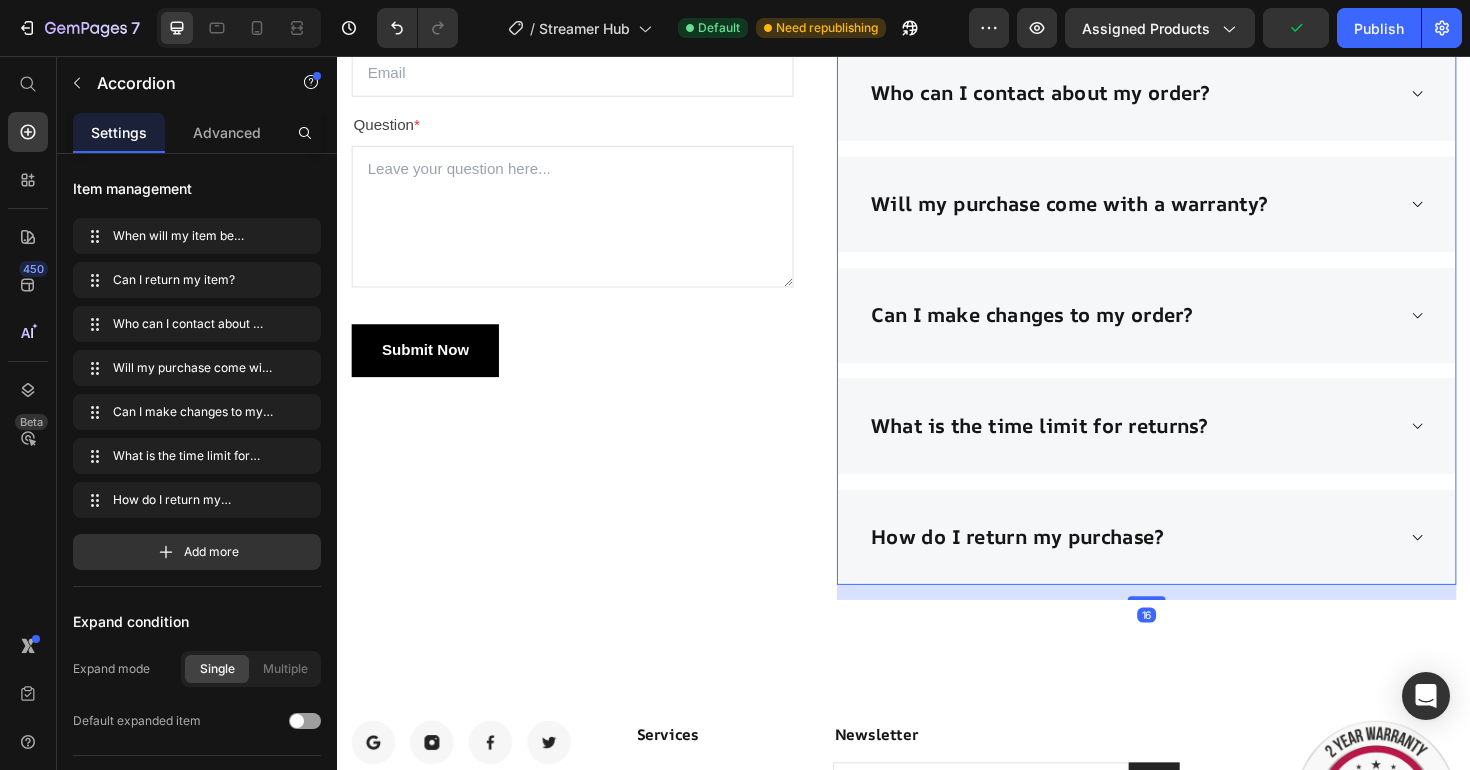 scroll, scrollTop: 4446, scrollLeft: 0, axis: vertical 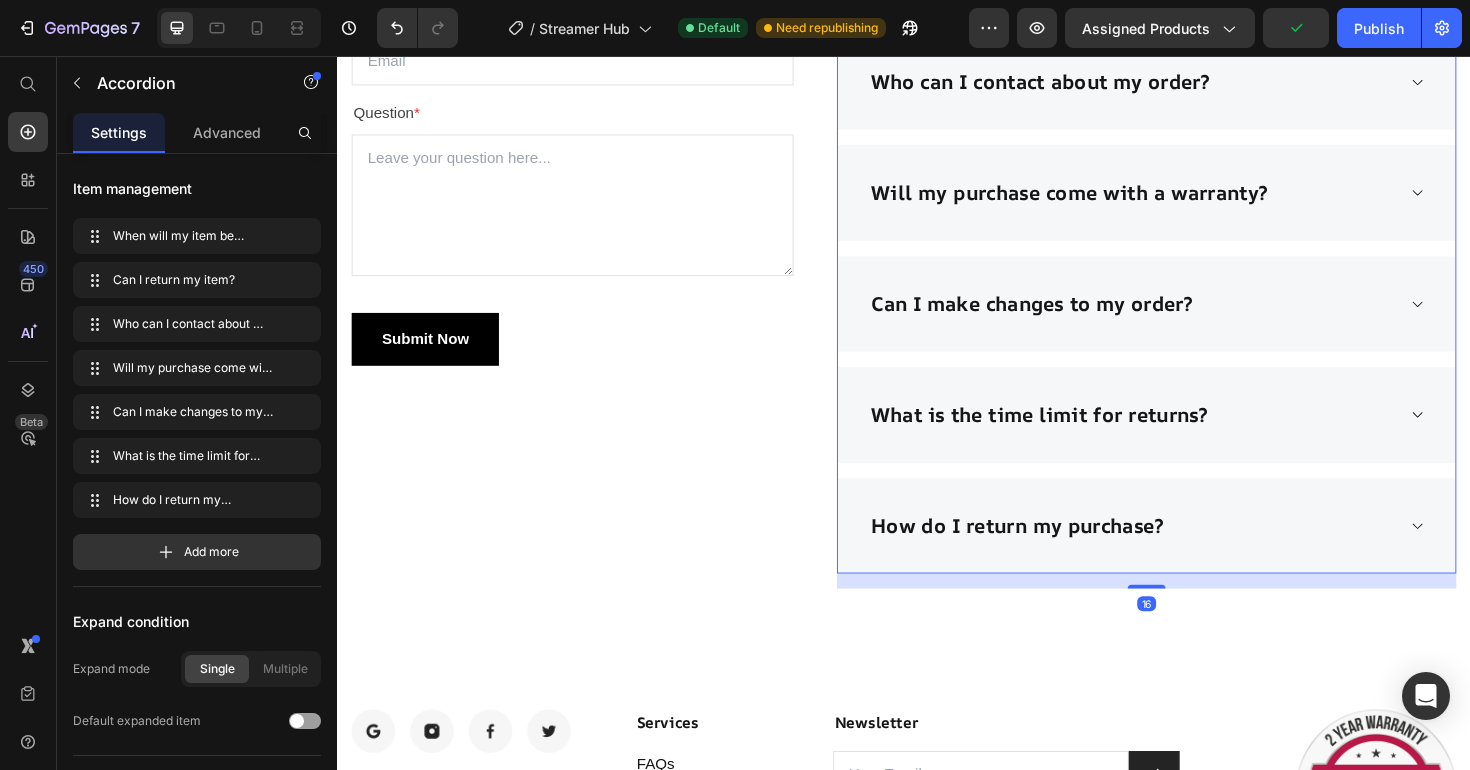 click 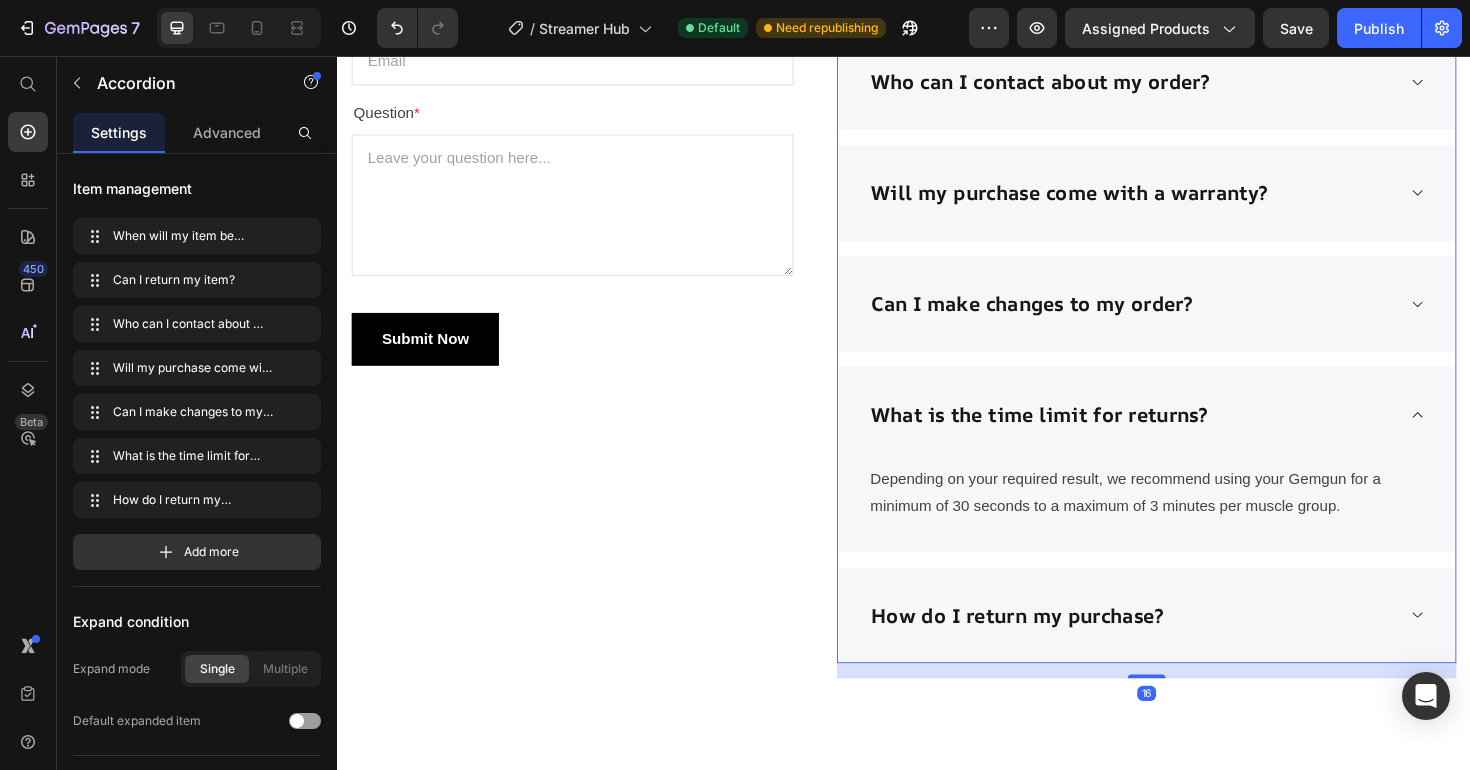 scroll, scrollTop: 4451, scrollLeft: 0, axis: vertical 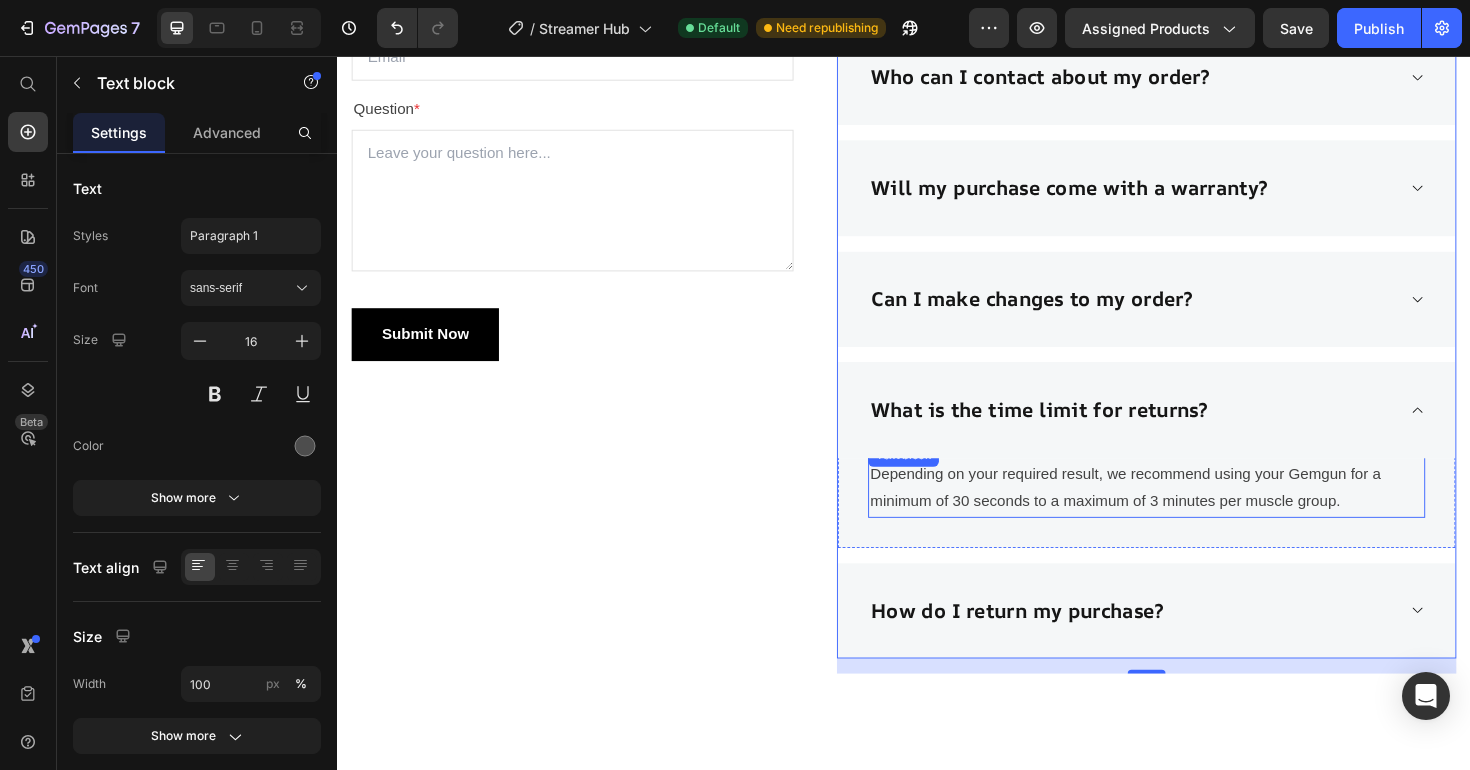 click on "Depending on your required result, we recommend using your Gemgun for a minimum of 30 seconds to a maximum of 3 minutes per muscle group." at bounding box center [1194, 514] 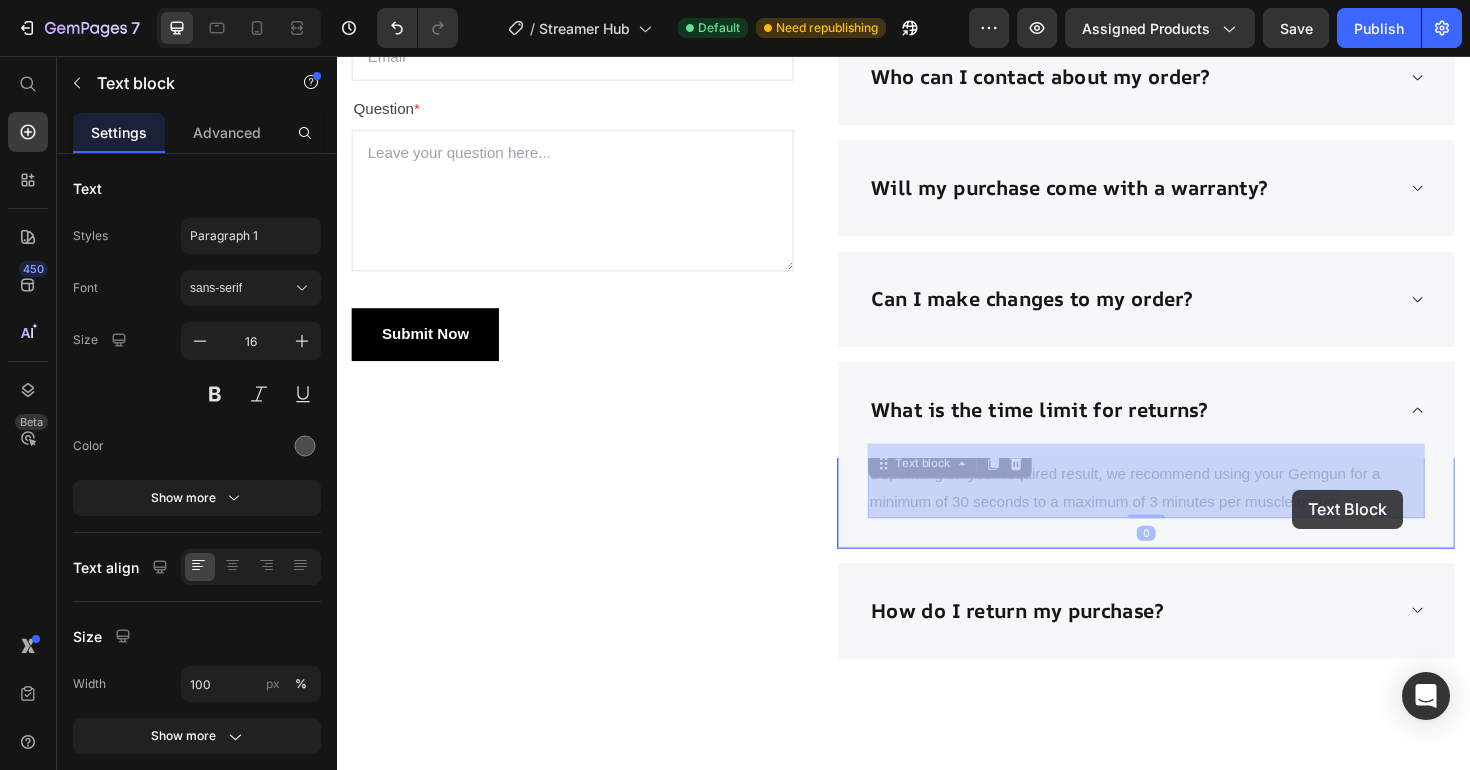drag, startPoint x: 1405, startPoint y: 529, endPoint x: 1383, endPoint y: 518, distance: 24.596748 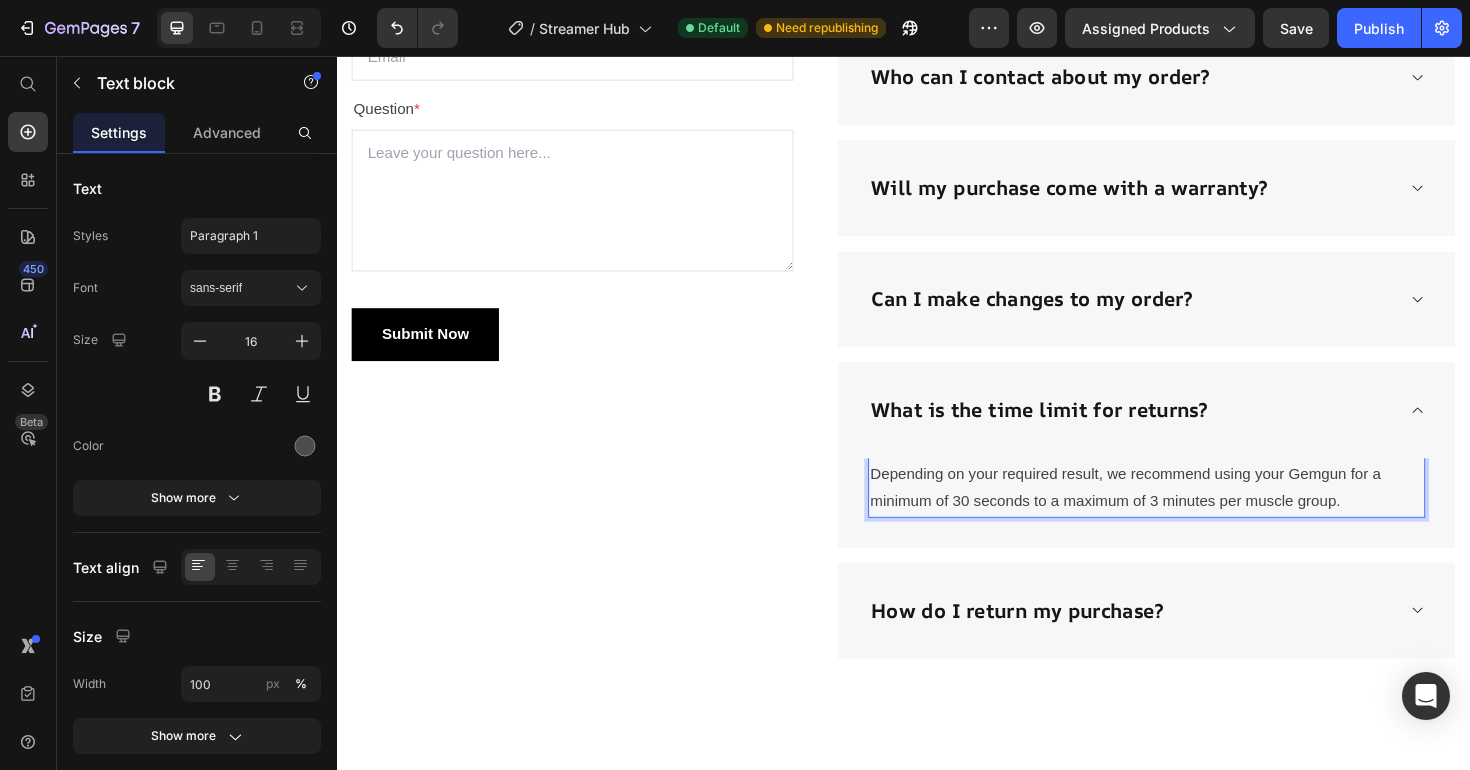 click on "Depending on your required result, we recommend using your Gemgun for a minimum of 30 seconds to a maximum of 3 minutes per muscle group." at bounding box center (1194, 514) 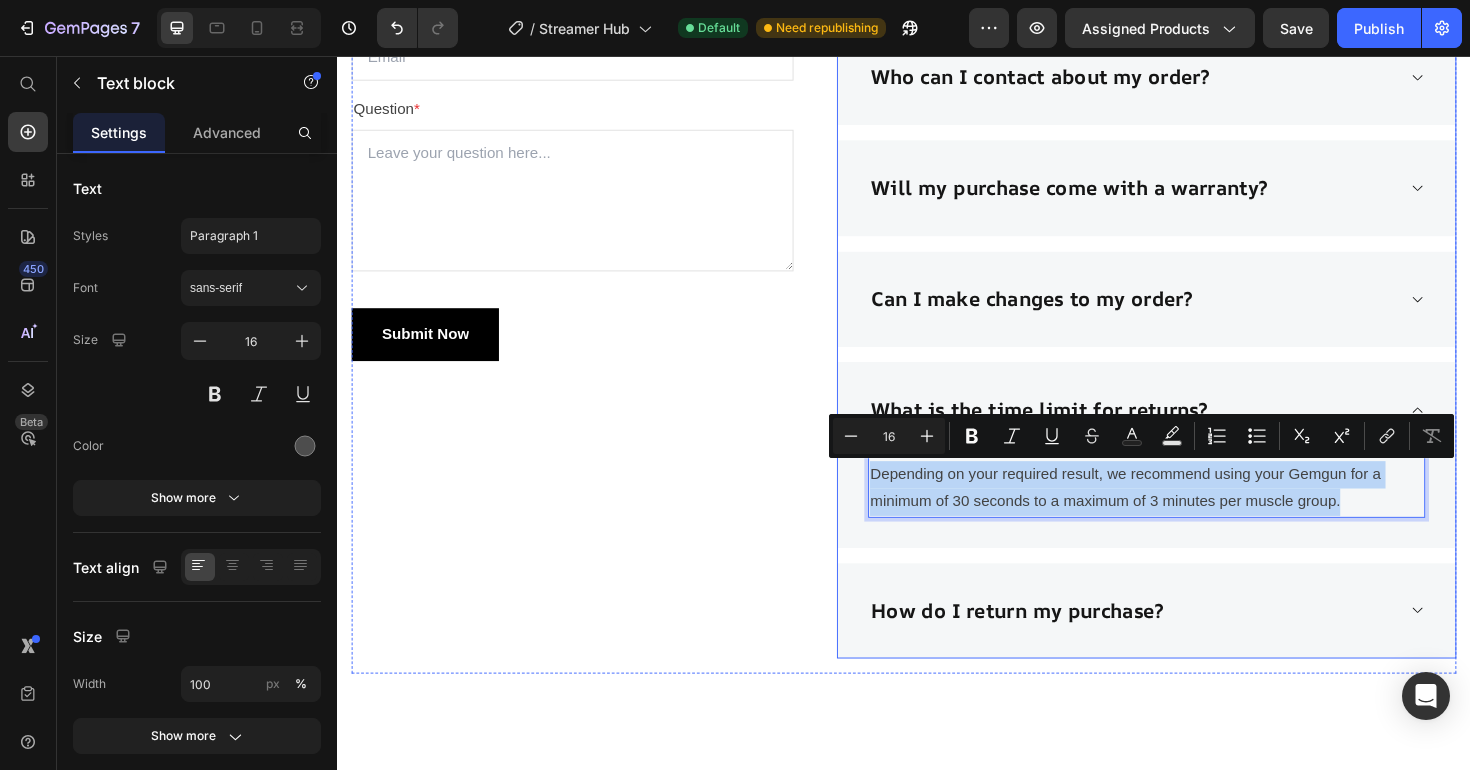 drag, startPoint x: 1403, startPoint y: 526, endPoint x: 915, endPoint y: 484, distance: 489.80405 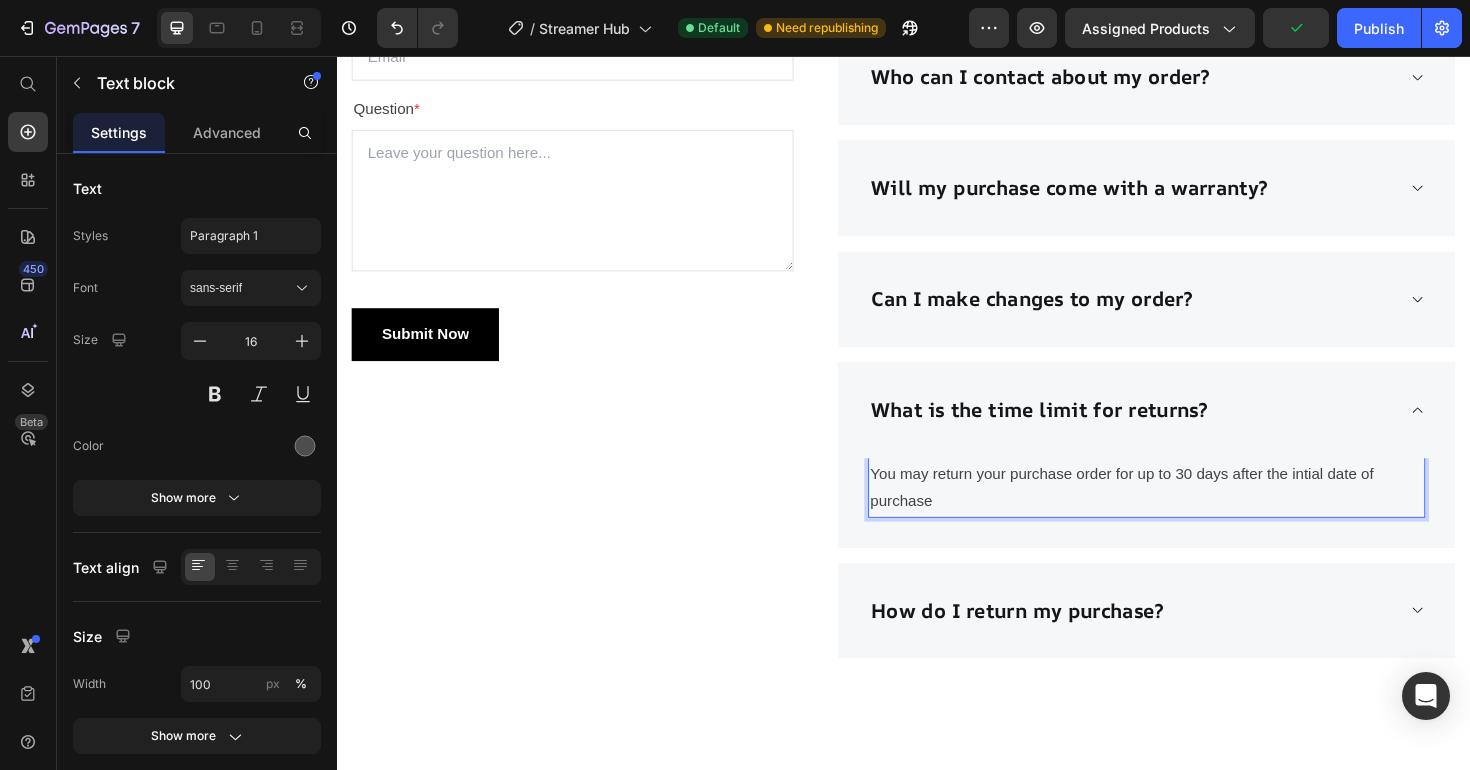 click on "You may return your purchase order for up to 30 days after the intial date of purchase" at bounding box center [1194, 514] 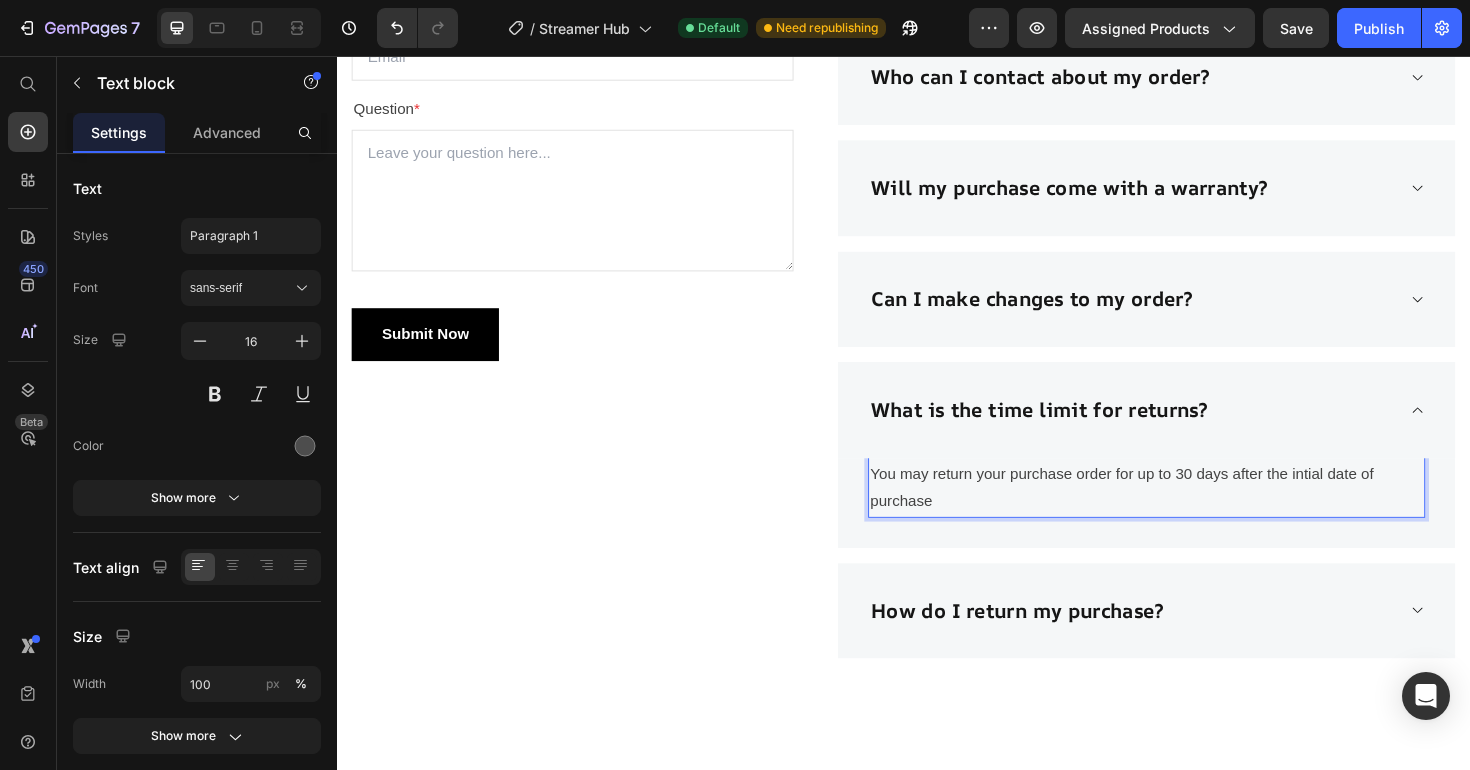 drag, startPoint x: 980, startPoint y: 526, endPoint x: 897, endPoint y: 495, distance: 88.60023 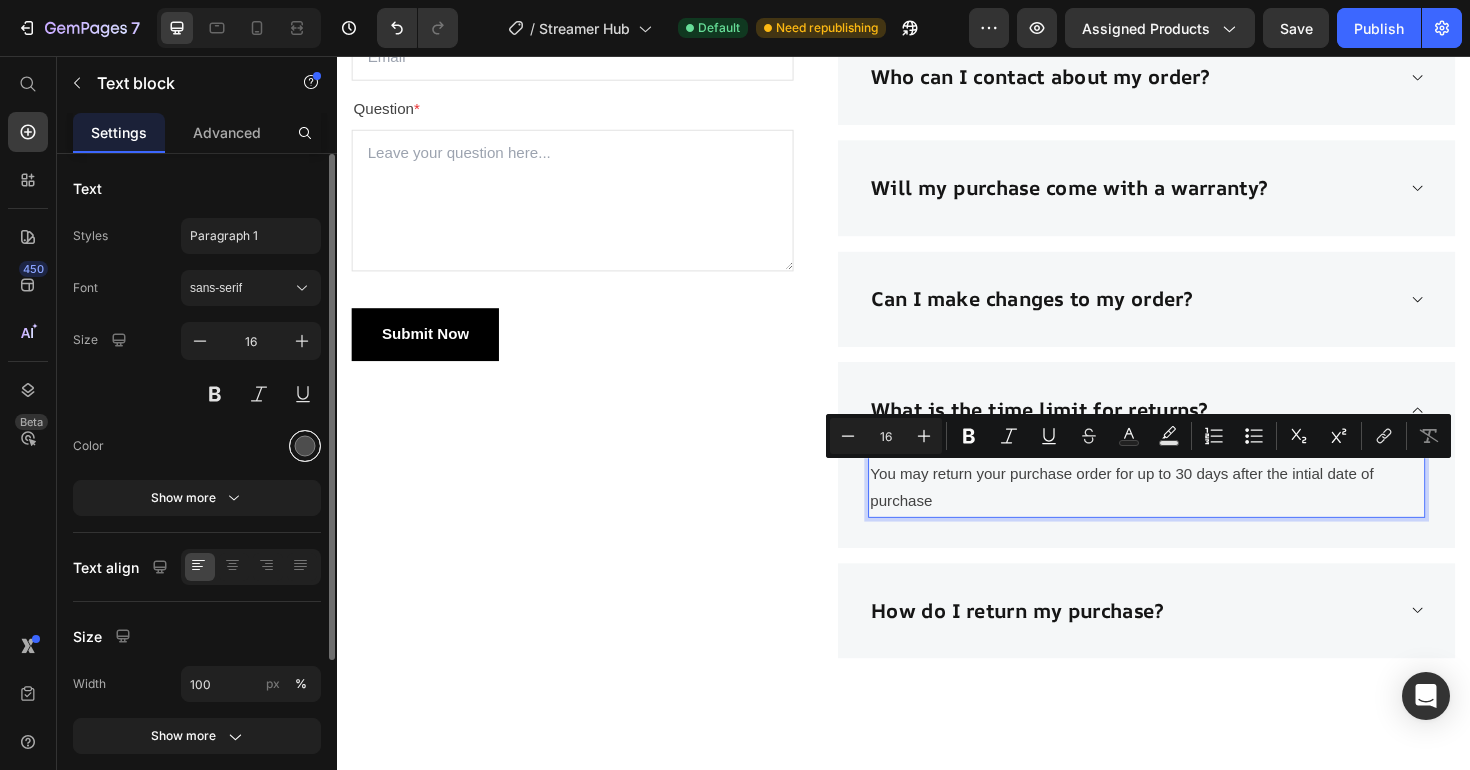 click at bounding box center [305, 446] 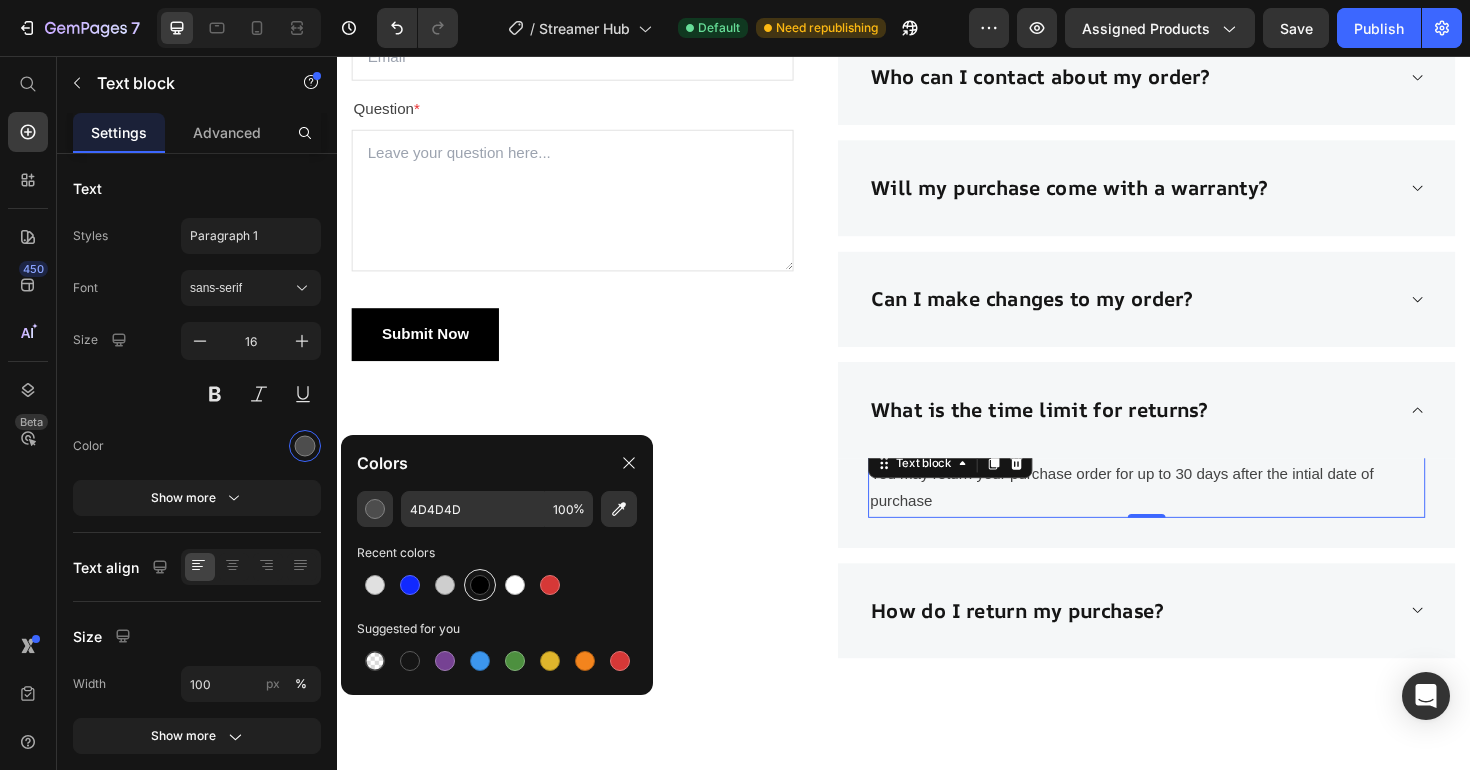 click at bounding box center [480, 585] 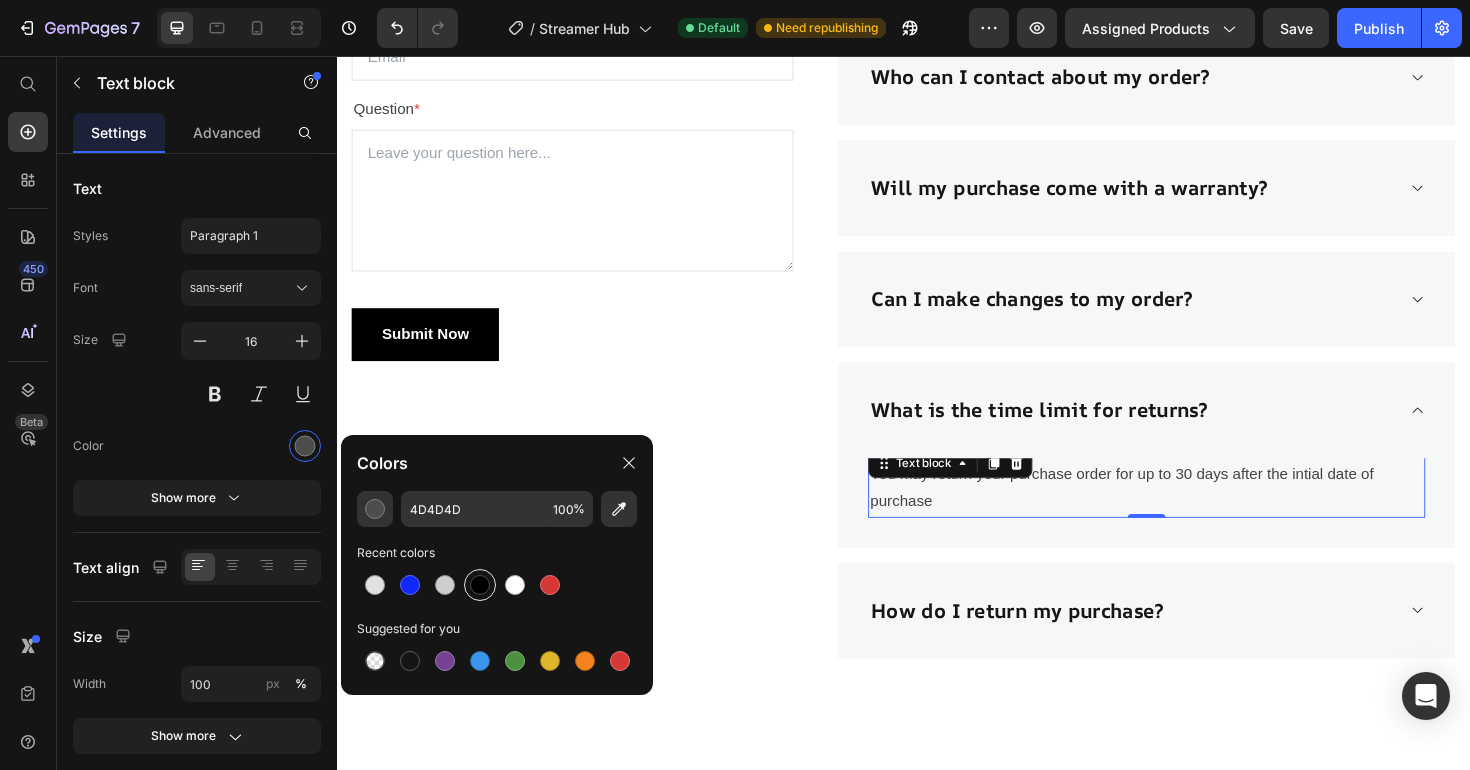 type on "000000" 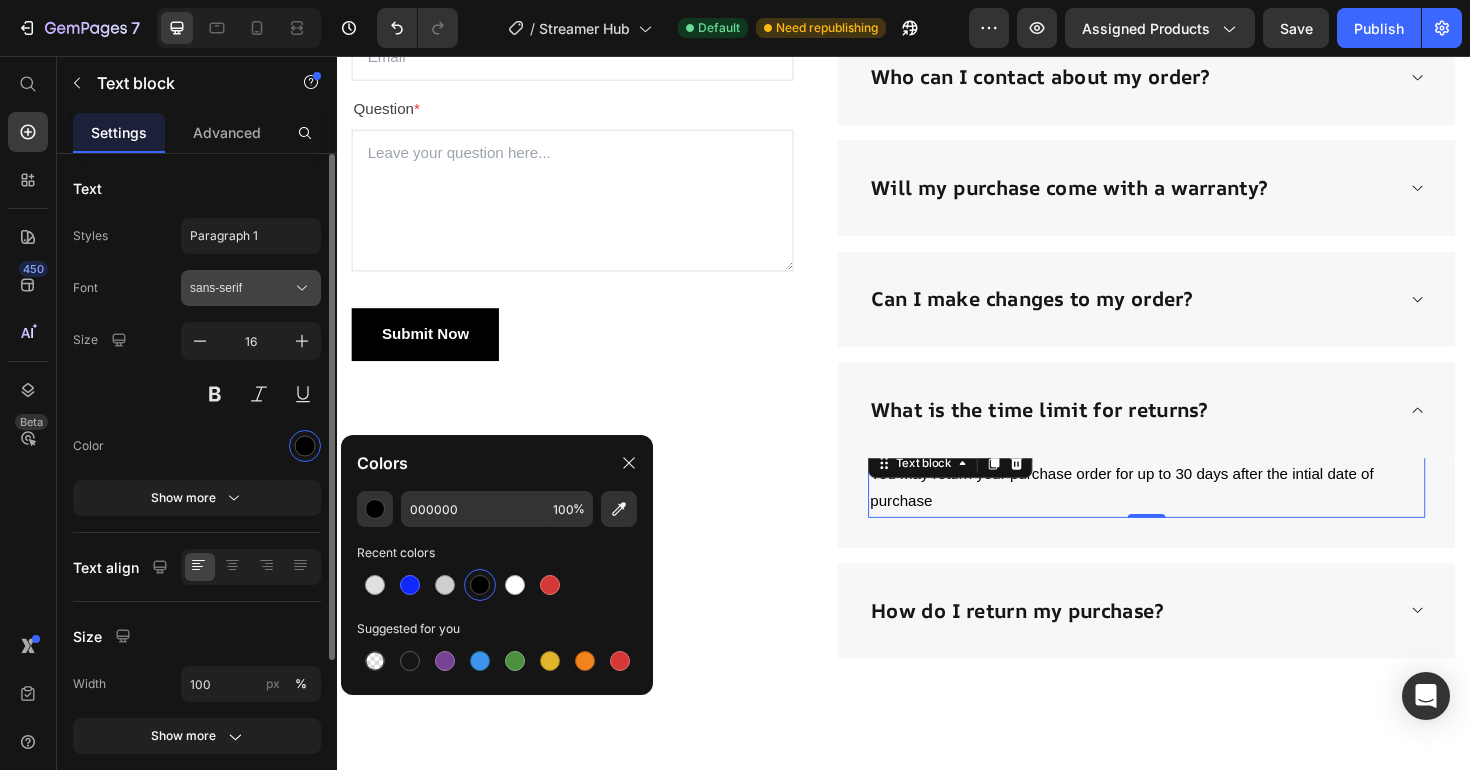 click on "sans-serif" at bounding box center [241, 288] 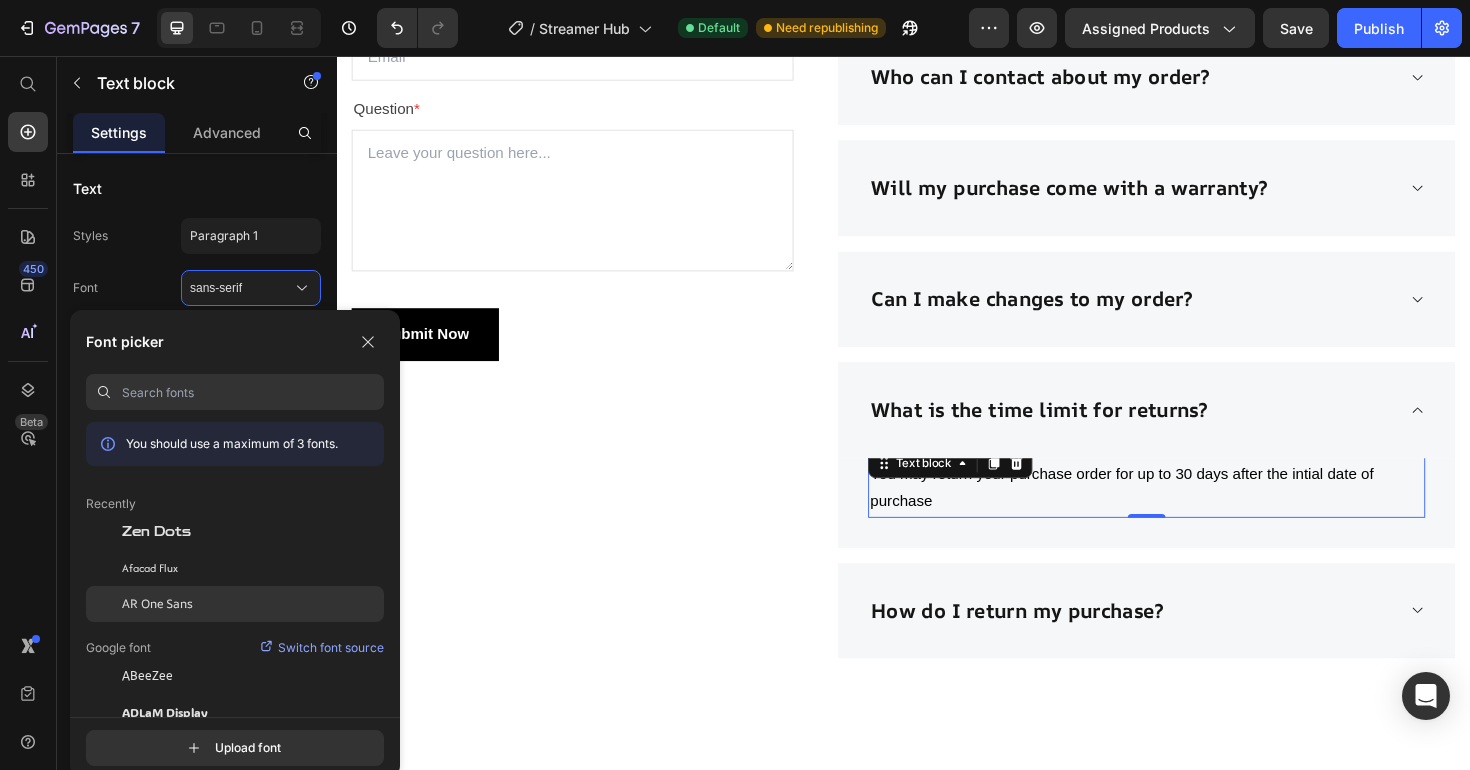 click on "AR One Sans" at bounding box center [157, 604] 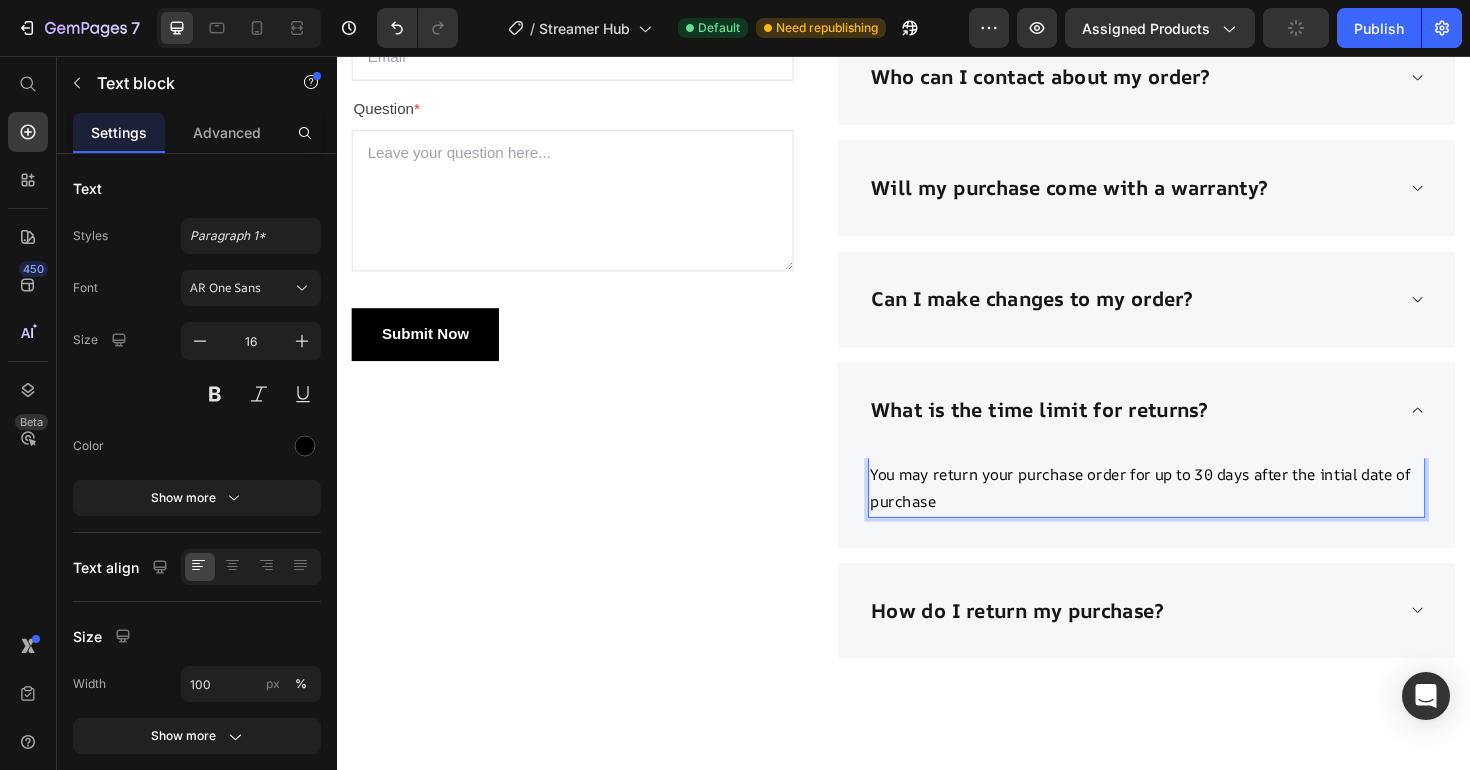 click on "You may return your purchase order for up to 30 days after the intial date of purchase" at bounding box center [1194, 514] 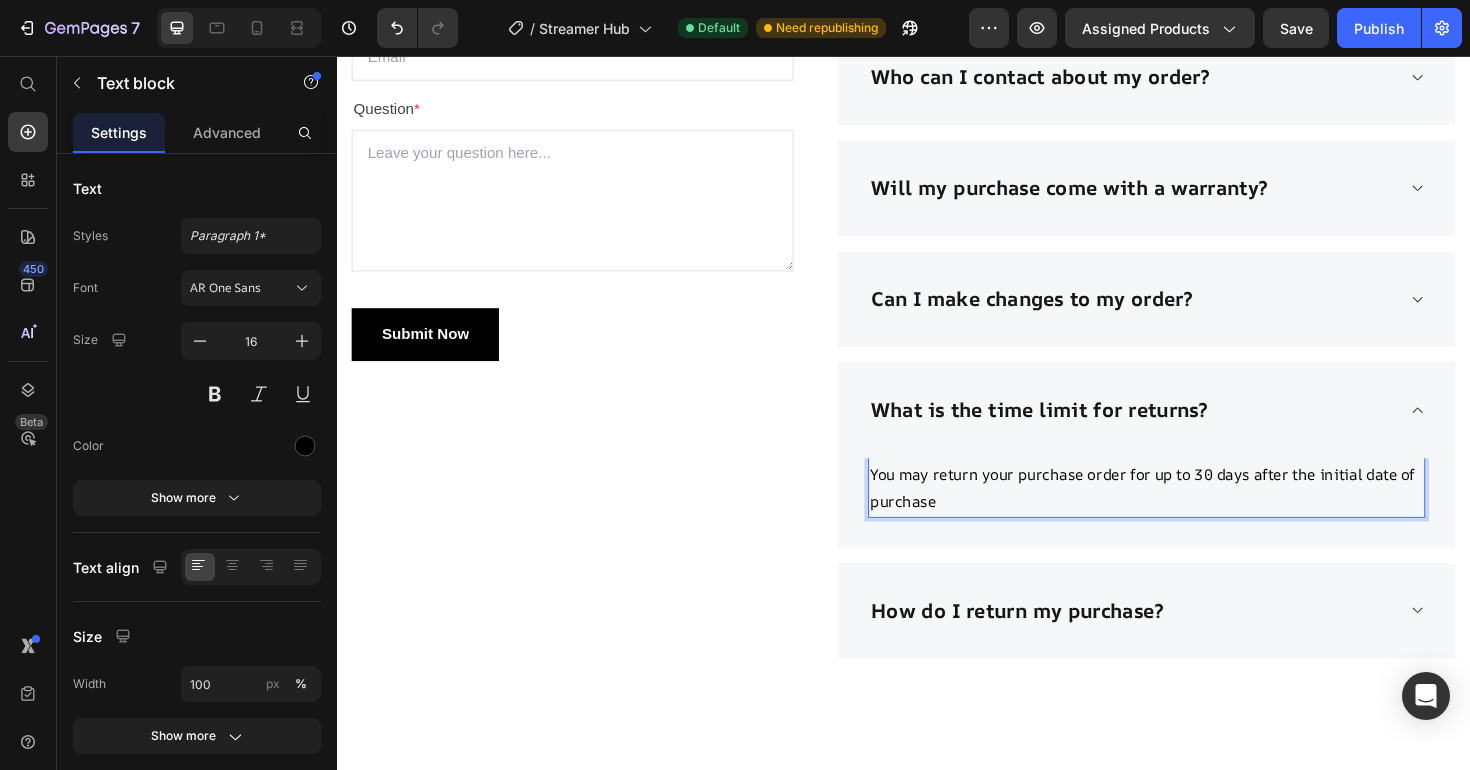 click on "You may return your purchase order for up to 30 days after the initial date of purchase" at bounding box center (1194, 514) 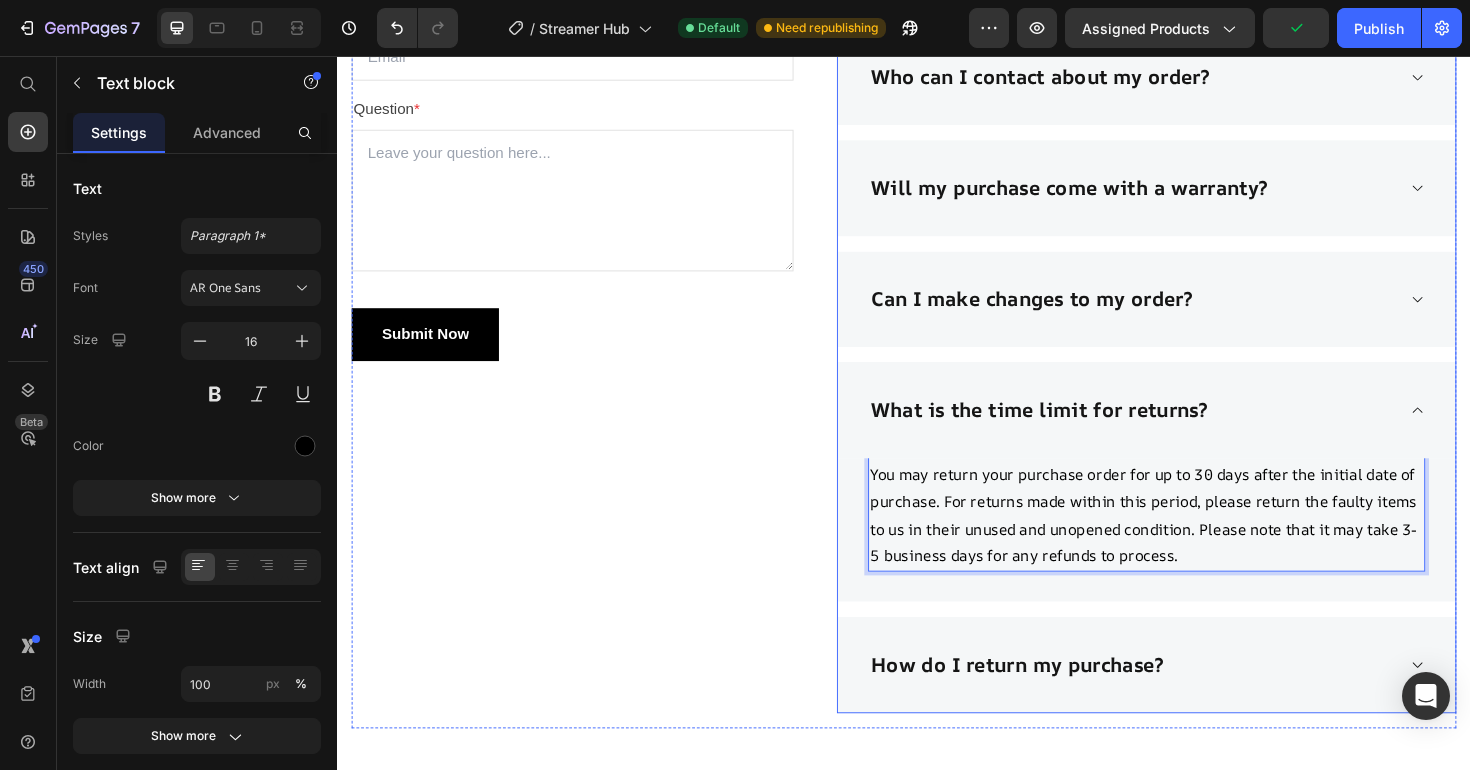 click 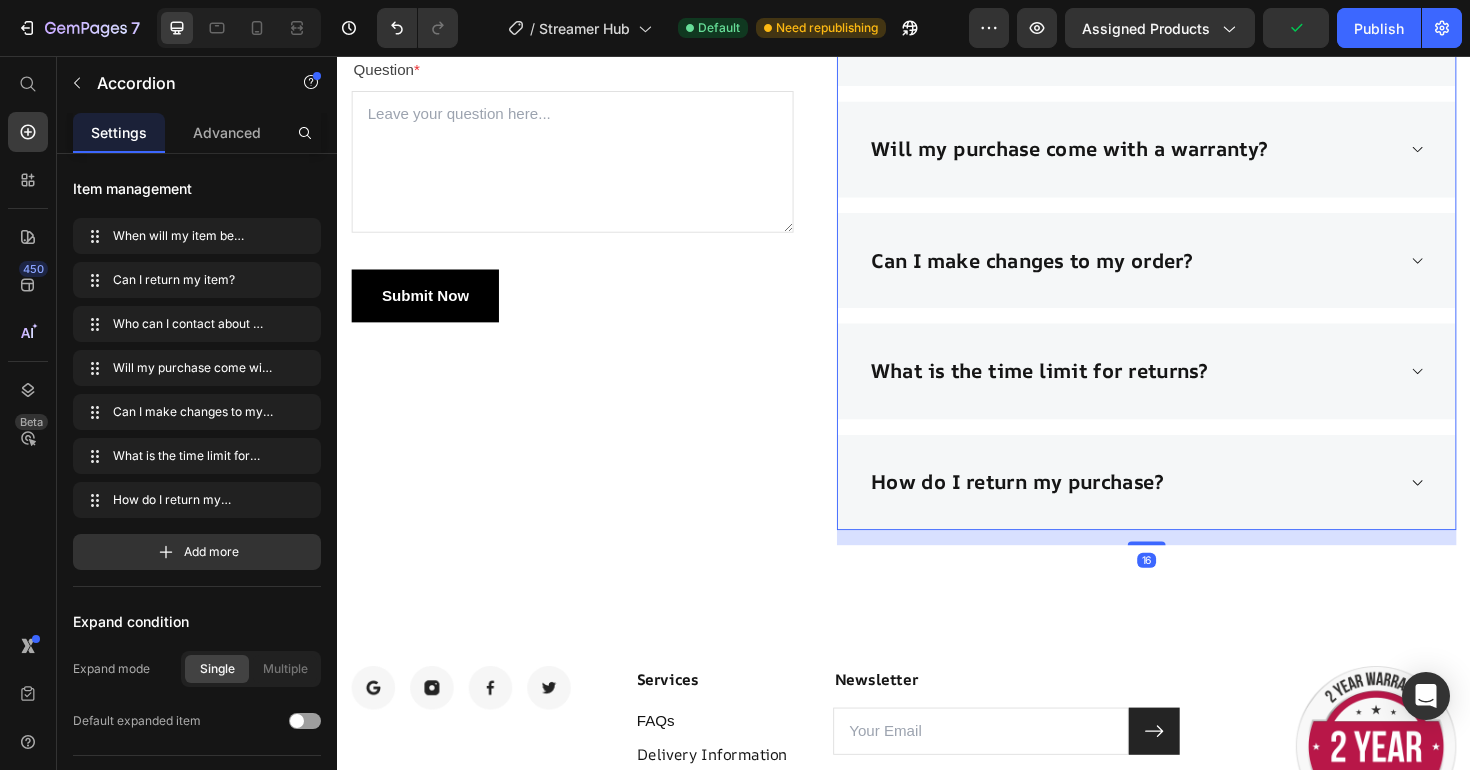 scroll, scrollTop: 4522, scrollLeft: 0, axis: vertical 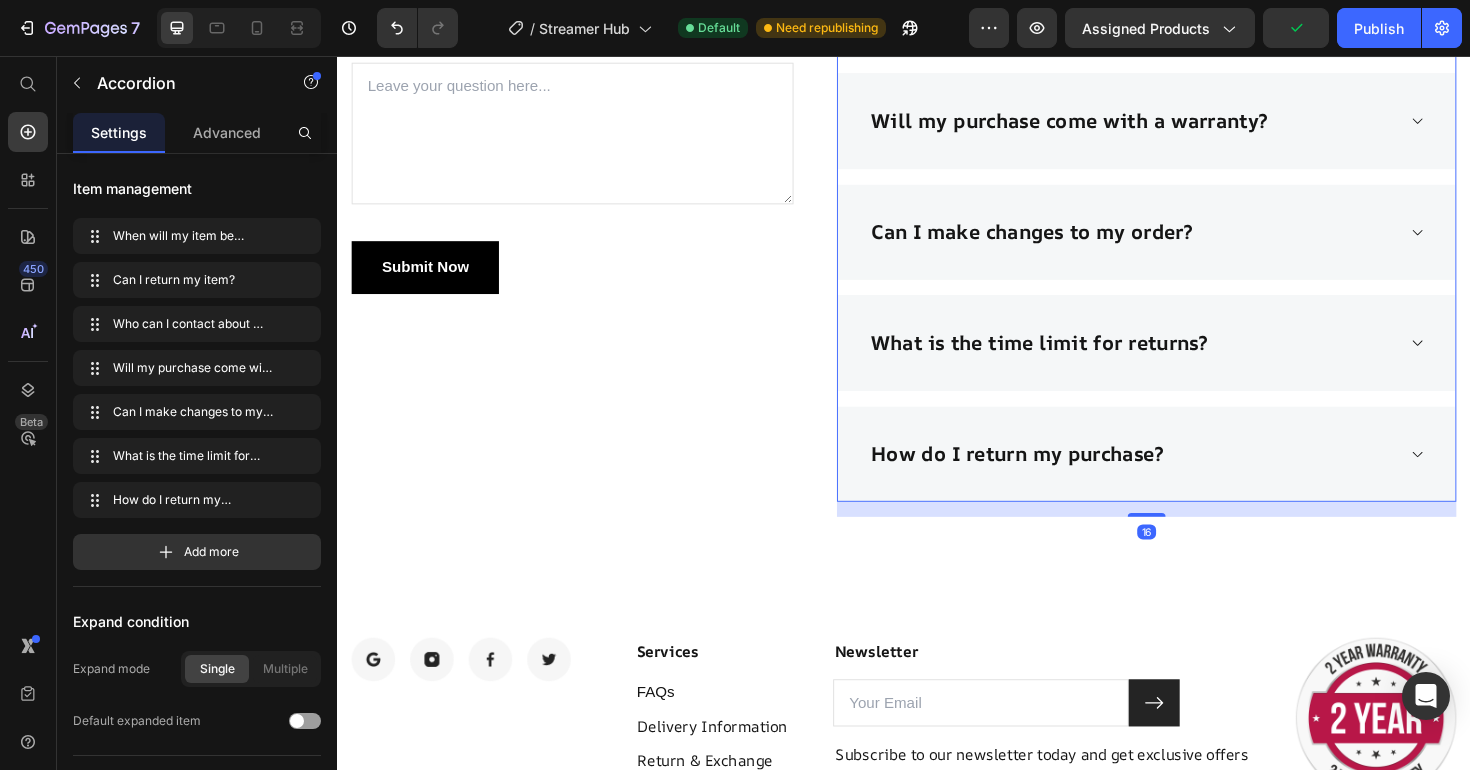 click on "How do I return my purchase?" at bounding box center (1194, 478) 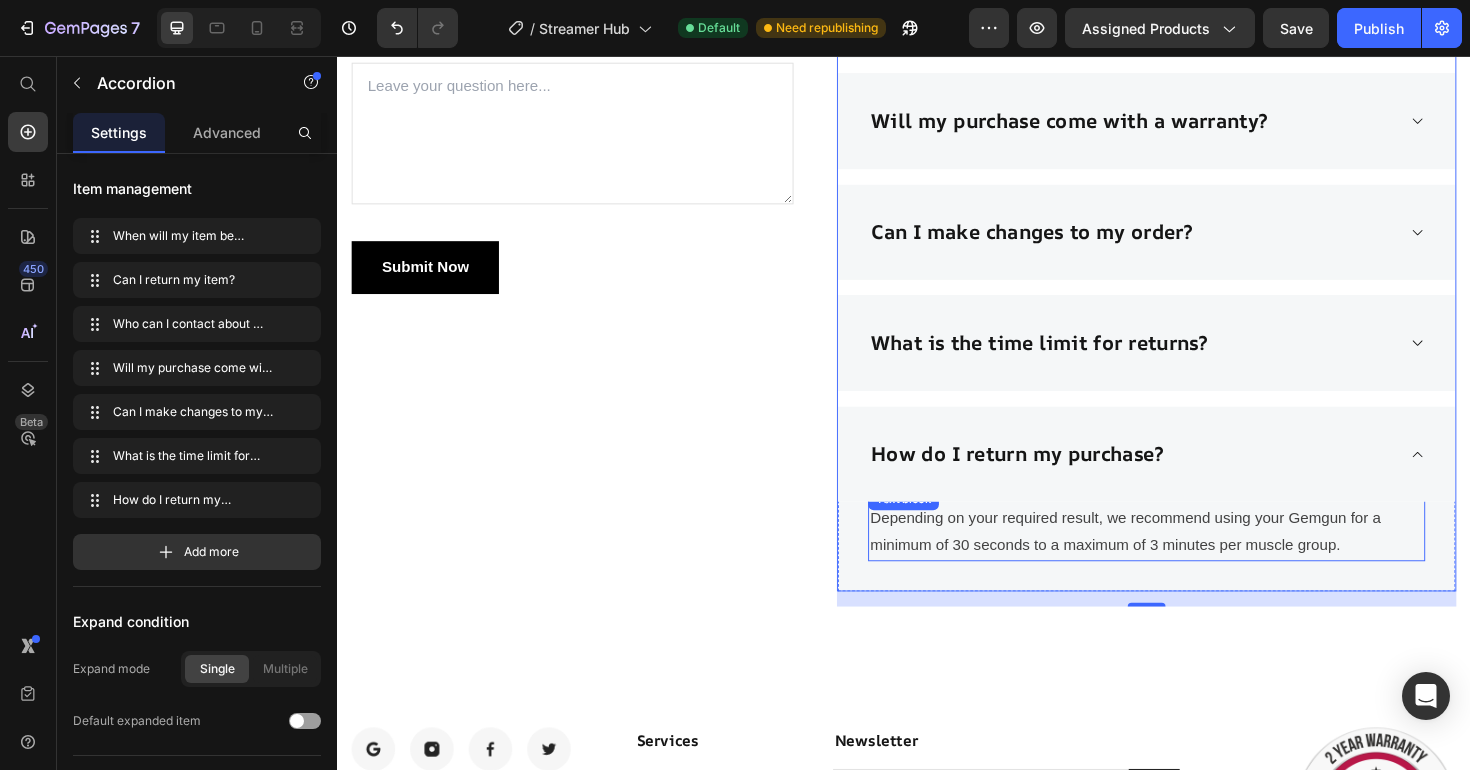 click on "Depending on your required result, we recommend using your Gemgun for a minimum of 30 seconds to a maximum of 3 minutes per muscle group." at bounding box center (1194, 560) 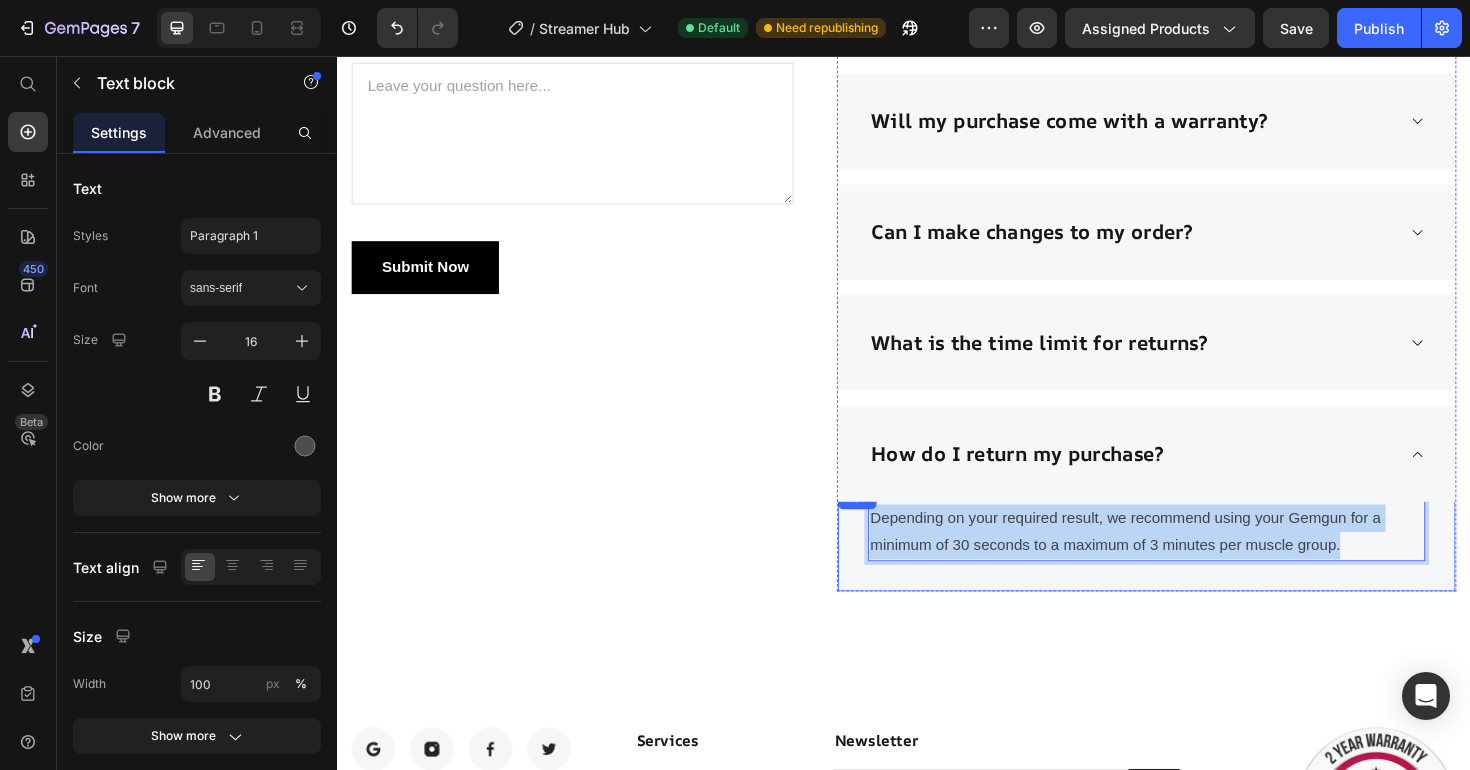 drag, startPoint x: 1403, startPoint y: 573, endPoint x: 867, endPoint y: 534, distance: 537.417 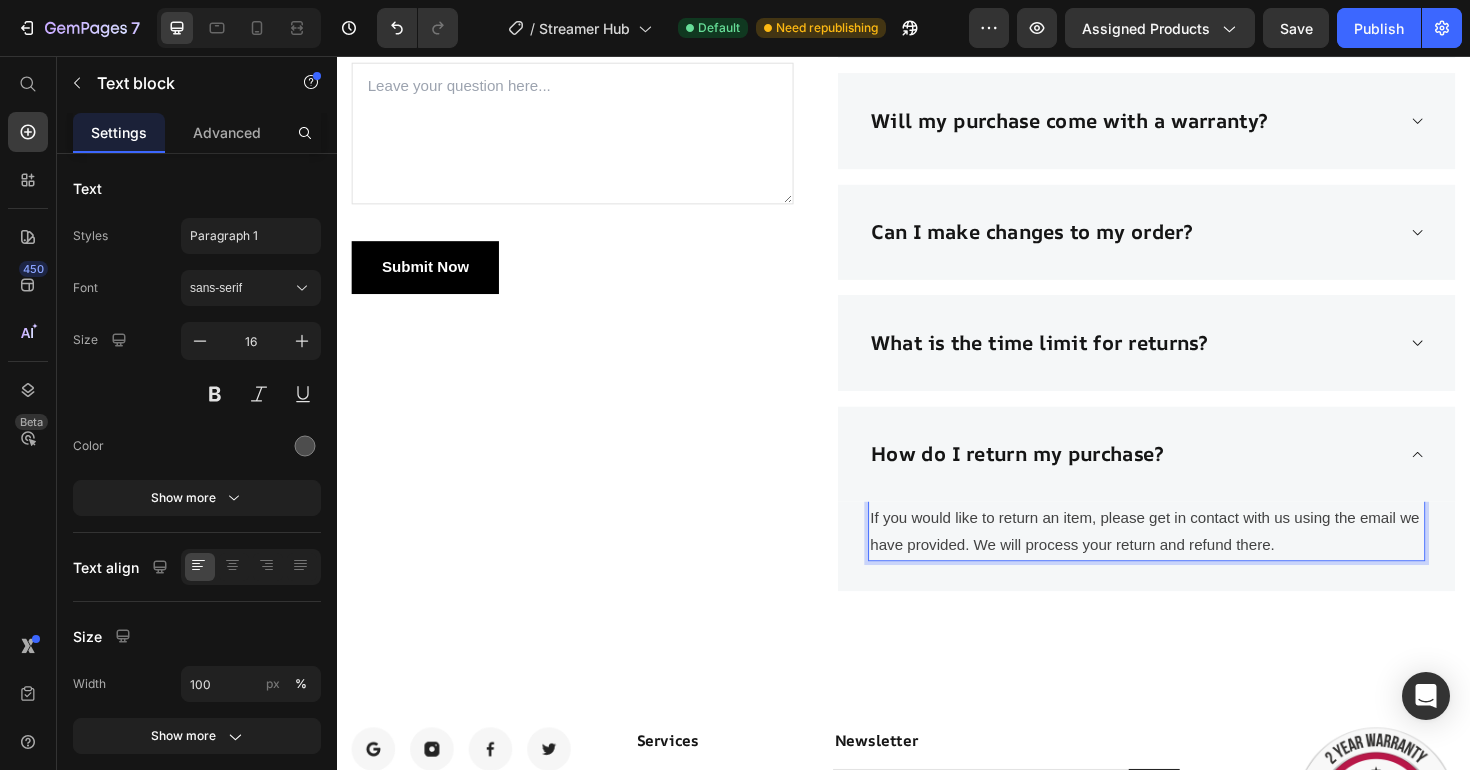 drag, startPoint x: 1336, startPoint y: 576, endPoint x: 898, endPoint y: 546, distance: 439.02618 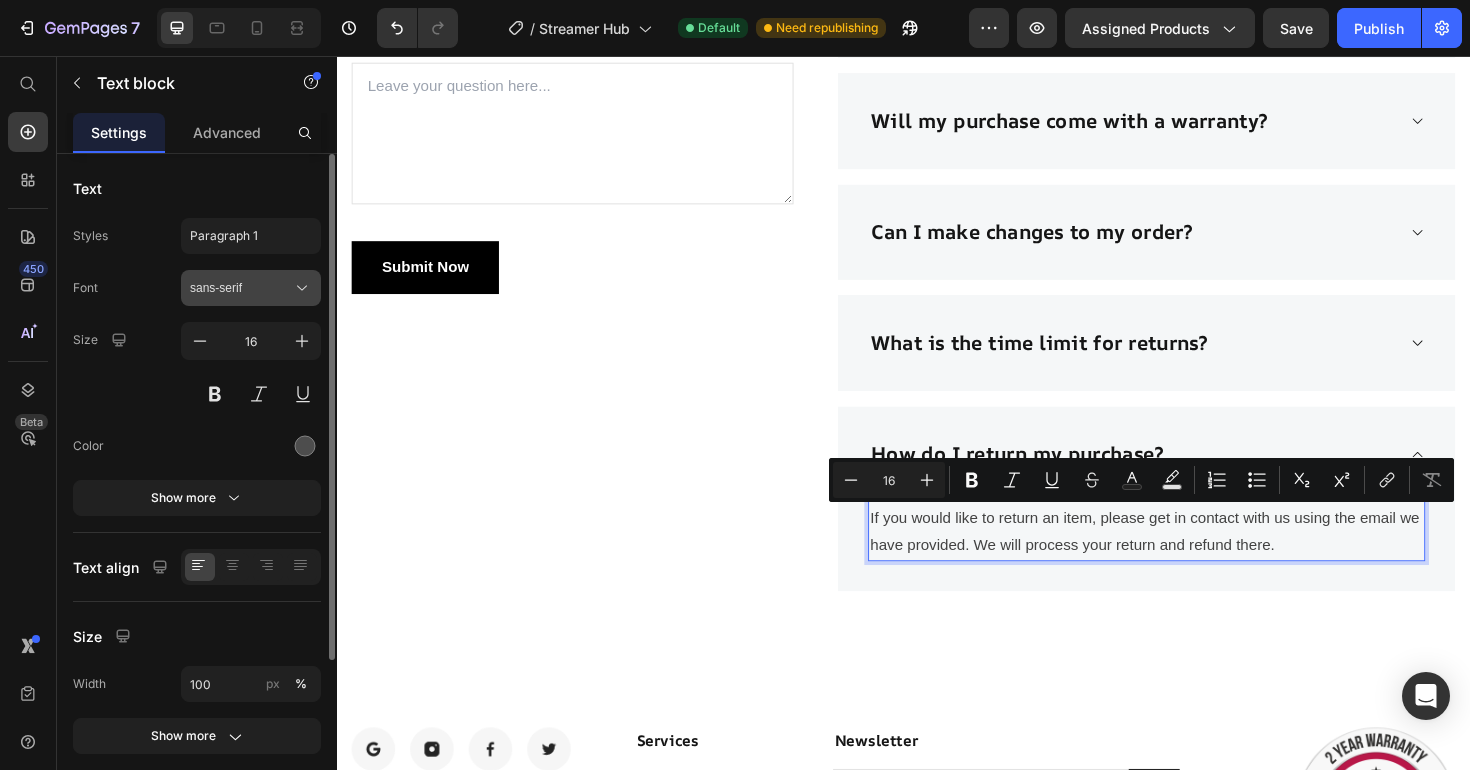 click on "sans-serif" at bounding box center [241, 288] 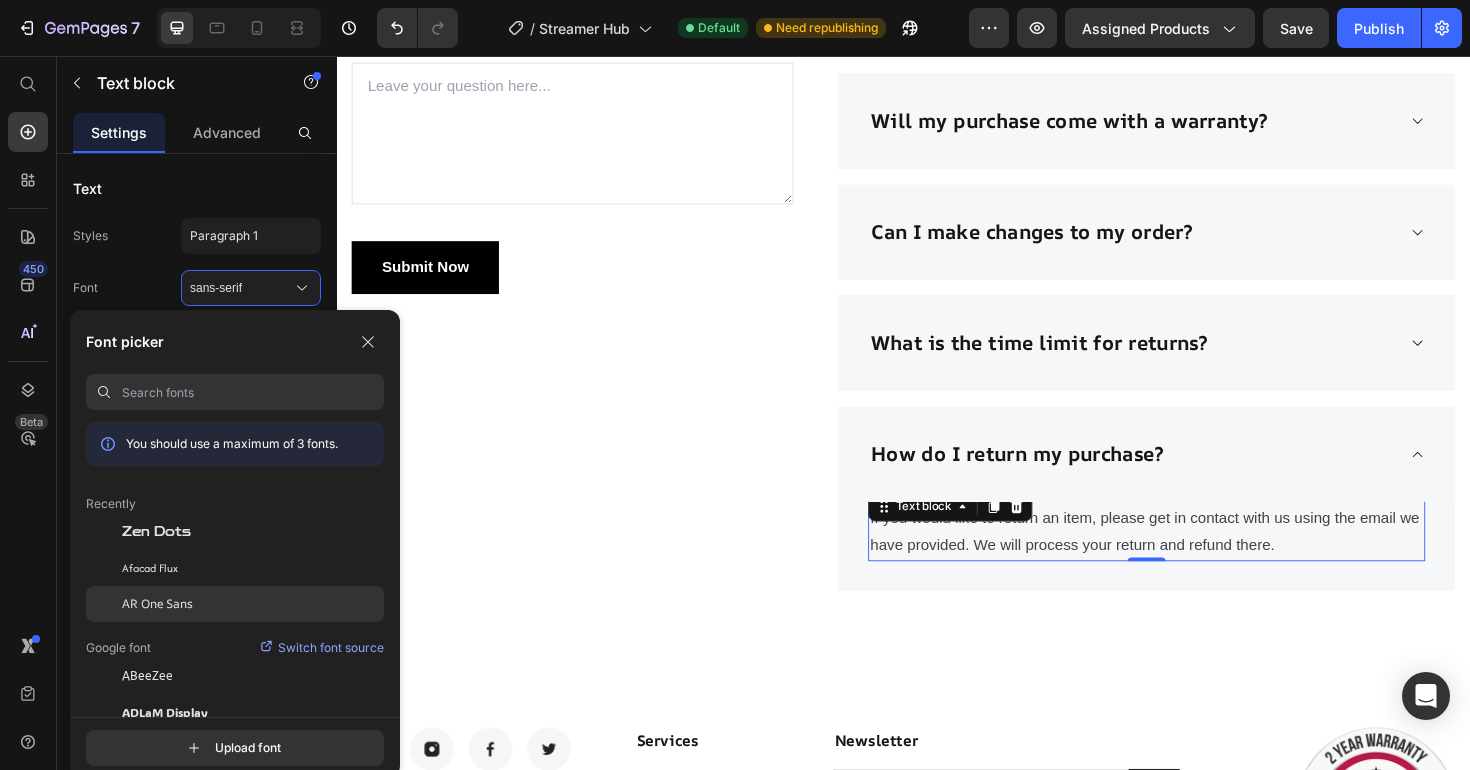 click on "AR One Sans" at bounding box center [157, 604] 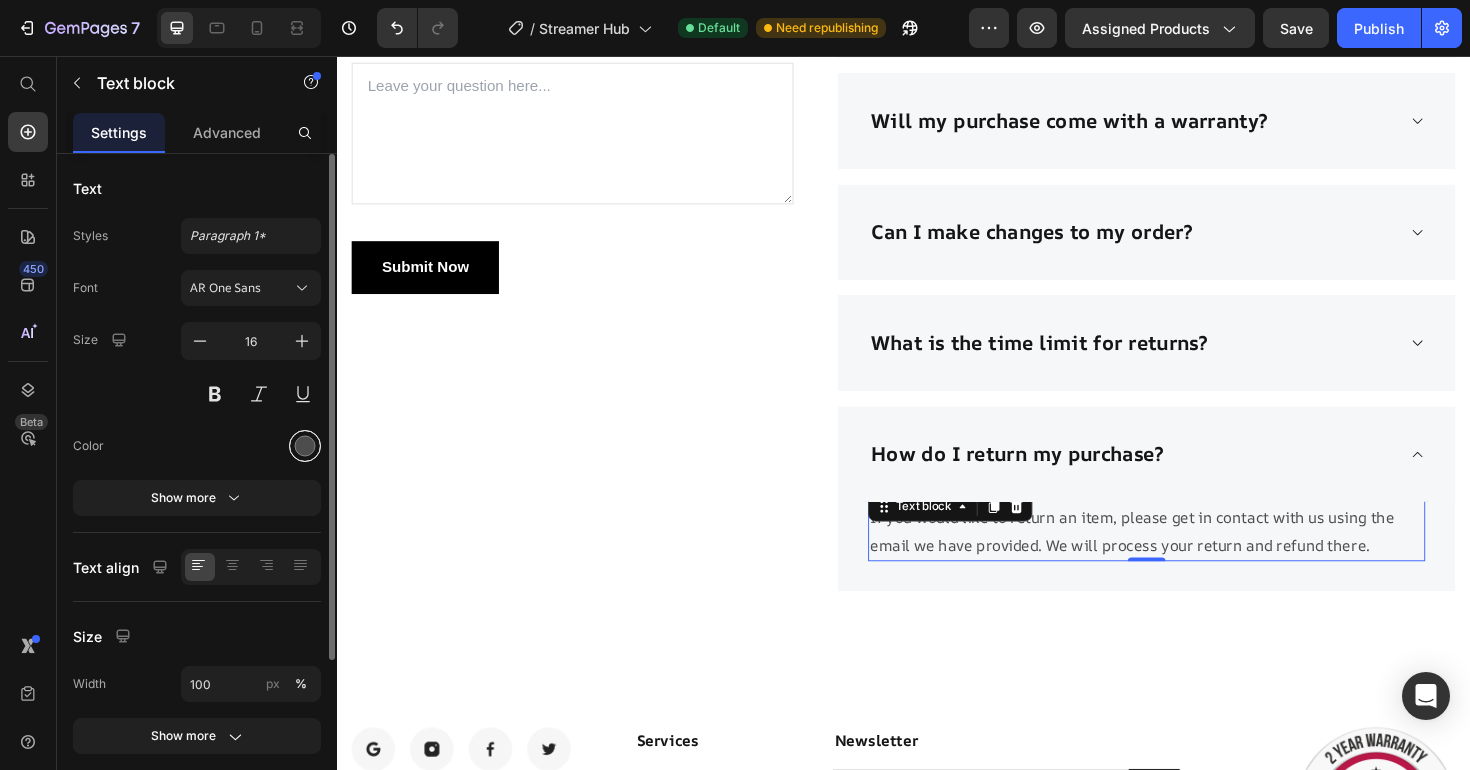 click at bounding box center (305, 446) 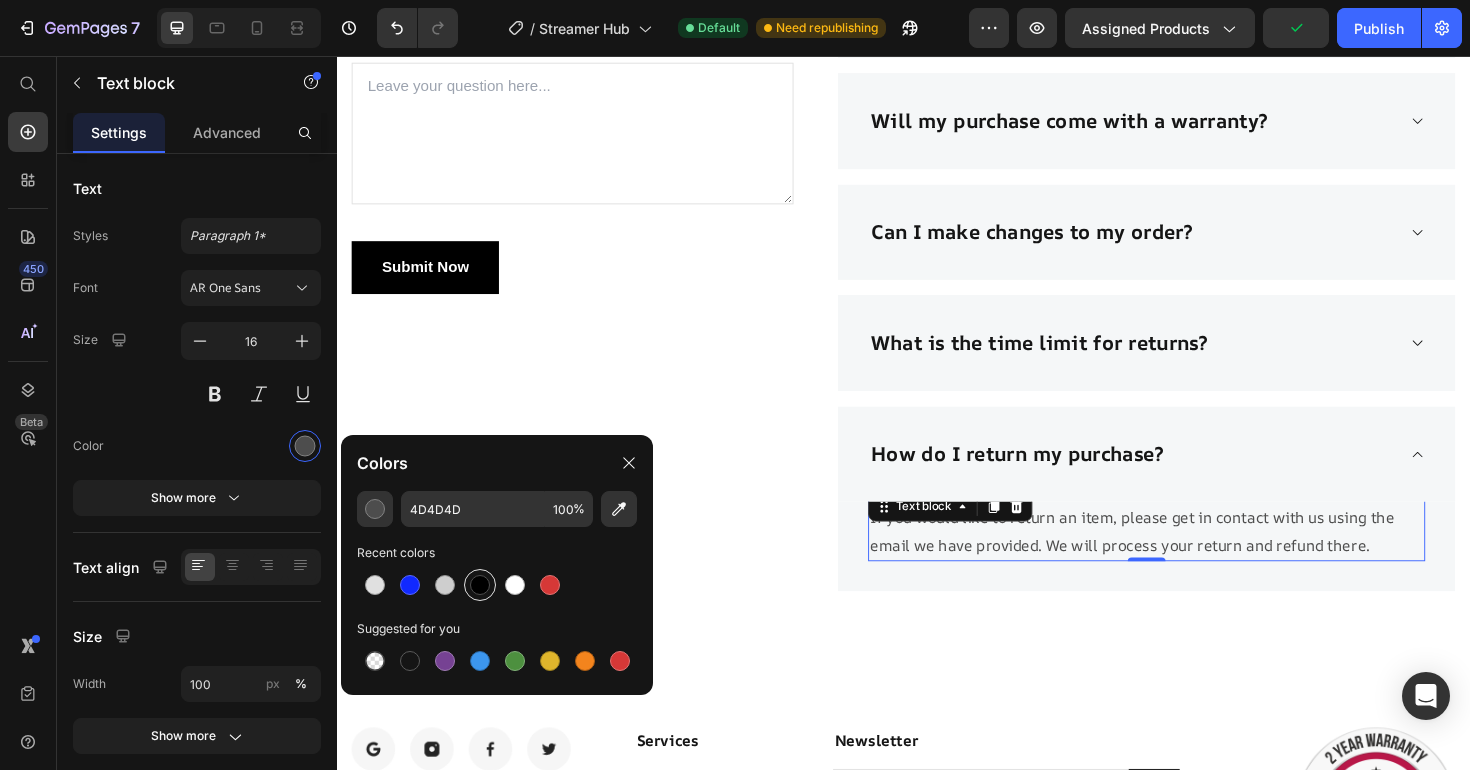 click at bounding box center [480, 585] 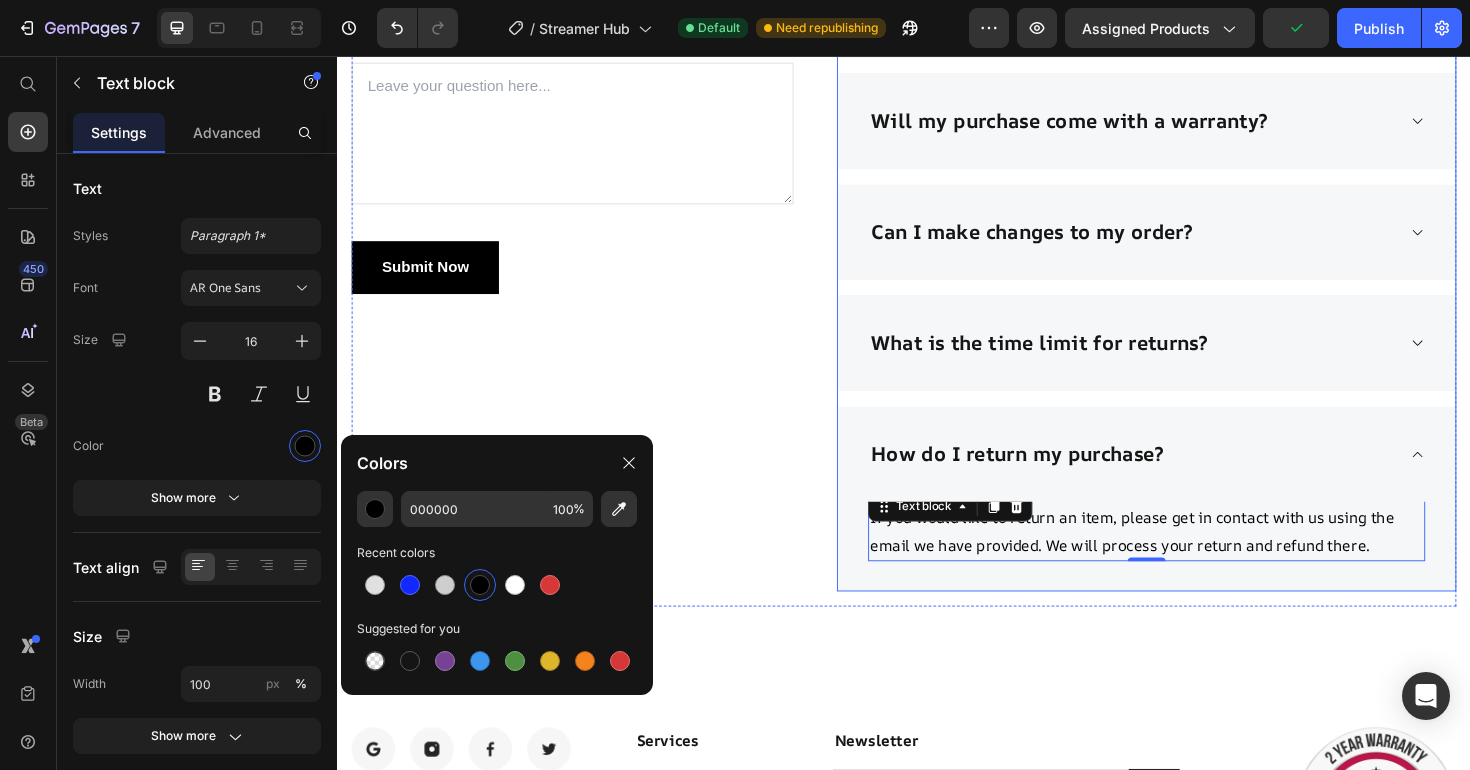 click on "How do I return my purchase?" at bounding box center (1194, 478) 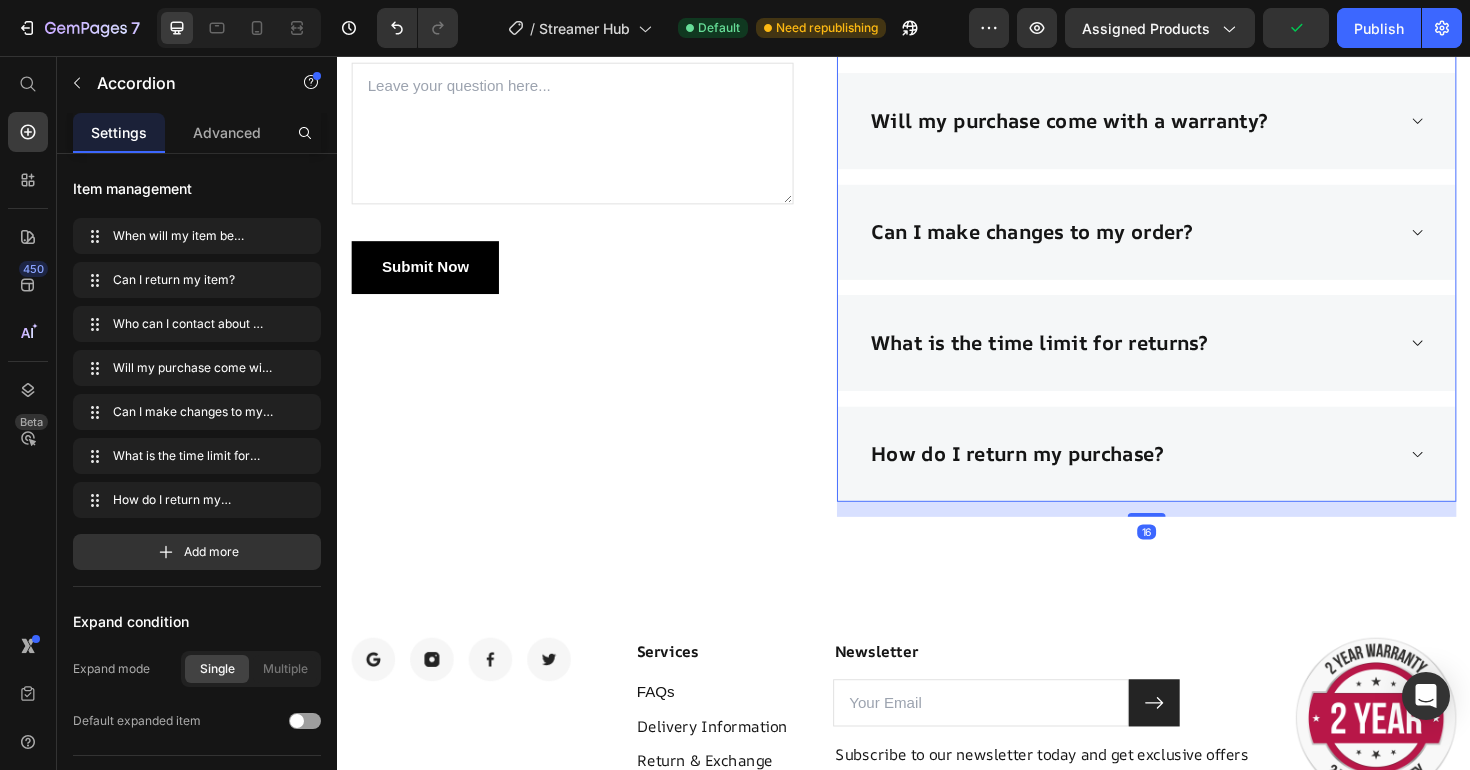click on "What is the time limit for returns?" at bounding box center [1194, 360] 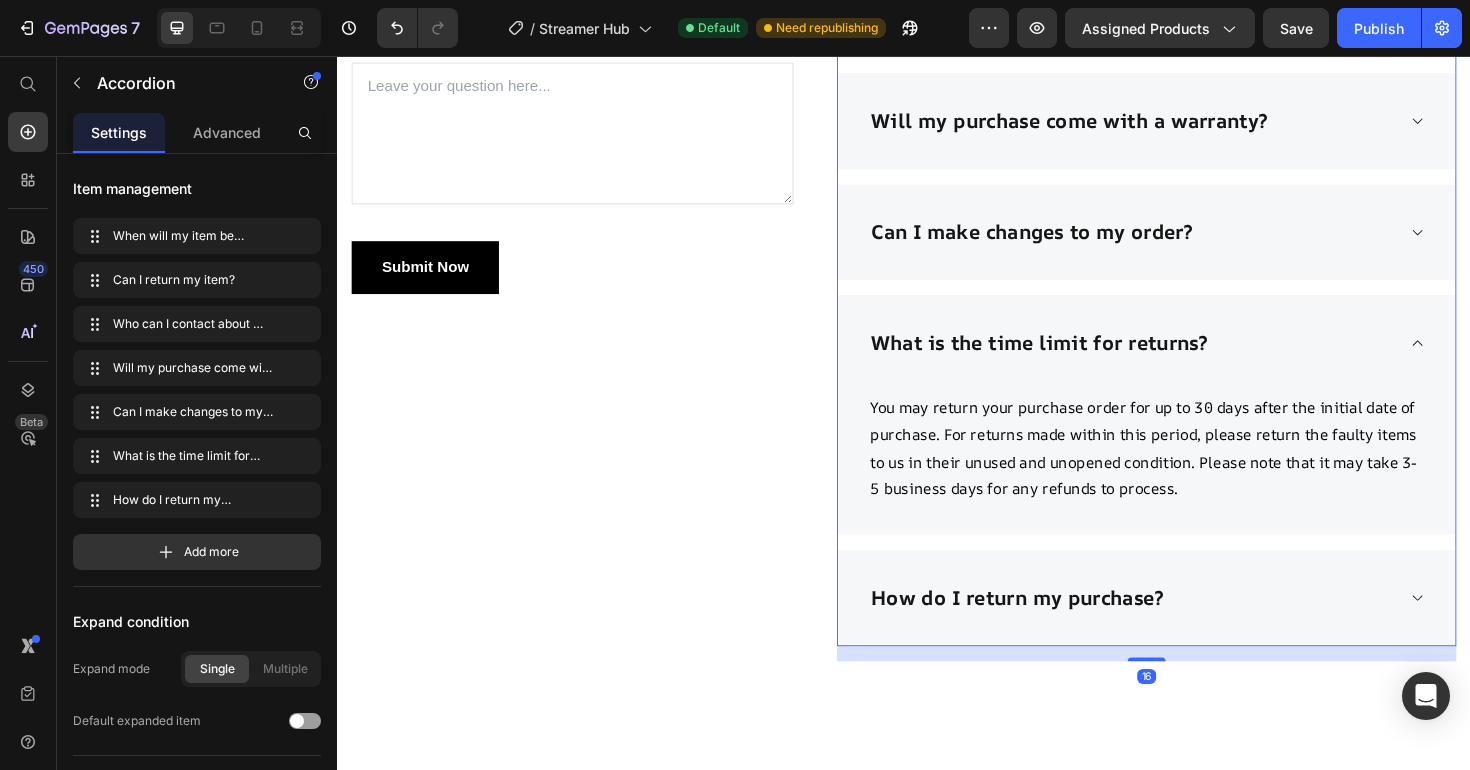 click on "What is the time limit for returns?" at bounding box center (1194, 360) 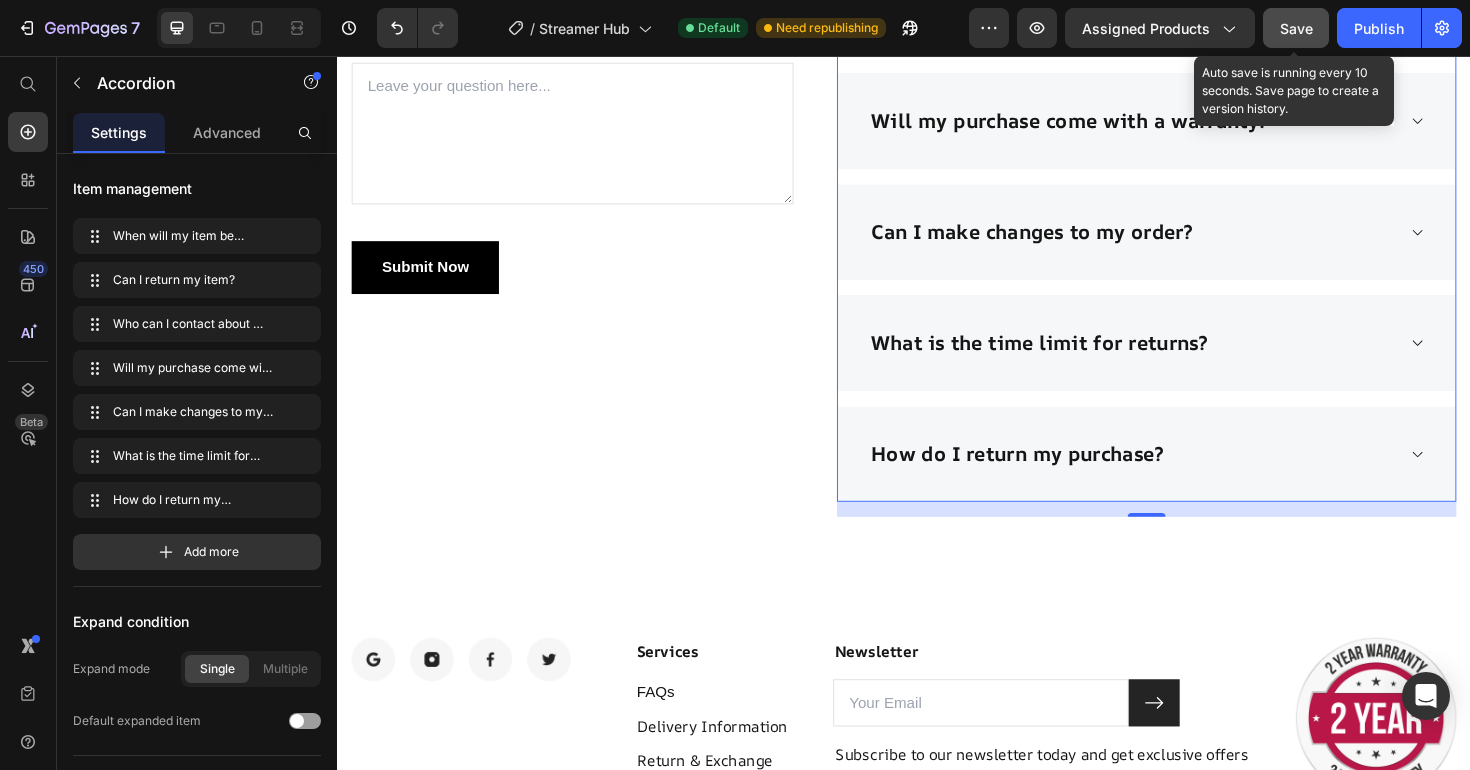 click on "Save" at bounding box center (1296, 28) 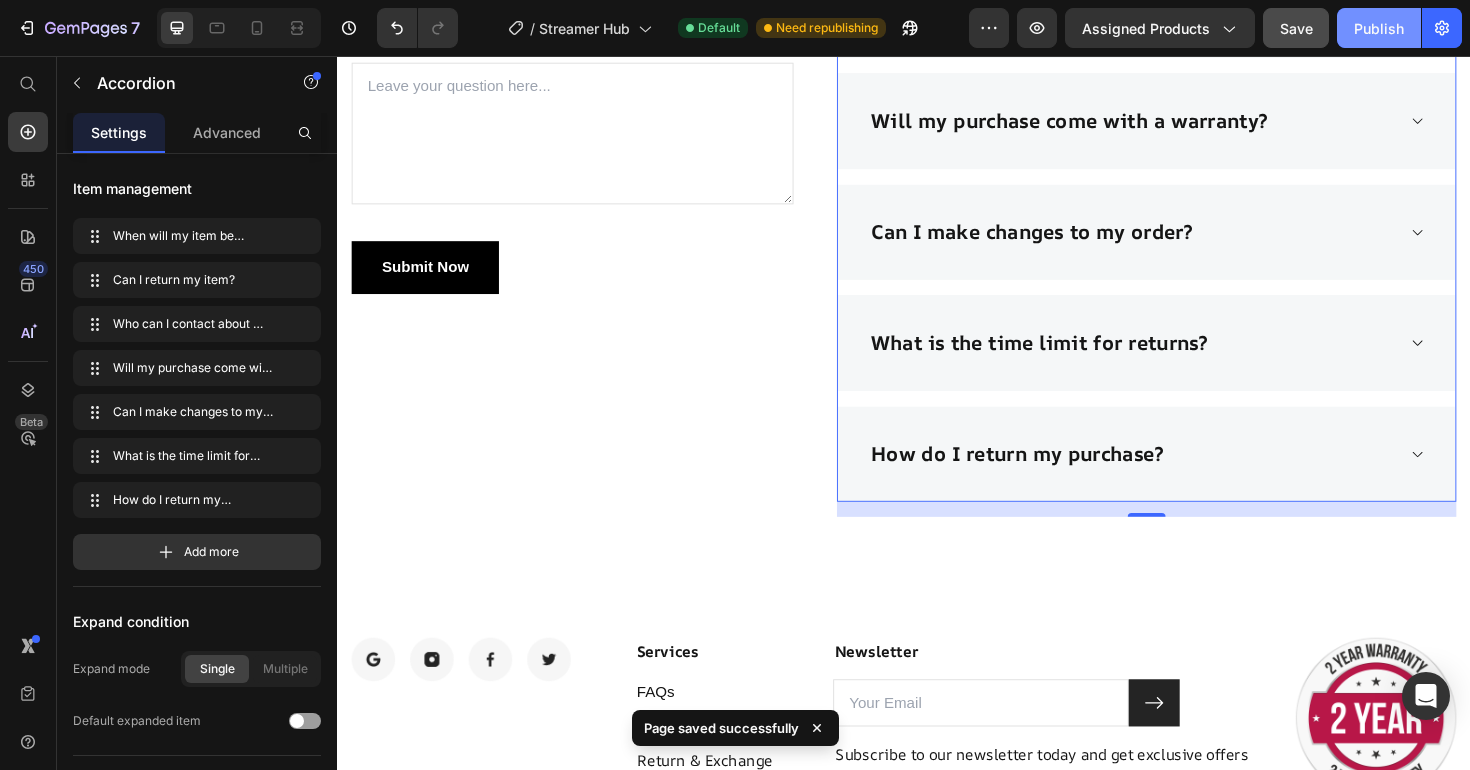 click on "Publish" at bounding box center (1379, 28) 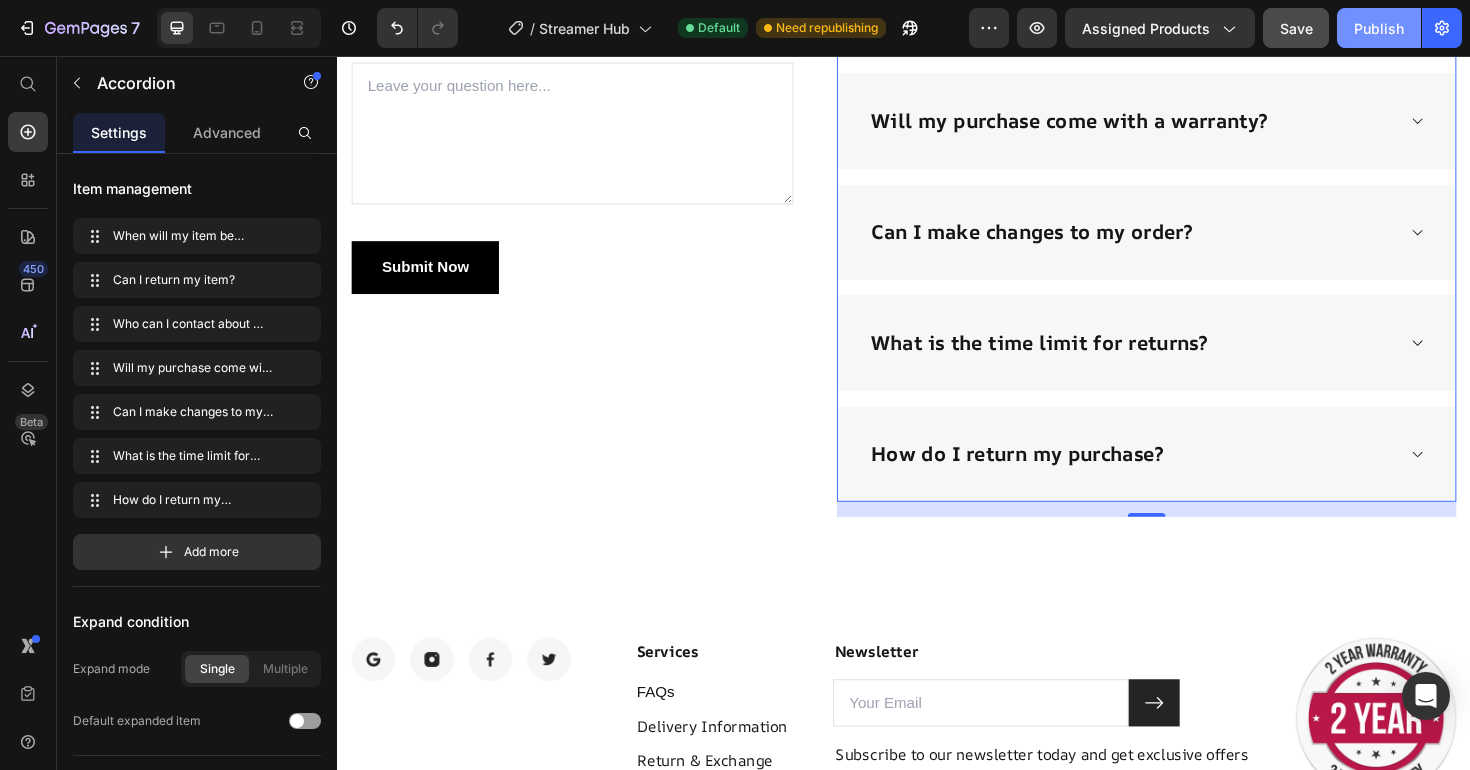 click on "Publish" at bounding box center (1379, 28) 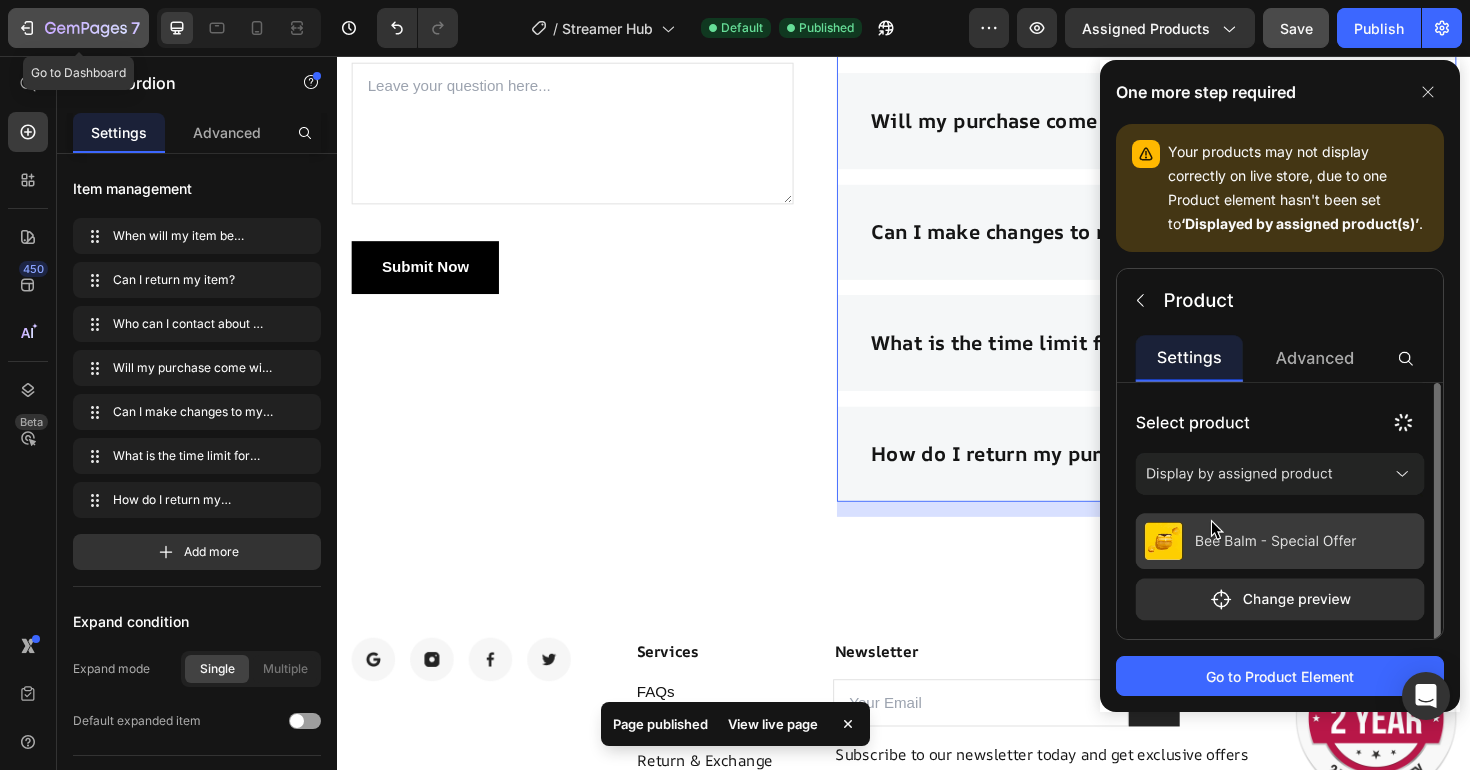 click 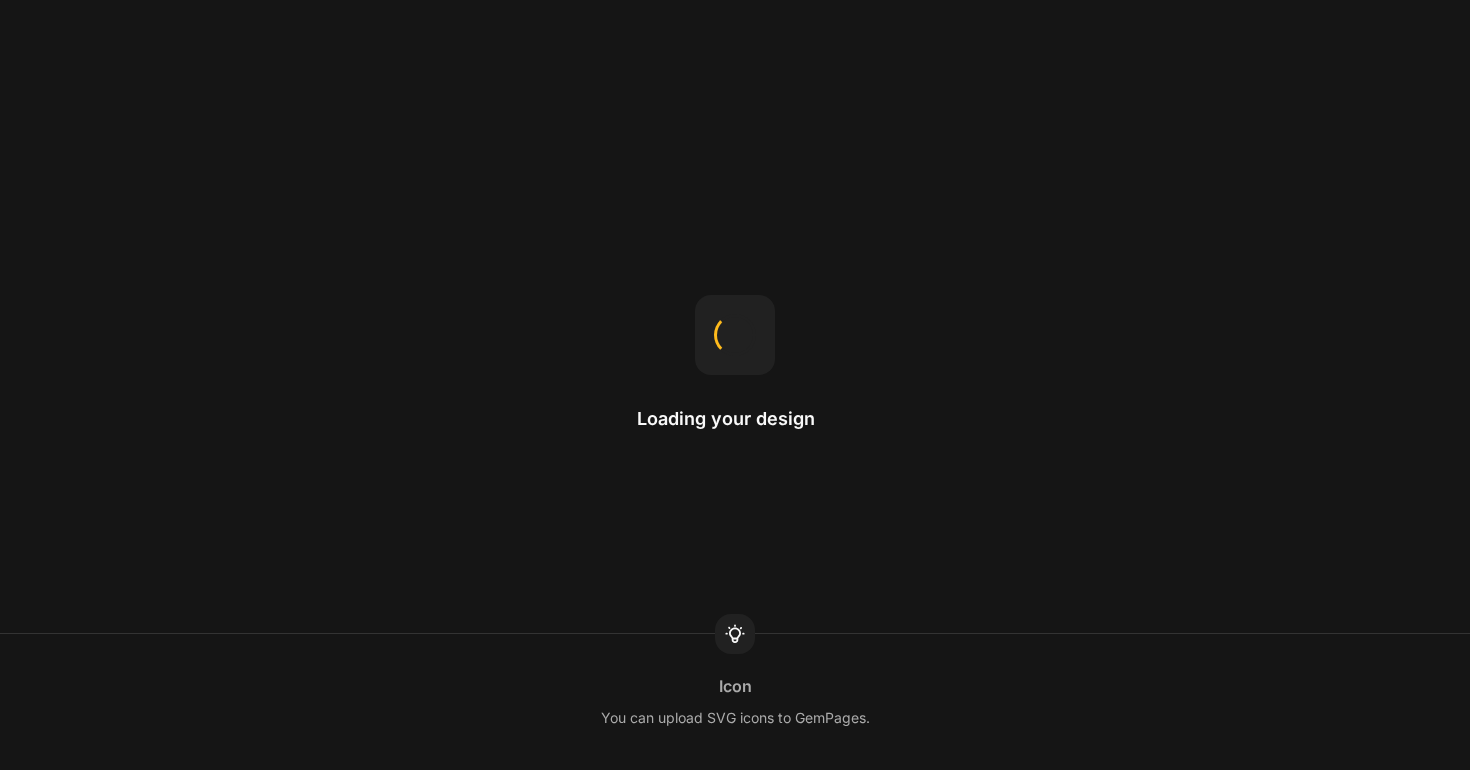 scroll, scrollTop: 0, scrollLeft: 0, axis: both 